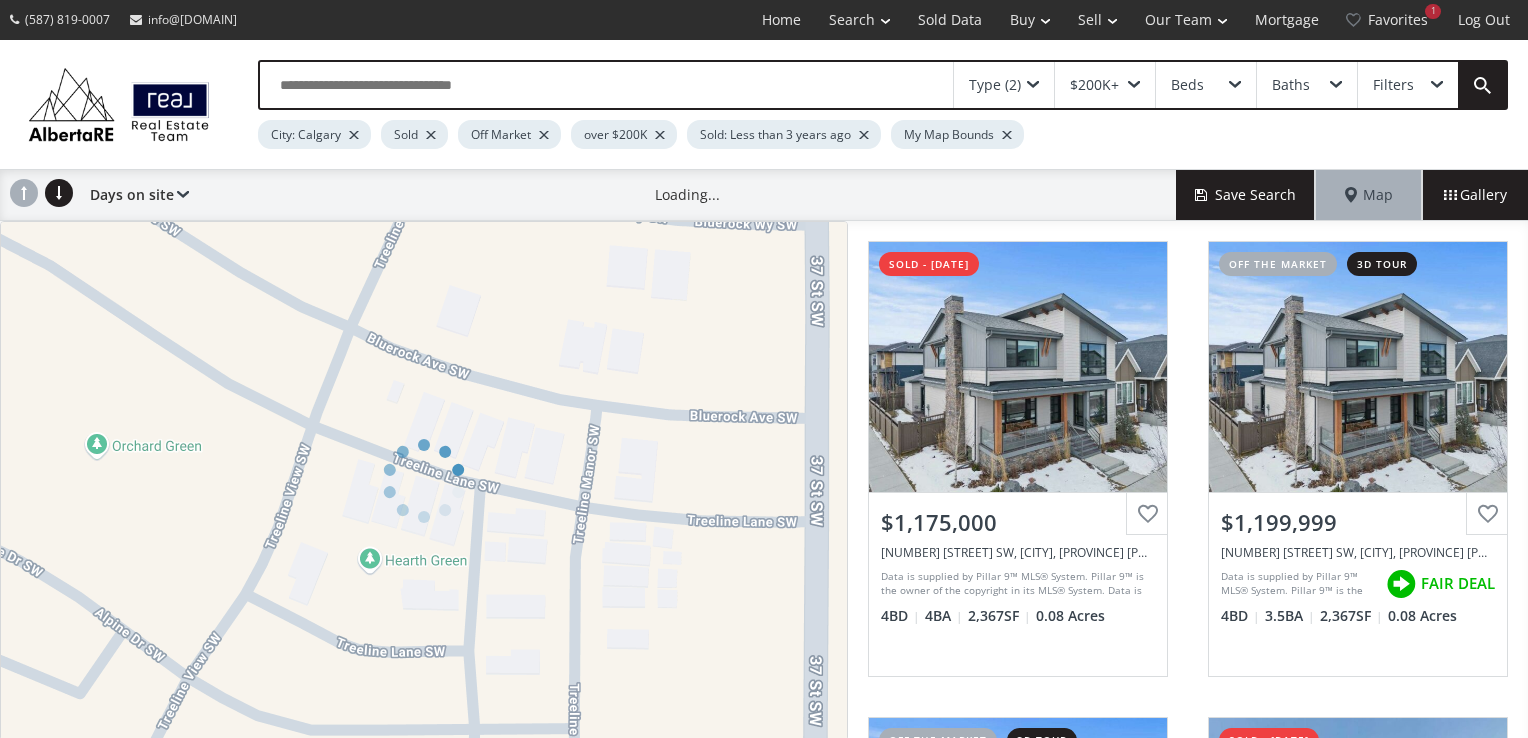 scroll, scrollTop: 0, scrollLeft: 0, axis: both 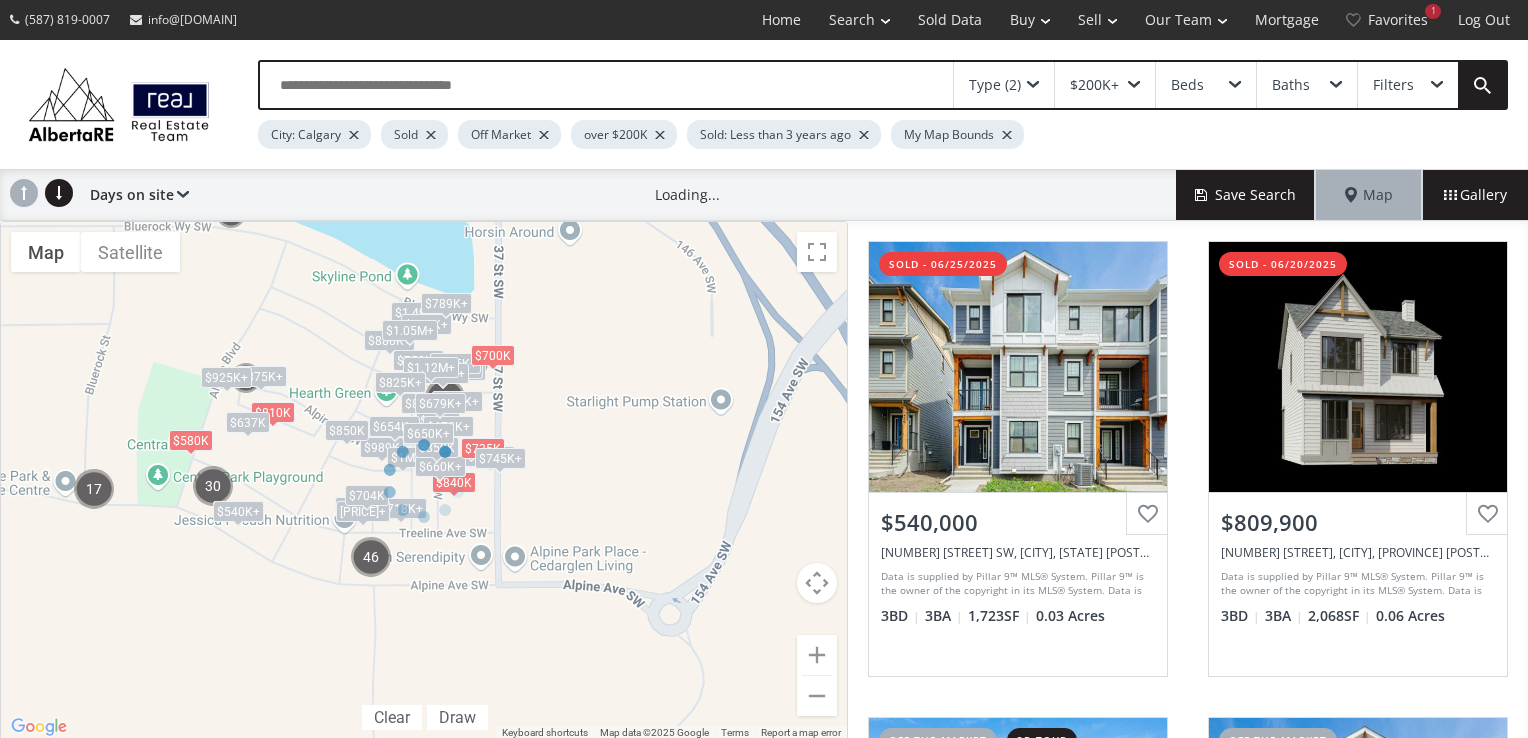 drag, startPoint x: 372, startPoint y: 307, endPoint x: 555, endPoint y: 650, distance: 388.7647 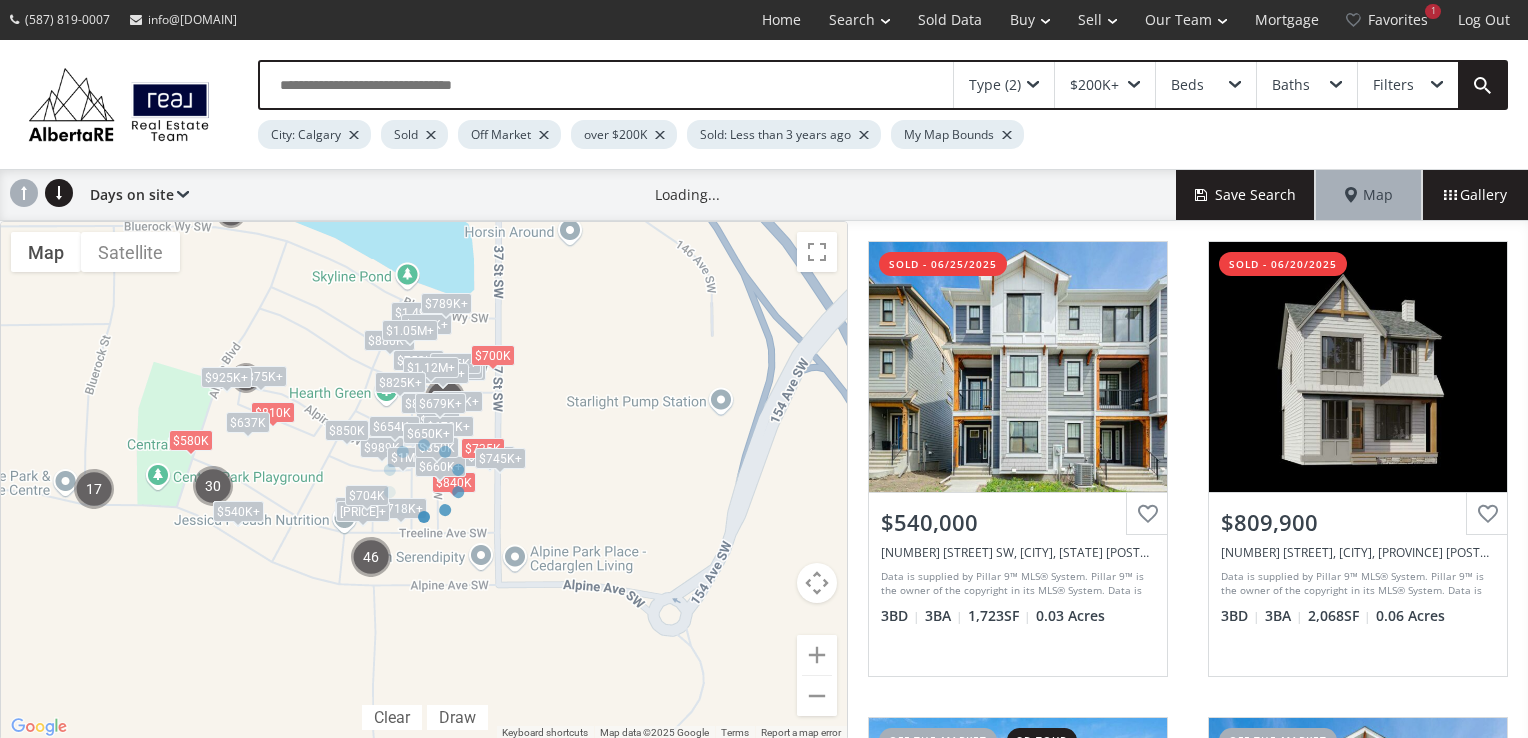 click at bounding box center [424, 481] 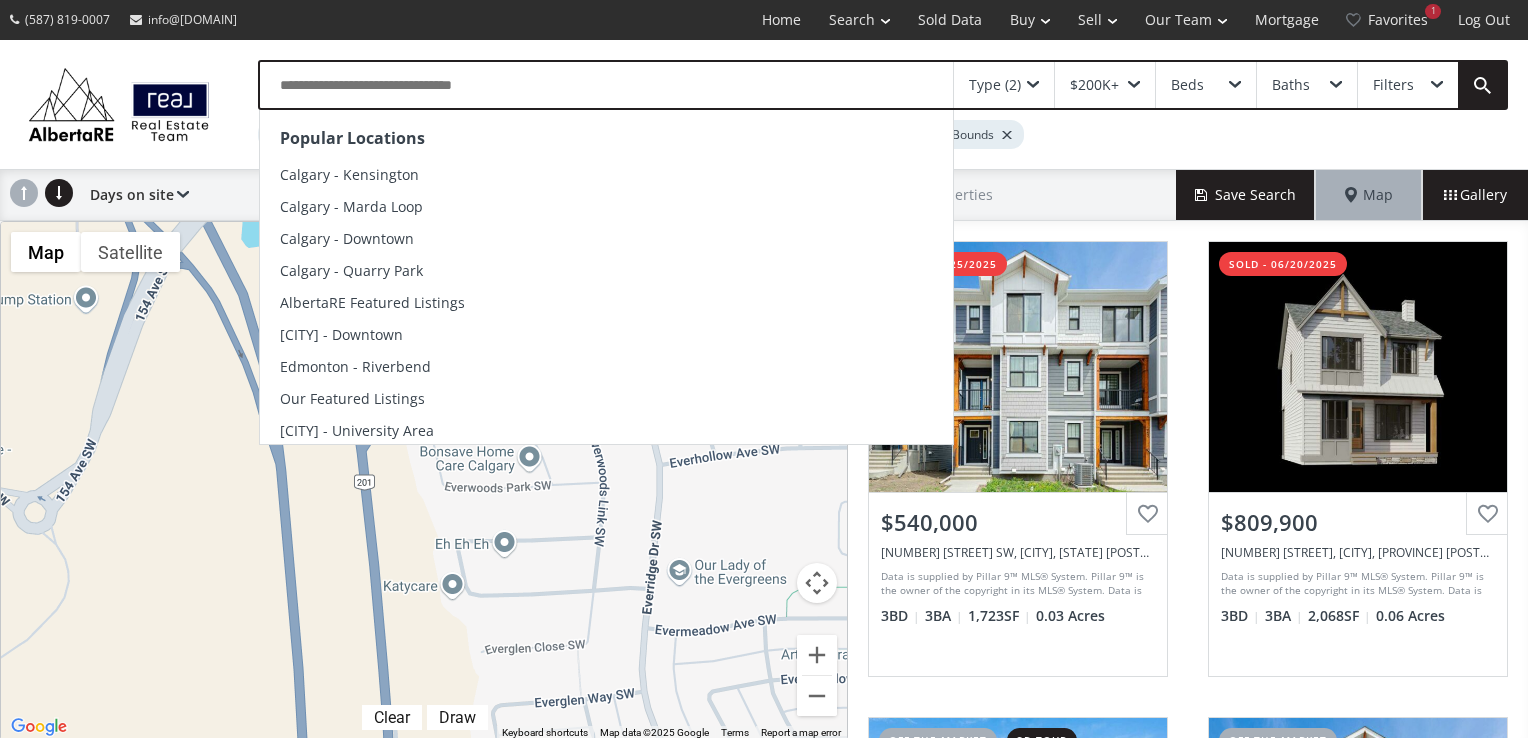 drag, startPoint x: 635, startPoint y: 665, endPoint x: -4, endPoint y: 554, distance: 648.5692 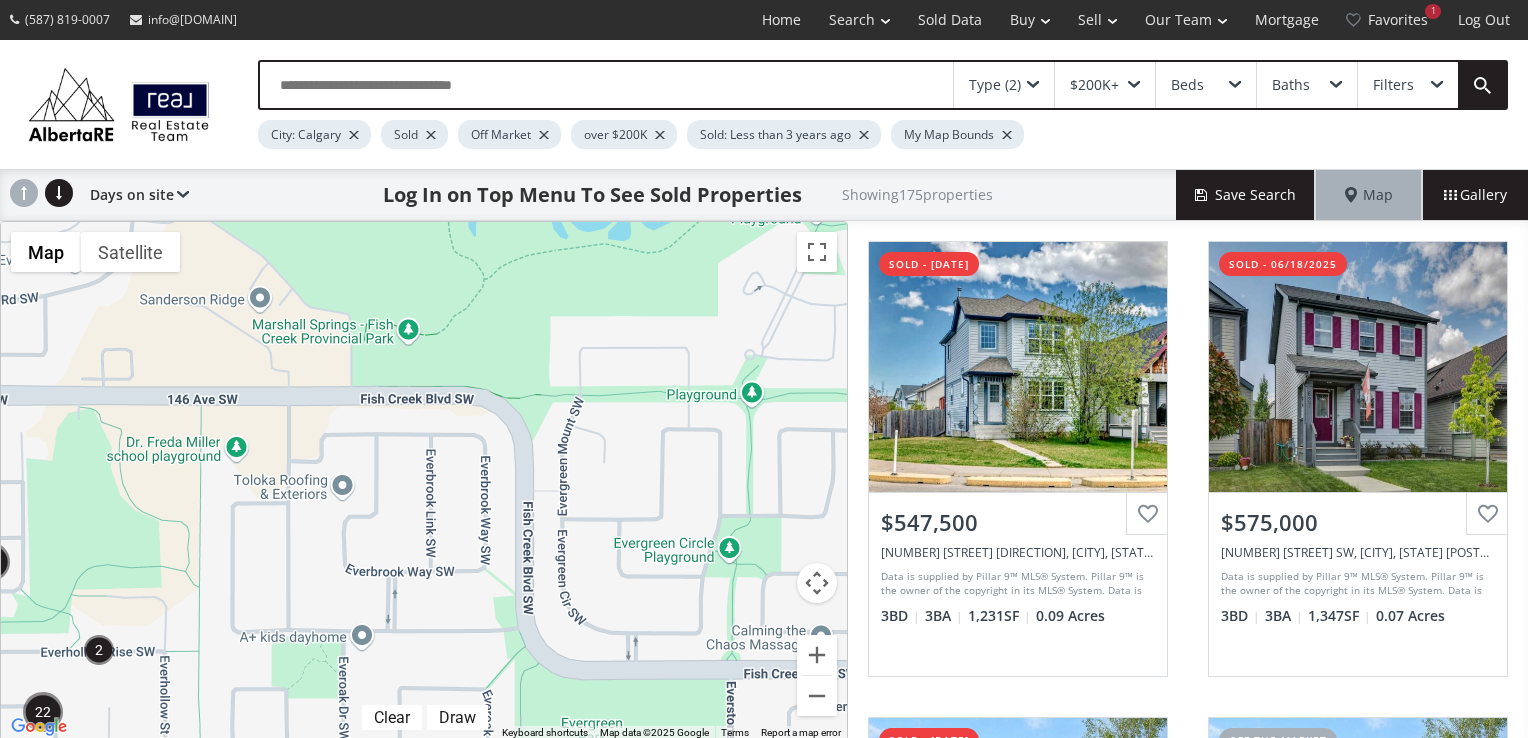 drag, startPoint x: 743, startPoint y: 328, endPoint x: -4, endPoint y: 645, distance: 811.4789 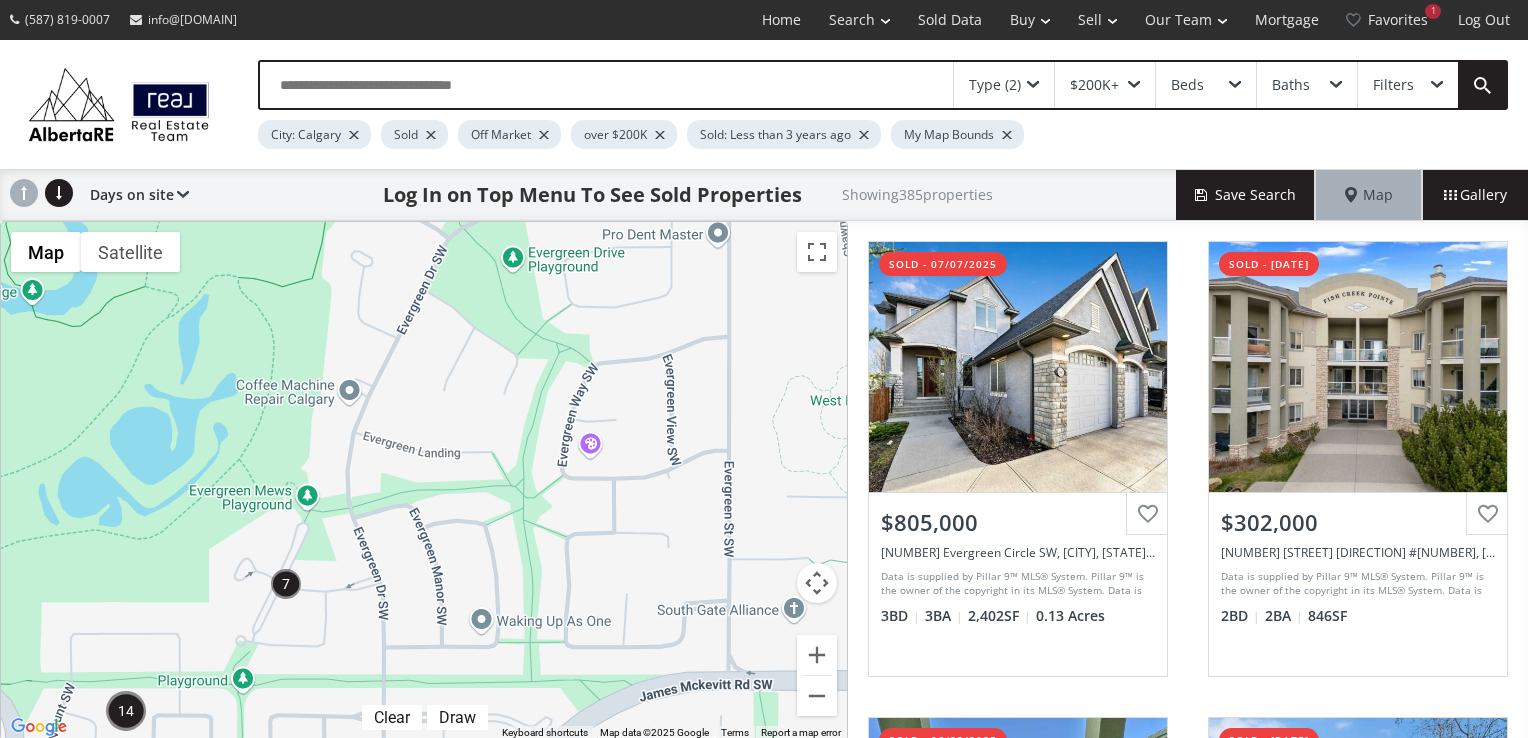 drag, startPoint x: 707, startPoint y: 374, endPoint x: 195, endPoint y: 666, distance: 589.41327 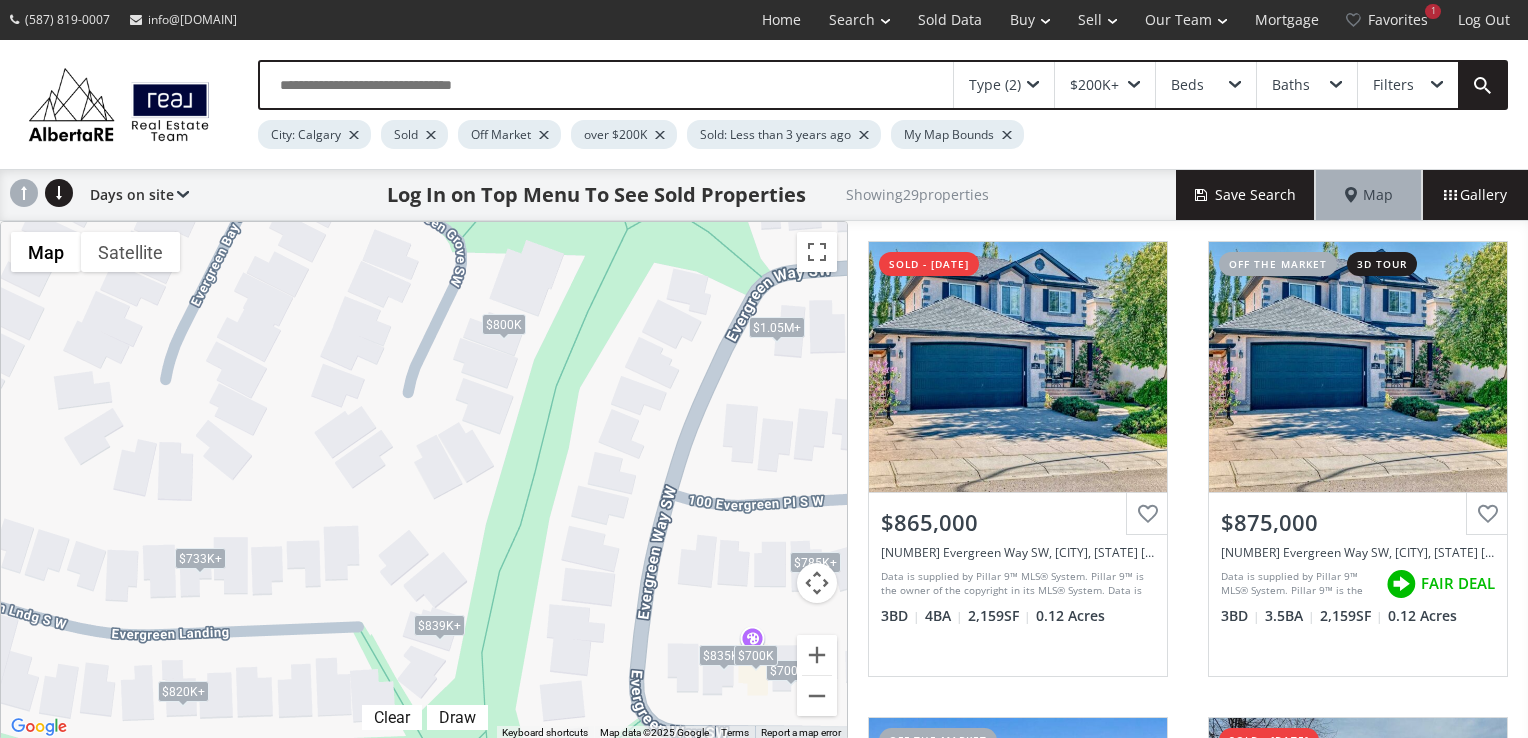 drag, startPoint x: 556, startPoint y: 394, endPoint x: 645, endPoint y: 474, distance: 119.67038 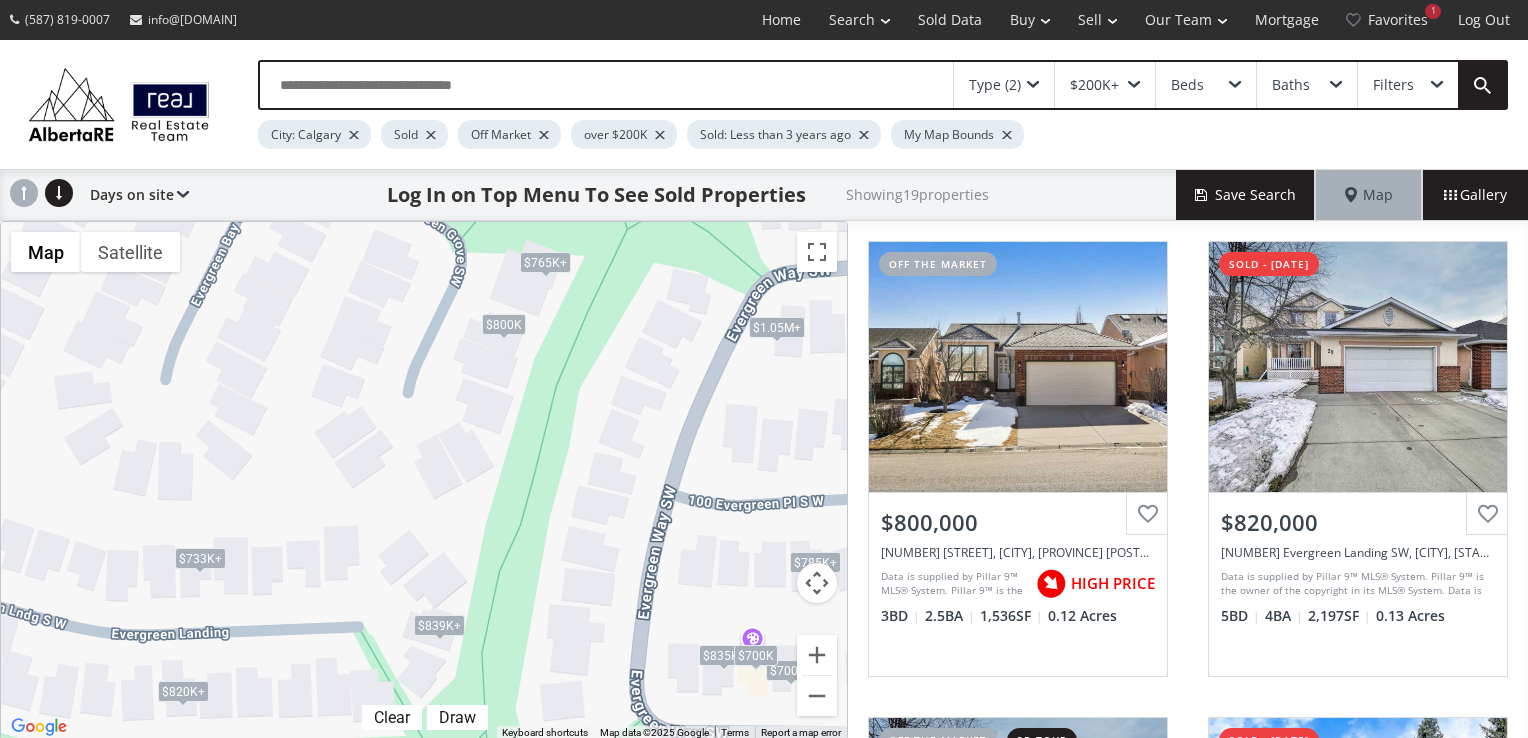 click on "Filters" at bounding box center (1408, 85) 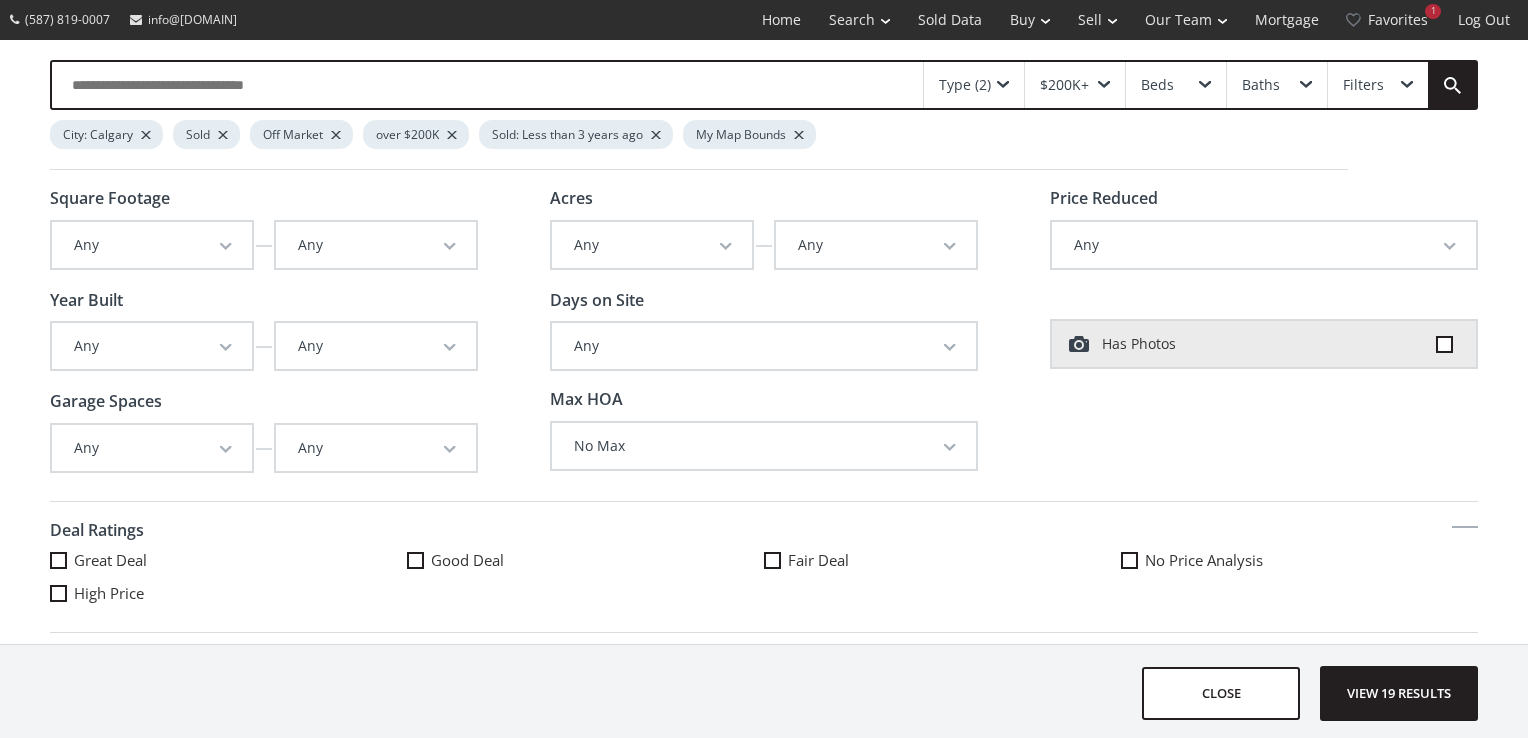click on "Type   (2)" at bounding box center [974, 85] 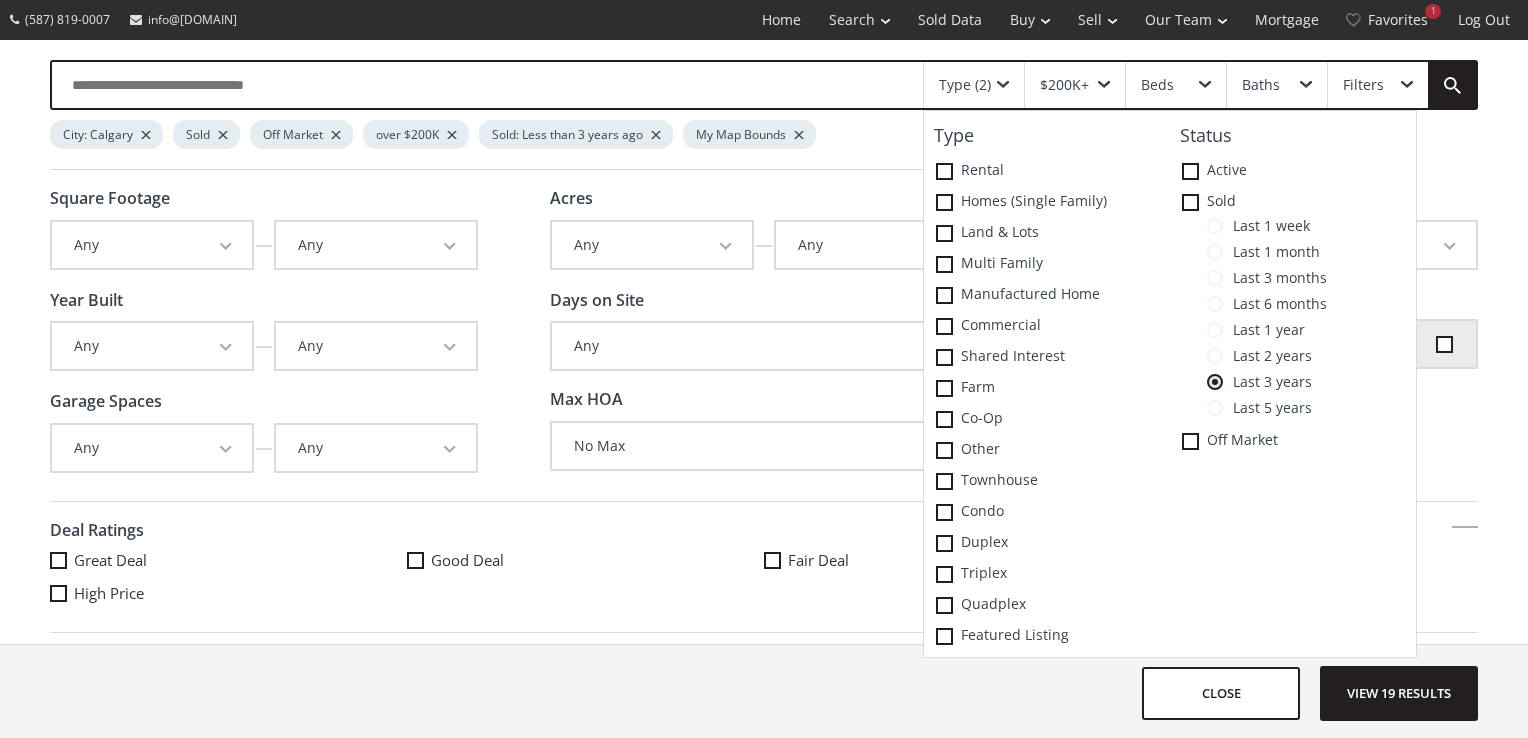 click on "Last 5 years" at bounding box center (1267, 408) 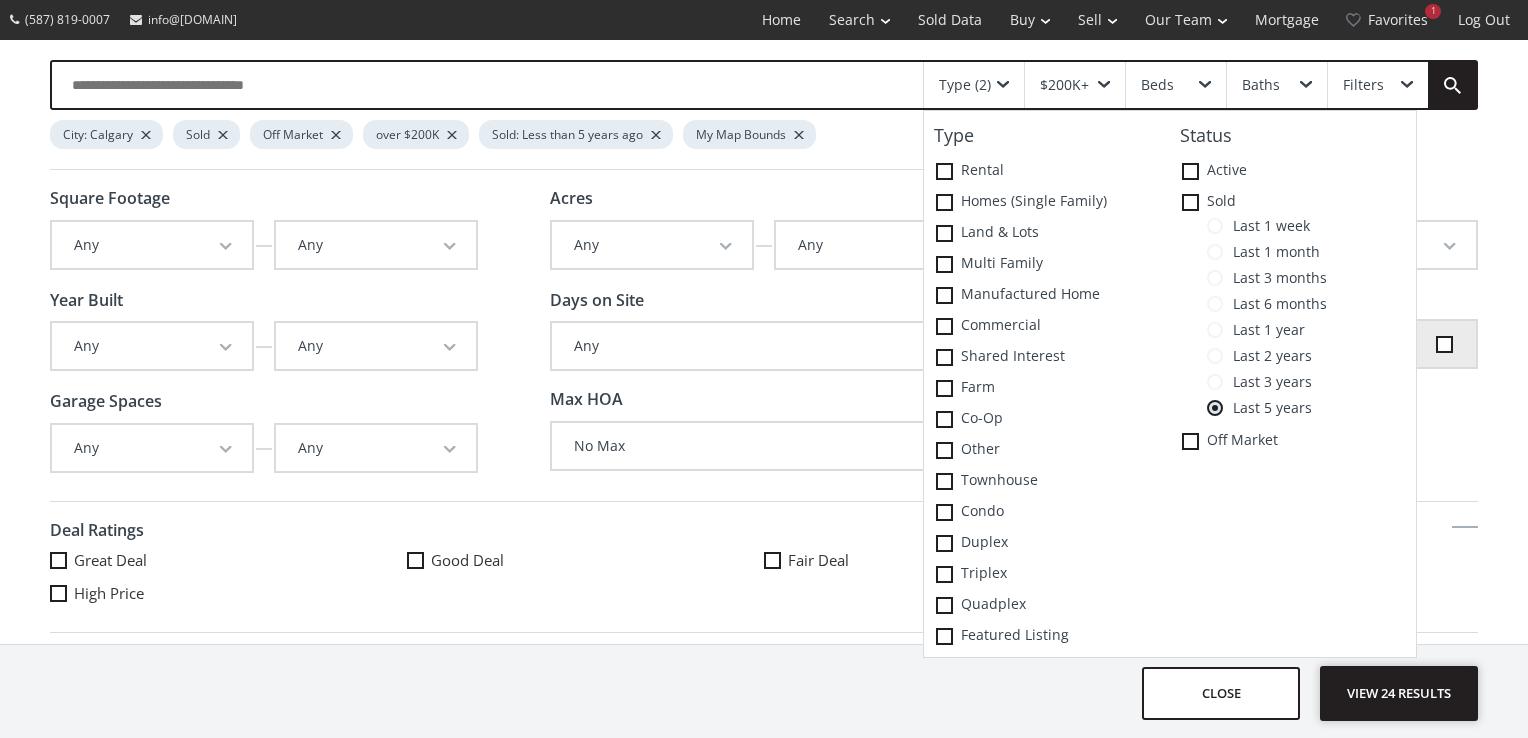 click on "View 24 results" at bounding box center [1399, 693] 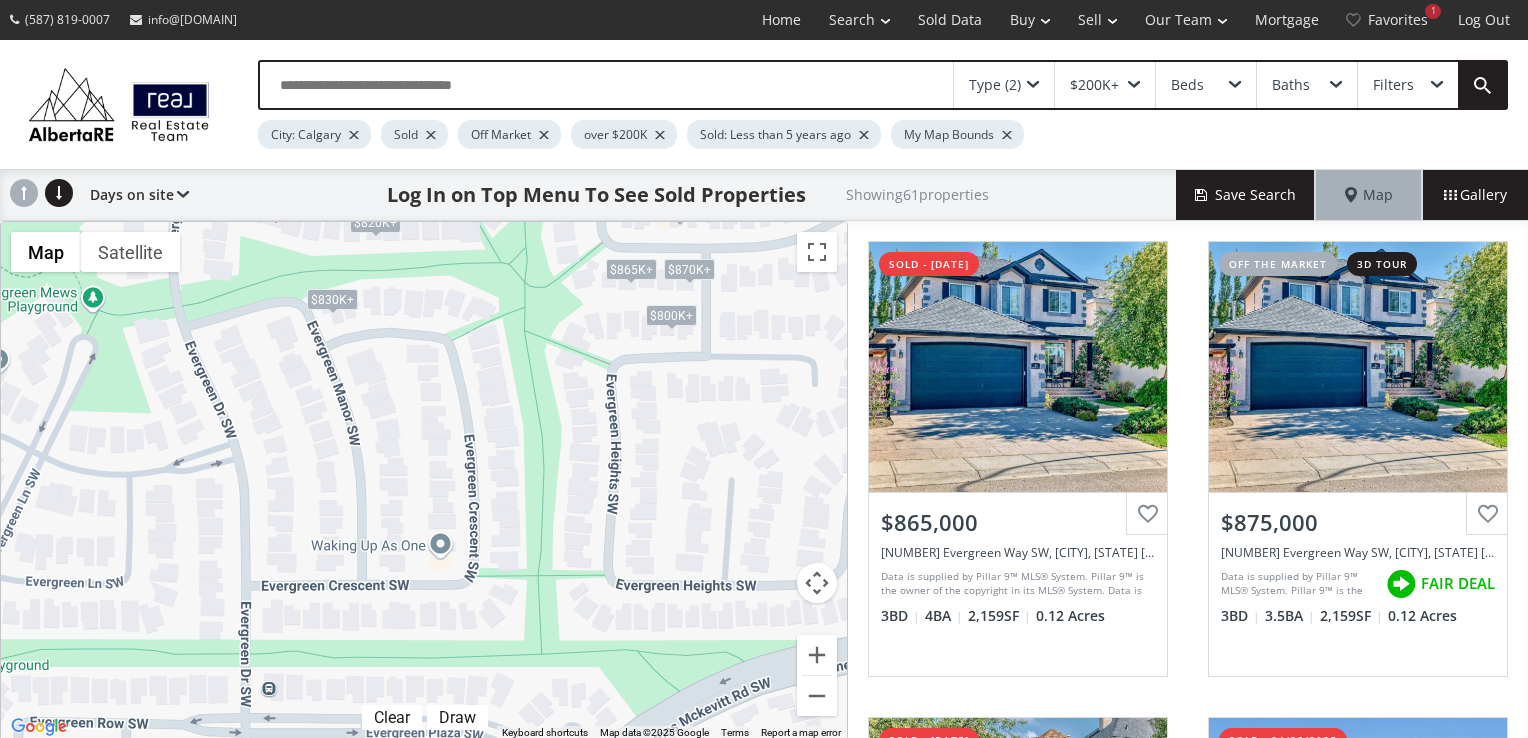 drag, startPoint x: 757, startPoint y: 538, endPoint x: 656, endPoint y: 158, distance: 393.19333 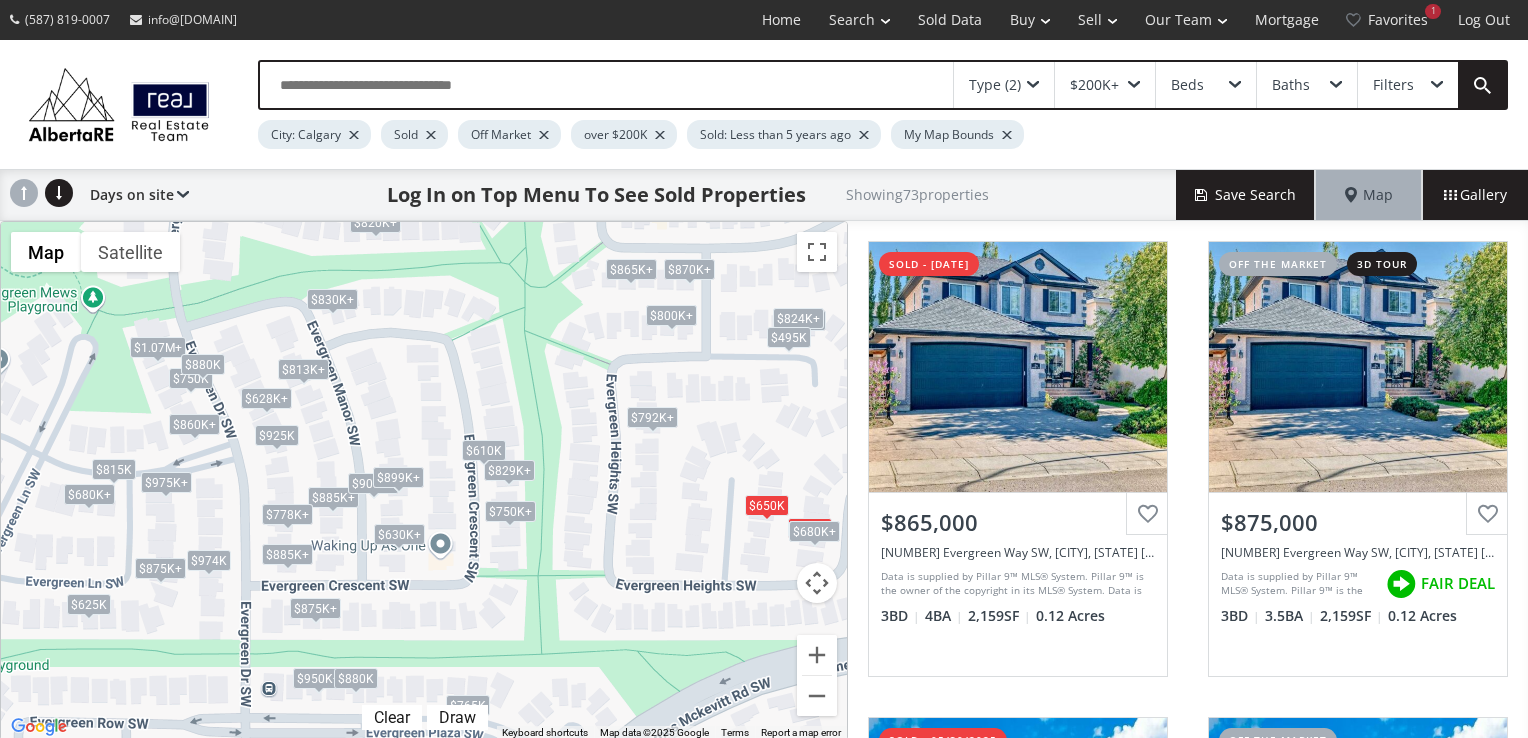 click on "$792K+" at bounding box center (652, 417) 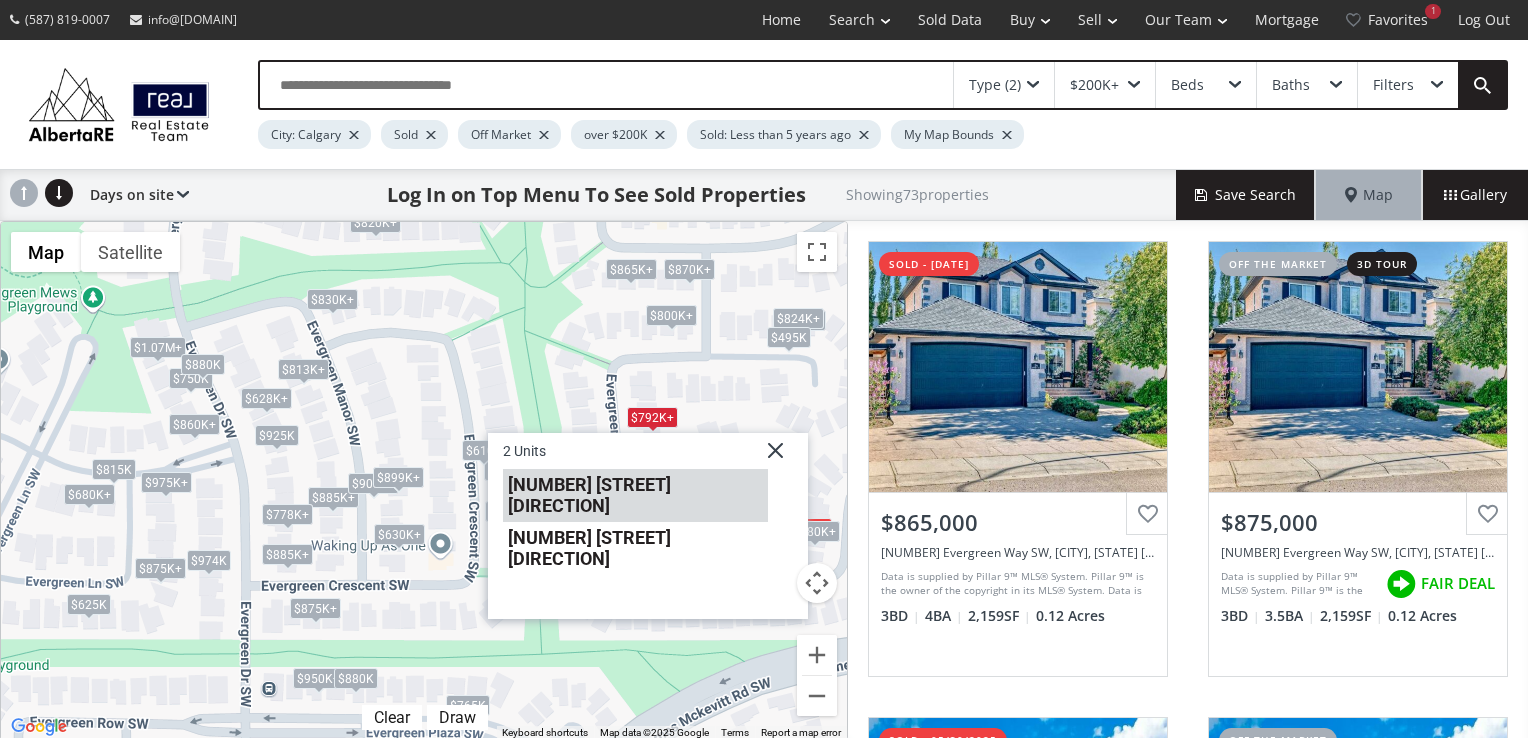 click on "132 Evergreen Heights SW" at bounding box center (635, 495) 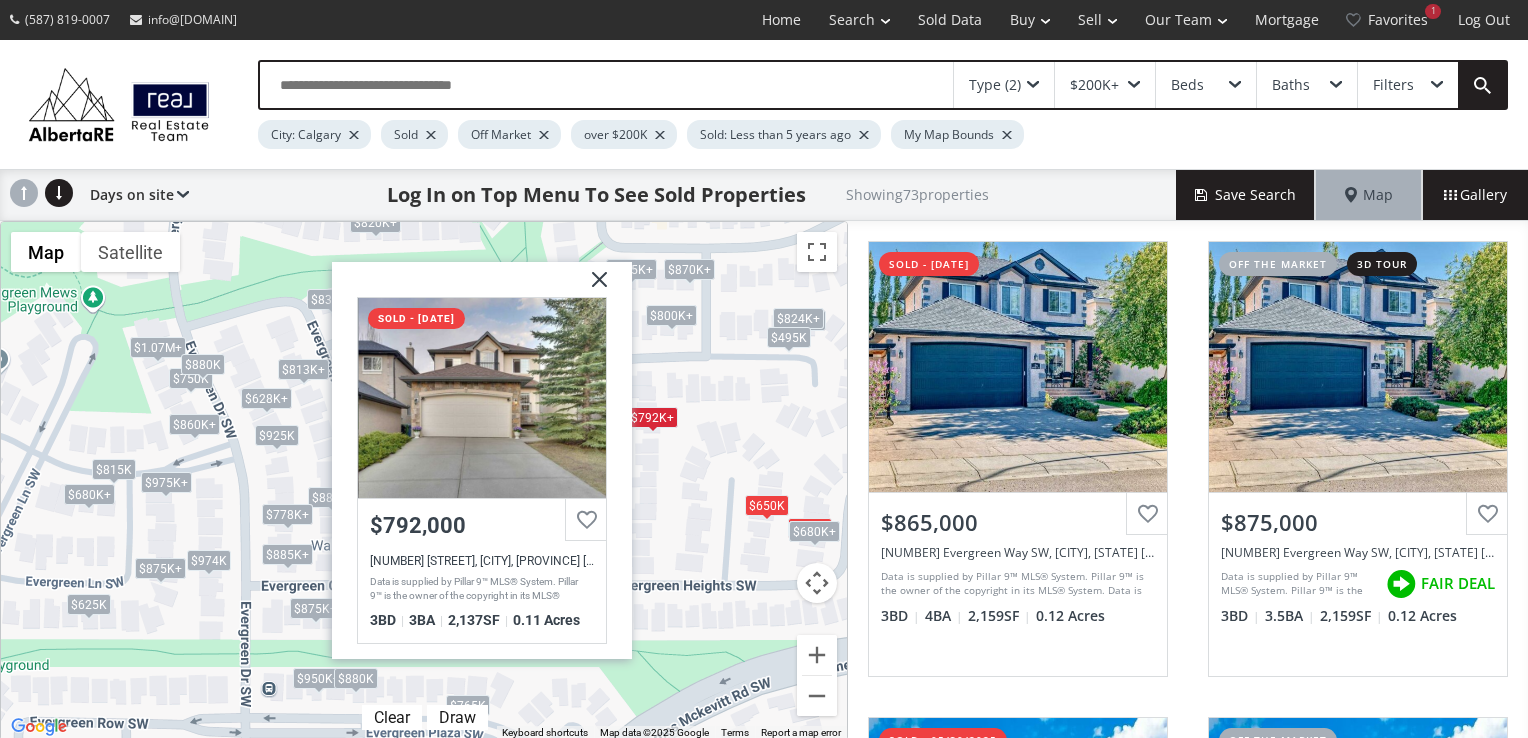 click at bounding box center (592, 287) 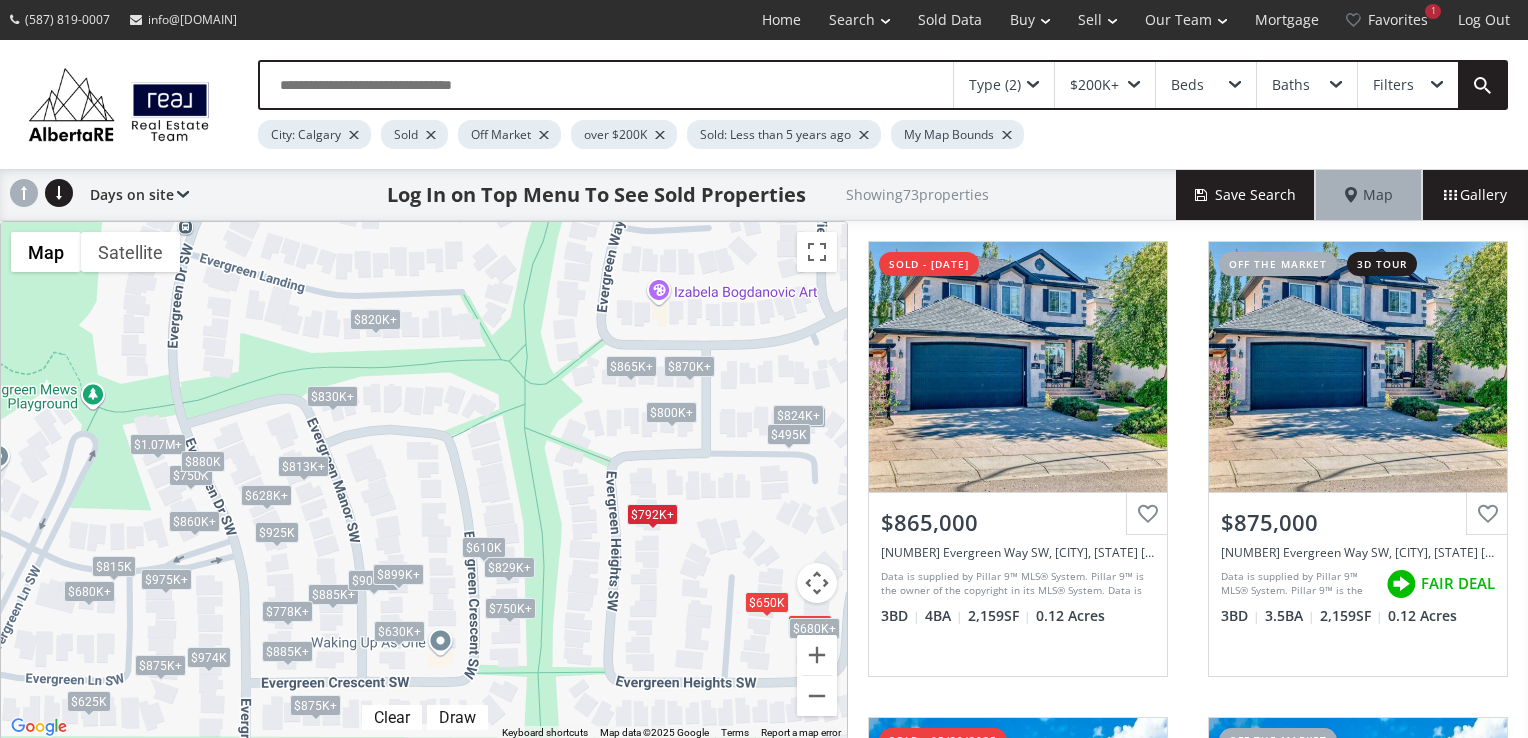 drag, startPoint x: 668, startPoint y: 370, endPoint x: 668, endPoint y: 470, distance: 100 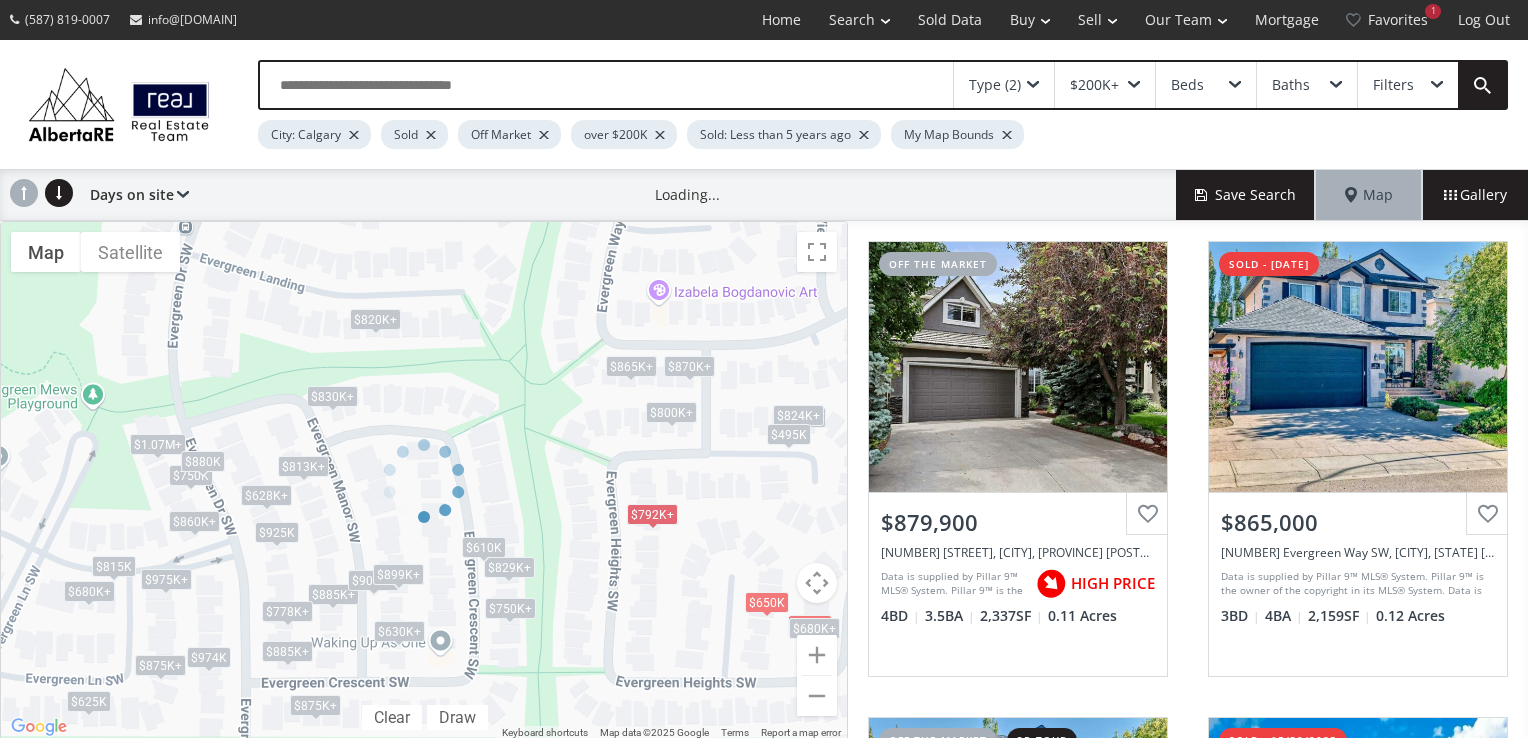 click at bounding box center [424, 481] 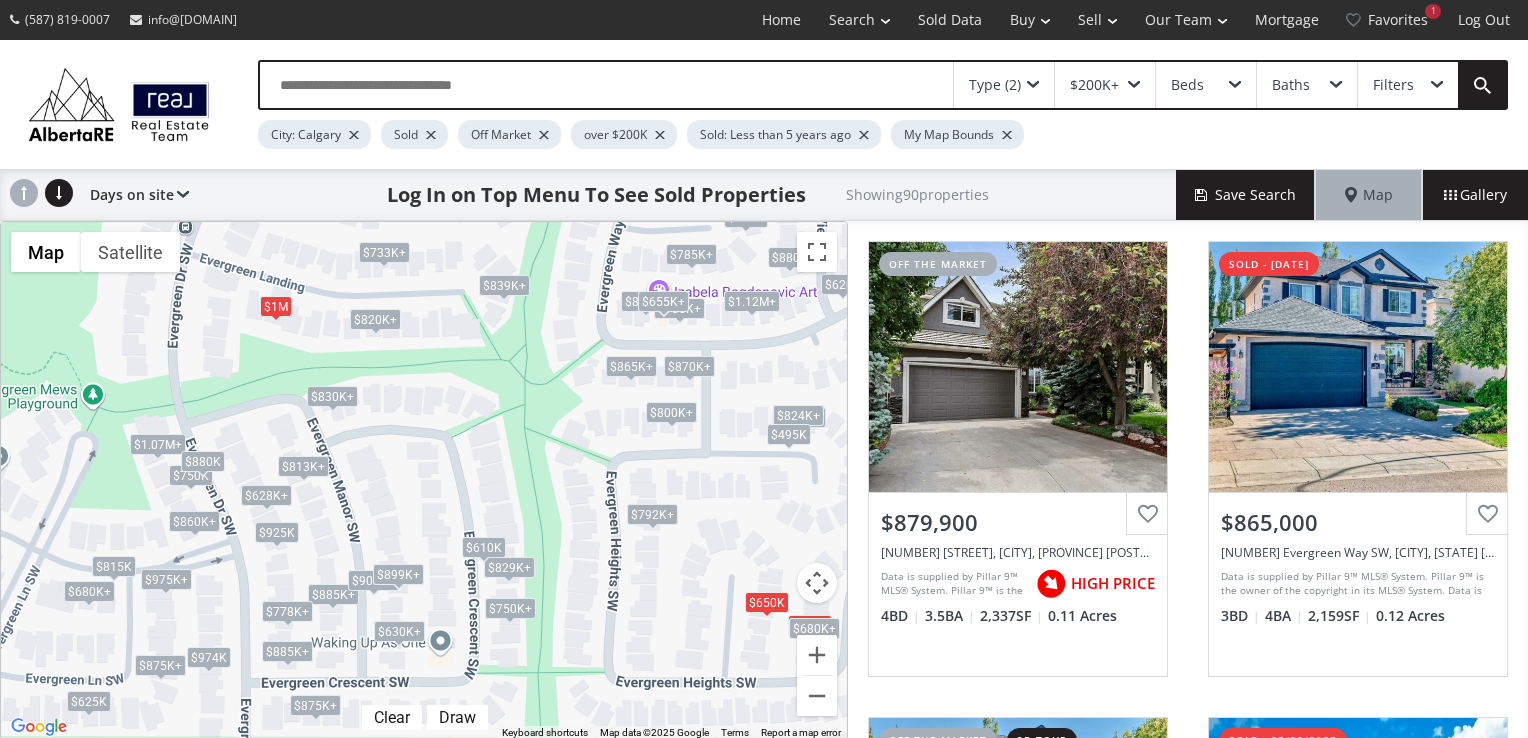 click on "$792K+" at bounding box center [652, 514] 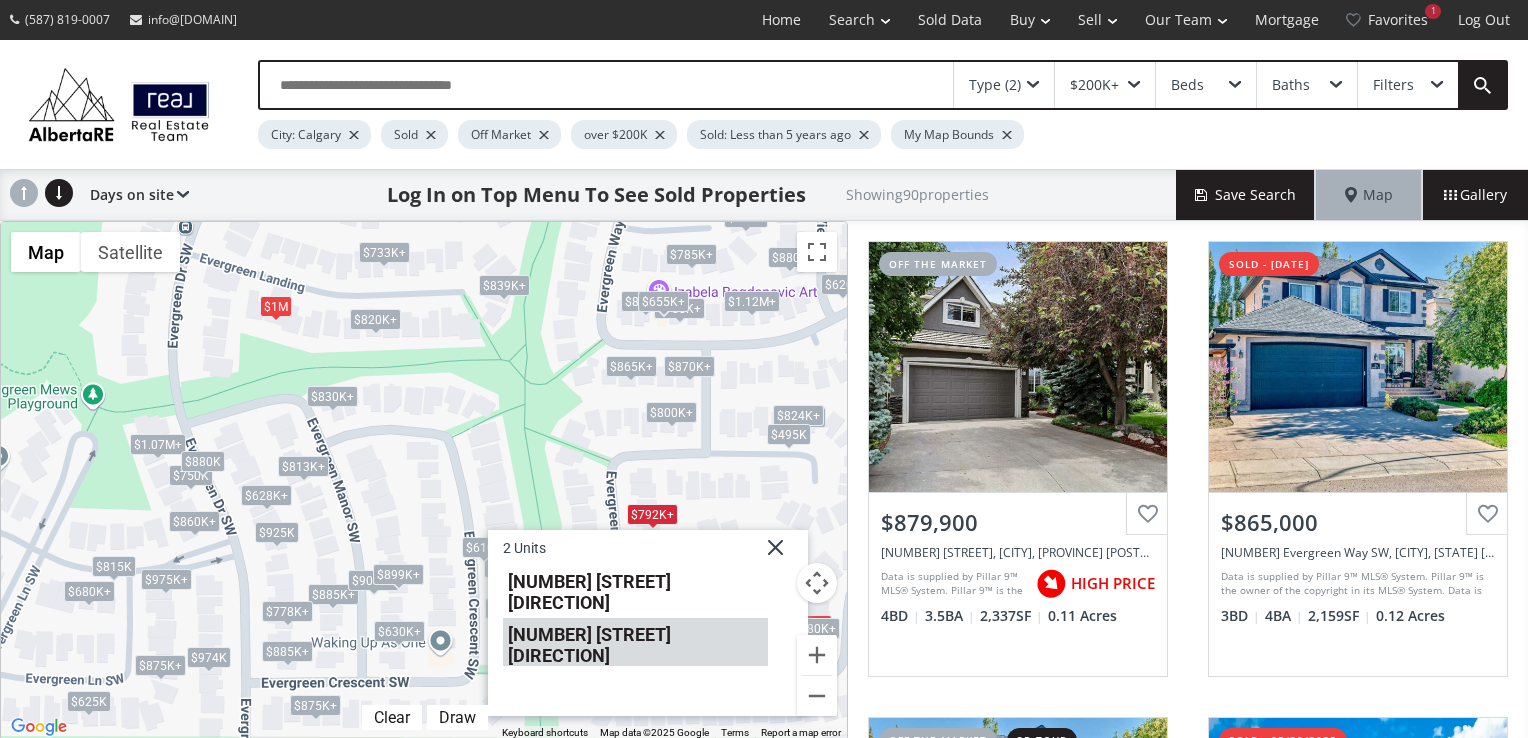 click on "132 Evergreen Heights SW" at bounding box center [635, 642] 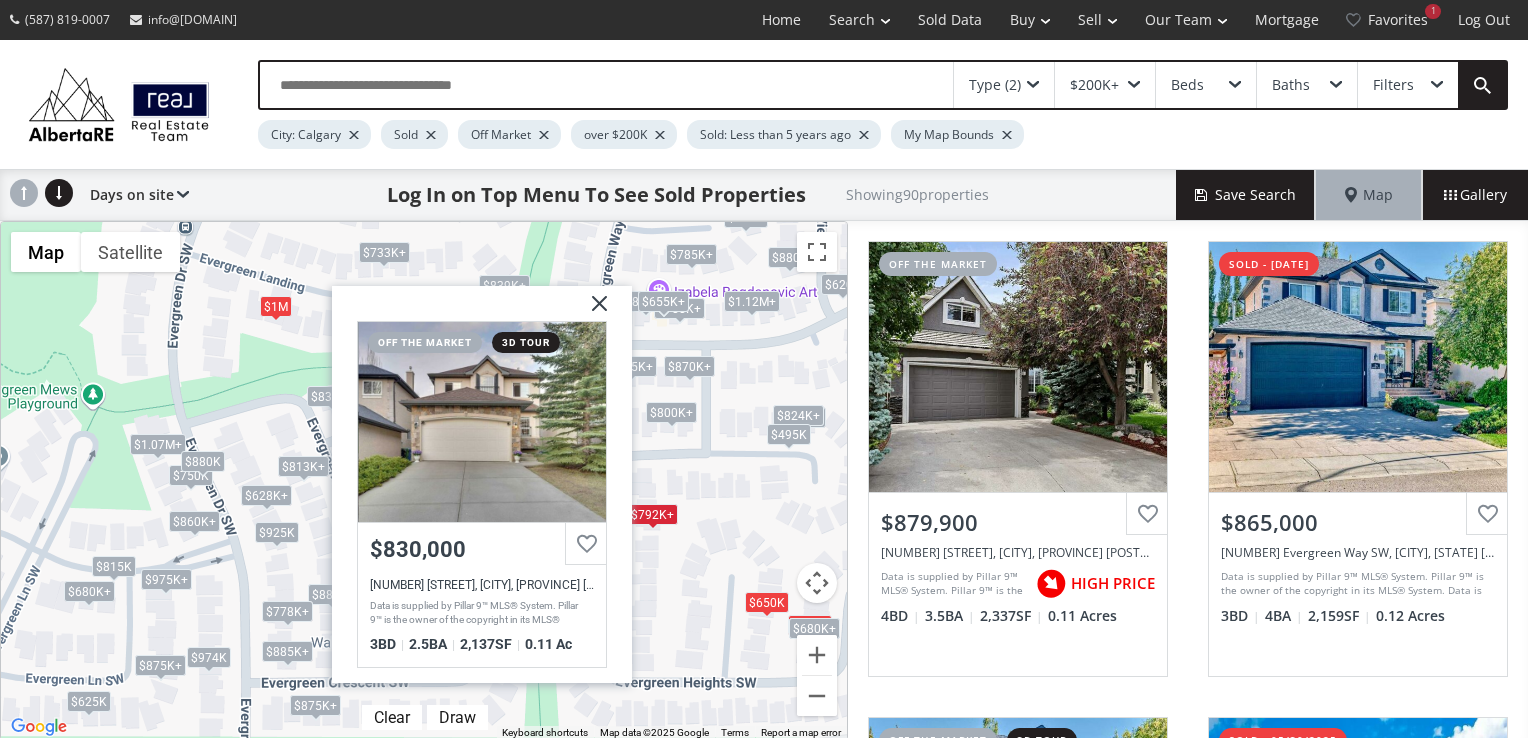 click on "$792K+" at bounding box center (652, 514) 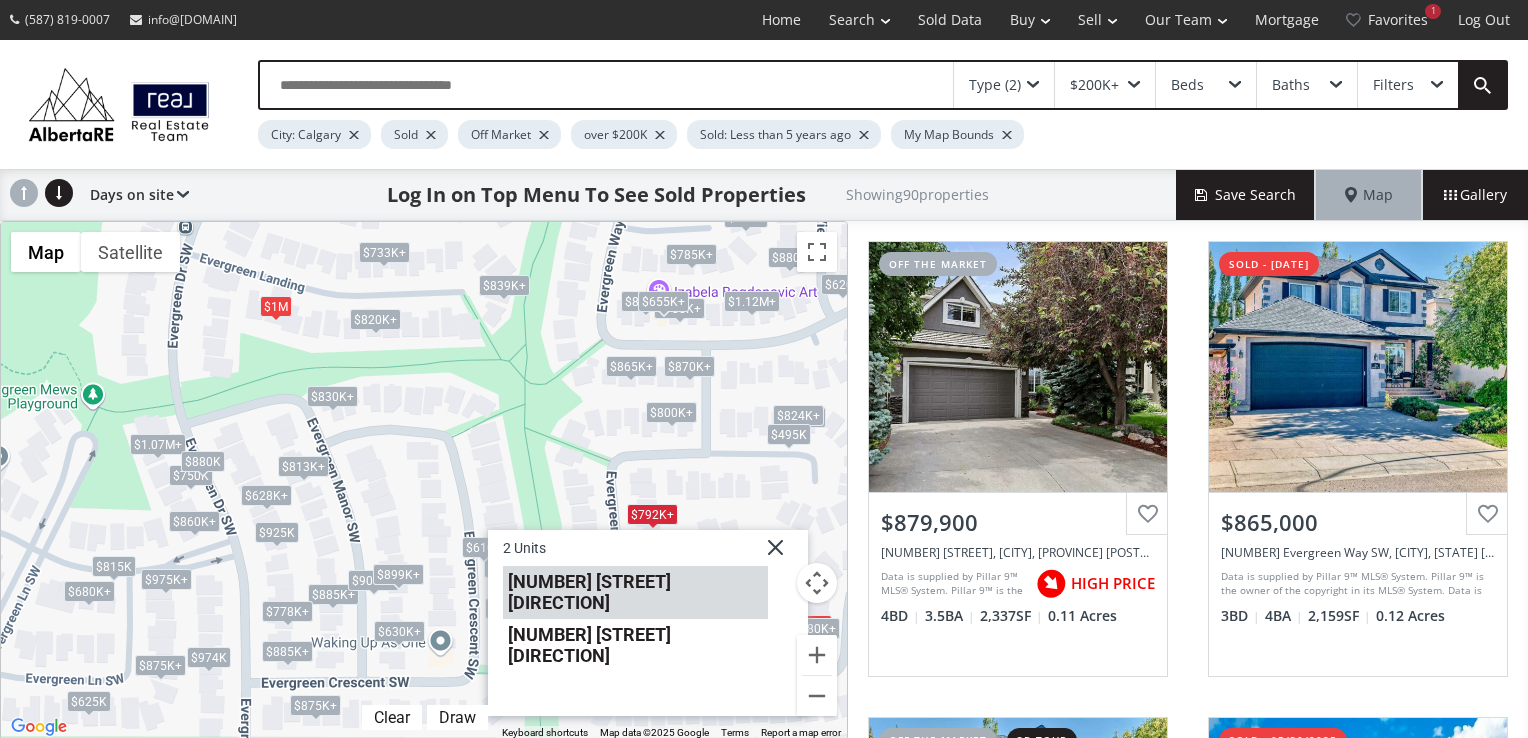 click on "132 Evergreen Heights SW" at bounding box center (635, 592) 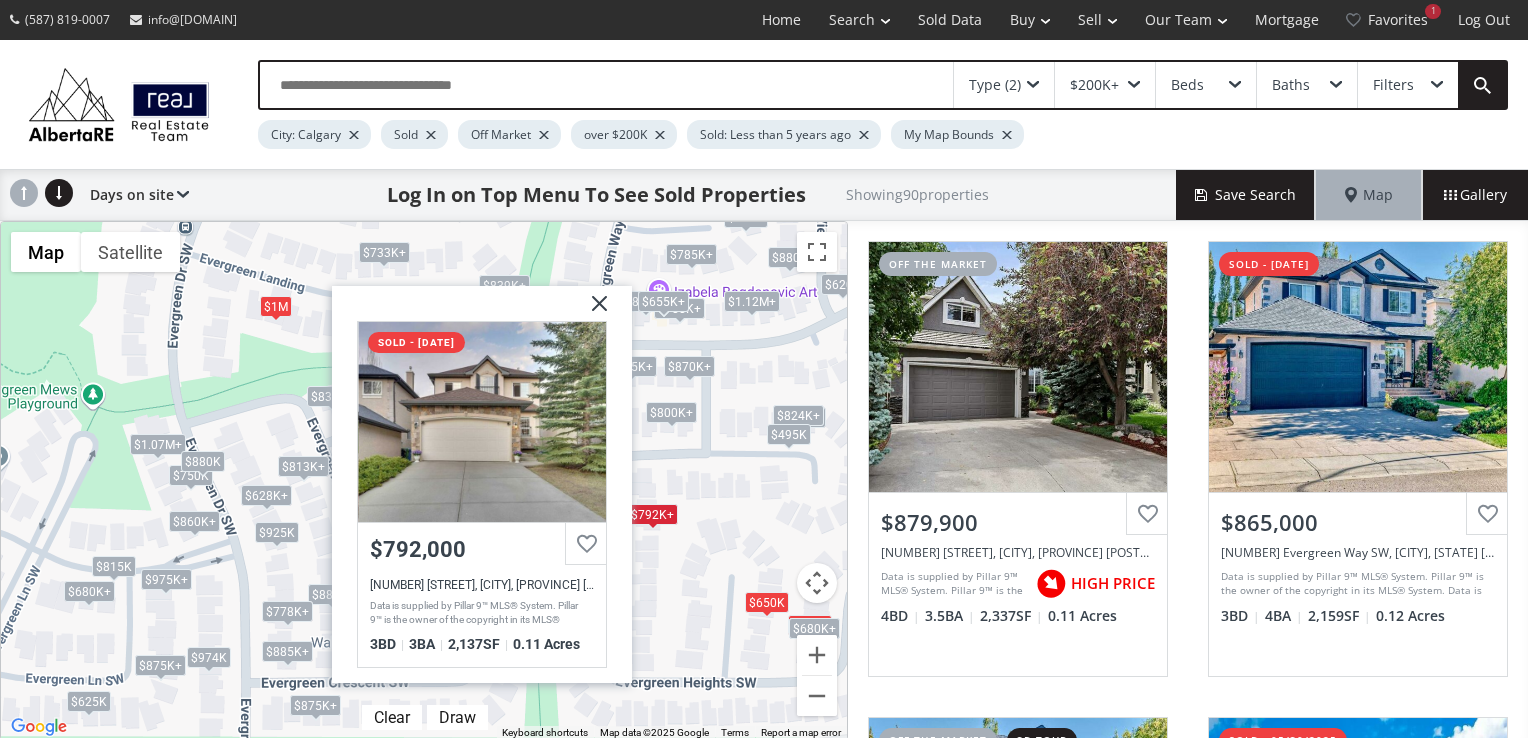 click at bounding box center (592, 311) 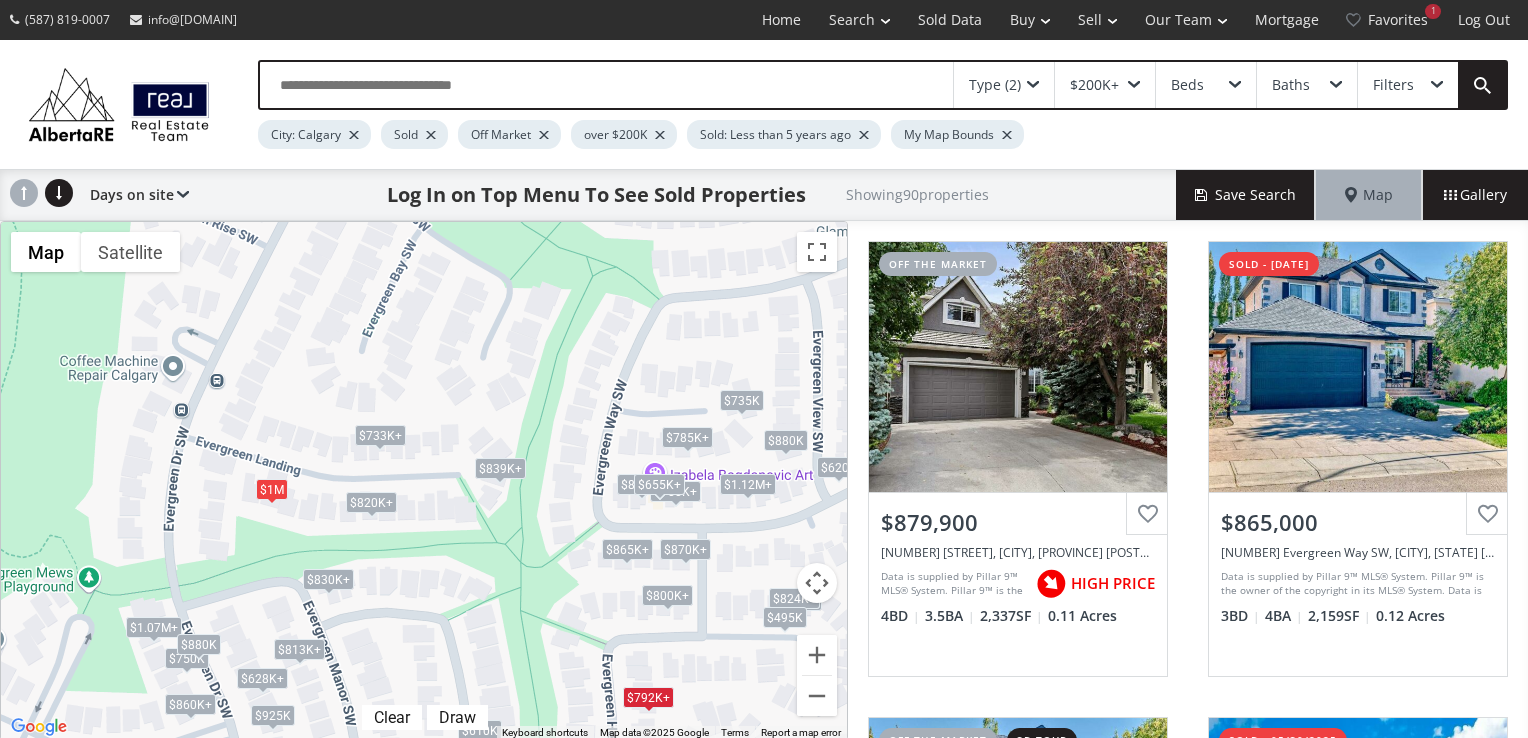 drag, startPoint x: 607, startPoint y: 380, endPoint x: 604, endPoint y: 569, distance: 189.0238 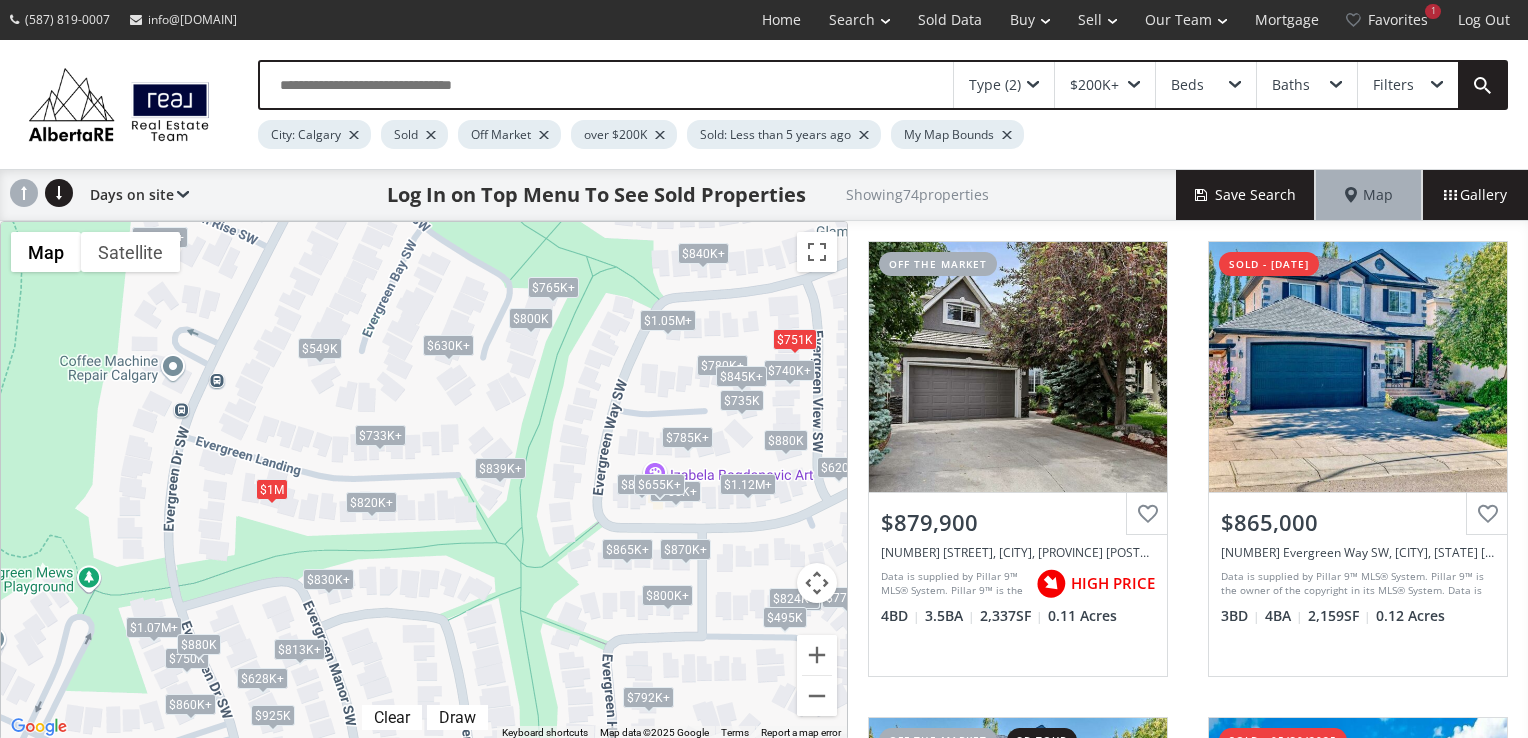 click on "$1.05M+" at bounding box center (668, 320) 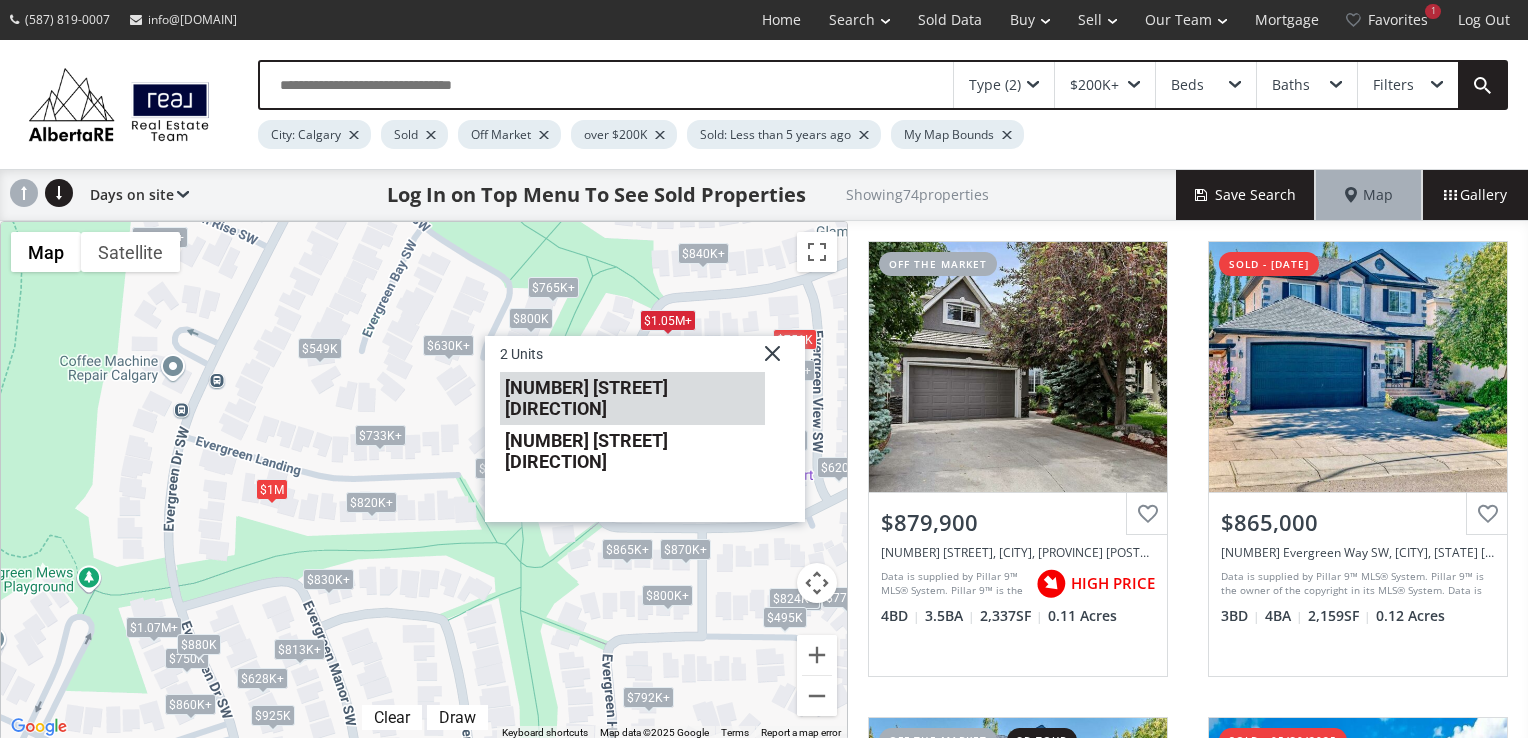 click on "47 Evergreen Way SW" at bounding box center [632, 398] 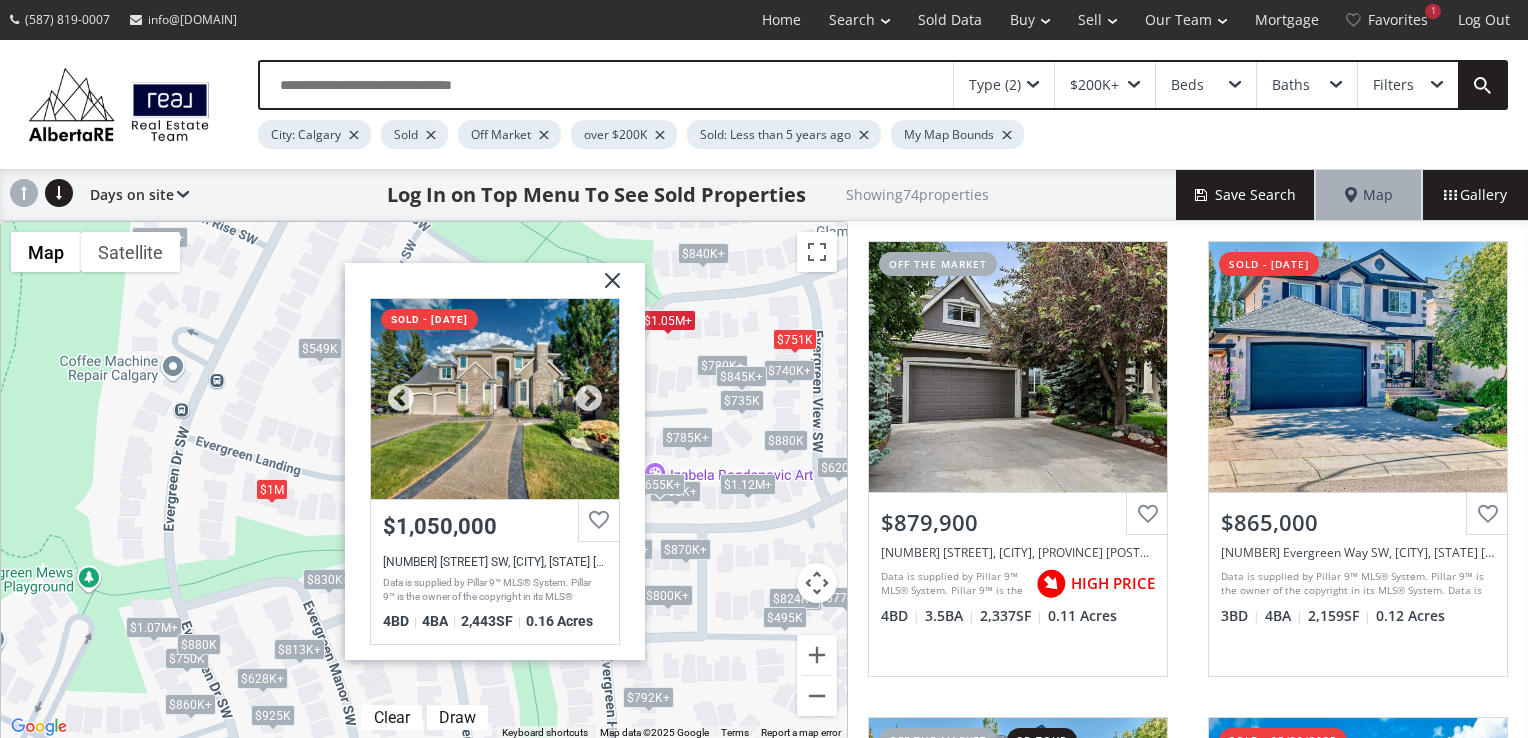 click at bounding box center [495, 399] 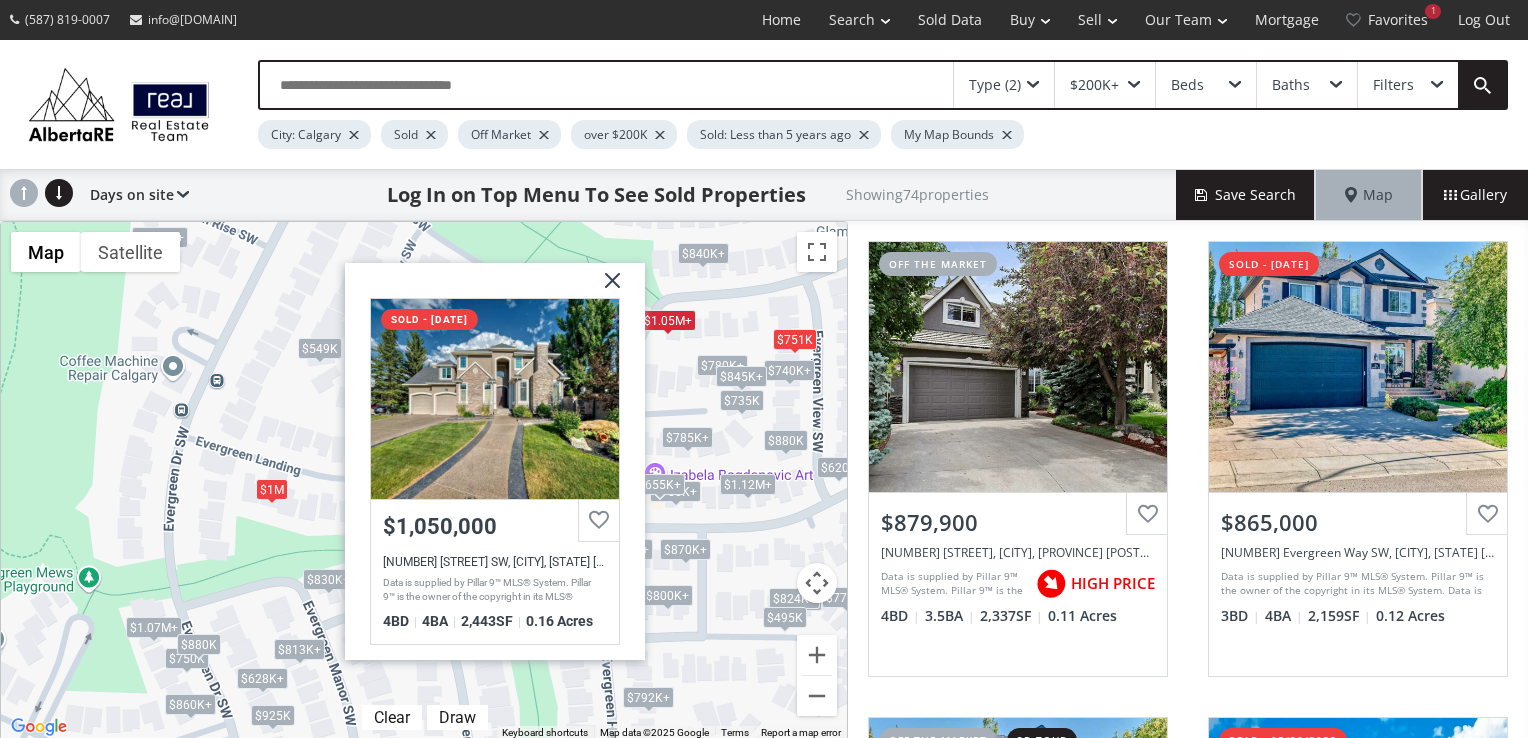 click on "To navigate, press the arrow keys. $880K $865K+ $865K+ $794K+ $794K+ $800K+ $800K $820K+ $820K+ $870K+ $870K+ $824K+ $1M $1.12M+ $1.12M+ $835K+ $835K+ $735K $765K+ $765K+ $824K+ $925K $835K+ $1.05M+ $800K+ $1.05M+ $839K+ $839K+ $1.12M+ $740K+ $740K+ $792K+ $800K+ $1.07M+ $792K+ $1.07M+ $840K+ $840K+ $780K+ $780K+ $700K+ $700K+ $830K+ $830K+ $751K $785K+ $1.43M+ $1.43M+ $785K+ $628K+ $628K+ $860K+ $860K+ $775K+ $775K+ $733K+ $1.43M+ $733K+ $813K+ $845K+ $813K+ $845K+ $630K+ $1.43M+ $630K+ $655K+ $655K+ $1.43M+ $655K+ $750K $495K $880K $620K $549K Evergreen Way SW Calgary AB T2Y 3K7 sold - 08/29/2024 $1,050,000 47 Evergreen Way SW, Calgary, AB T2Y 3K7 4  BD 4  BA 2,443  SF 0.16   Acres" at bounding box center (424, 481) 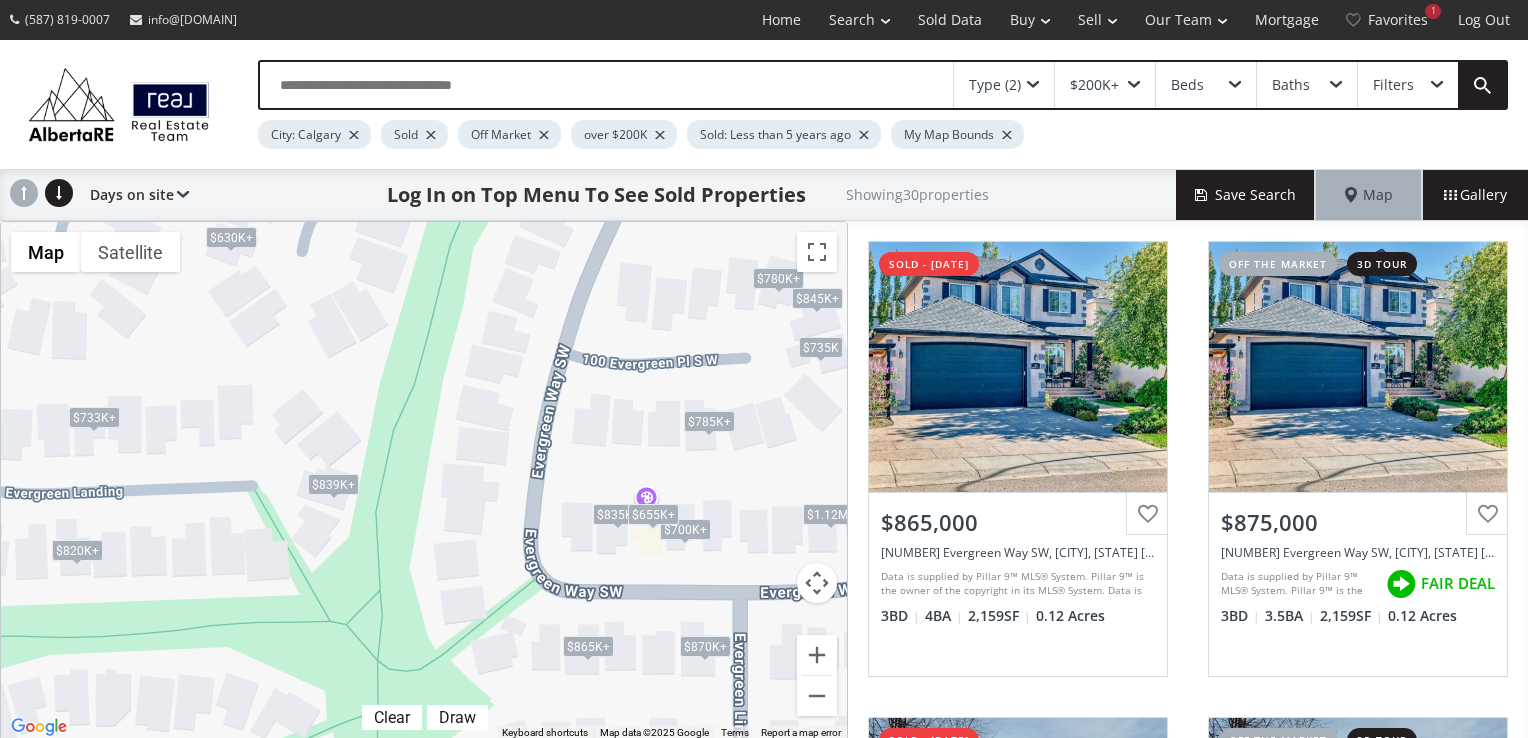 click at bounding box center [1033, 85] 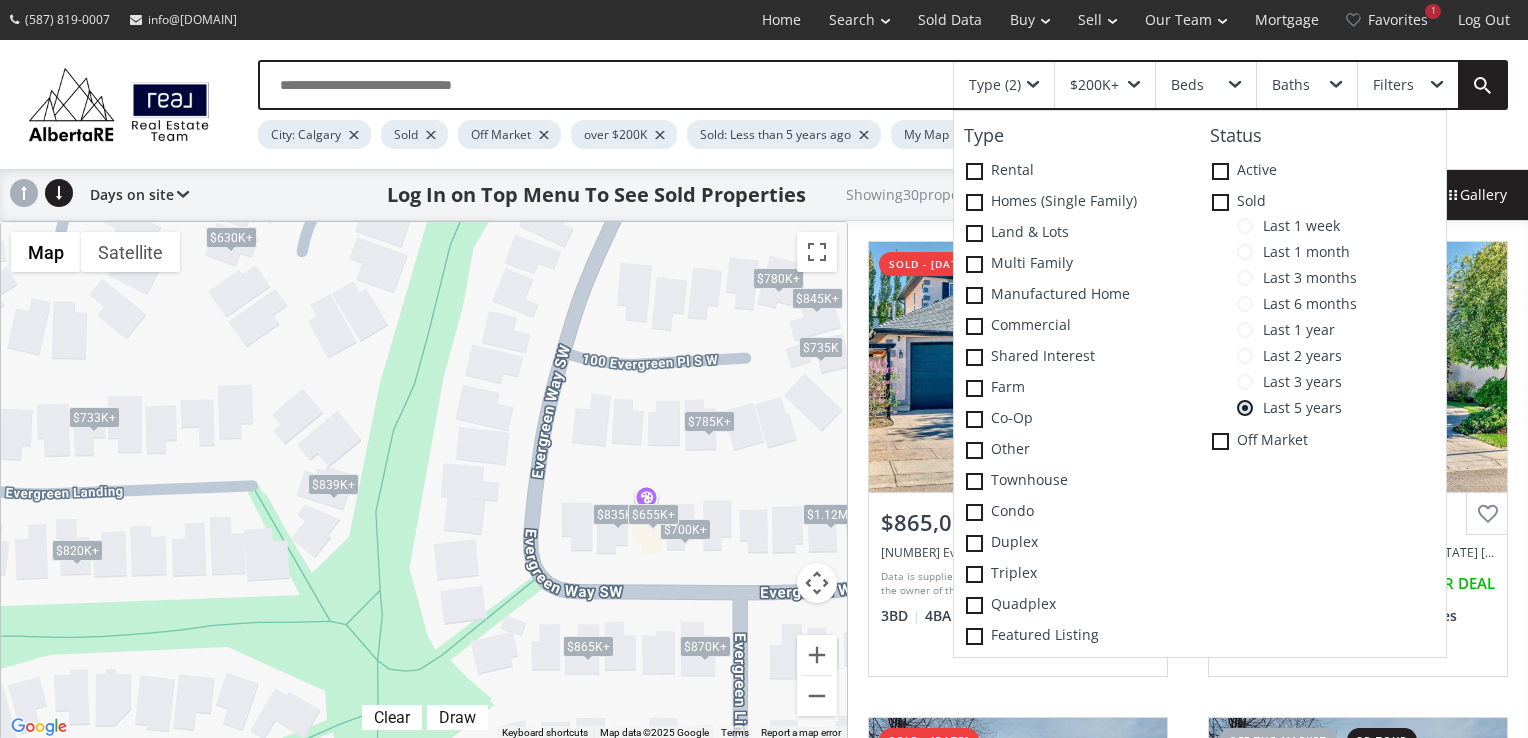 click on "Last 2 years" at bounding box center (1297, 356) 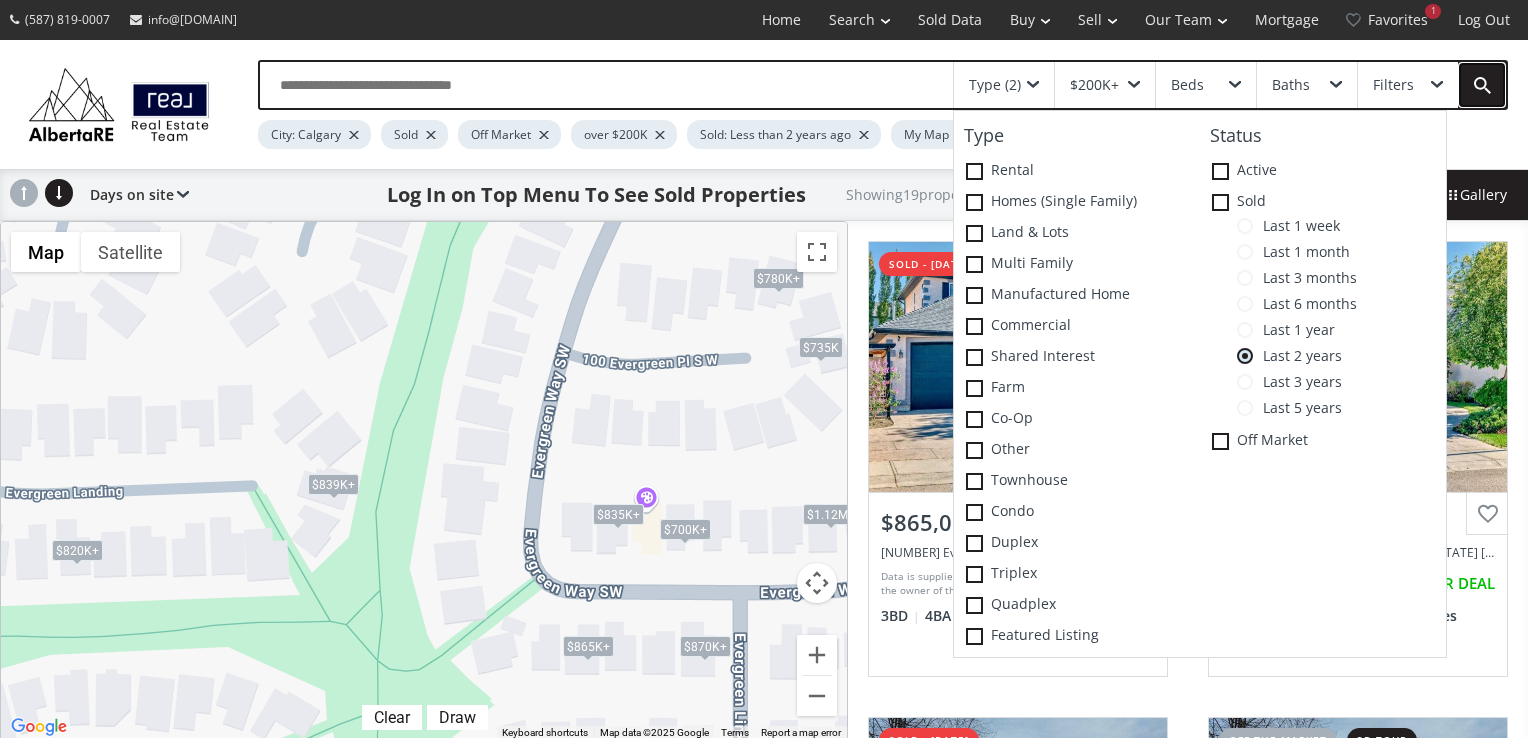 click at bounding box center [1482, 85] 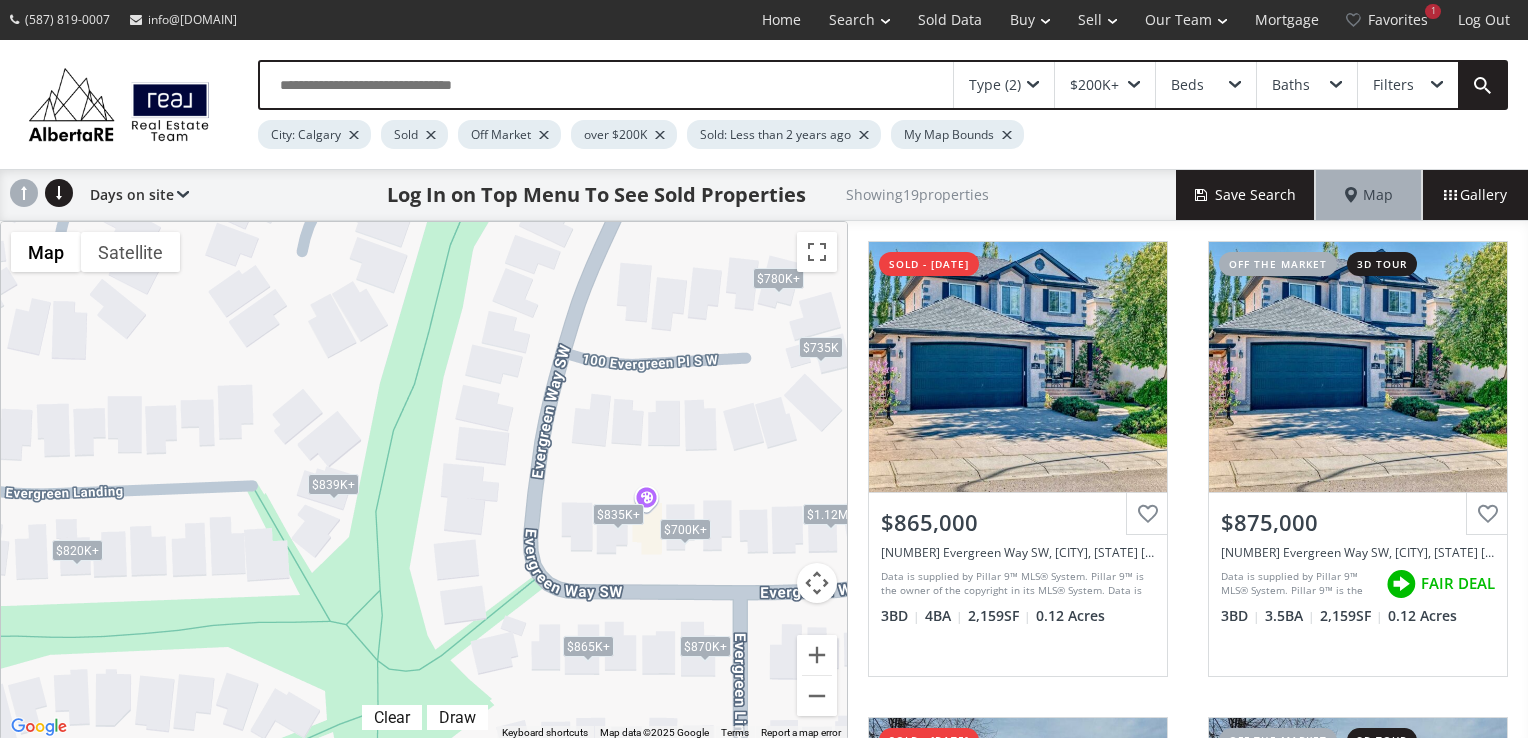 click on "$835K+" at bounding box center (618, 514) 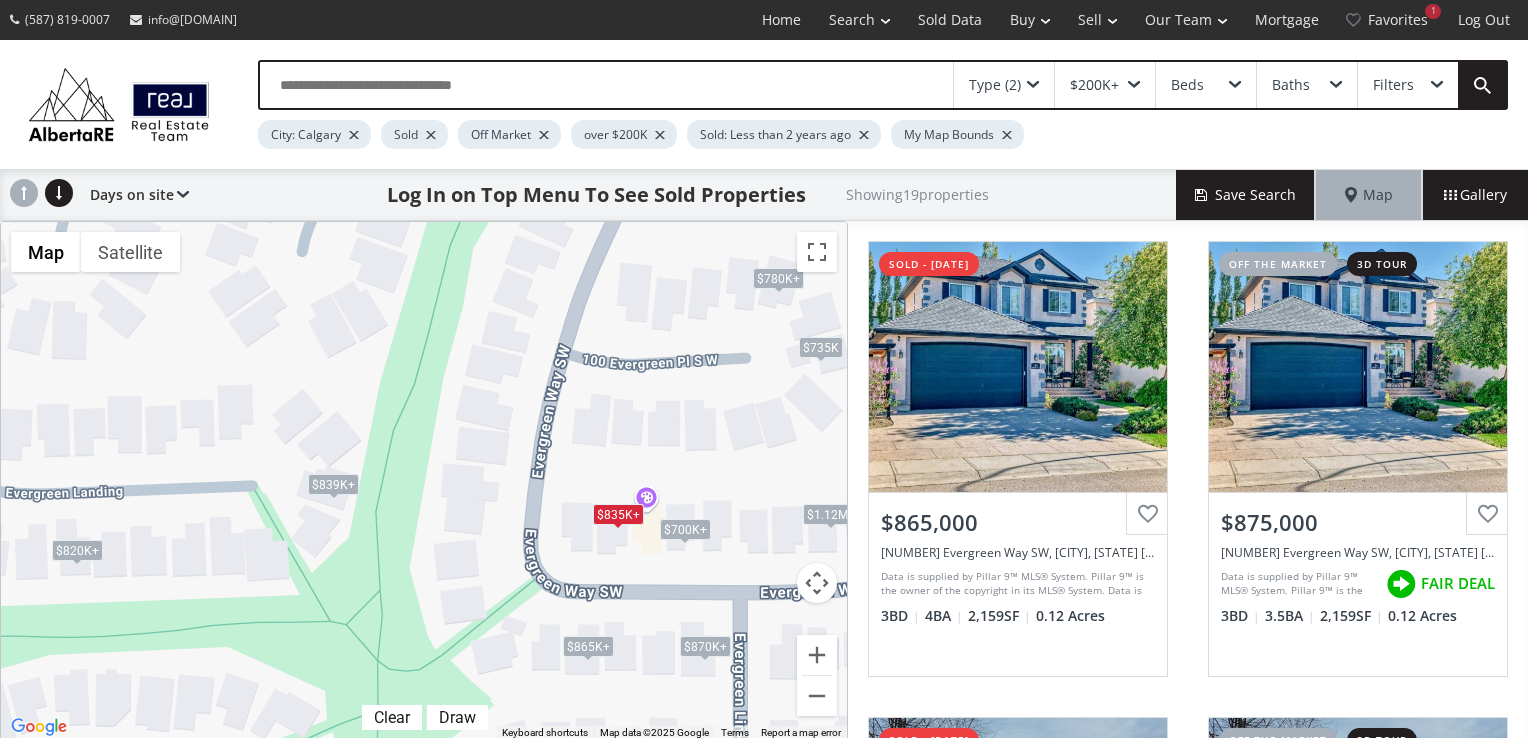 click on "$835K+" at bounding box center [618, 514] 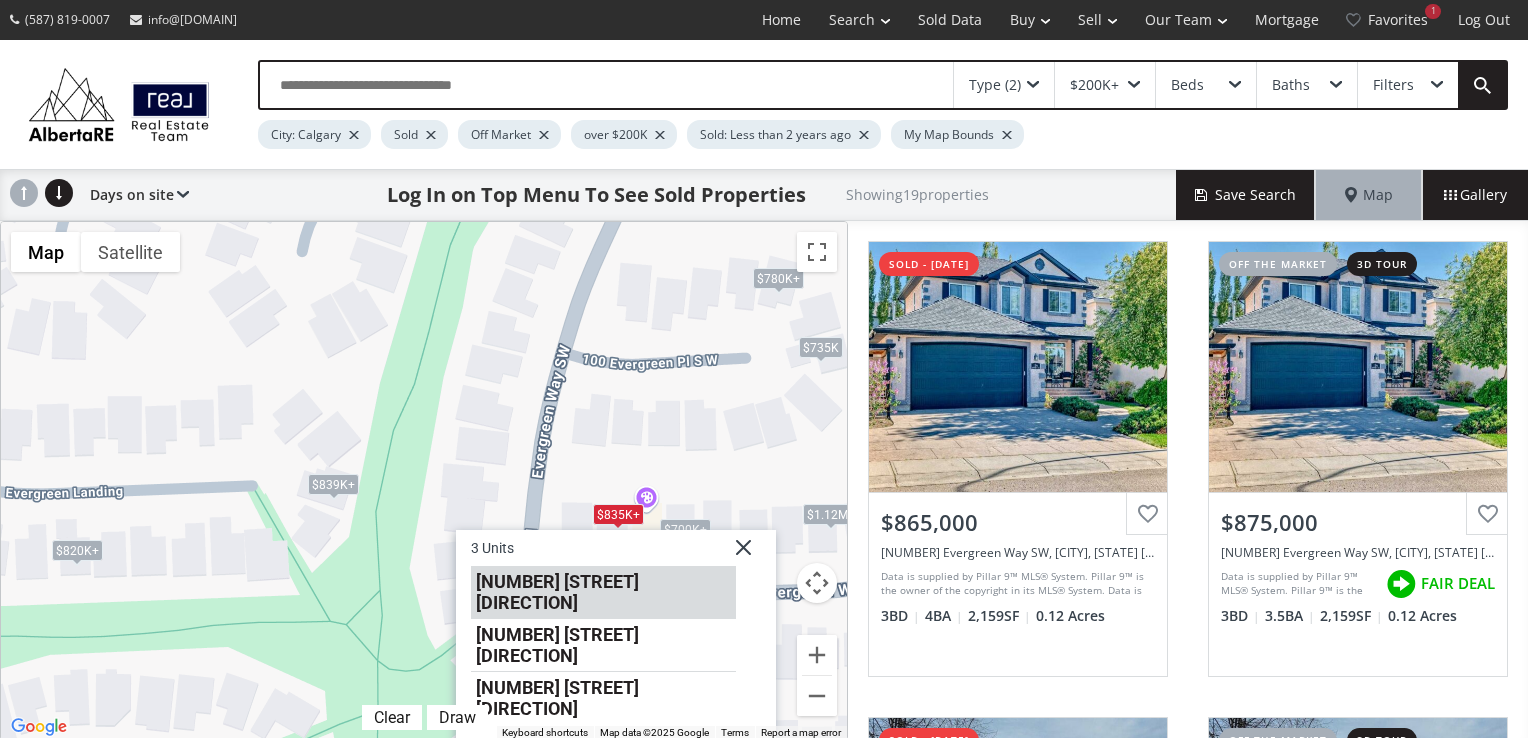 click on "117 Evergreen Way SW" at bounding box center [603, 592] 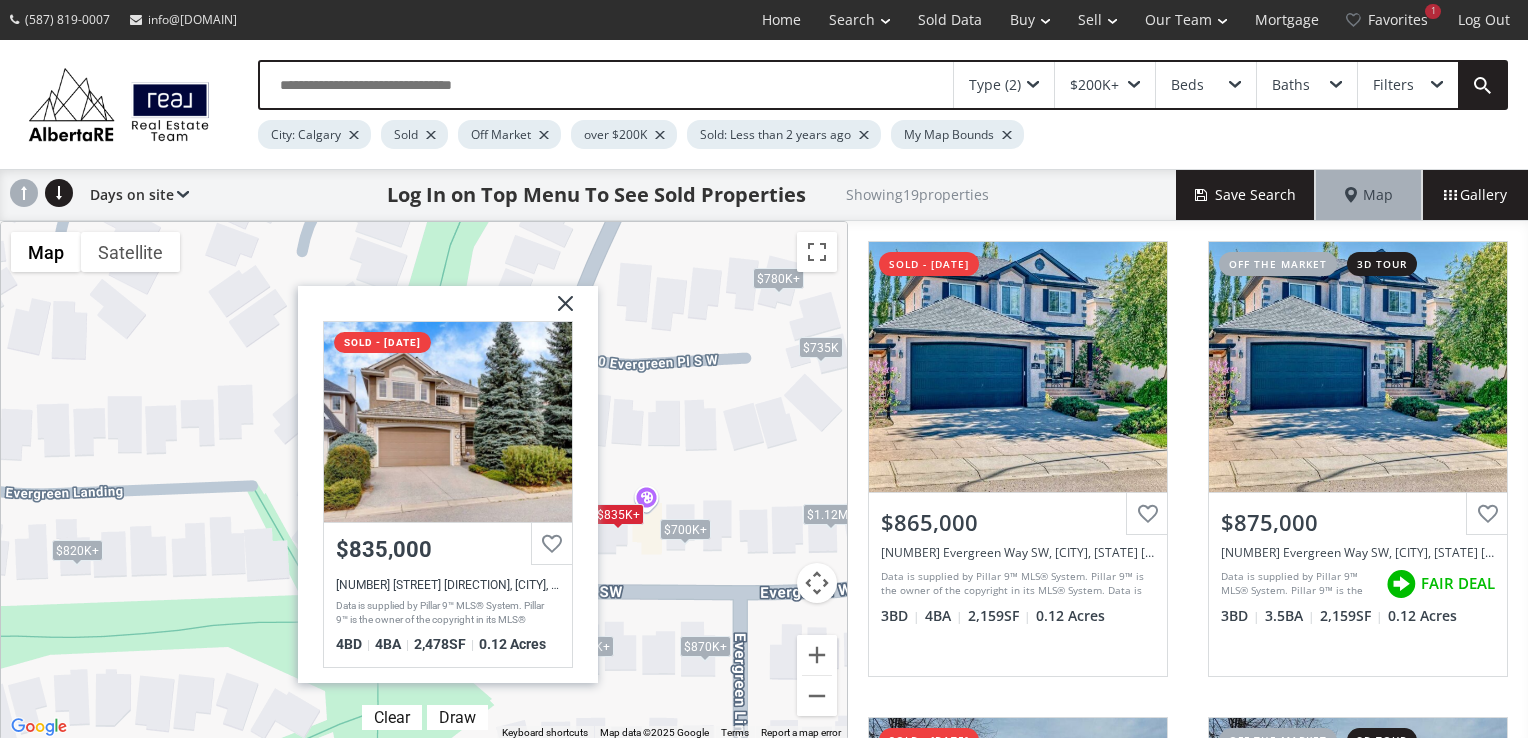 click at bounding box center (558, 311) 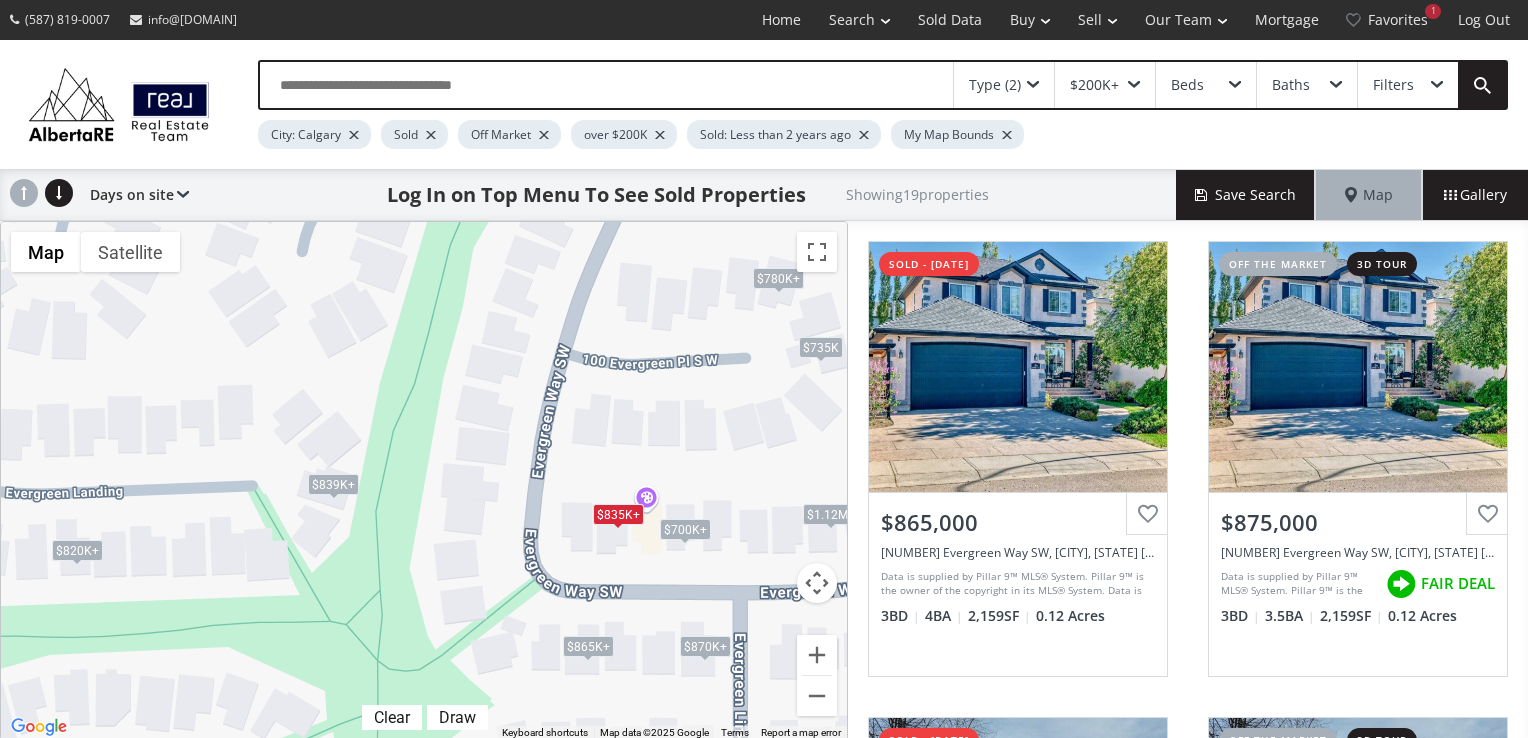 click on "$700K+" at bounding box center (685, 529) 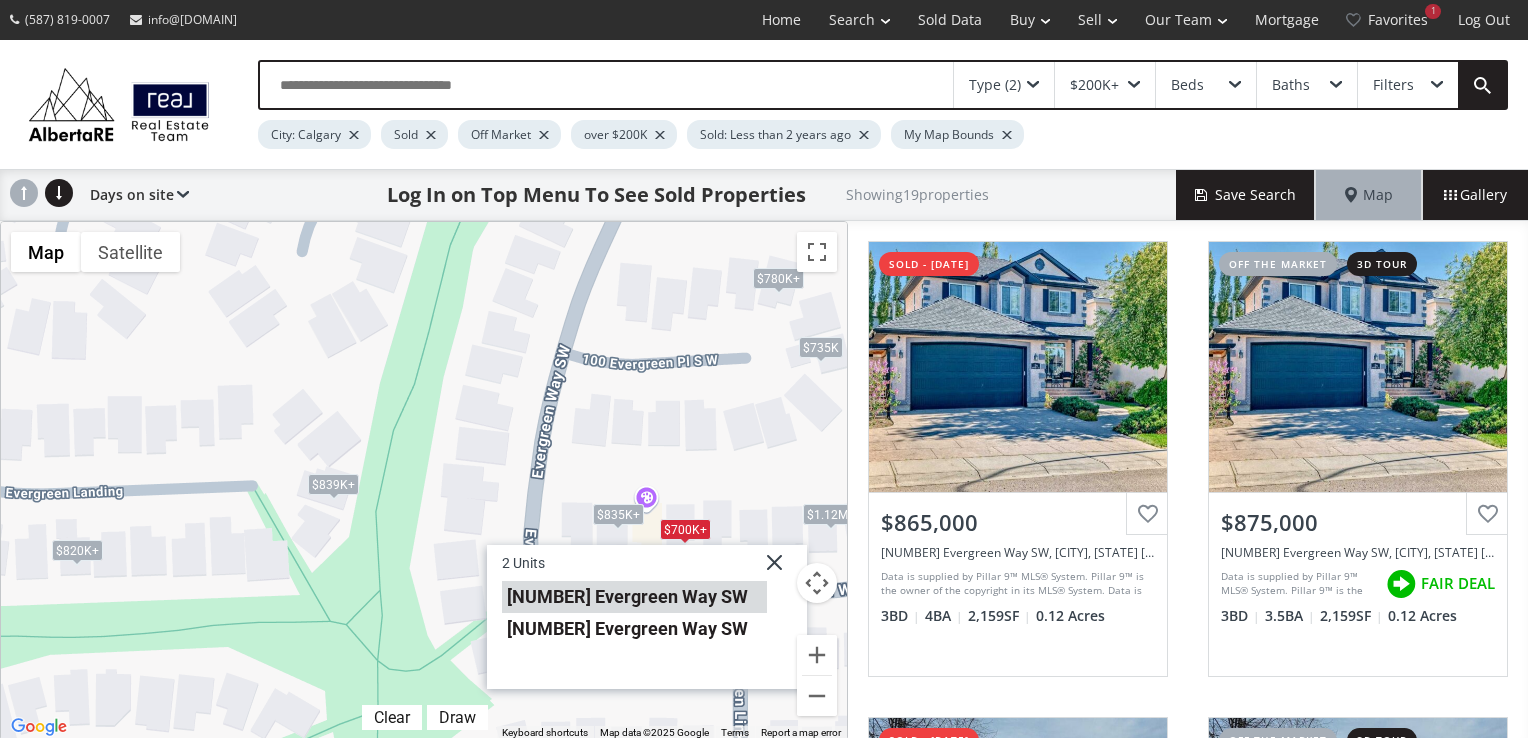 click on "125 Evergreen Way SW" at bounding box center [634, 597] 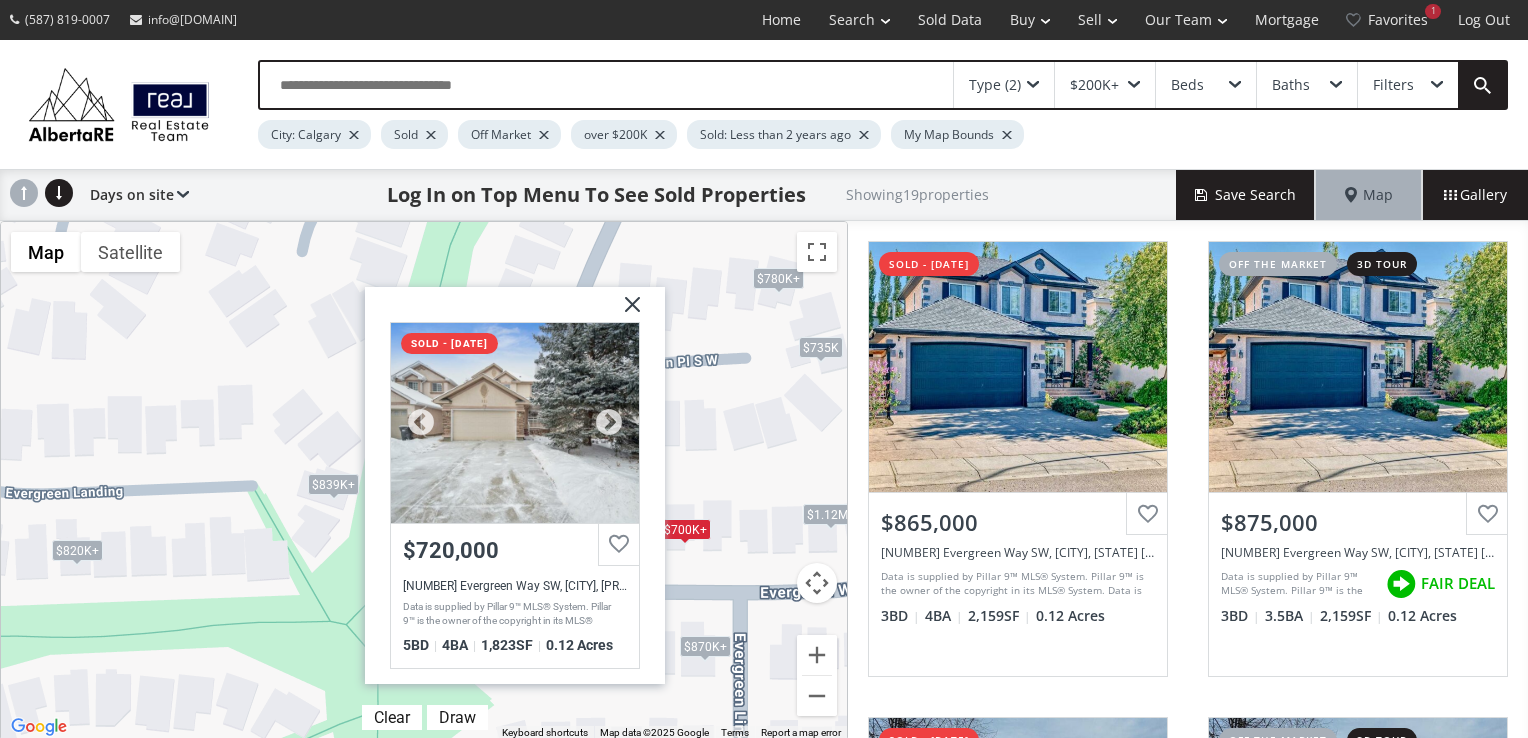 click at bounding box center (515, 423) 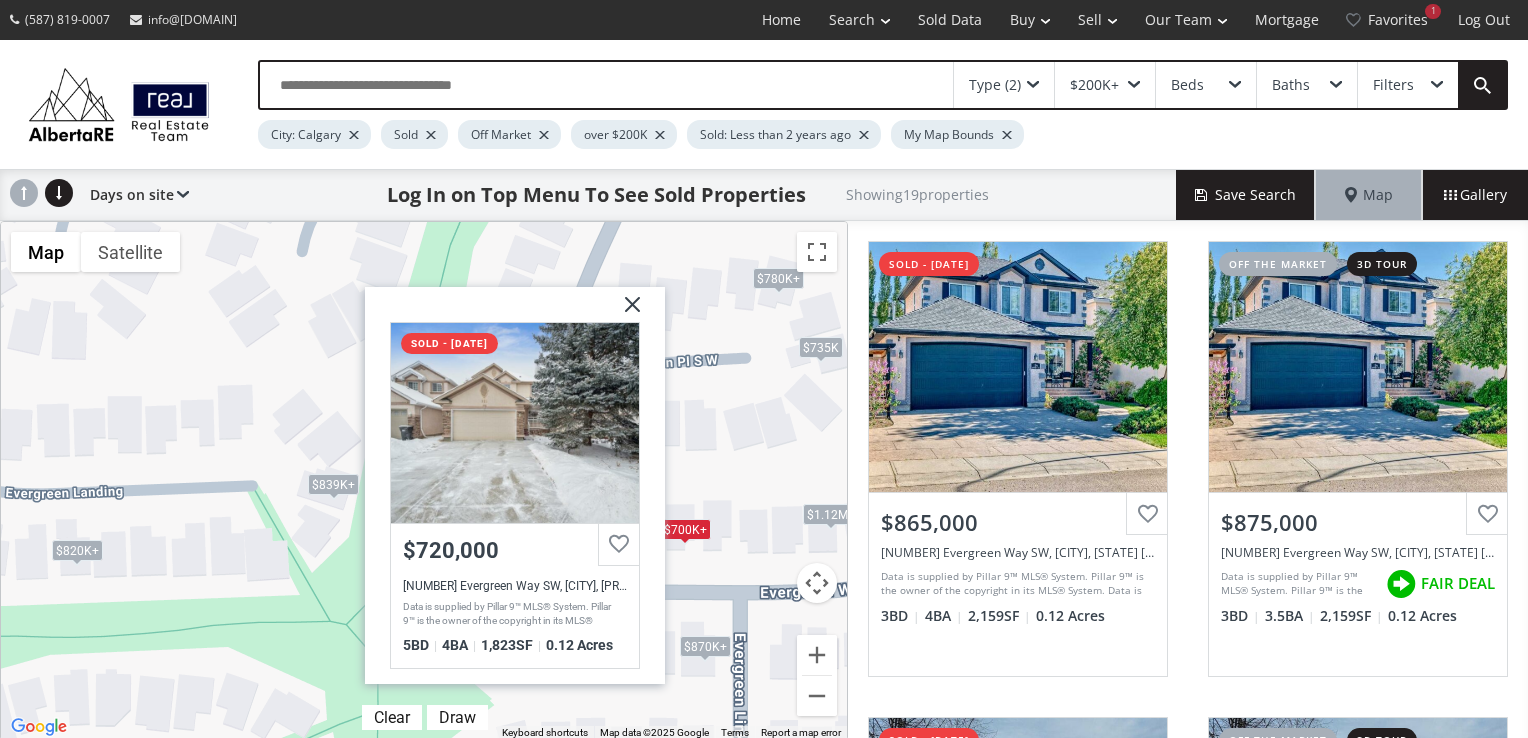 click at bounding box center [625, 312] 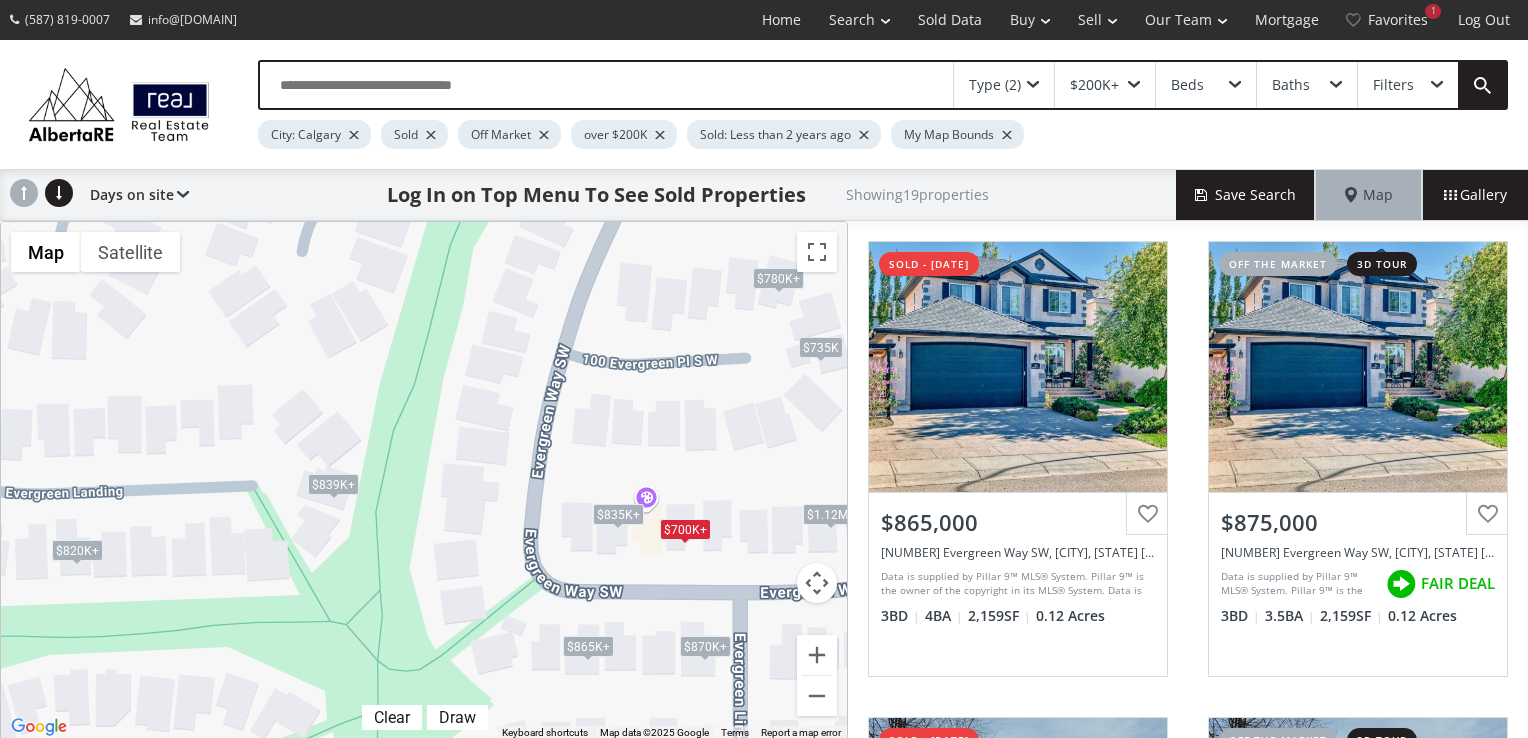 click on "$700K+" at bounding box center (685, 529) 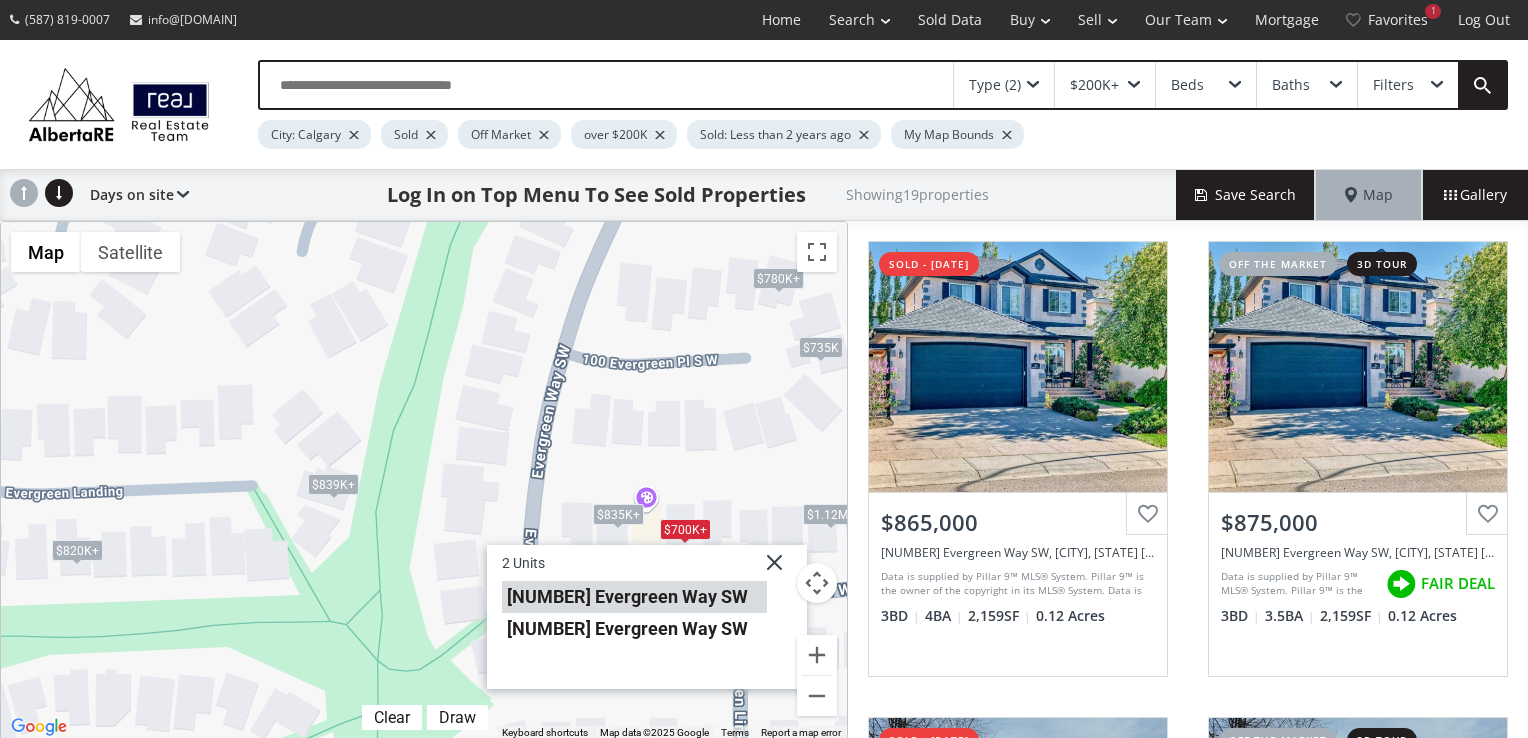 click on "125 Evergreen Way SW" at bounding box center (634, 597) 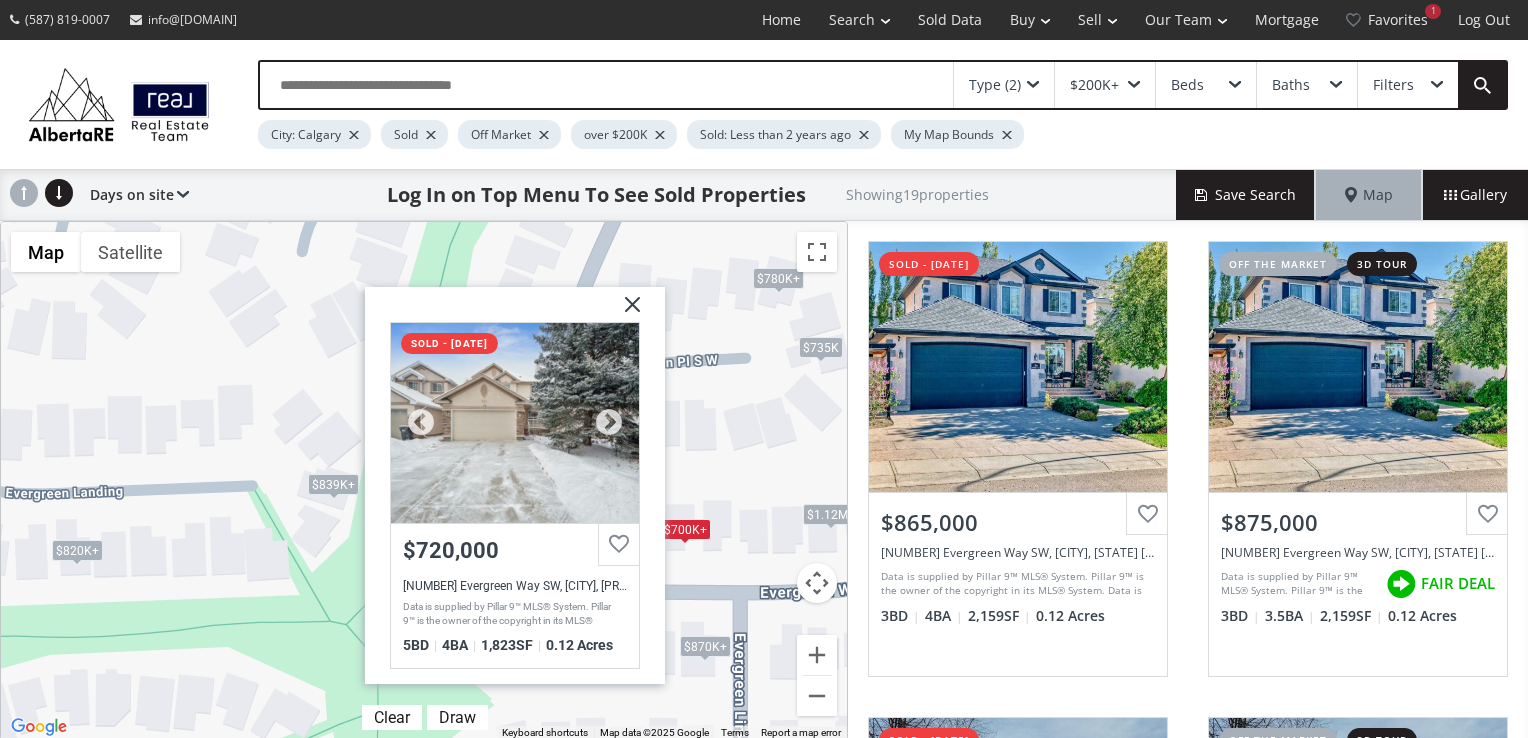 click at bounding box center [515, 423] 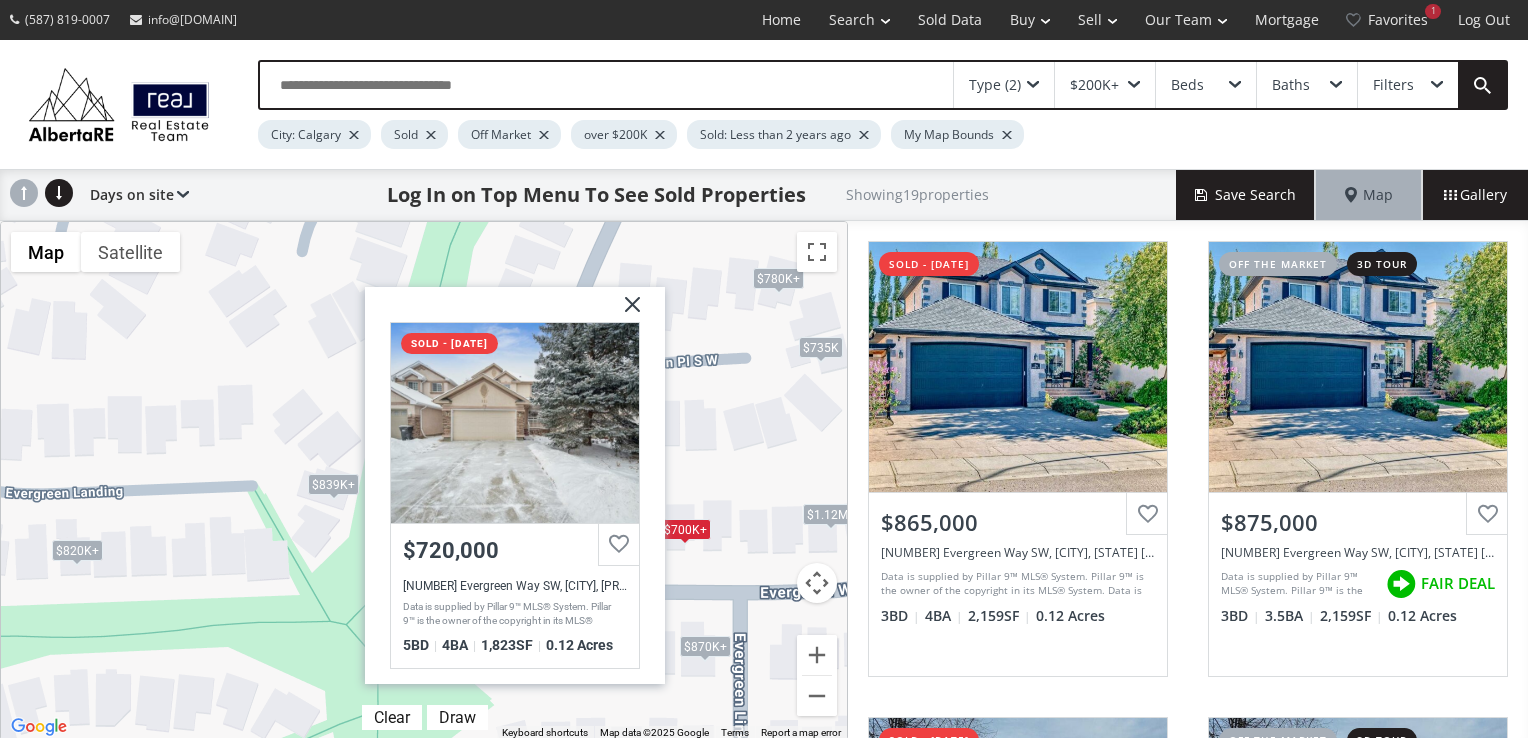 click at bounding box center [625, 312] 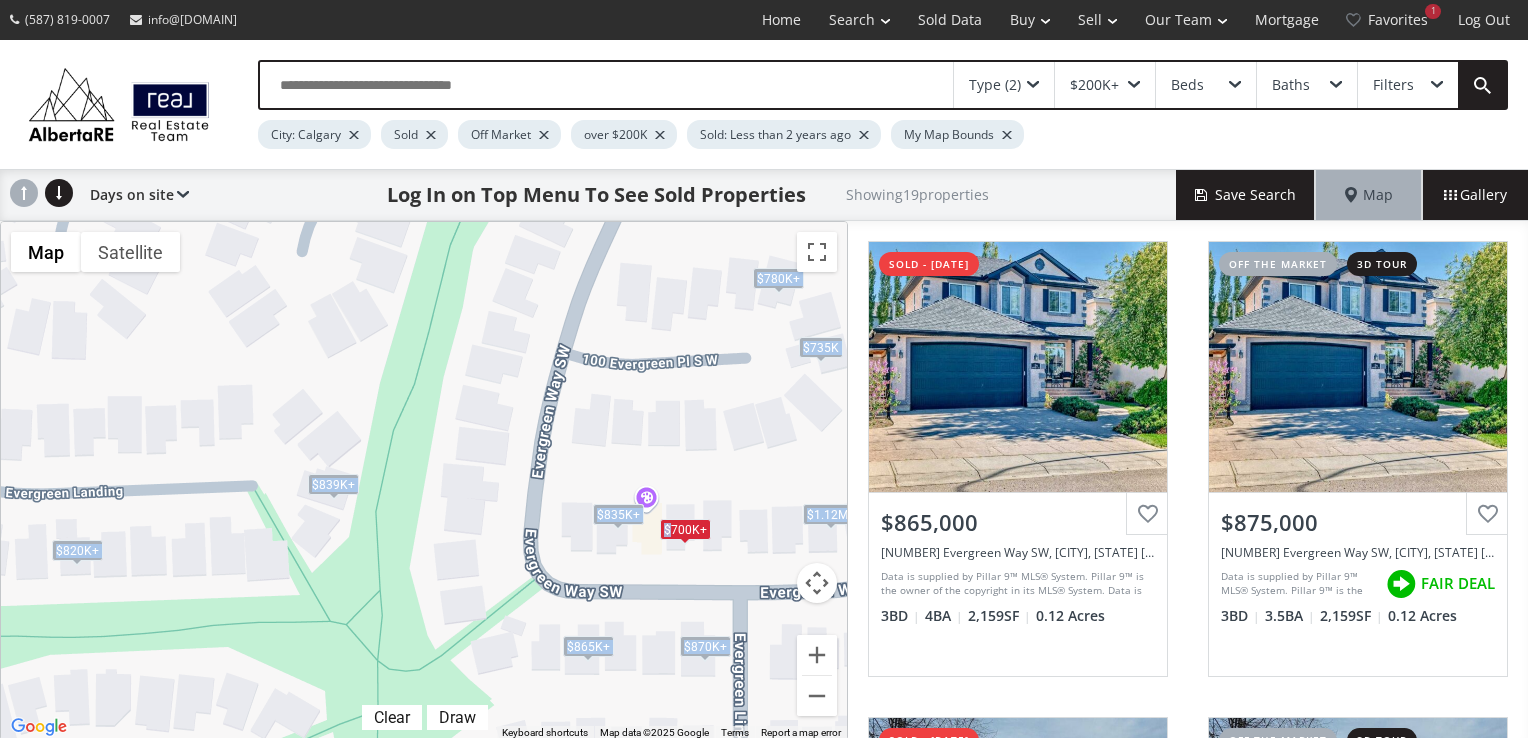 drag, startPoint x: 756, startPoint y: 470, endPoint x: 670, endPoint y: 516, distance: 97.52948 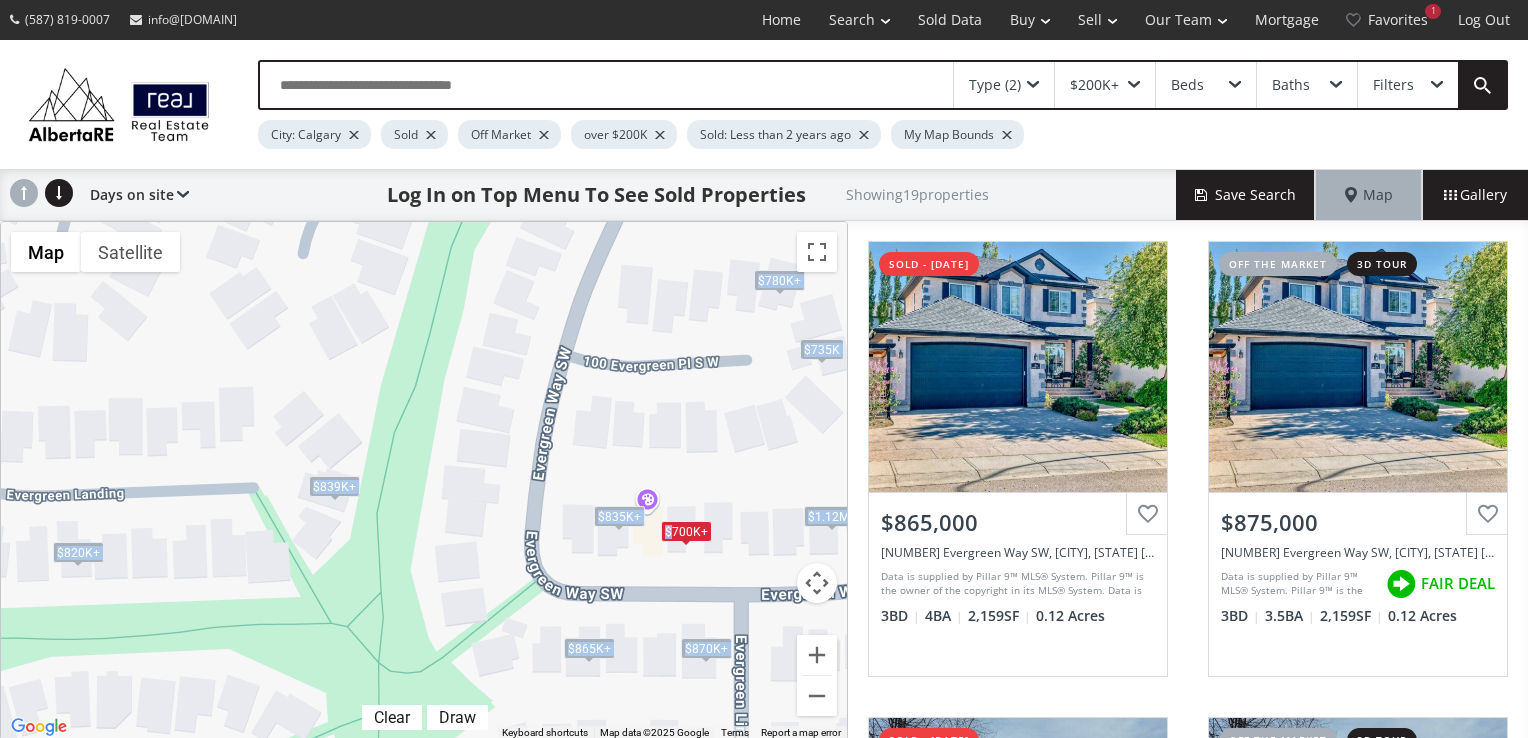 drag, startPoint x: 670, startPoint y: 516, endPoint x: 650, endPoint y: 280, distance: 236.84595 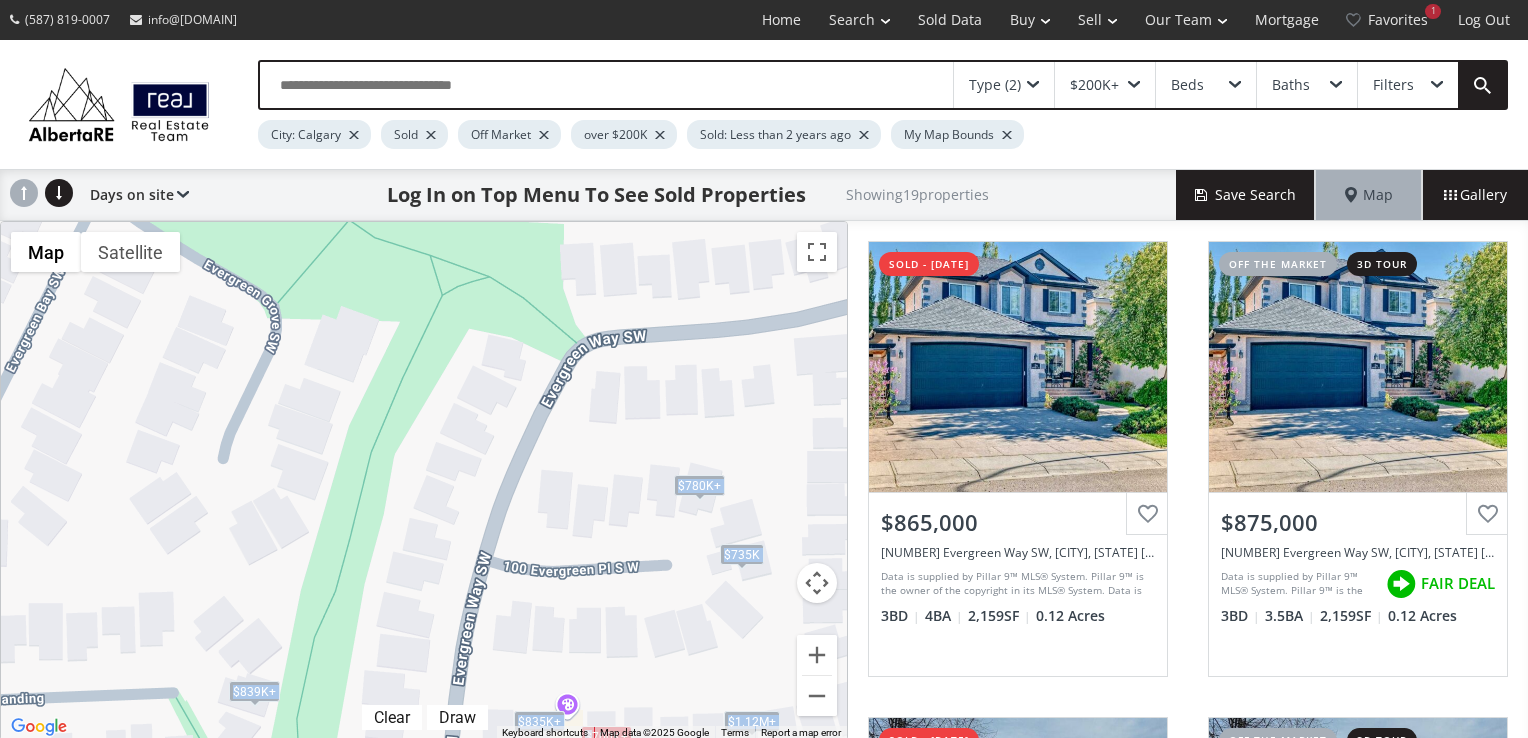 drag, startPoint x: 650, startPoint y: 280, endPoint x: 571, endPoint y: 491, distance: 225.30424 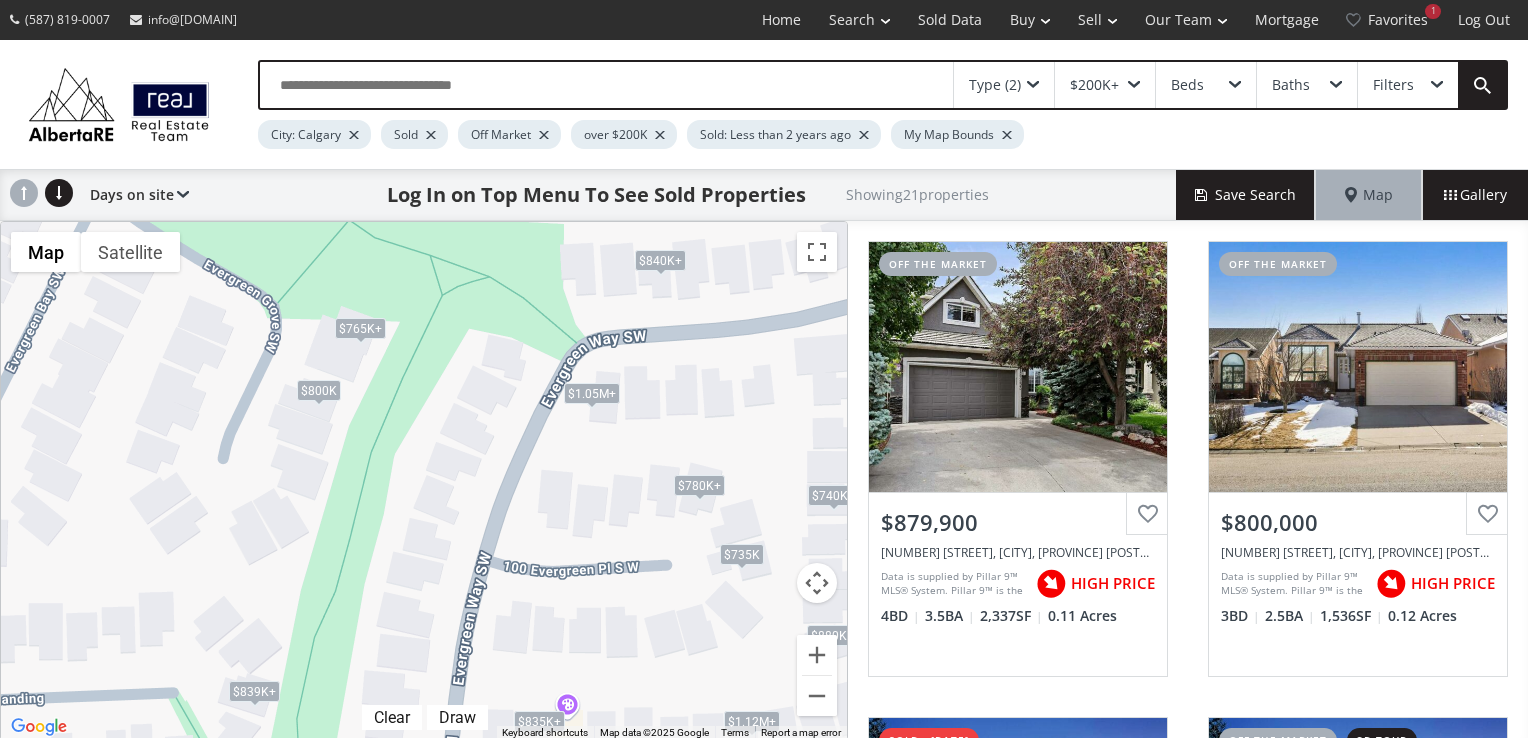 click on "$735K" at bounding box center [742, 554] 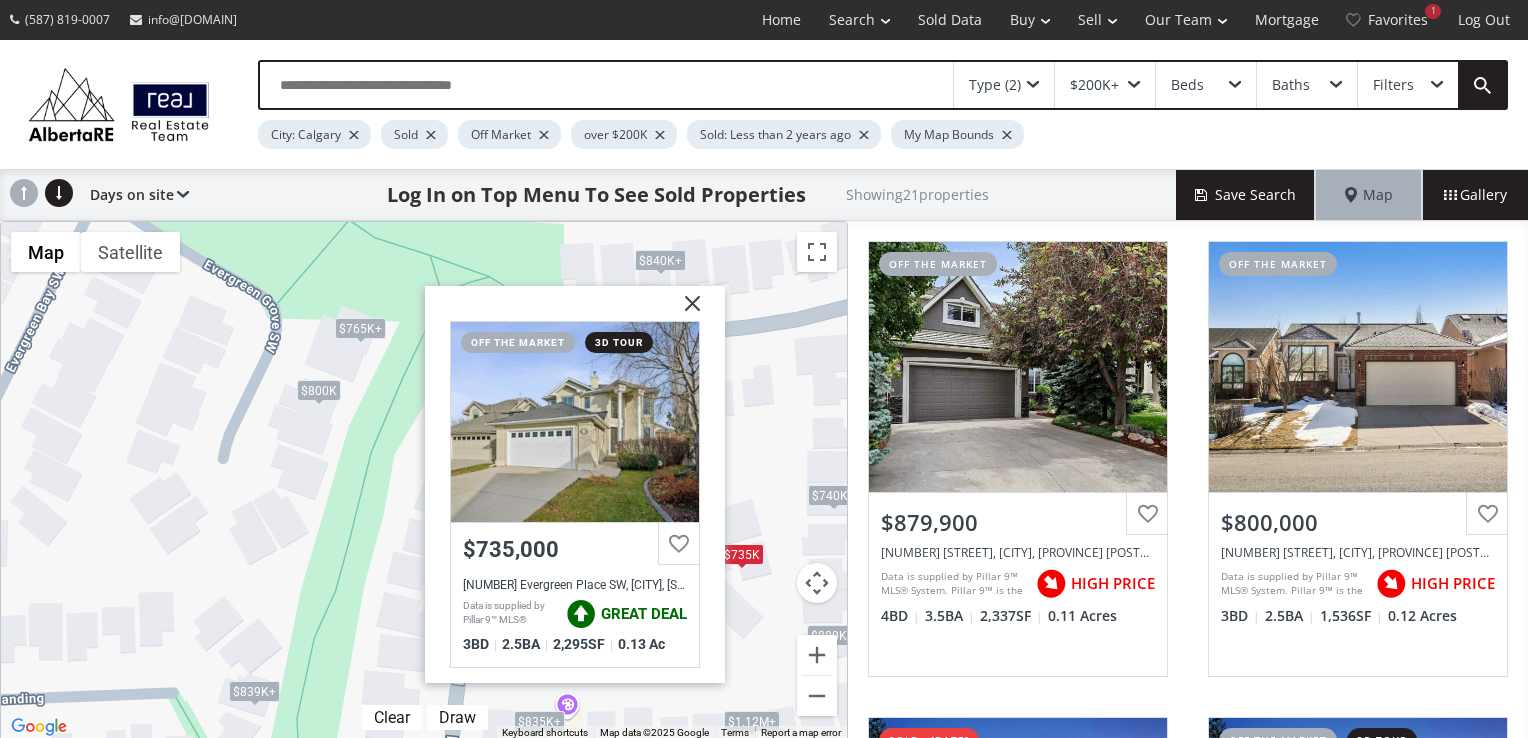 click on "To navigate, press the arrow keys. $880K $800K $1.12M+ $1.12M+ $835K+ $835K+ $735K $765K+ $765K+ $835K+ $1.05M+ $1.05M+ $839K+ $839K+ $1.12M+ $740K+ $740K+ $840K+ $840K+ $780K+ $780K+ Evergreen Place SW Calgary AB T2Y 3K7 off the market 3d tour $735,000 125 Evergreen Place SW, Calgary, AB T2Y 3K7 Data is supplied by Pillar 9™ MLS® System. Pillar 9™ is the owner of the copyright in its MLS® System. Data is deemed reliable but is not guaranteed accurate by Pillar 9™. The trademarks MLS®, Multiple Listing Service® and the associated logos are owned by The Canadian Real Estate Association (CREA) and identify the quality of services provided by real estate professionals who are members of CREA. Used under license.
Last updated: 2025-02-18 04:24:36  GREAT DEAL 3  BD 2.5  BA 2,295  SF 0.13   Ac" at bounding box center [424, 481] 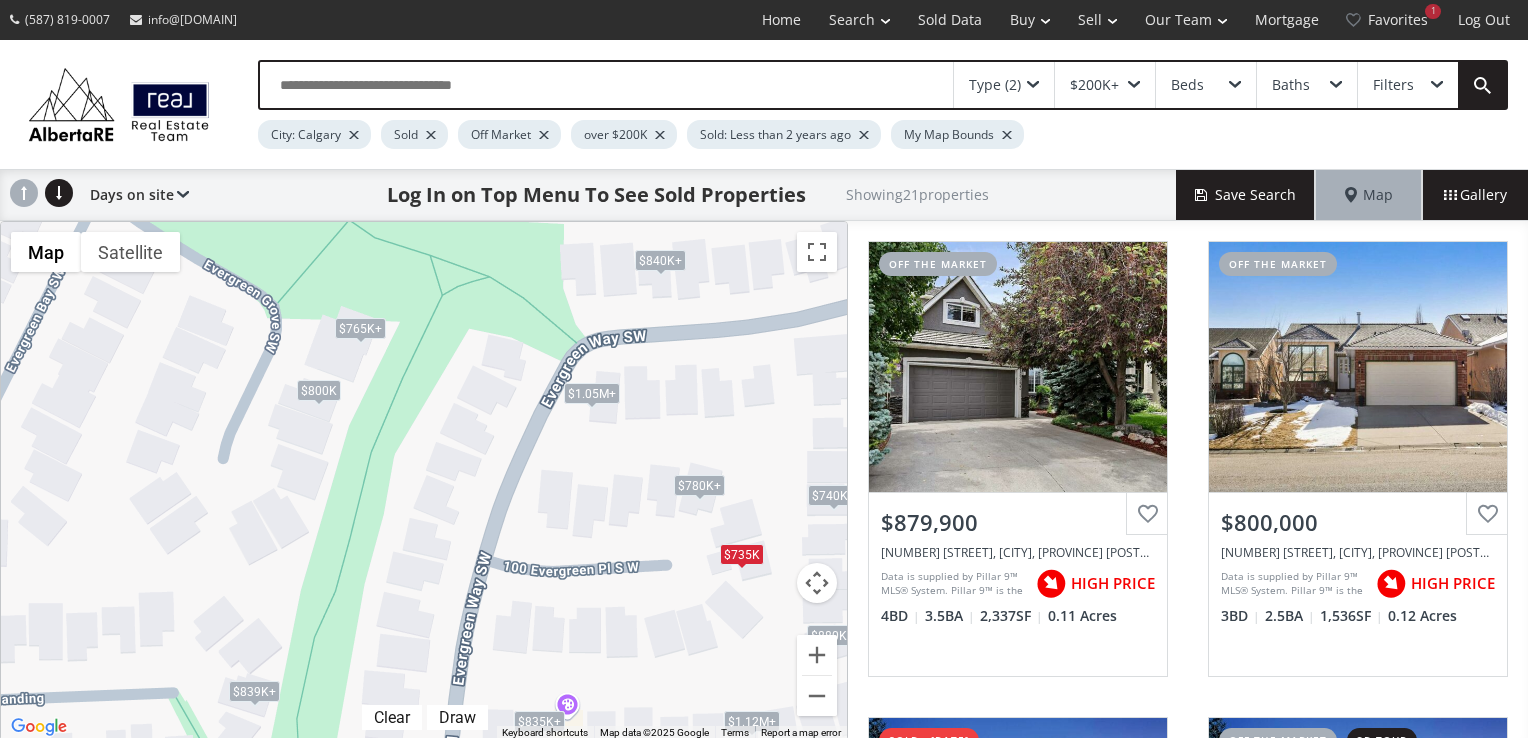 click on "$780K+" at bounding box center [699, 485] 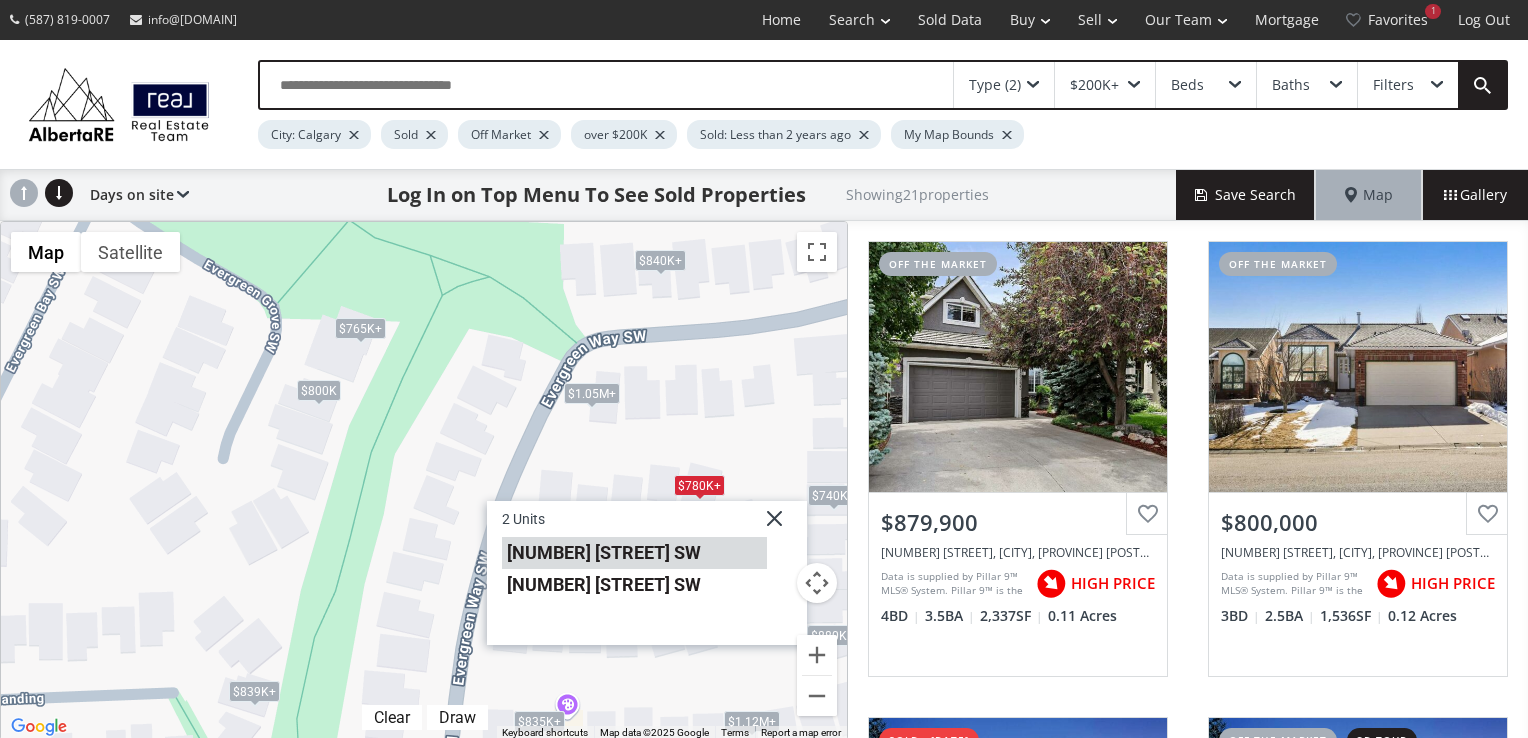 click on "117 Evergreen Place SW" at bounding box center [634, 553] 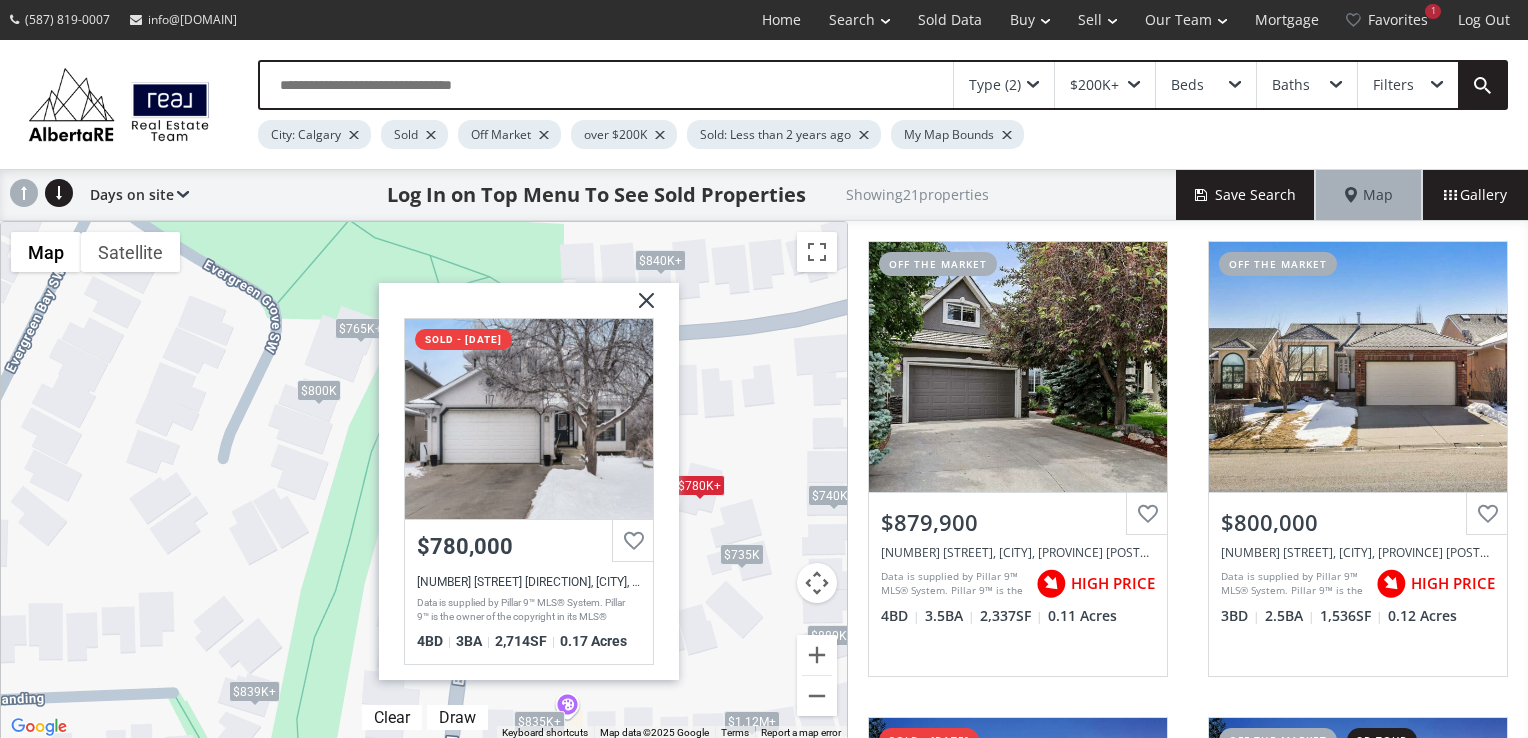 click on "To navigate, press the arrow keys. $880K $800K $1.12M+ $1.12M+ $835K+ $835K+ $735K $765K+ $765K+ $835K+ $1.05M+ $1.05M+ $839K+ $839K+ $1.12M+ $740K+ $740K+ $840K+ $840K+ $780K+ $780K+ Evergreen Place SW Calgary AB T2Y 3K7 sold - 03/01/2024 $780,000 117 Evergreen Place SW, Calgary, AB T2Y 3K7 Data is supplied by Pillar 9™ MLS® System. Pillar 9™ is the owner of the copyright in its MLS® System. Data is deemed reliable but is not guaranteed accurate by Pillar 9™. The trademarks MLS®, Multiple Listing Service® and the associated logos are owned by The Canadian Real Estate Association (CREA) and identify the quality of services provided by real estate professionals who are members of CREA. Used under license.
Last updated: 2024-04-01 02:21:43  4  BD 3  BA 2,714  SF 0.17   Acres" at bounding box center [424, 481] 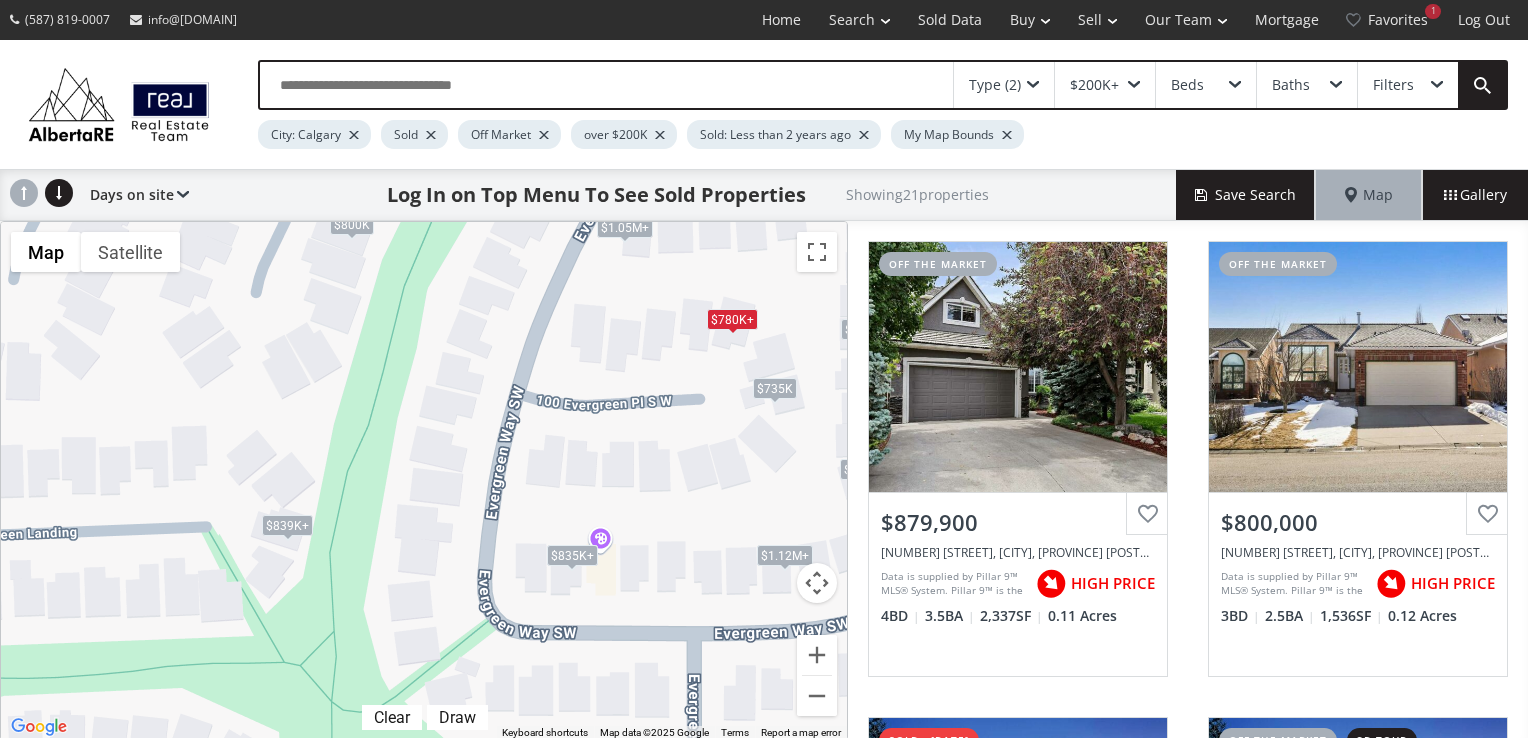 drag, startPoint x: 640, startPoint y: 641, endPoint x: 674, endPoint y: 472, distance: 172.3862 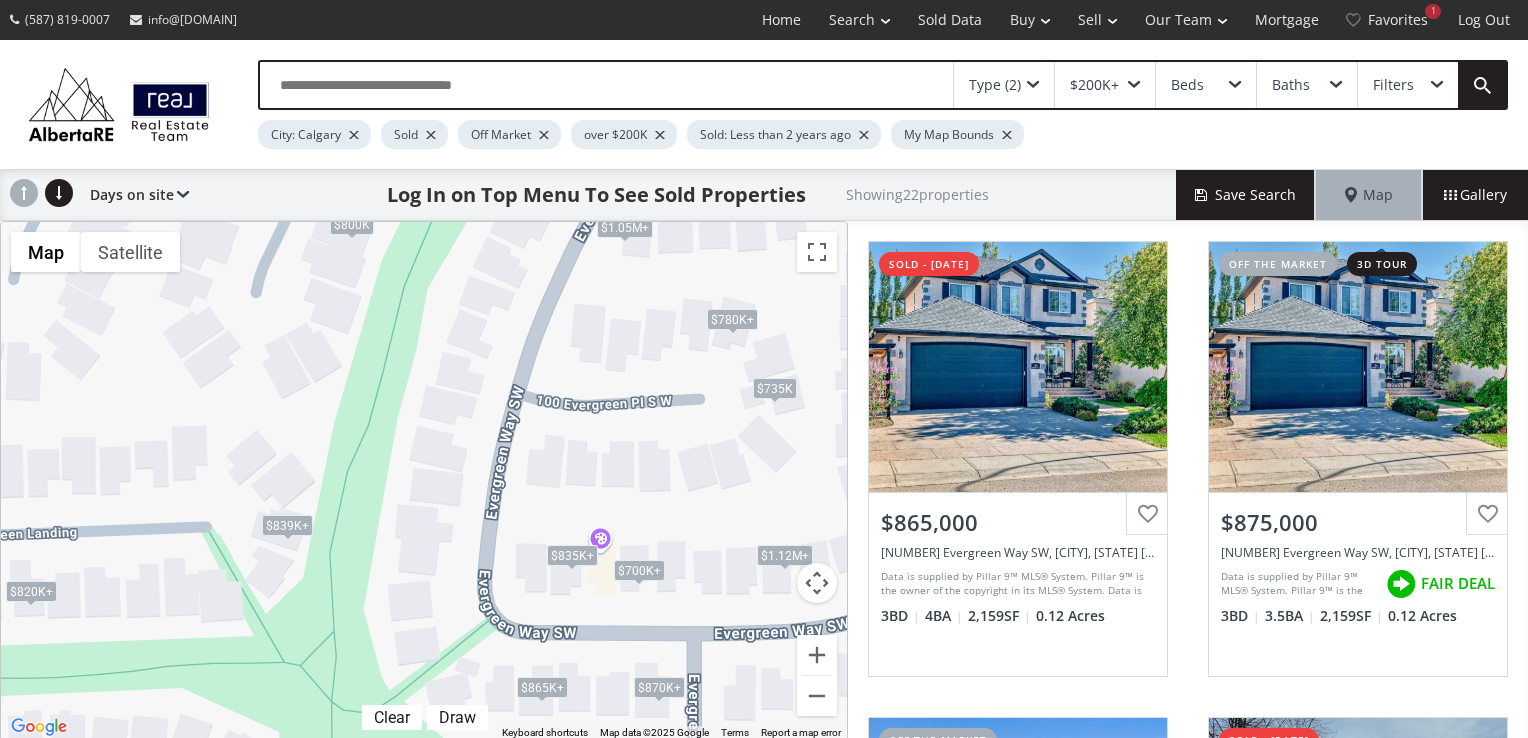 click on "$870K+" at bounding box center [659, 687] 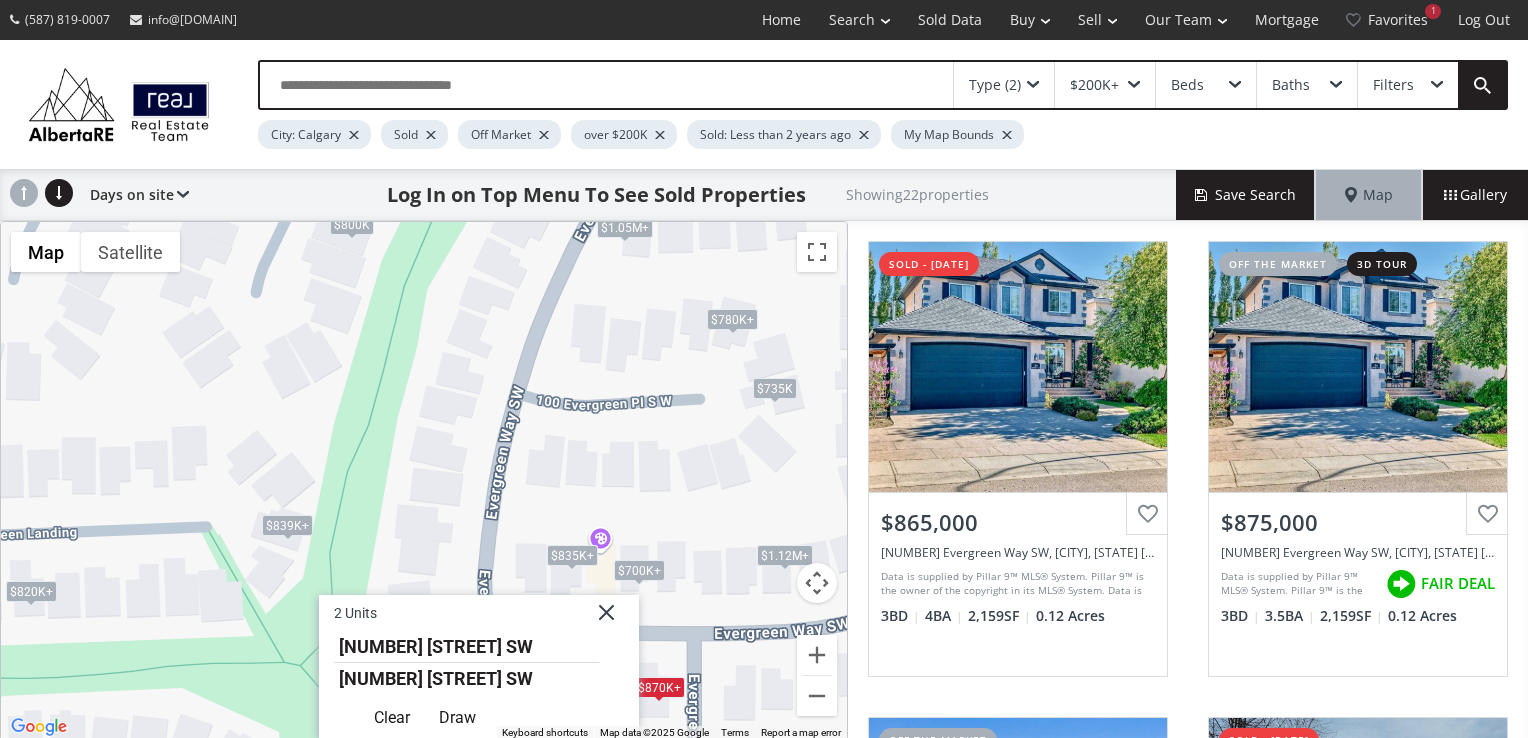click on "To navigate, press the arrow keys. $865K+ $865K+ $800K $820K+ $820K+ $870K+ $870K+ $1.12M+ $1.12M+ $835K+ $835K+ $735K $835K+ $1.05M+ $1.05M+ $839K+ $839K+ $1.12M+ $780K+ $780K+ $700K+ $700K+
2 Units
128 Evergreen Way SW
128 Evergreen Way SW" at bounding box center (424, 481) 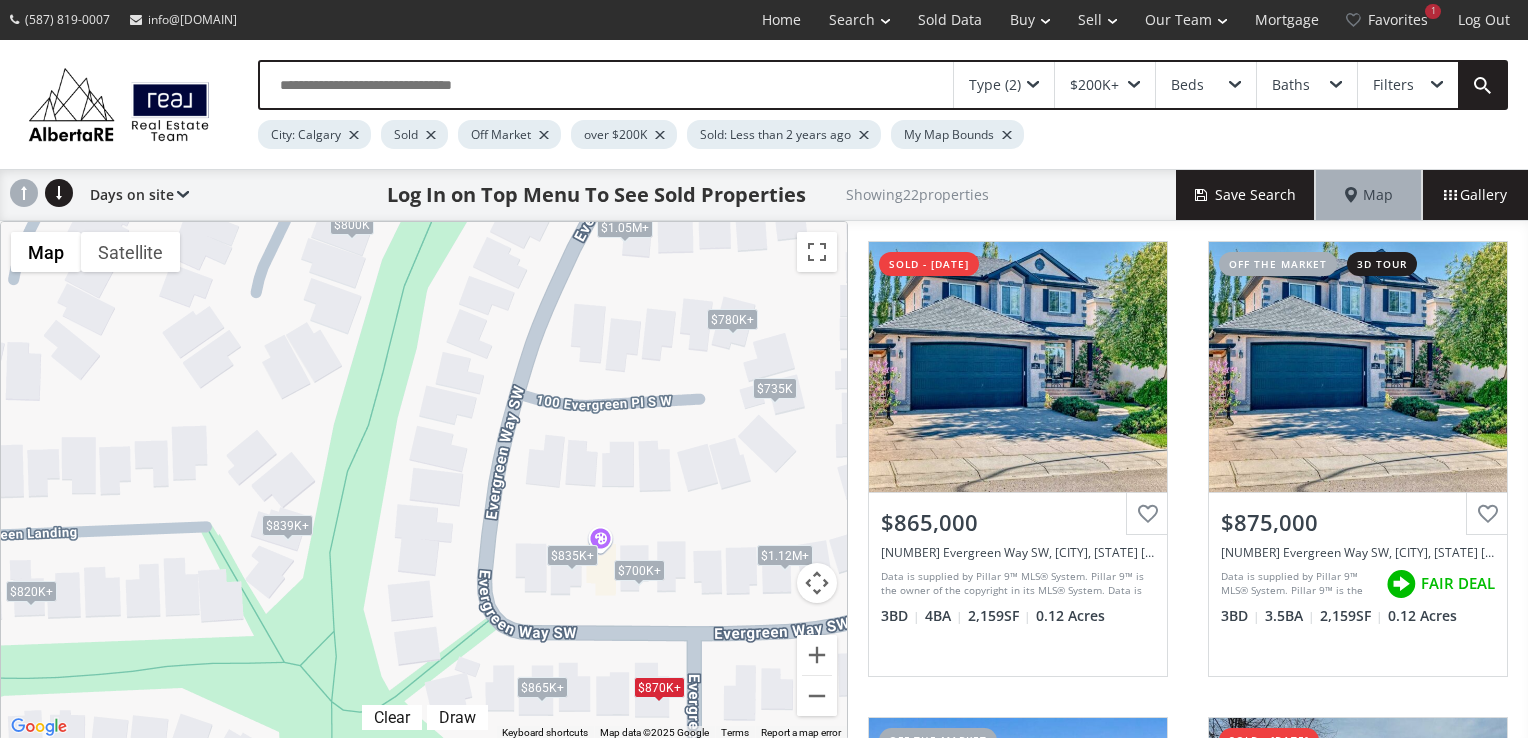click on "$865K+" at bounding box center [542, 687] 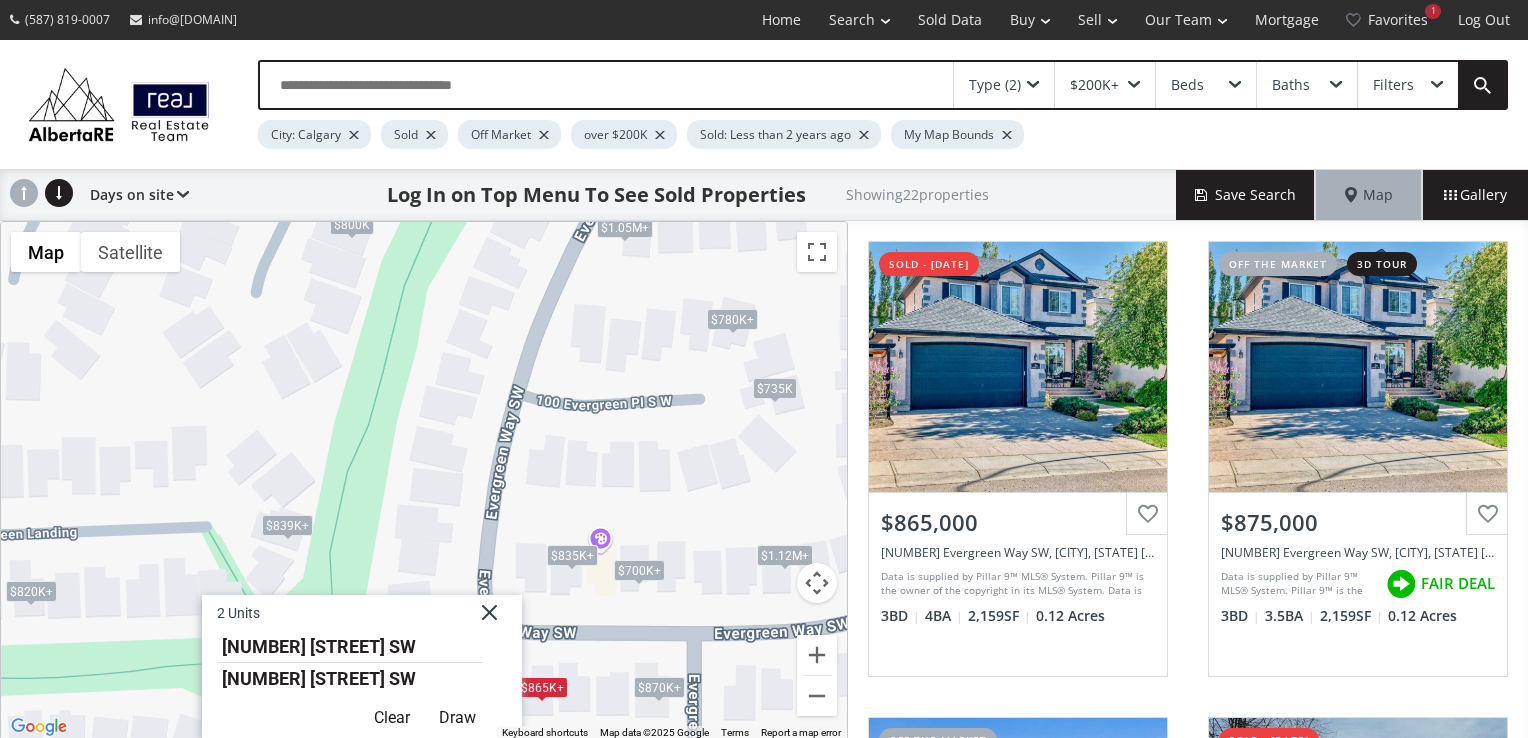 click on "To navigate, press the arrow keys. $865K+ $865K+ $800K $820K+ $820K+ $870K+ $870K+ $1.12M+ $1.12M+ $835K+ $835K+ $735K $835K+ $1.05M+ $1.05M+ $839K+ $839K+ $1.12M+ $780K+ $780K+ $700K+ $700K+
2 Units
116 Evergreen Way SW
116 Evergreen Way SW" at bounding box center [424, 481] 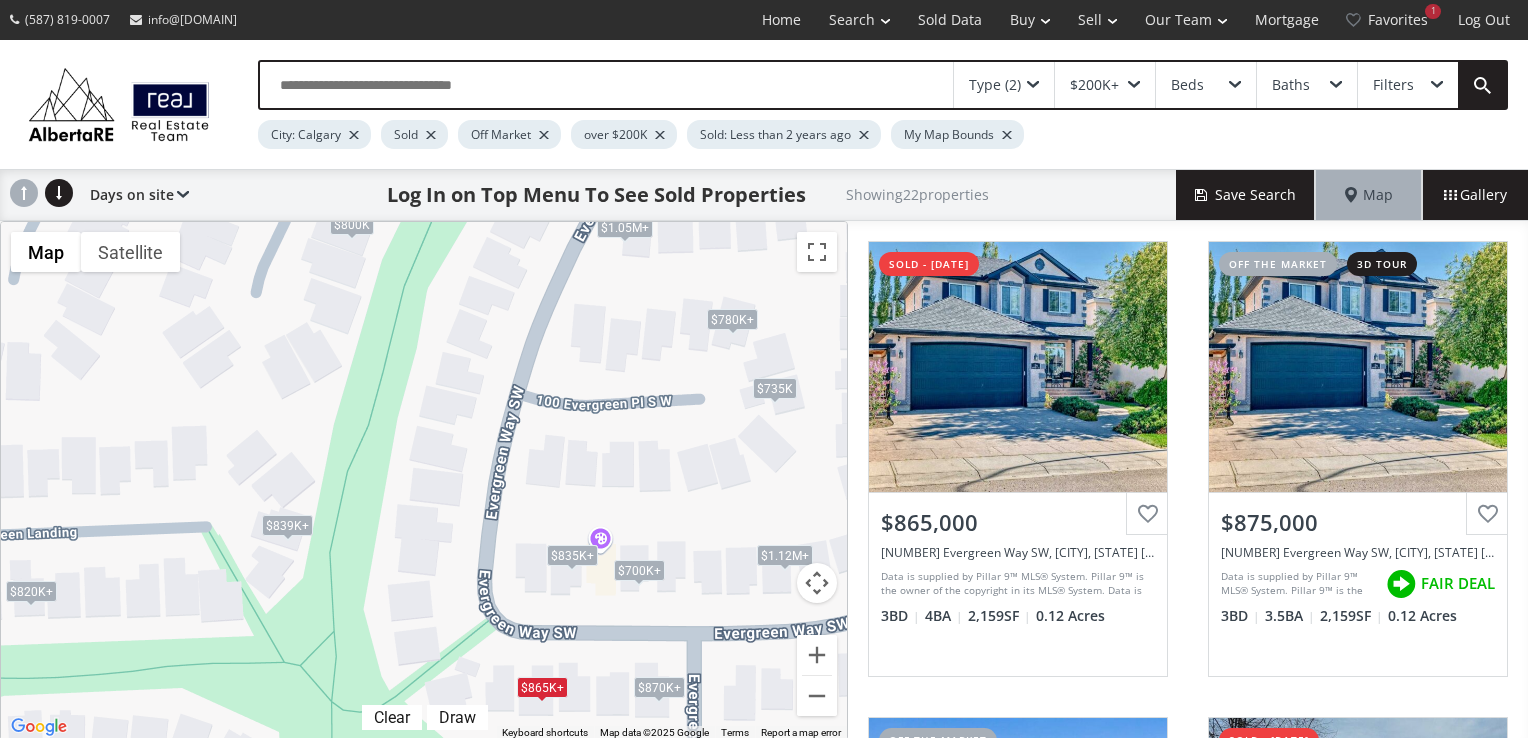 click on "$870K+" at bounding box center [659, 687] 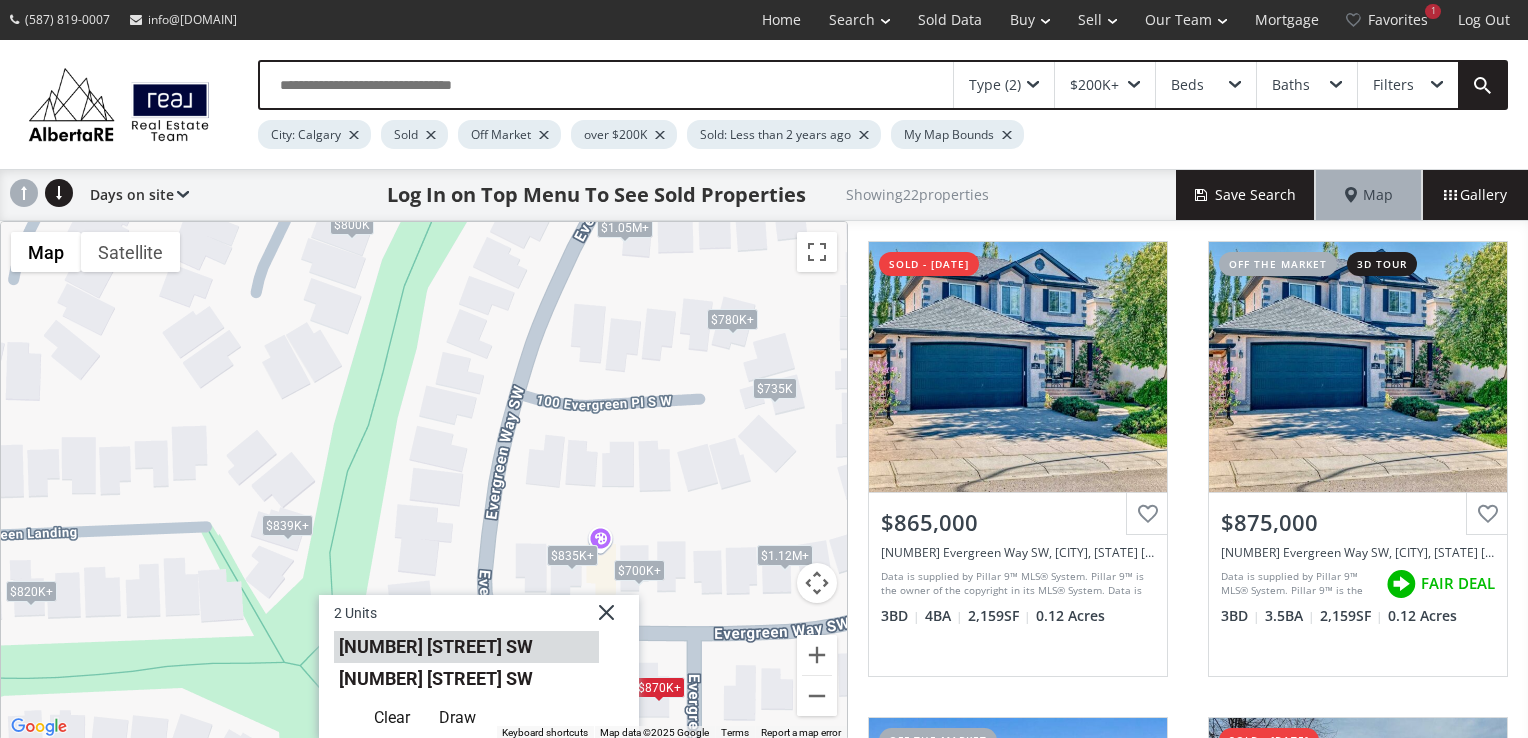 click on "128 Evergreen Way SW" at bounding box center [466, 647] 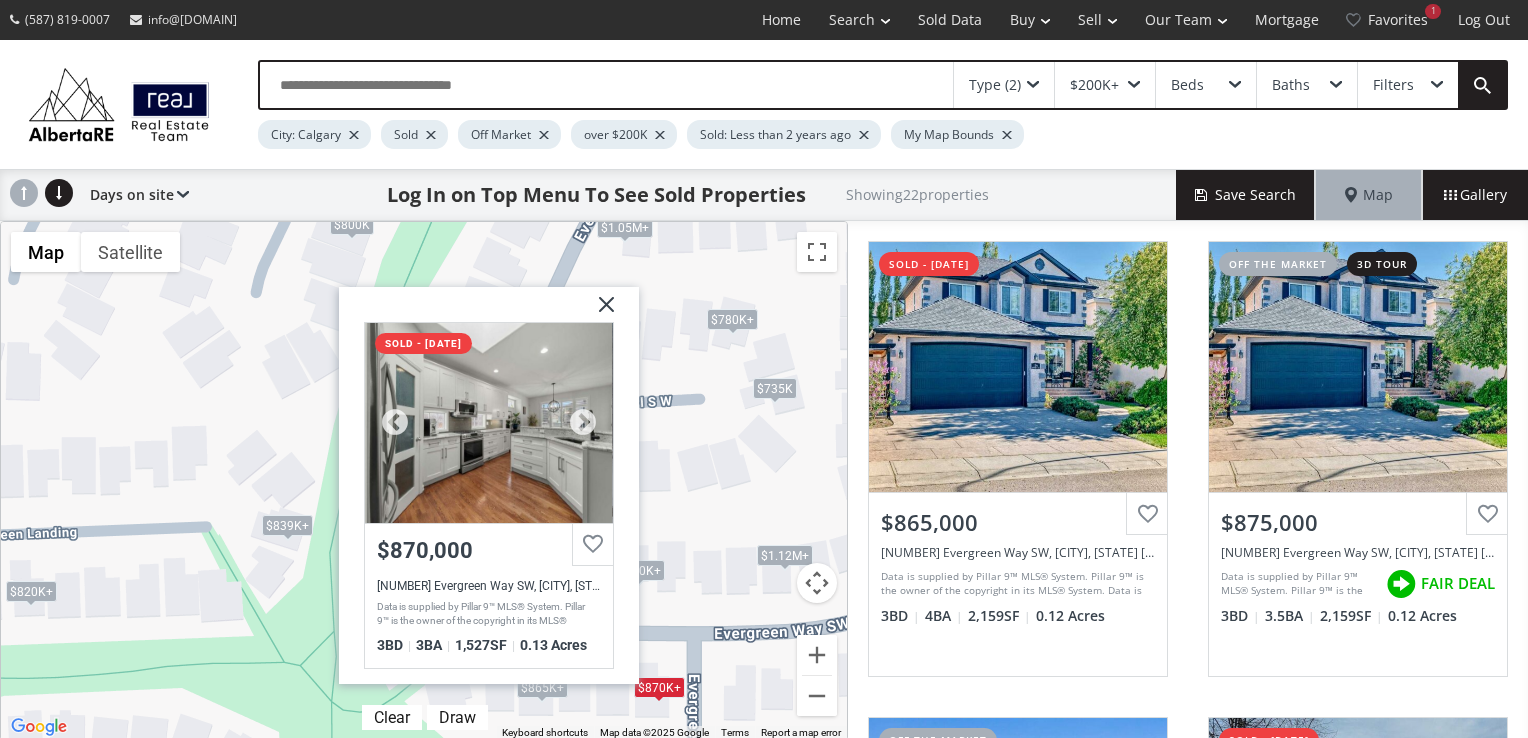 click at bounding box center [489, 423] 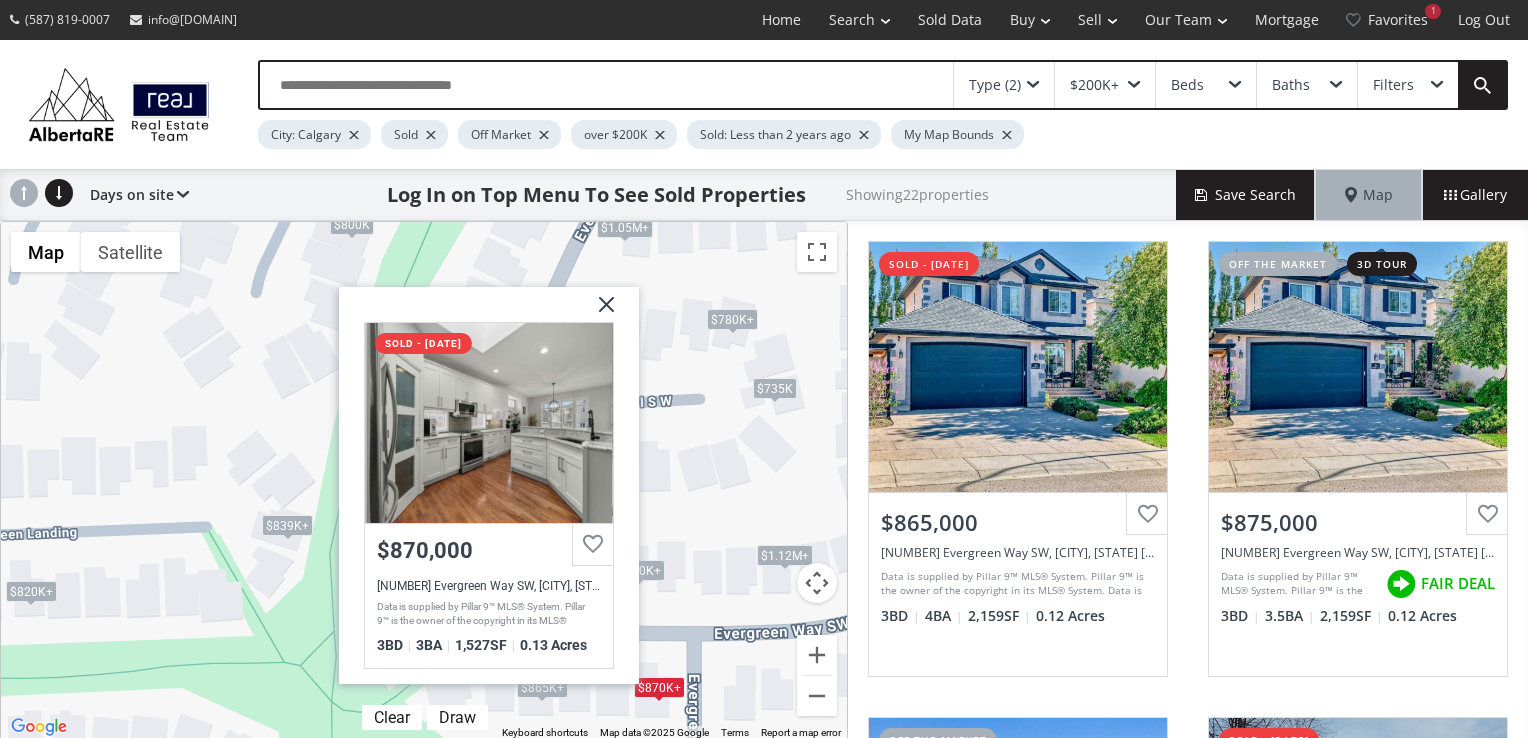 click at bounding box center (599, 312) 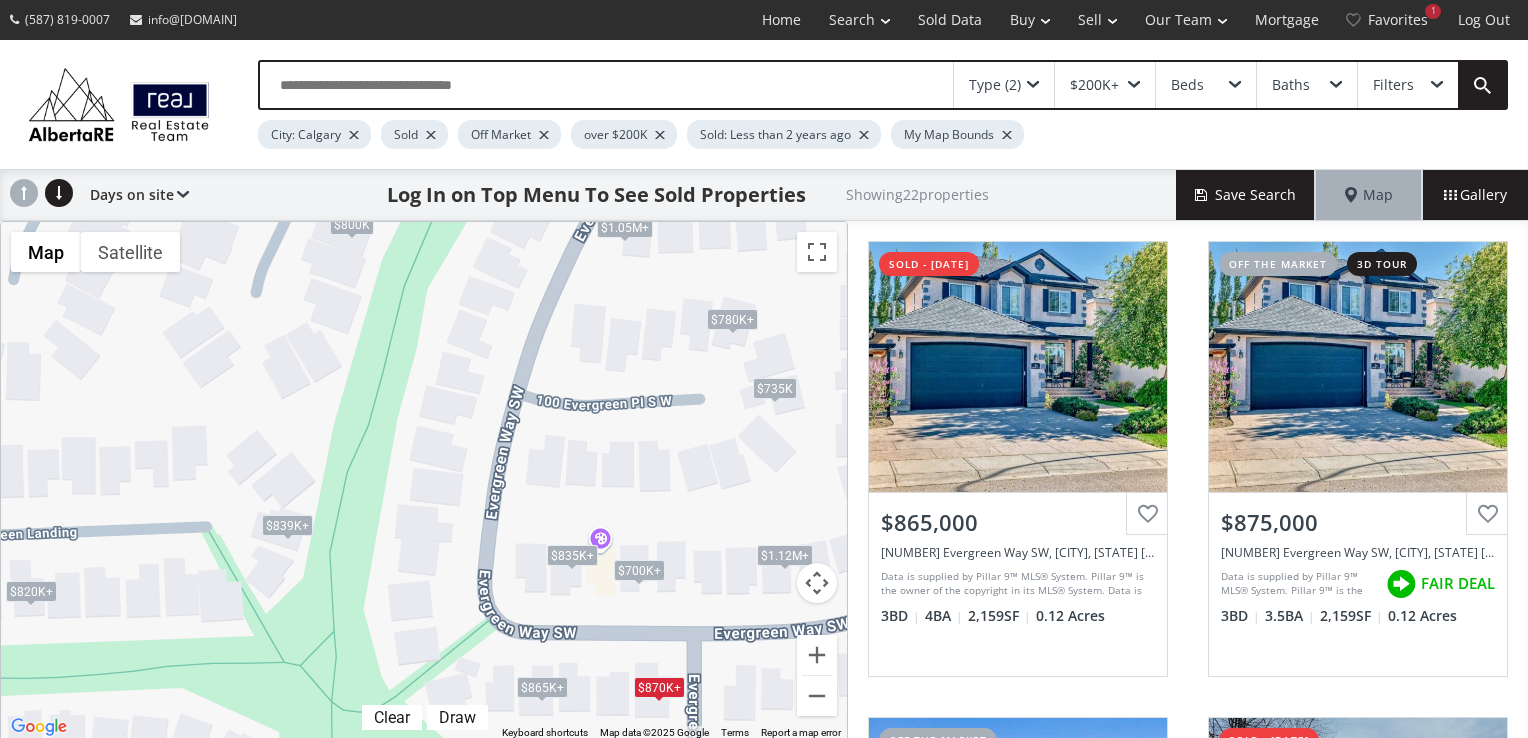 click on "$1.12M+" at bounding box center [785, 555] 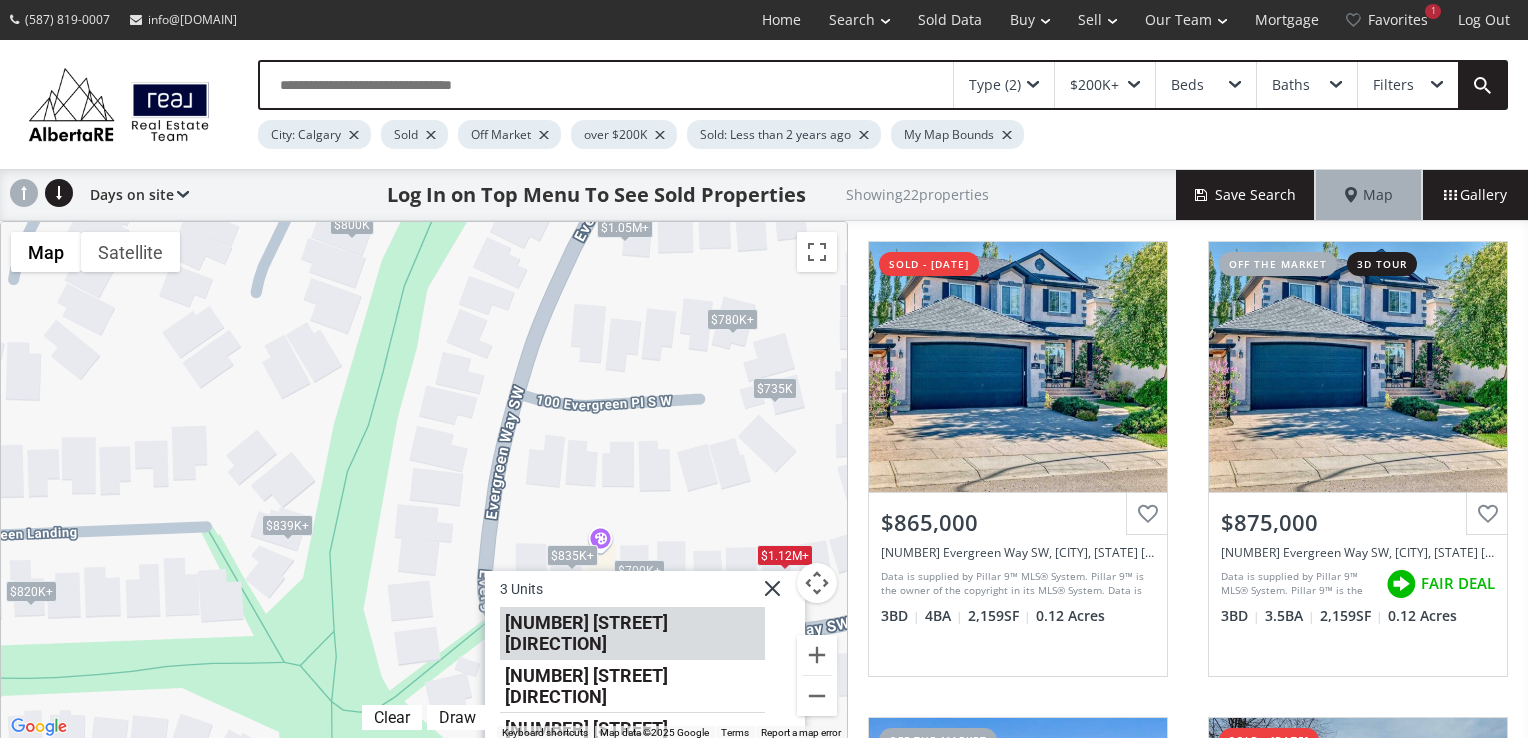 click on "141 Evergreen Way SW" at bounding box center [632, 633] 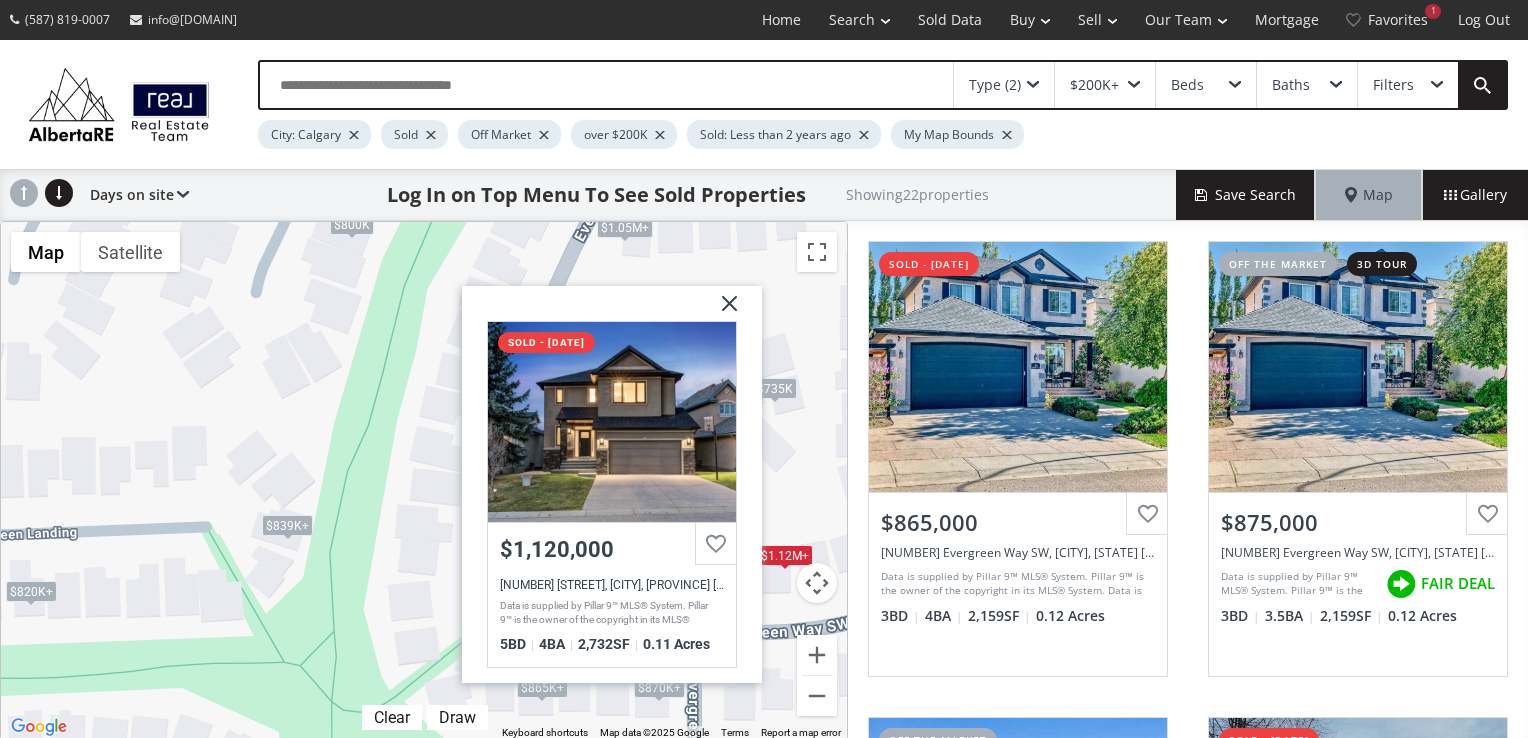 click at bounding box center (722, 311) 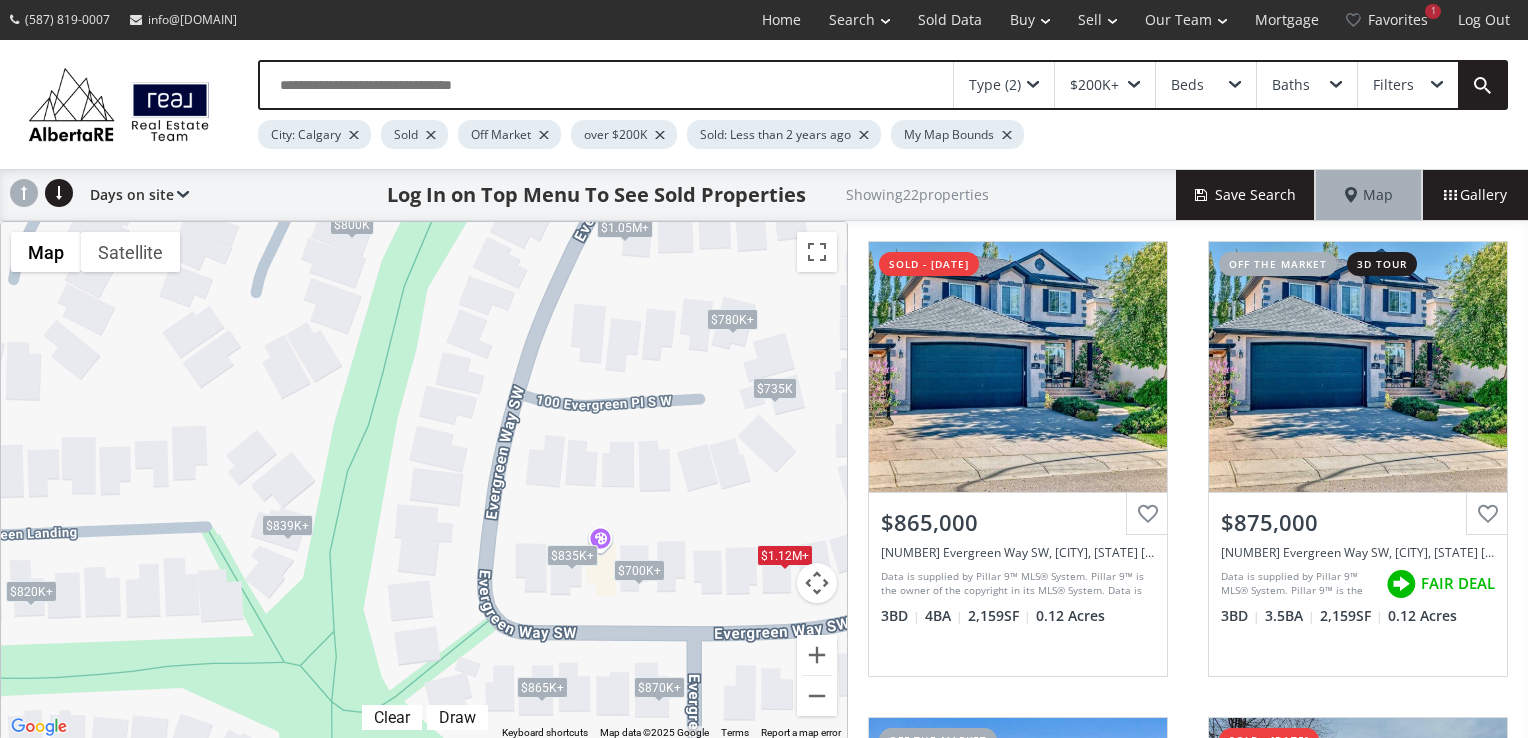 click on "$839K+" at bounding box center (287, 525) 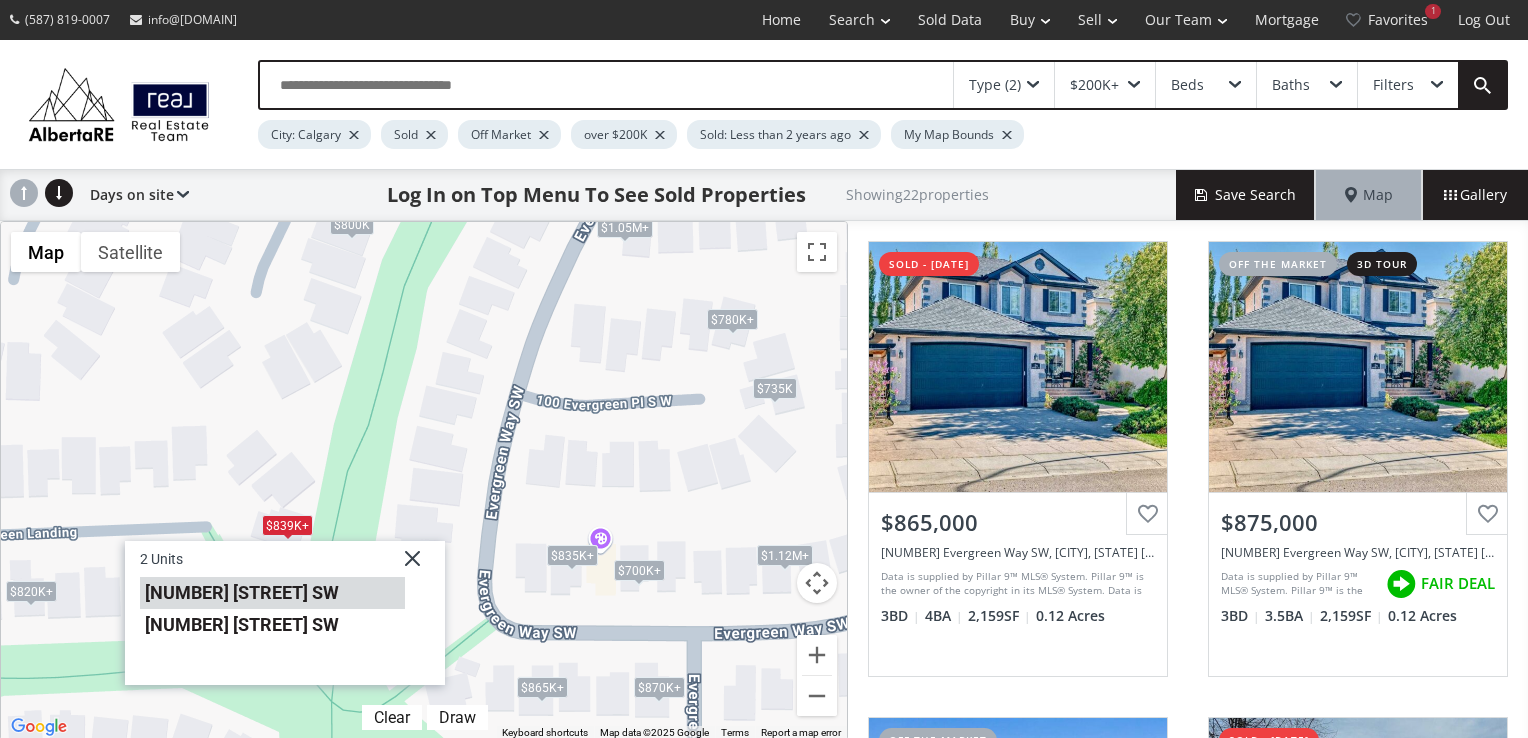 click on "58 Evergreen Landing SW" at bounding box center (272, 593) 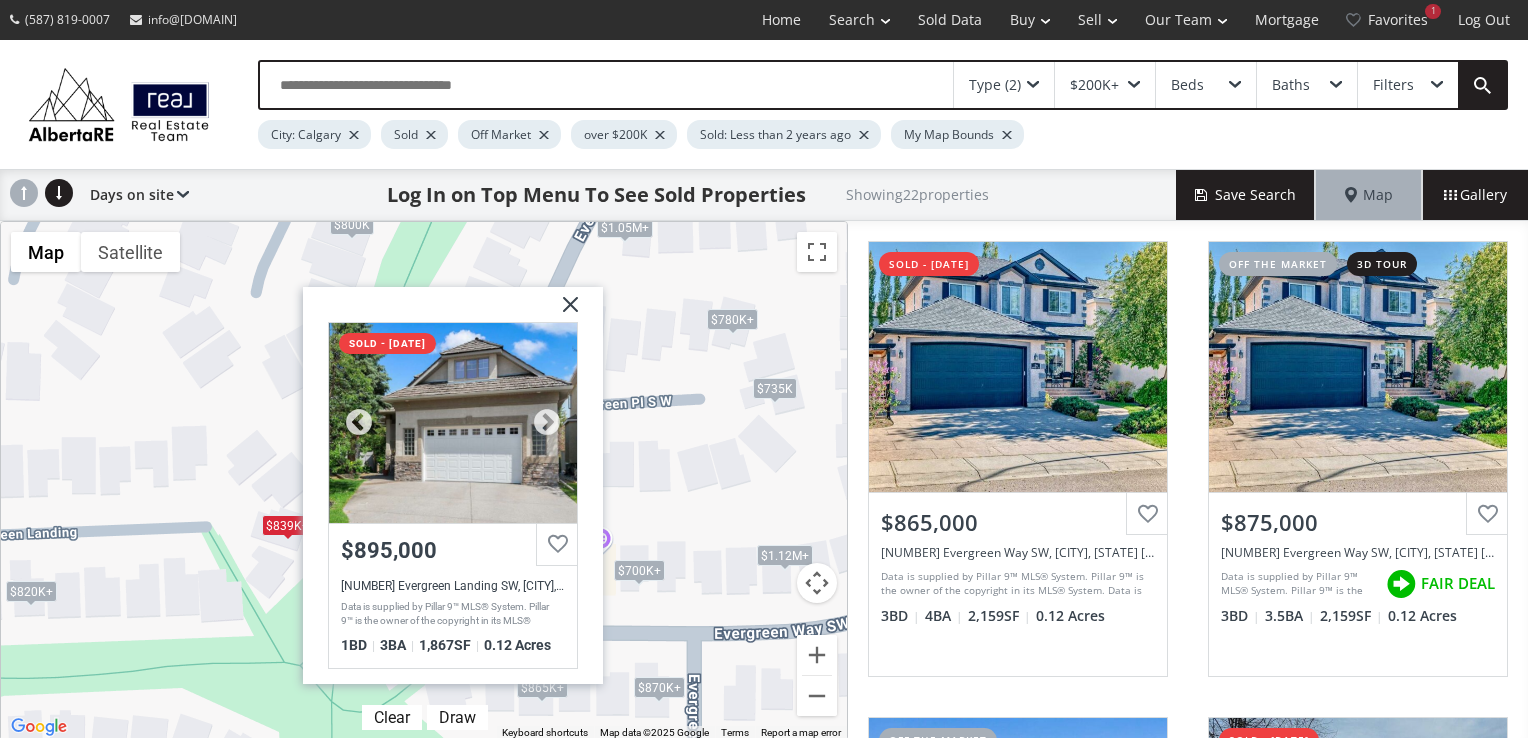 click at bounding box center (453, 423) 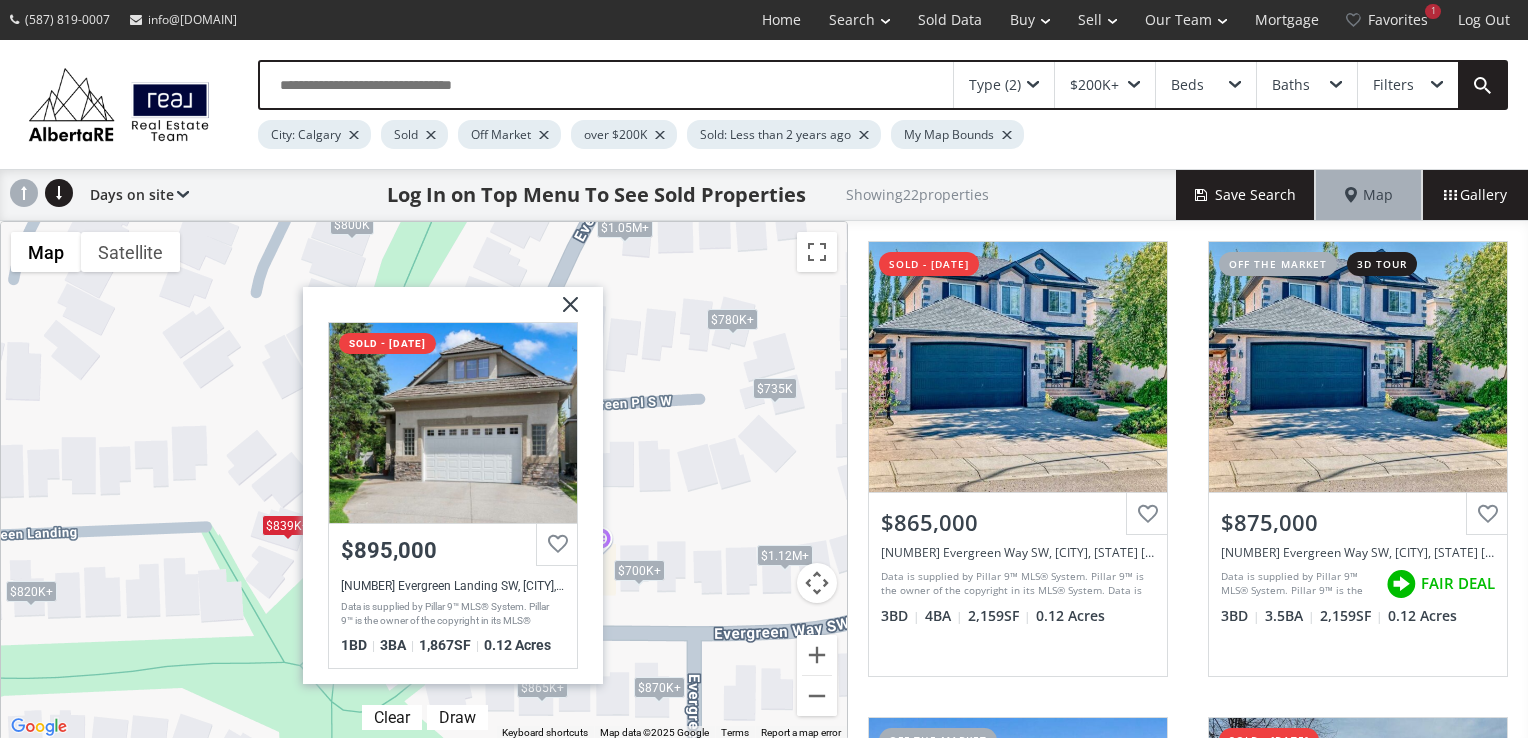 click at bounding box center [563, 312] 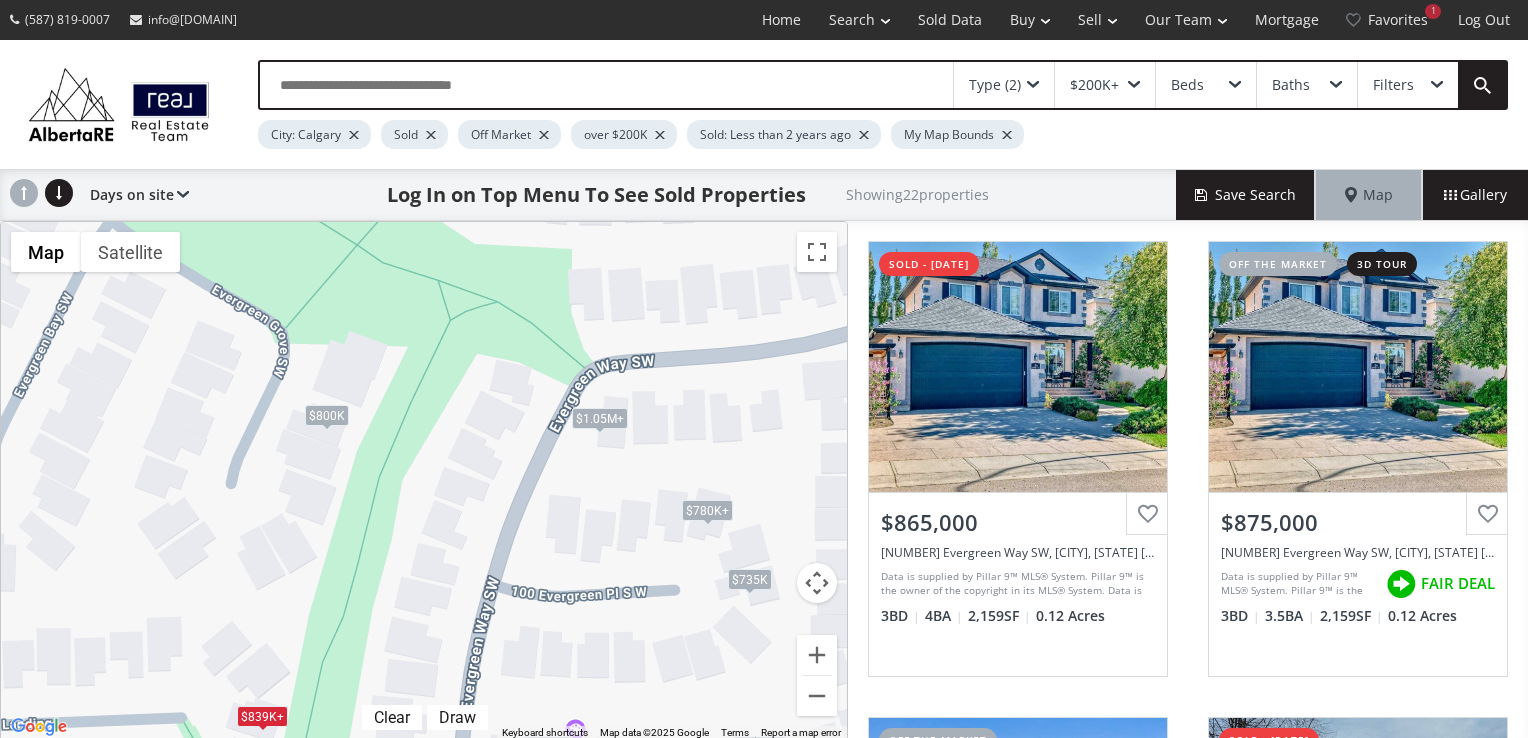 drag, startPoint x: 351, startPoint y: 330, endPoint x: 323, endPoint y: 523, distance: 195.02051 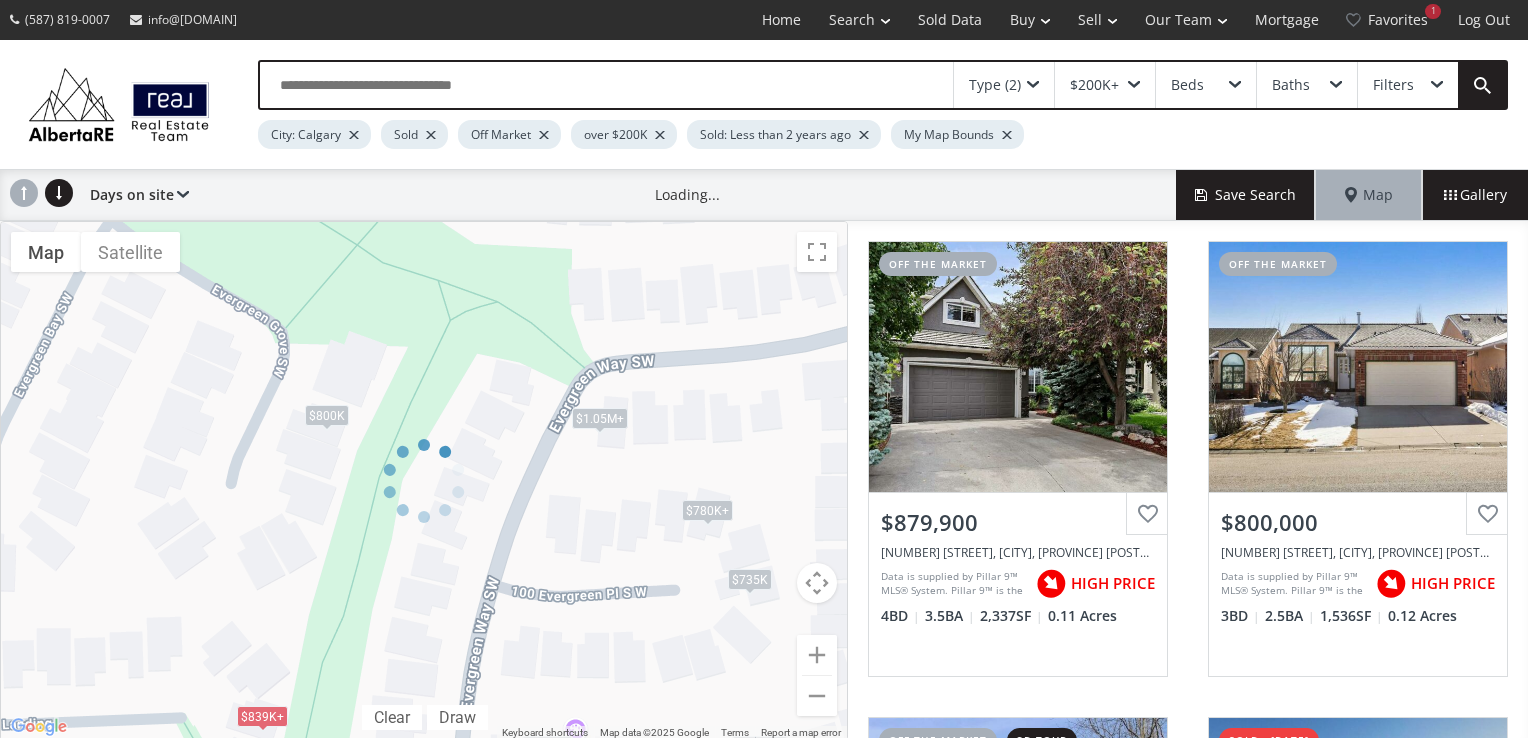 click at bounding box center [424, 481] 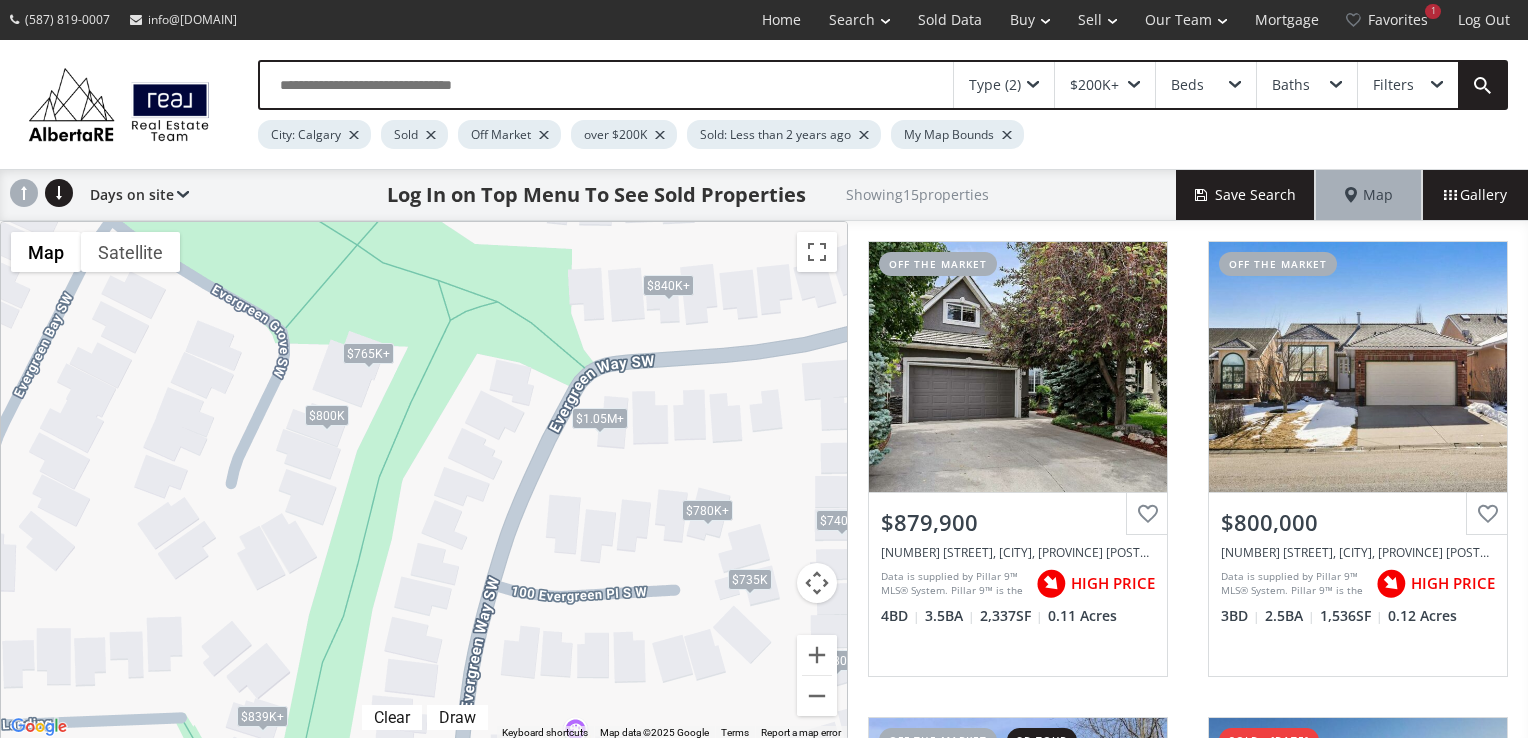 click on "$800K" at bounding box center (327, 415) 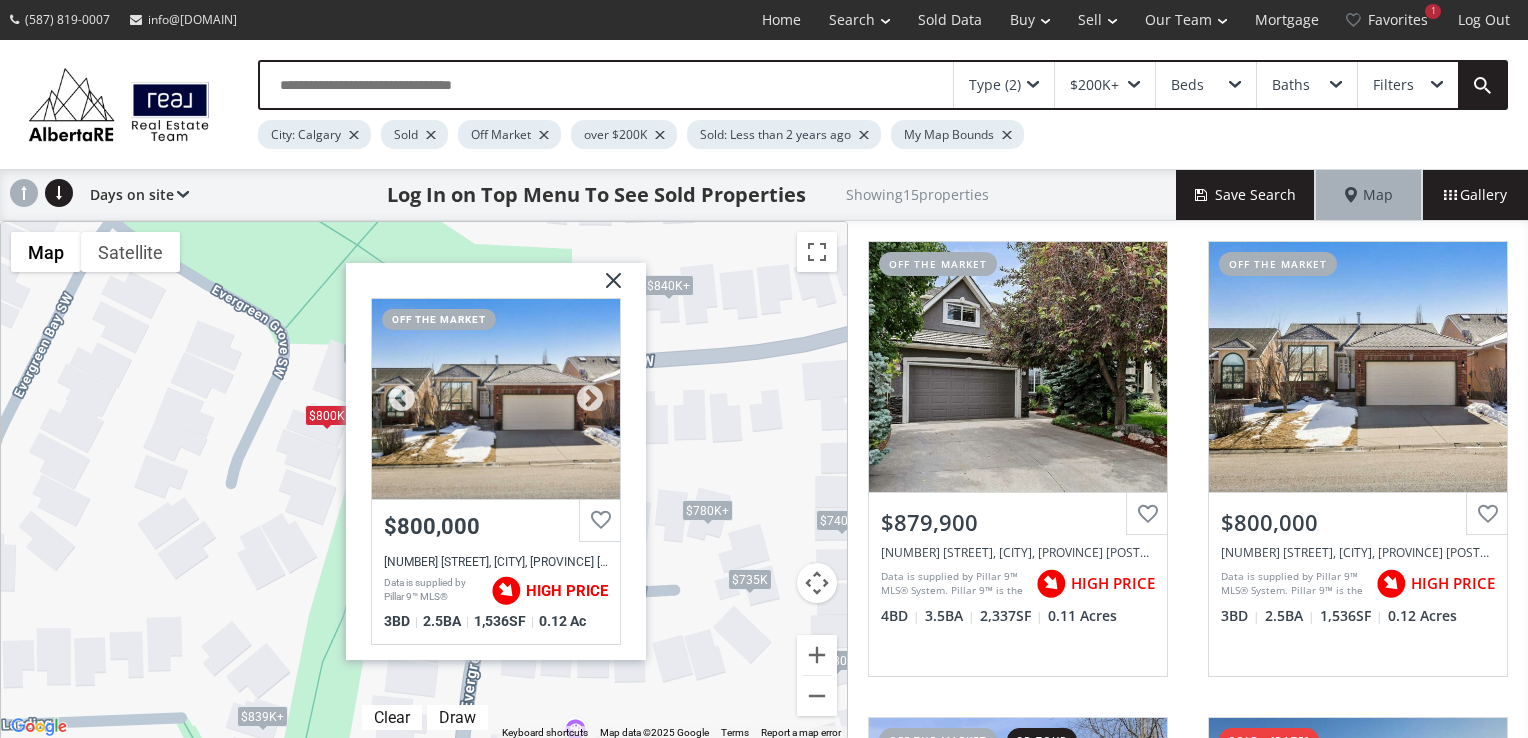 click at bounding box center [496, 399] 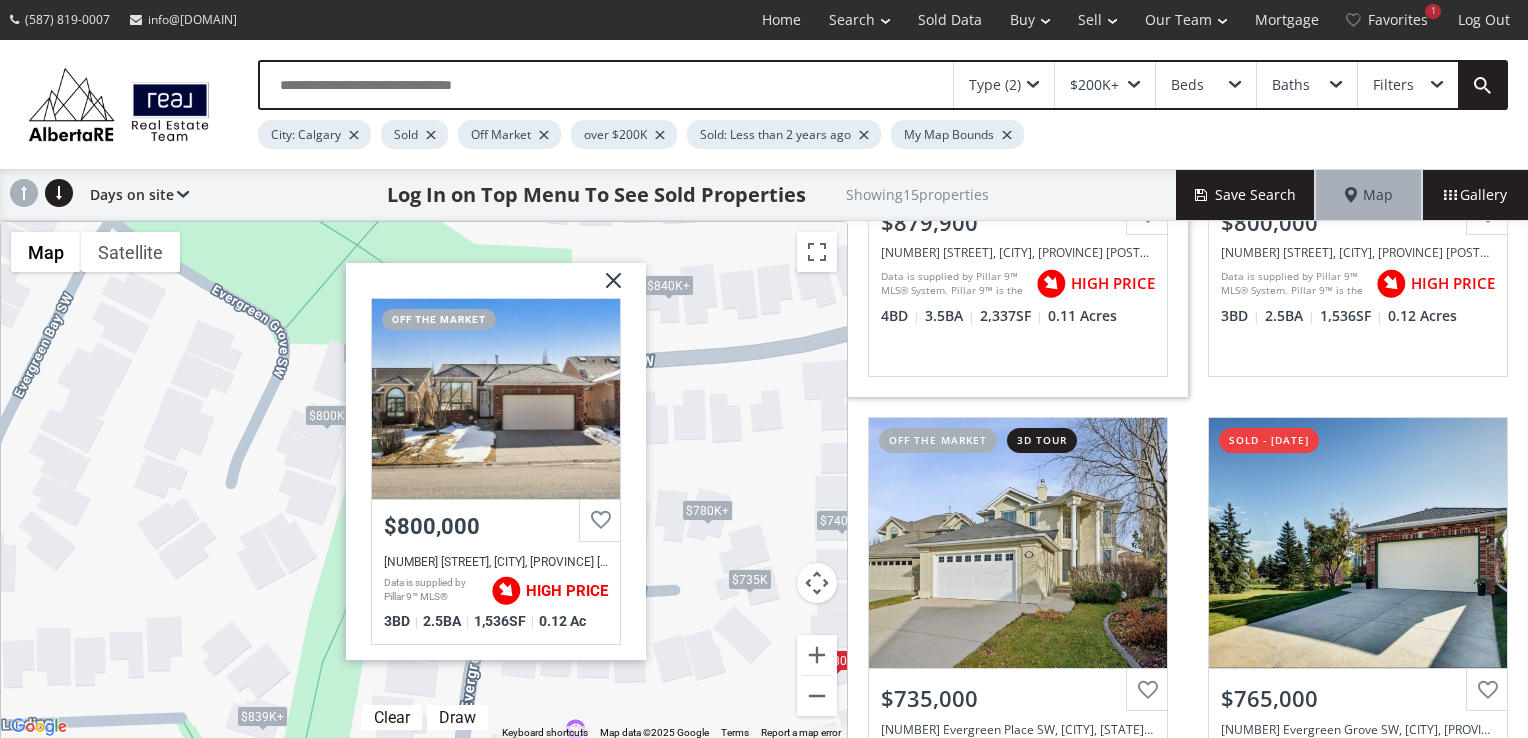 scroll, scrollTop: 500, scrollLeft: 0, axis: vertical 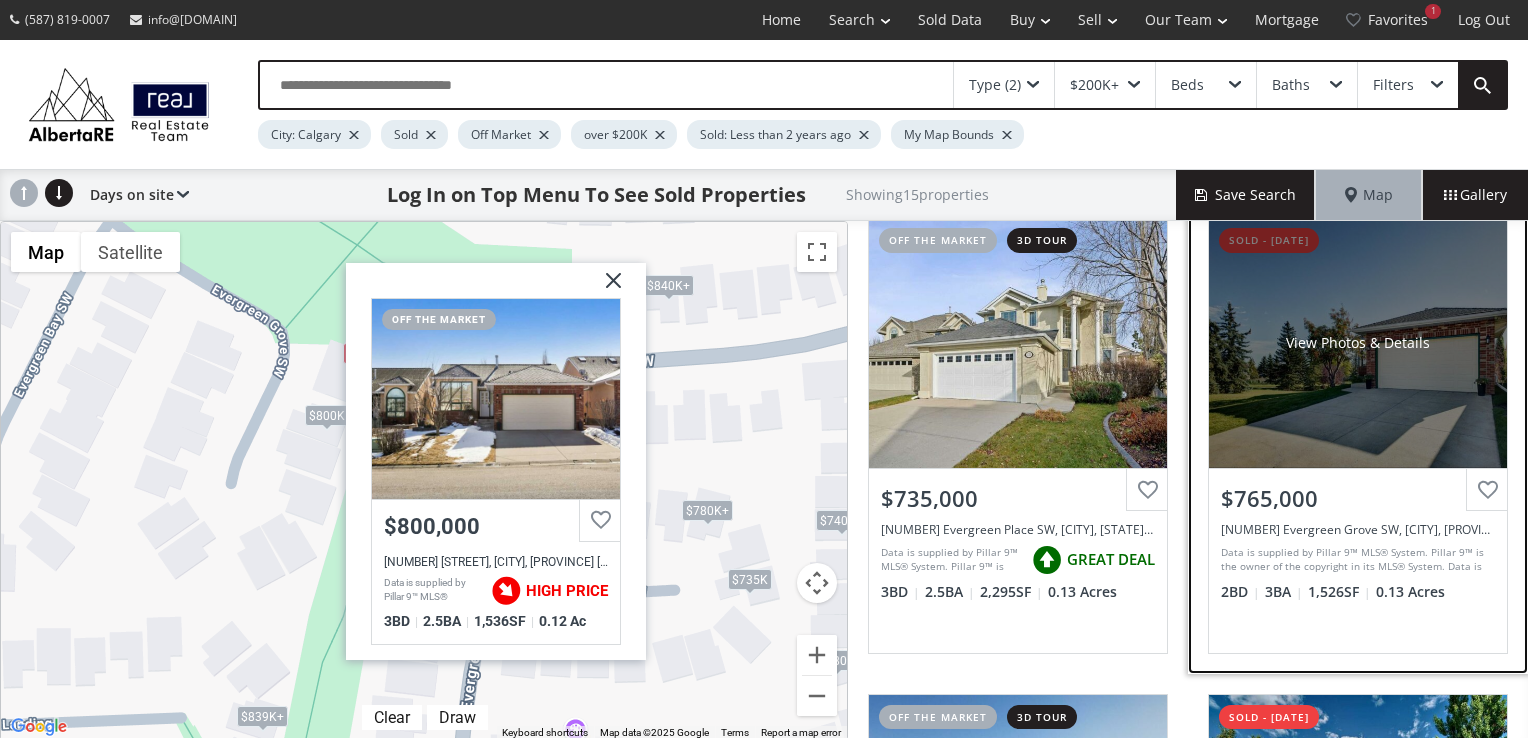 click on "View Photos & Details" at bounding box center [1358, 343] 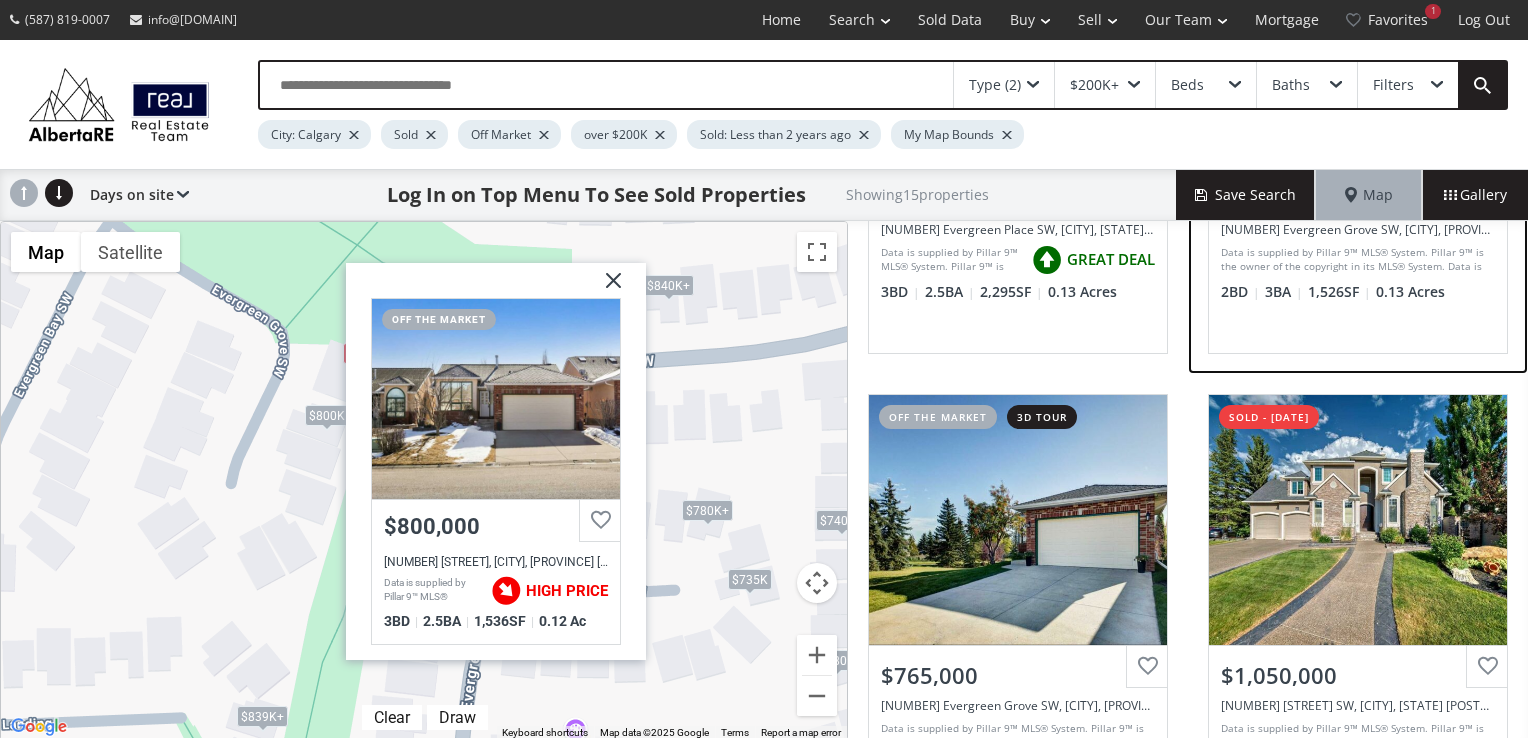 scroll, scrollTop: 300, scrollLeft: 0, axis: vertical 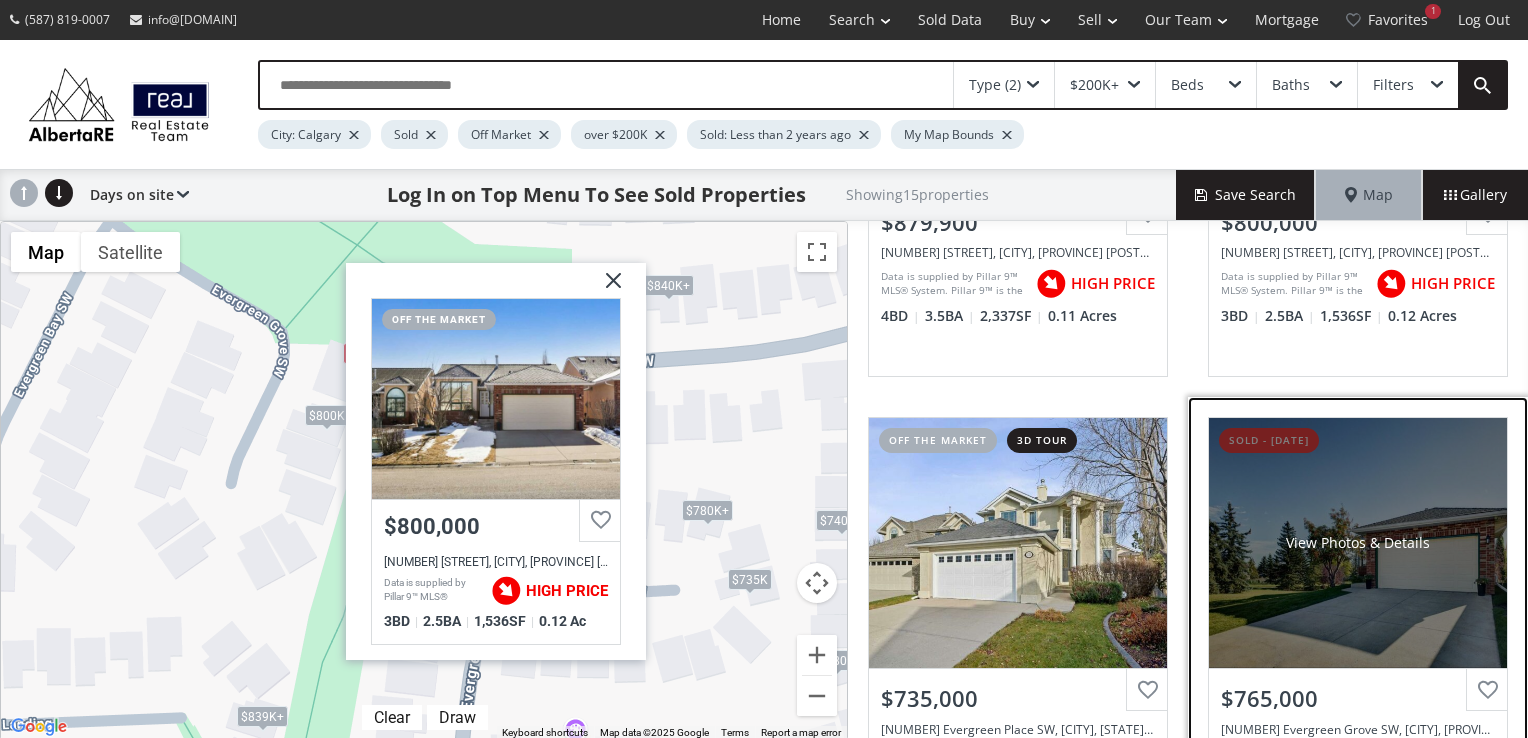 click on "View Photos & Details" at bounding box center [1358, 543] 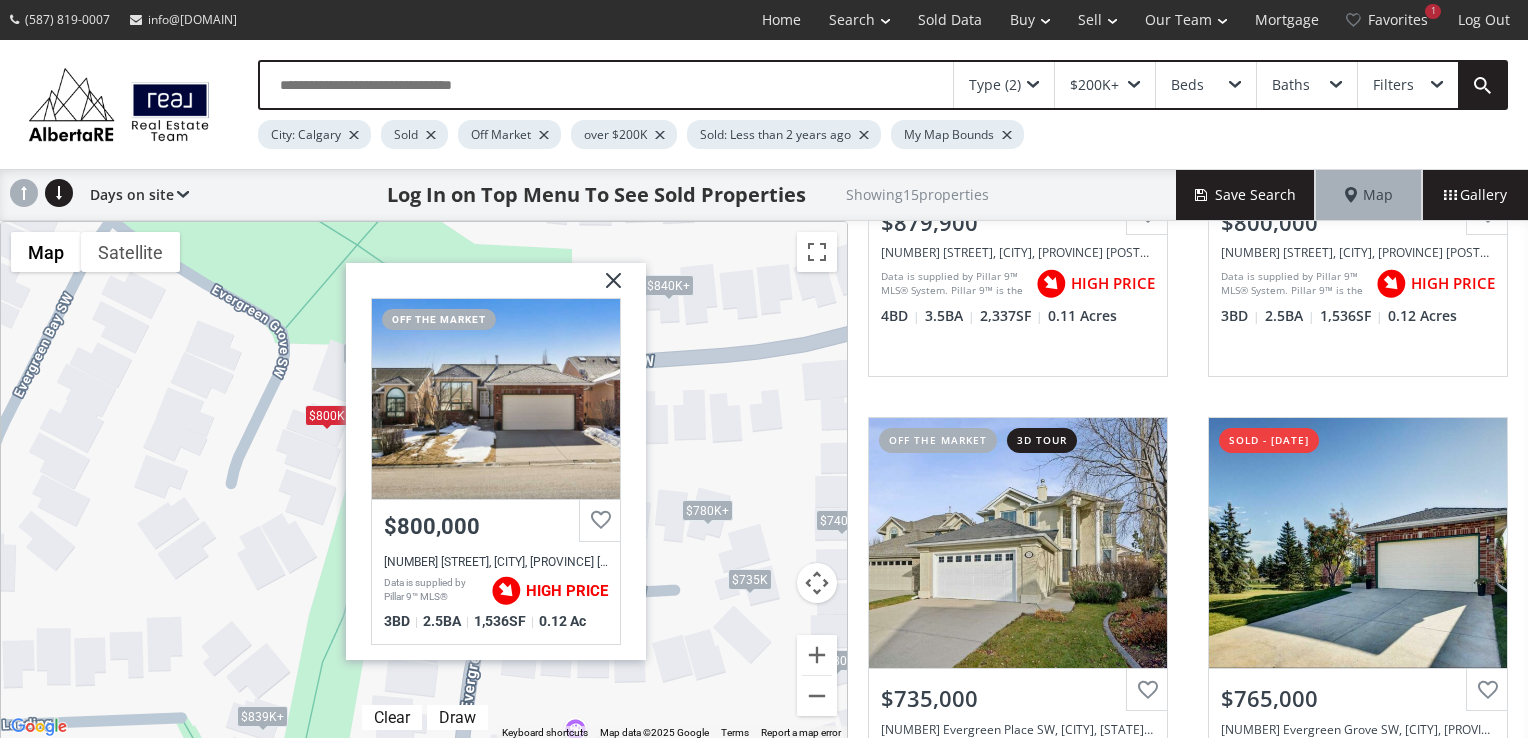 click at bounding box center (606, 288) 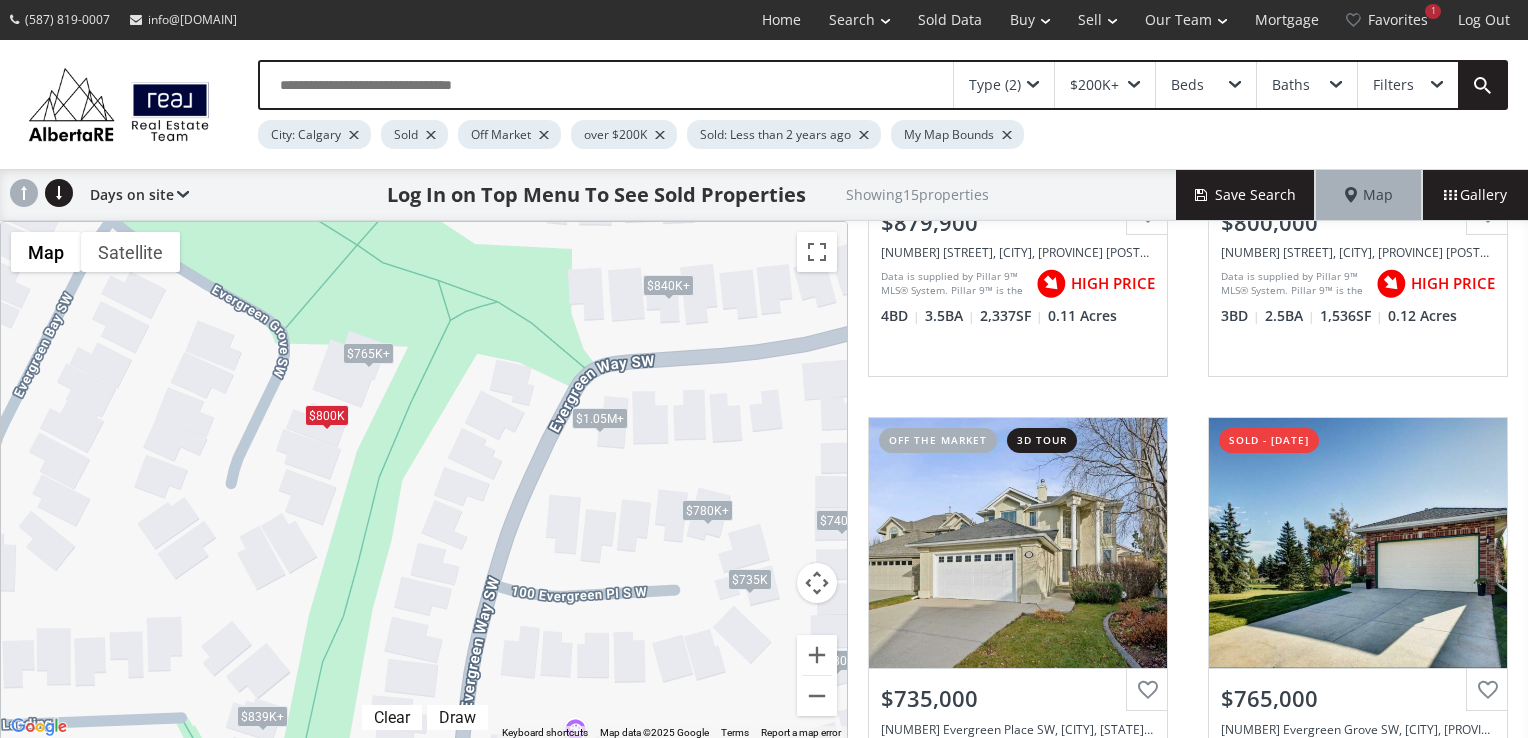click on "$765K+" at bounding box center [368, 353] 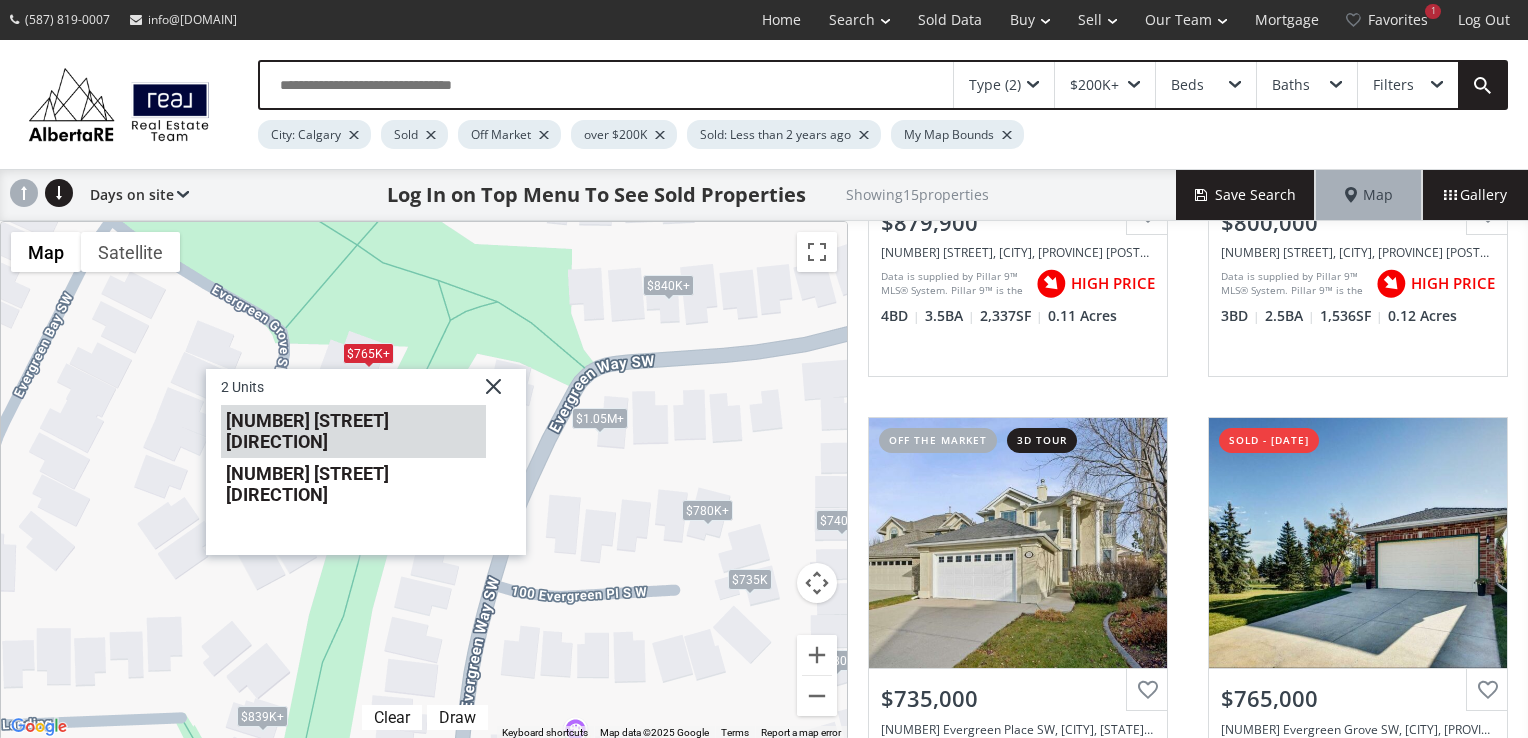 click on "71 Evergreen Grove SW" at bounding box center (353, 431) 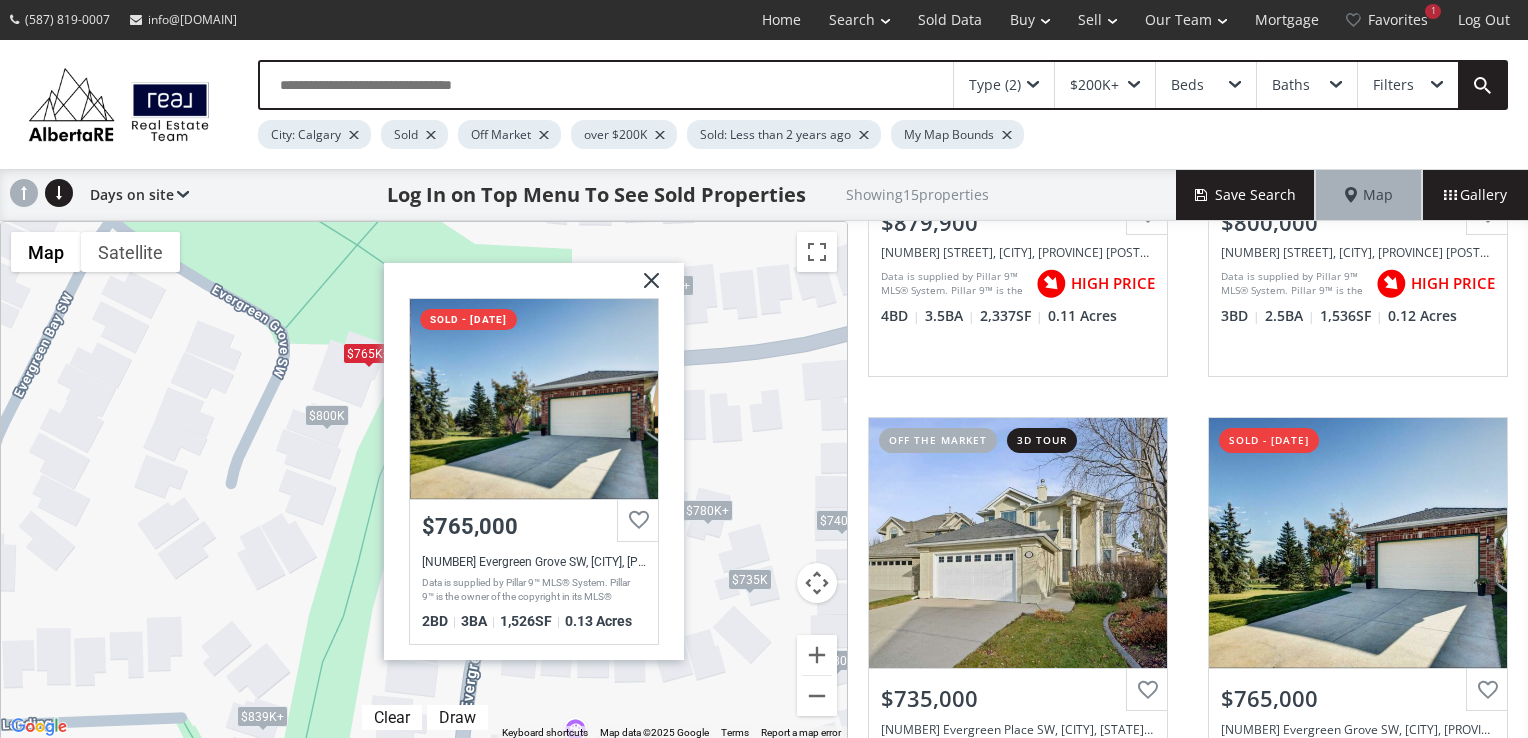 click on "$800K" at bounding box center [327, 415] 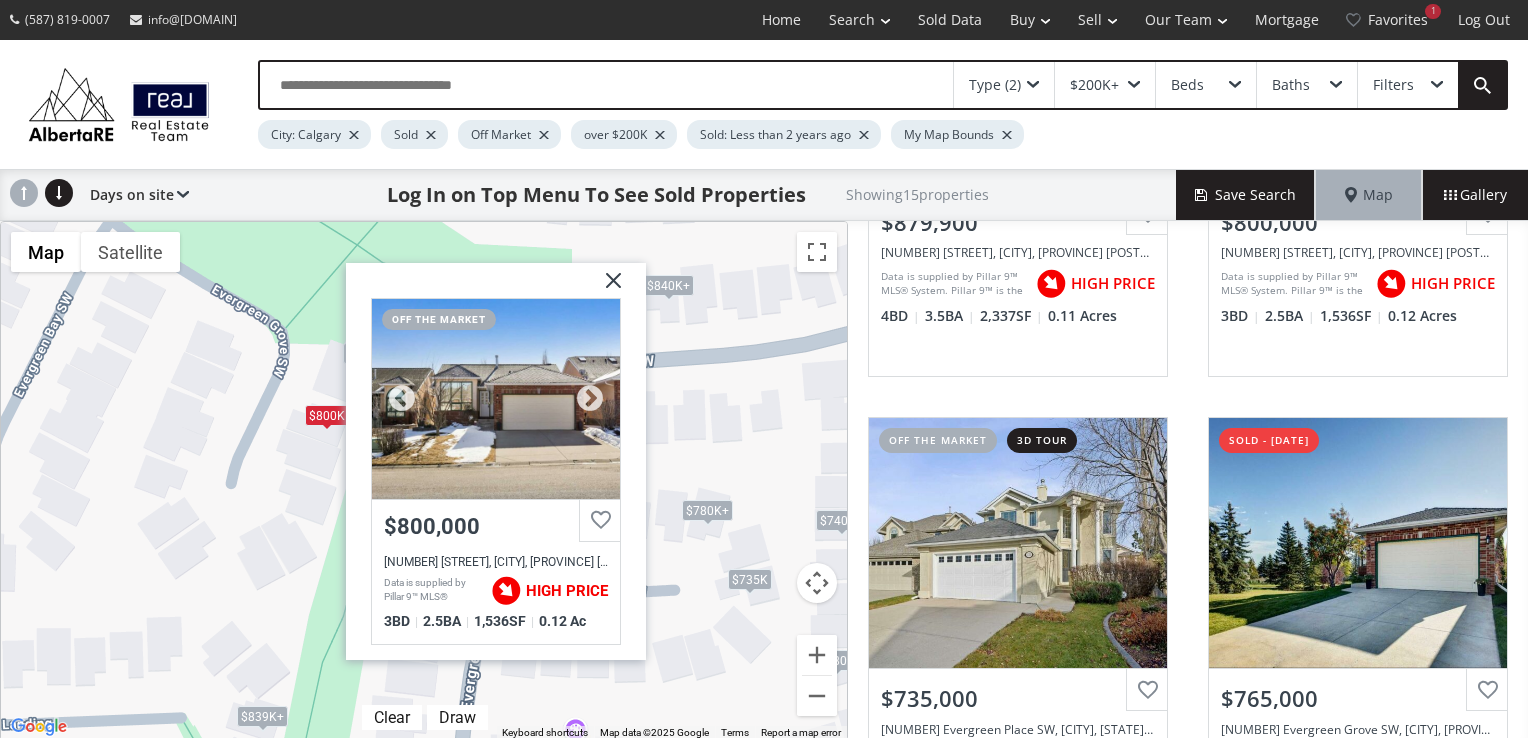 click at bounding box center (496, 399) 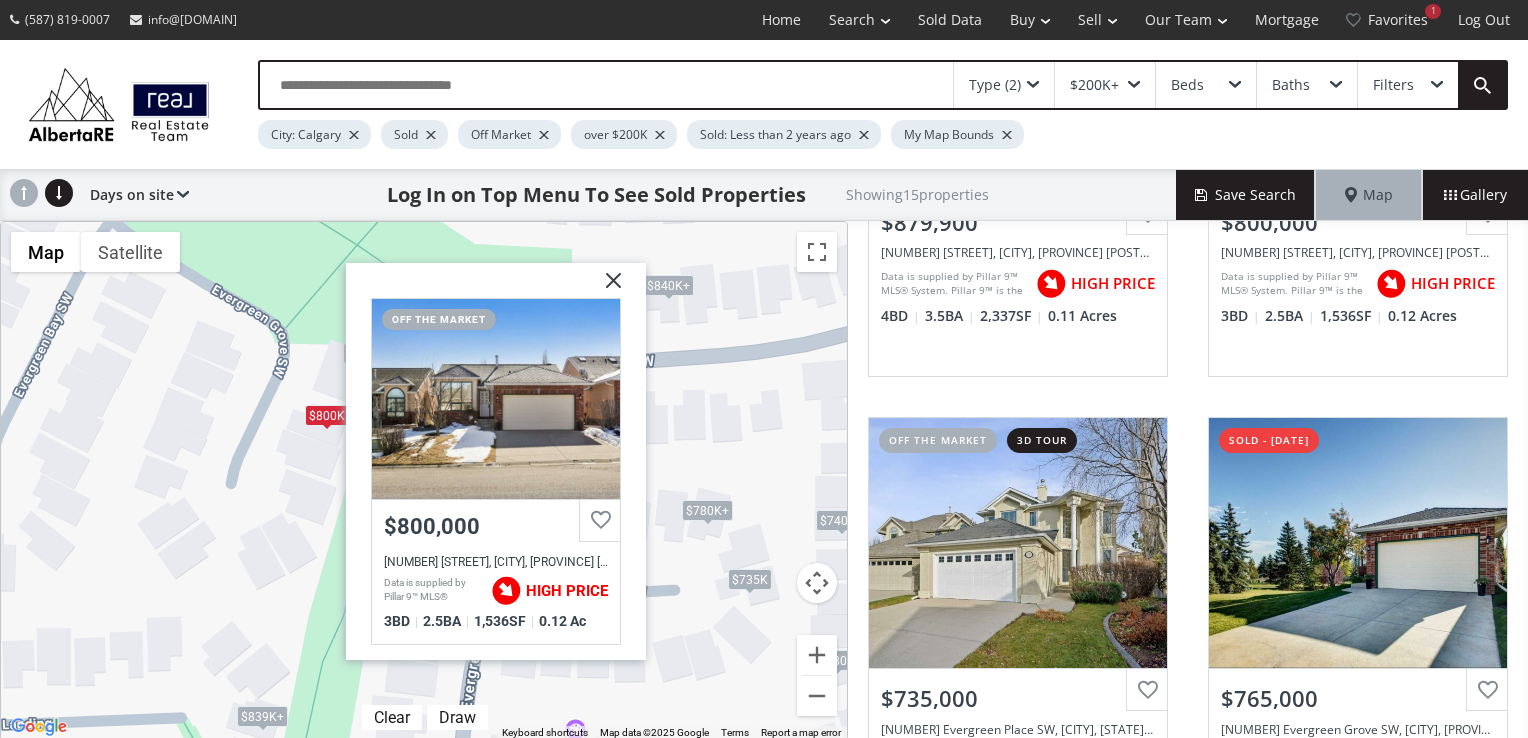 click on "$800K" at bounding box center (327, 415) 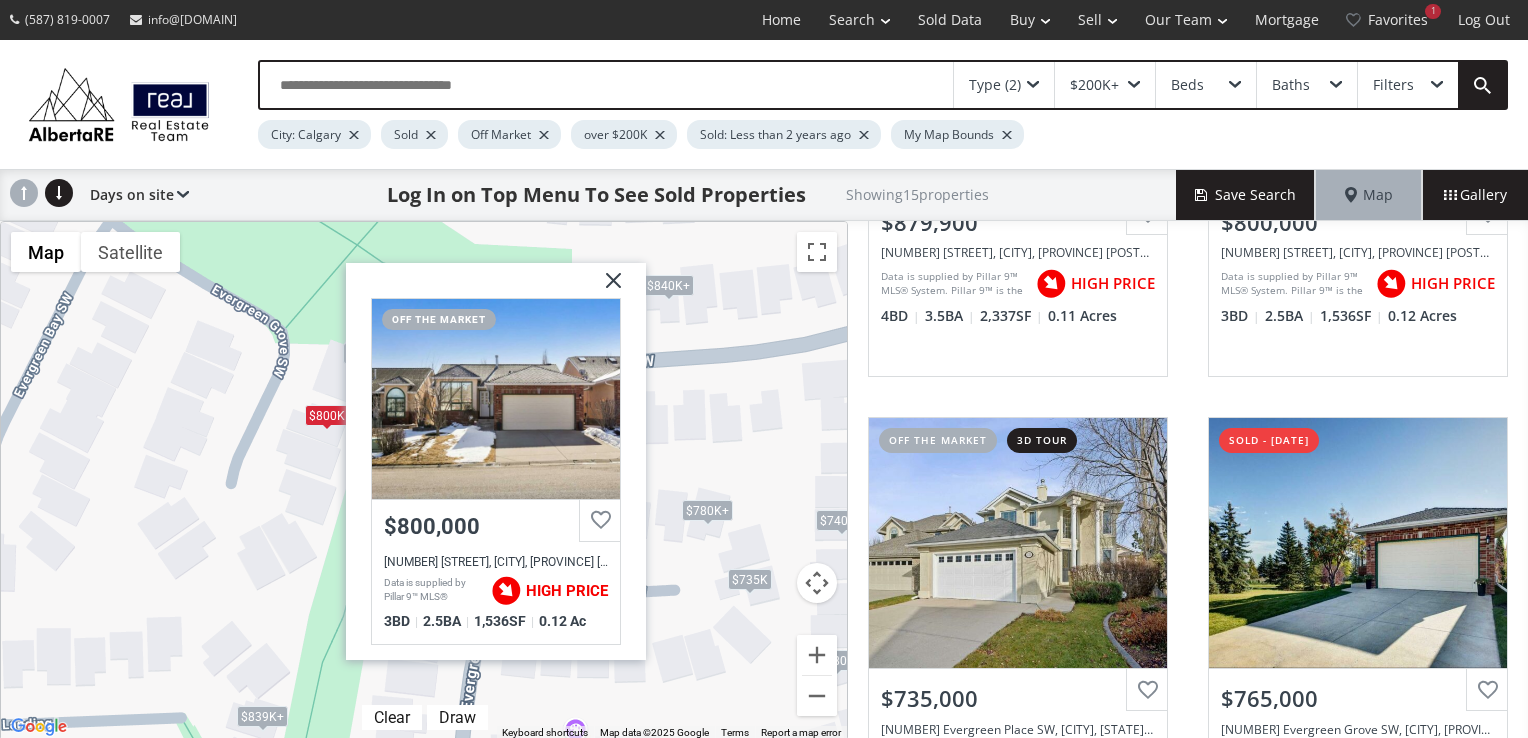 click at bounding box center (606, 288) 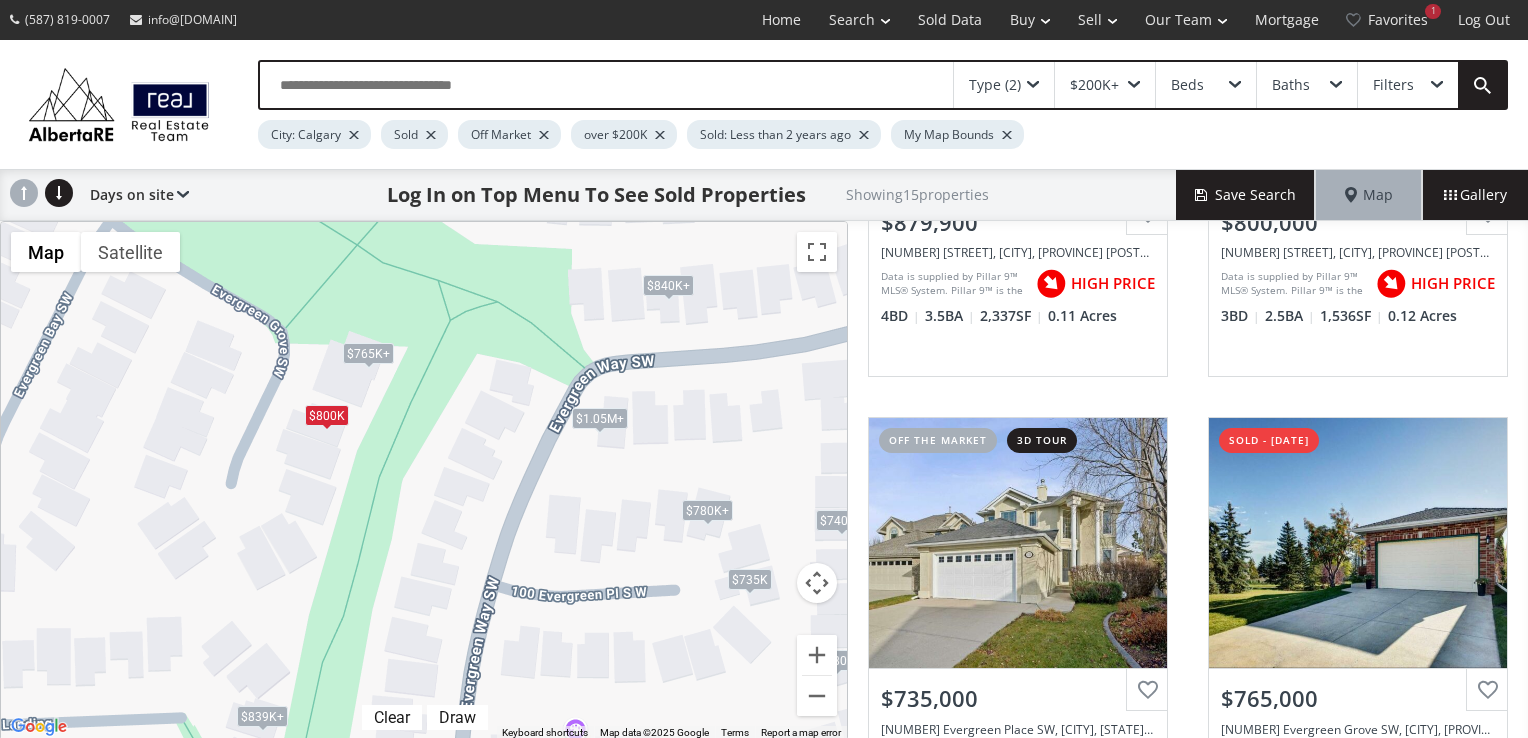 click on "$840K+" at bounding box center (668, 285) 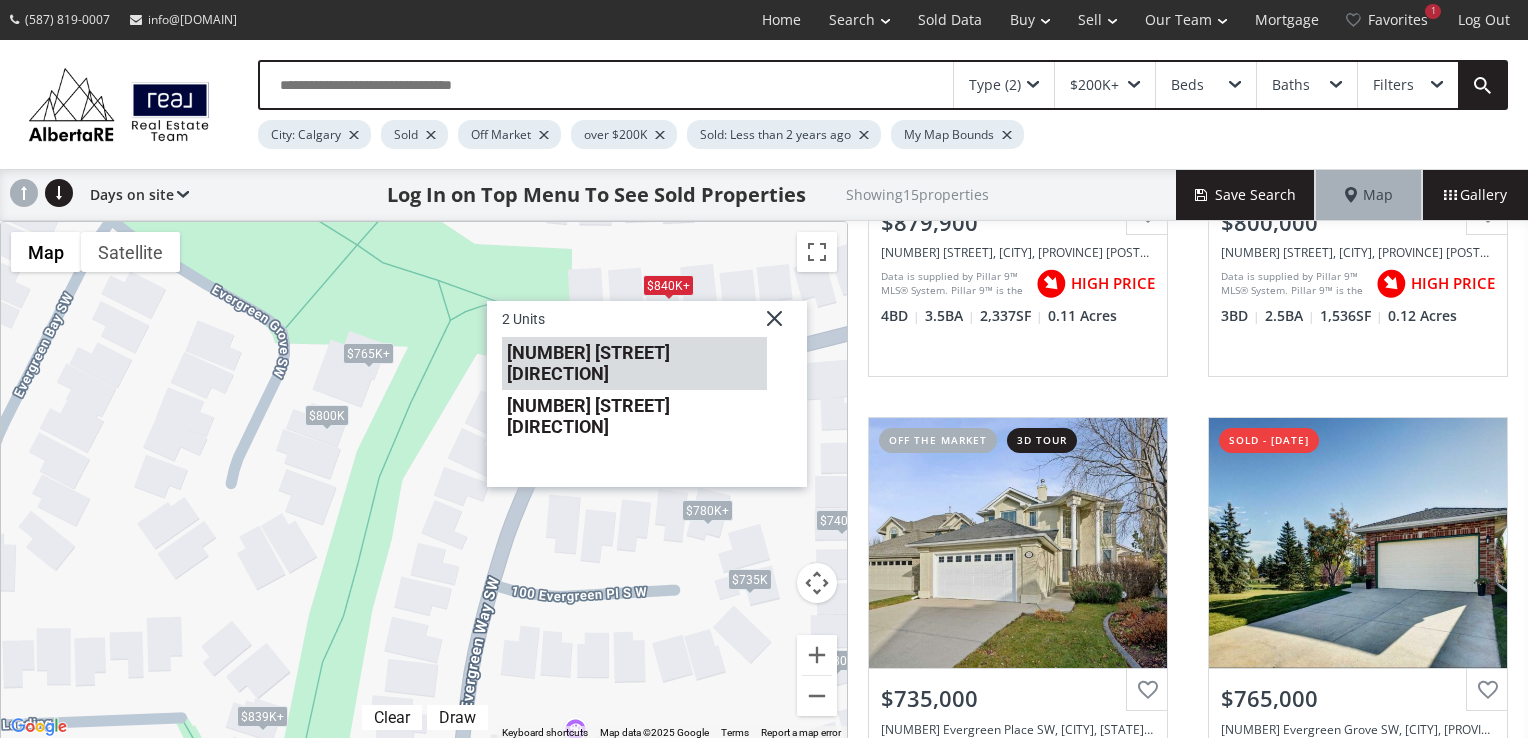click on "40 Evergreen Way SW" at bounding box center (634, 363) 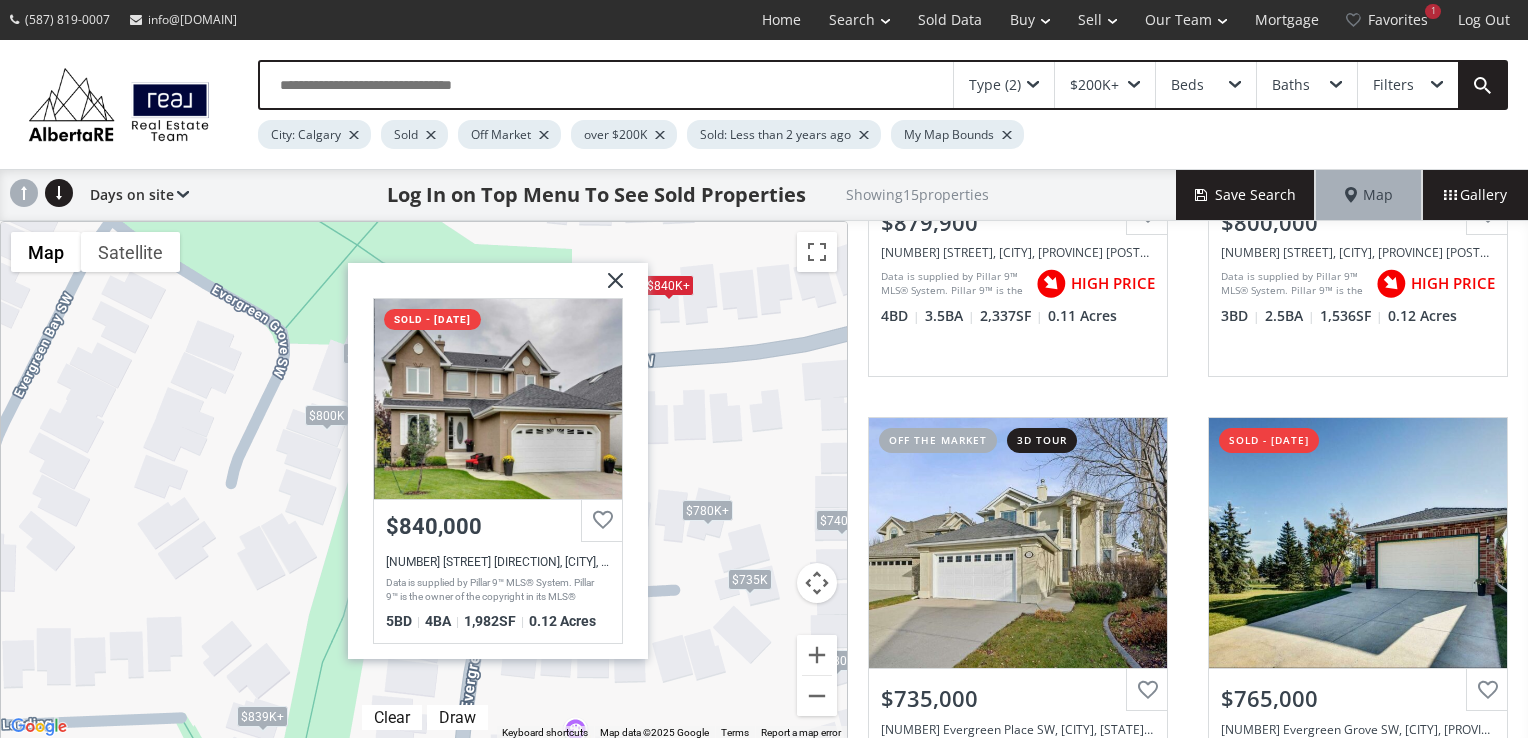 click at bounding box center [608, 288] 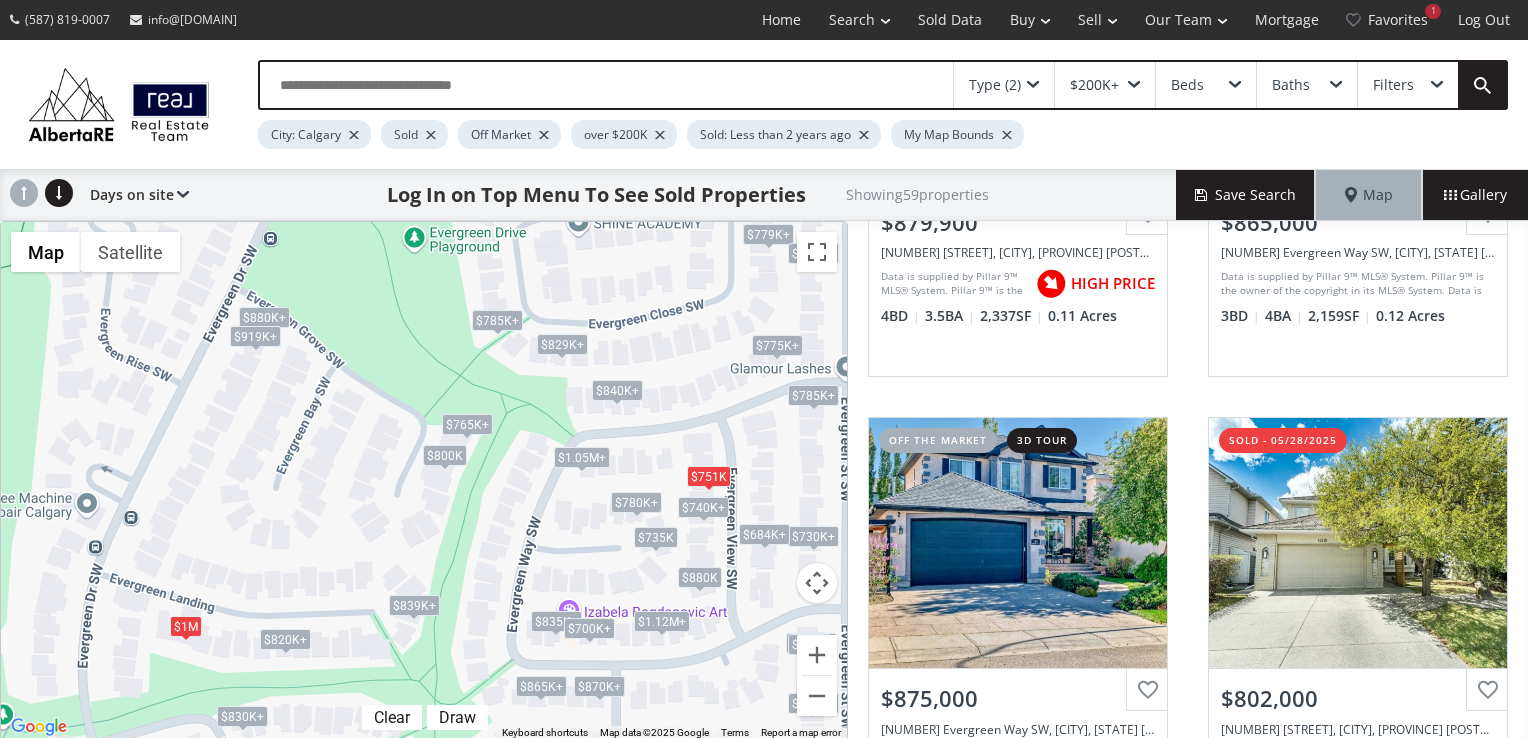 click on "$839K+" at bounding box center (414, 605) 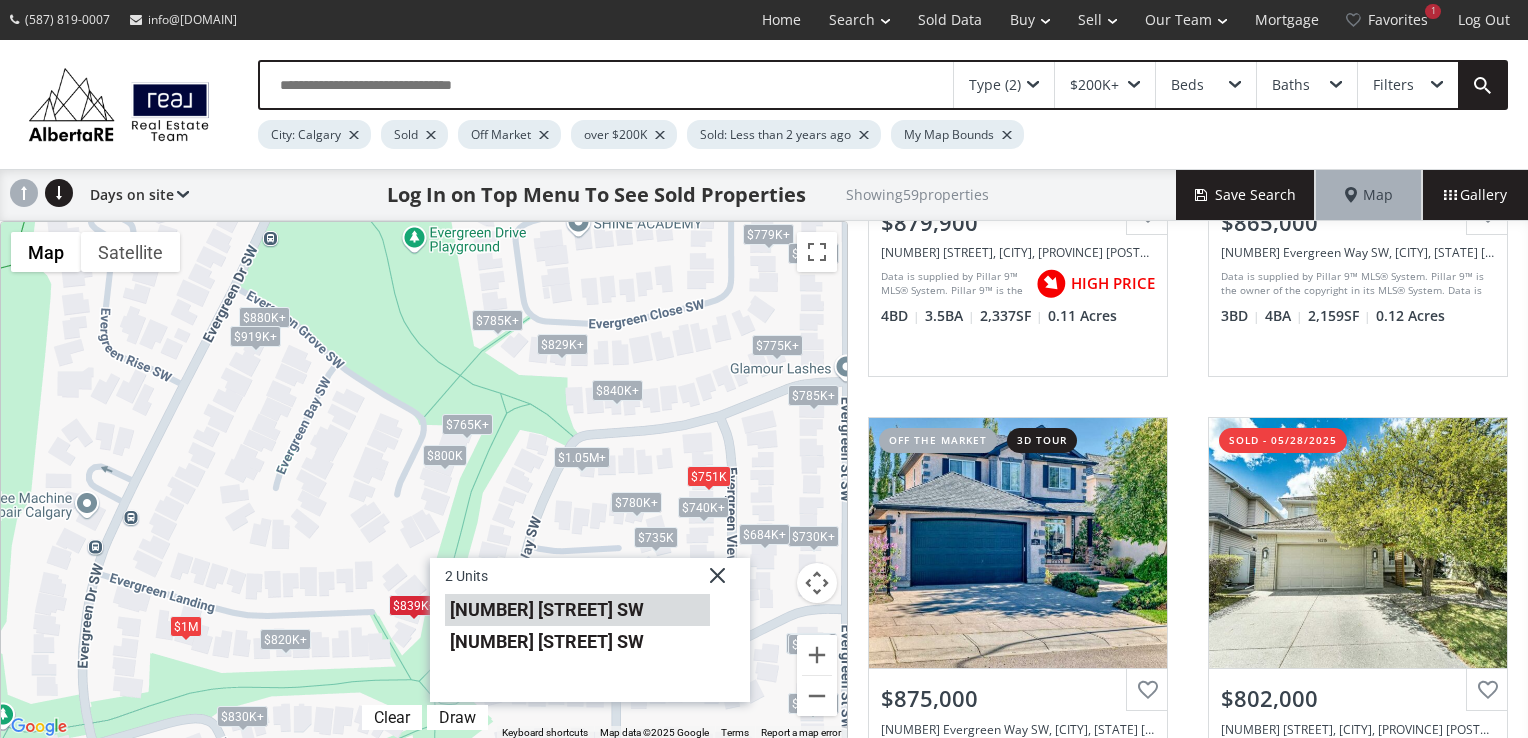 click on "58 Evergreen Landing SW" at bounding box center [577, 610] 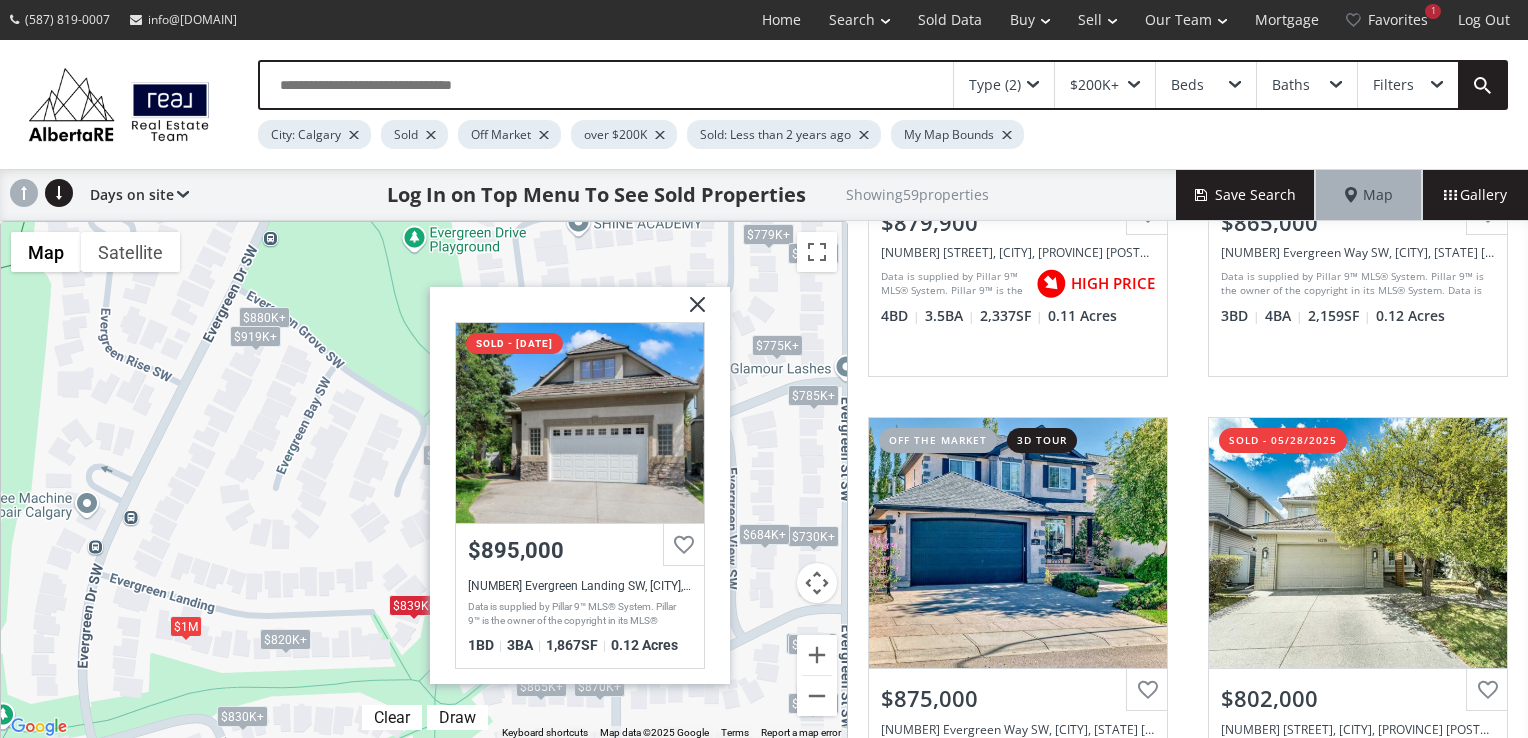 click on "$820K+" at bounding box center (285, 639) 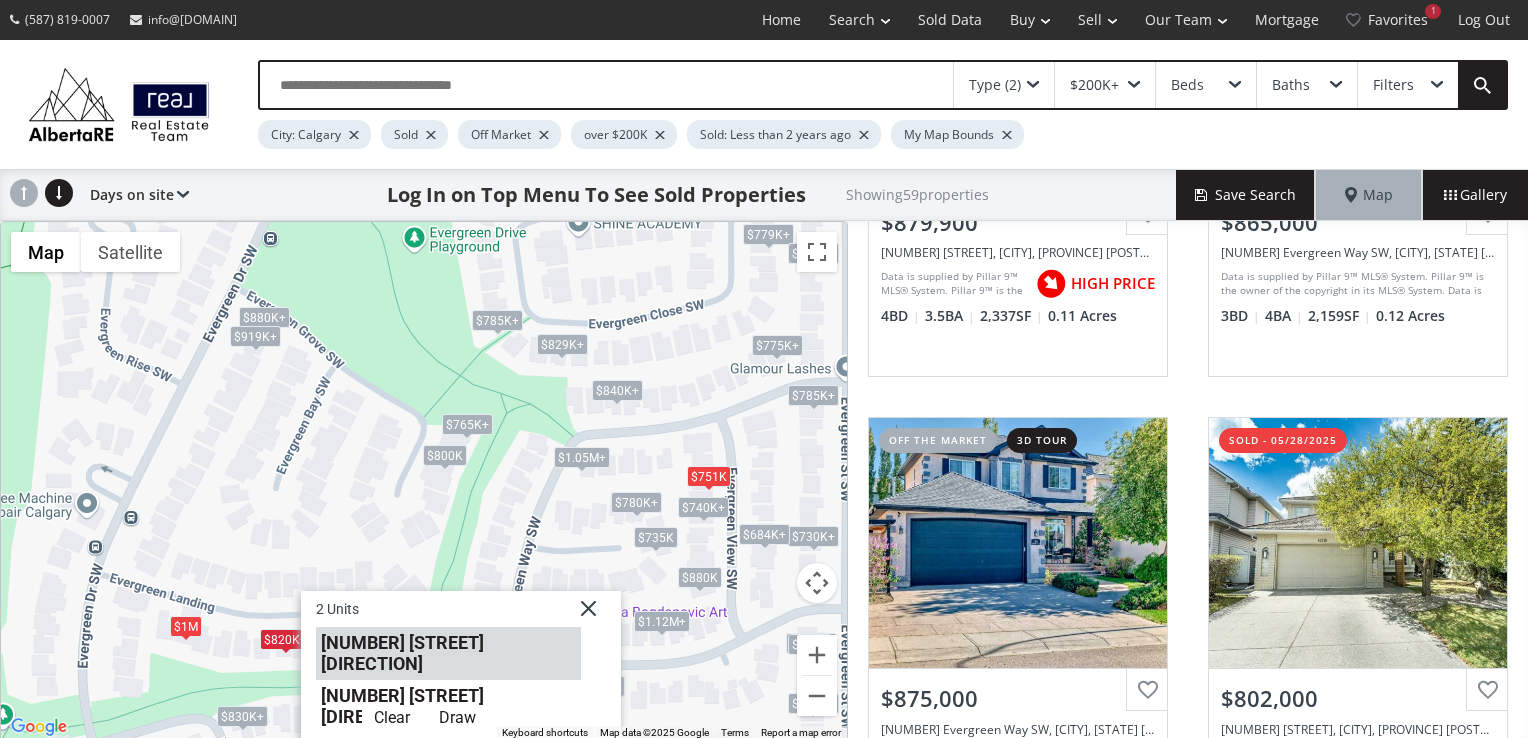 click on "29 Evergreen Landing SW" at bounding box center [448, 653] 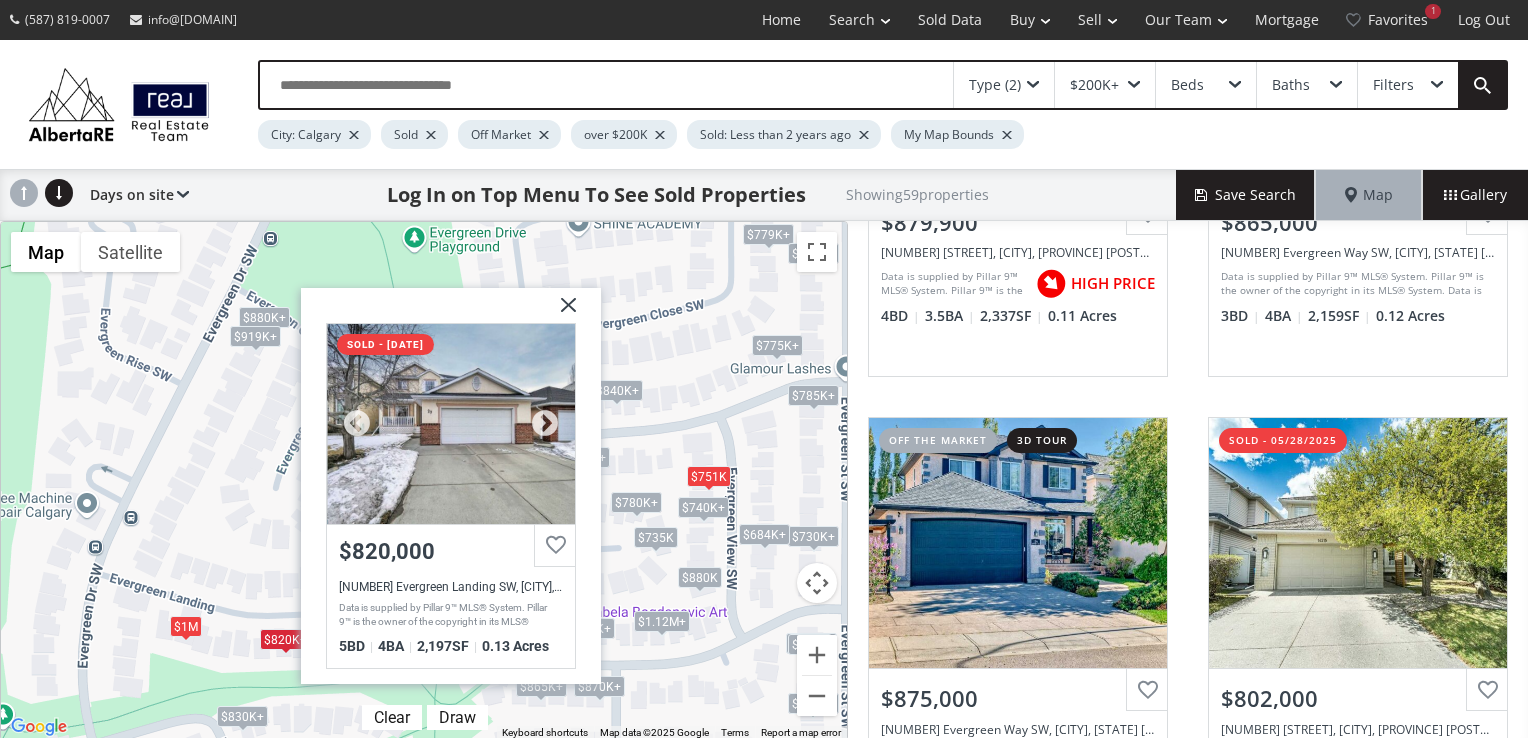 click at bounding box center [451, 424] 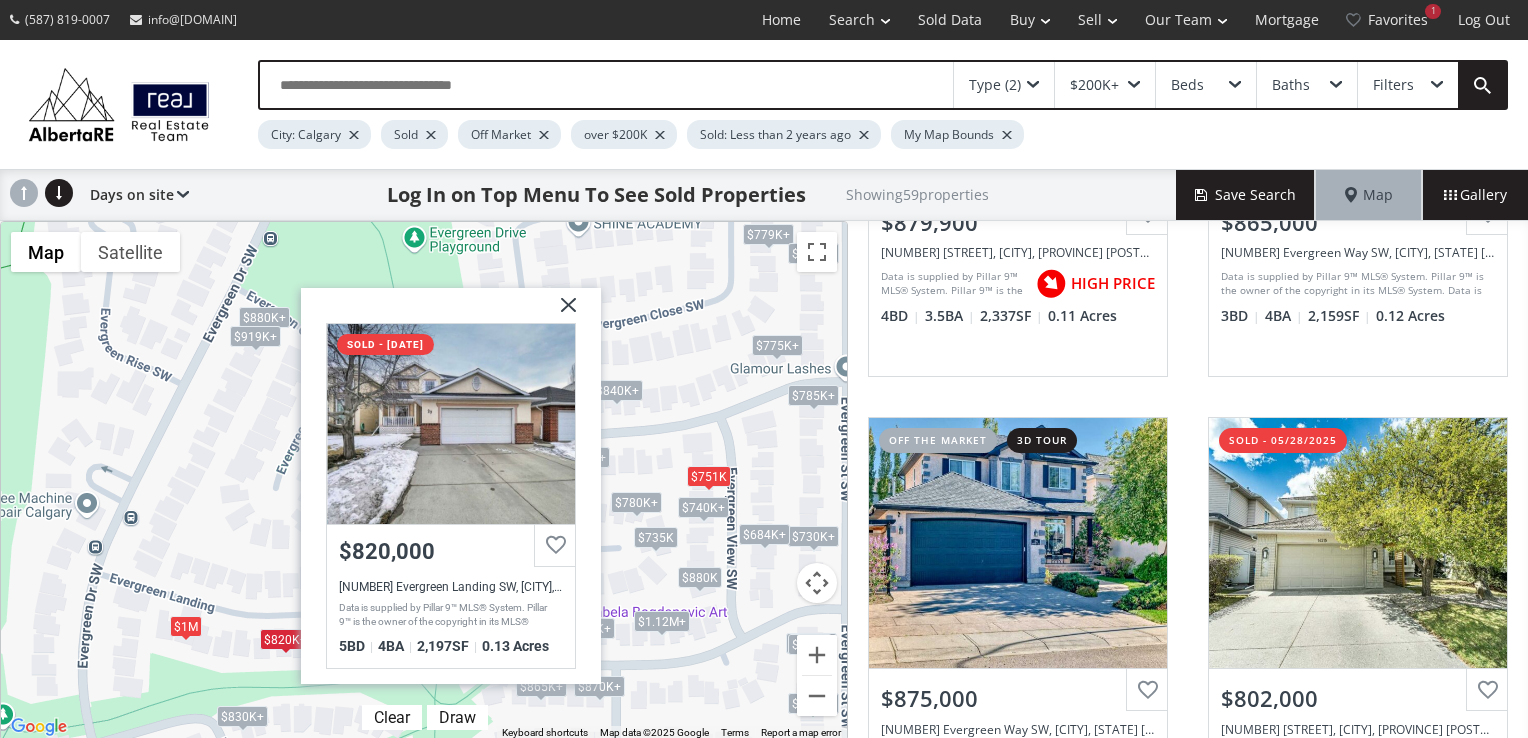 click at bounding box center (561, 313) 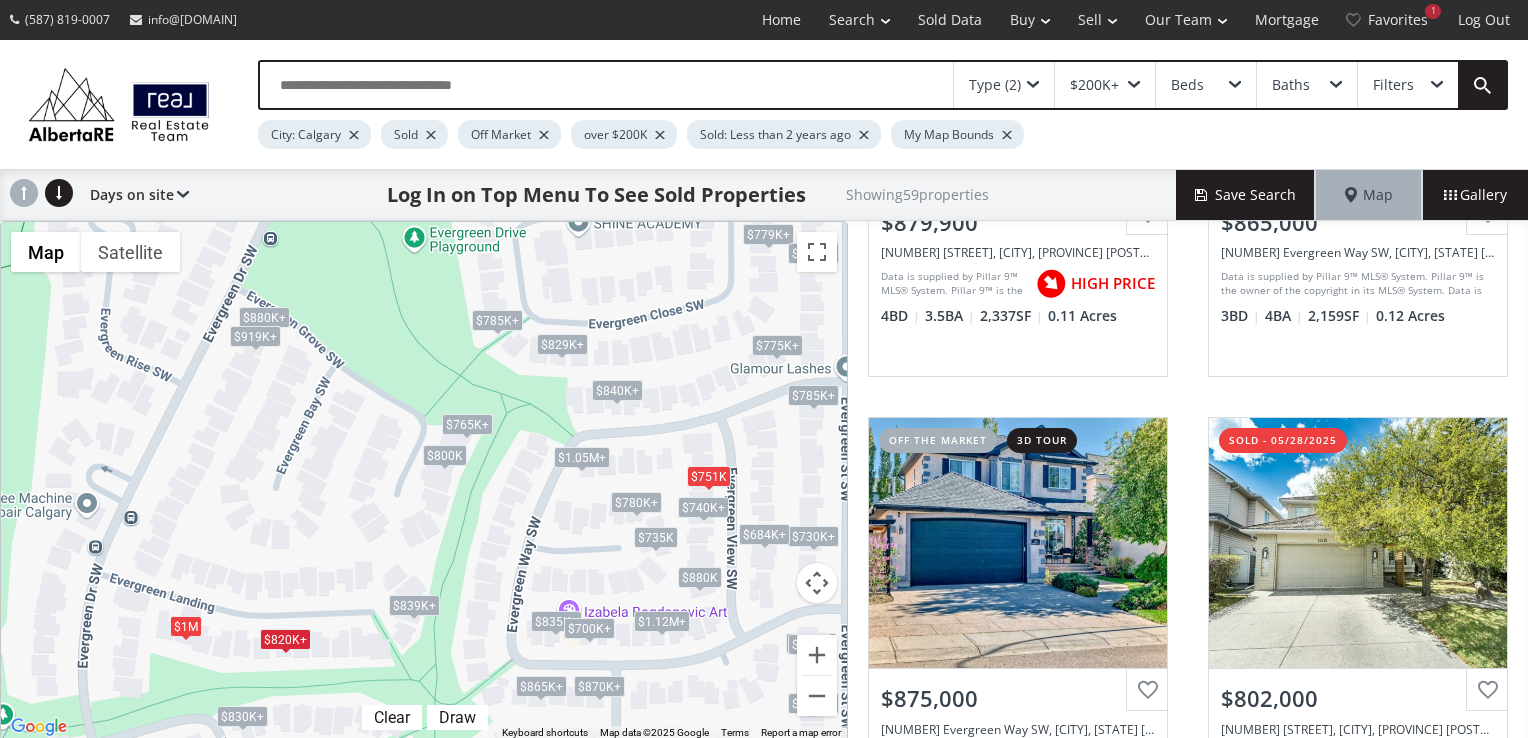click on "$1M" at bounding box center [186, 626] 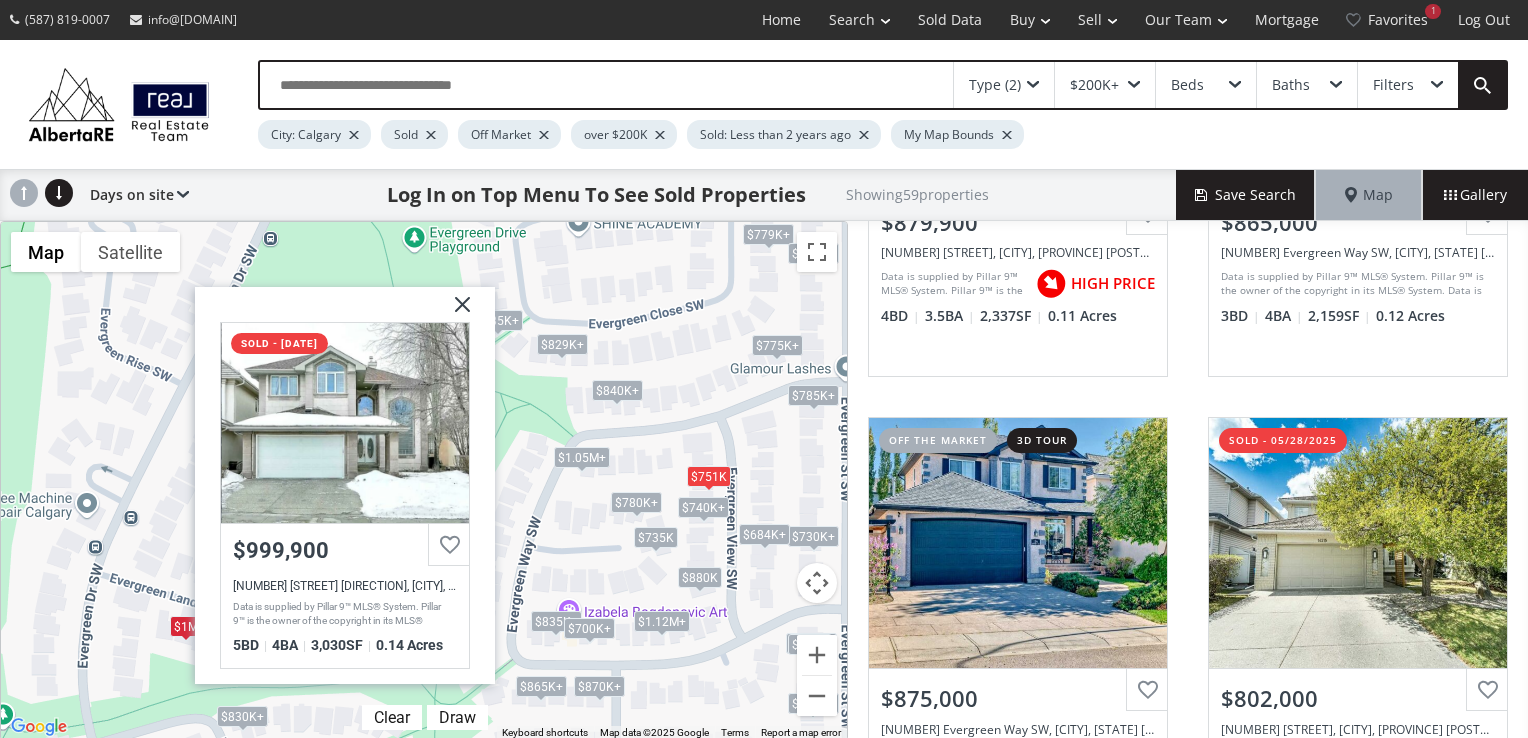 click at bounding box center (455, 312) 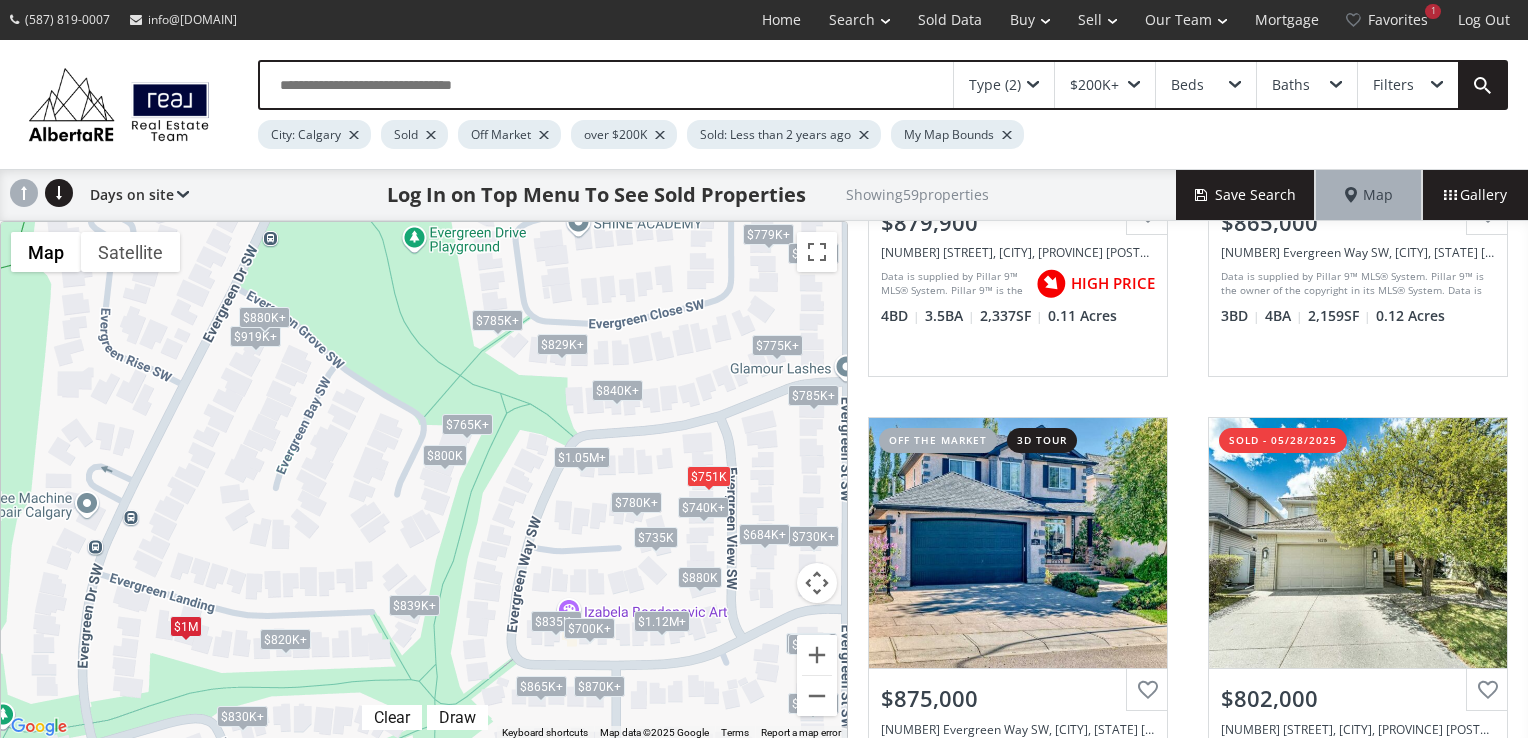 click on "$880K+" at bounding box center (264, 317) 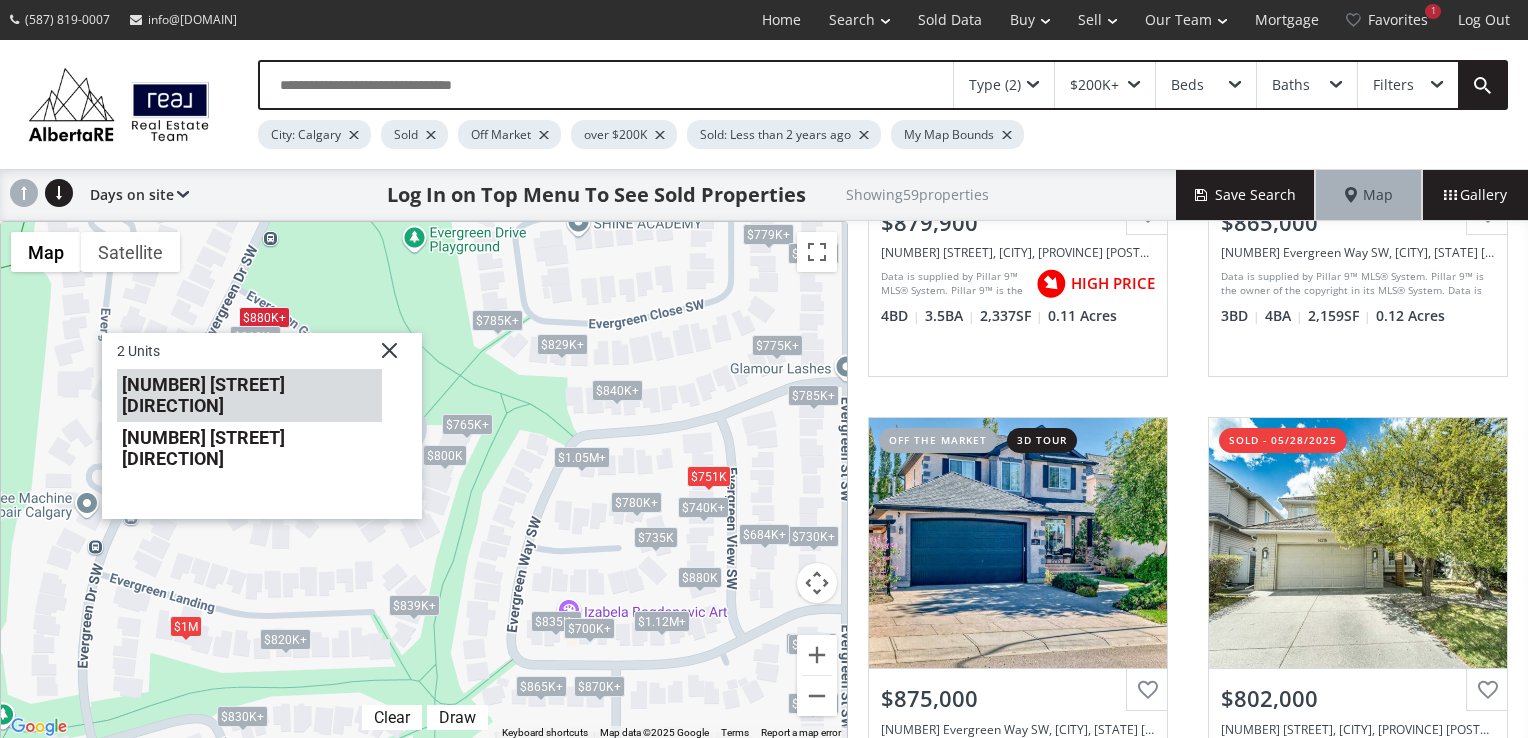 click on "1621 Evergreen Drive SW" at bounding box center [249, 395] 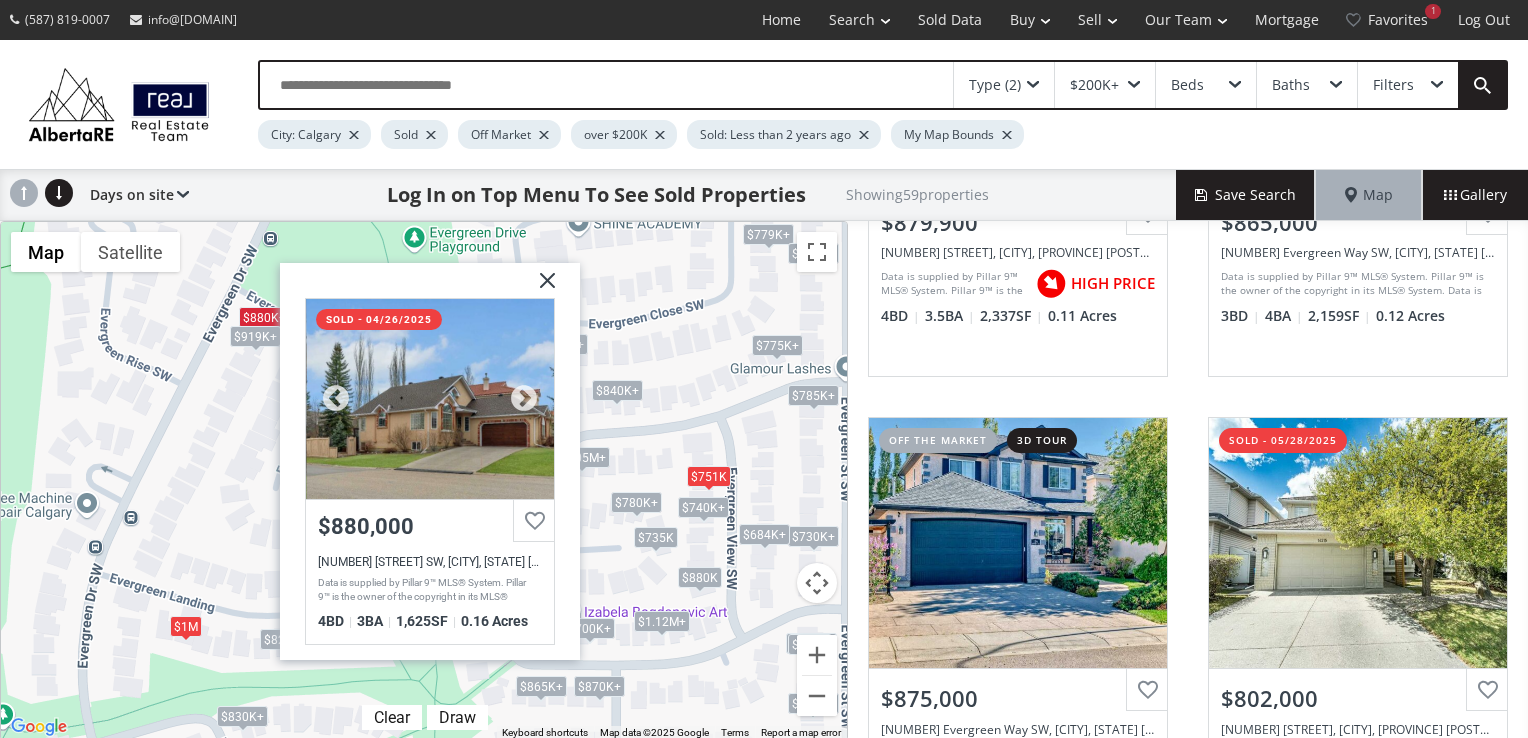 click at bounding box center [430, 399] 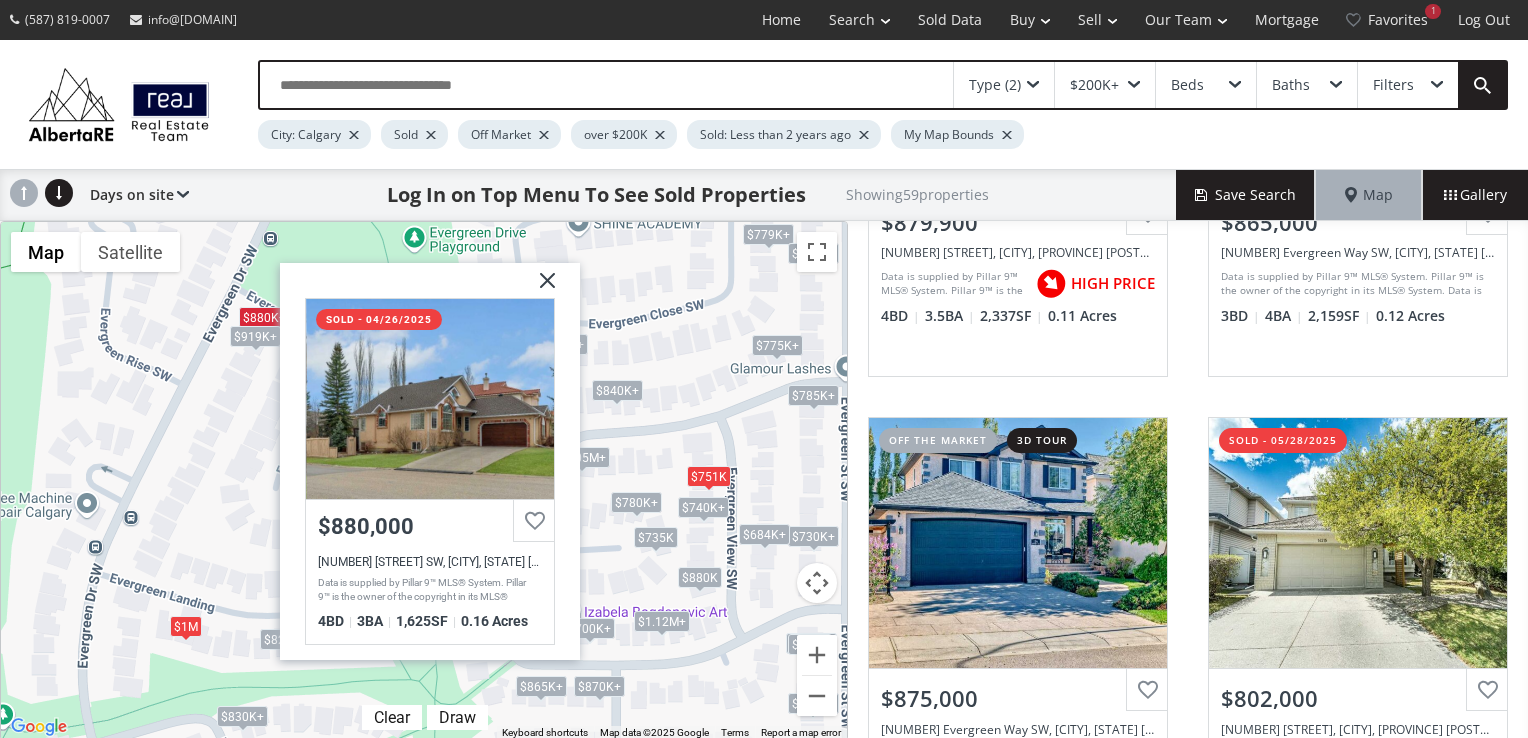 click at bounding box center (540, 288) 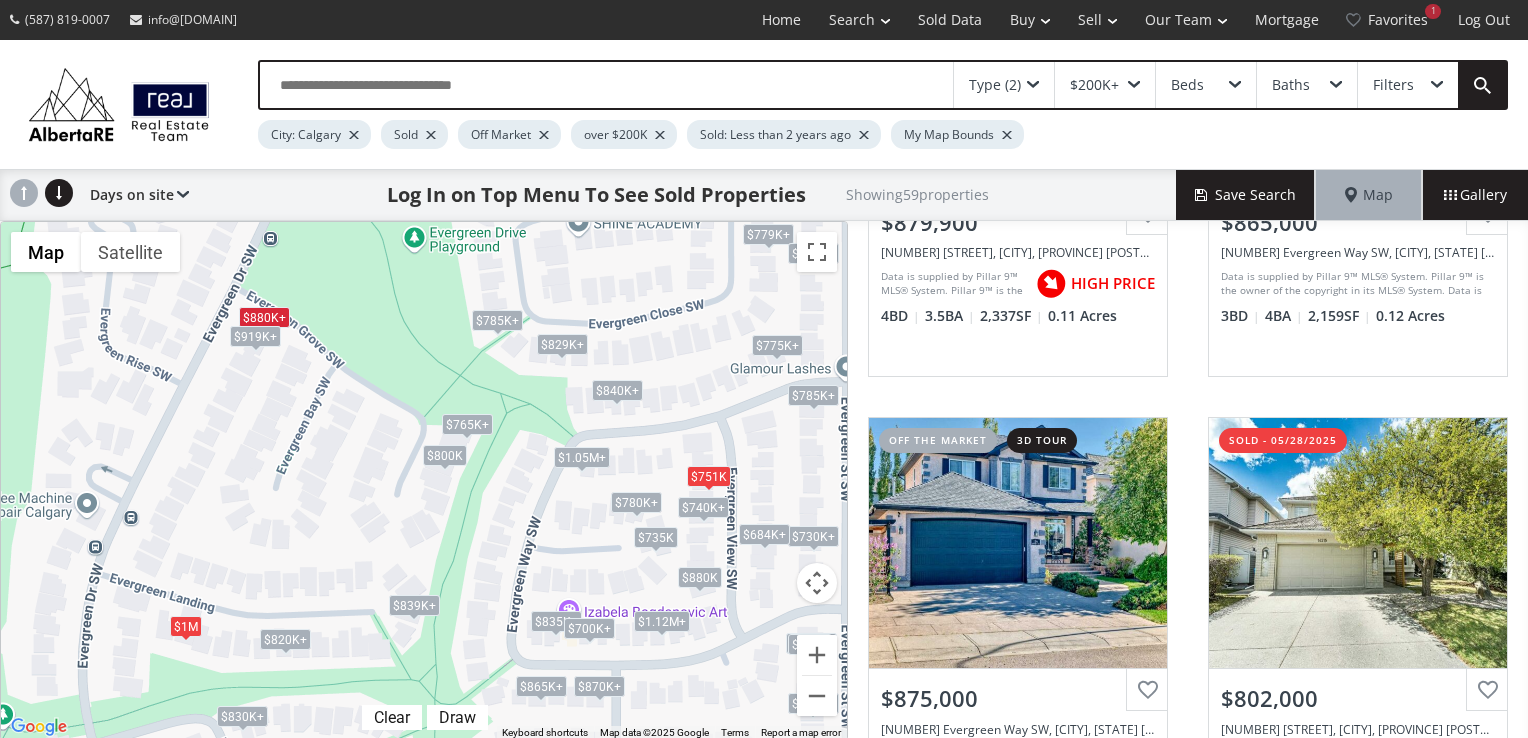 click on "$785K+" at bounding box center (497, 320) 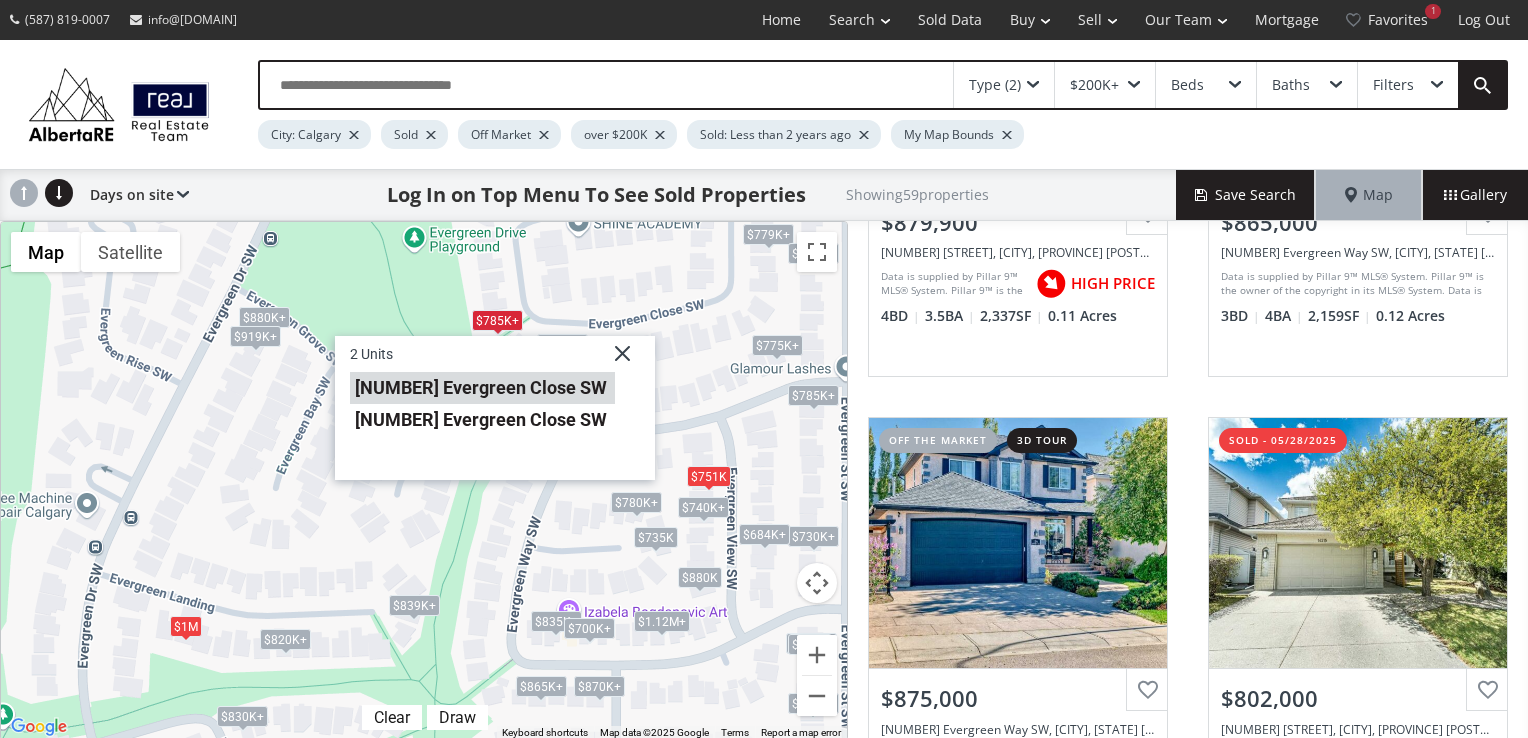 click on "92 Evergreen Close SW" at bounding box center (482, 388) 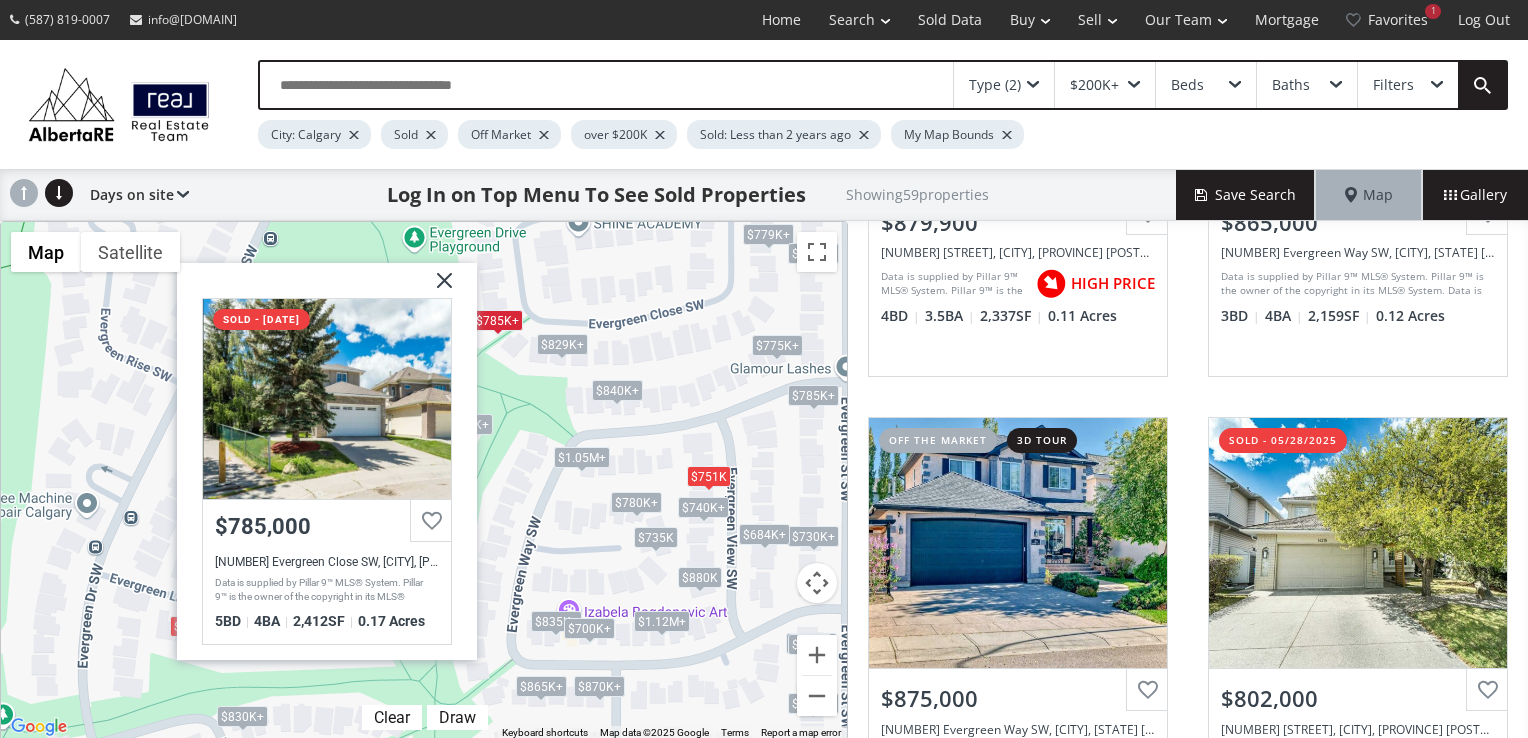 click at bounding box center [437, 288] 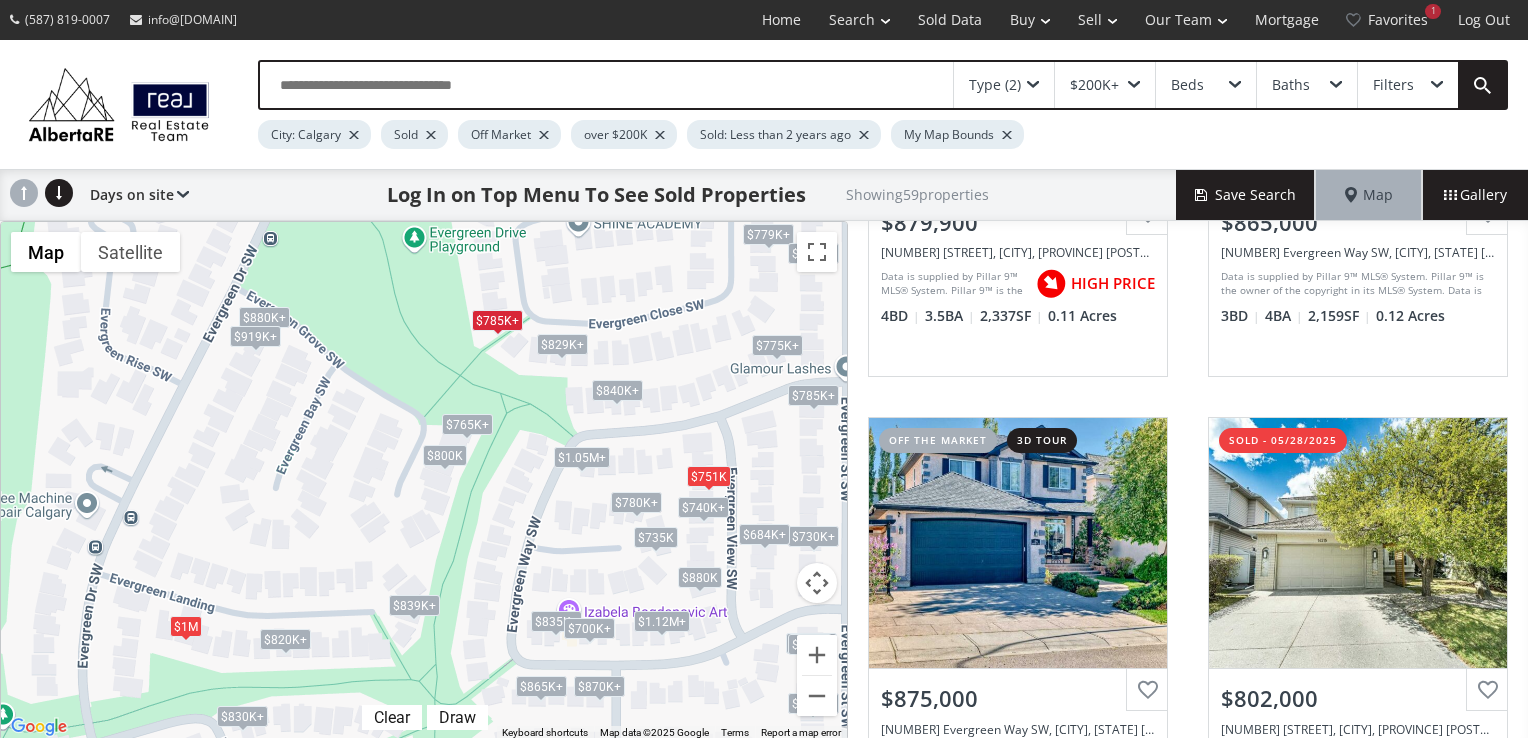 click on "$829K+" at bounding box center (562, 344) 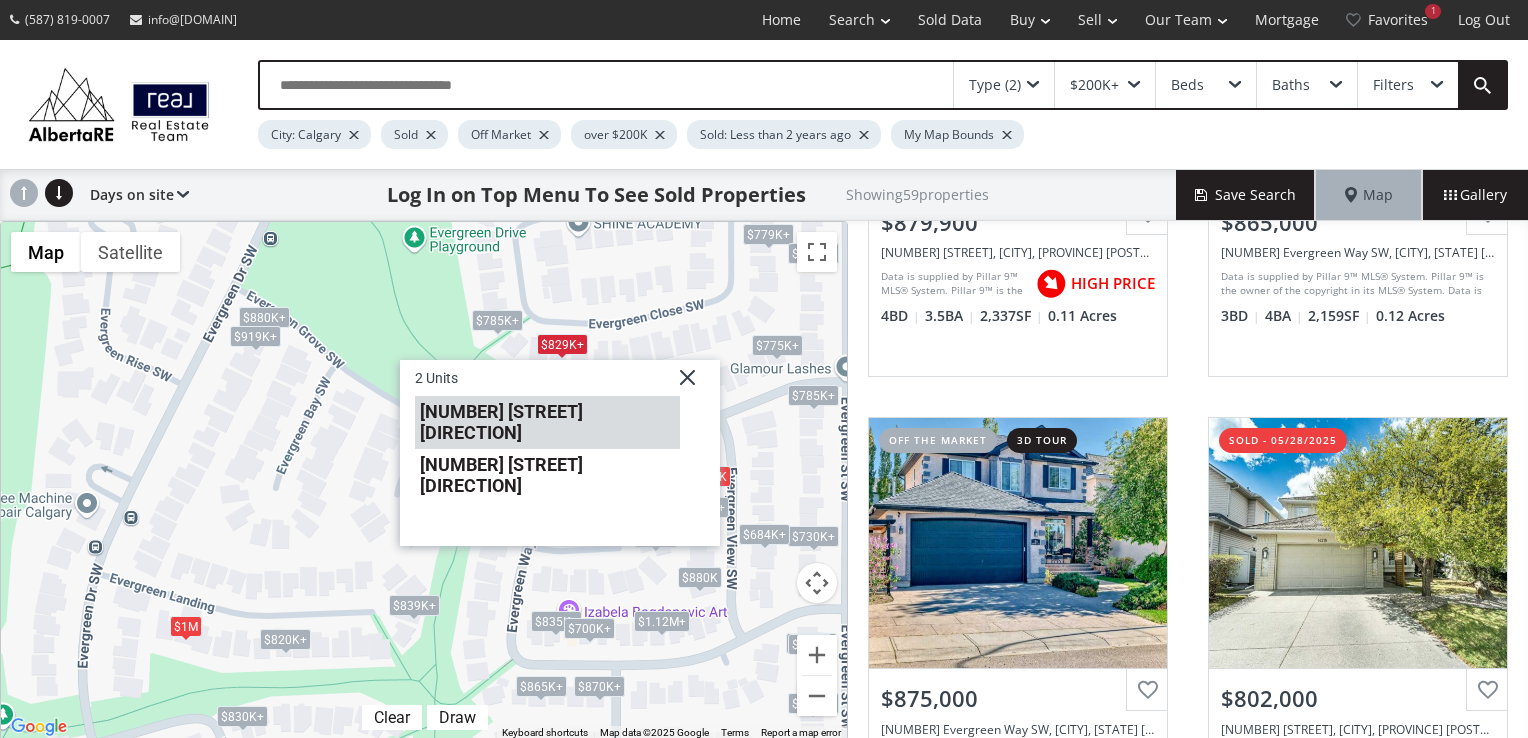 click on "80 Evergreen Close SW" at bounding box center [547, 422] 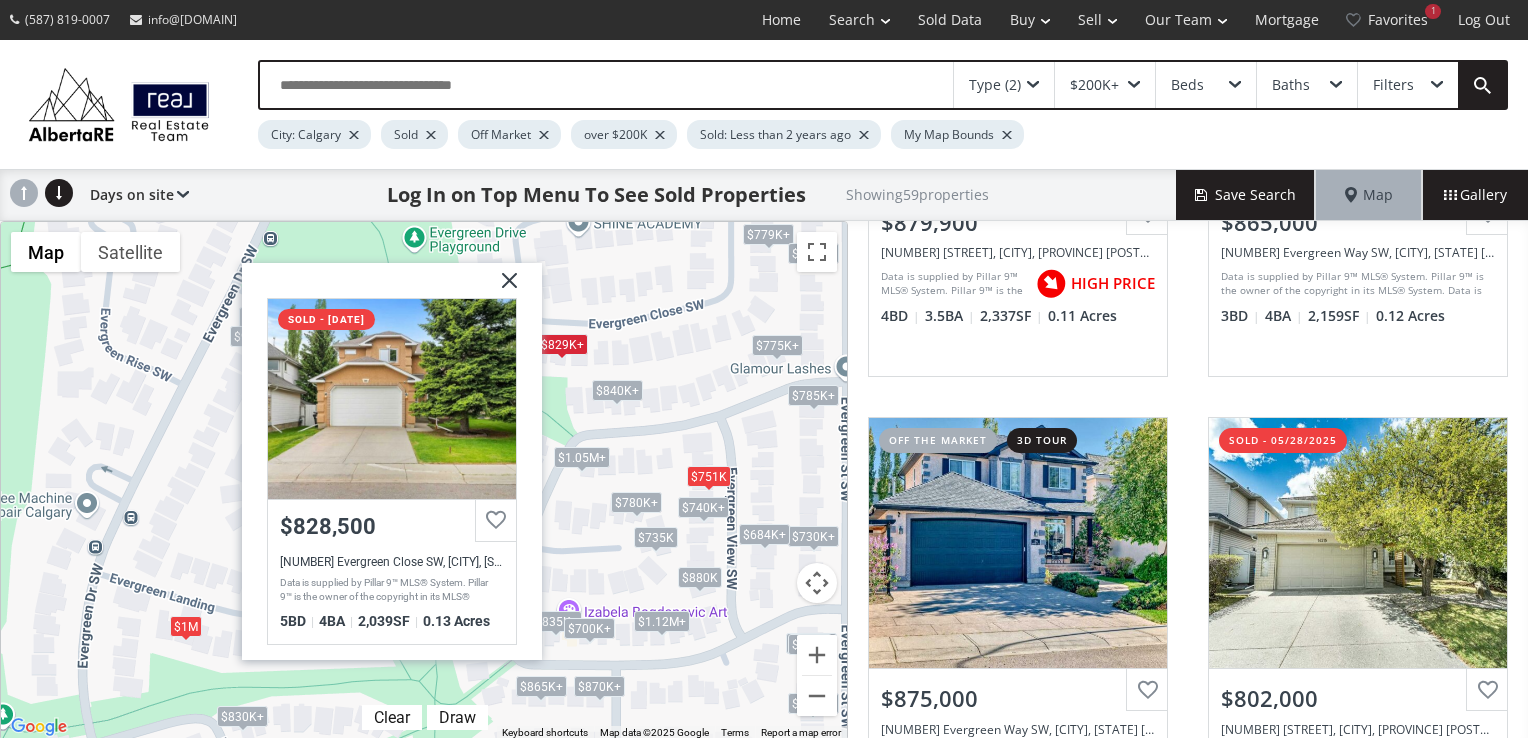 click at bounding box center (502, 288) 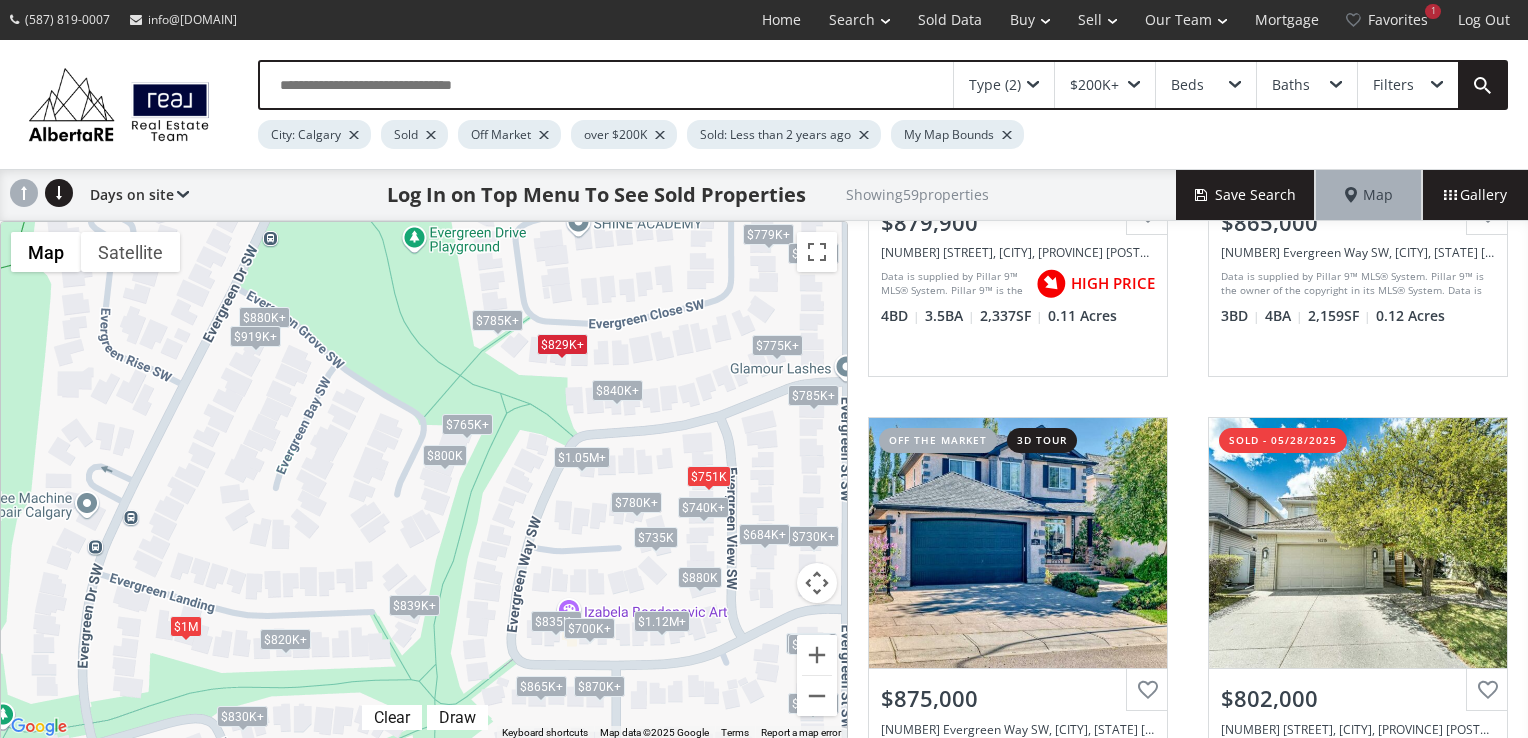 click on "$840K+" at bounding box center [617, 390] 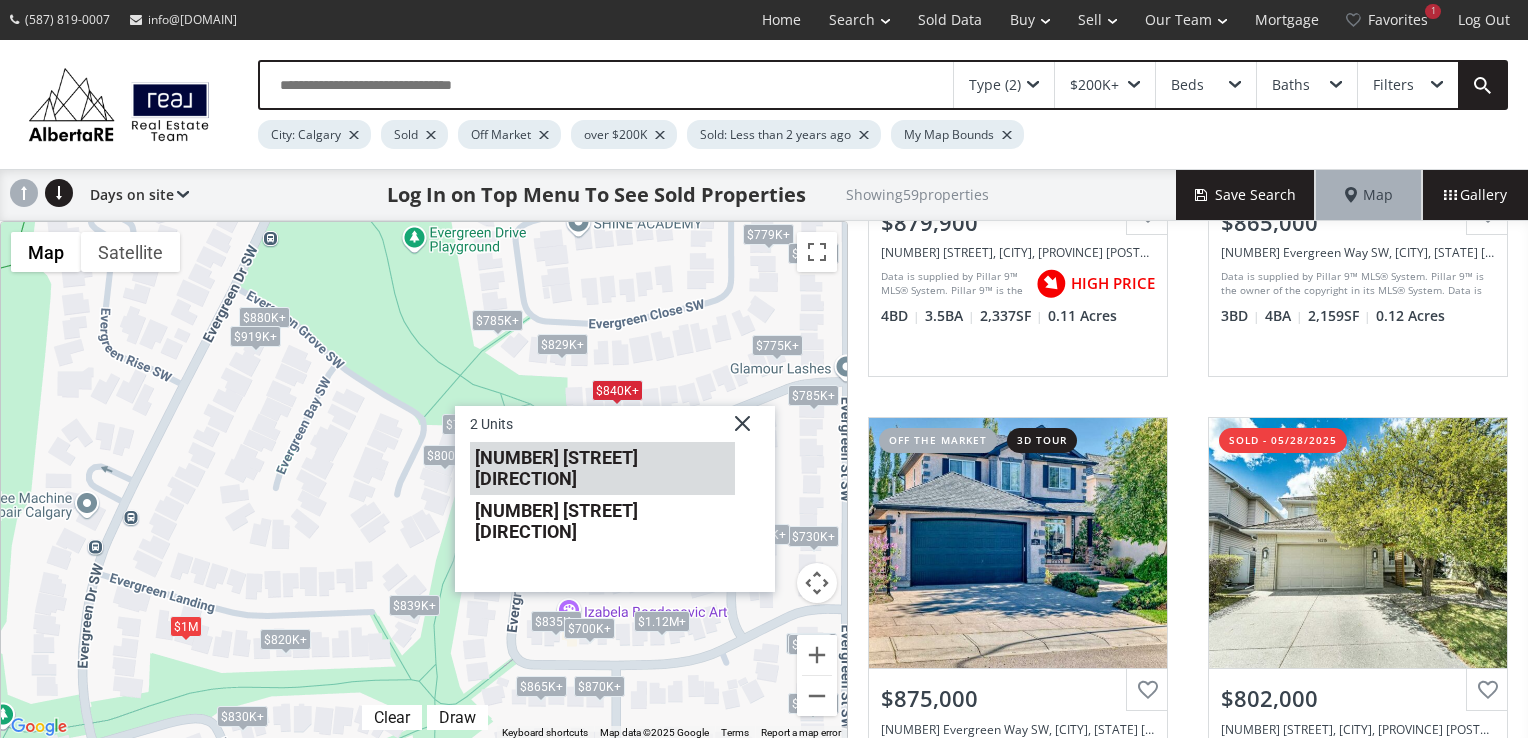 click on "40 Evergreen Way SW" at bounding box center [602, 468] 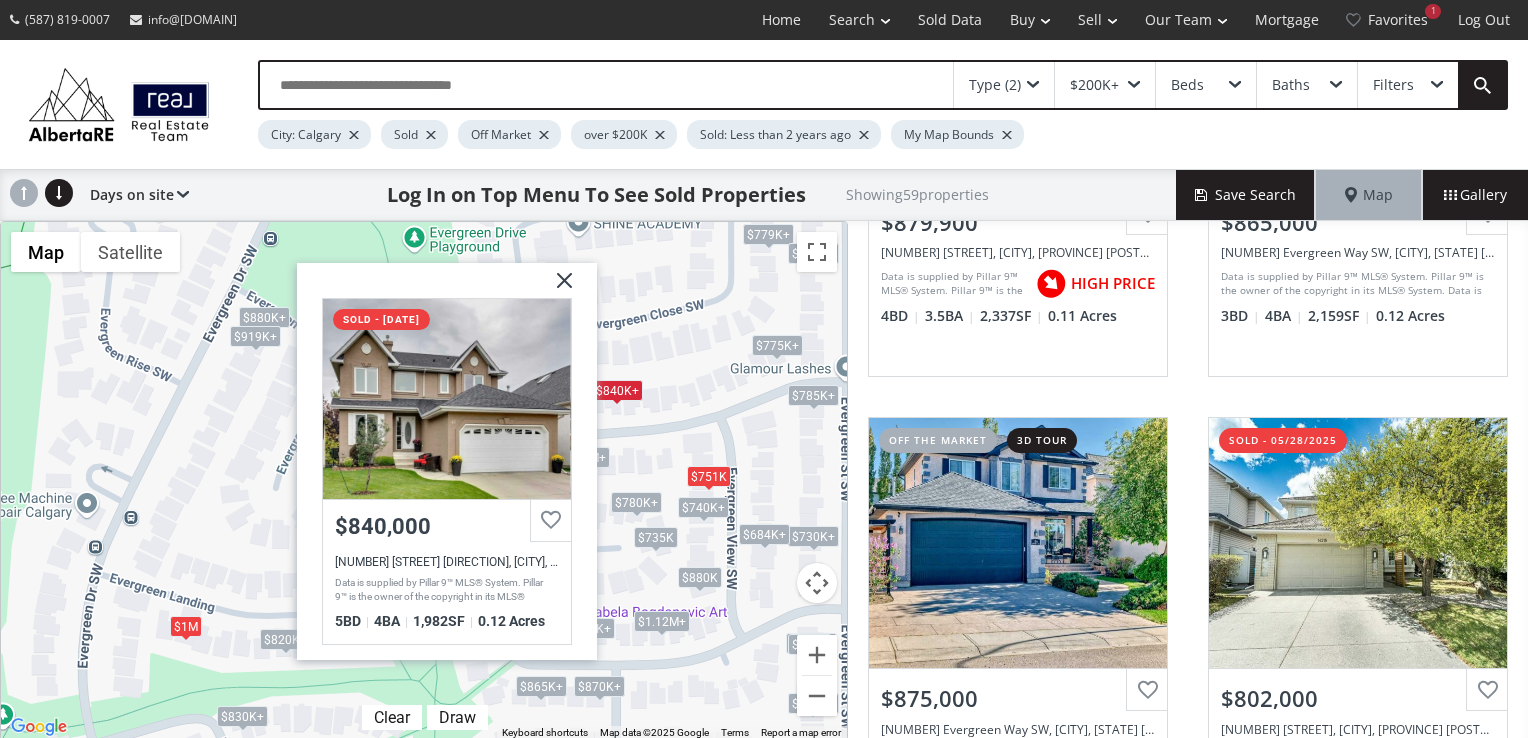 click at bounding box center [557, 288] 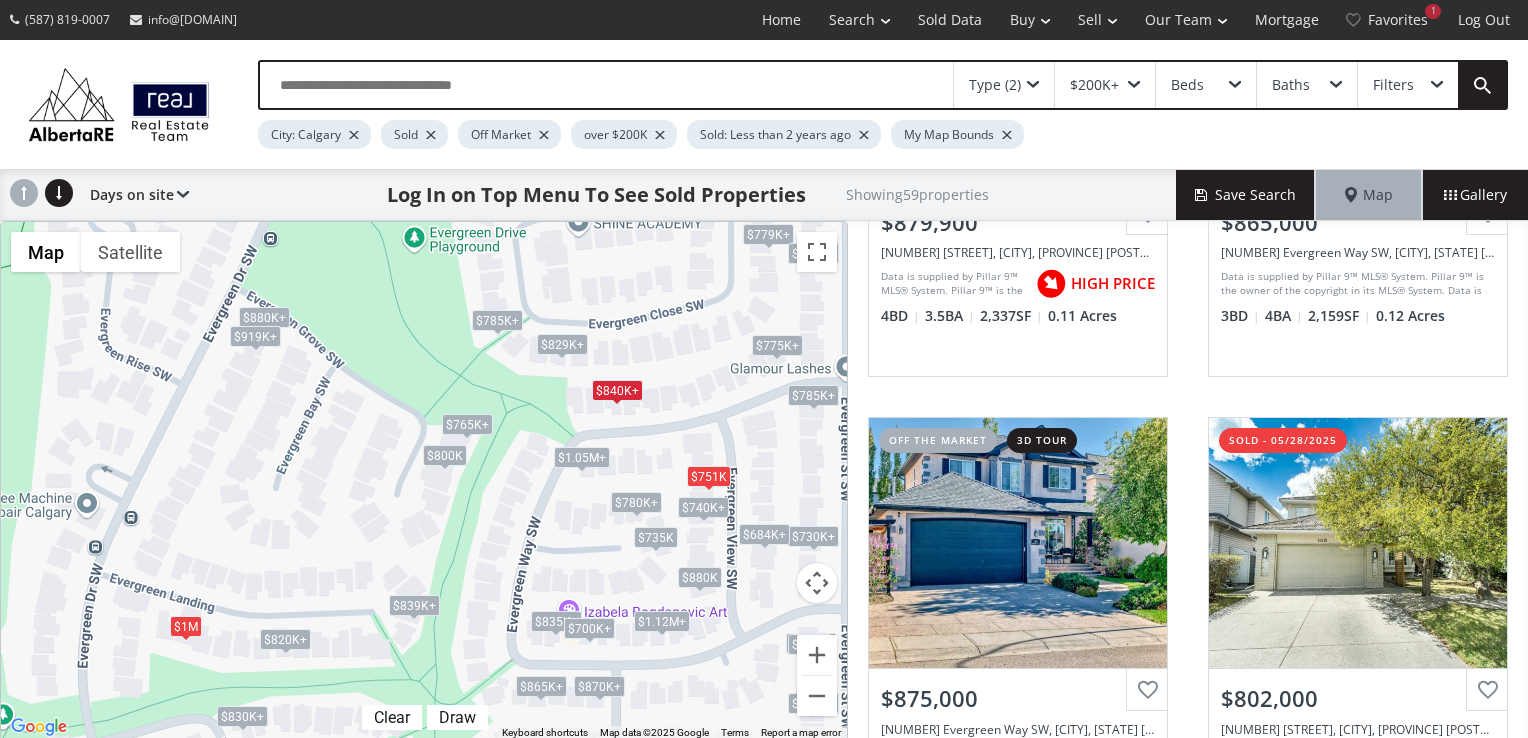 click on "$830K+" at bounding box center [242, 716] 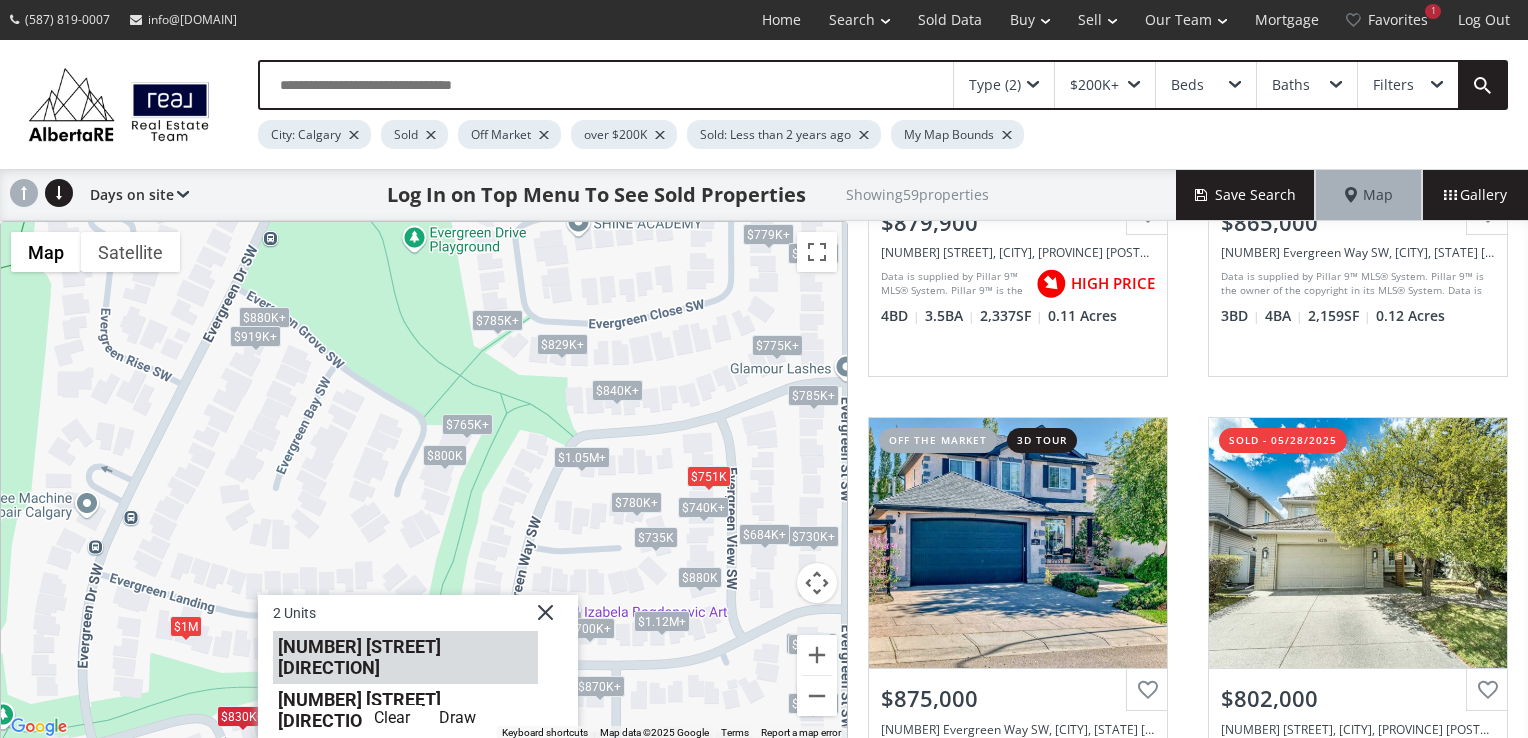 click on "133 Evergreen Crescent SW" at bounding box center [405, 657] 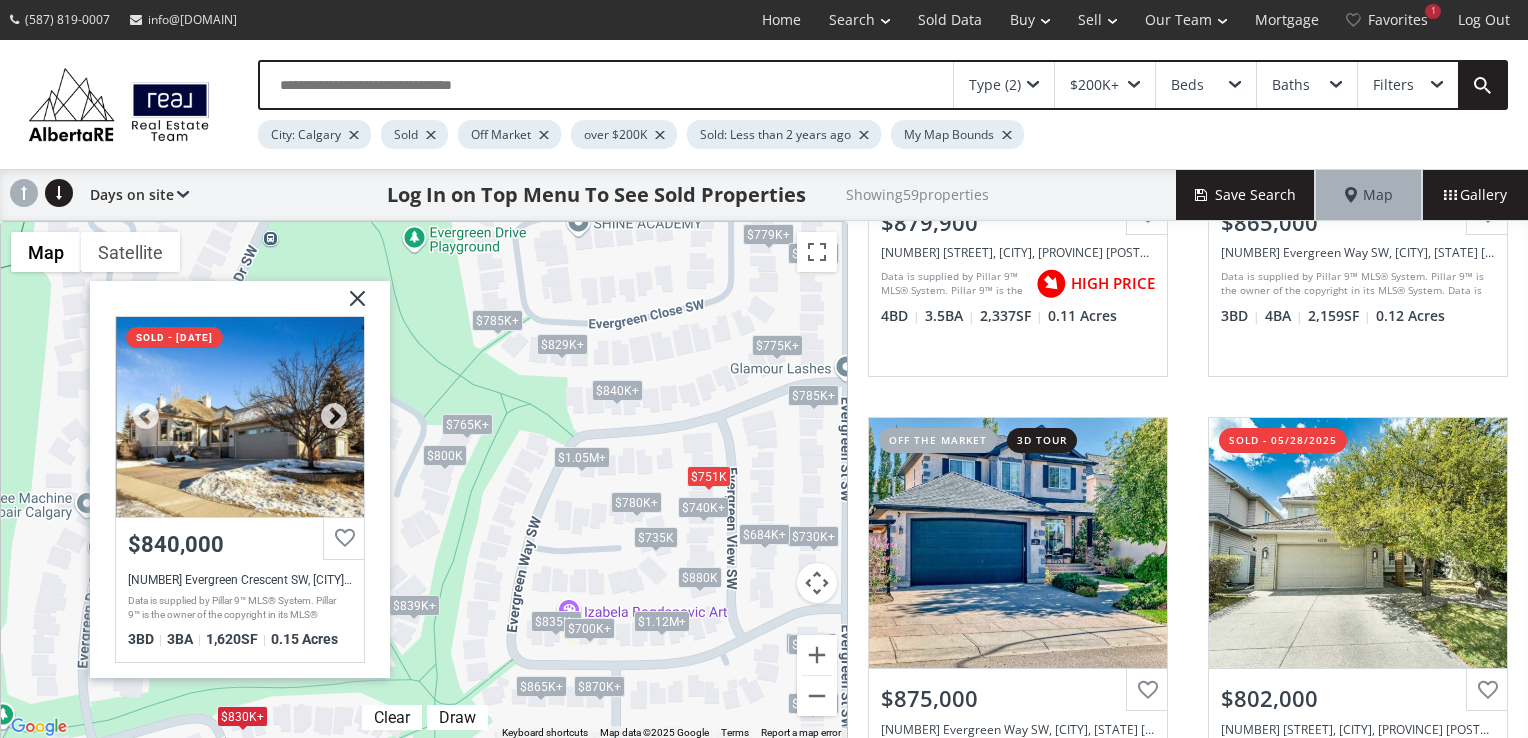 click at bounding box center [240, 417] 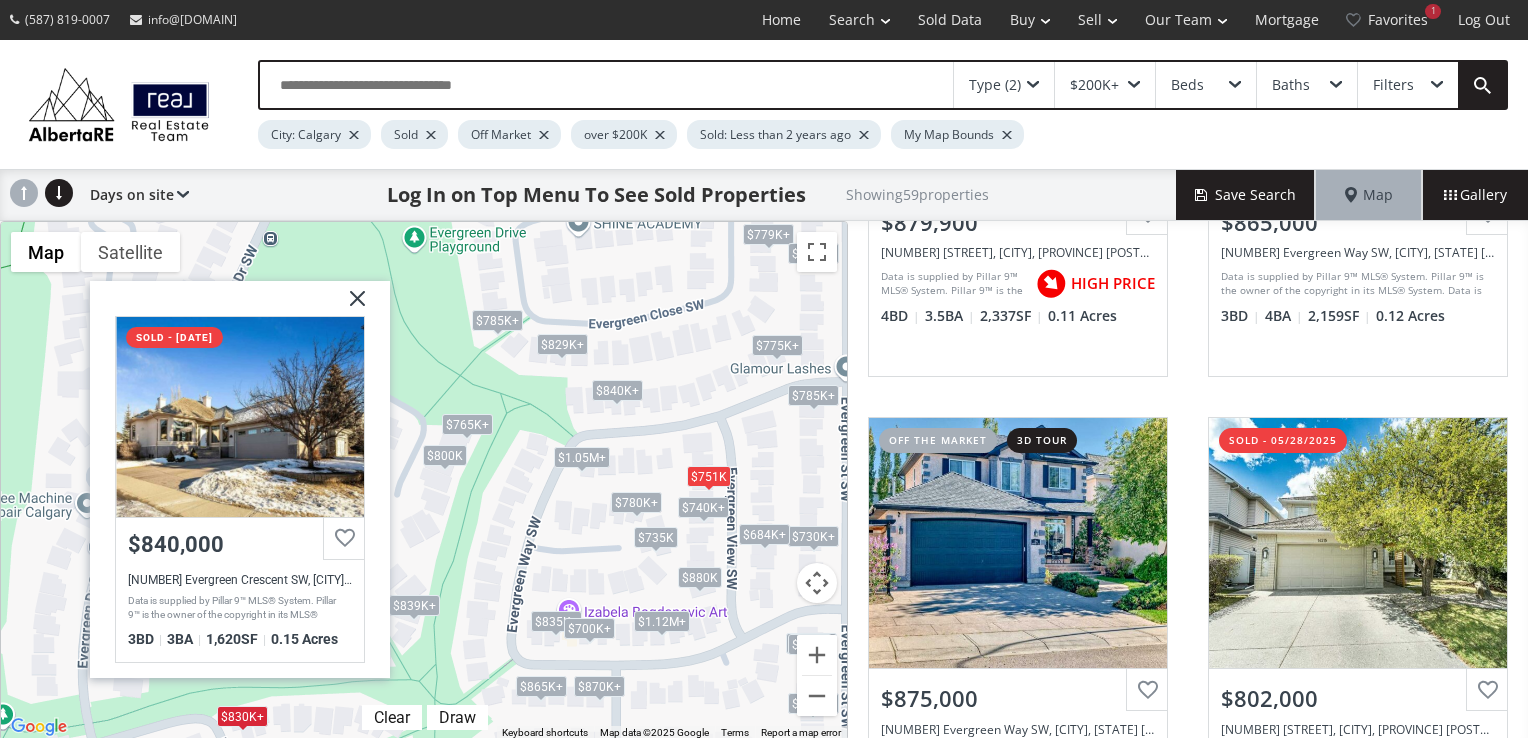 click at bounding box center (350, 306) 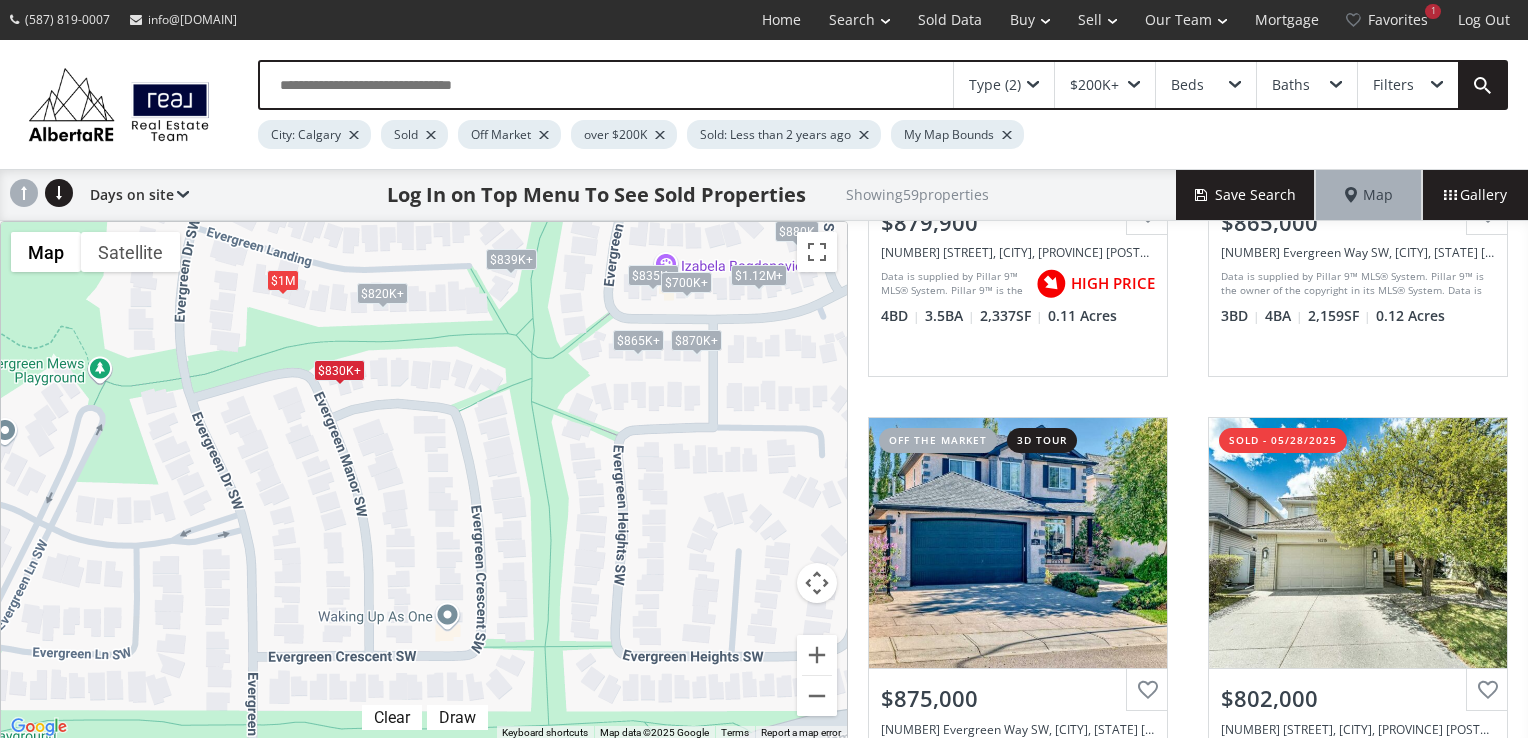 drag, startPoint x: 459, startPoint y: 670, endPoint x: 557, endPoint y: 317, distance: 366.35092 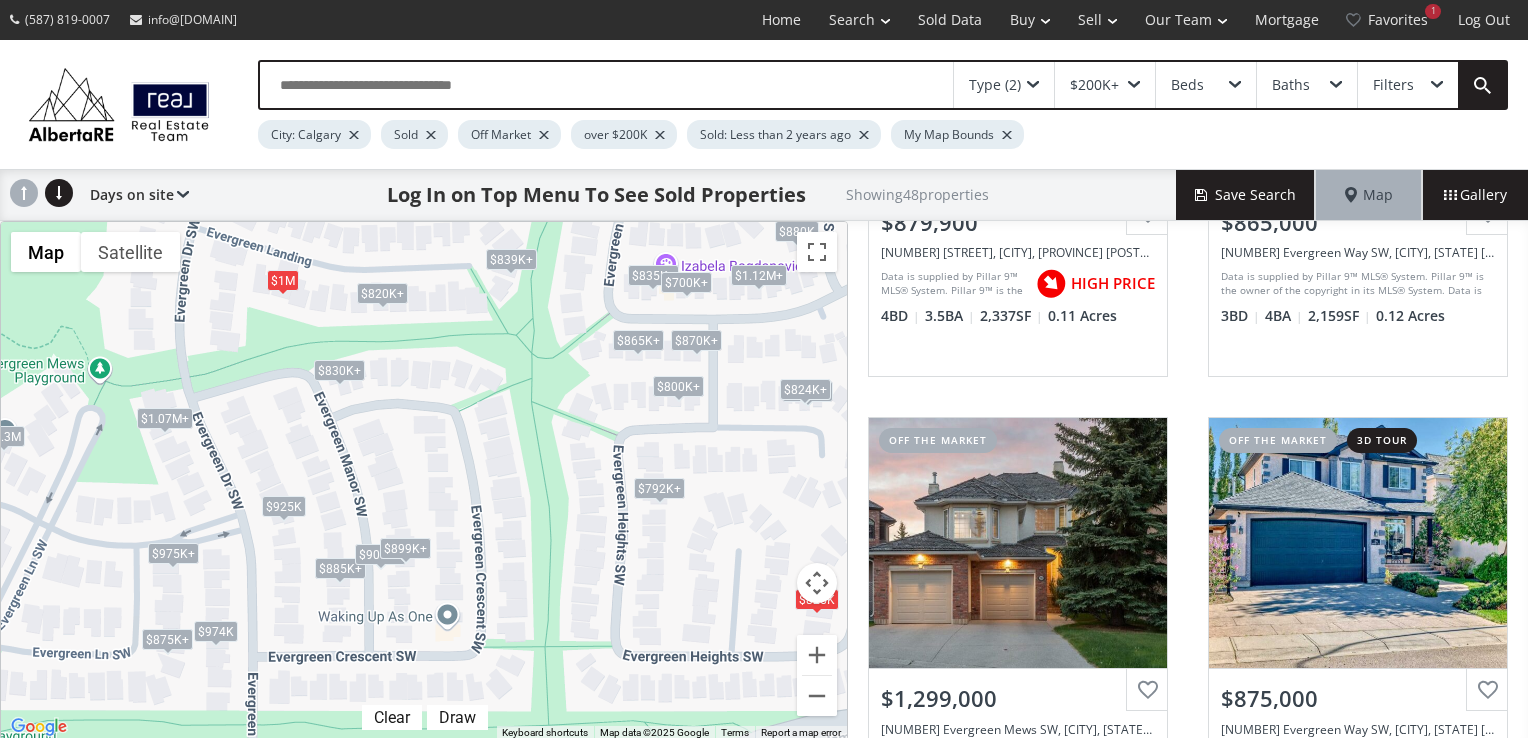 click on "$1.07M+" at bounding box center (165, 418) 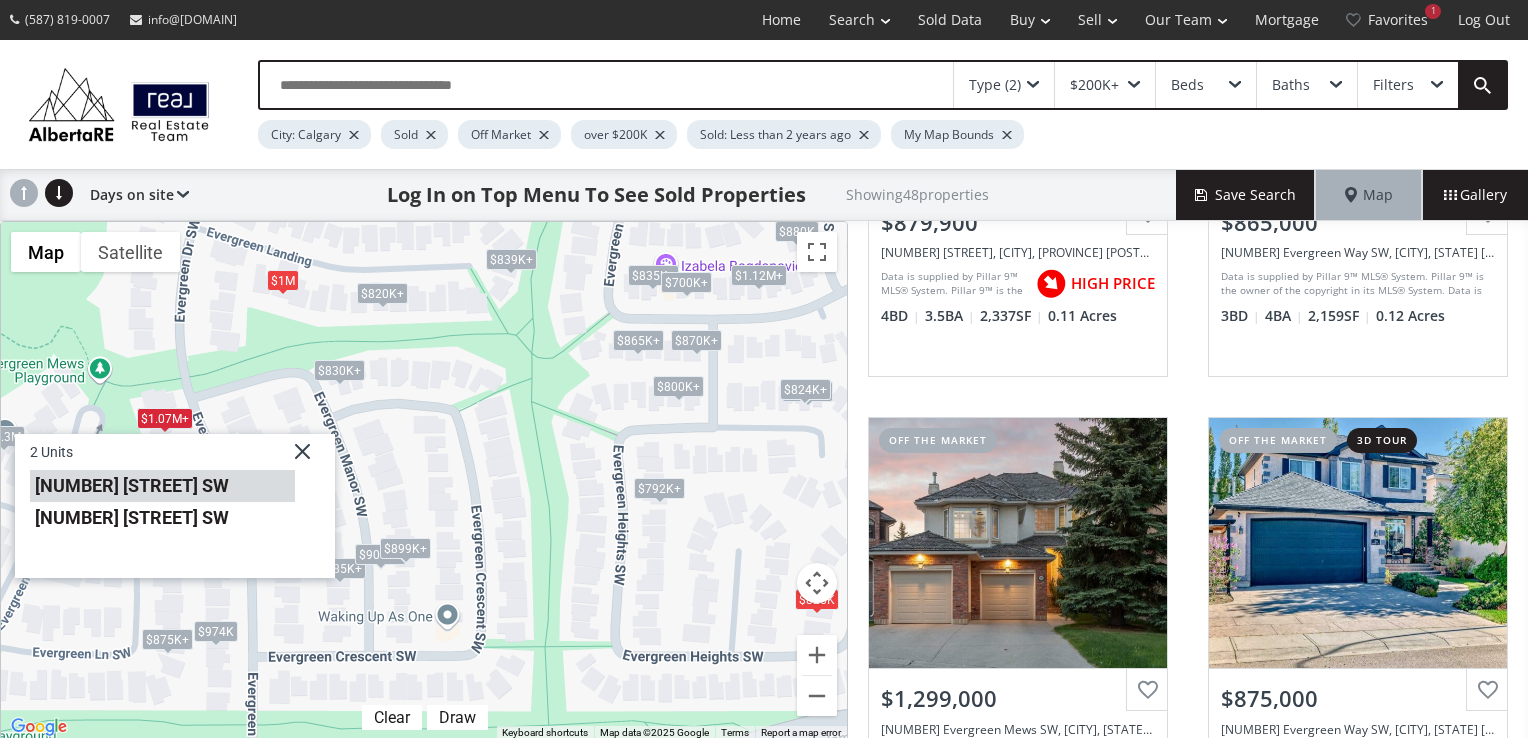 click on "1712 Evergreen Drive SW" at bounding box center [162, 486] 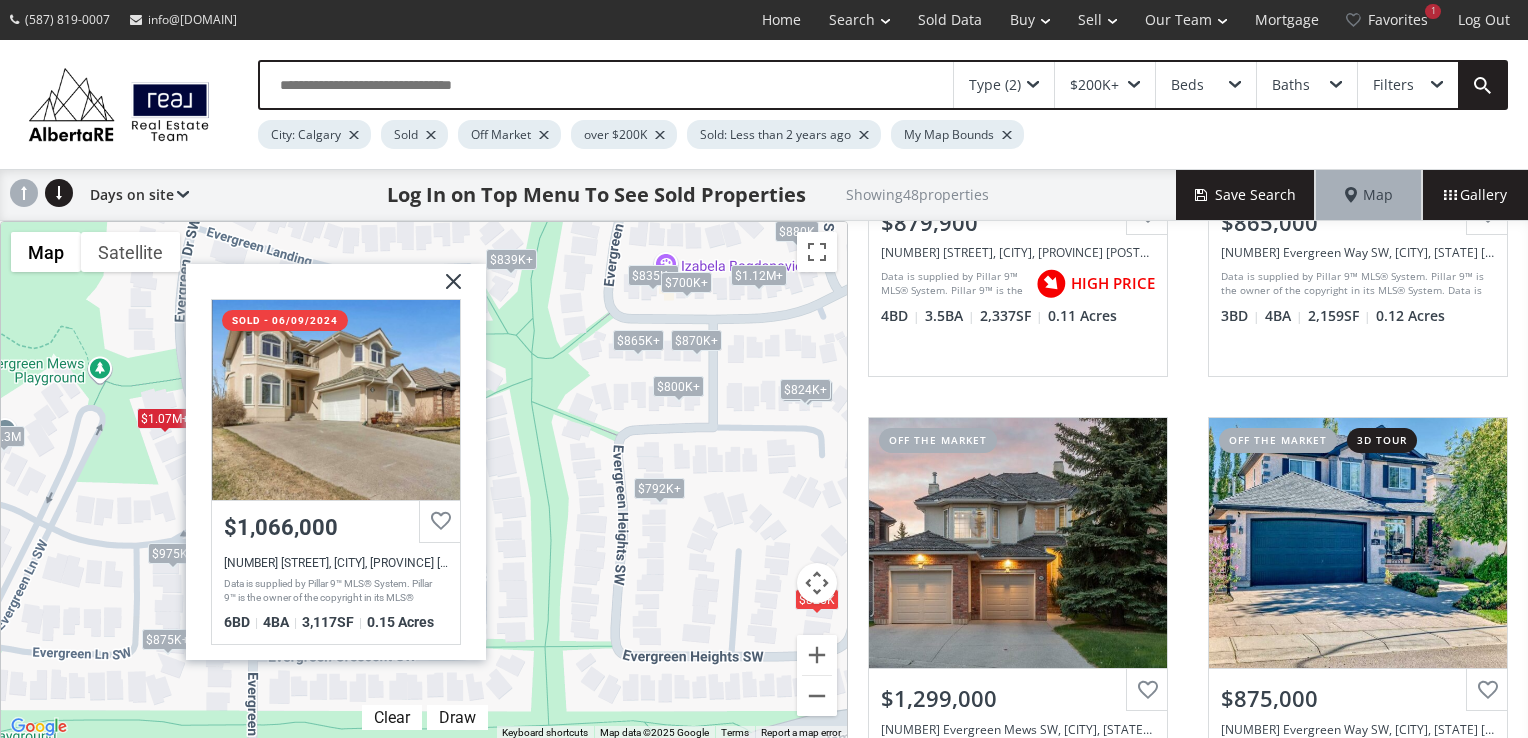 click at bounding box center (446, 289) 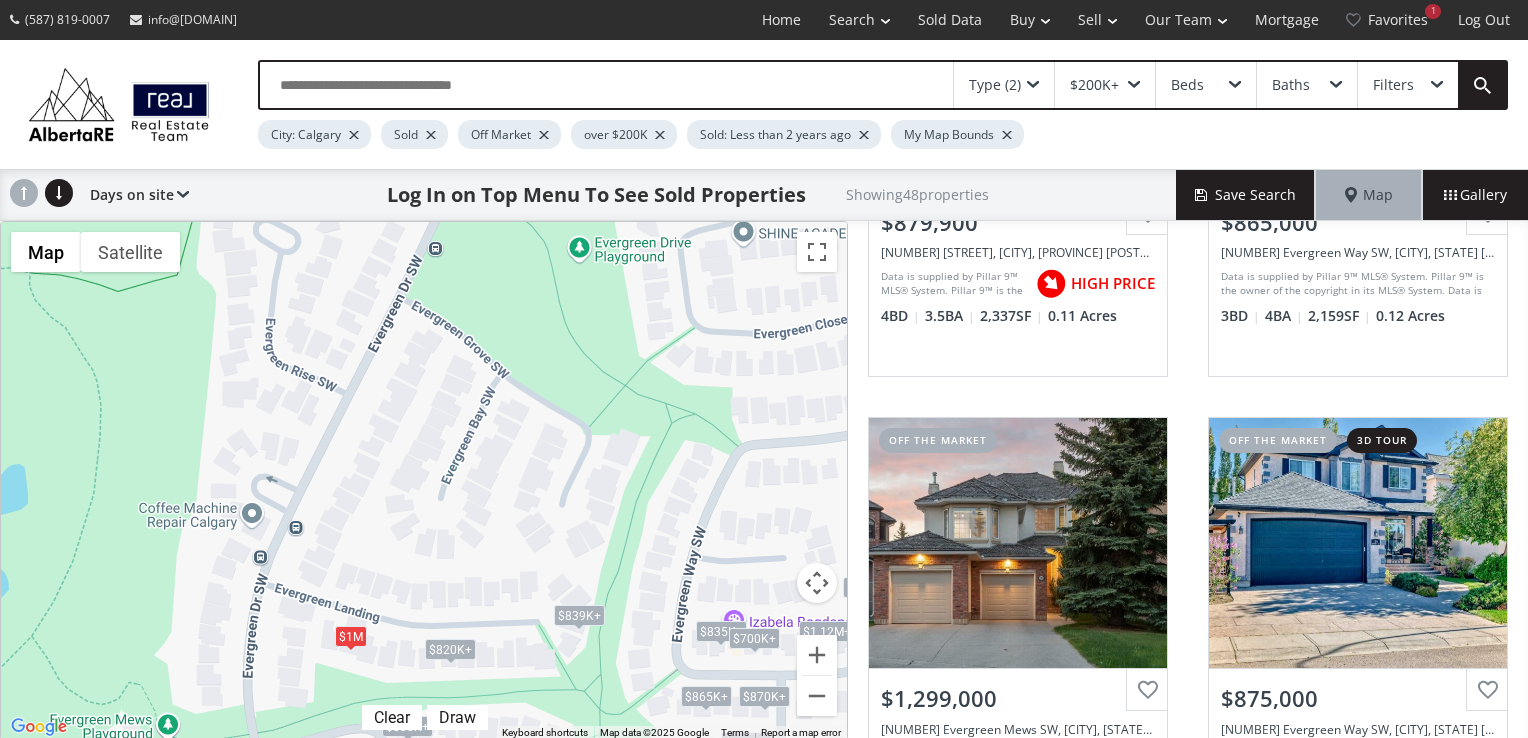 drag, startPoint x: 542, startPoint y: 317, endPoint x: 608, endPoint y: 673, distance: 362.06628 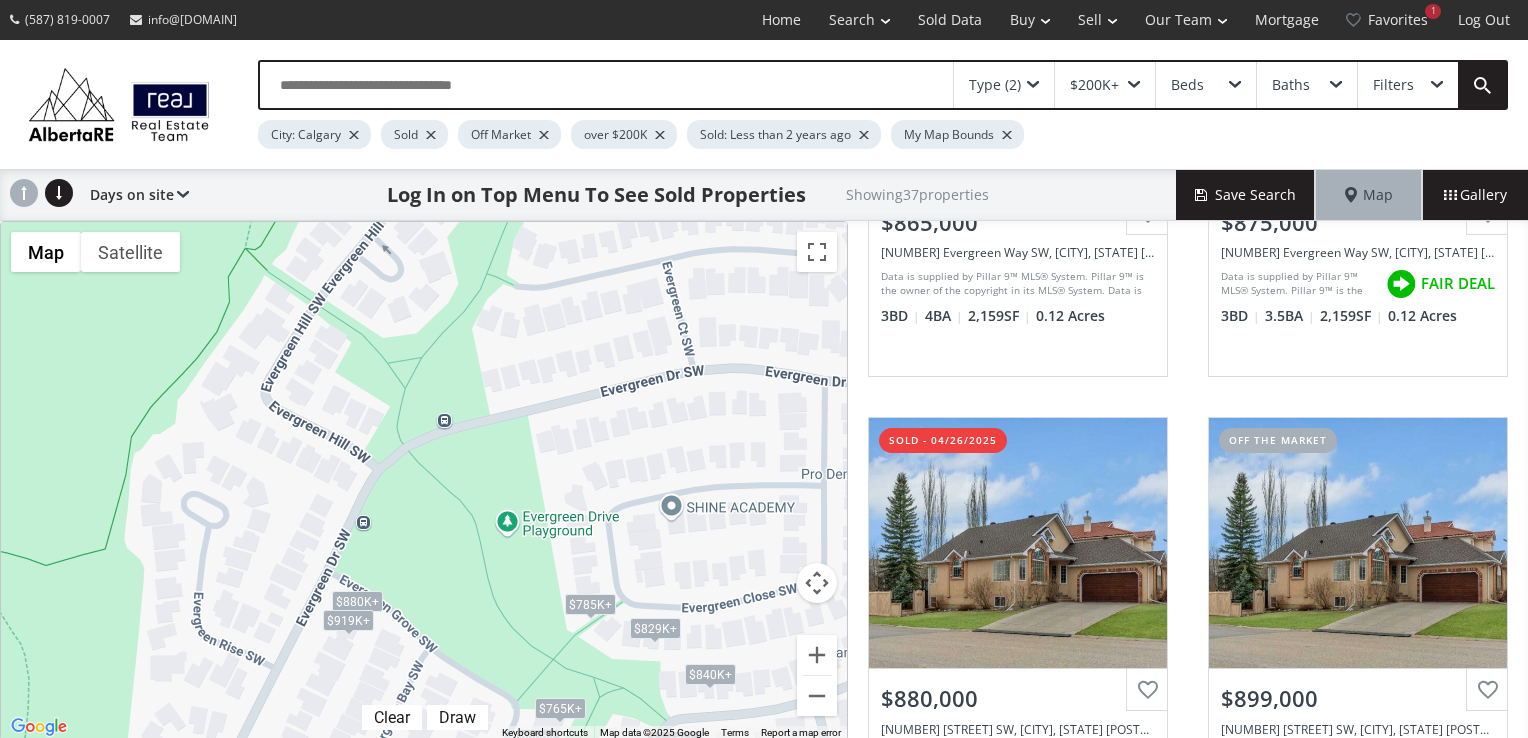 drag, startPoint x: 518, startPoint y: 366, endPoint x: 446, endPoint y: 642, distance: 285.23676 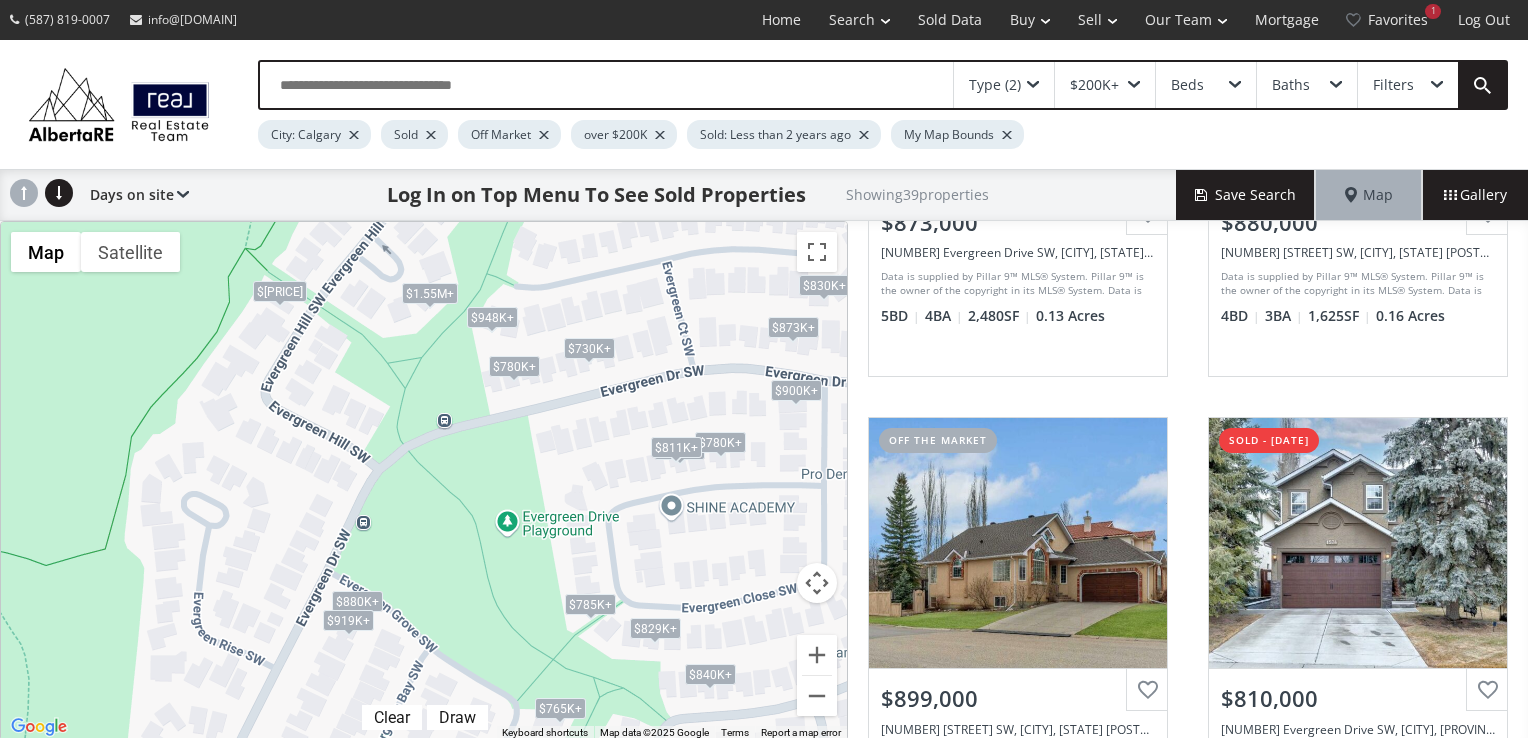 click on "$780K+" at bounding box center [514, 366] 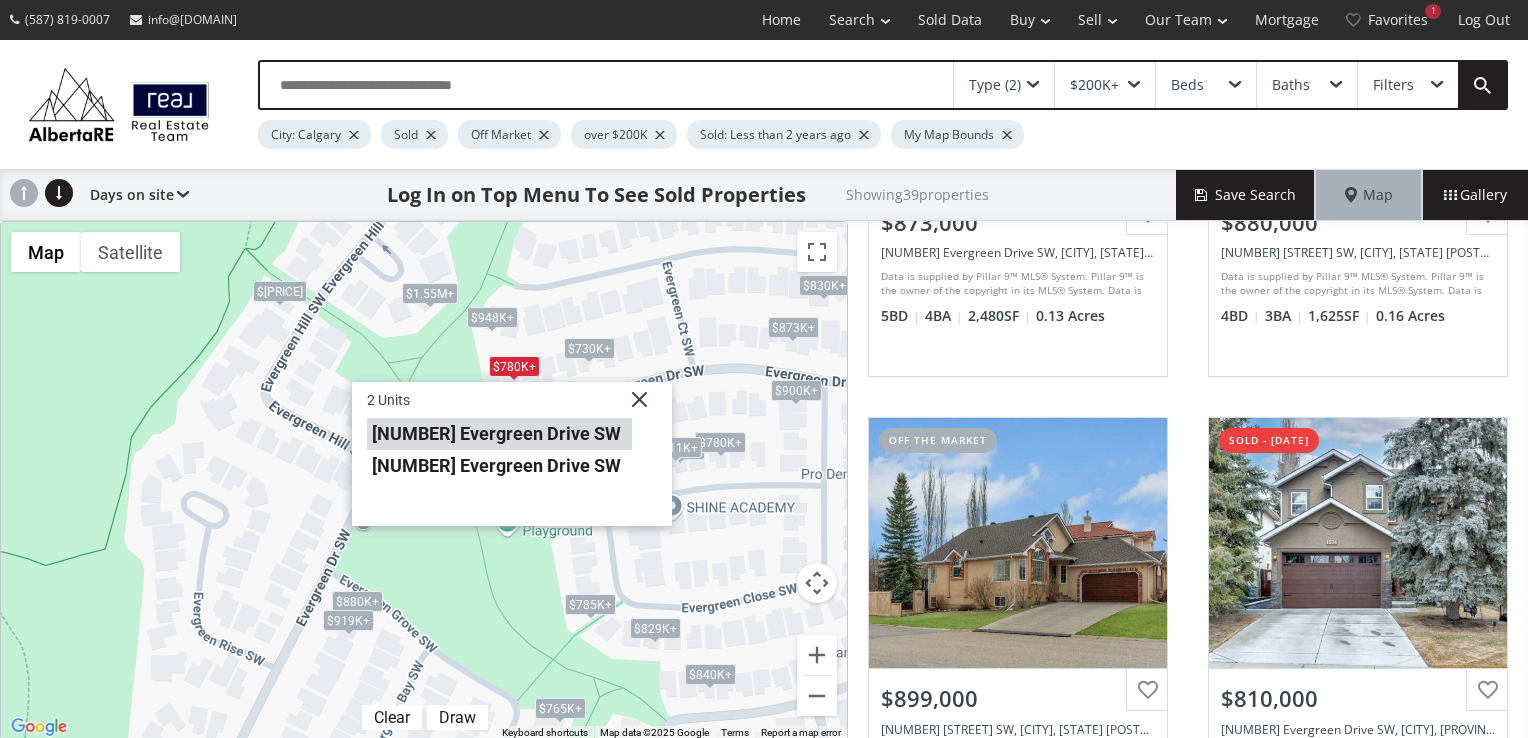 click on "1574 Evergreen Drive SW" at bounding box center [499, 434] 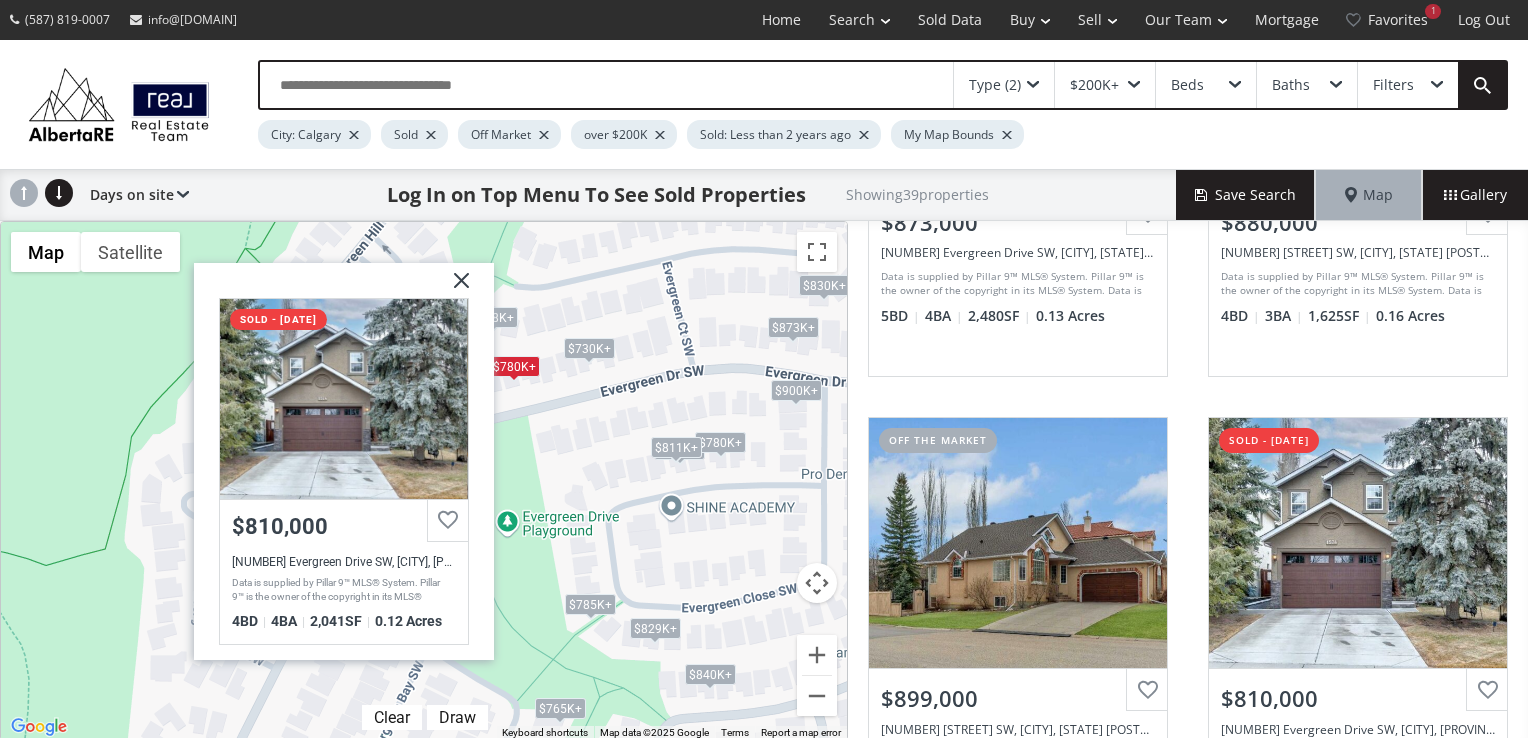 click at bounding box center (454, 288) 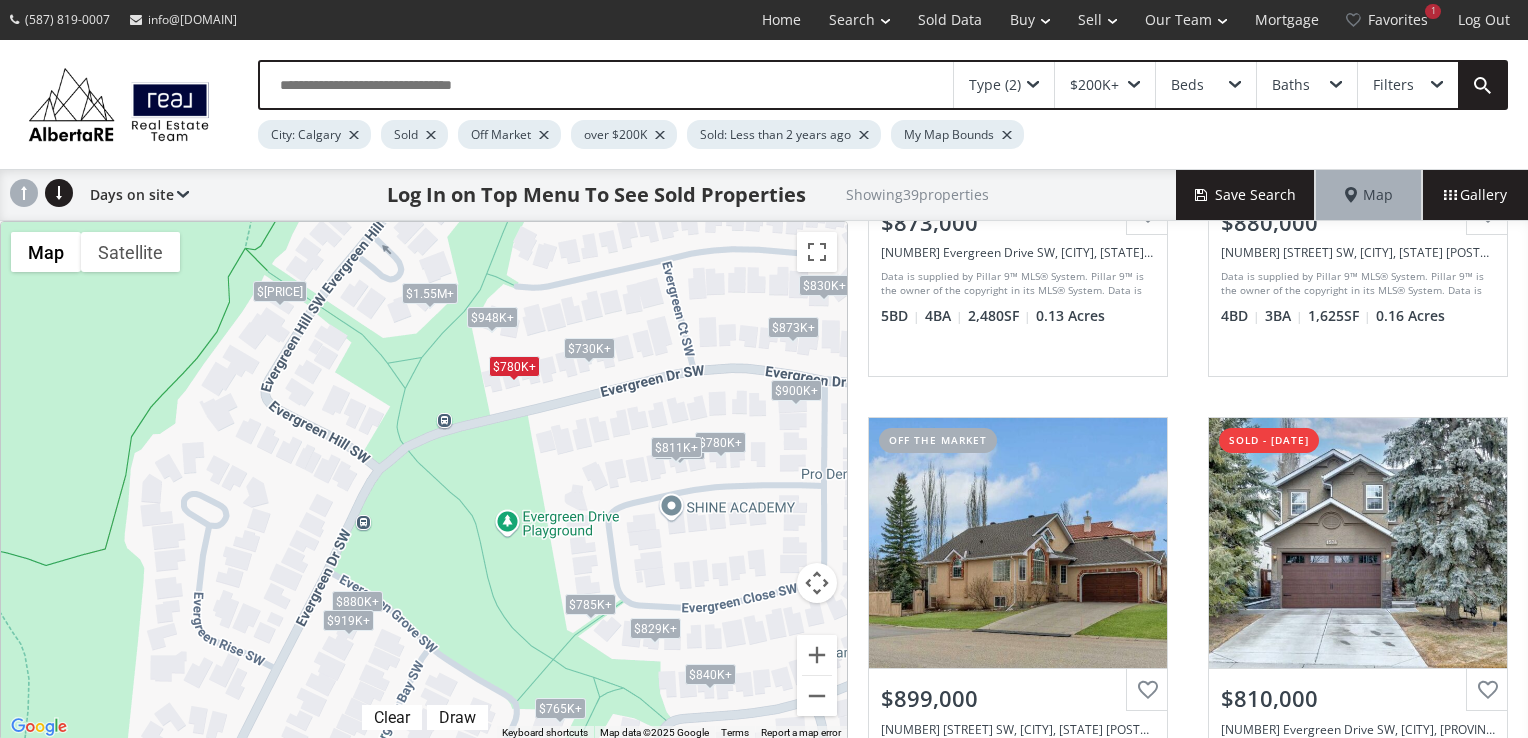 click on "$948K+" at bounding box center (492, 317) 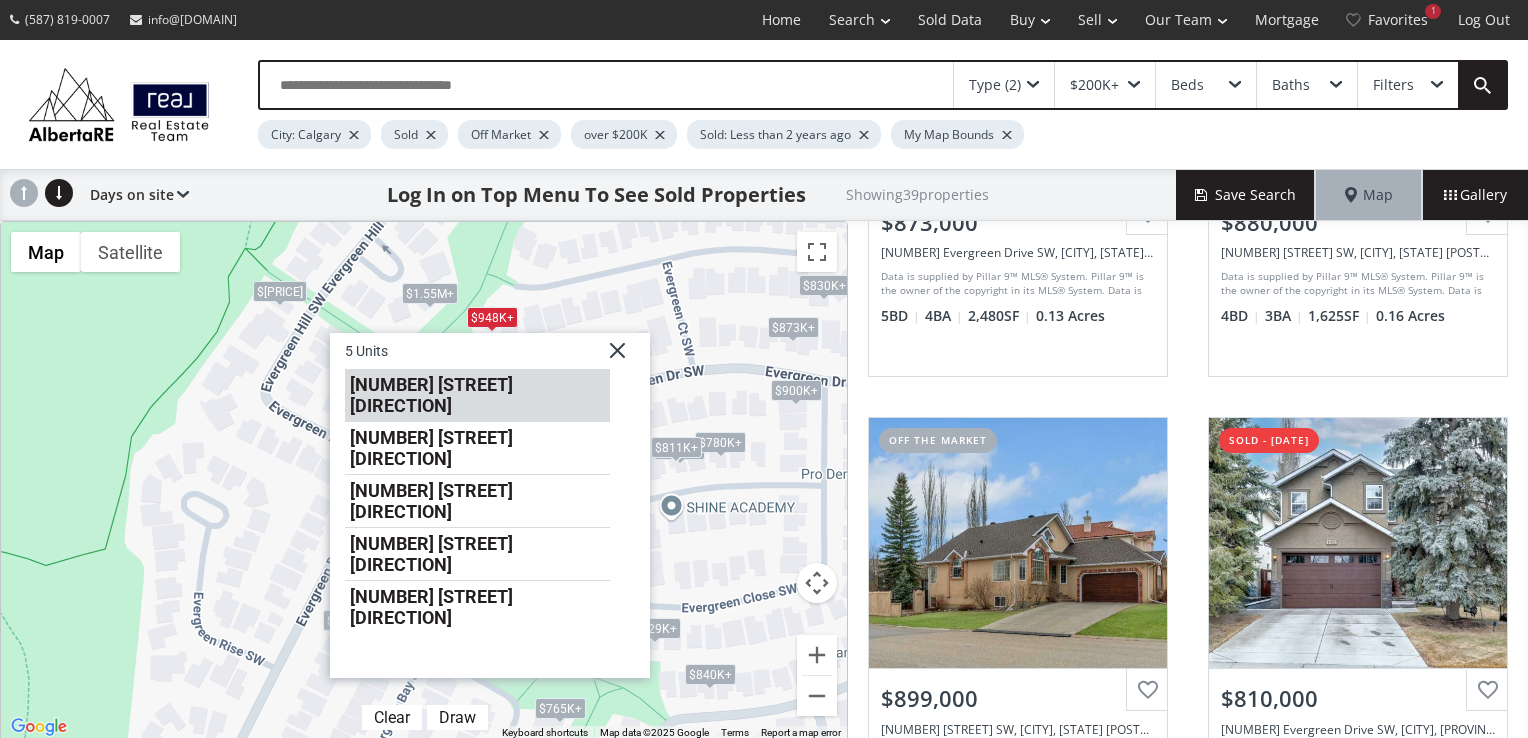 click on "236 Evergreen Court SW" at bounding box center (477, 395) 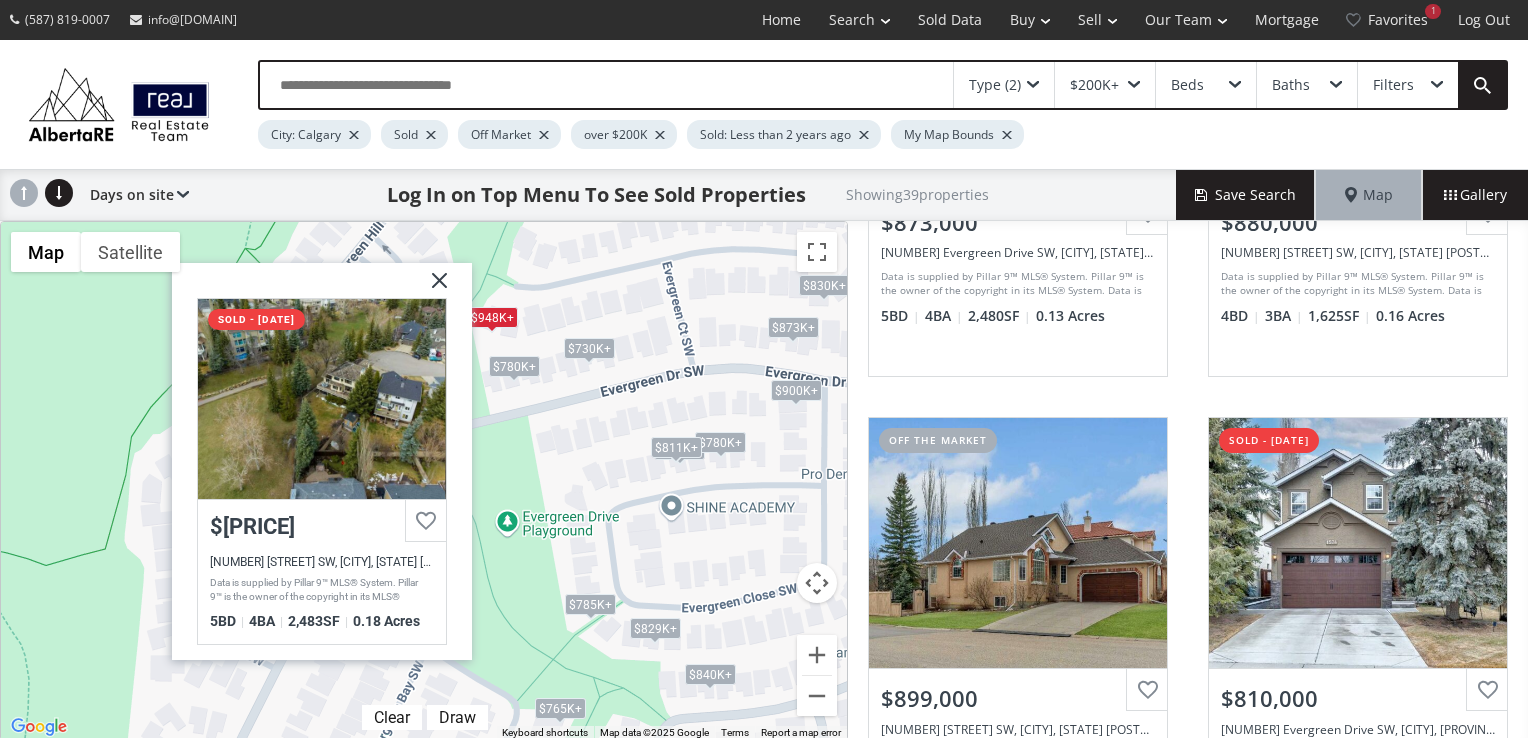 click at bounding box center (432, 288) 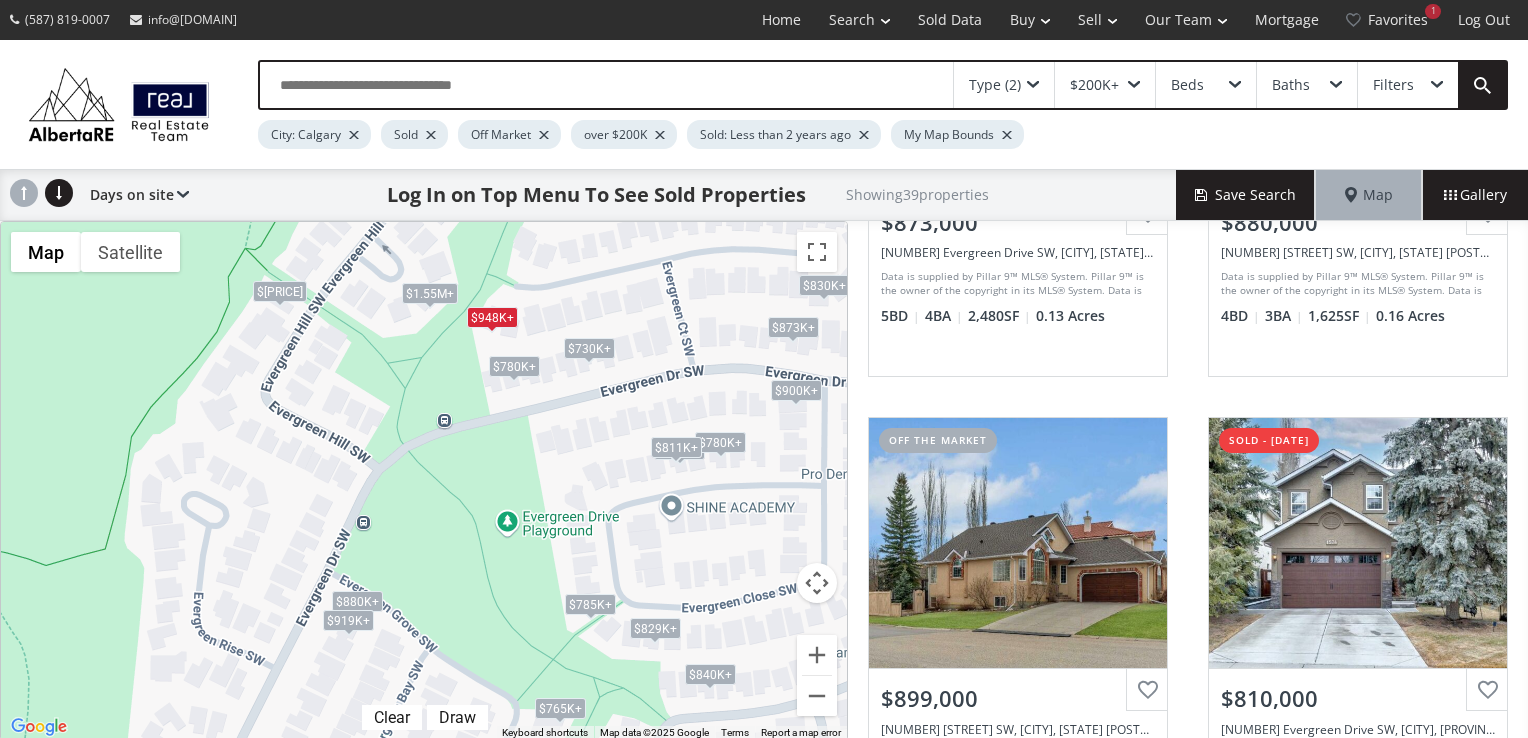 click on "$948K+" at bounding box center (492, 317) 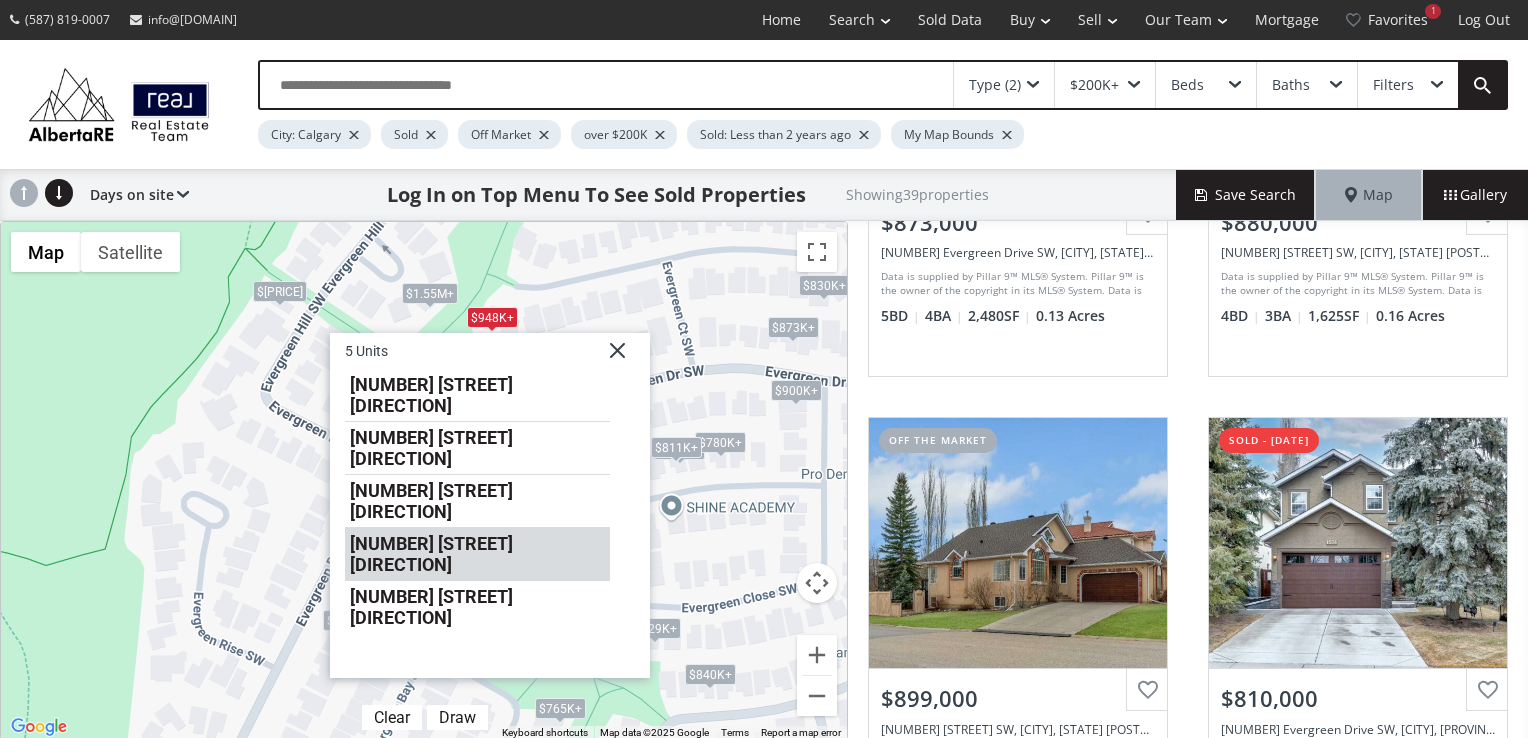 click on "236 Evergreen Court SW" at bounding box center [477, 554] 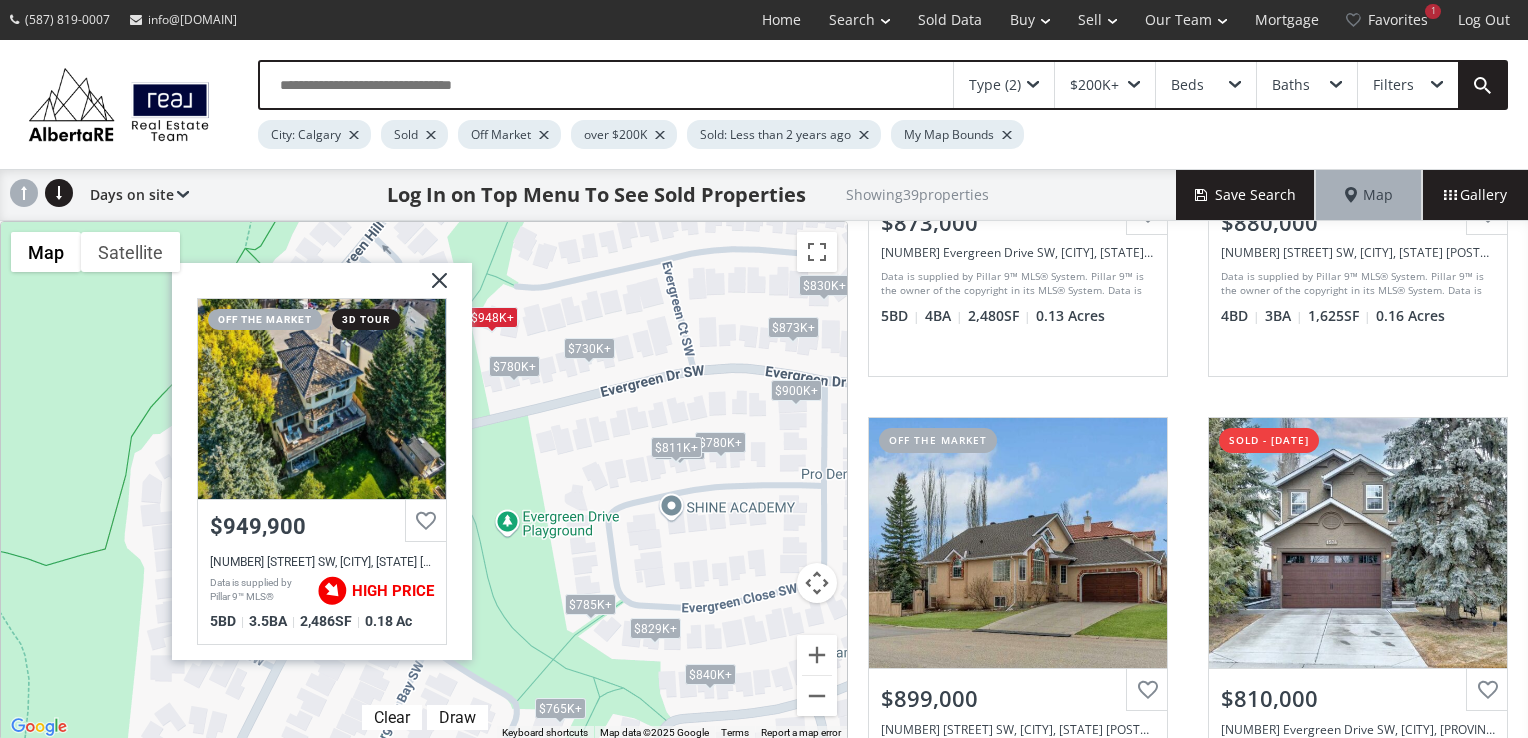 click at bounding box center (432, 288) 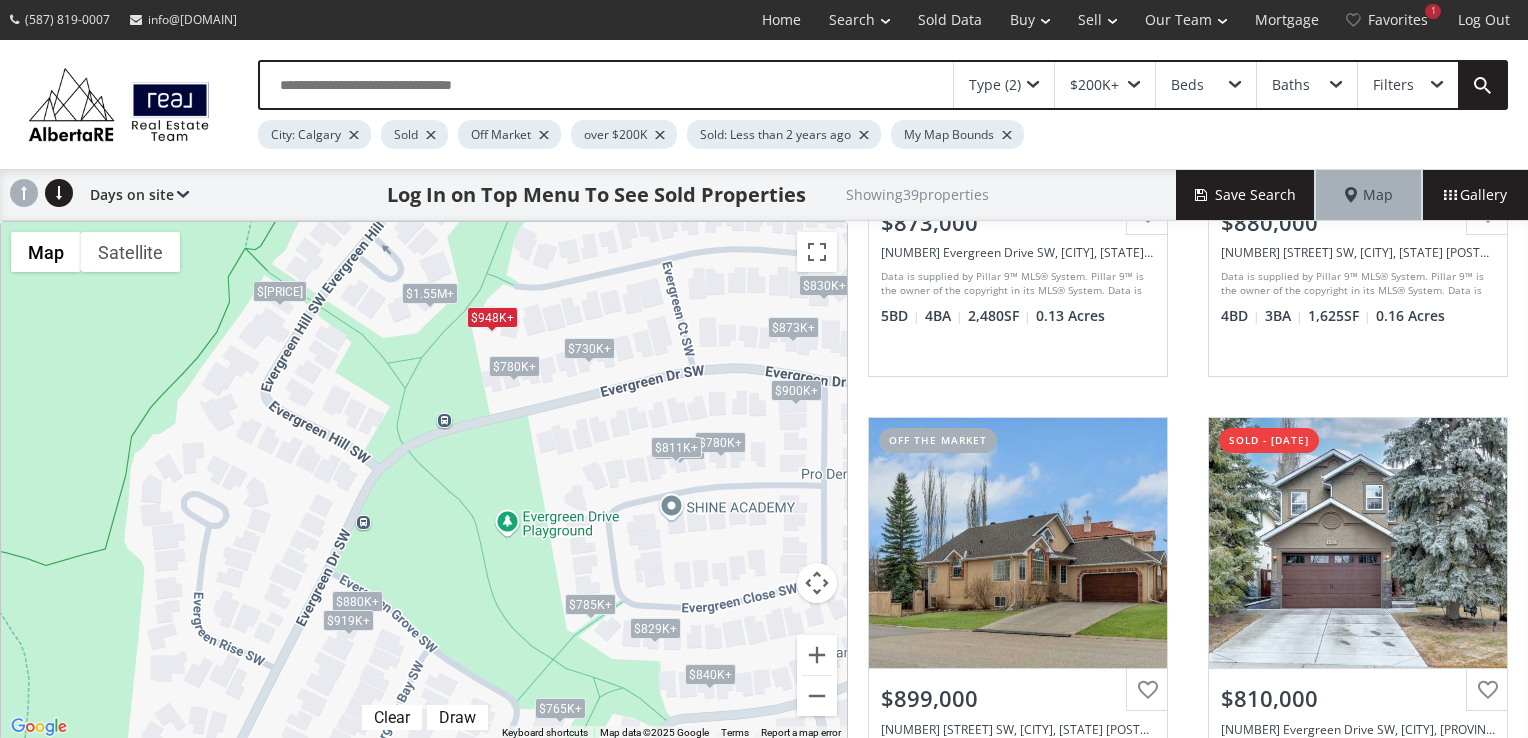 click on "$948K+" at bounding box center [492, 317] 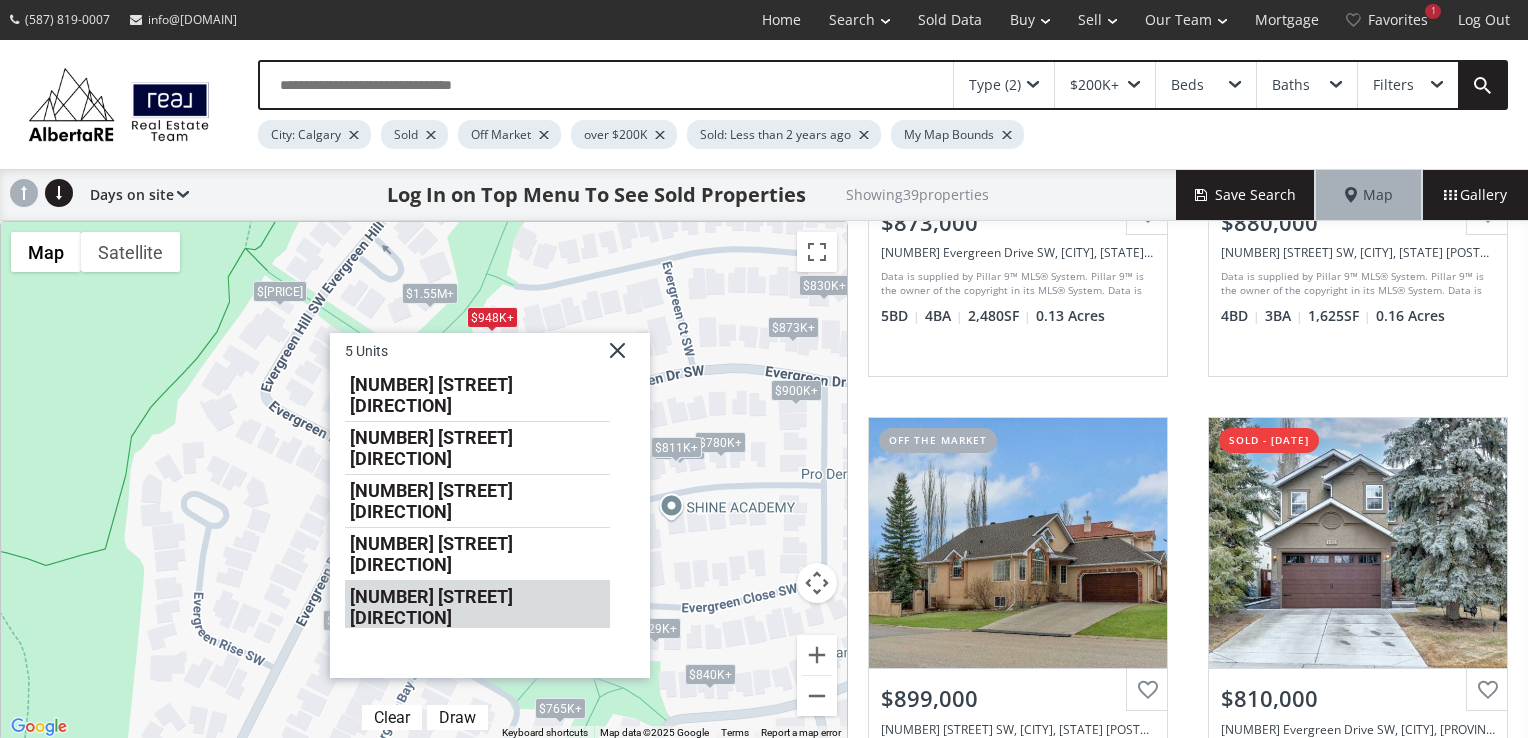 click on "236 Evergreen Court SW" at bounding box center (477, 604) 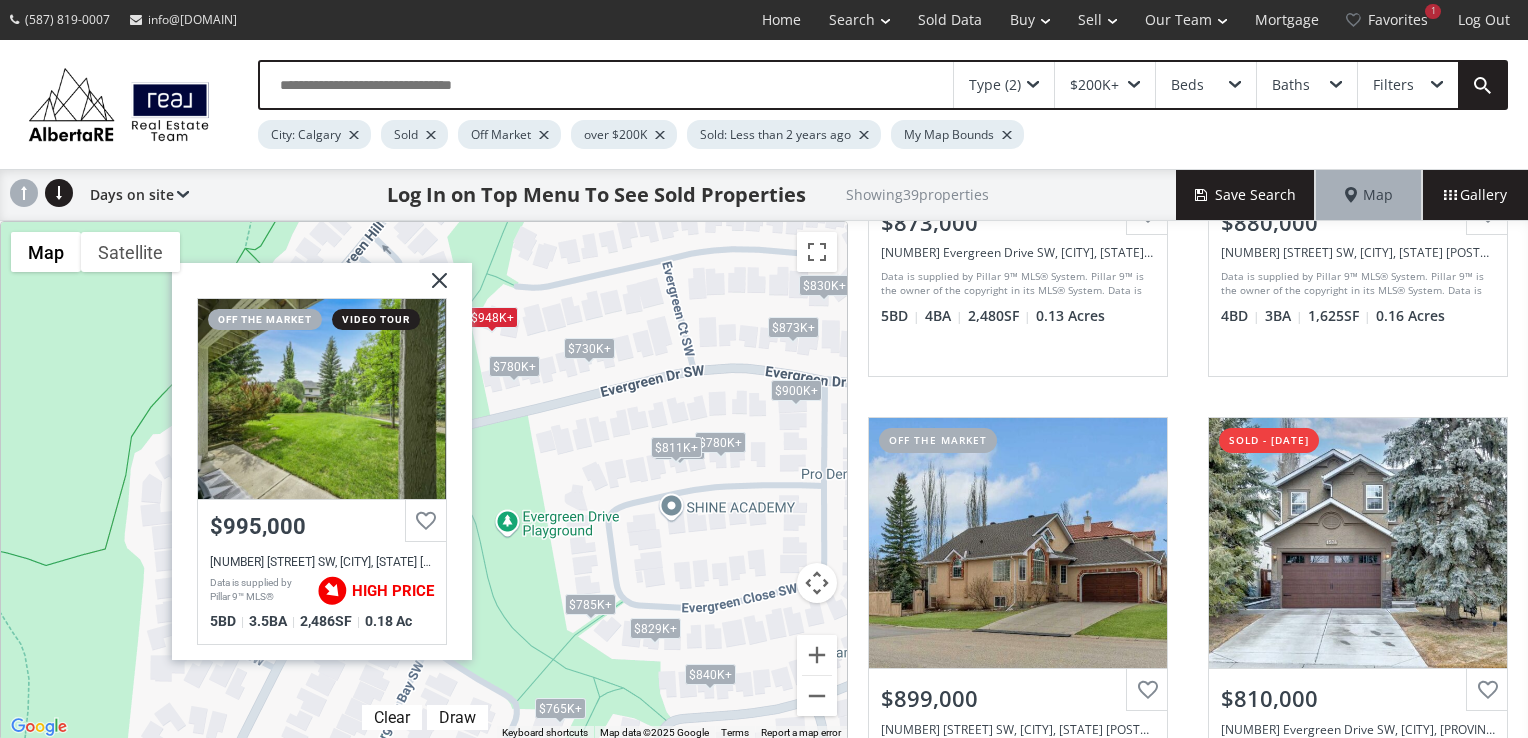 click at bounding box center [432, 288] 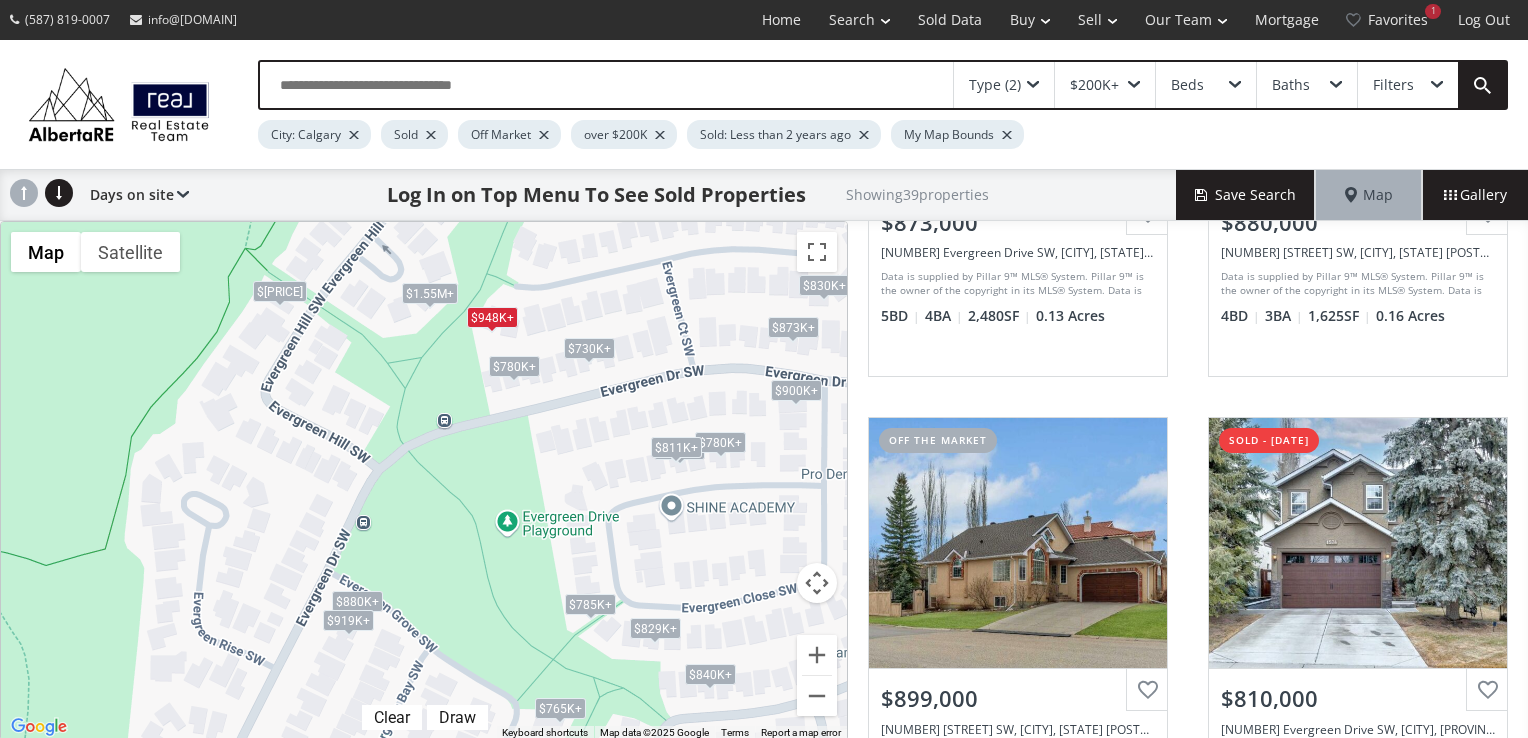 click on "$1.55M+" at bounding box center (430, 293) 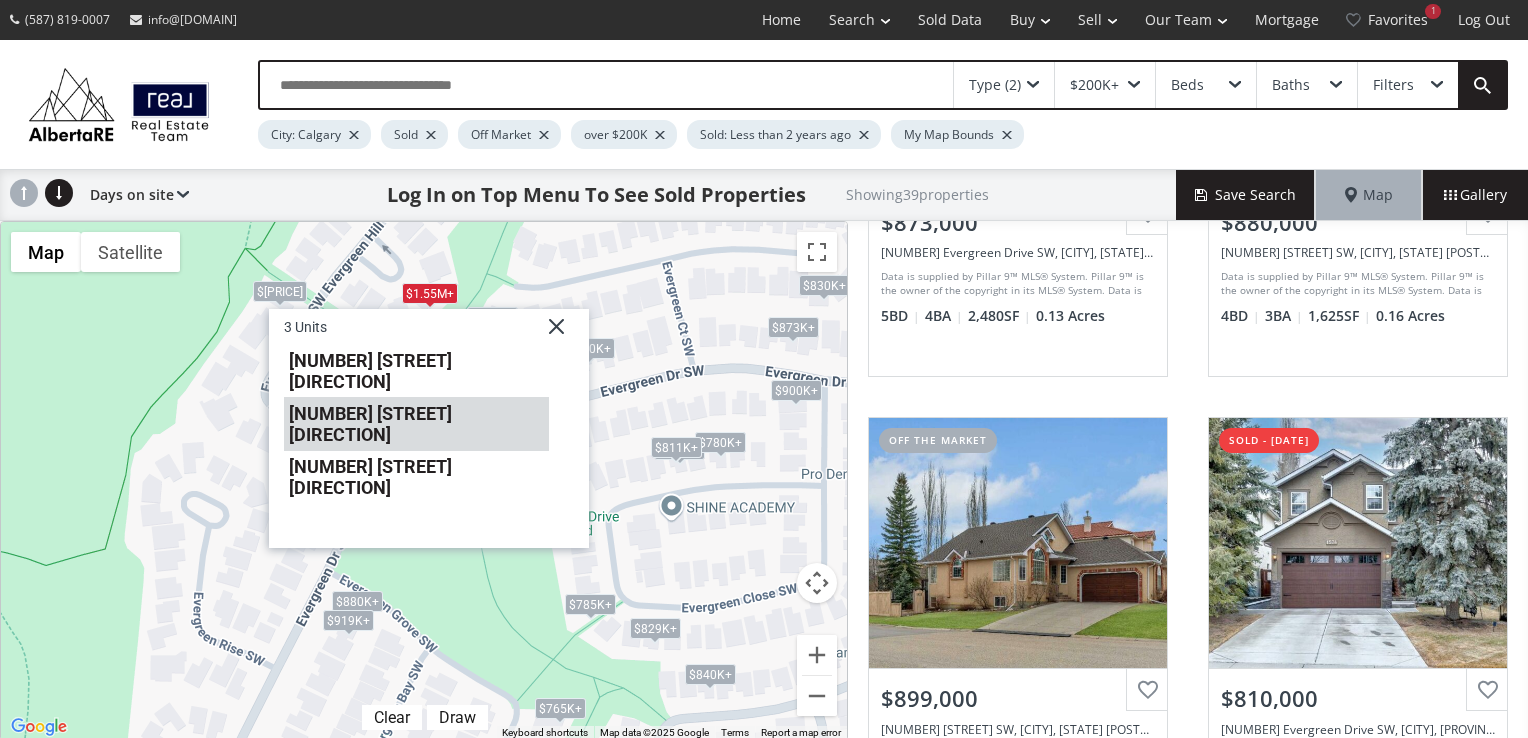click on "216 Evergreen Heath SW" at bounding box center (416, 424) 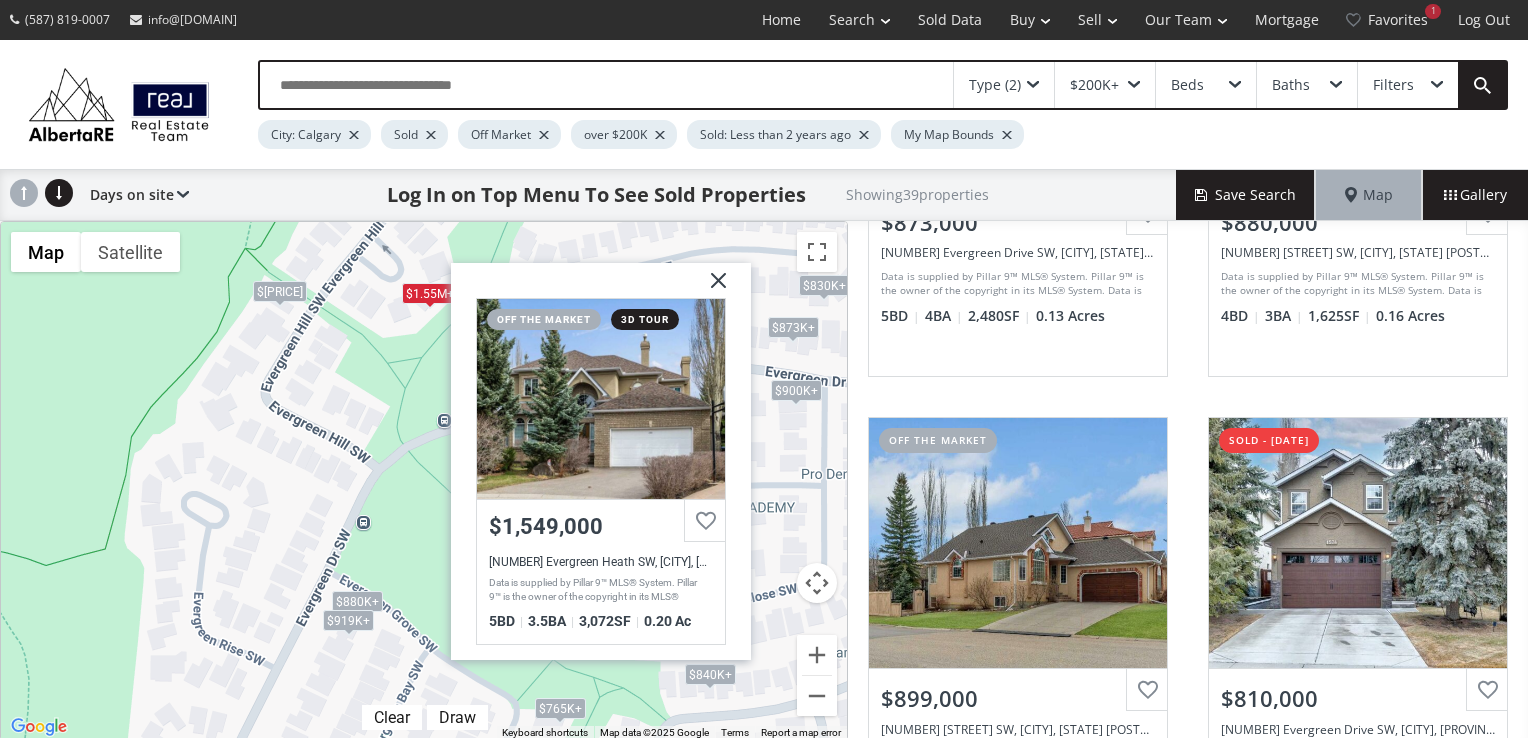 click at bounding box center [711, 288] 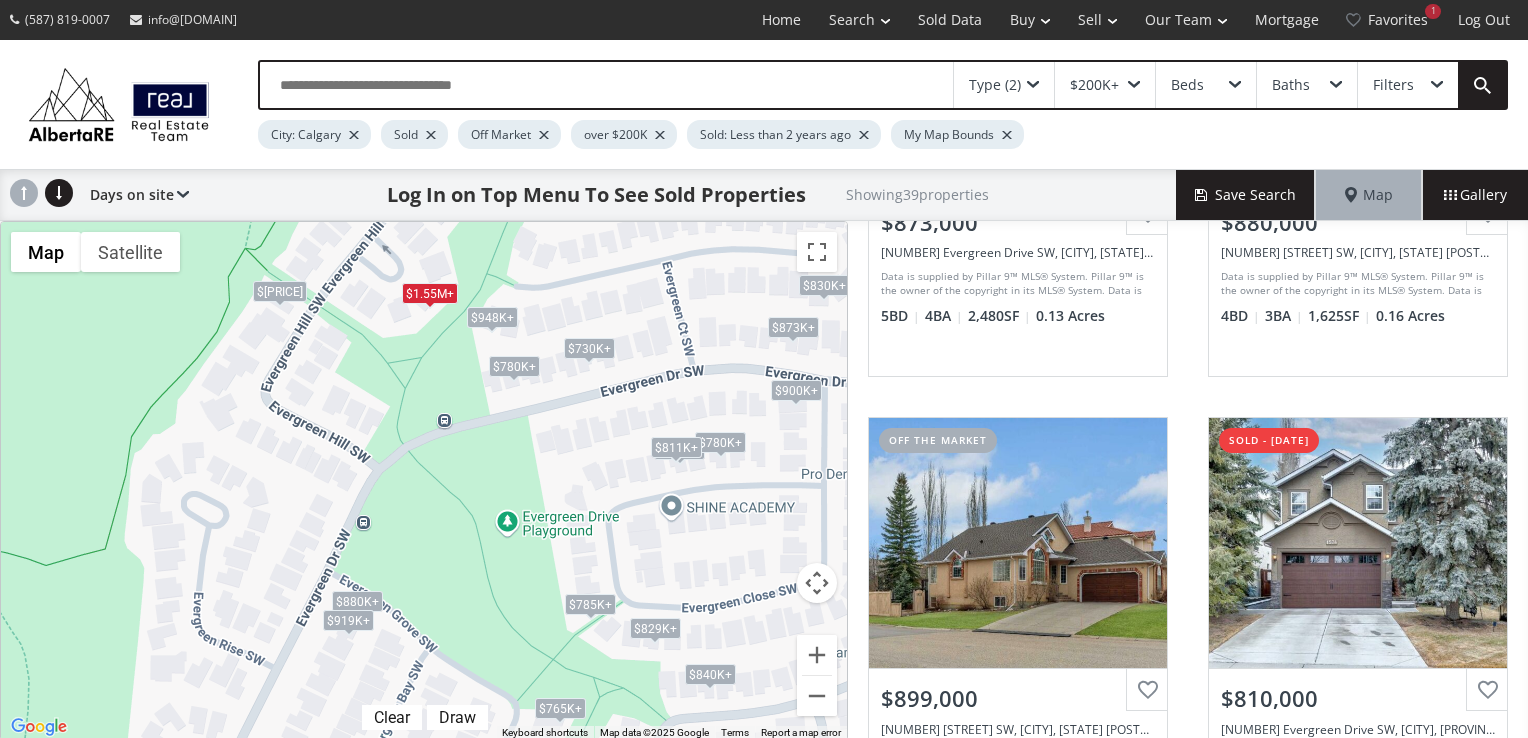 click on "$1.55M+" at bounding box center [430, 293] 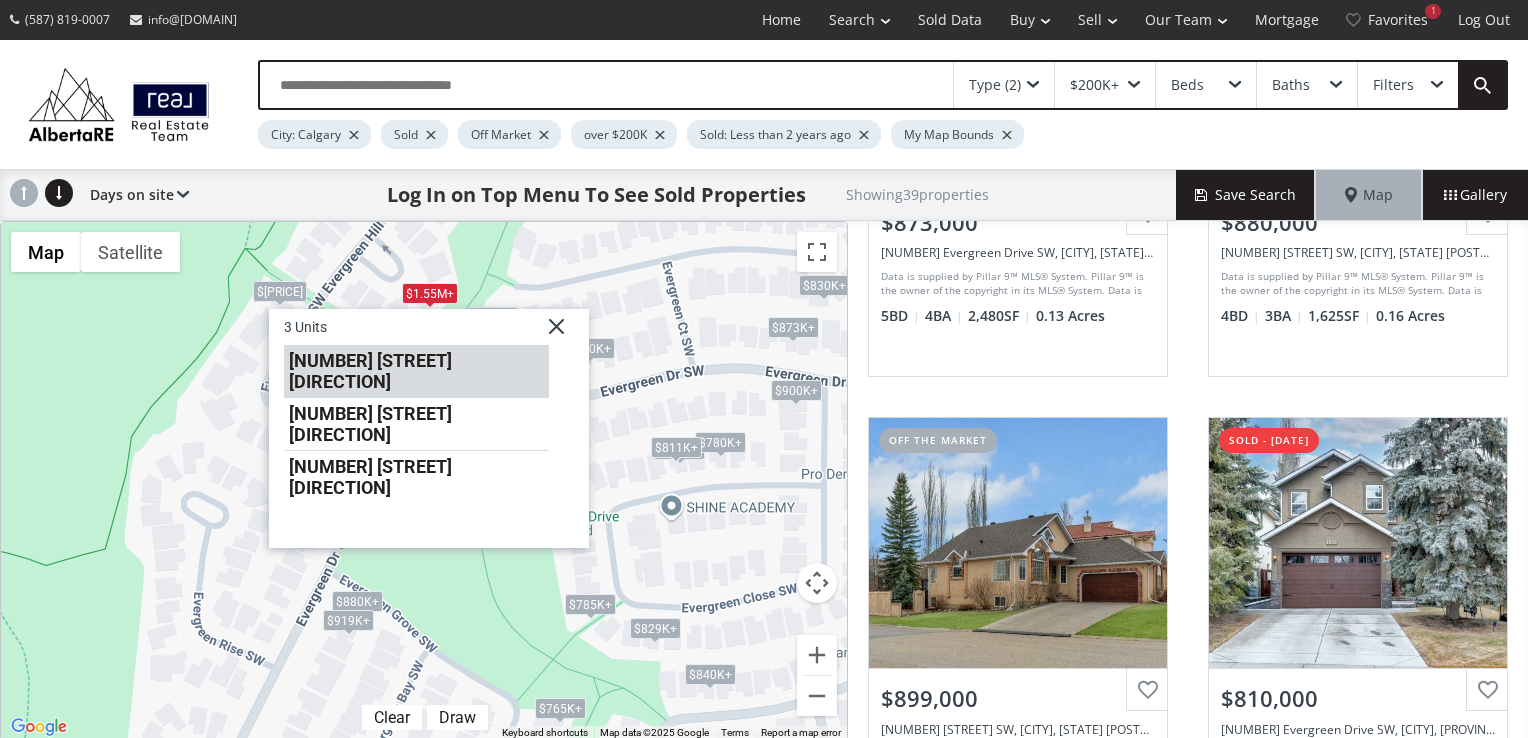 click on "216 Evergreen Heath SW" at bounding box center (416, 371) 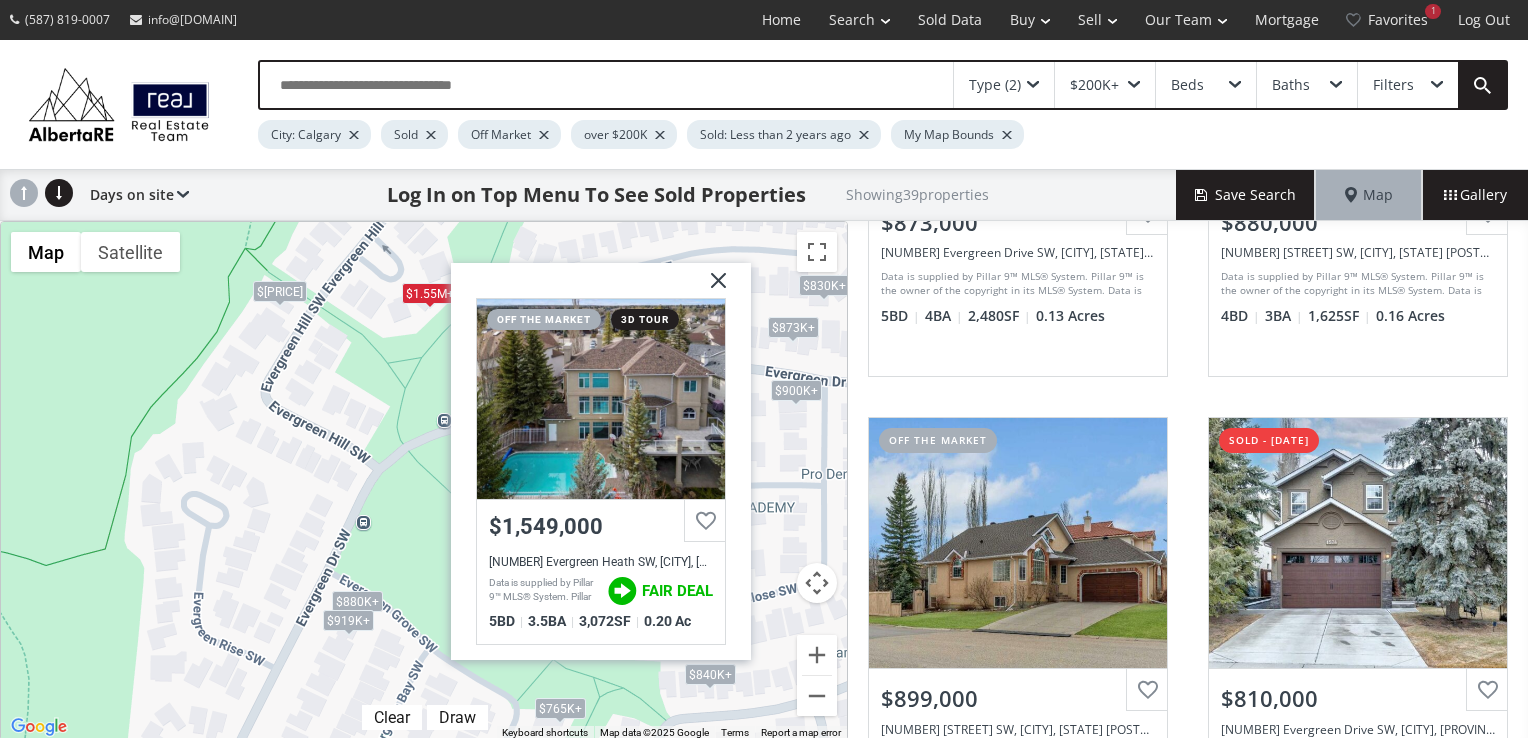 click at bounding box center [711, 288] 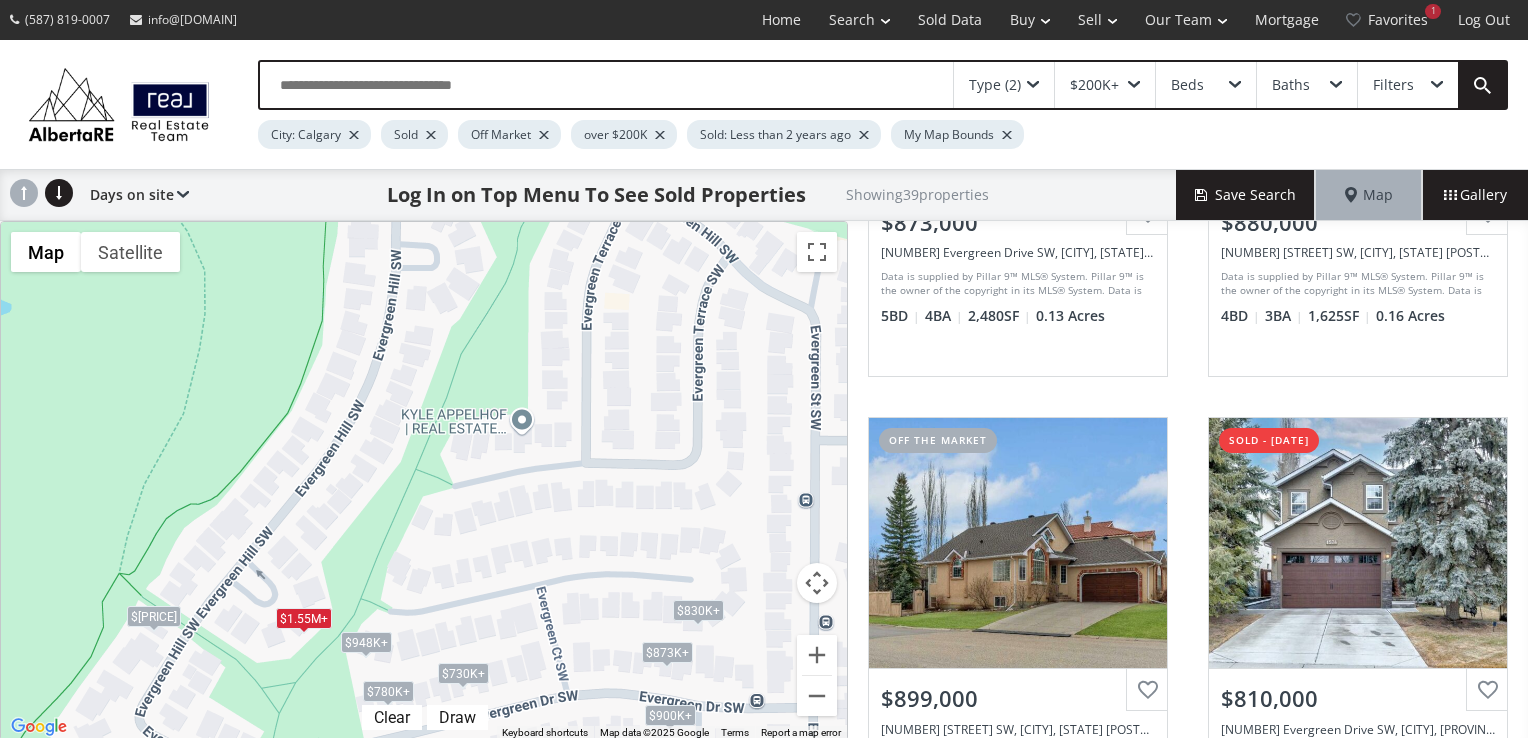 drag, startPoint x: 444, startPoint y: 351, endPoint x: 318, endPoint y: 682, distance: 354.17087 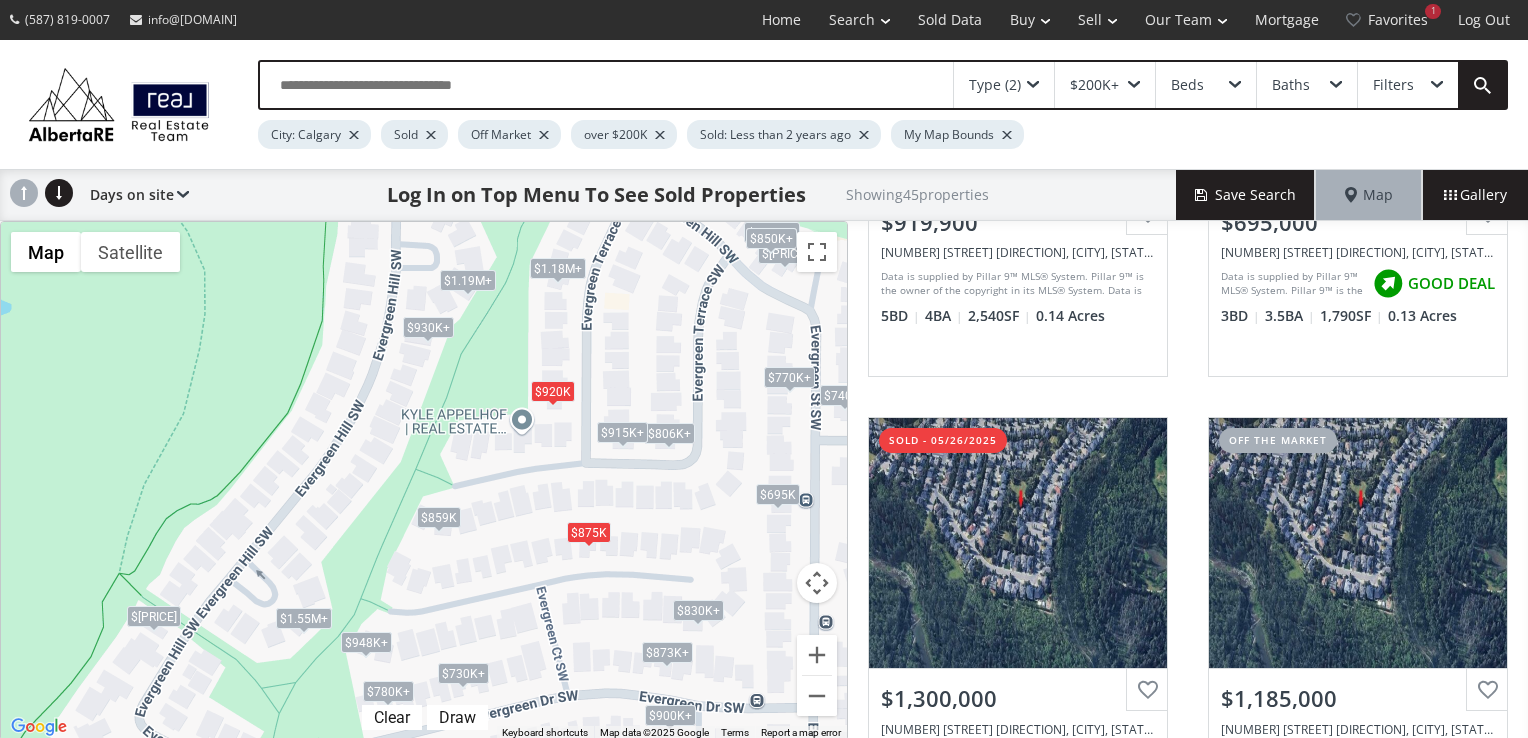 click on "$859K" at bounding box center [439, 517] 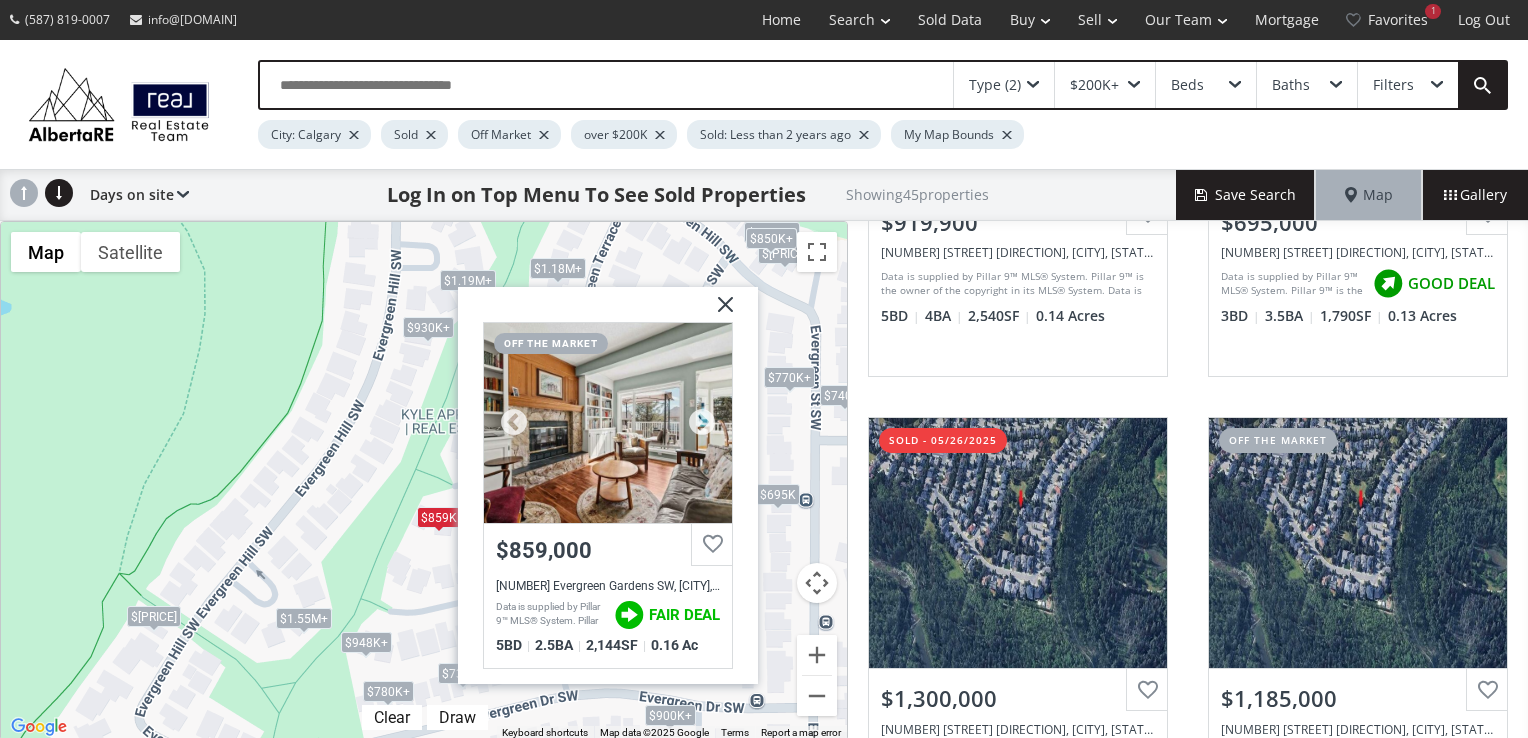 click at bounding box center [608, 423] 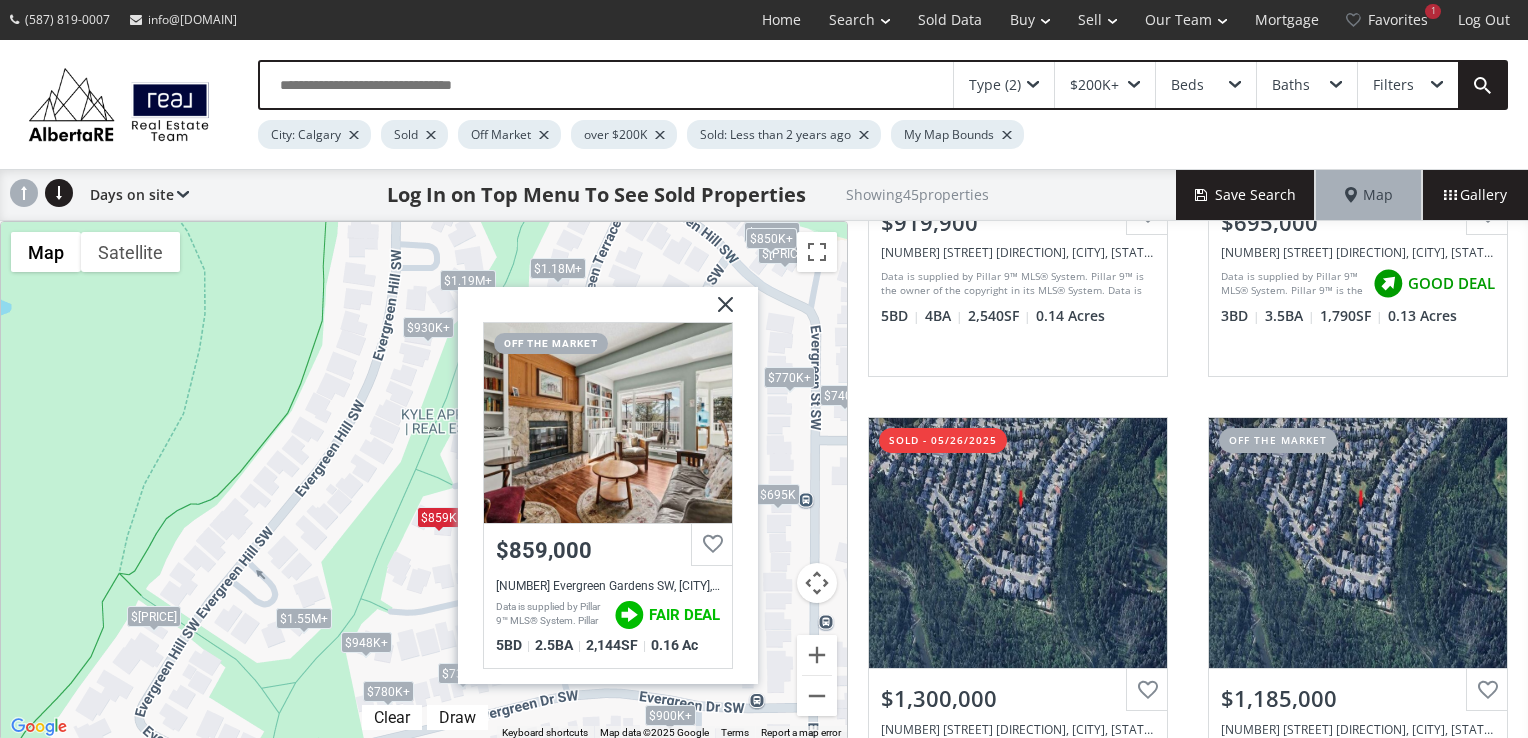 click at bounding box center [718, 312] 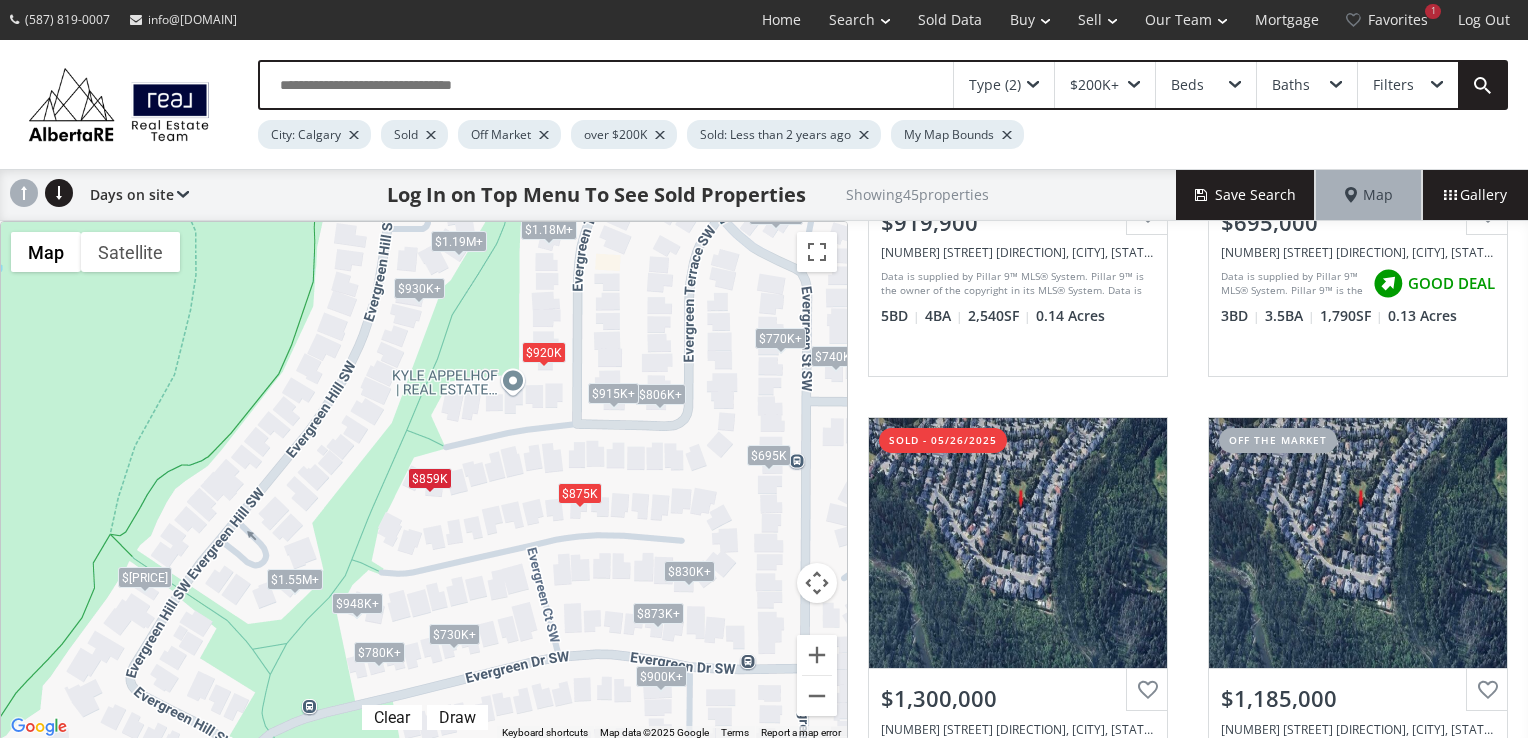 drag, startPoint x: 558, startPoint y: 322, endPoint x: 546, endPoint y: 295, distance: 29.546574 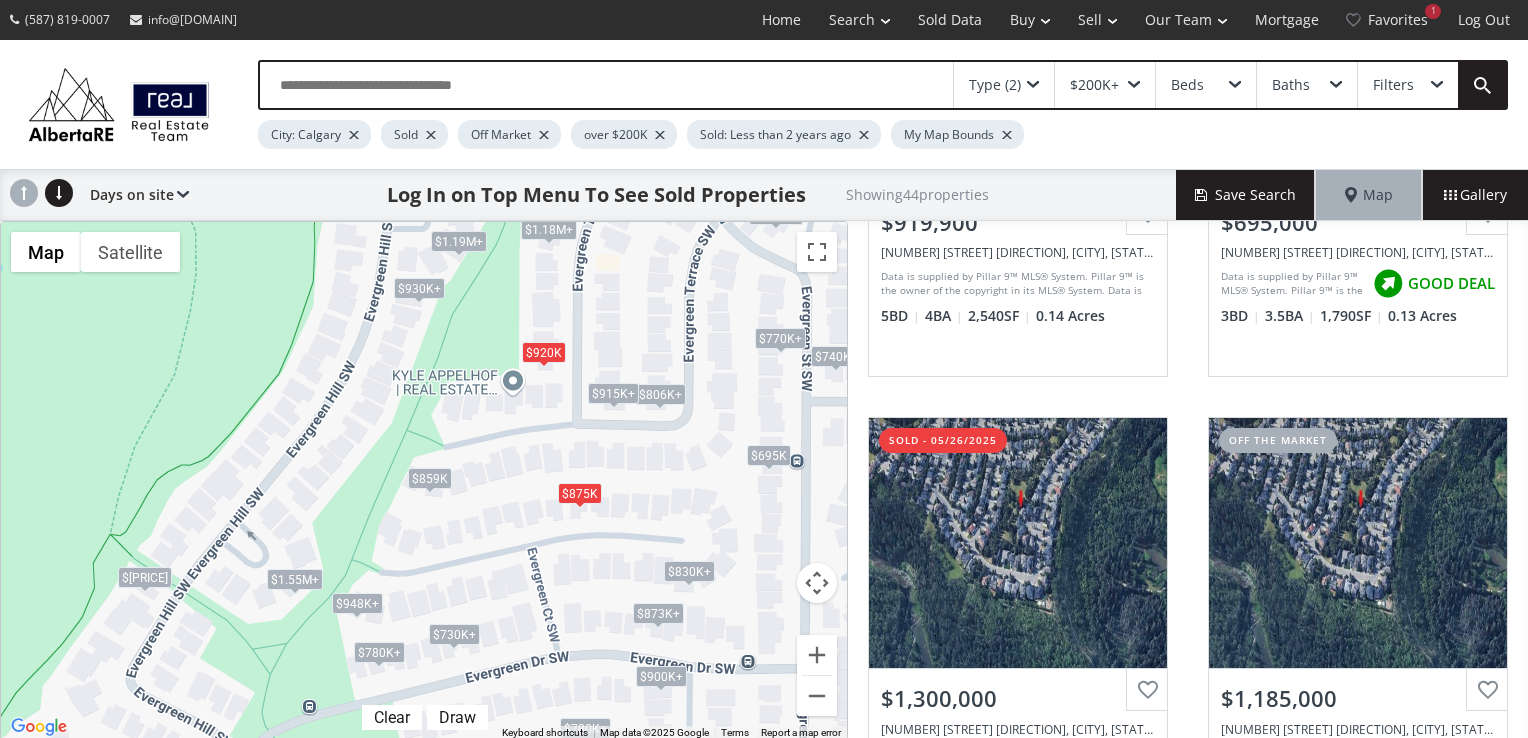 click on "$930K+" at bounding box center [419, 288] 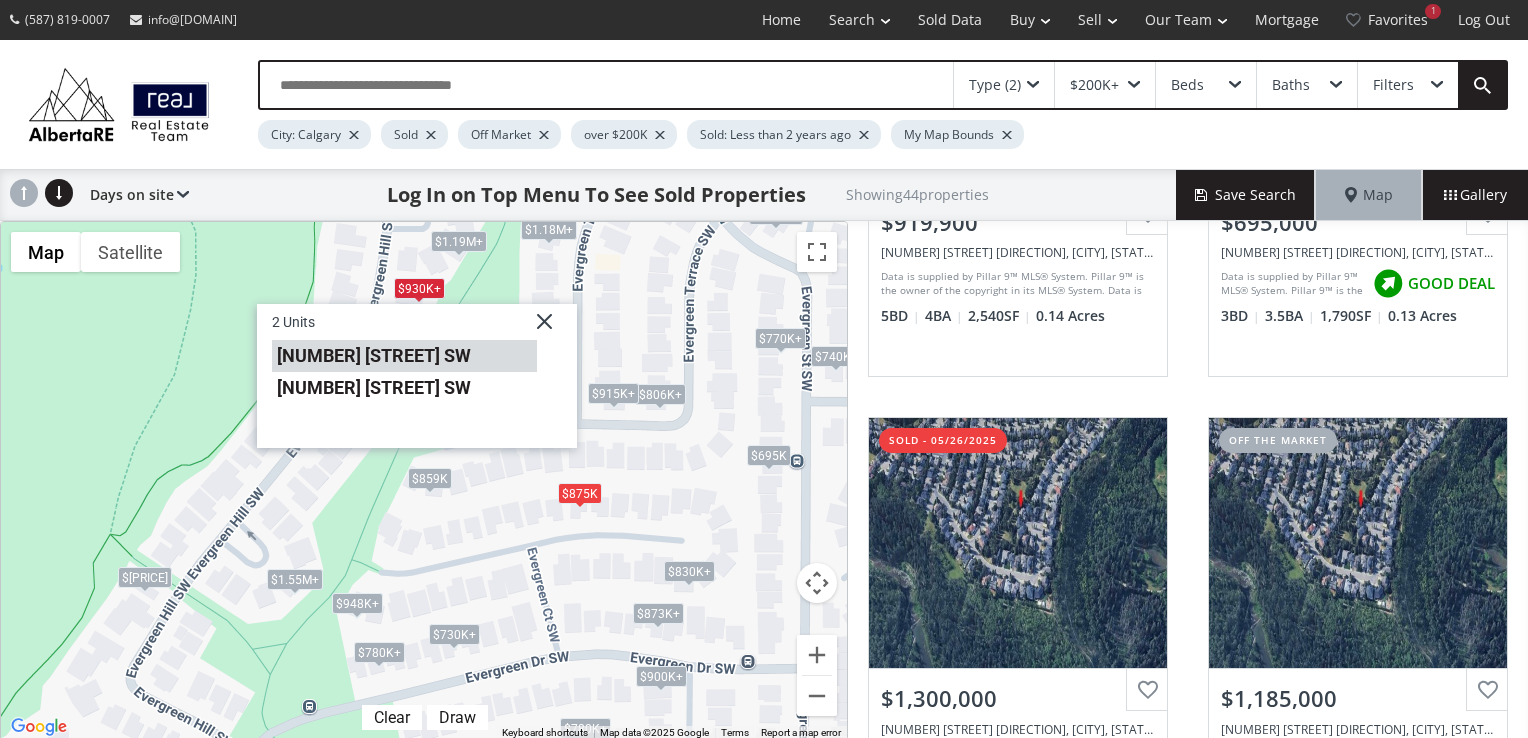 click on "1609 Evergreen Hill SW" at bounding box center (404, 356) 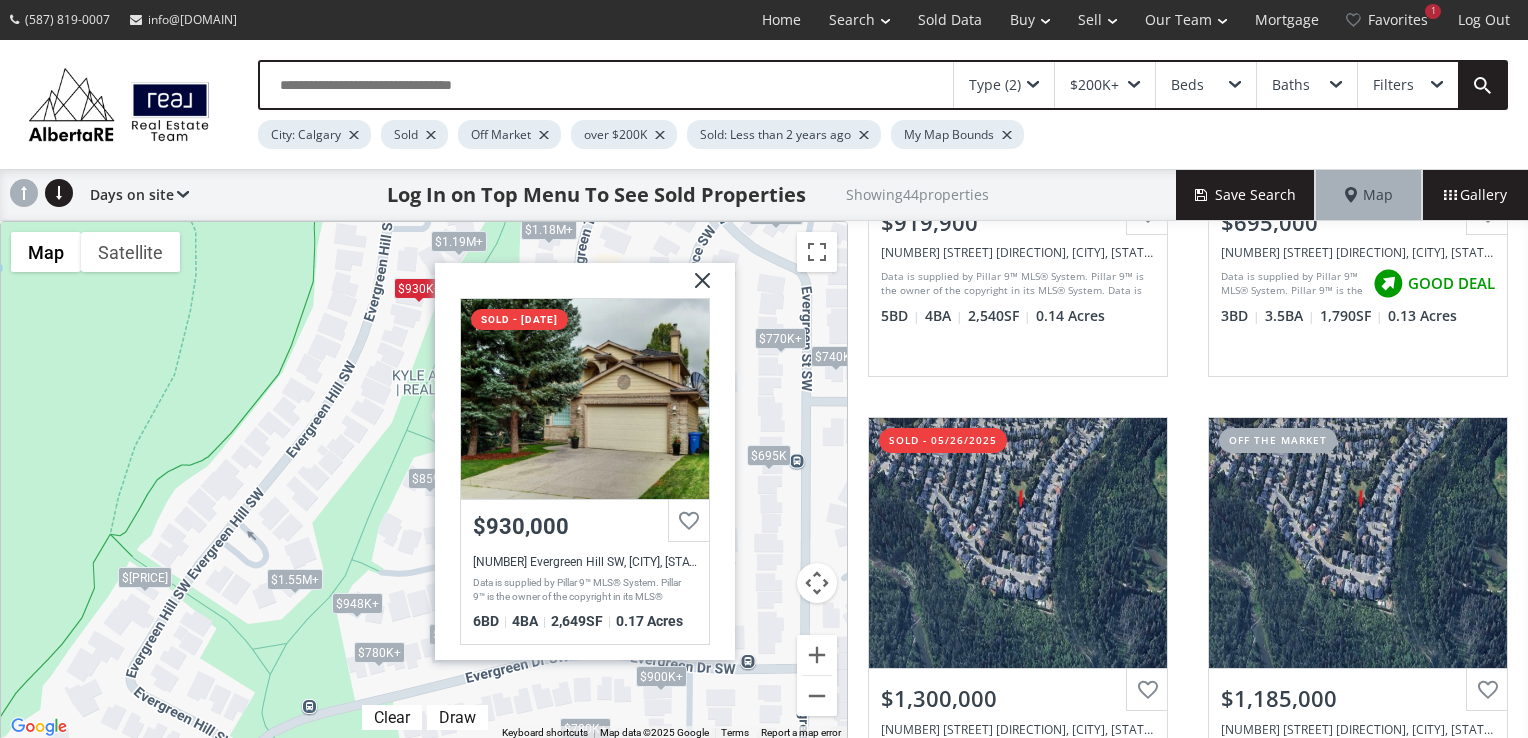 click on "To navigate, press the arrow keys. $920K $695K $1.19M+ $1.19M+ $806K+ $806K+ $859K $873K+ $780K+ $915K+ $830K+ $780K+ $915K+ $873K+ $830K+ $1.55M+ $1.18M+ $1.18M+ $915K+ $780K+ $780K+ $900K+ $1.23M+ $875K $1.23M+ $780K+ $900K+ $1.55M+ $948K+ $1.55M+ $948K+ $770K+ $770K+ $730K+ $1.13M+ $730K+ $1.13M+ $740K+ $740K+ $930K+ $948K+ $930K+ $948K+ $948K+ Evergreen Hill SW Calgary AB T2Y 3A9 sold - 11/21/2023 $930,000 1609 Evergreen Hill SW, Calgary, AB T2Y 3A9 Data is supplied by Pillar 9™ MLS® System. Pillar 9™ is the owner of the copyright in its MLS® System. Data is deemed reliable but is not guaranteed accurate by Pillar 9™. The trademarks MLS®, Multiple Listing Service® and the associated logos are owned by The Canadian Real Estate Association (CREA) and identify the quality of services provided by real estate professionals who are members of CREA. Used under license.
Last updated: 2024-02-01 14:26:20  6  BD 4  BA 2,649  SF 0.17   Acres" at bounding box center [424, 481] 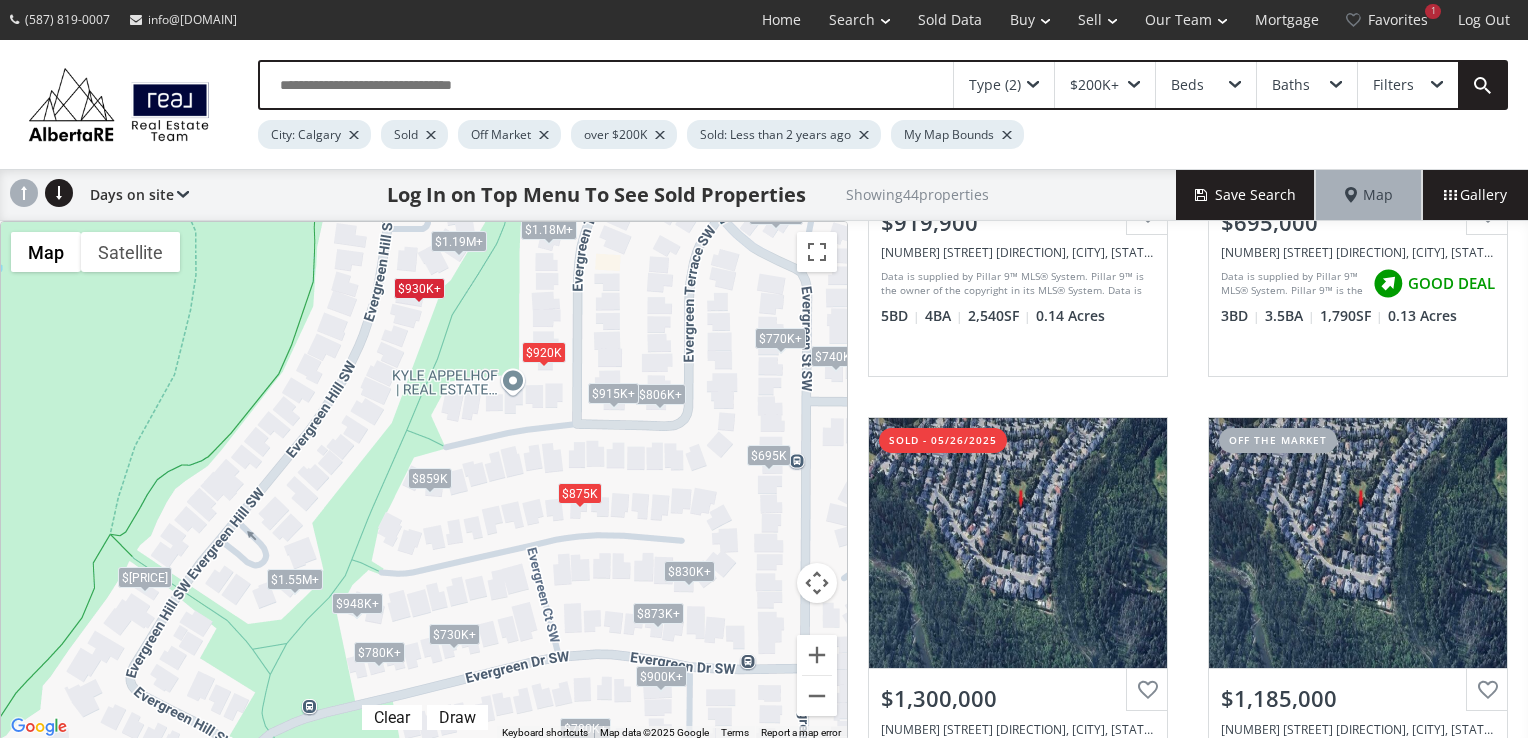 click on "$930K+" at bounding box center (419, 288) 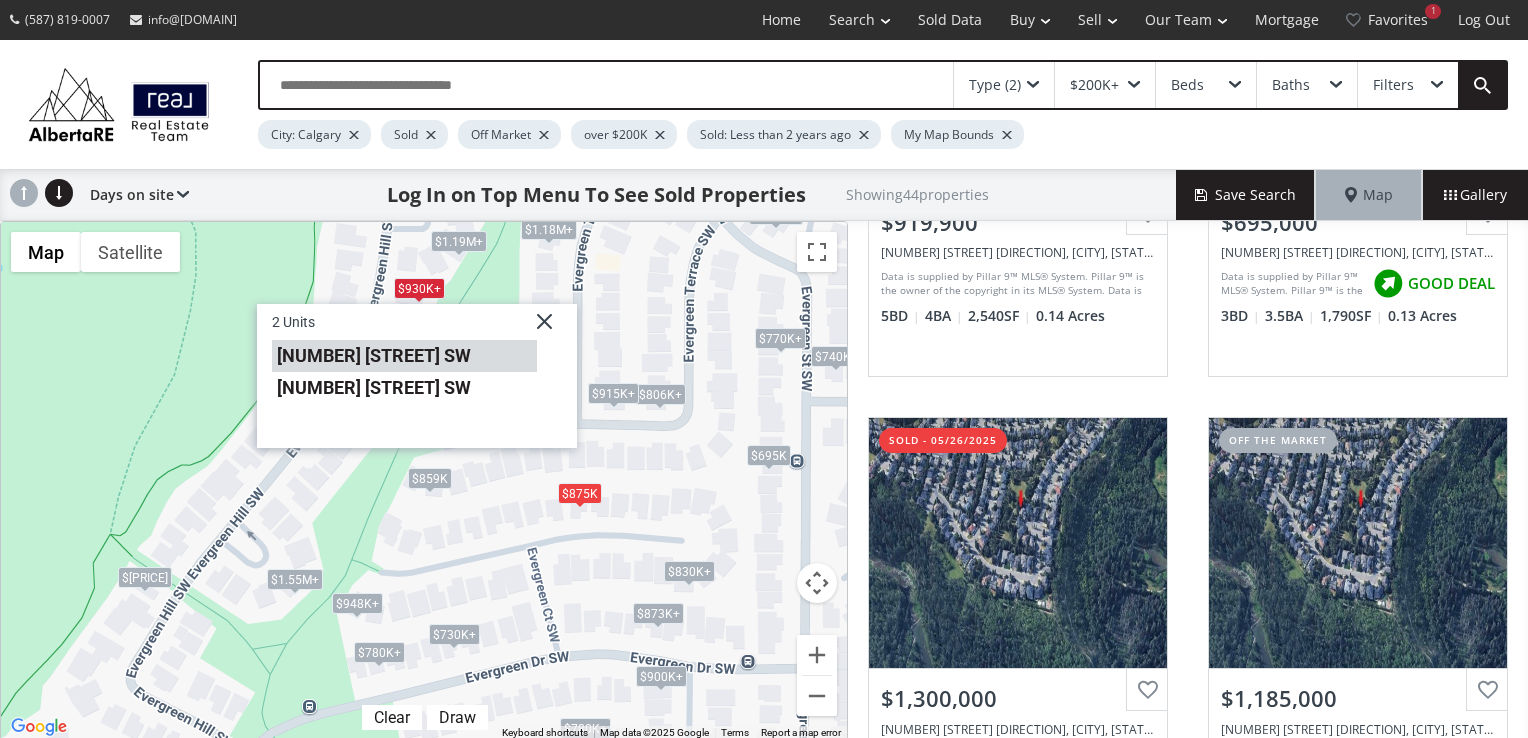click on "1609 Evergreen Hill SW" at bounding box center (404, 356) 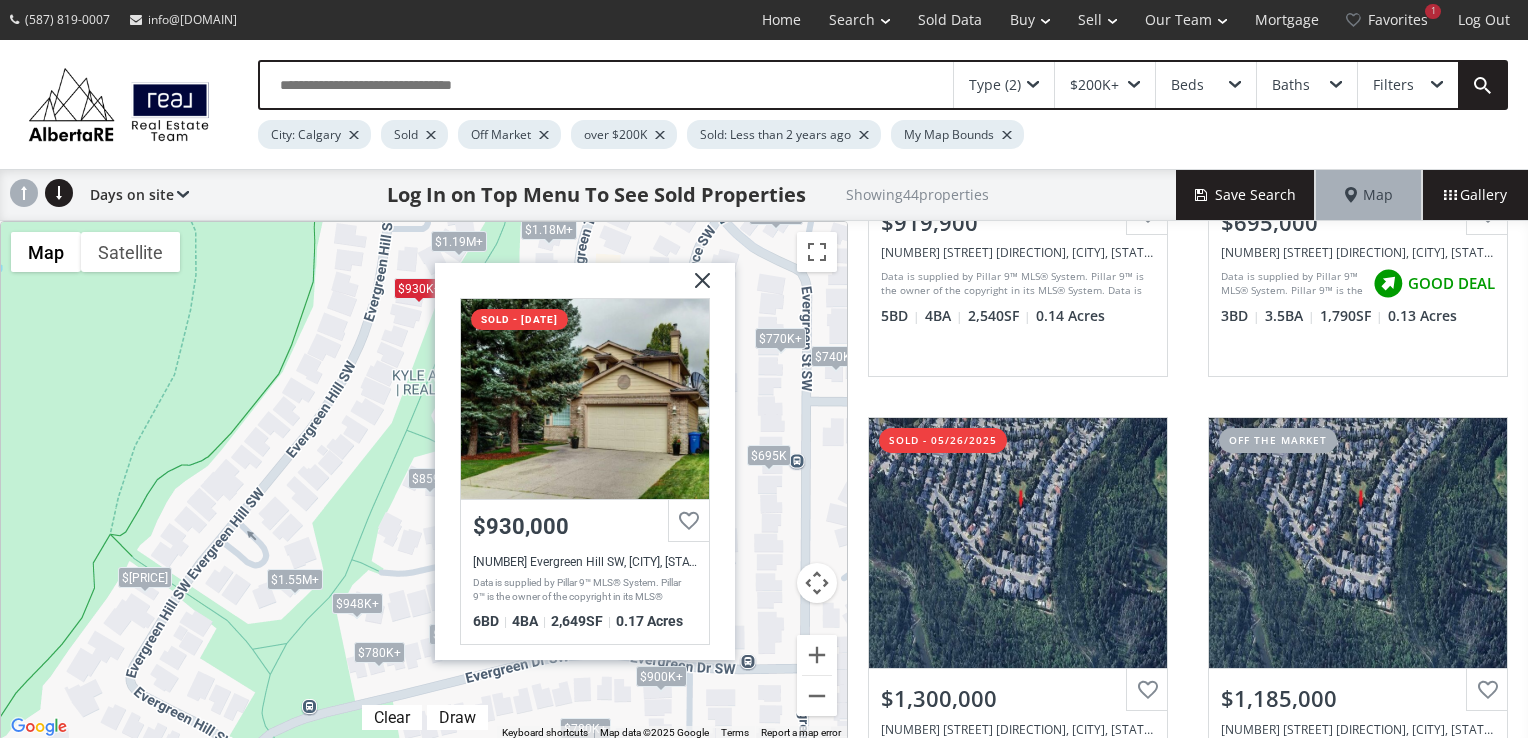 click at bounding box center [695, 288] 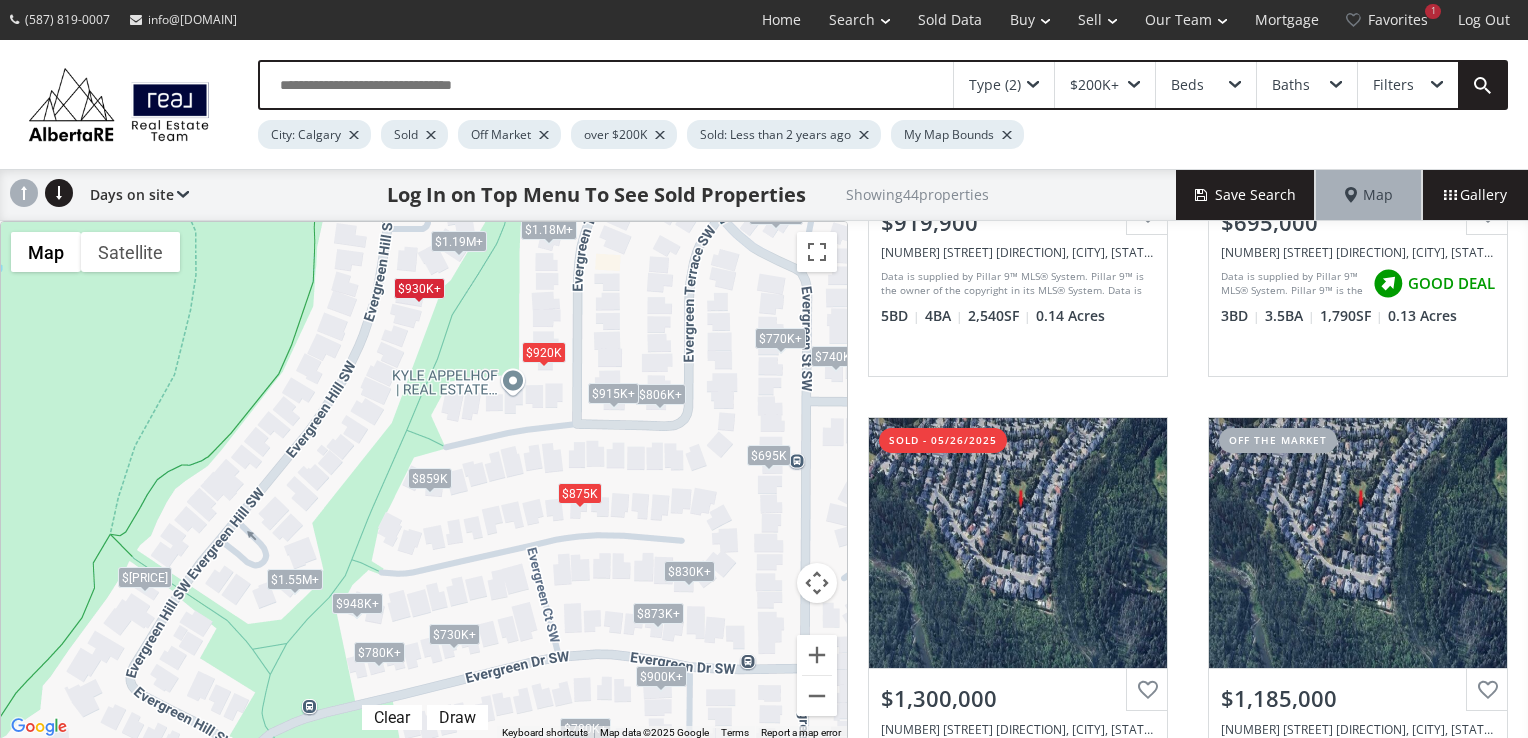 click on "$1.19M+" at bounding box center [459, 241] 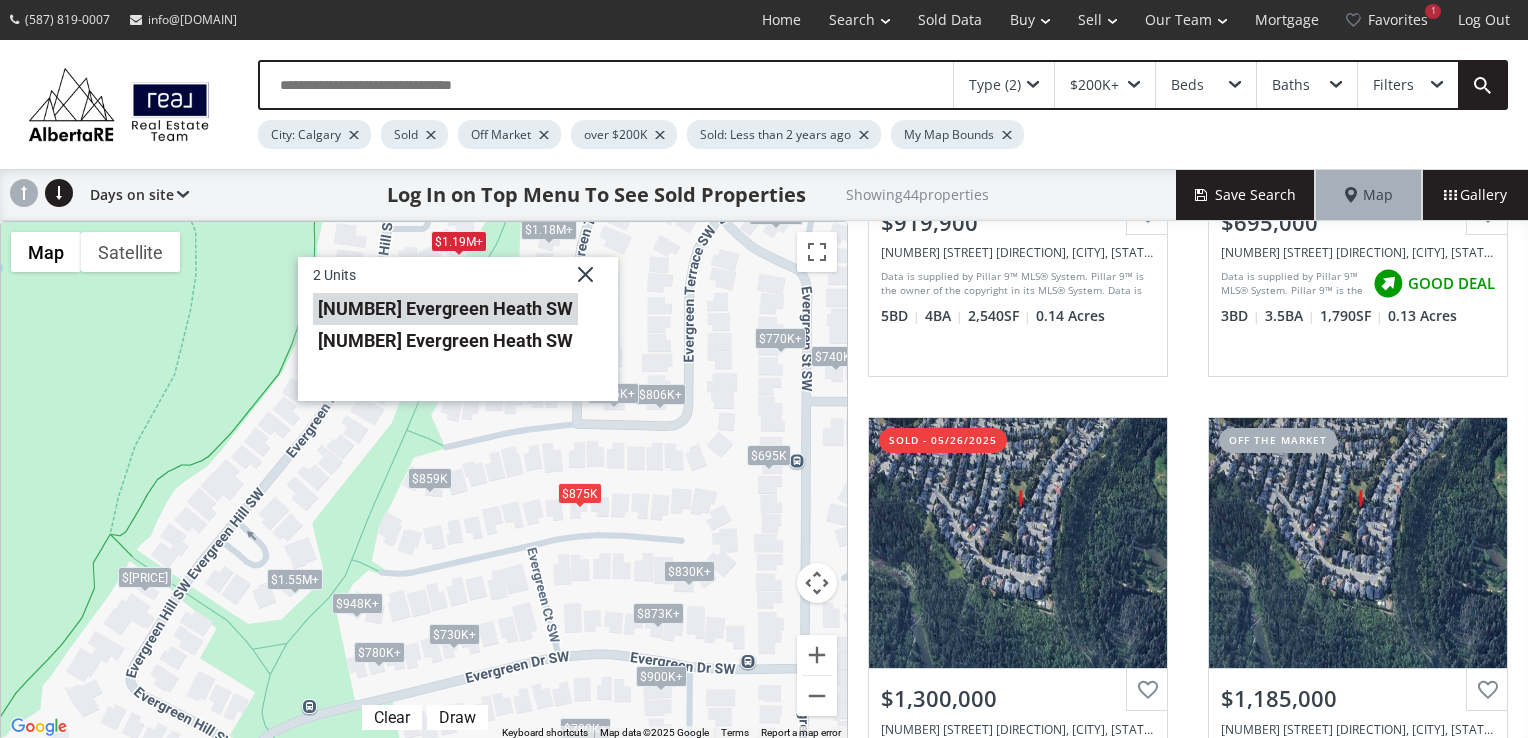 click on "121 Evergreen Heath SW" at bounding box center [445, 309] 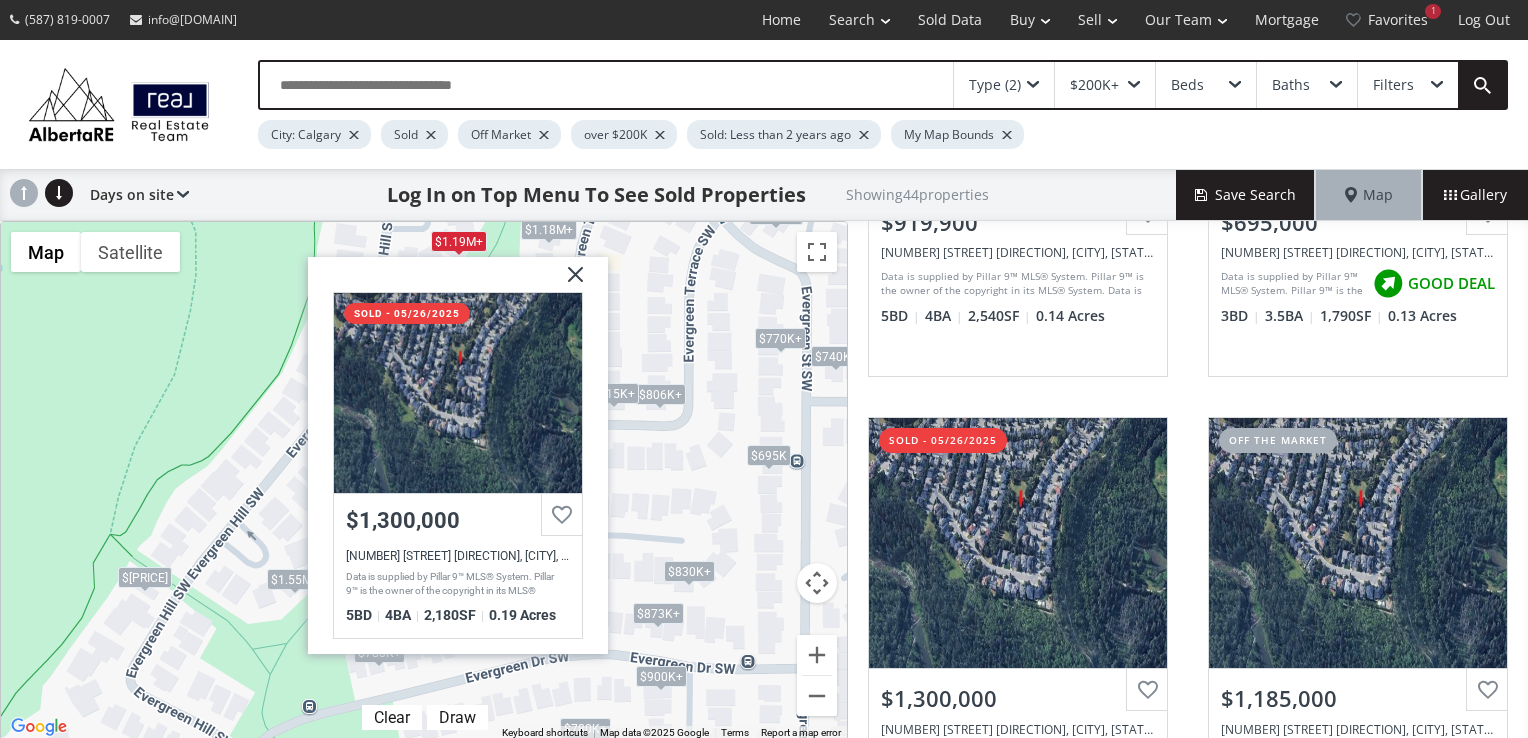 click at bounding box center (568, 282) 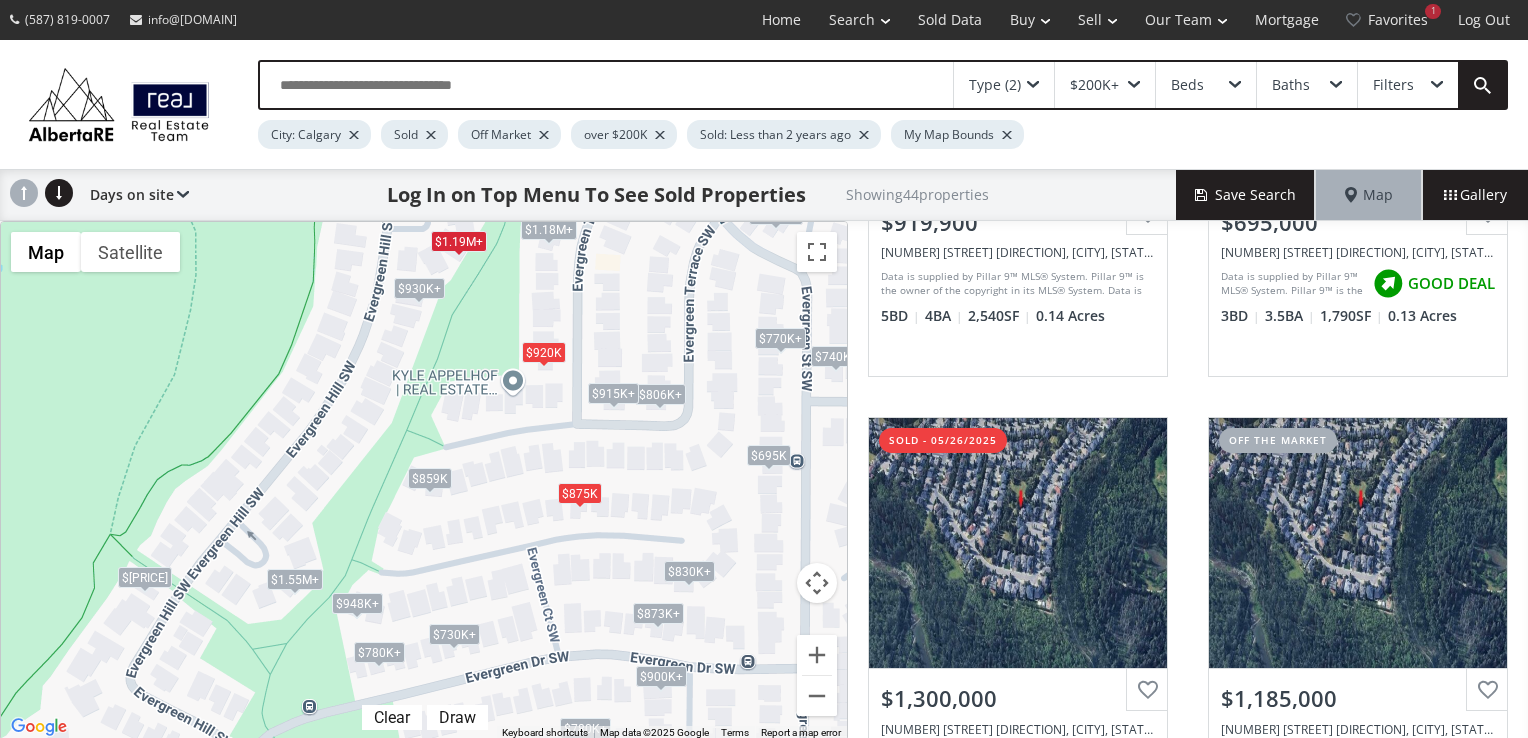 click on "$1.19M+" at bounding box center [459, 241] 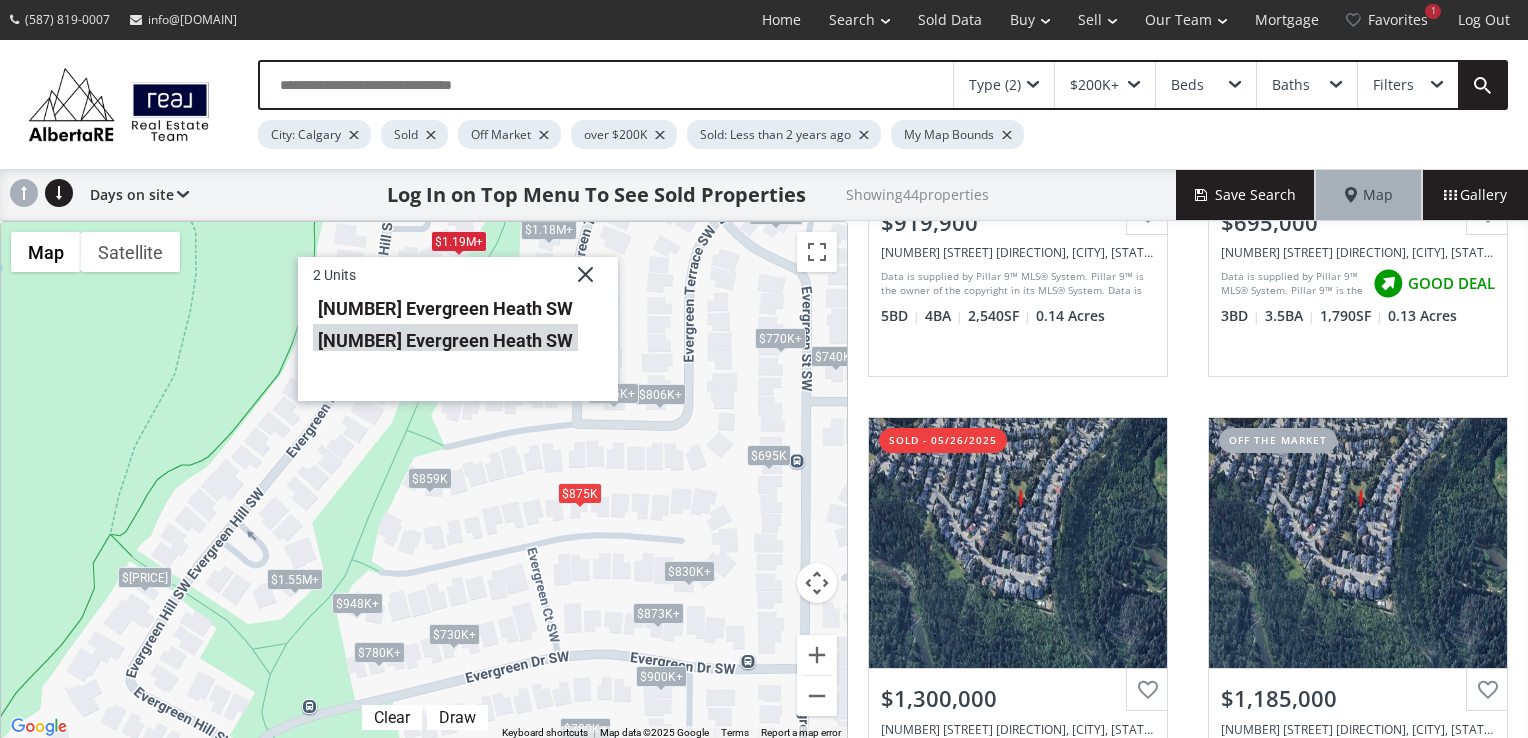click on "121 Evergreen Heath SW" at bounding box center [445, 338] 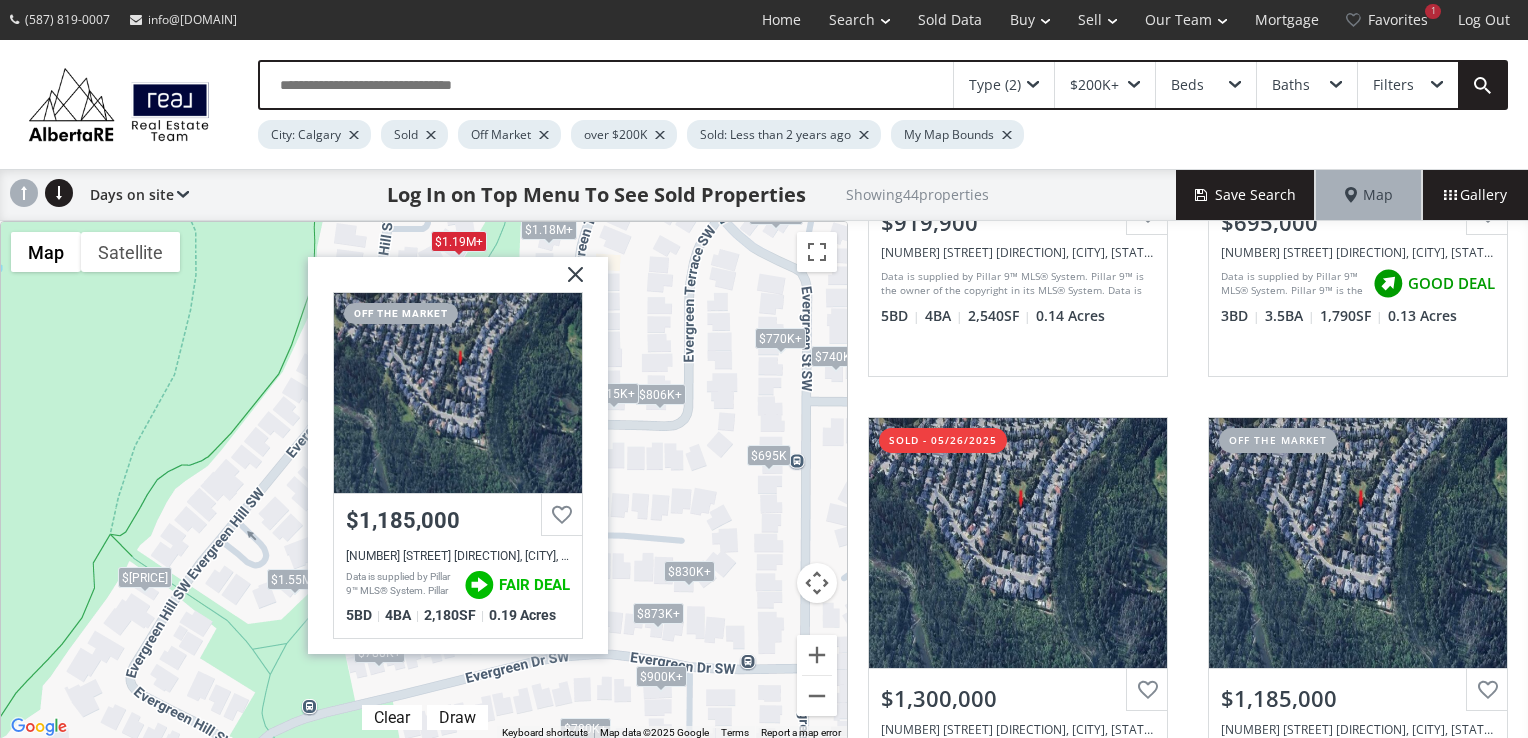 click at bounding box center [568, 282] 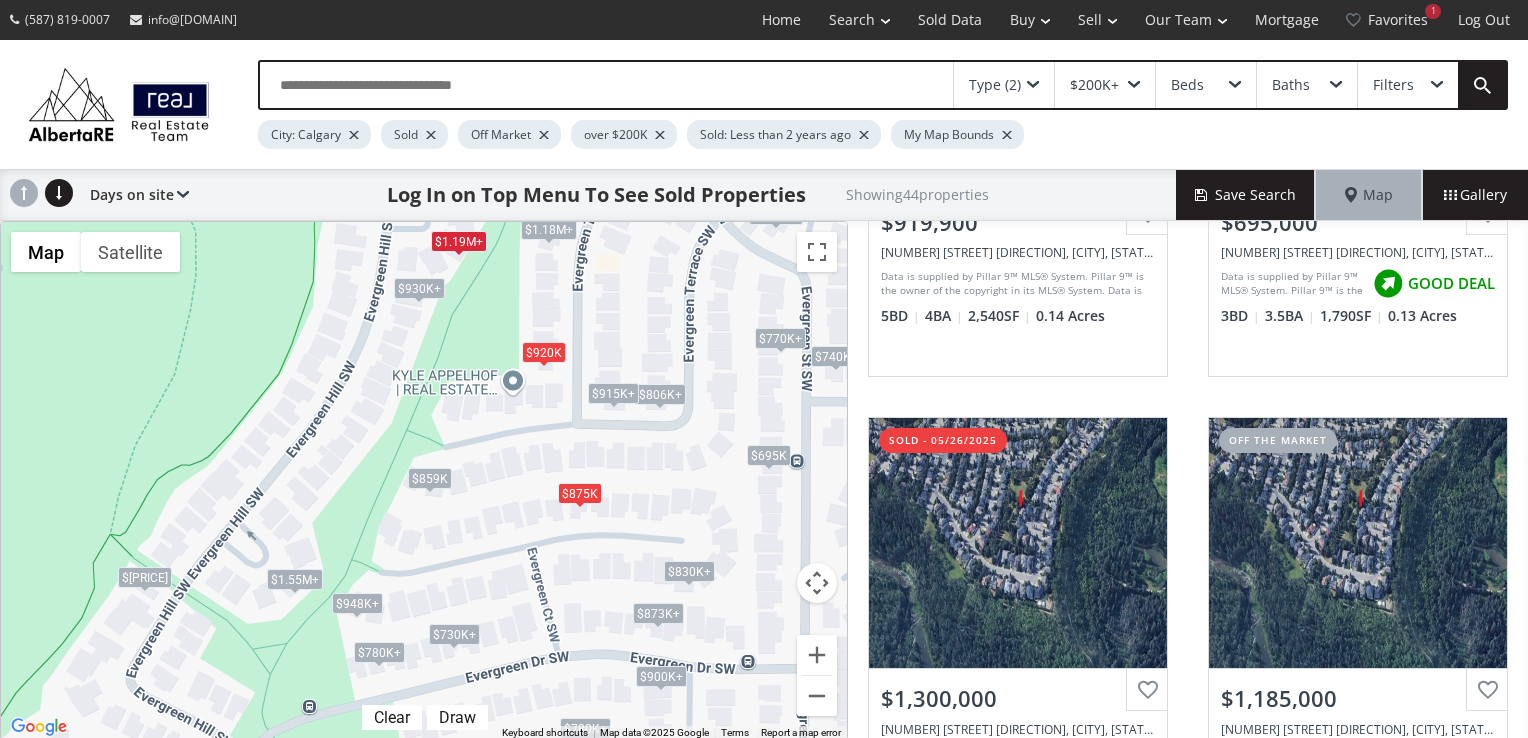 click on "$1.19M+" at bounding box center (459, 241) 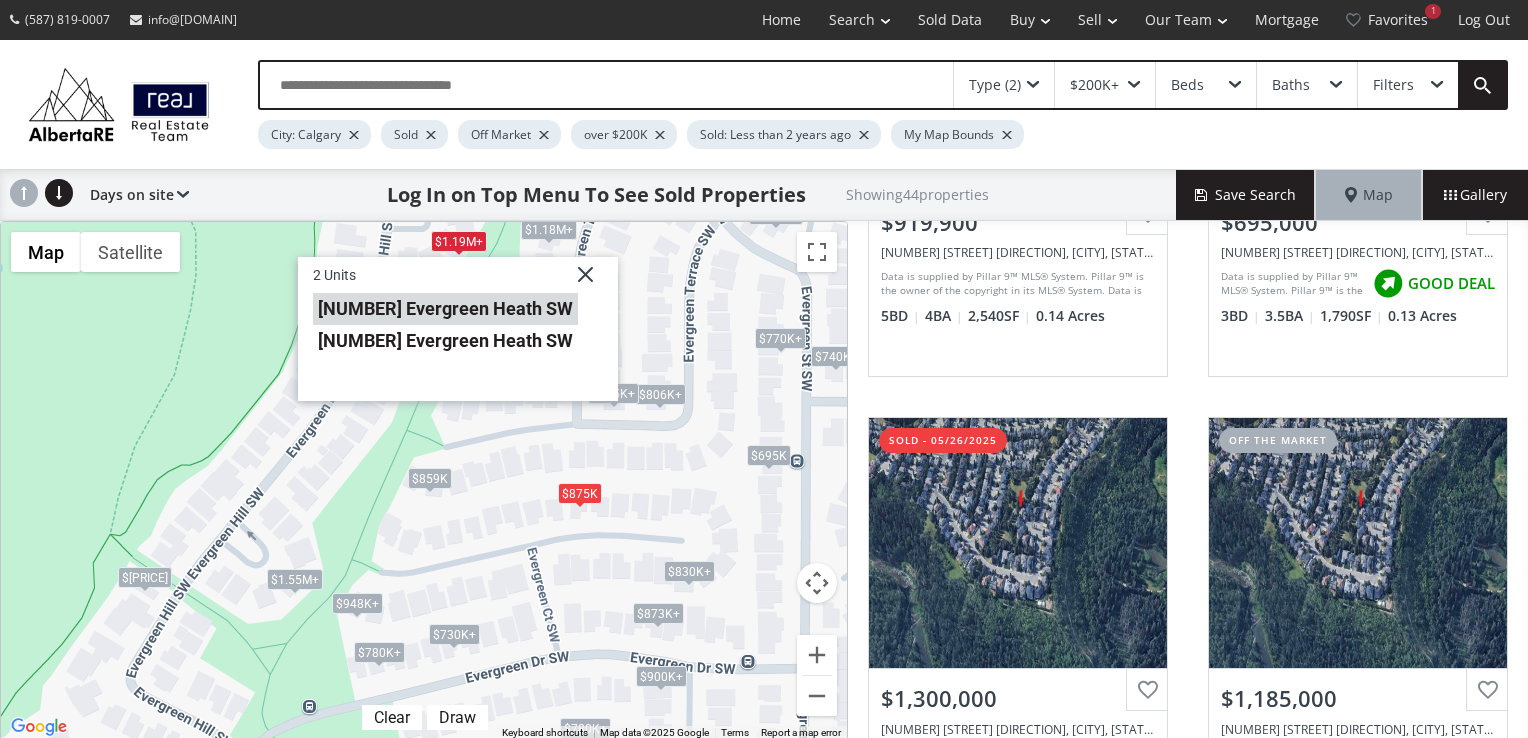 click on "121 Evergreen Heath SW" at bounding box center (445, 309) 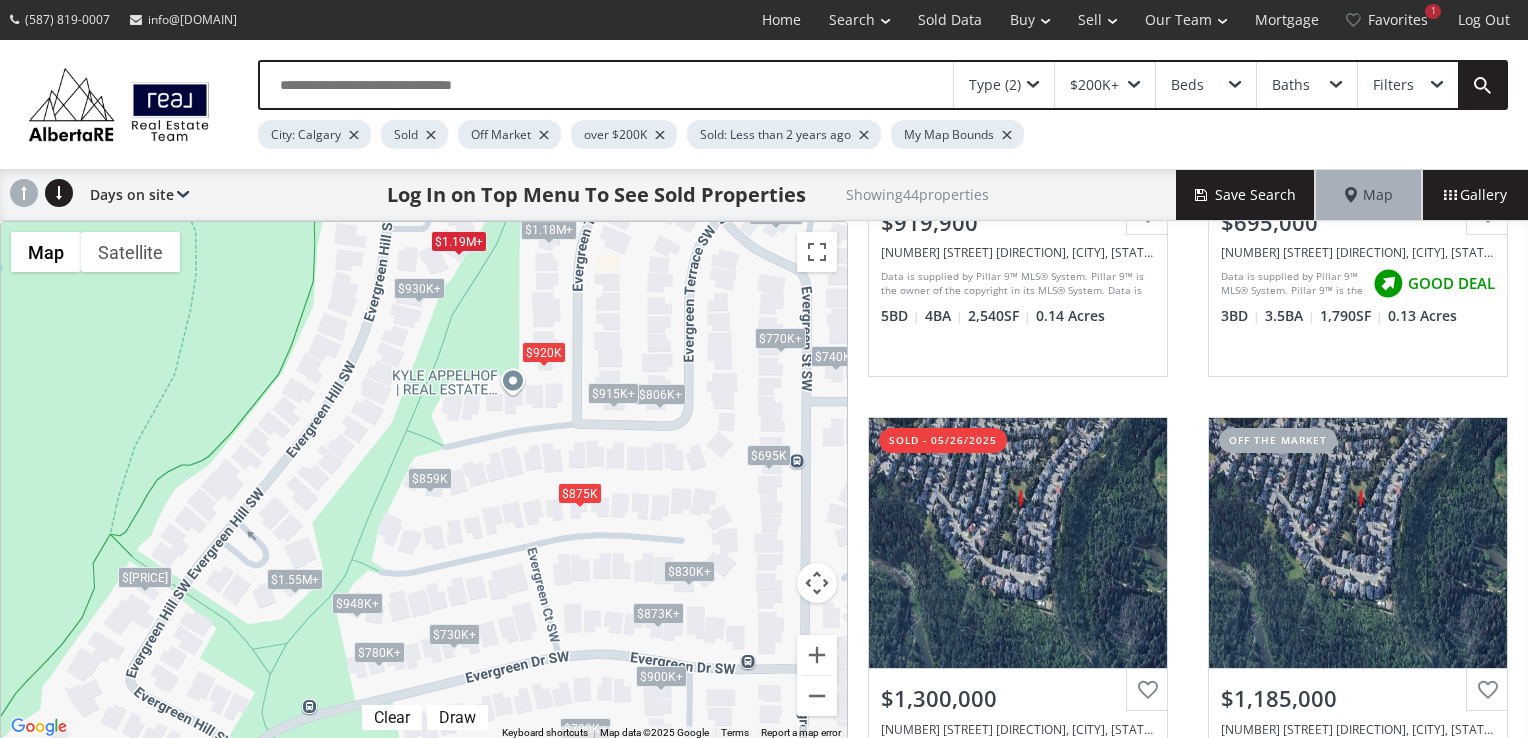 click on "$1.19M+" at bounding box center (459, 241) 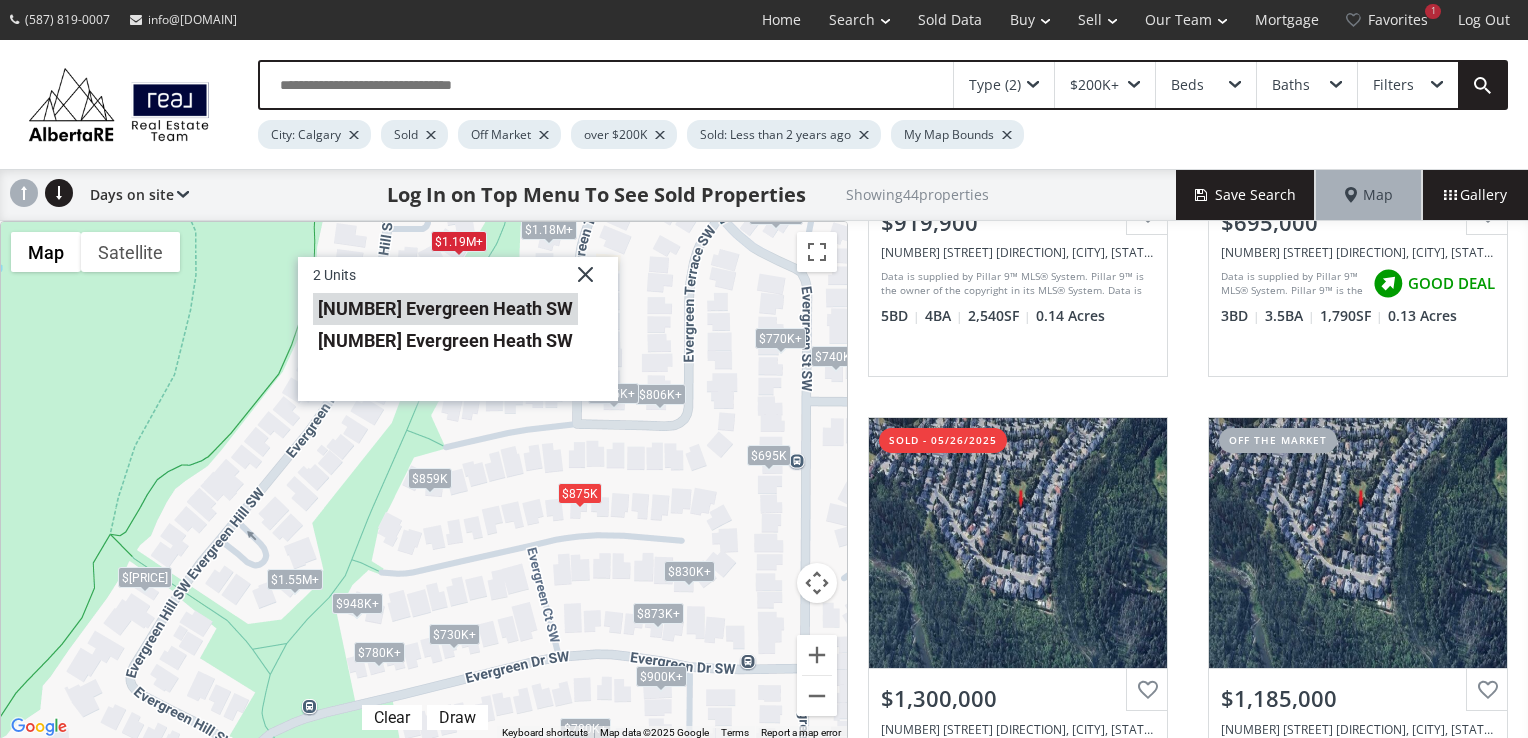 click on "121 Evergreen Heath SW" at bounding box center [445, 309] 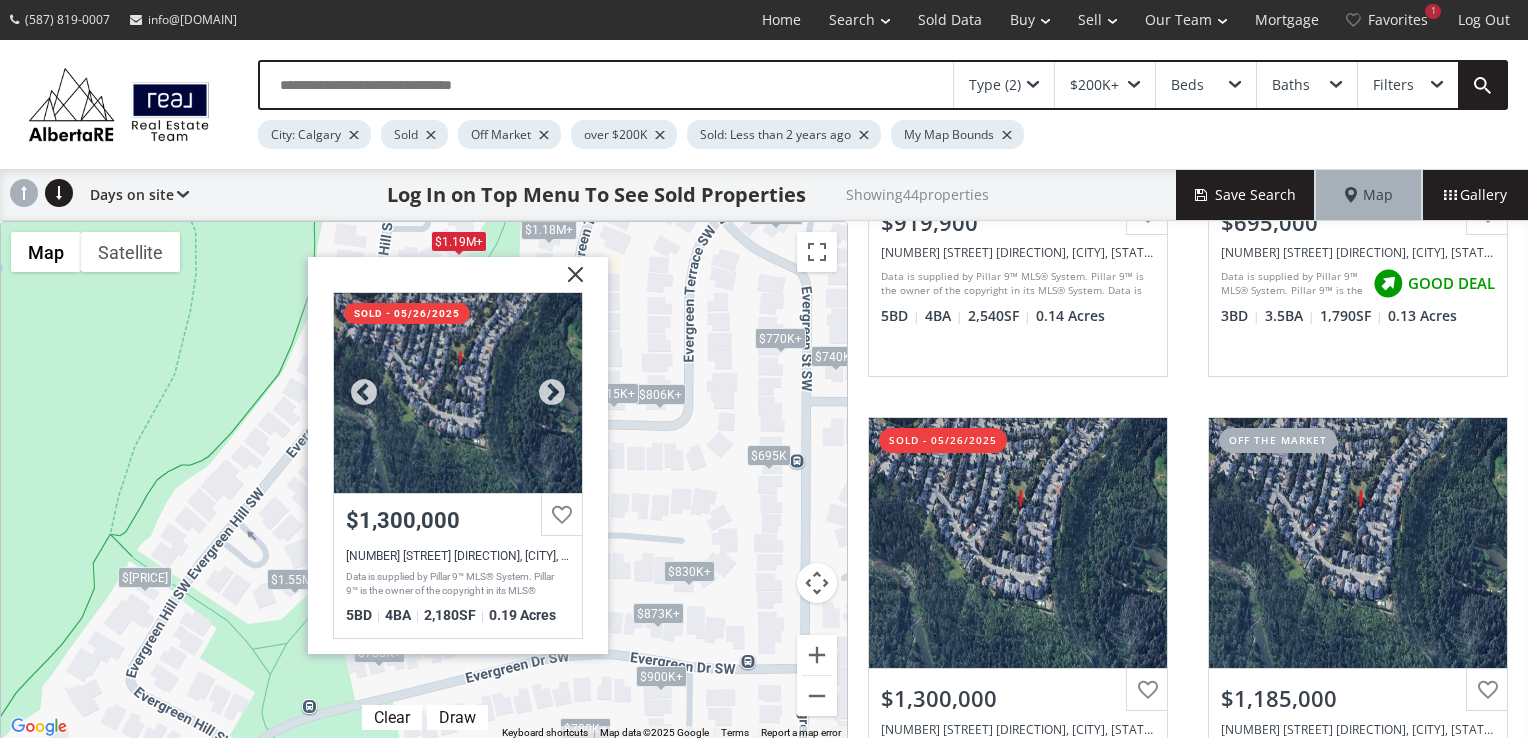 click at bounding box center (458, 393) 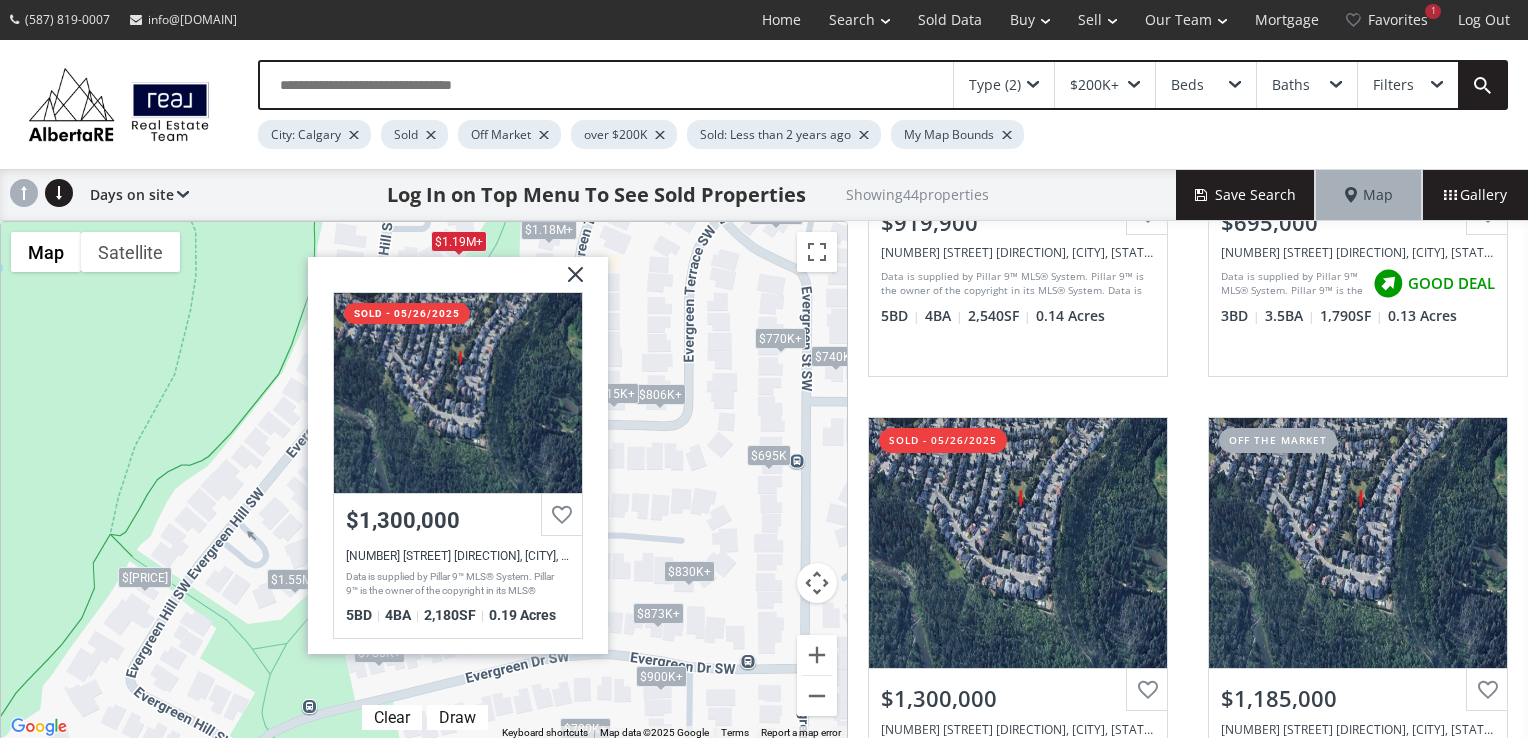 click at bounding box center (568, 282) 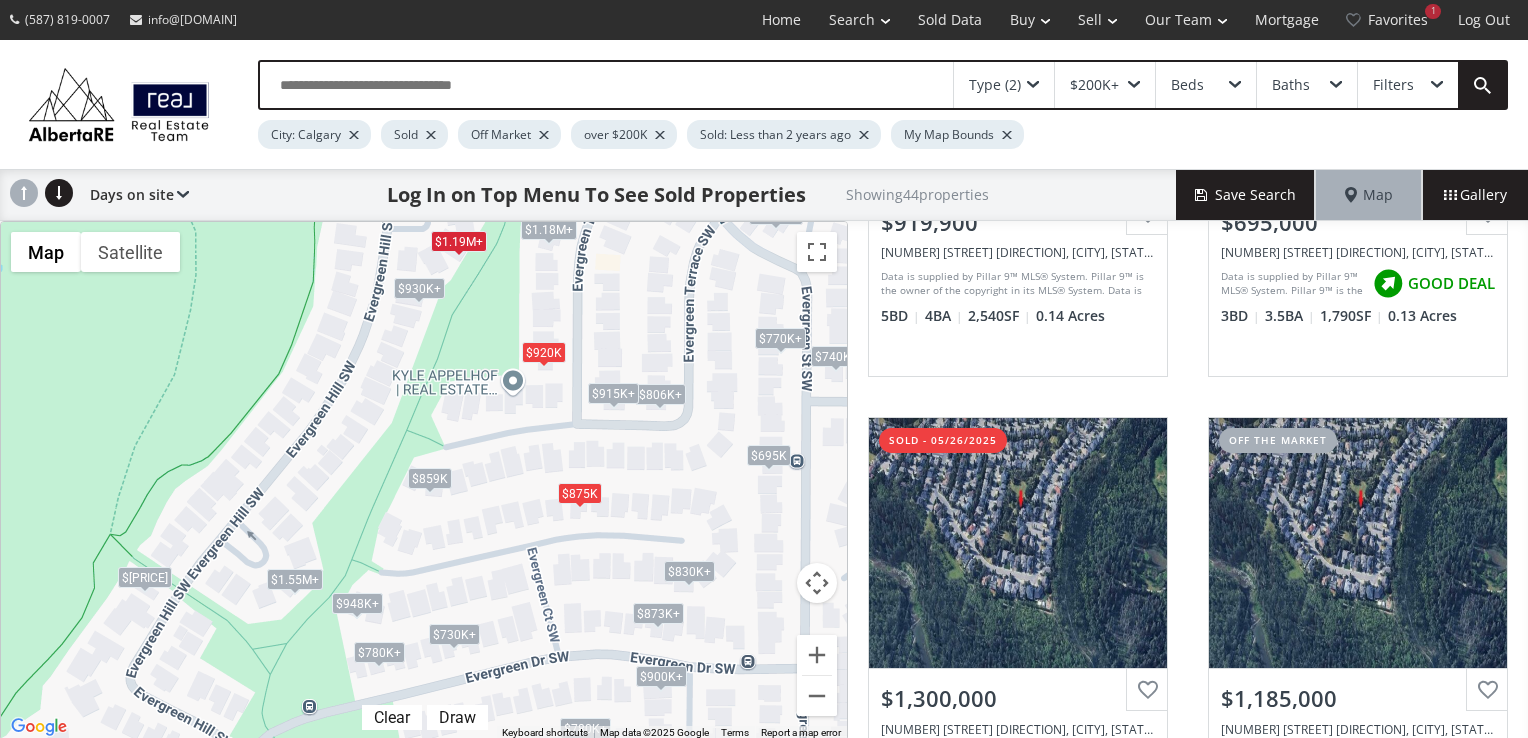 drag, startPoint x: 663, startPoint y: 317, endPoint x: 513, endPoint y: 545, distance: 272.91757 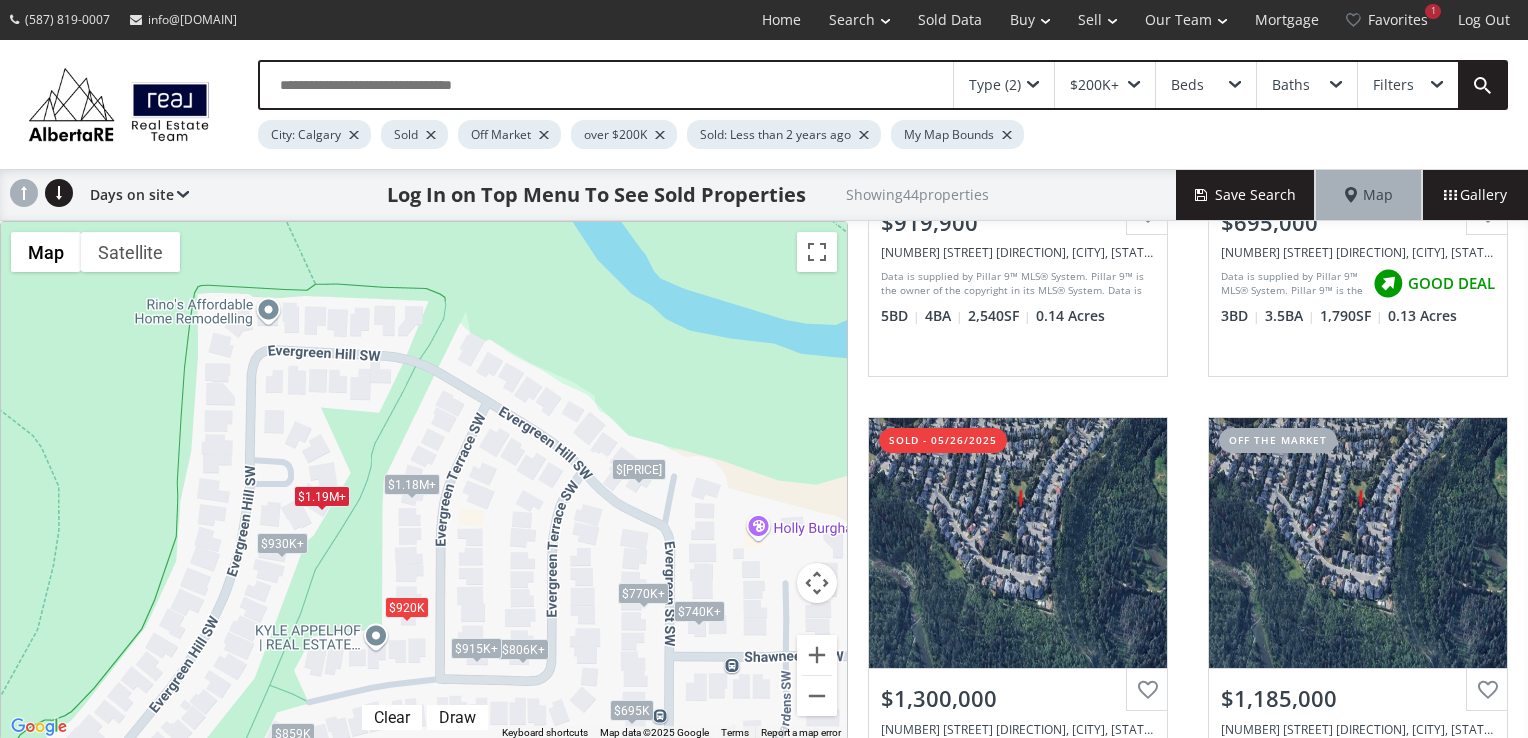 drag, startPoint x: 675, startPoint y: 306, endPoint x: 538, endPoint y: 561, distance: 289.47192 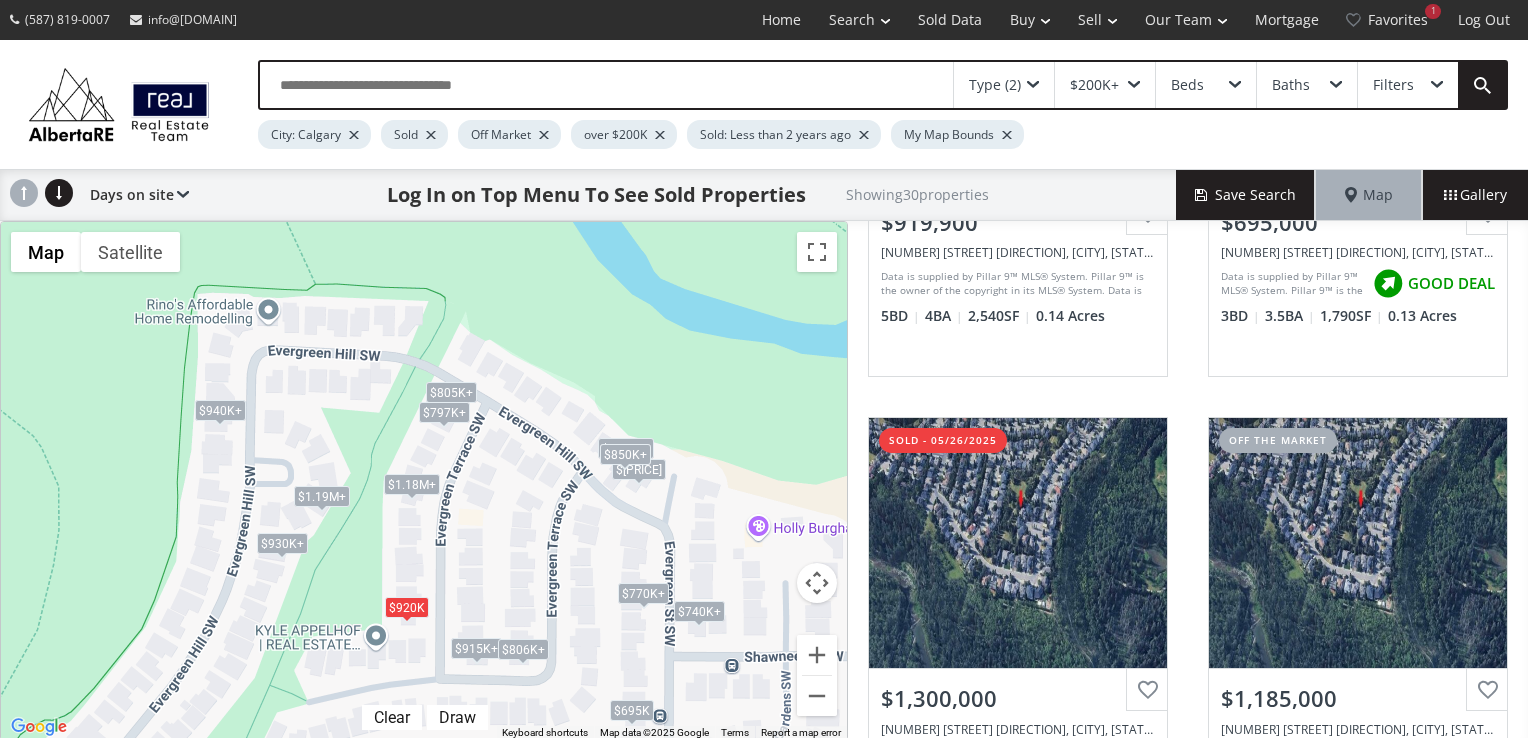click on "$806K+" at bounding box center [523, 649] 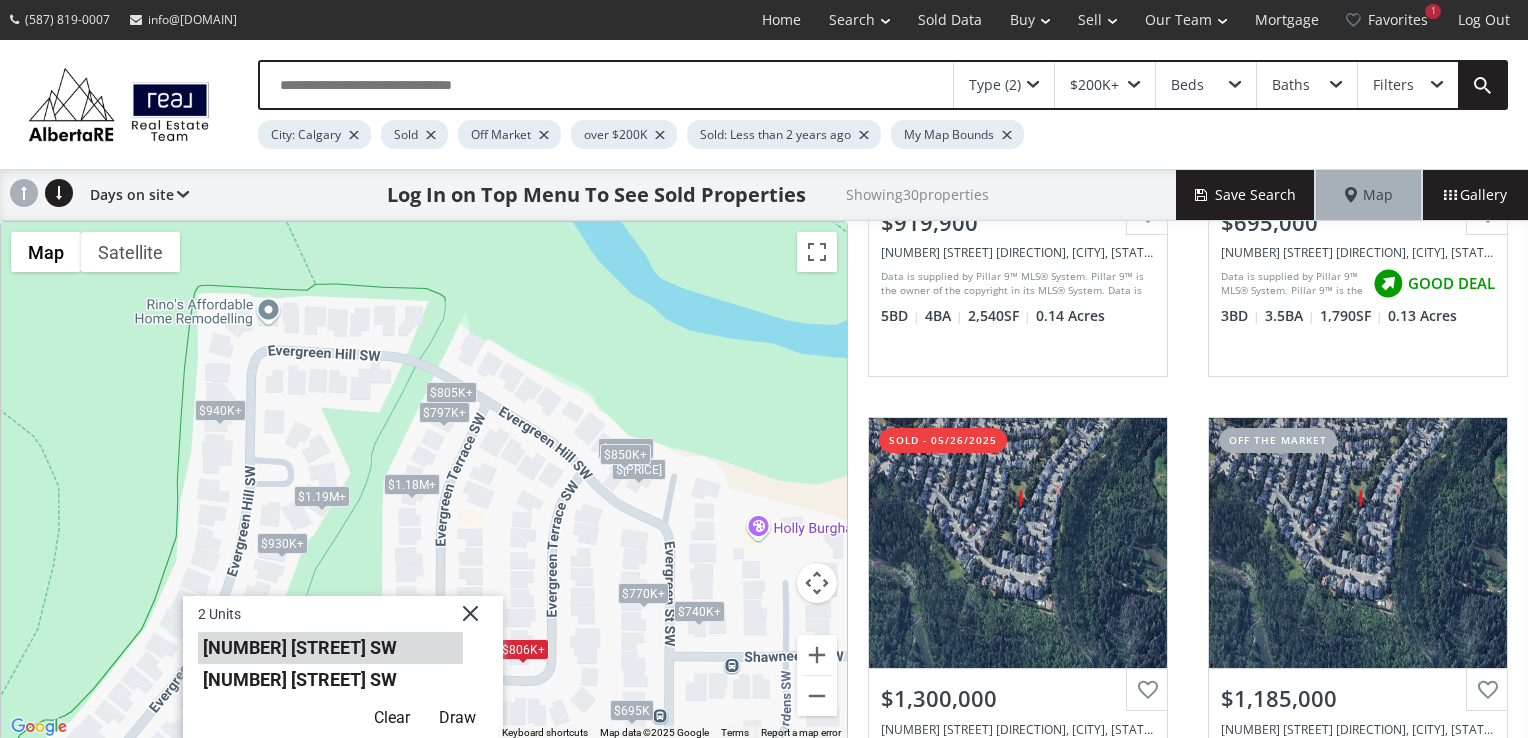 click on "37 Evergreen Terrace SW" at bounding box center (330, 648) 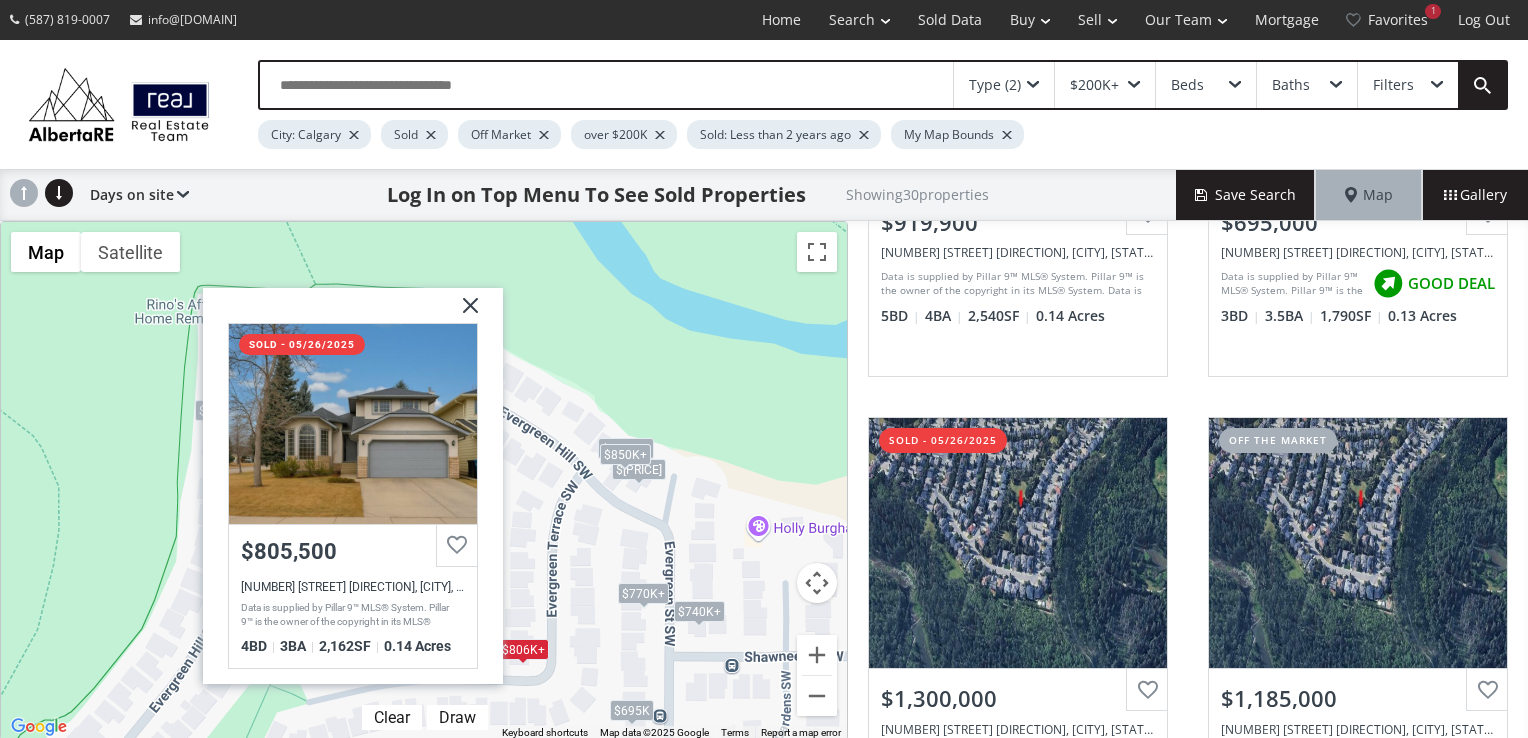 click at bounding box center (463, 313) 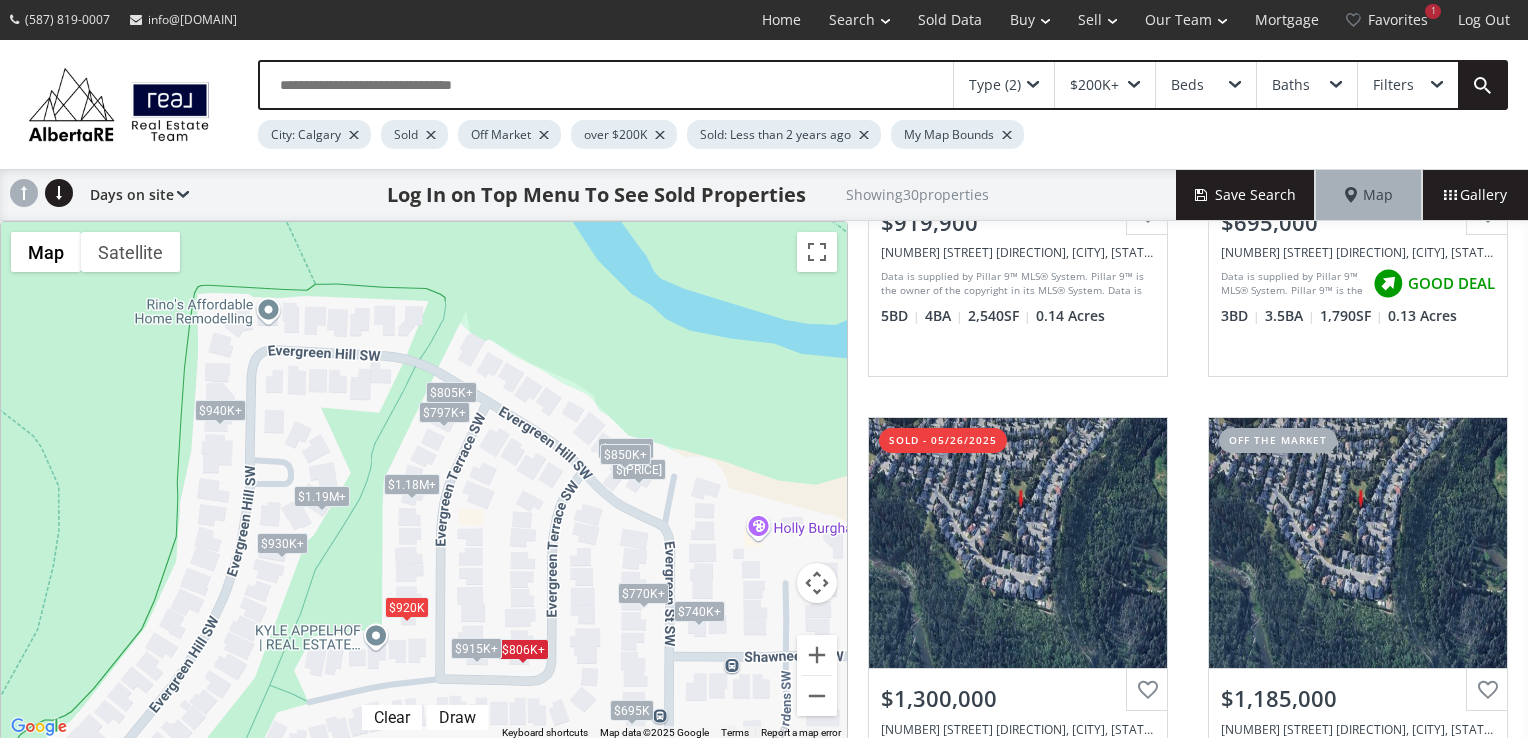 click on "$915K+" at bounding box center [476, 648] 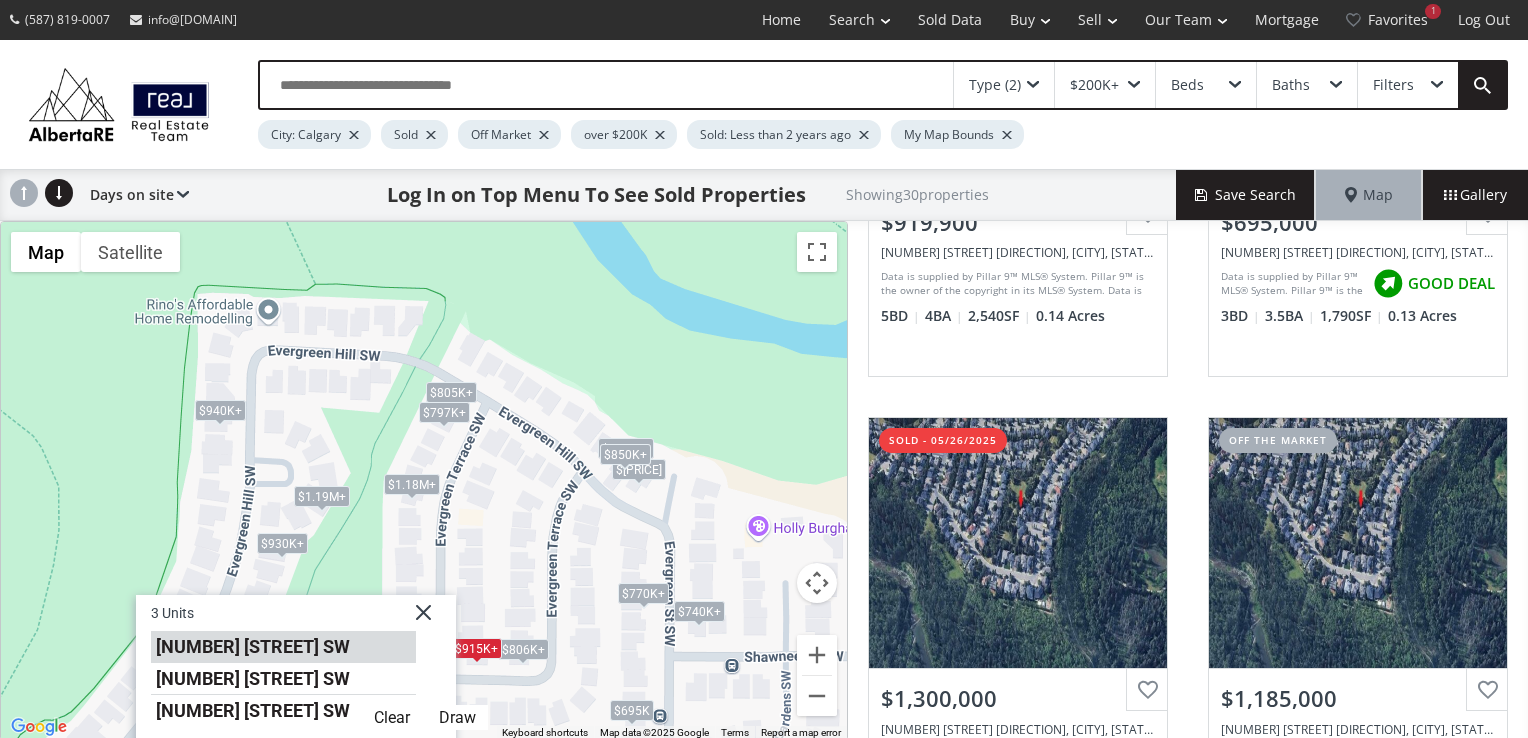 click on "[NUMBER] [STREET]" at bounding box center (283, 647) 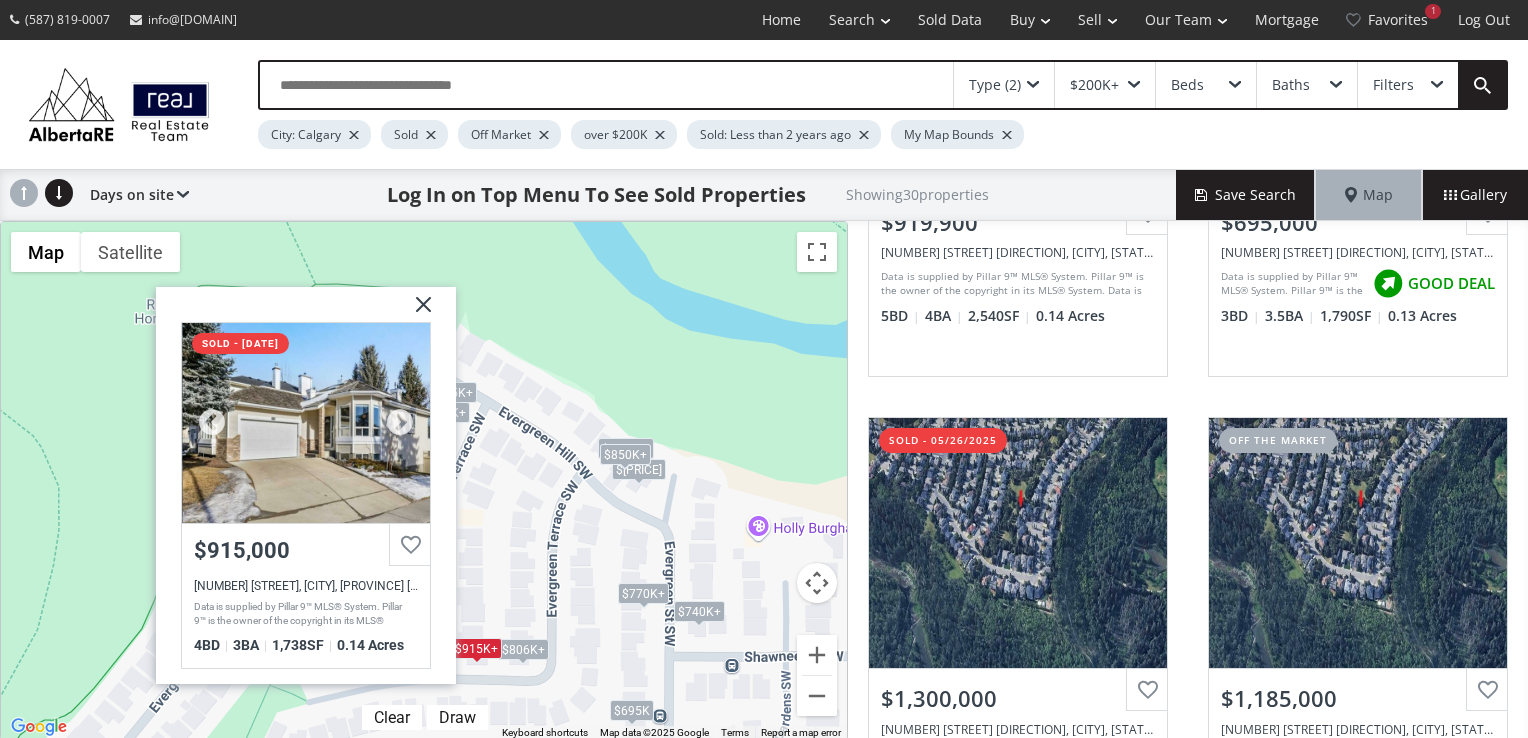 click at bounding box center [306, 423] 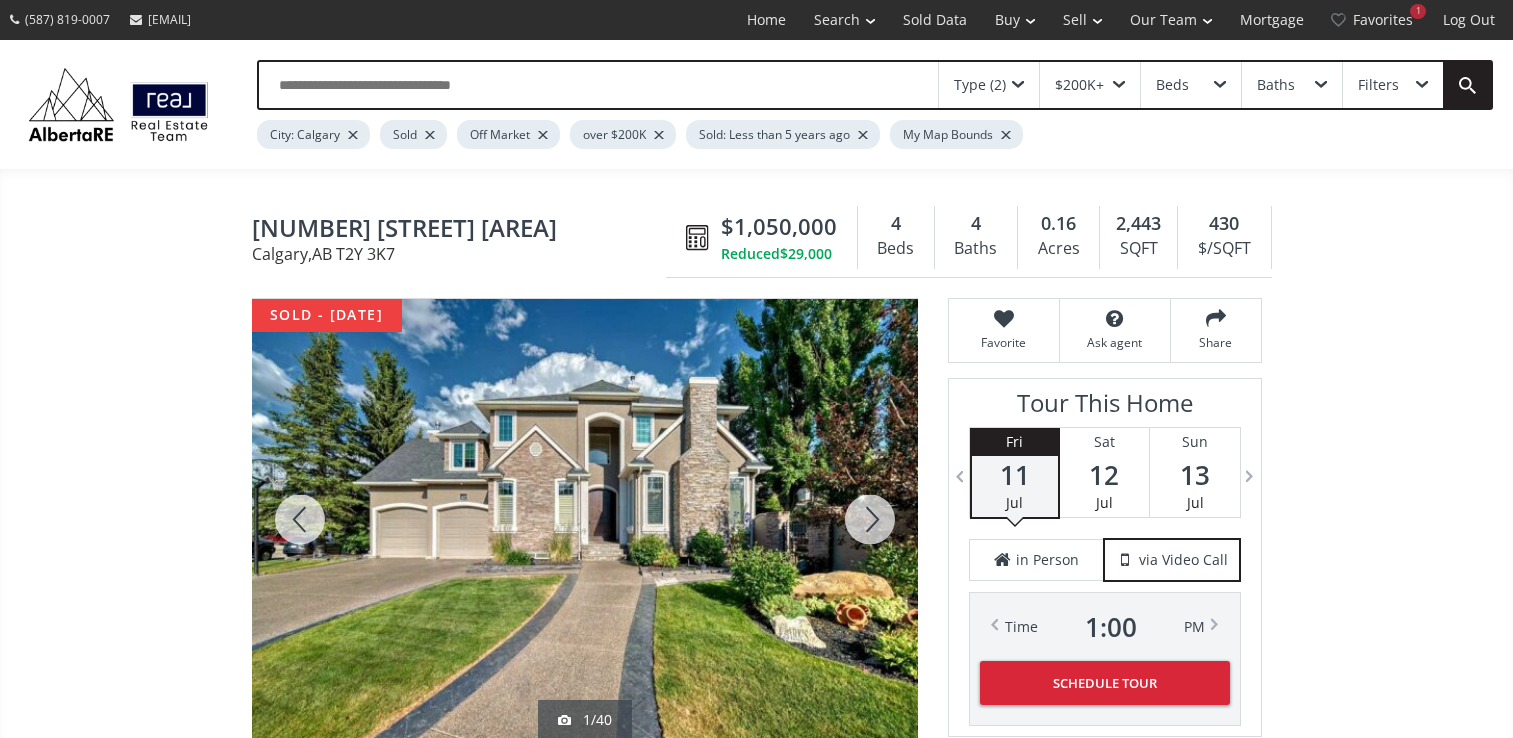 scroll, scrollTop: 0, scrollLeft: 0, axis: both 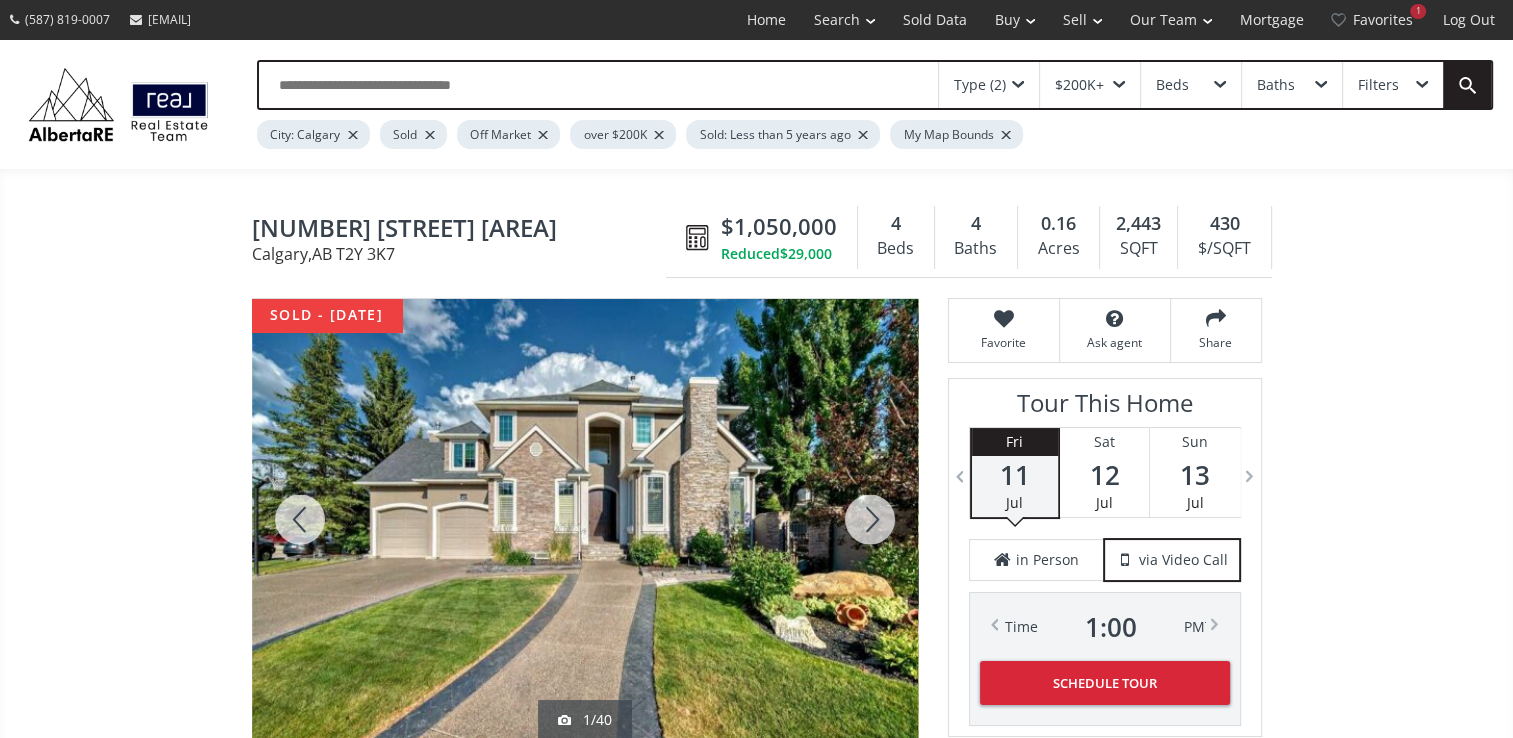 click at bounding box center [870, 519] 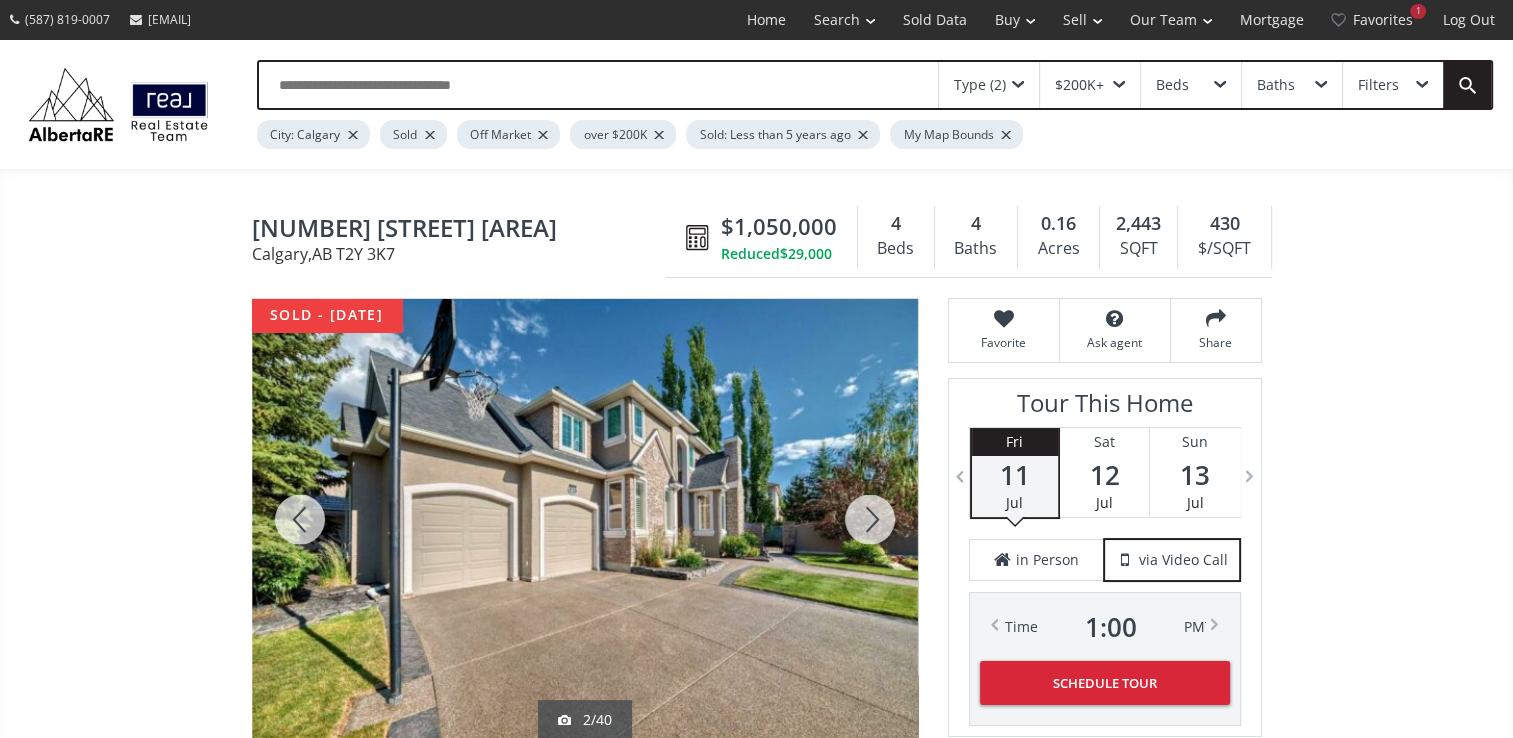 click at bounding box center (870, 519) 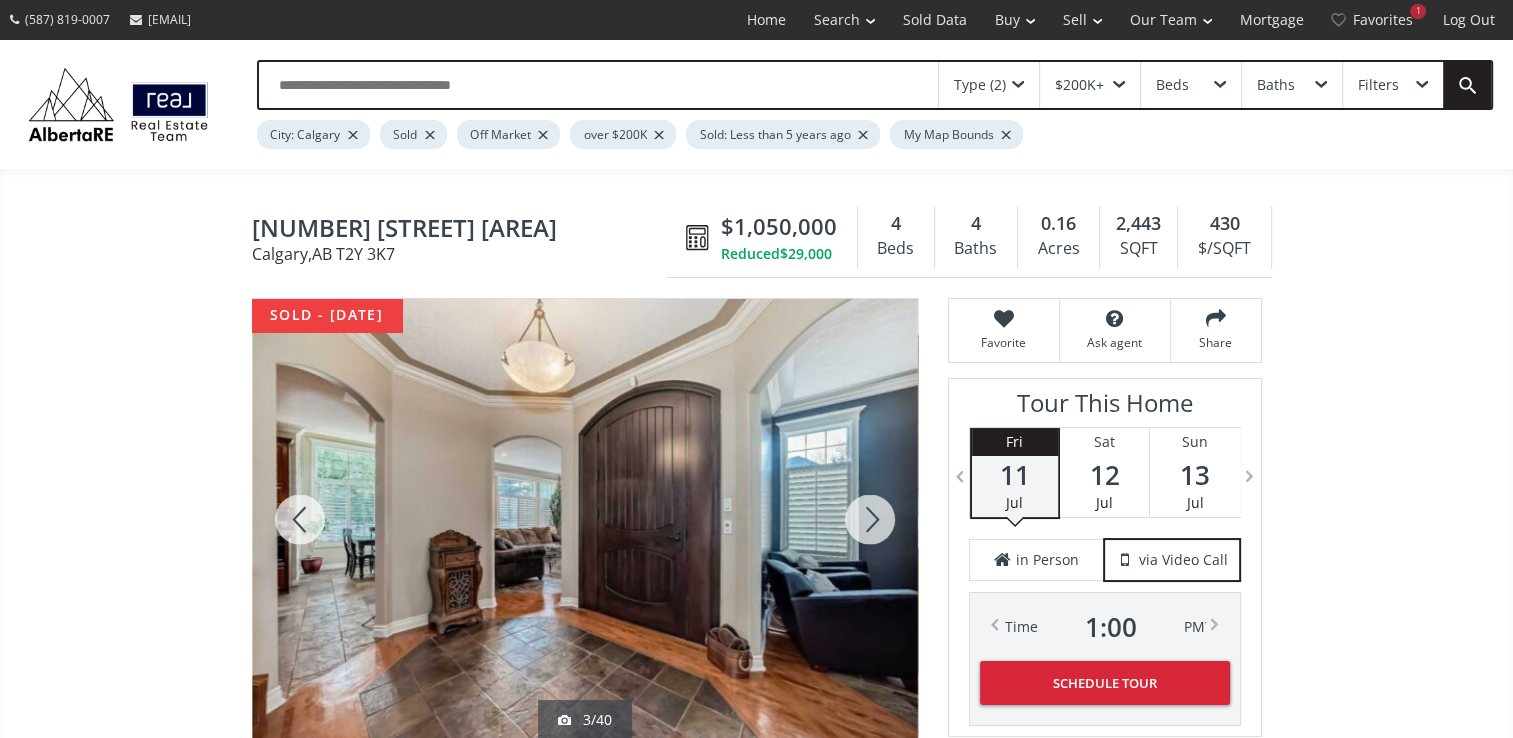click at bounding box center [870, 519] 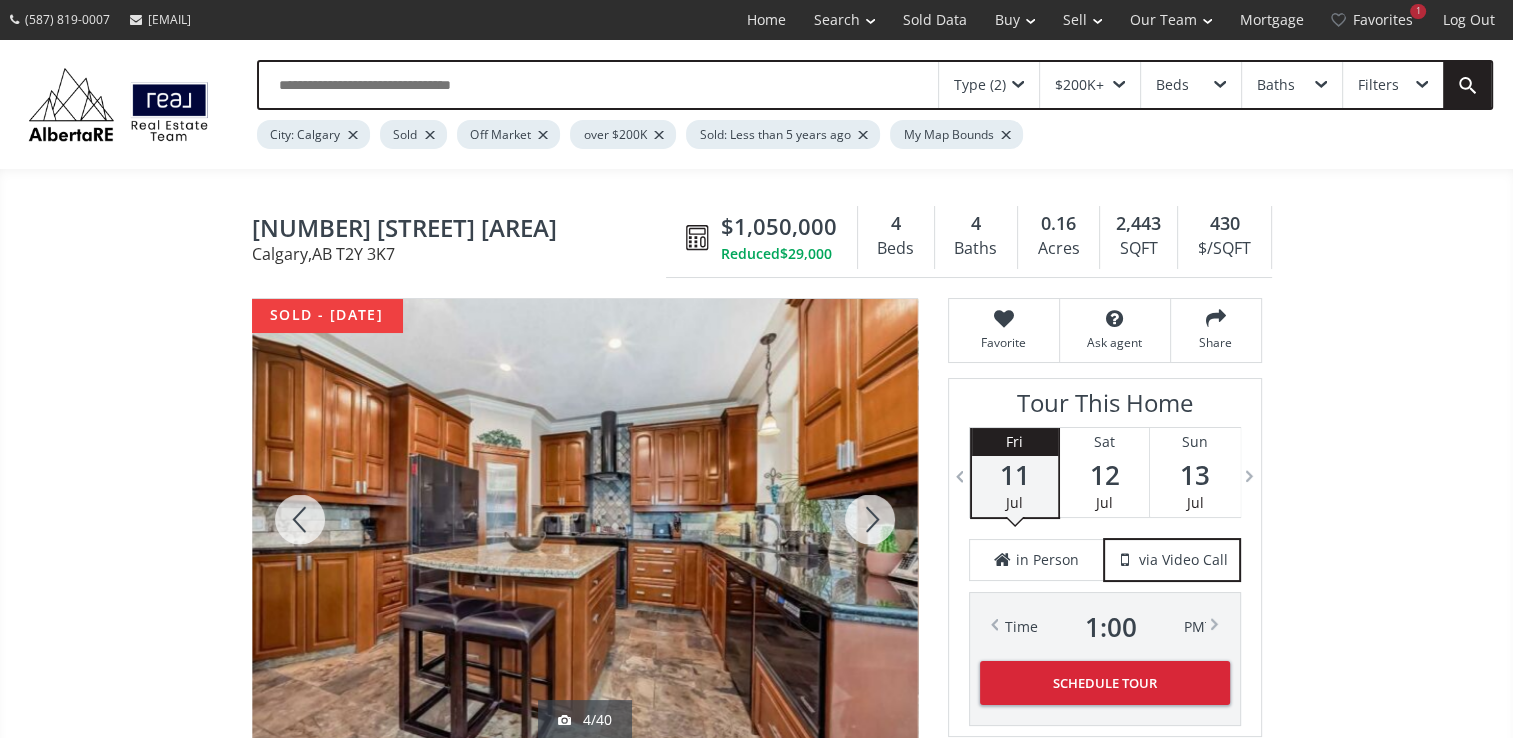 click at bounding box center [870, 519] 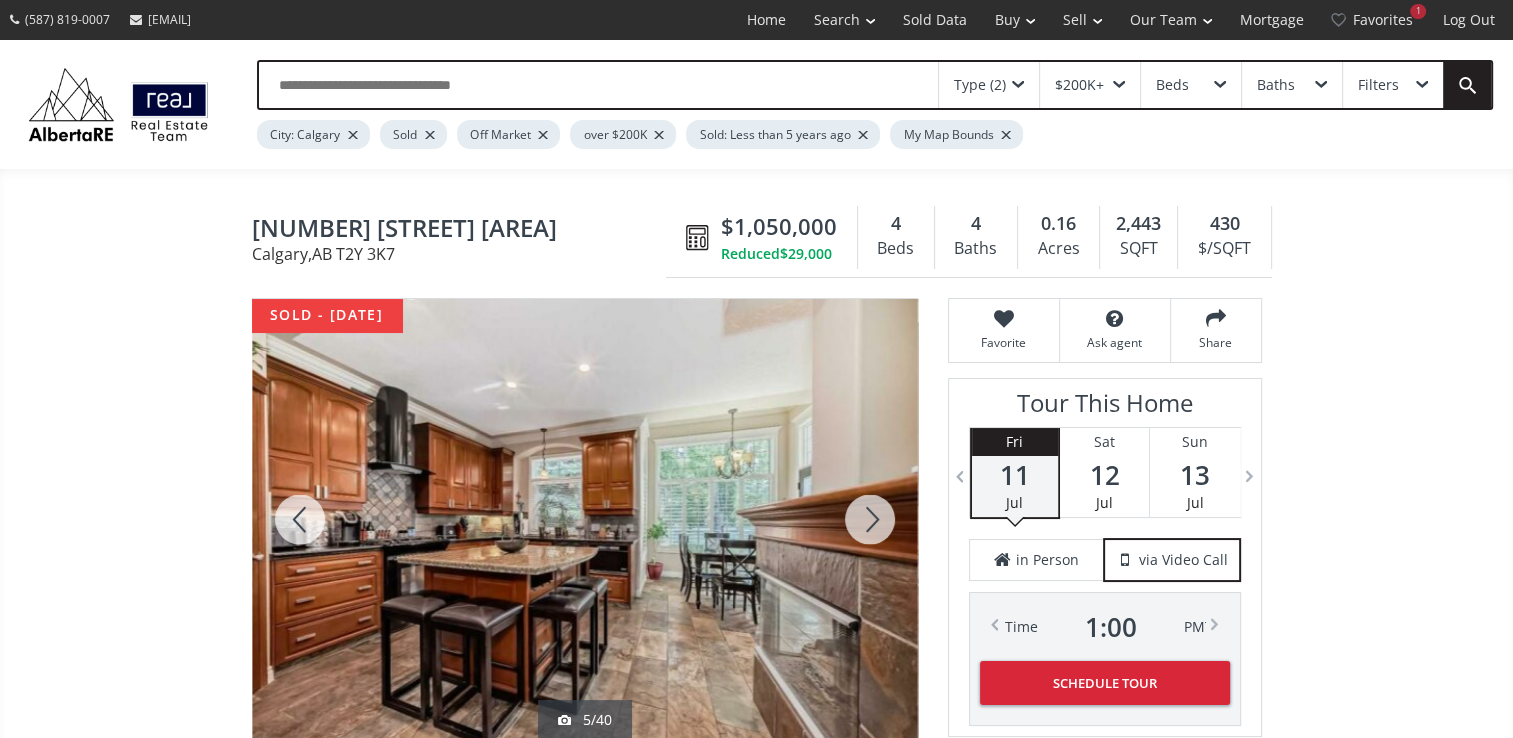 click at bounding box center (870, 519) 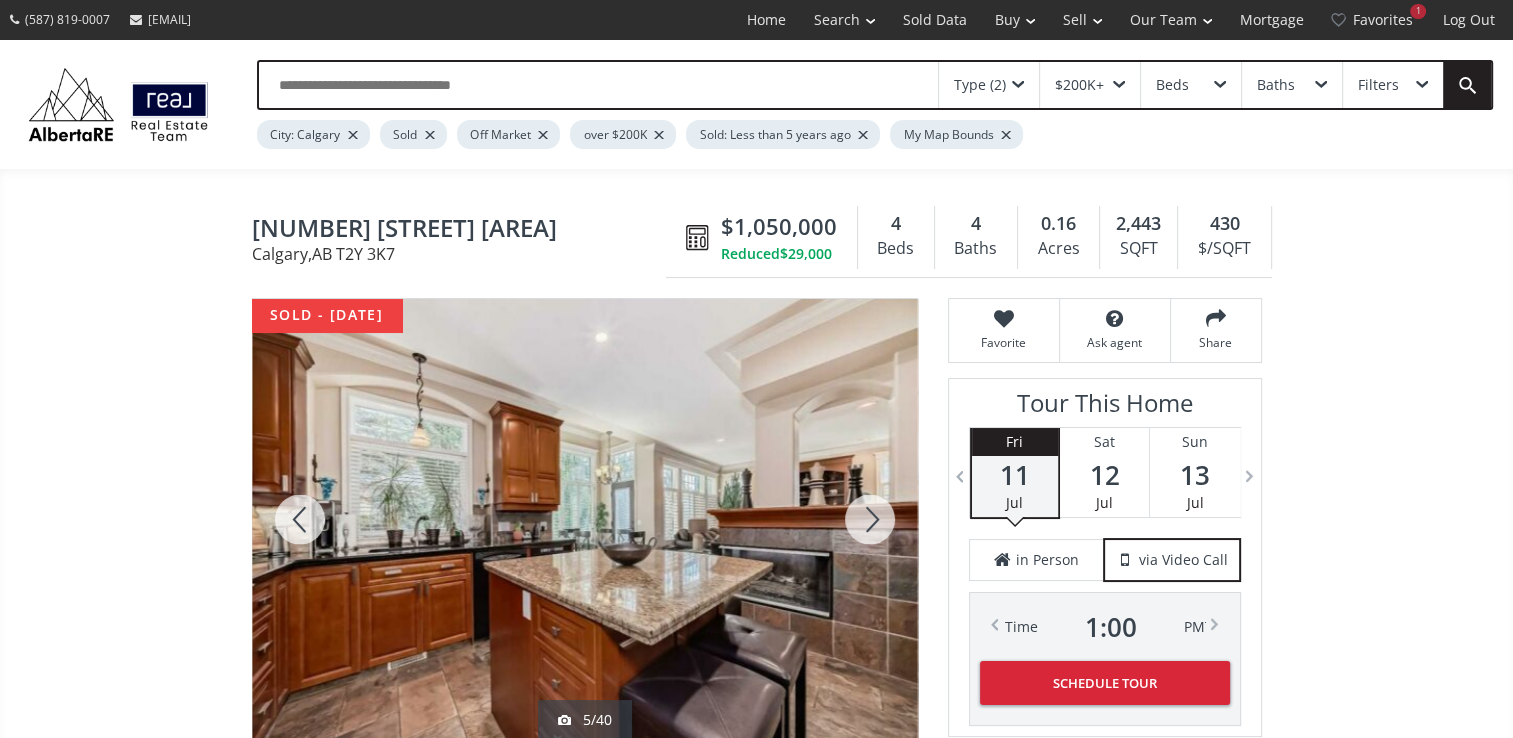 click at bounding box center [870, 519] 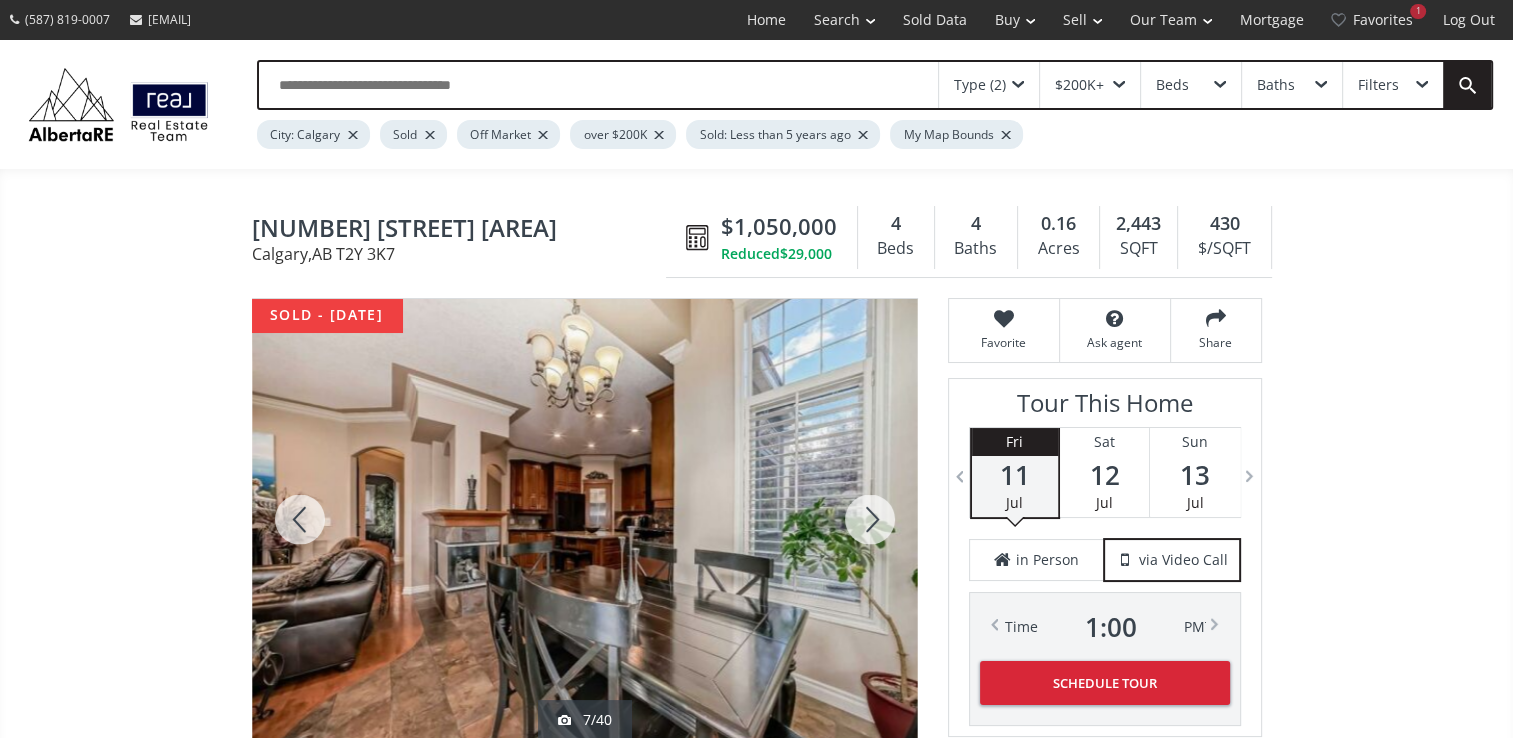 click at bounding box center [870, 519] 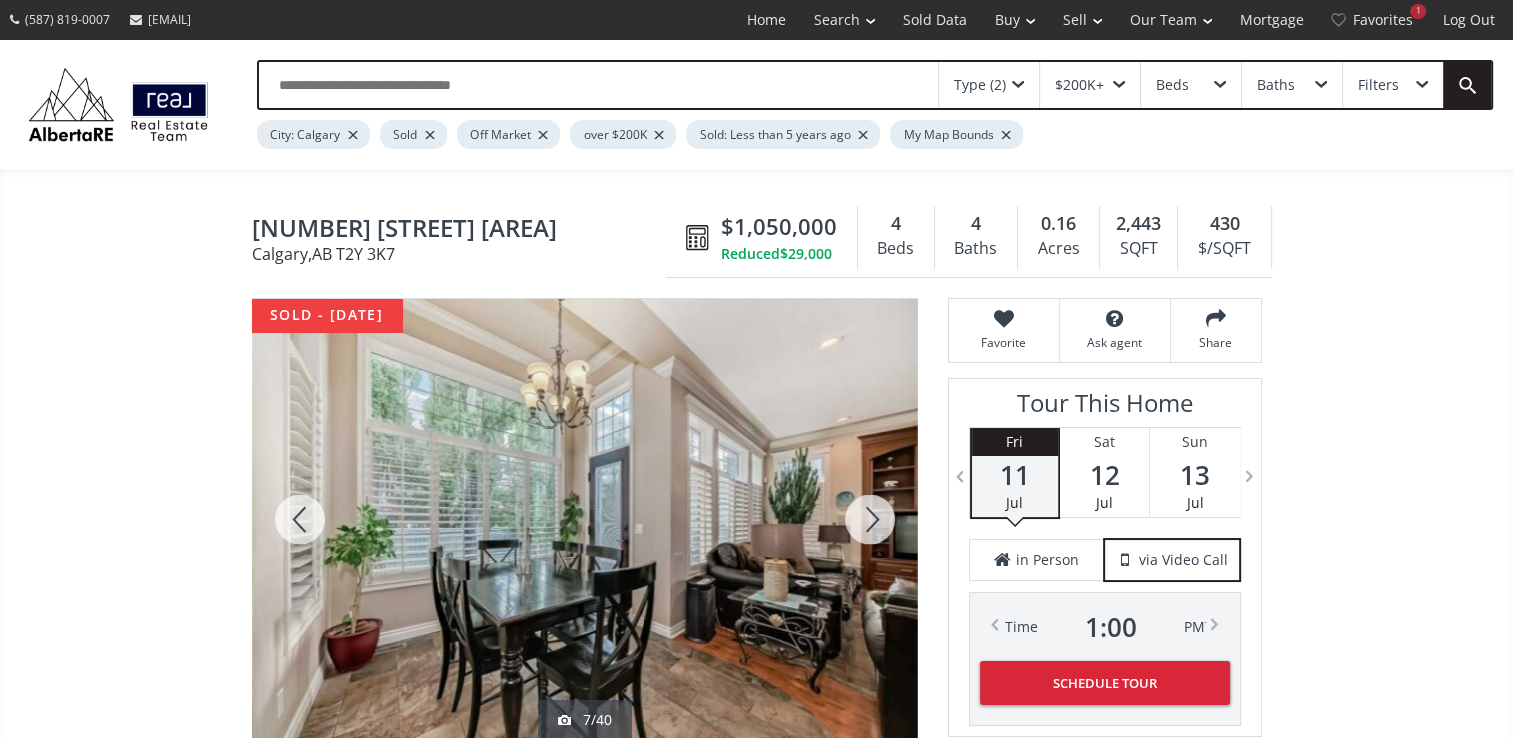 click at bounding box center [870, 519] 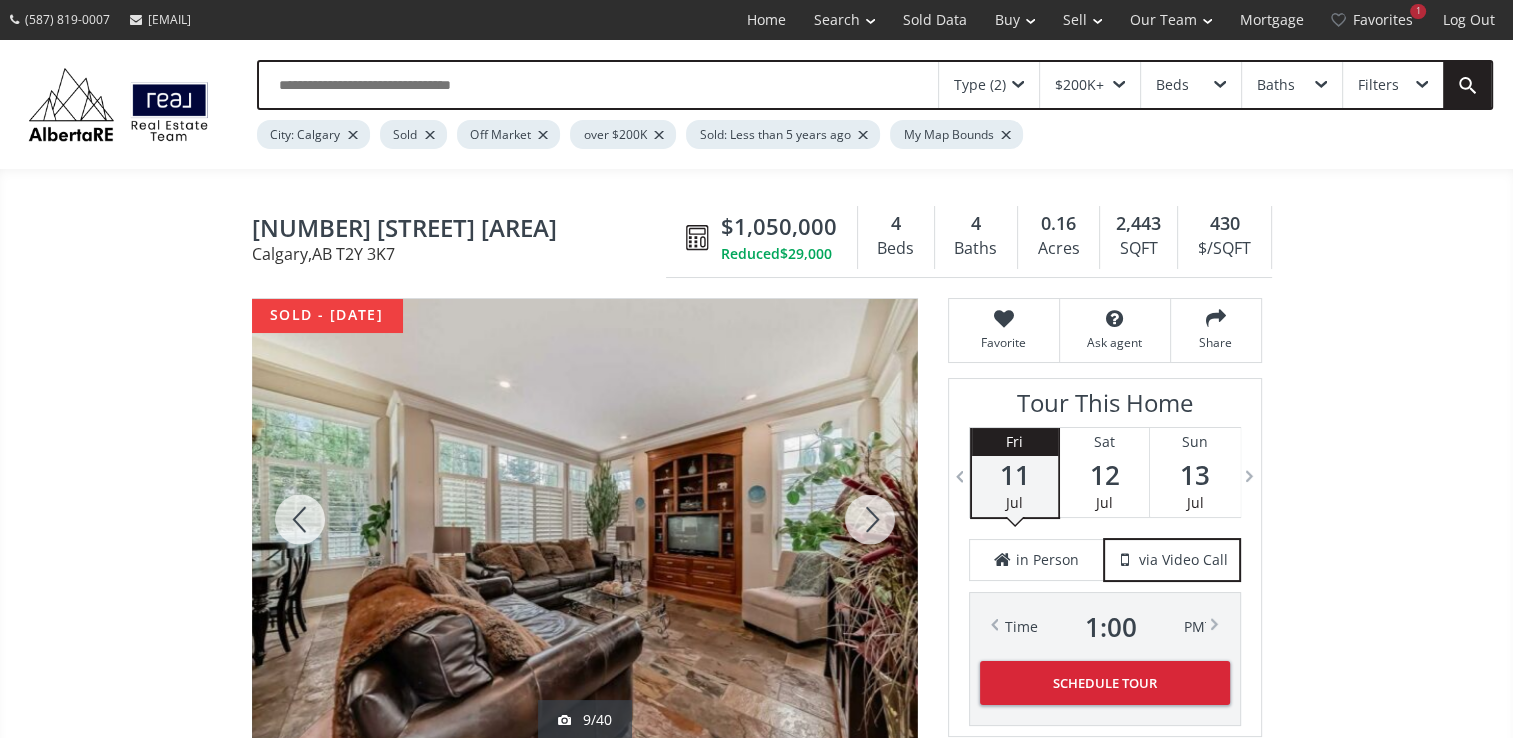 click at bounding box center (870, 519) 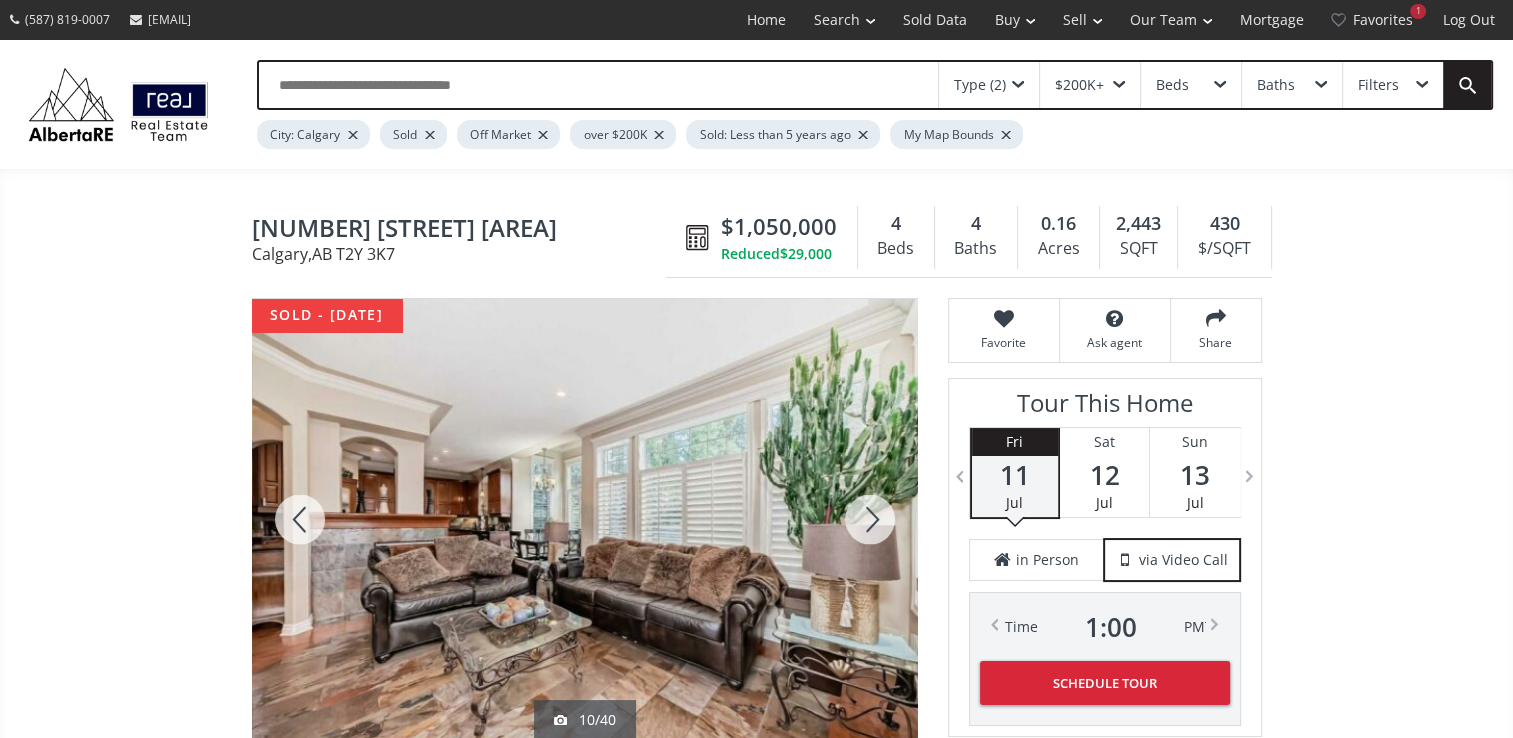 click at bounding box center (870, 519) 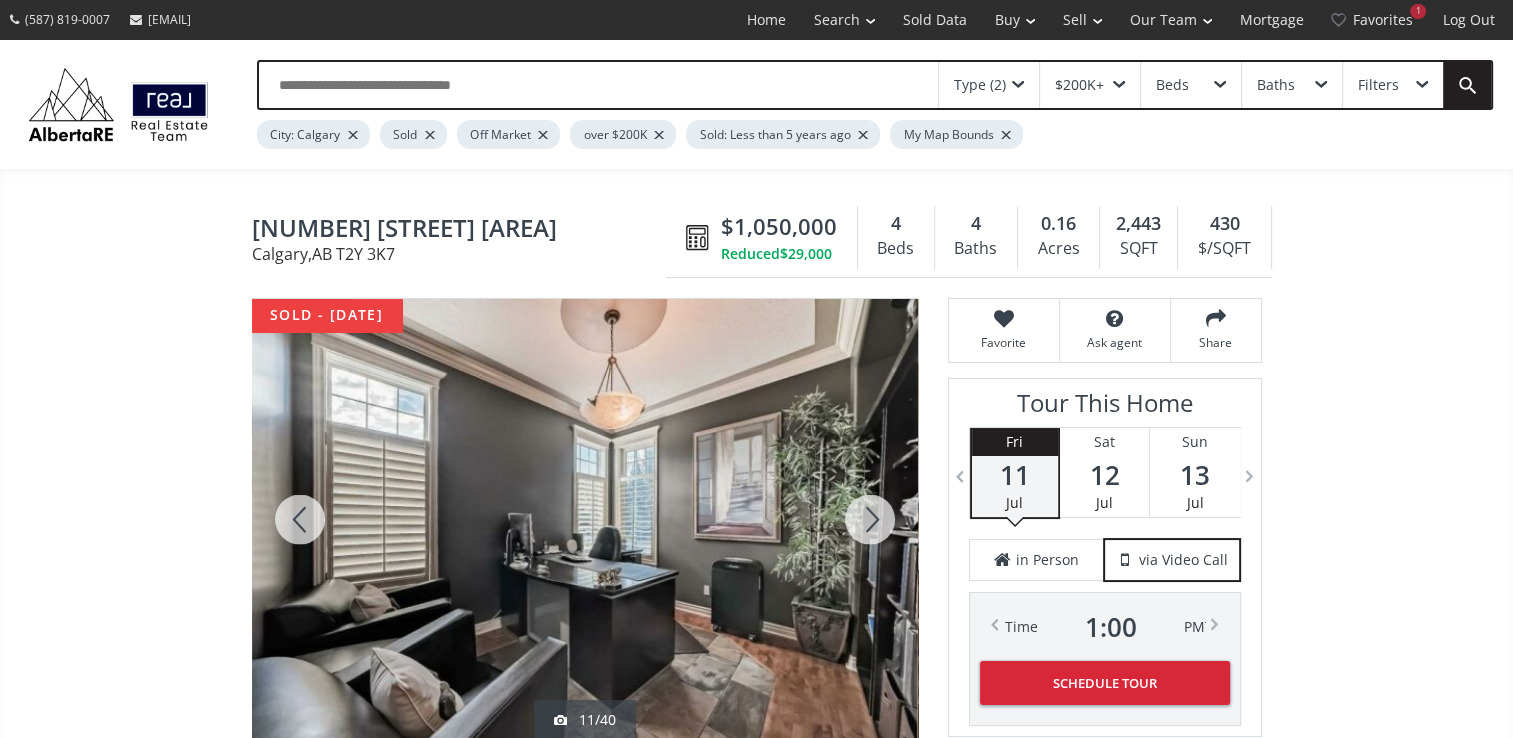 click at bounding box center [870, 519] 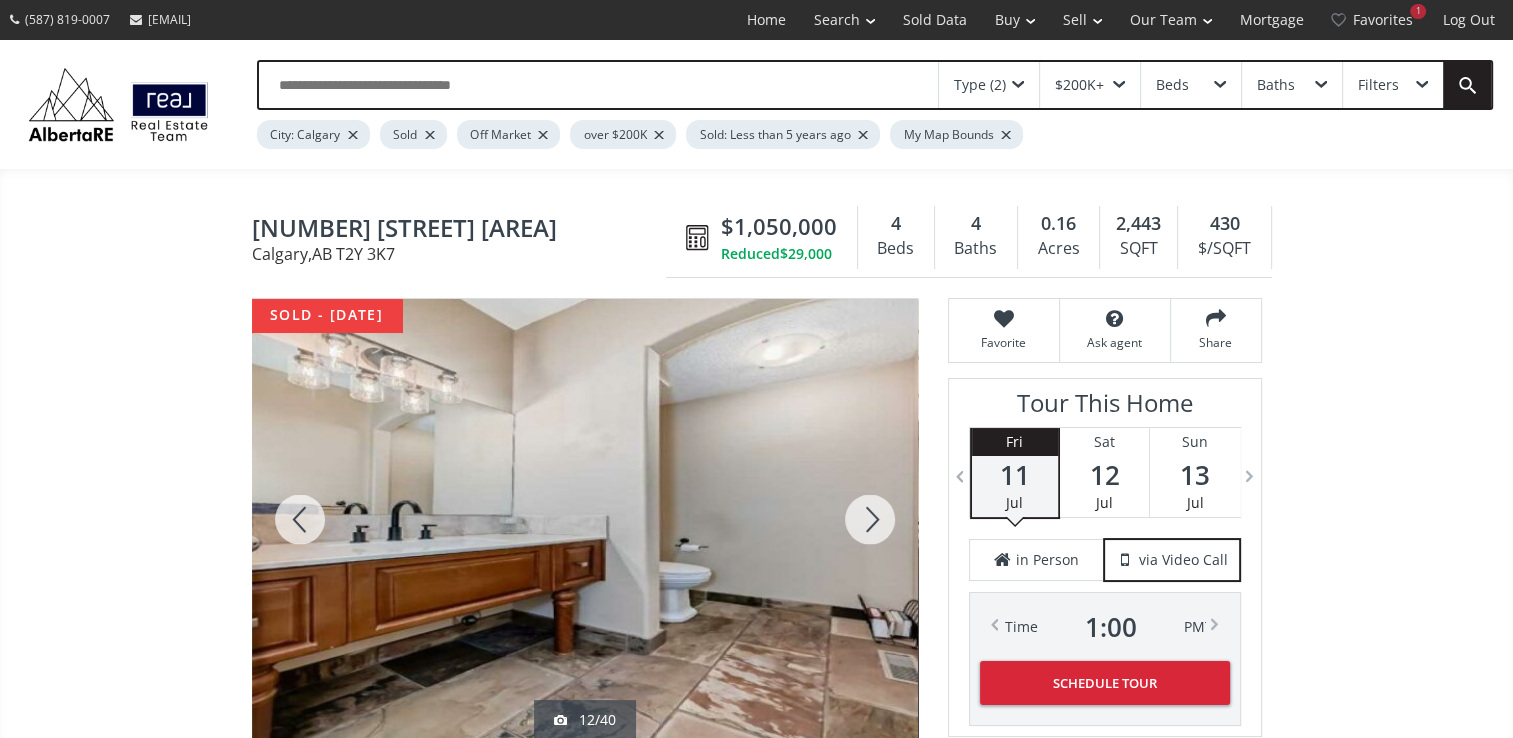 click at bounding box center [870, 519] 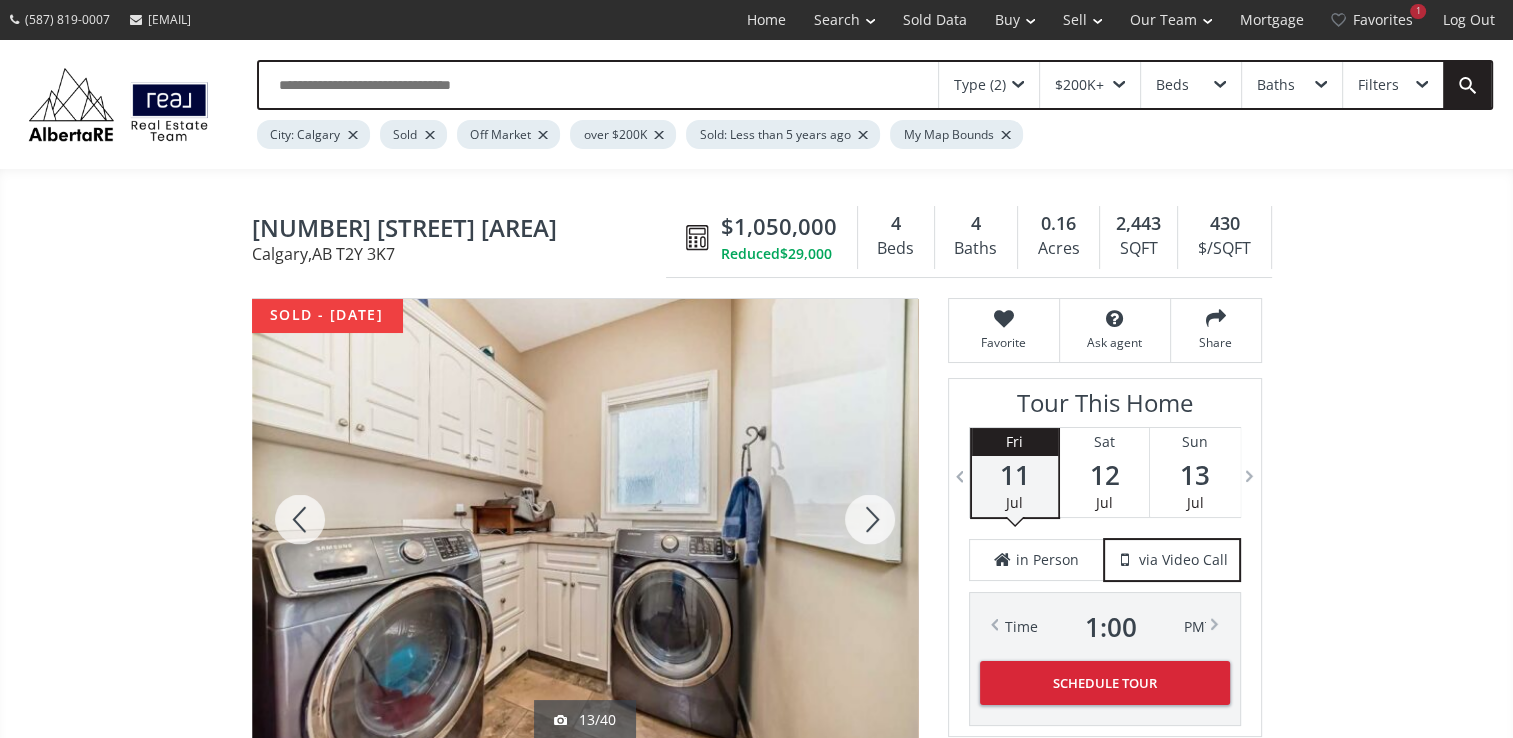 click at bounding box center (870, 519) 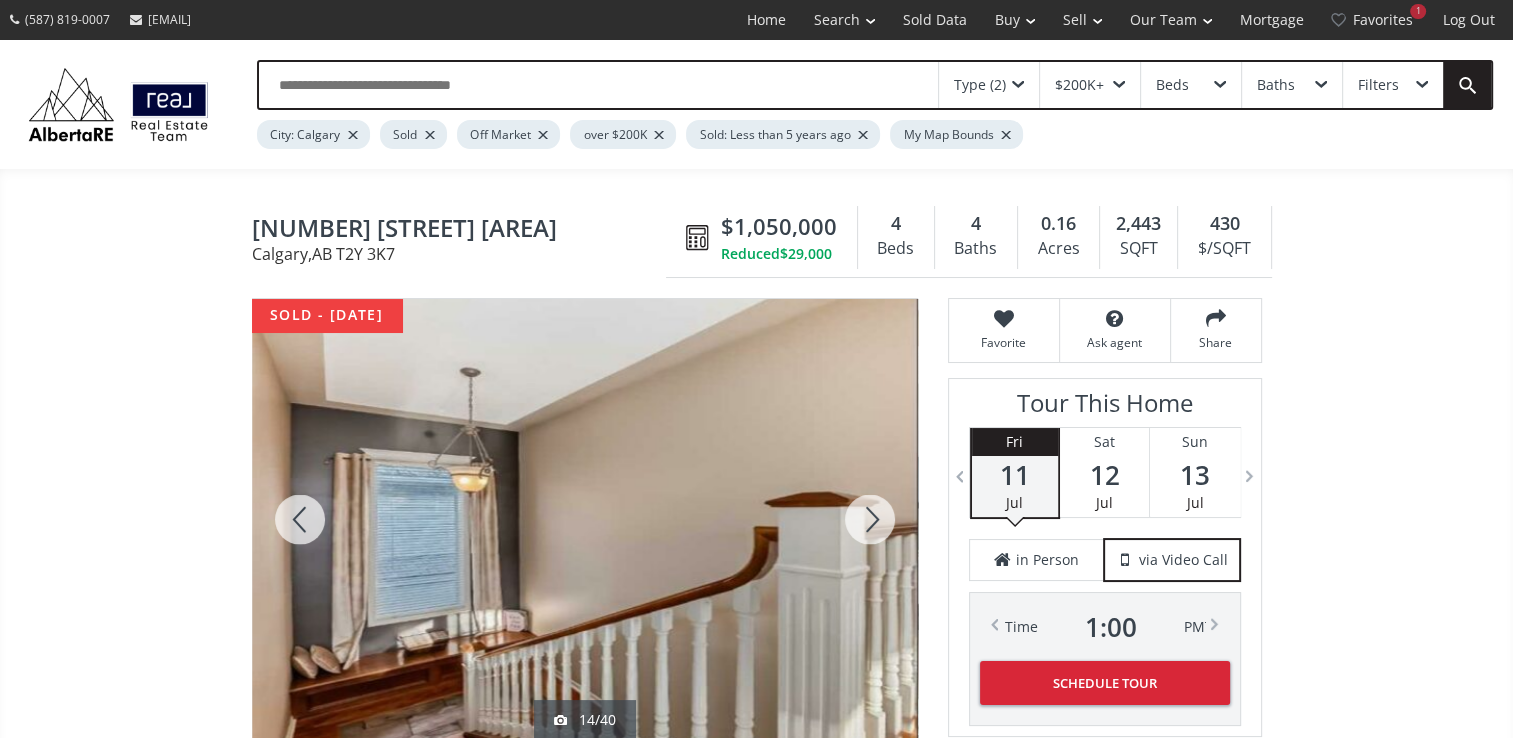 click at bounding box center (870, 519) 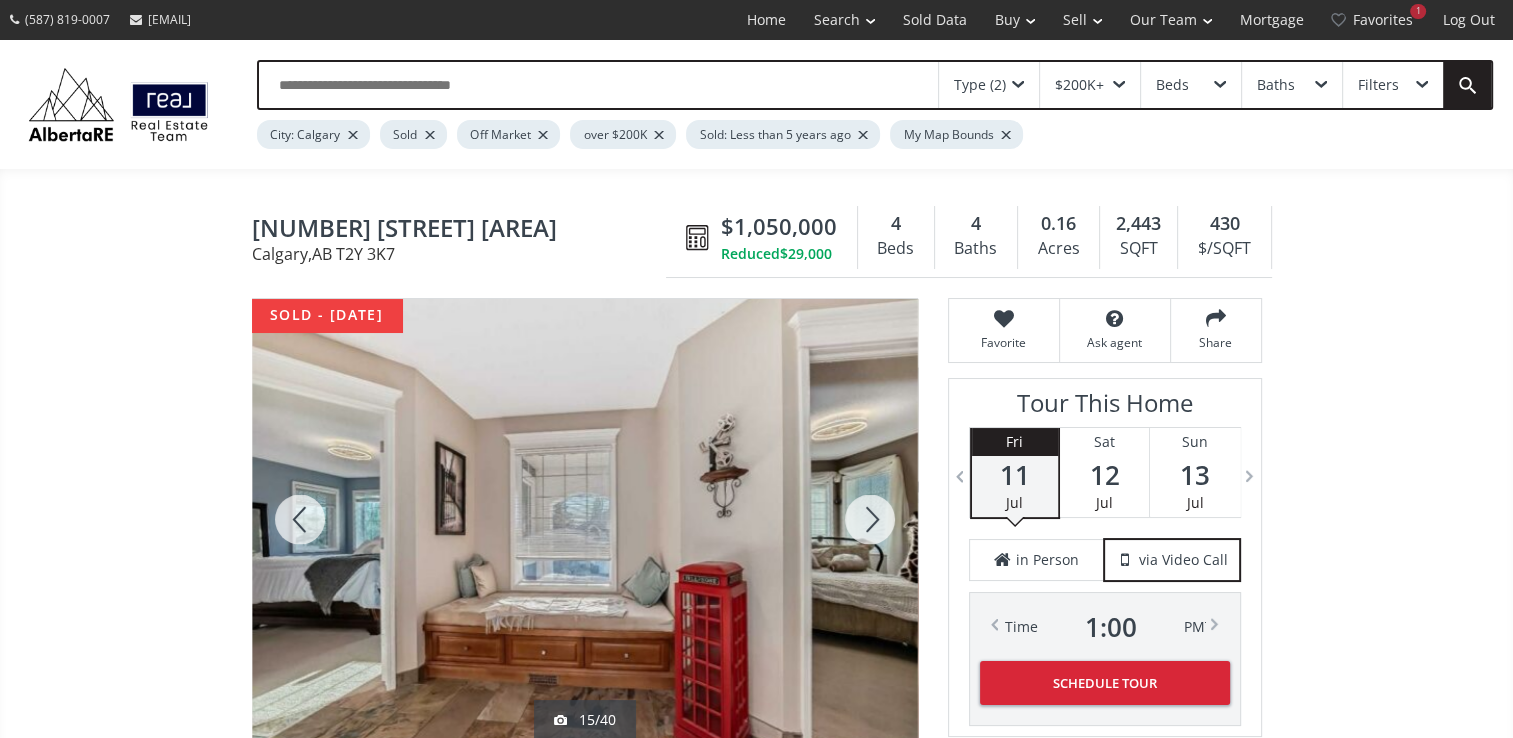 click at bounding box center [870, 519] 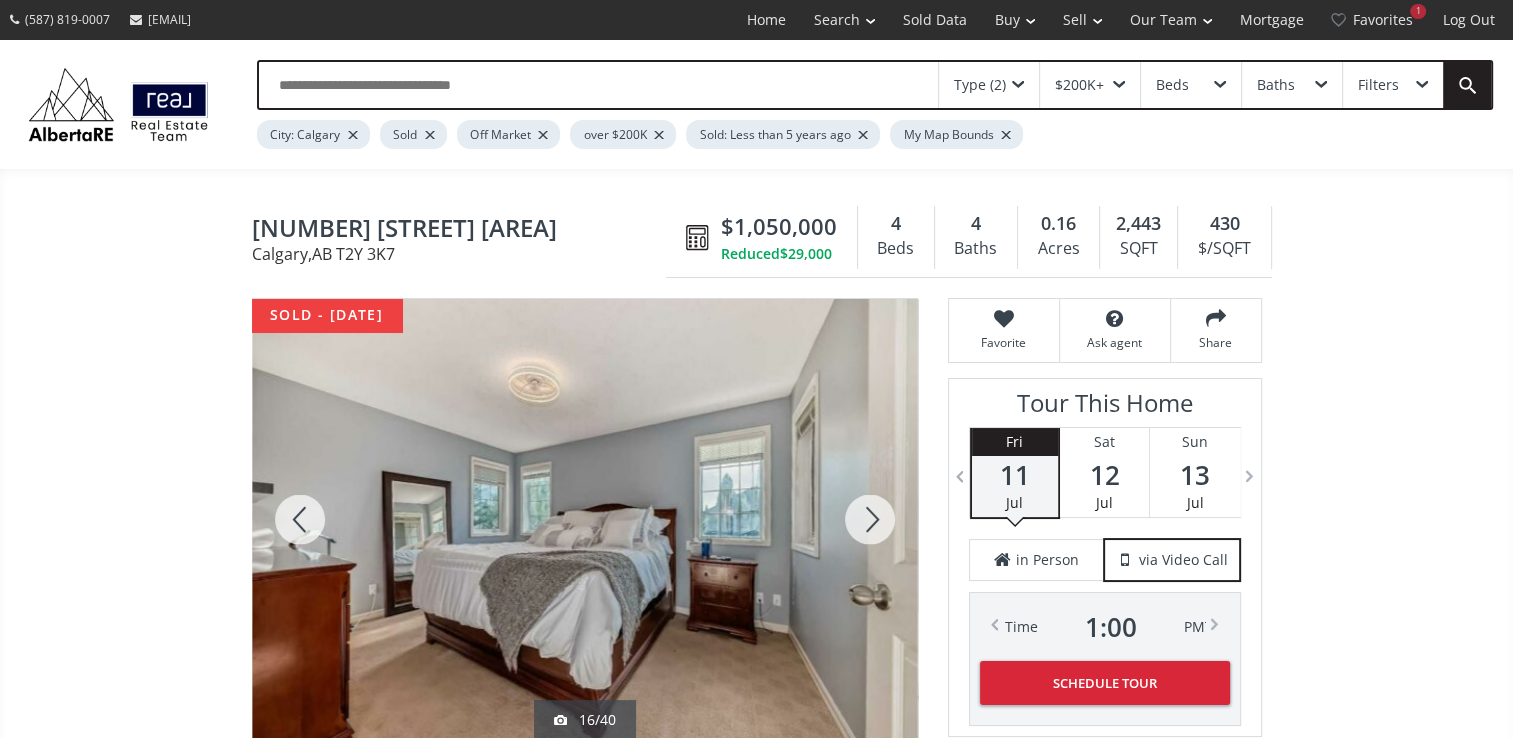 click at bounding box center (870, 519) 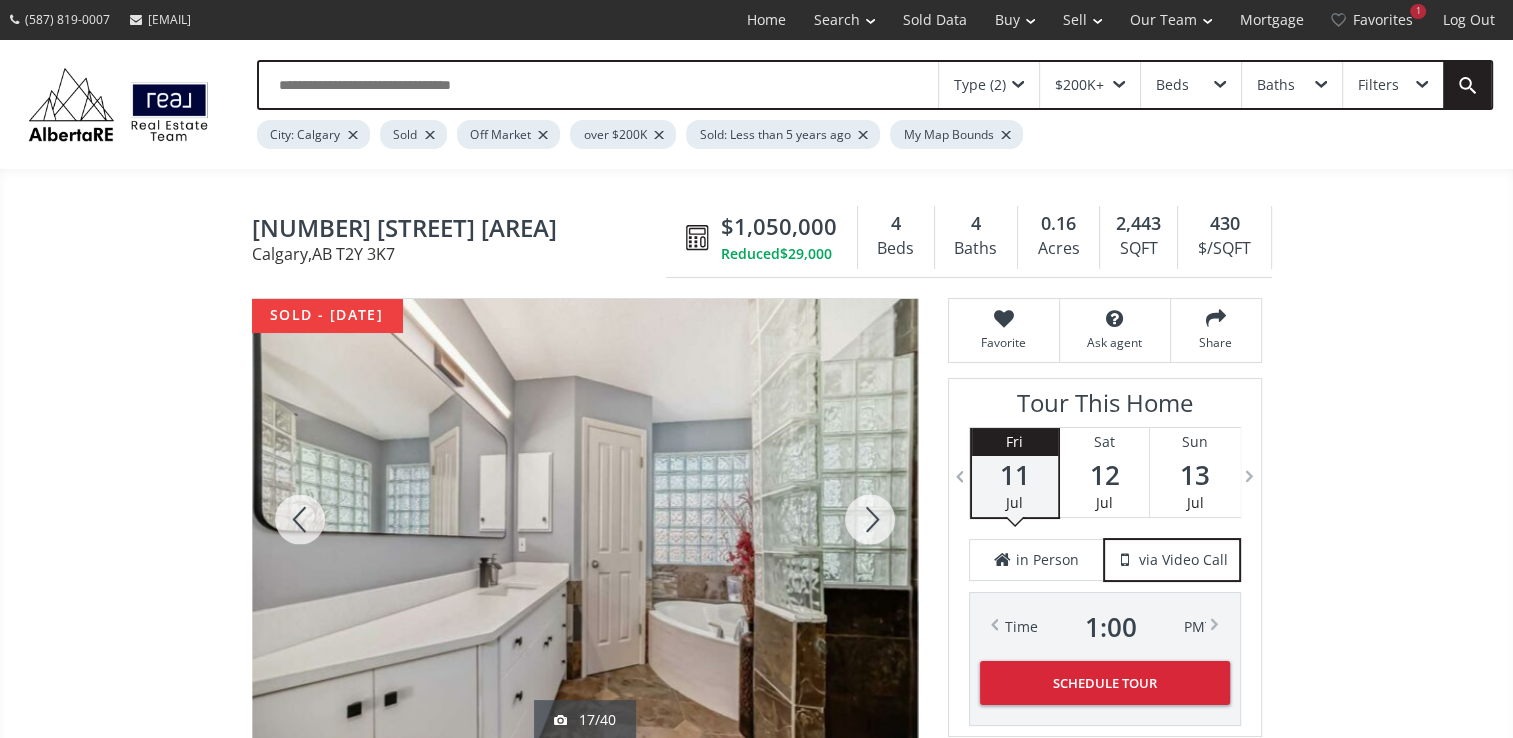 click at bounding box center (870, 519) 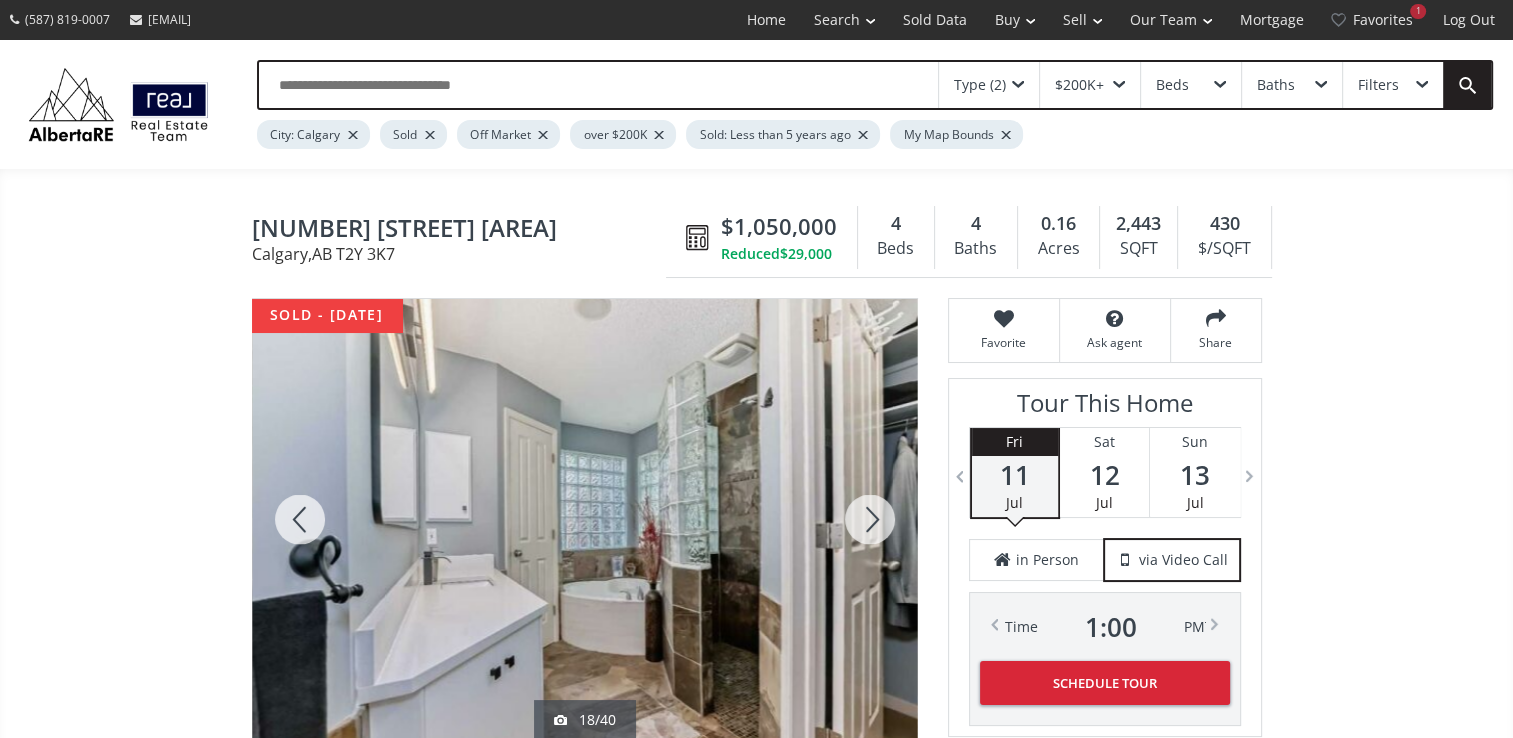click at bounding box center [870, 519] 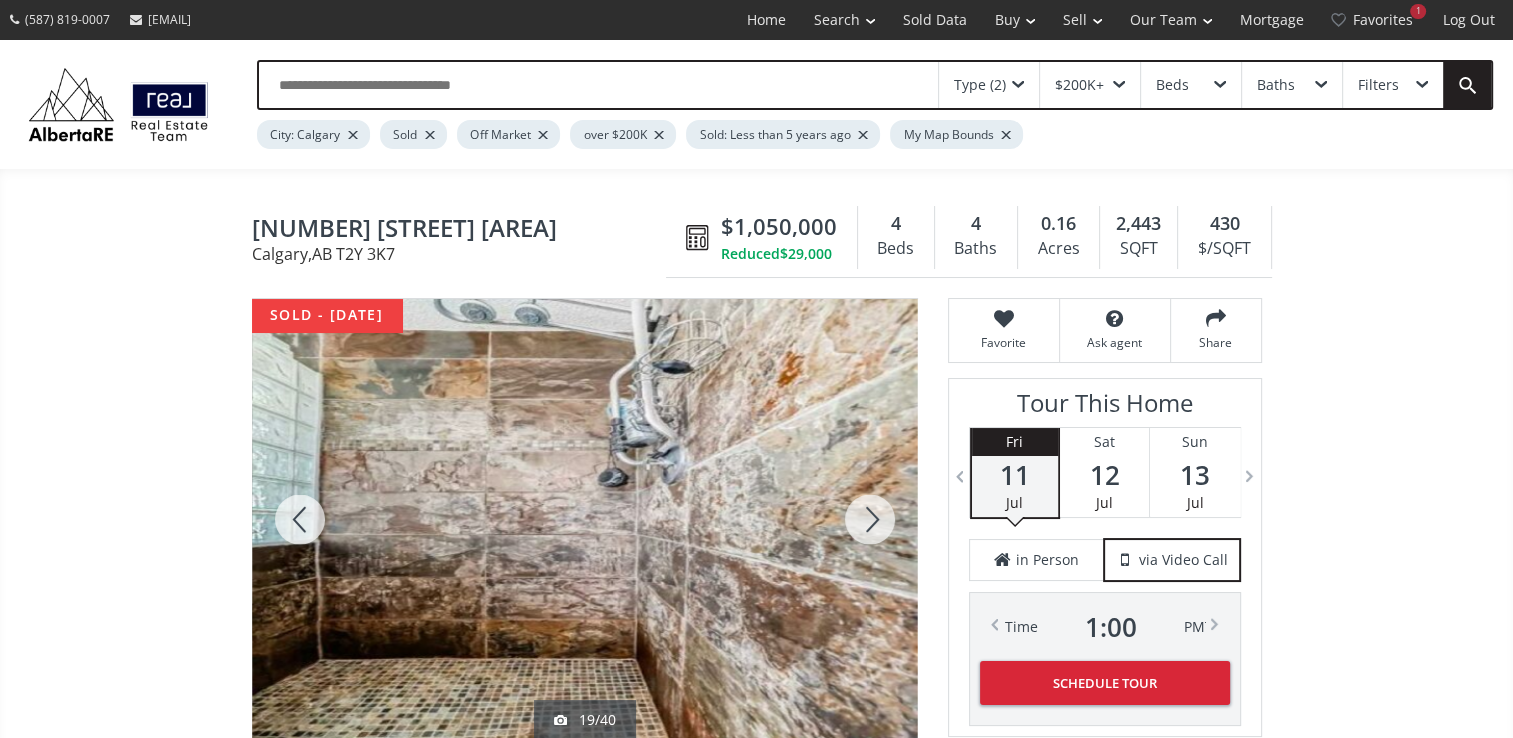 click at bounding box center [870, 519] 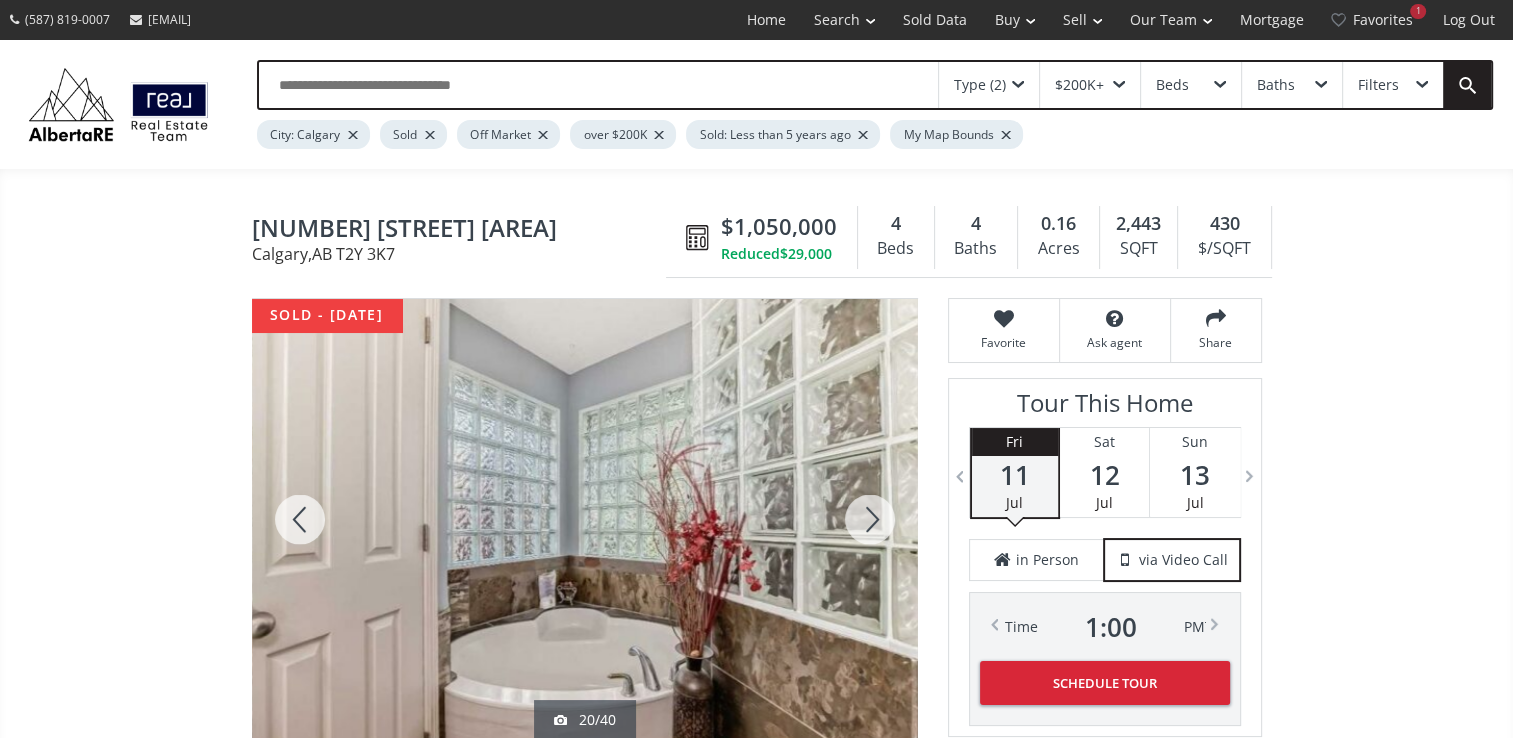click at bounding box center [870, 519] 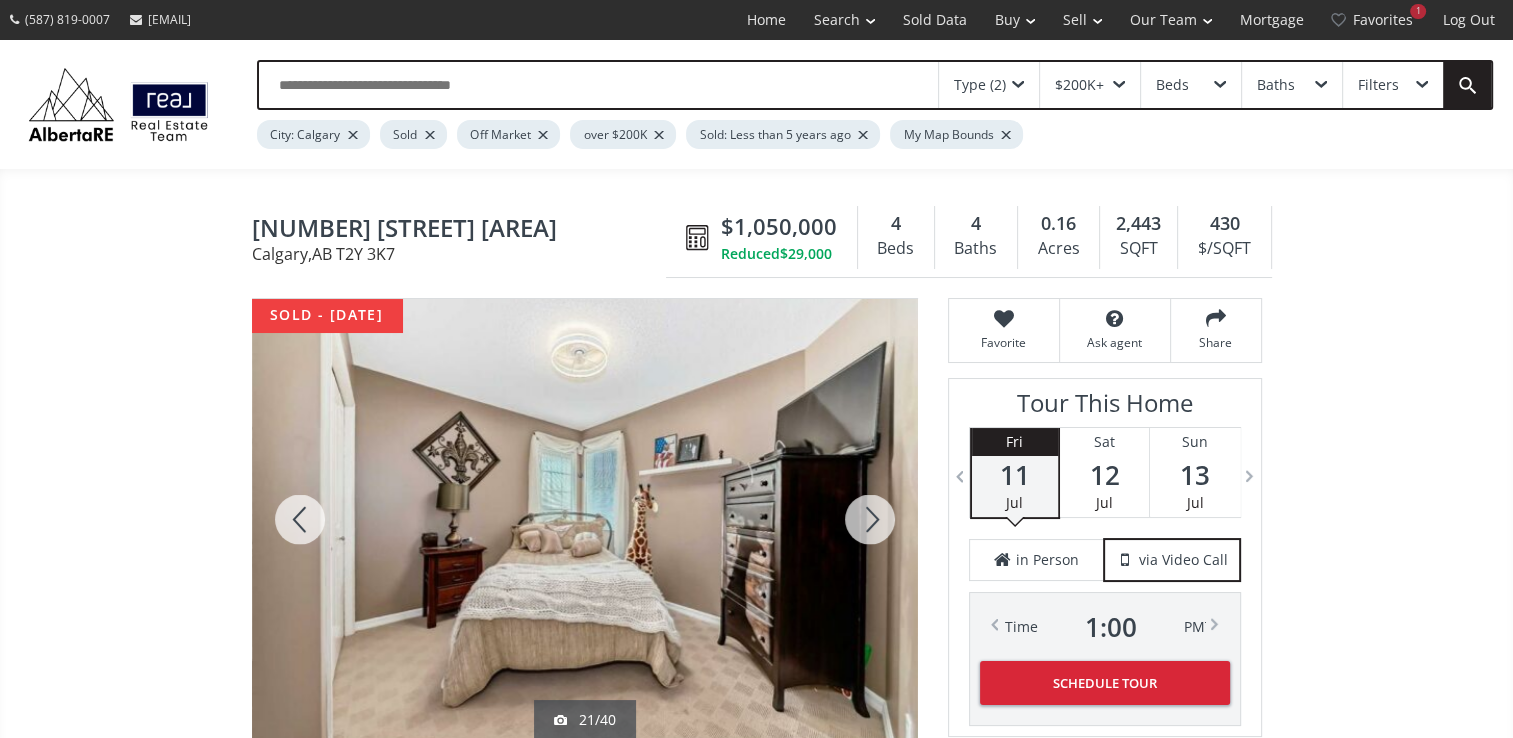 click at bounding box center (870, 519) 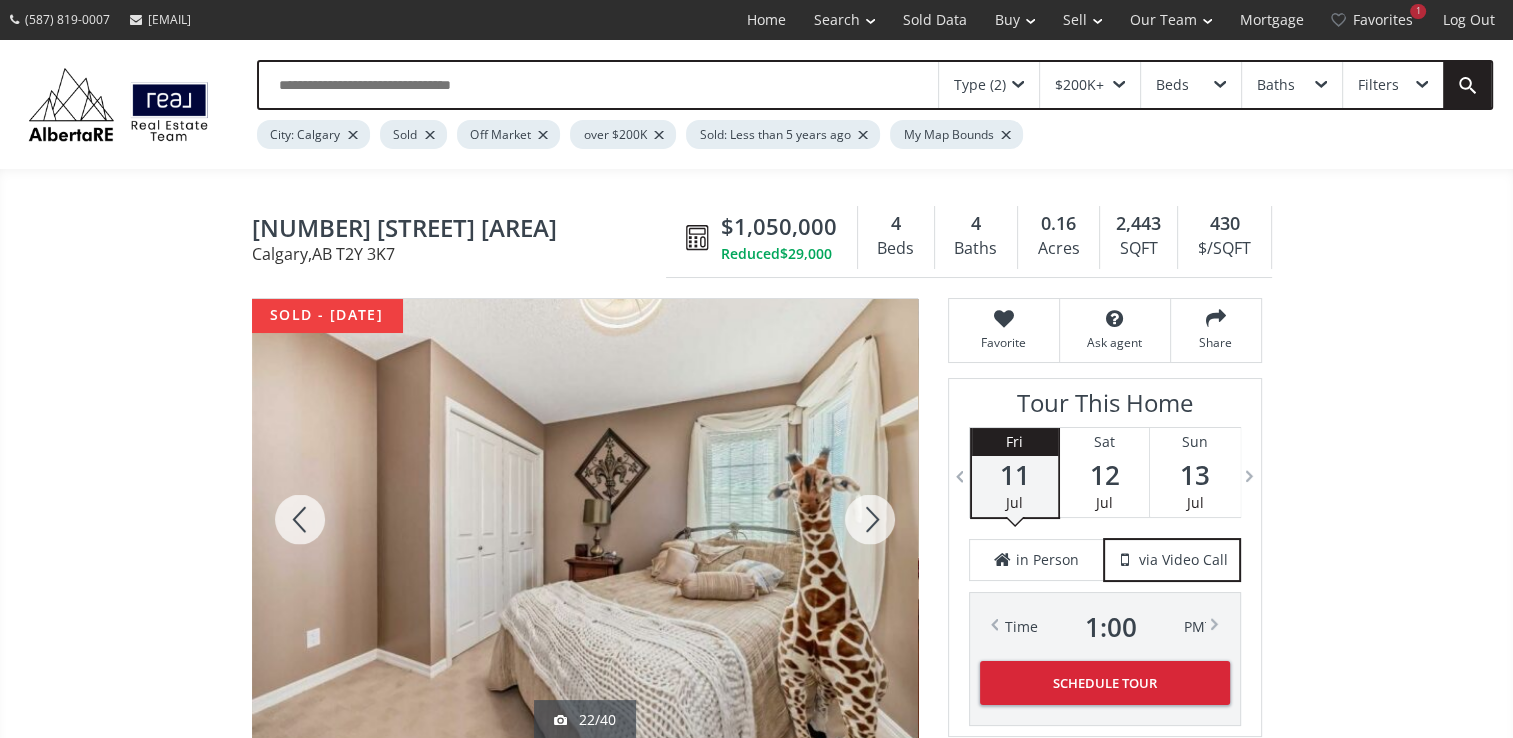 click at bounding box center [870, 519] 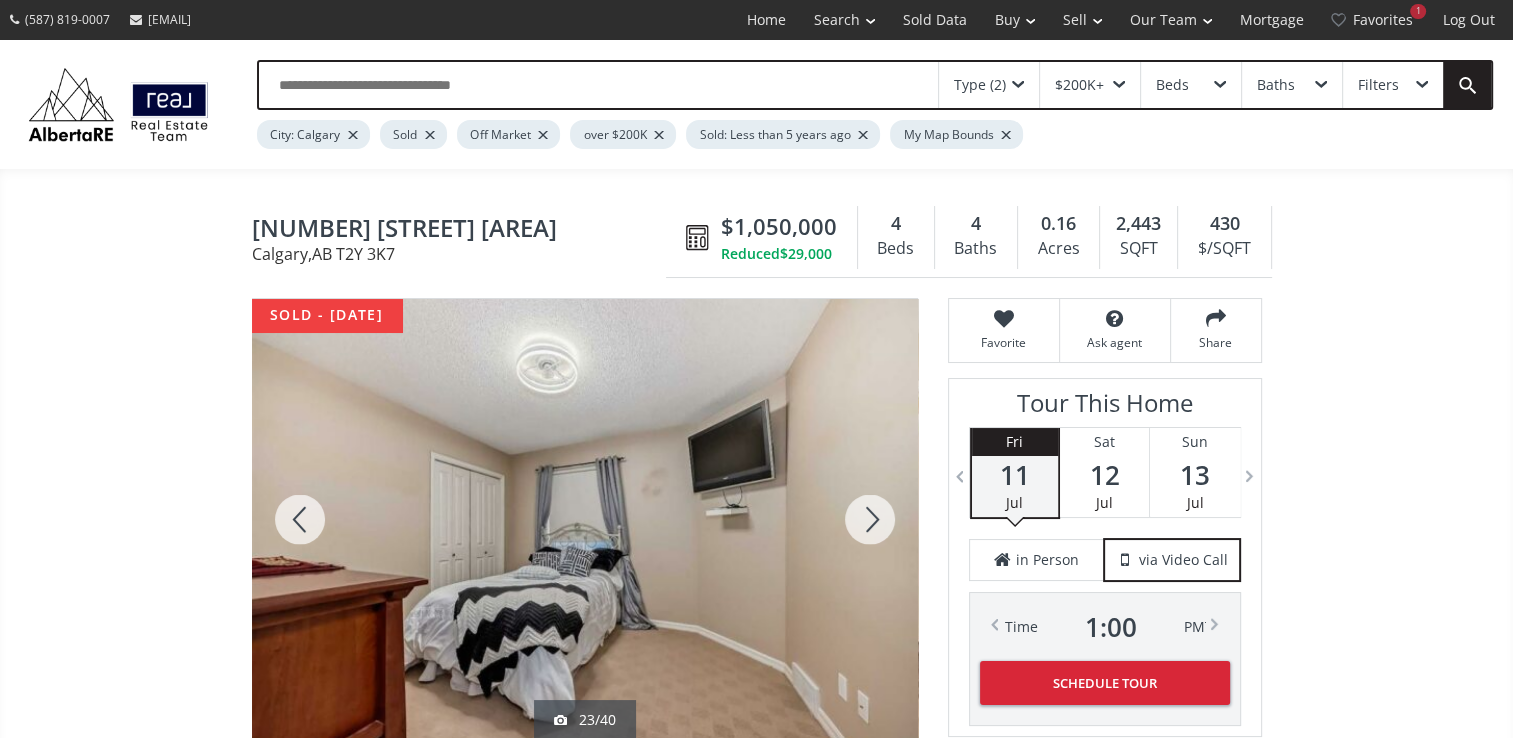 click at bounding box center (870, 519) 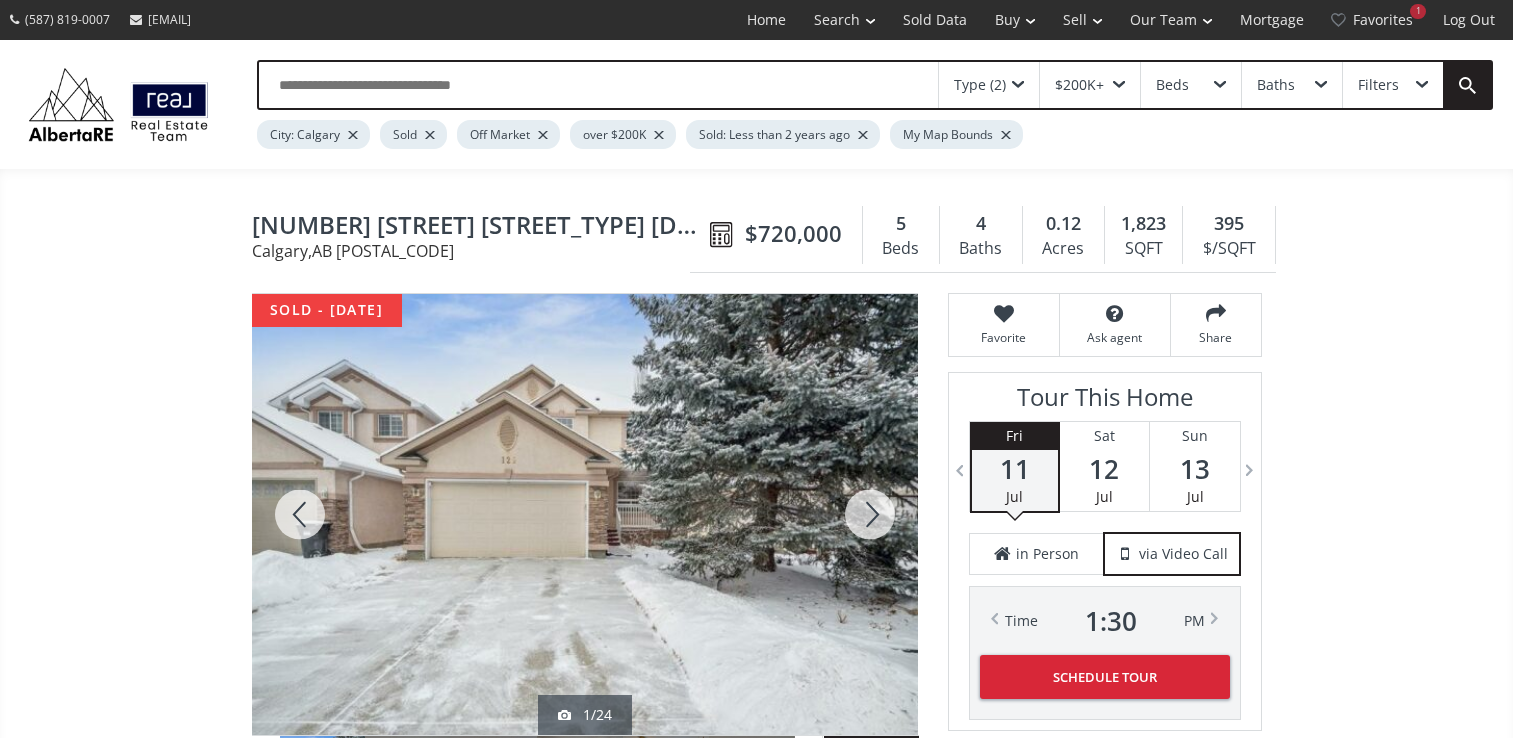 scroll, scrollTop: 0, scrollLeft: 0, axis: both 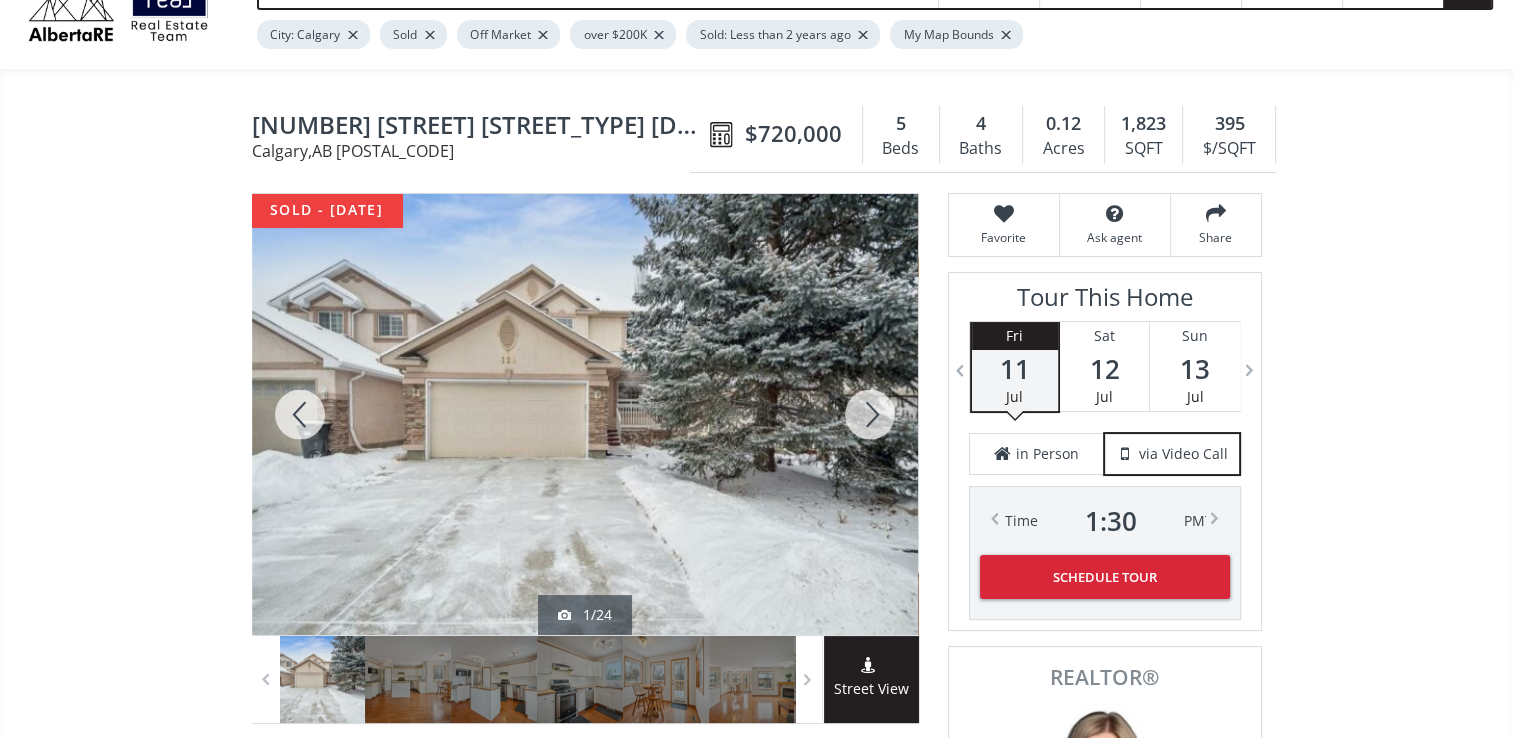 click at bounding box center (585, 414) 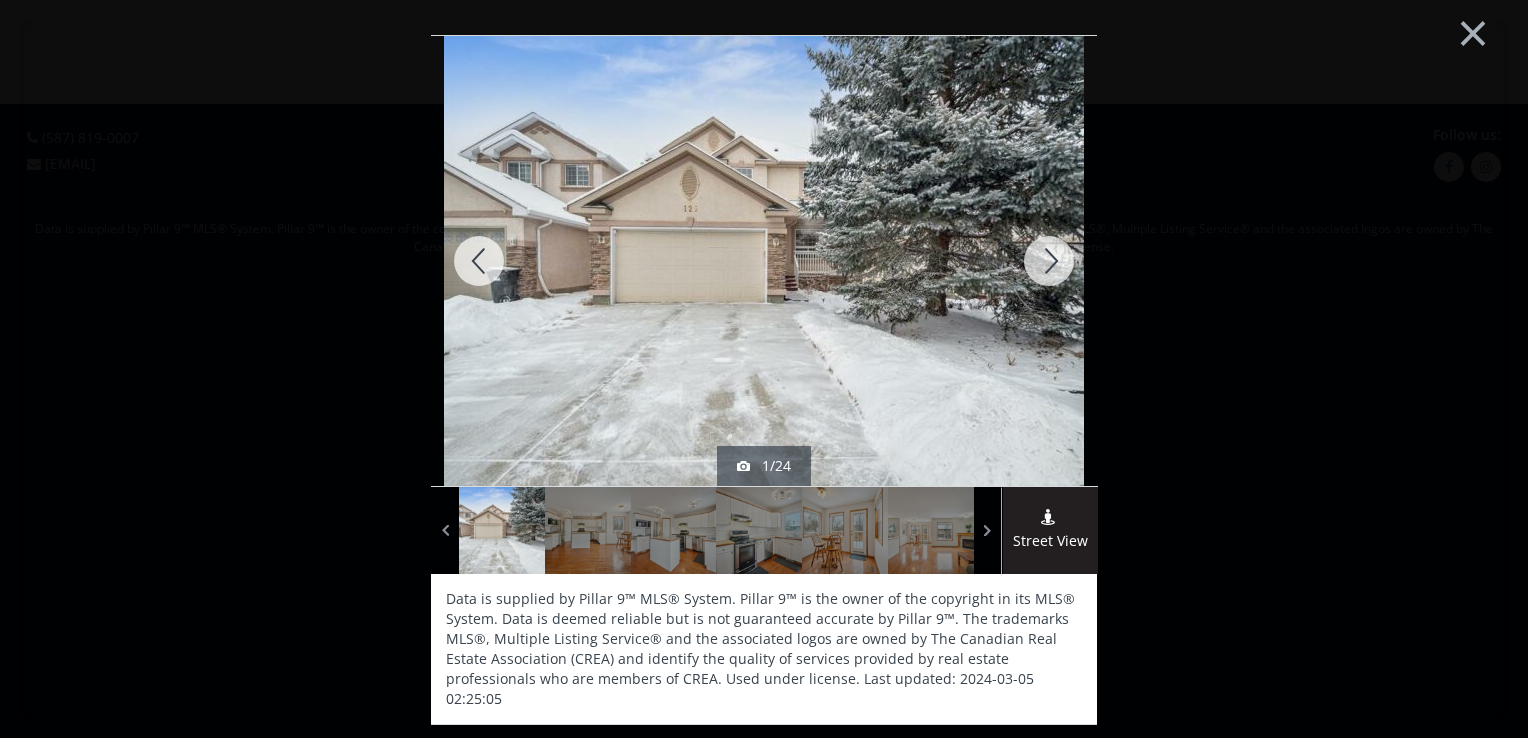 click at bounding box center (1049, 261) 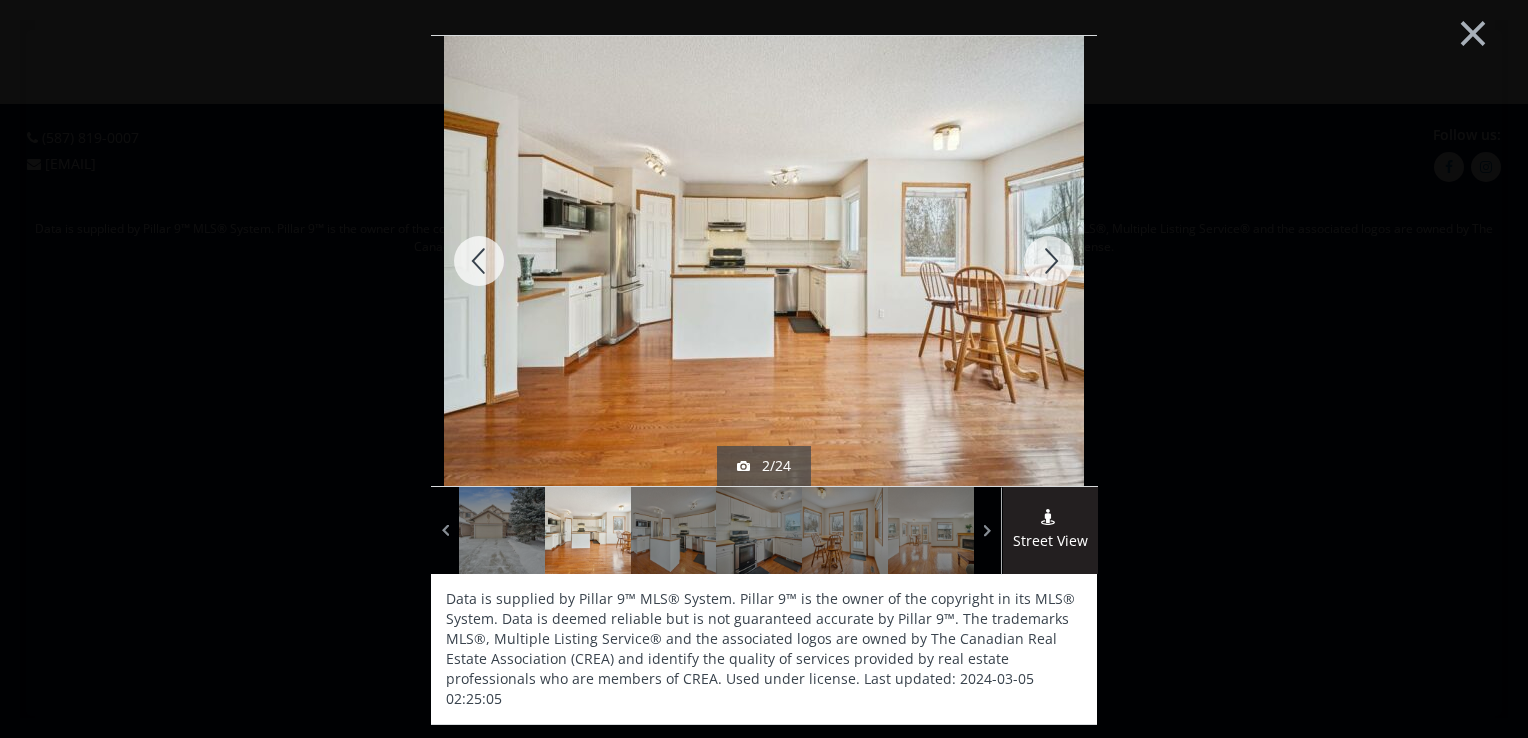 click at bounding box center (1049, 261) 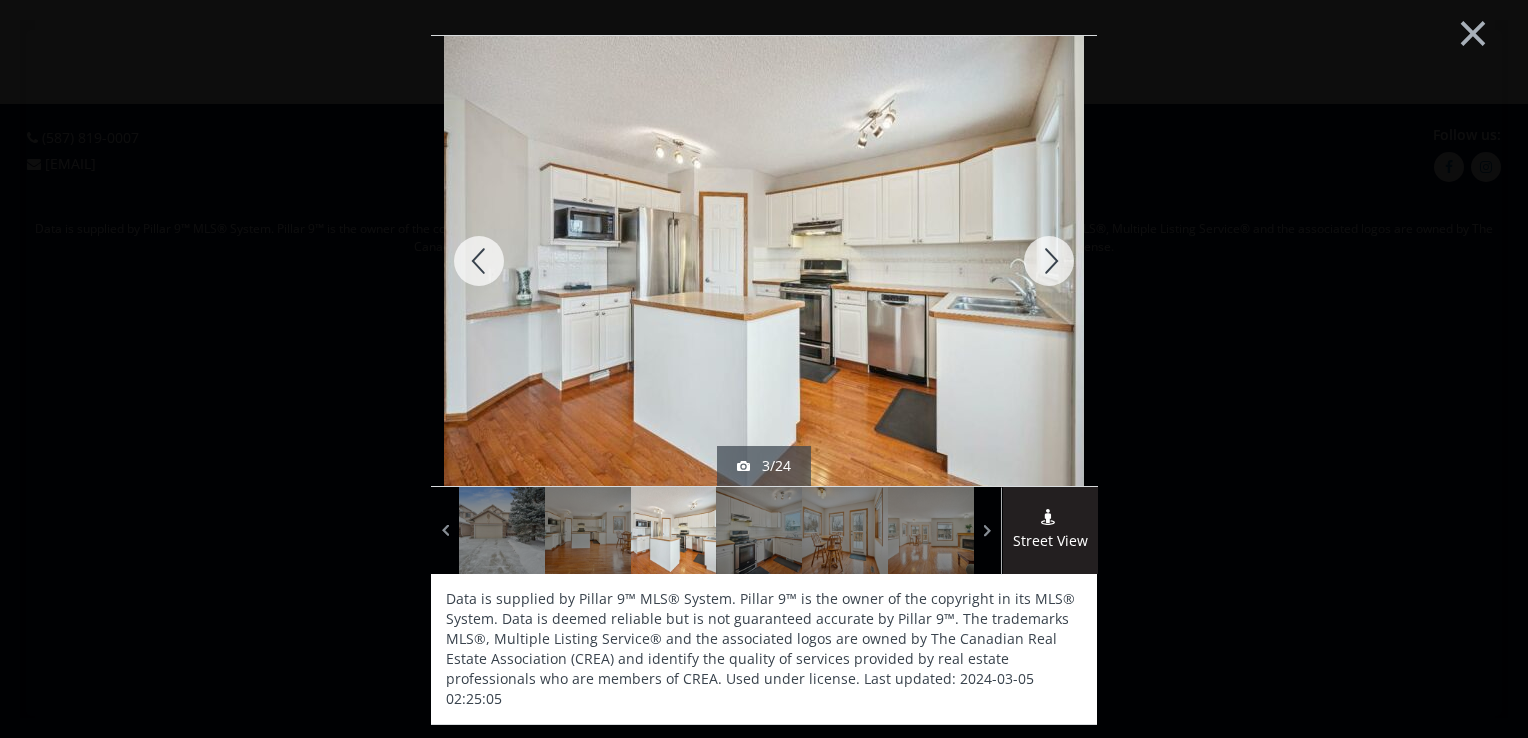 click at bounding box center [1049, 261] 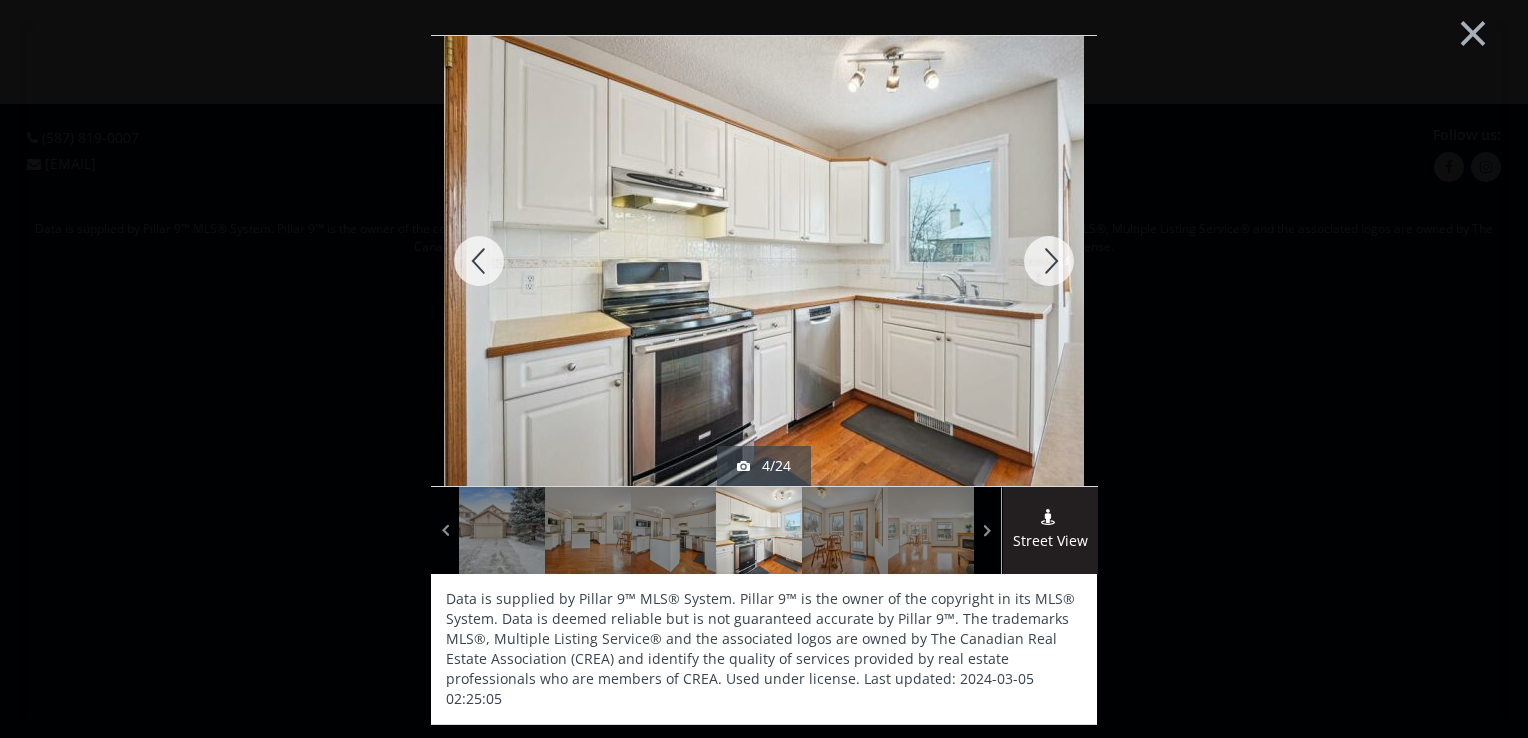 click at bounding box center (1049, 261) 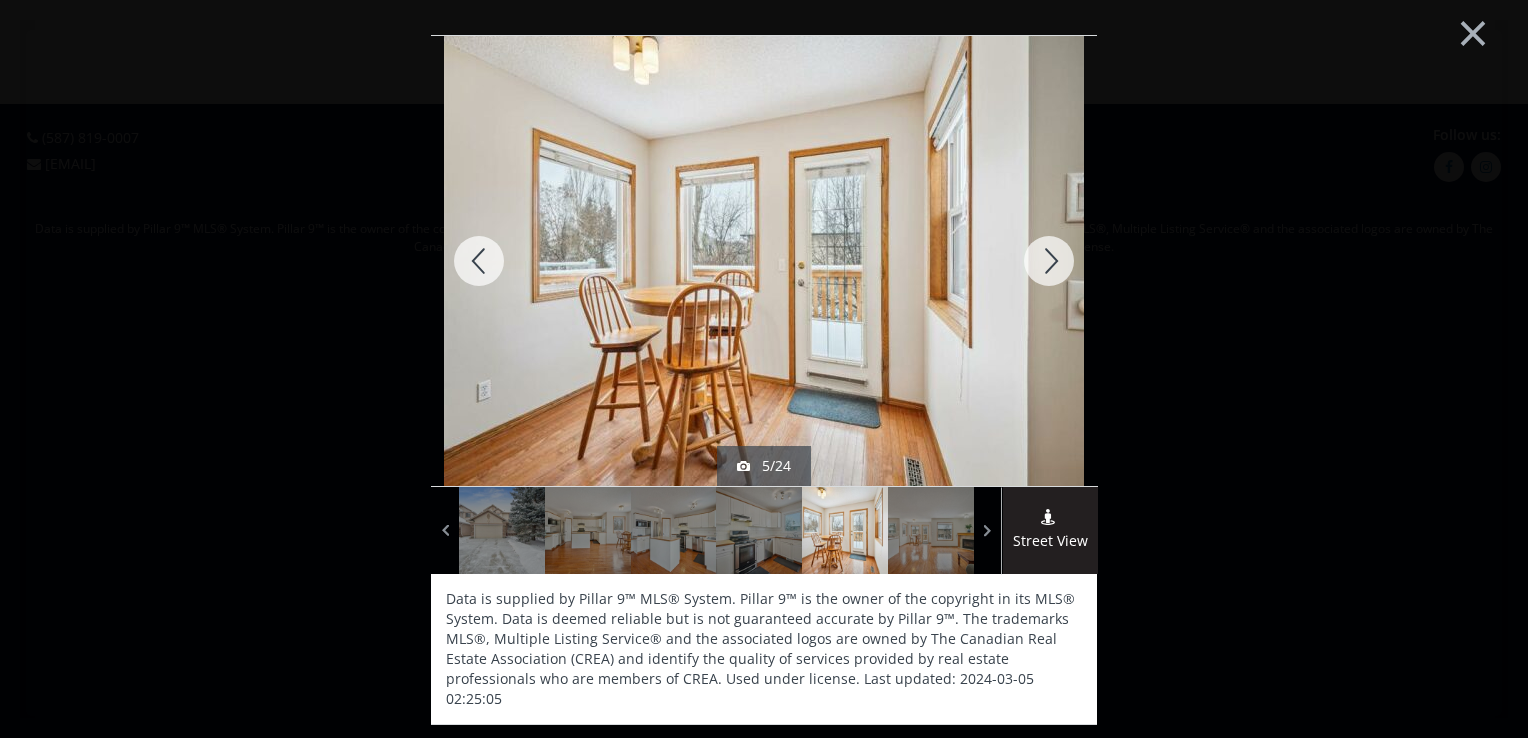 click at bounding box center [1049, 261] 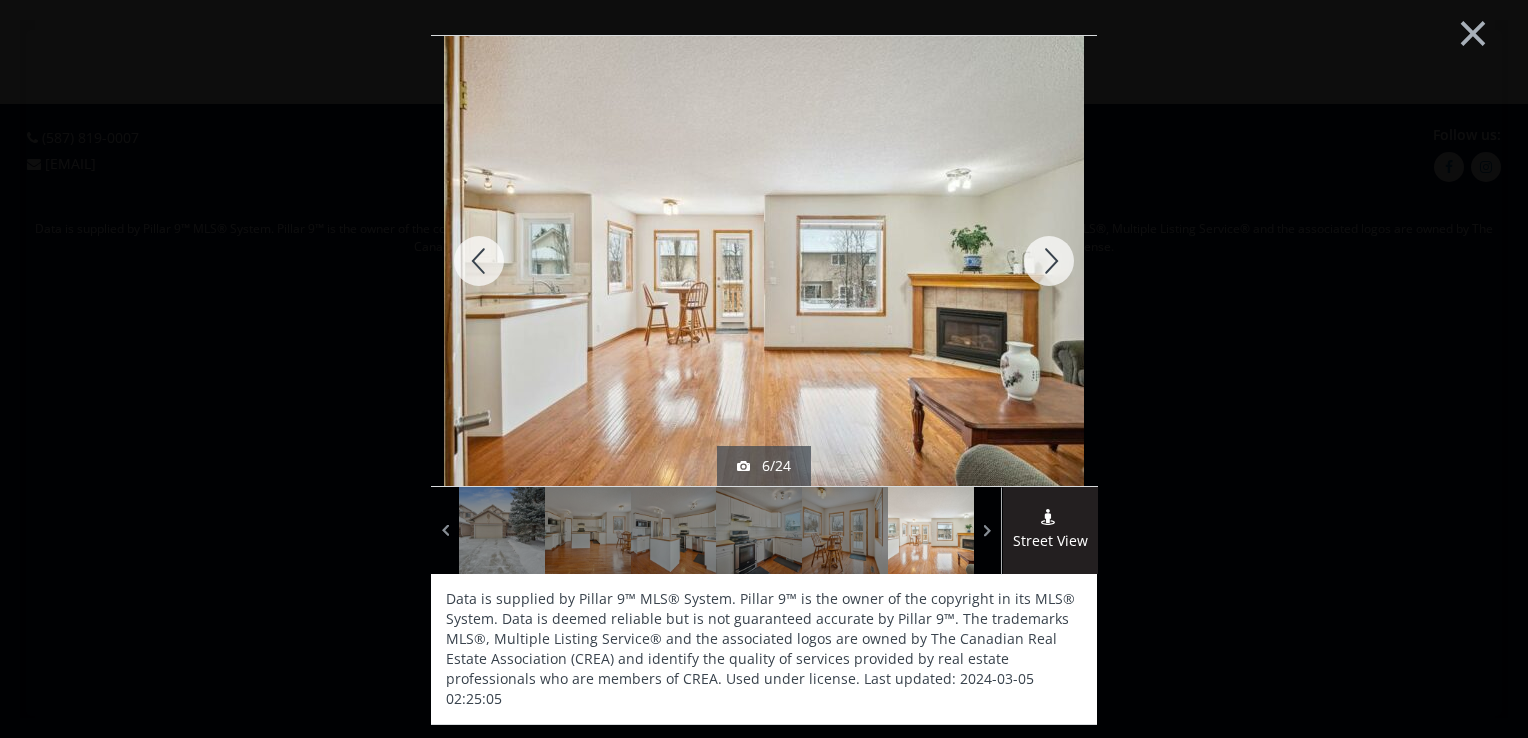 click at bounding box center (1049, 261) 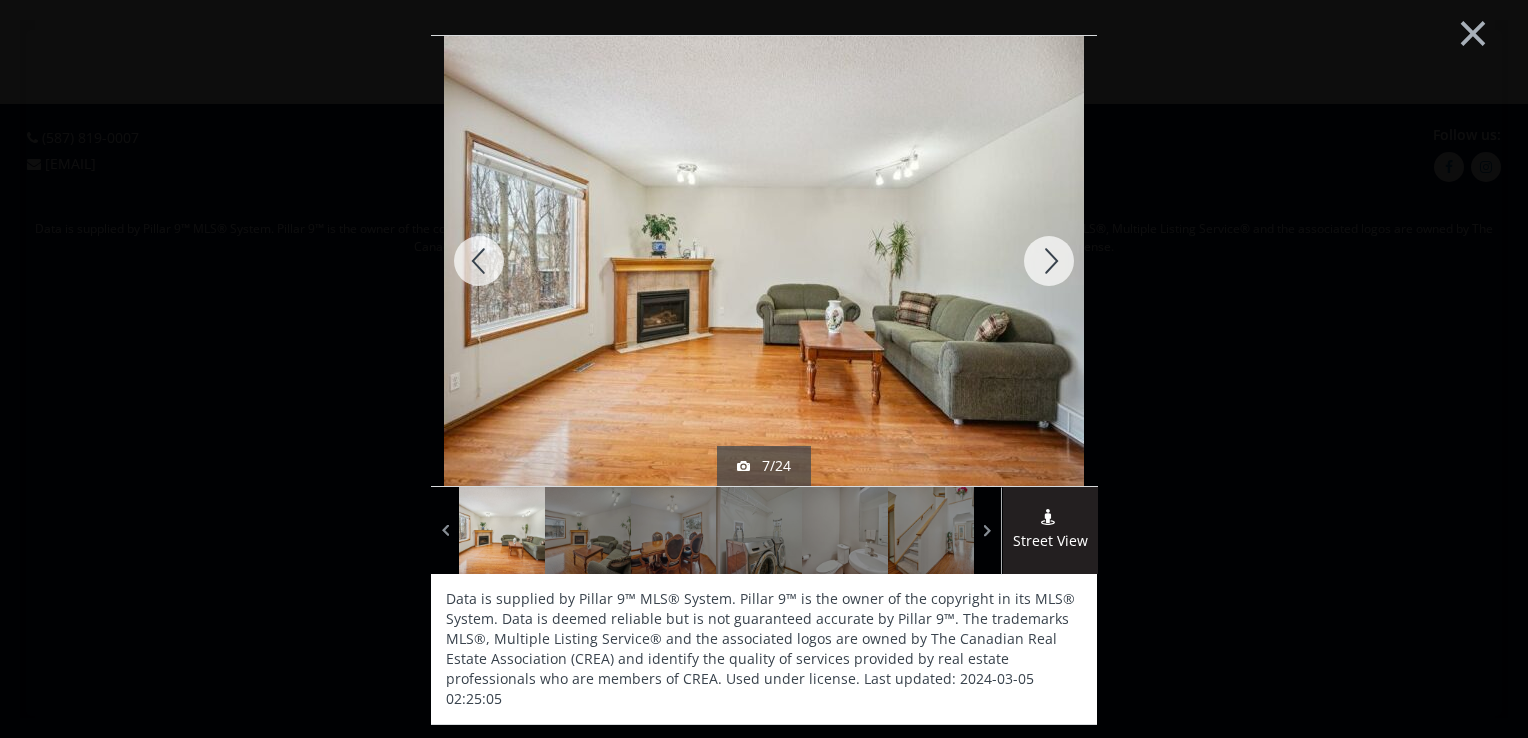 click at bounding box center [1049, 261] 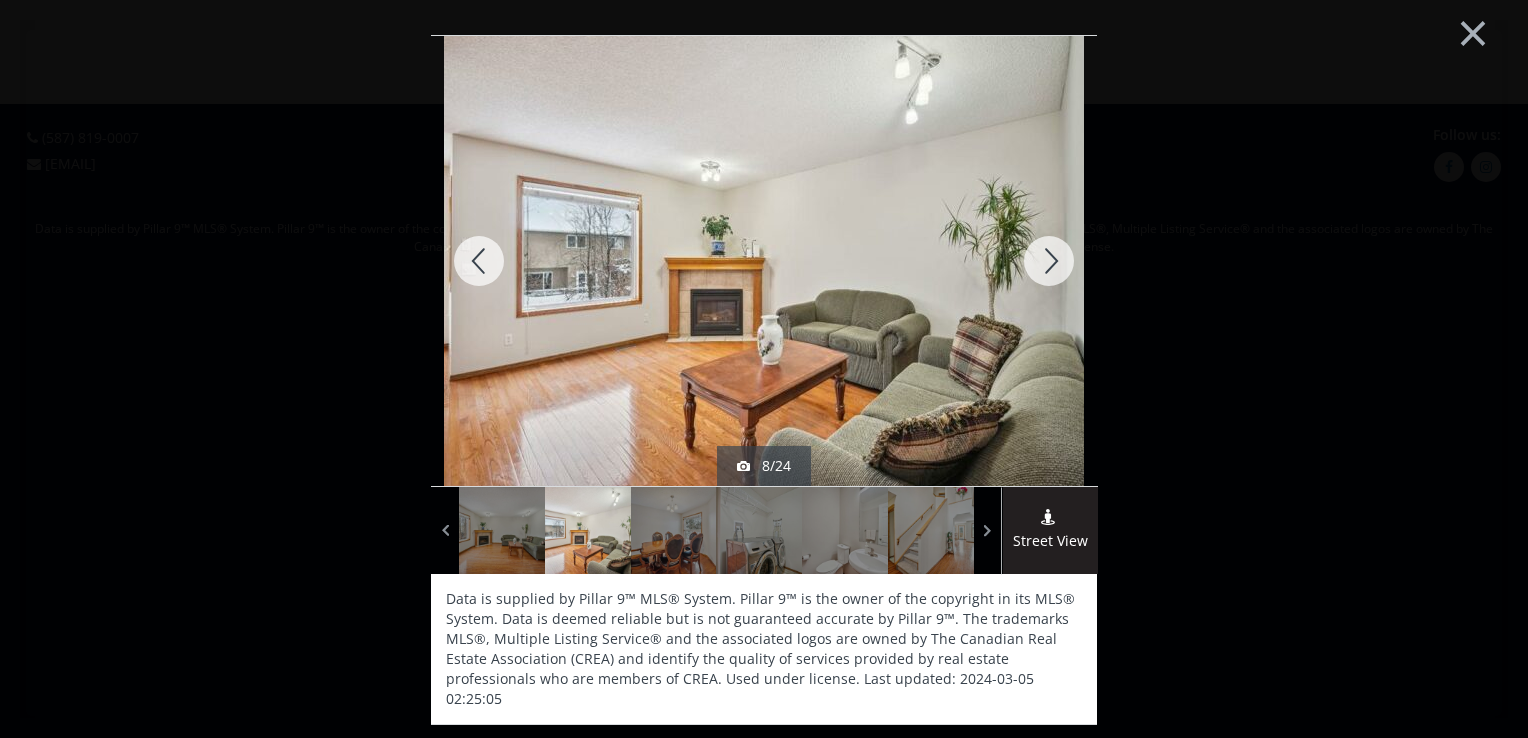 click at bounding box center (1049, 261) 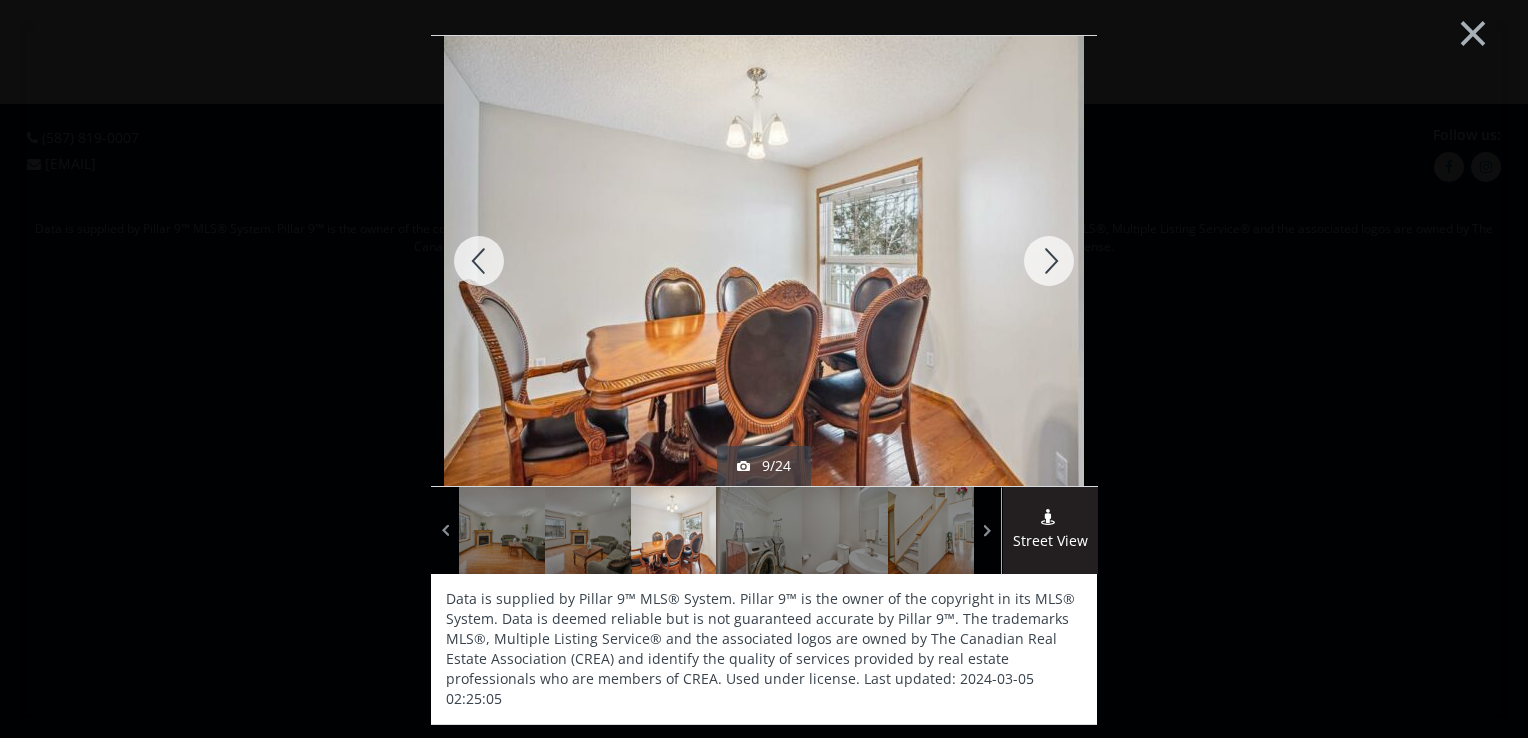 click at bounding box center (1049, 261) 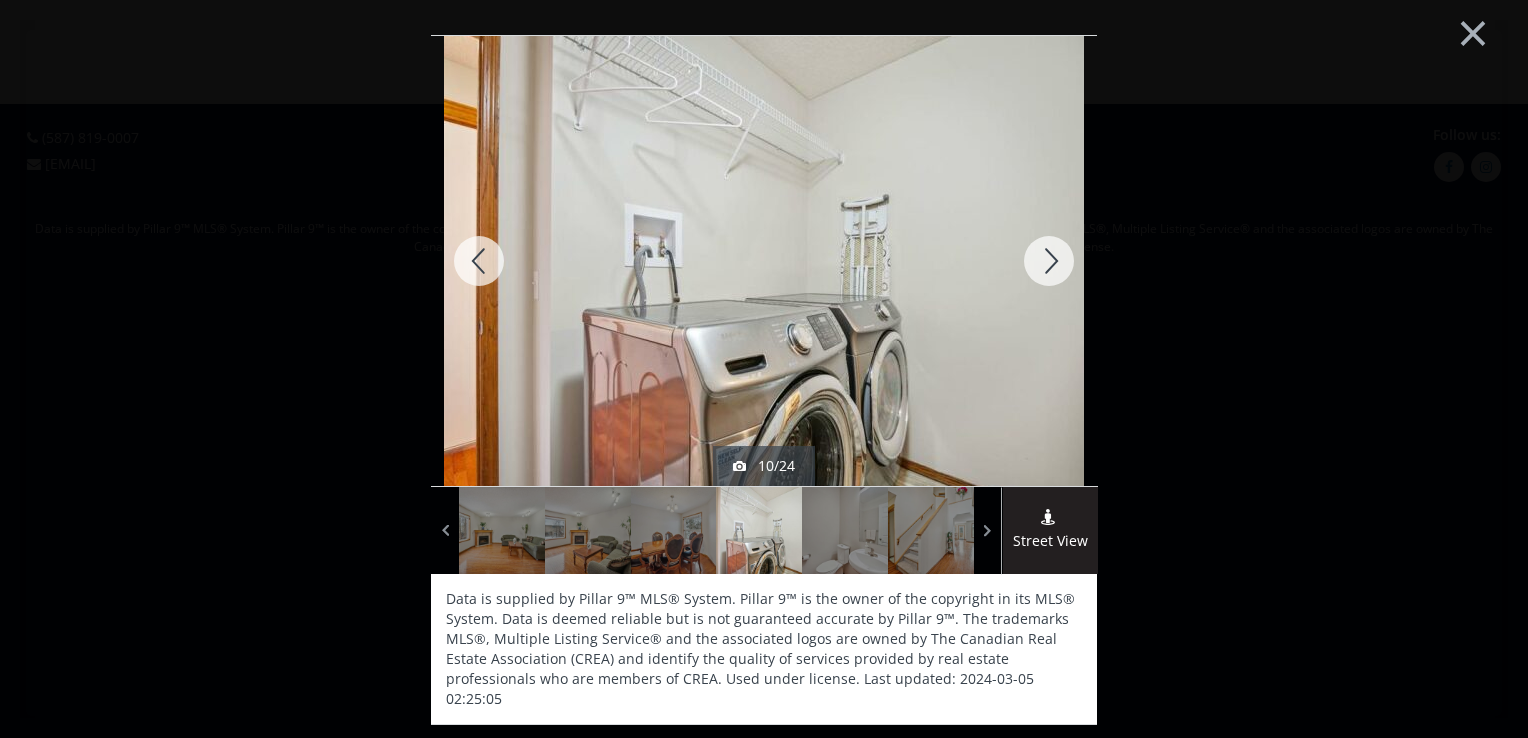 click at bounding box center (1049, 261) 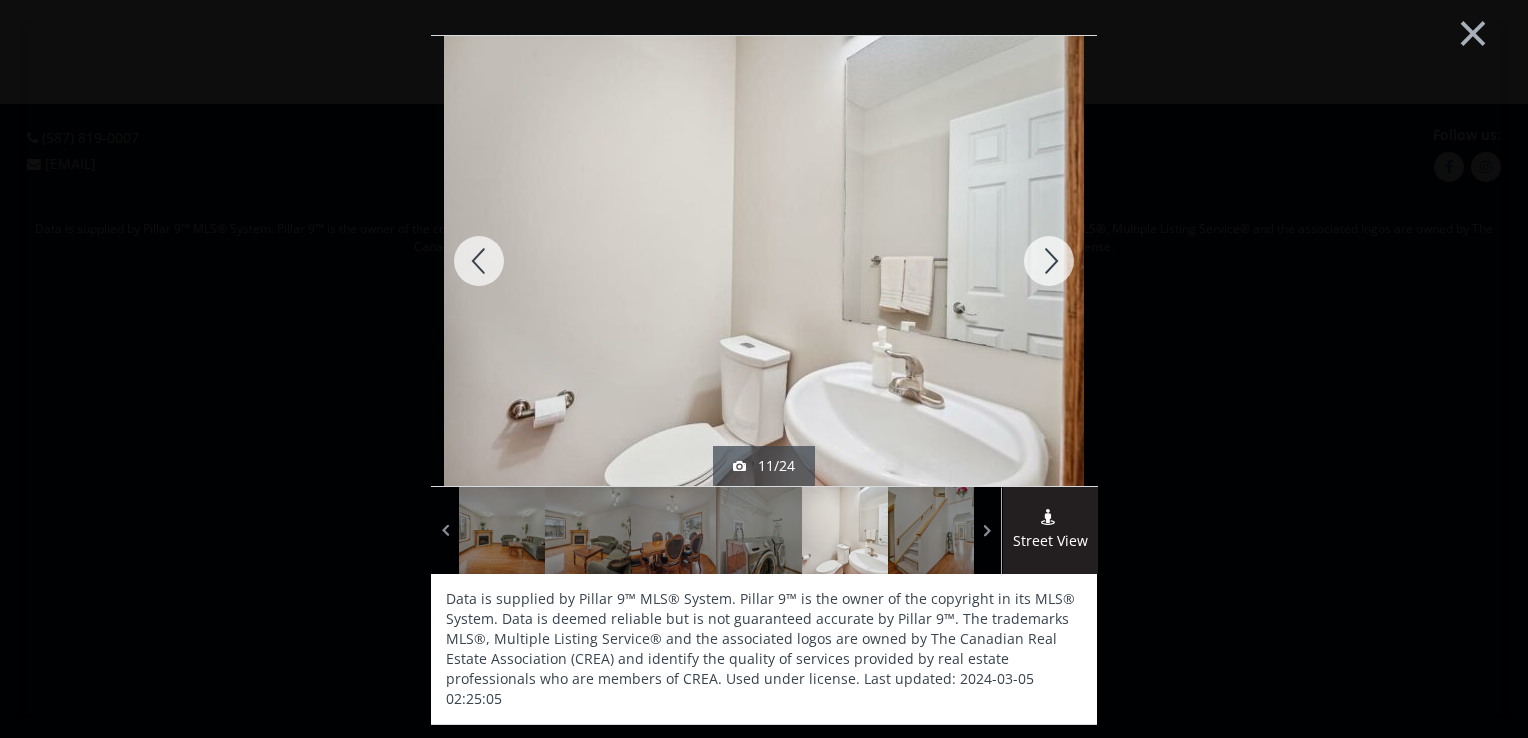 click at bounding box center [1049, 261] 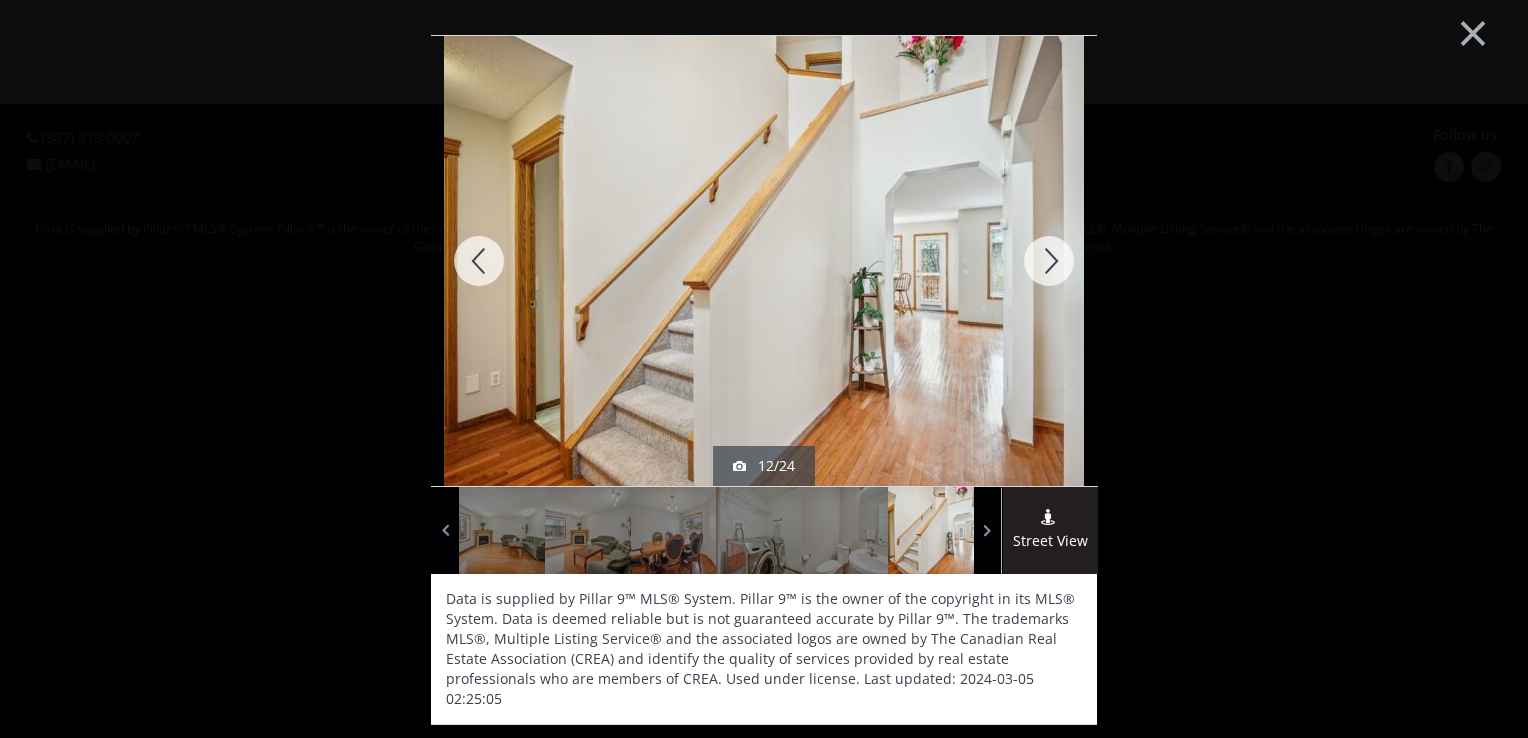 click at bounding box center [1049, 261] 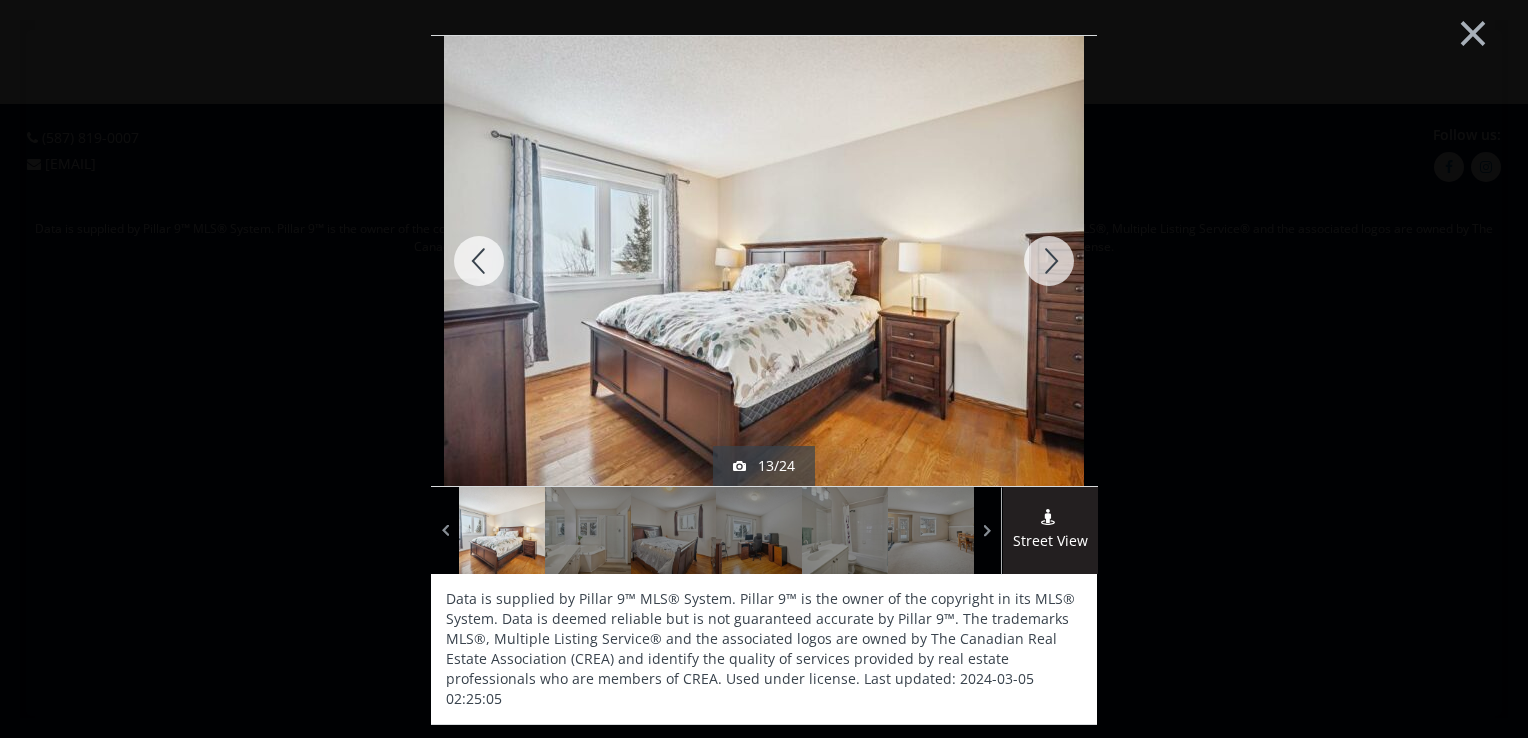 click at bounding box center [1049, 261] 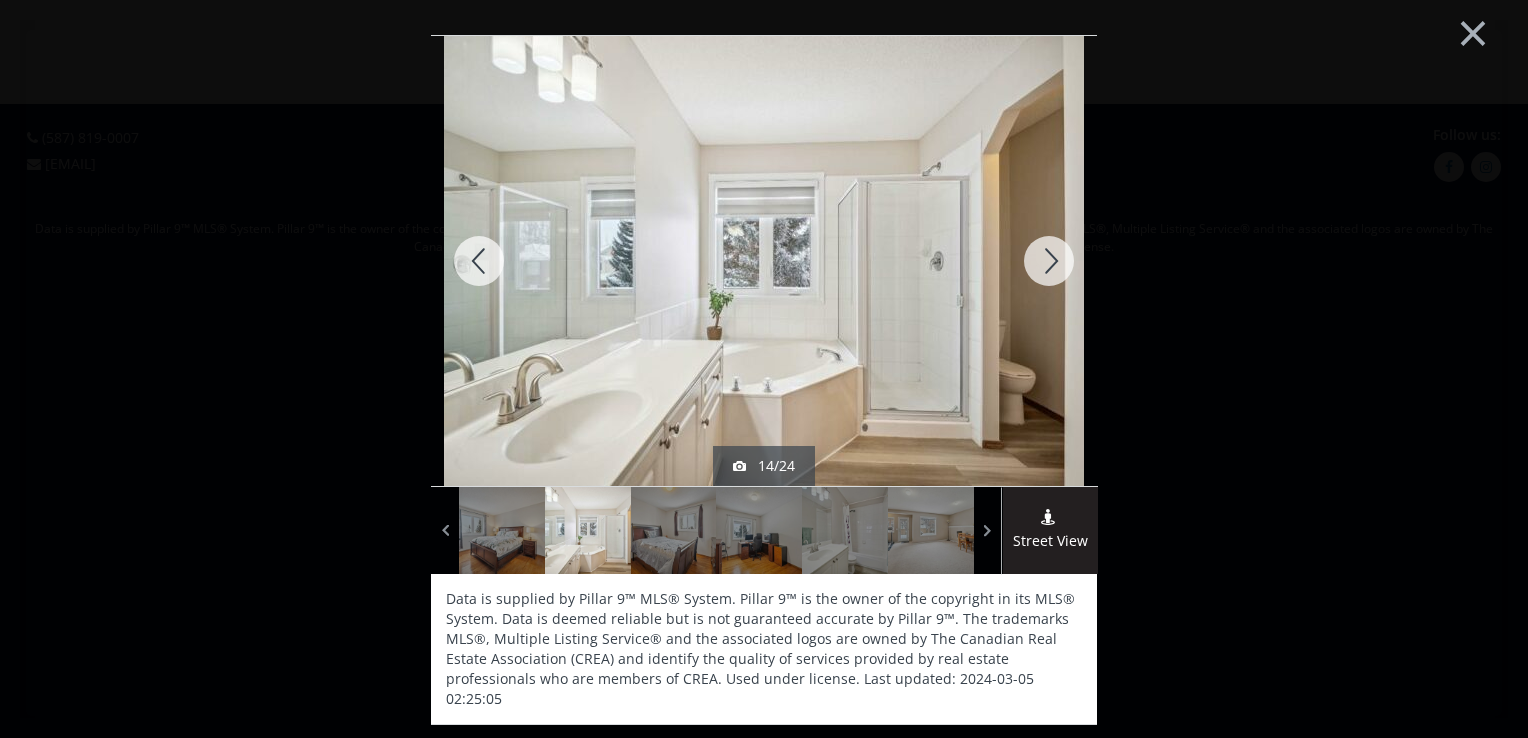 click at bounding box center (1049, 261) 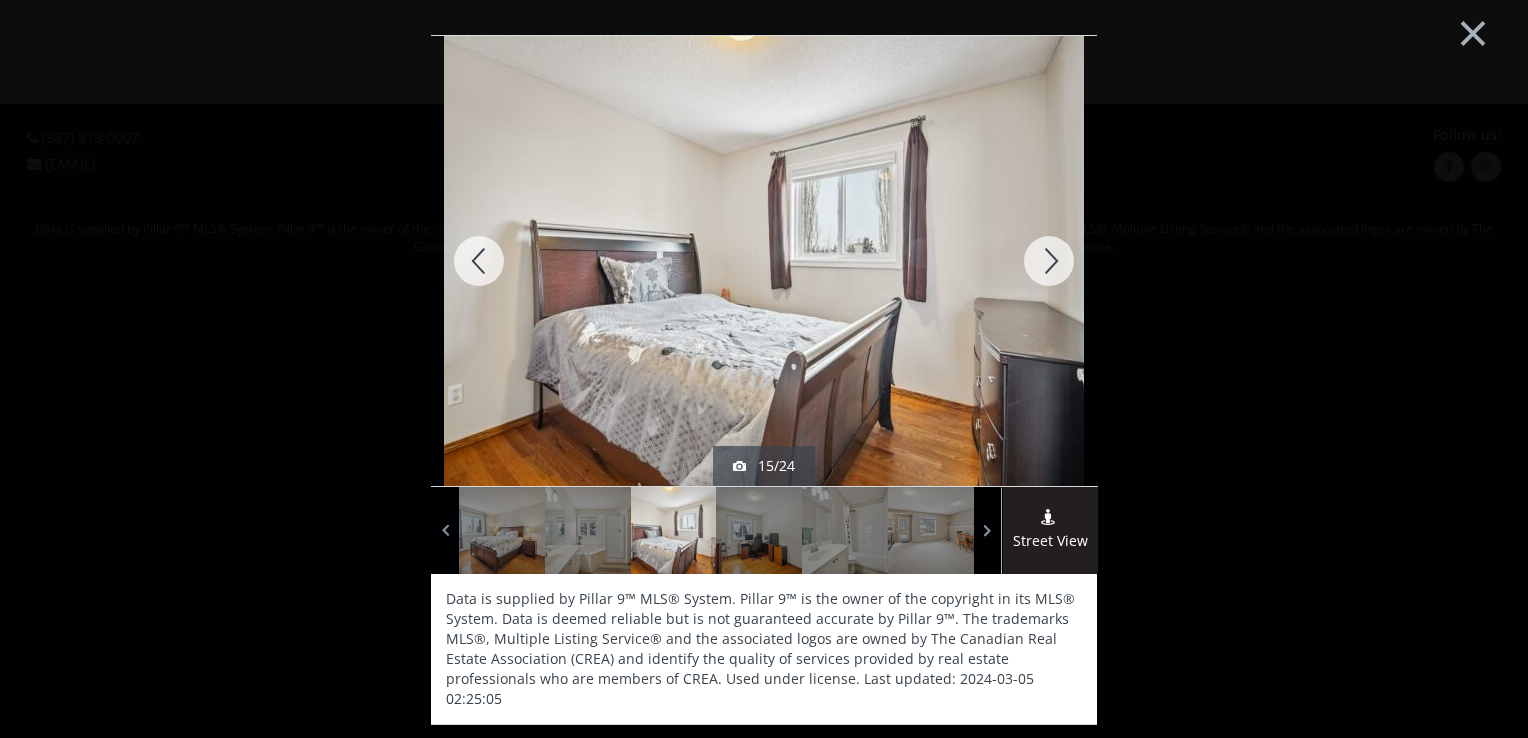 click at bounding box center [1049, 261] 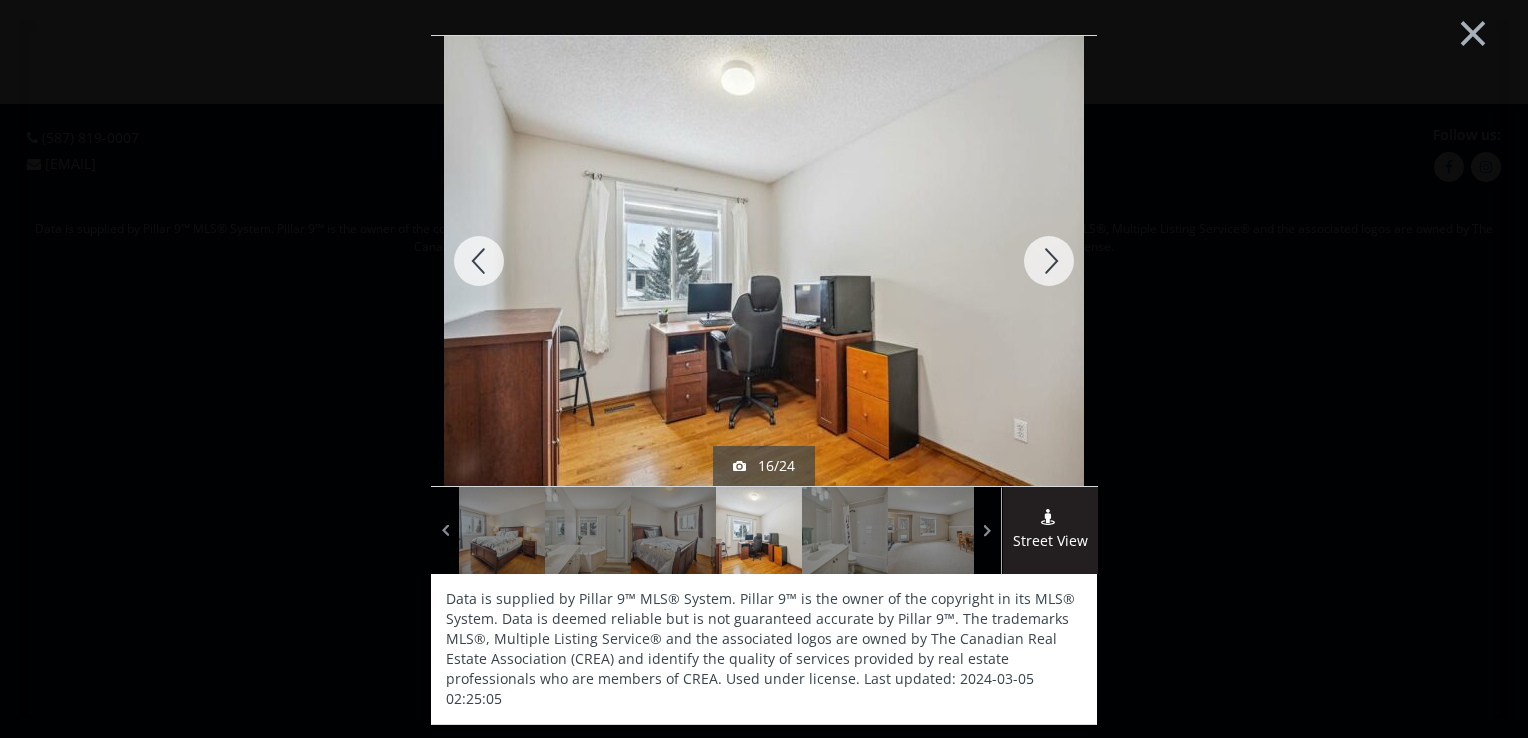 click at bounding box center [1049, 261] 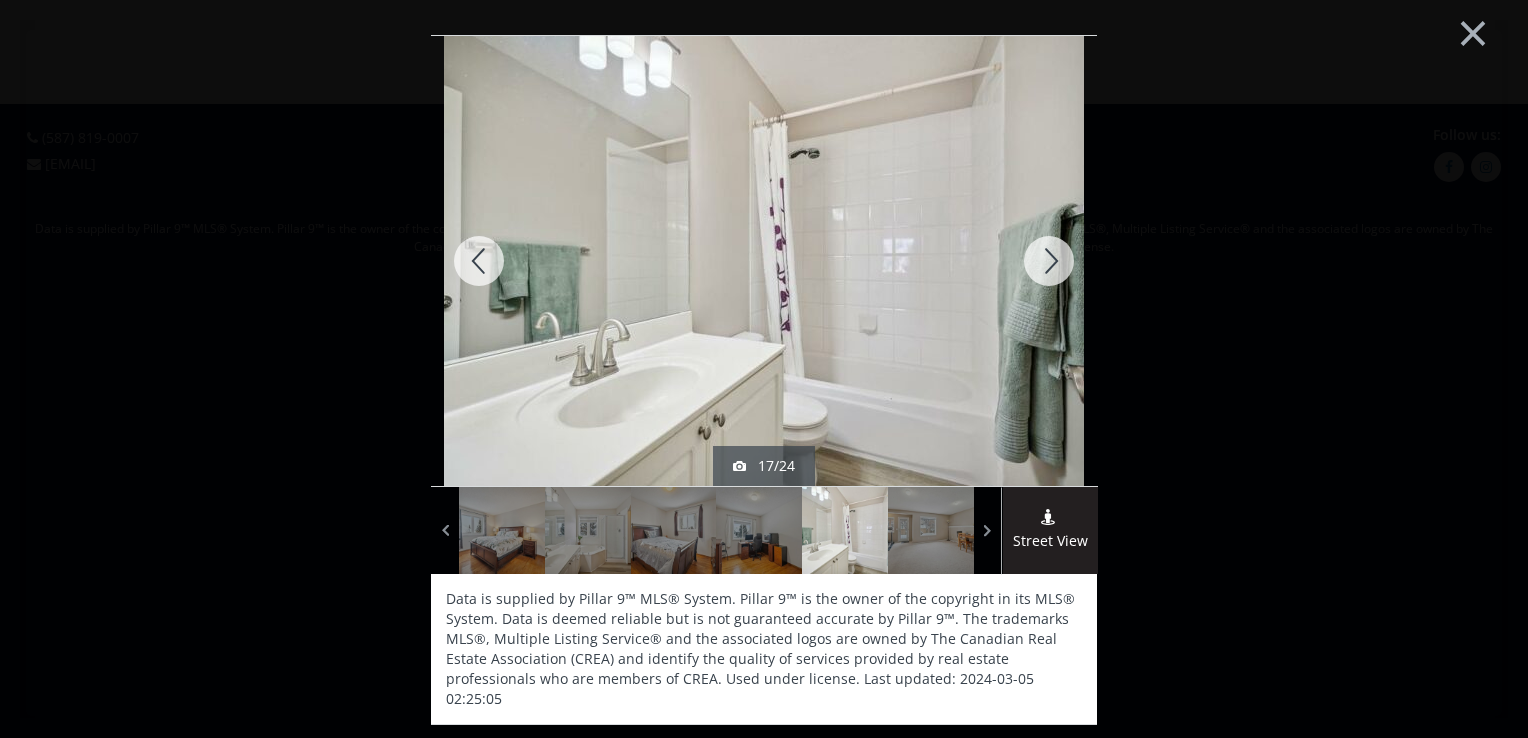 click at bounding box center (1049, 261) 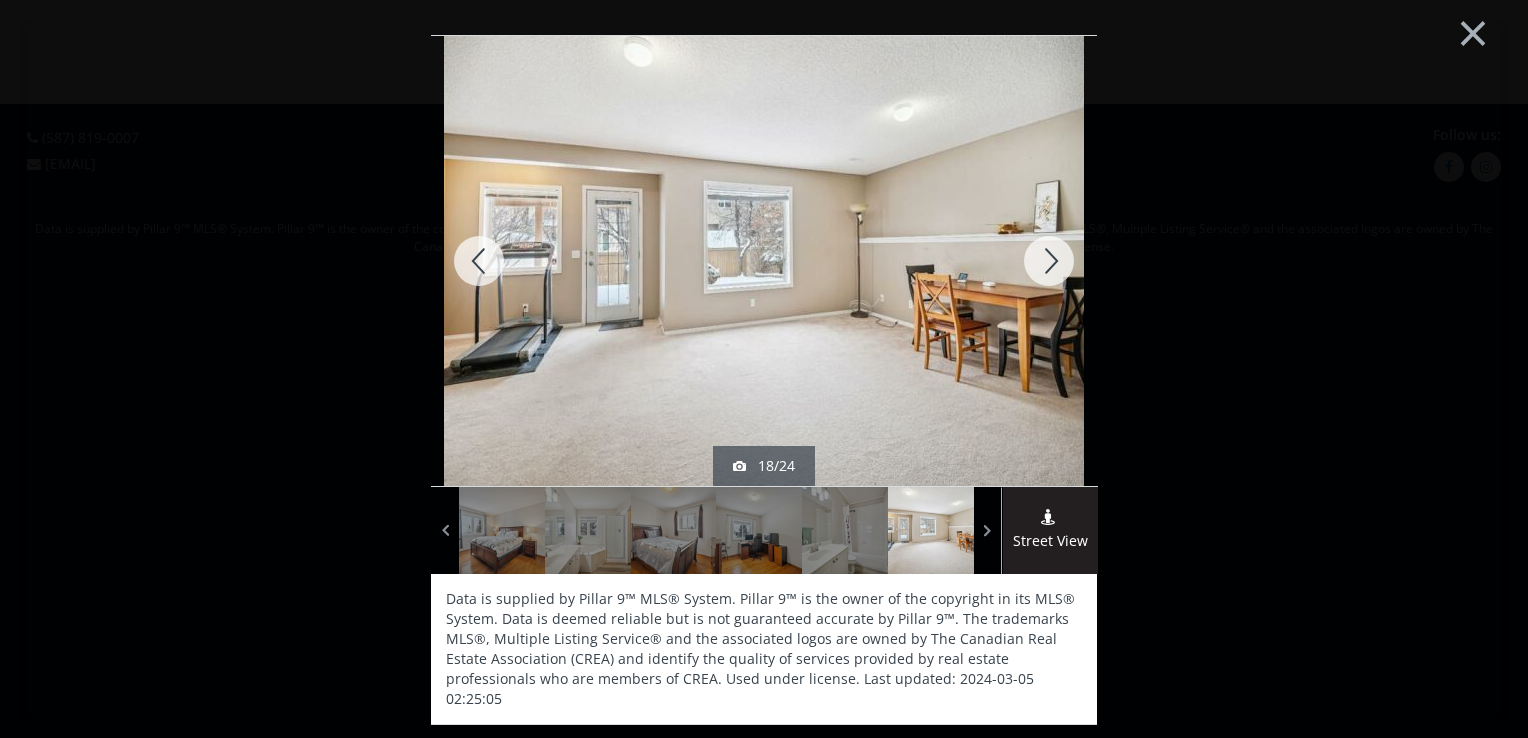 click at bounding box center (1049, 261) 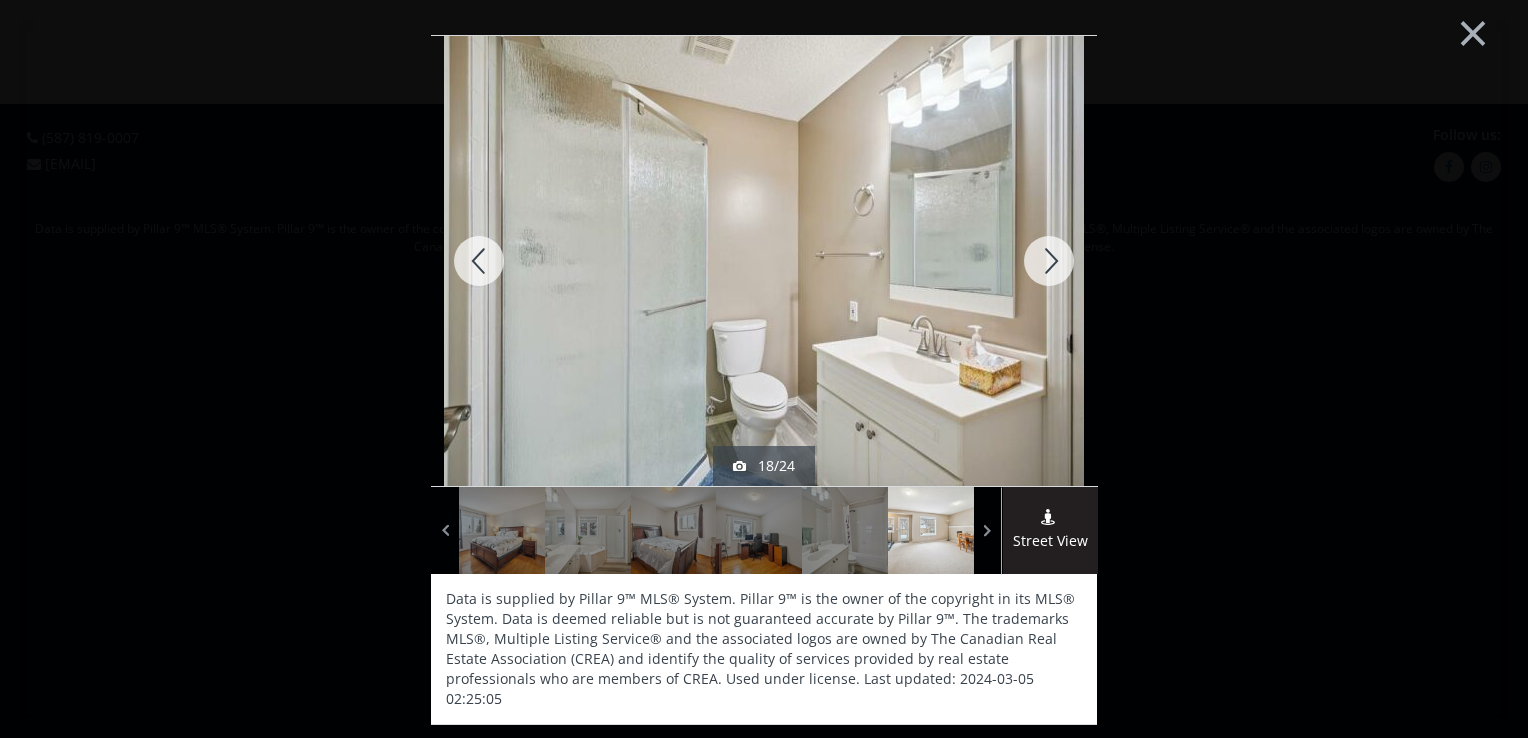 click at bounding box center (1049, 261) 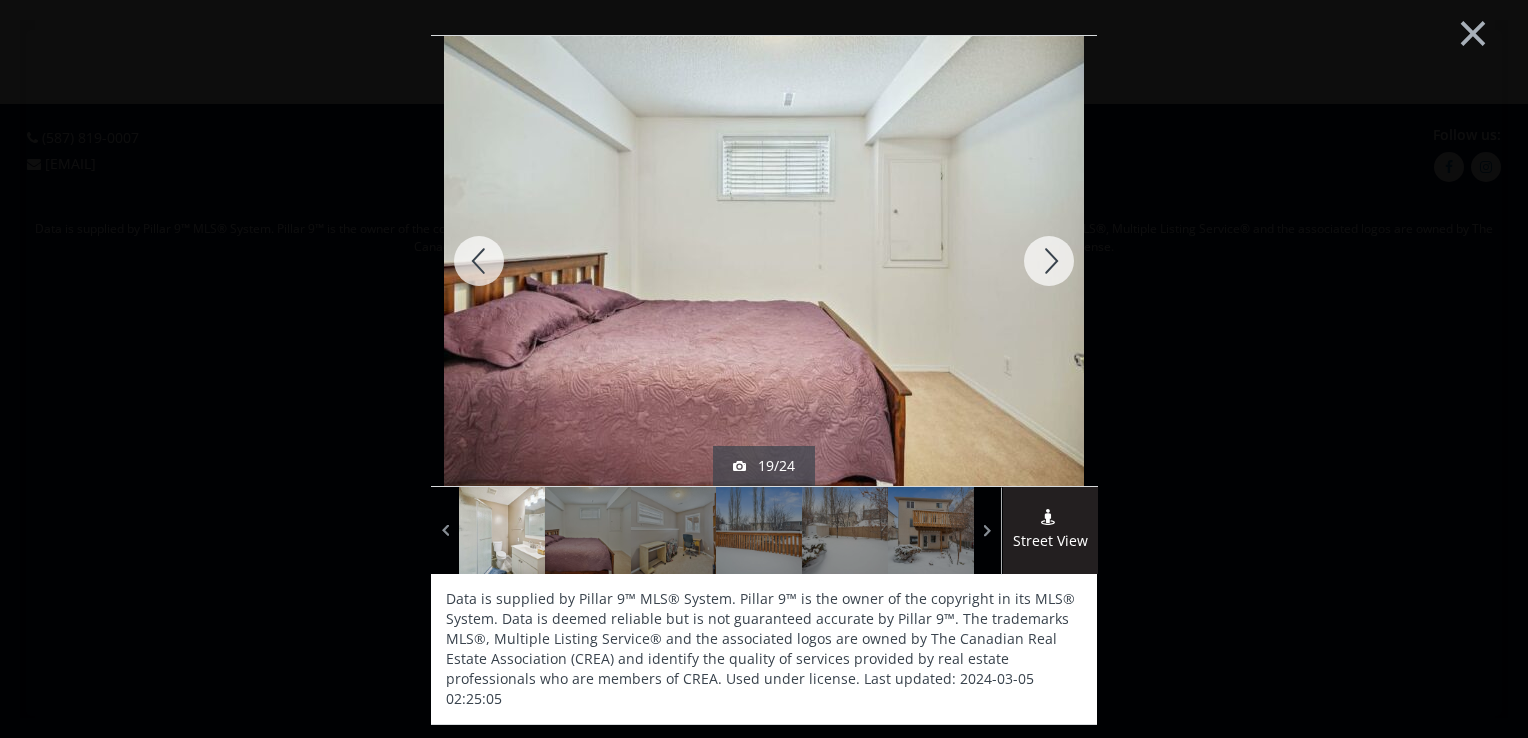 click at bounding box center (1049, 261) 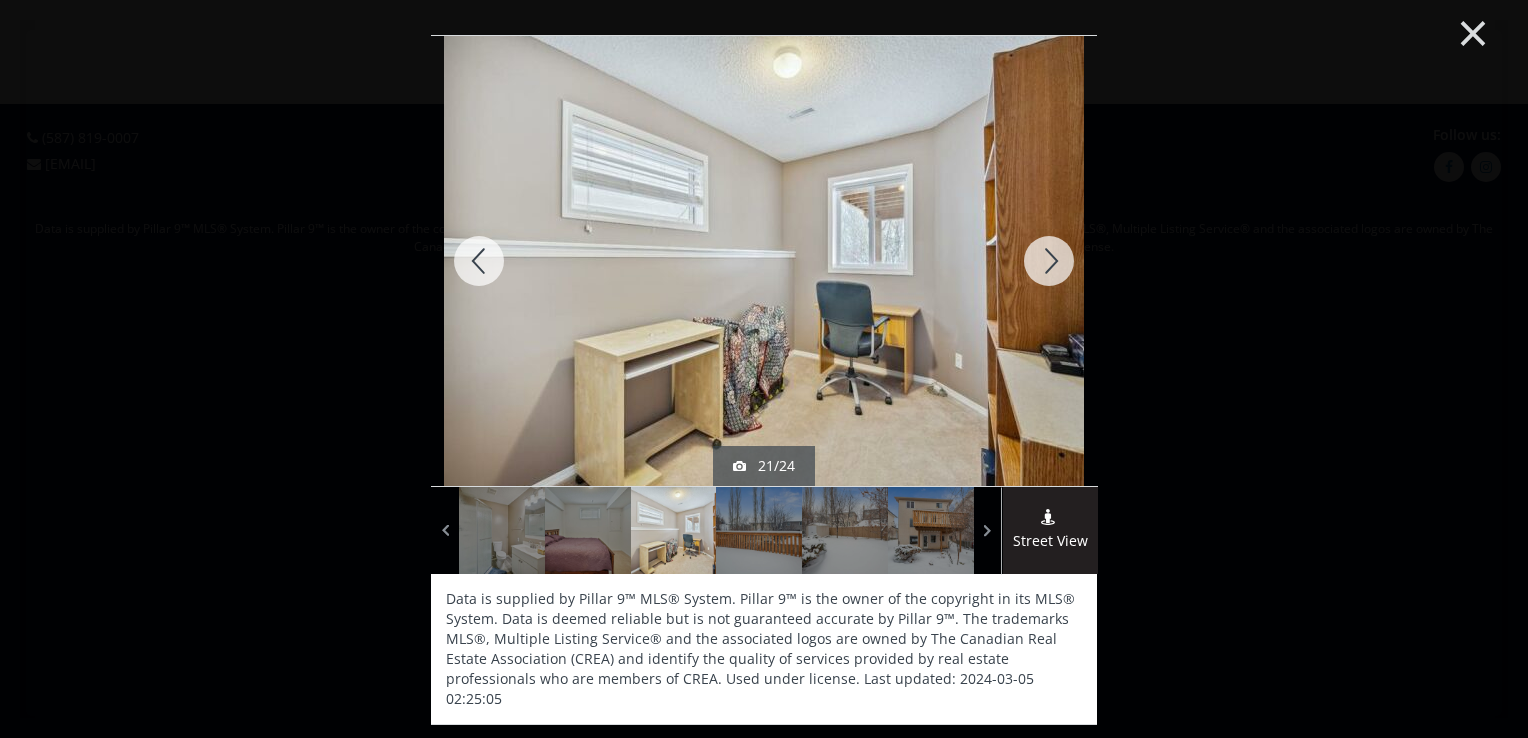 click on "×" at bounding box center (1473, 31) 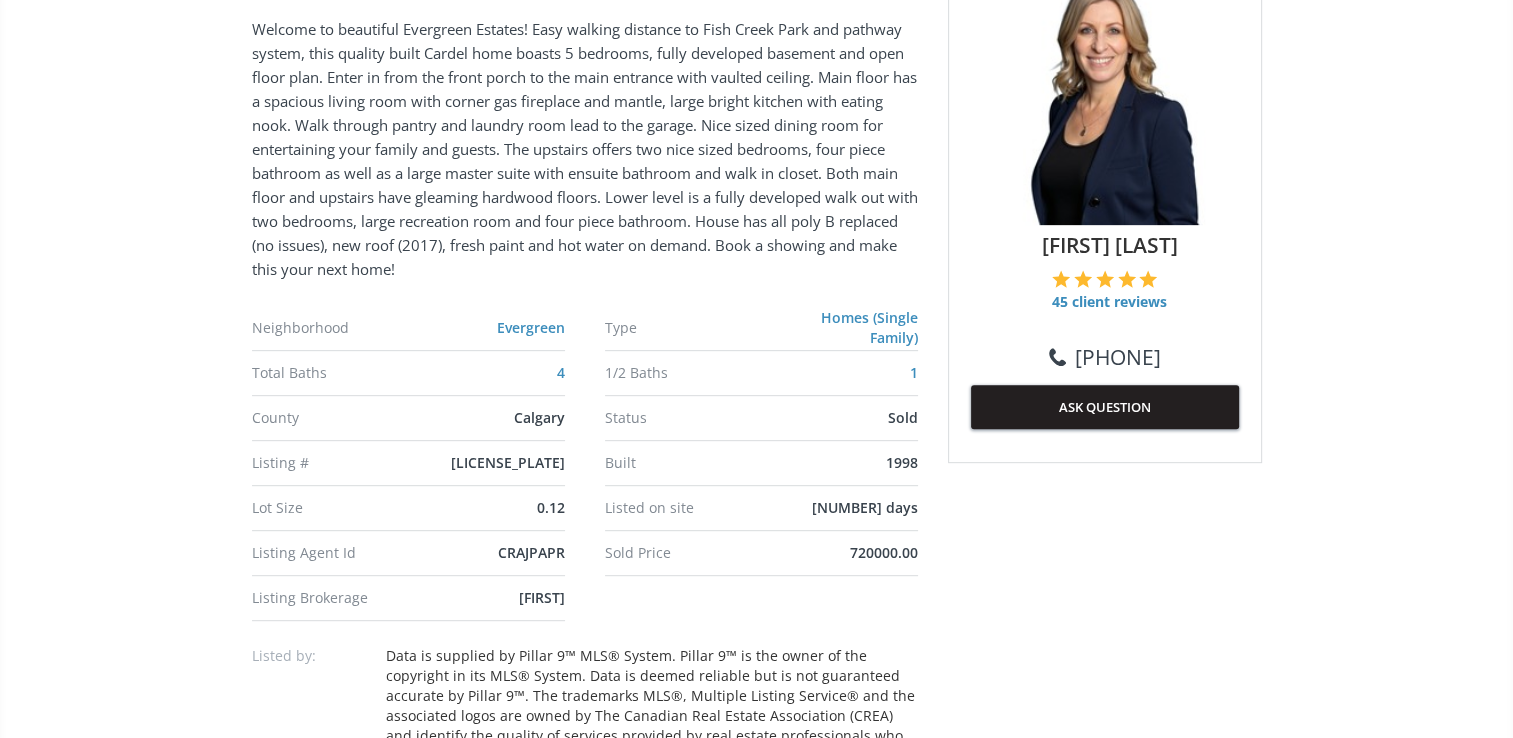 scroll, scrollTop: 400, scrollLeft: 0, axis: vertical 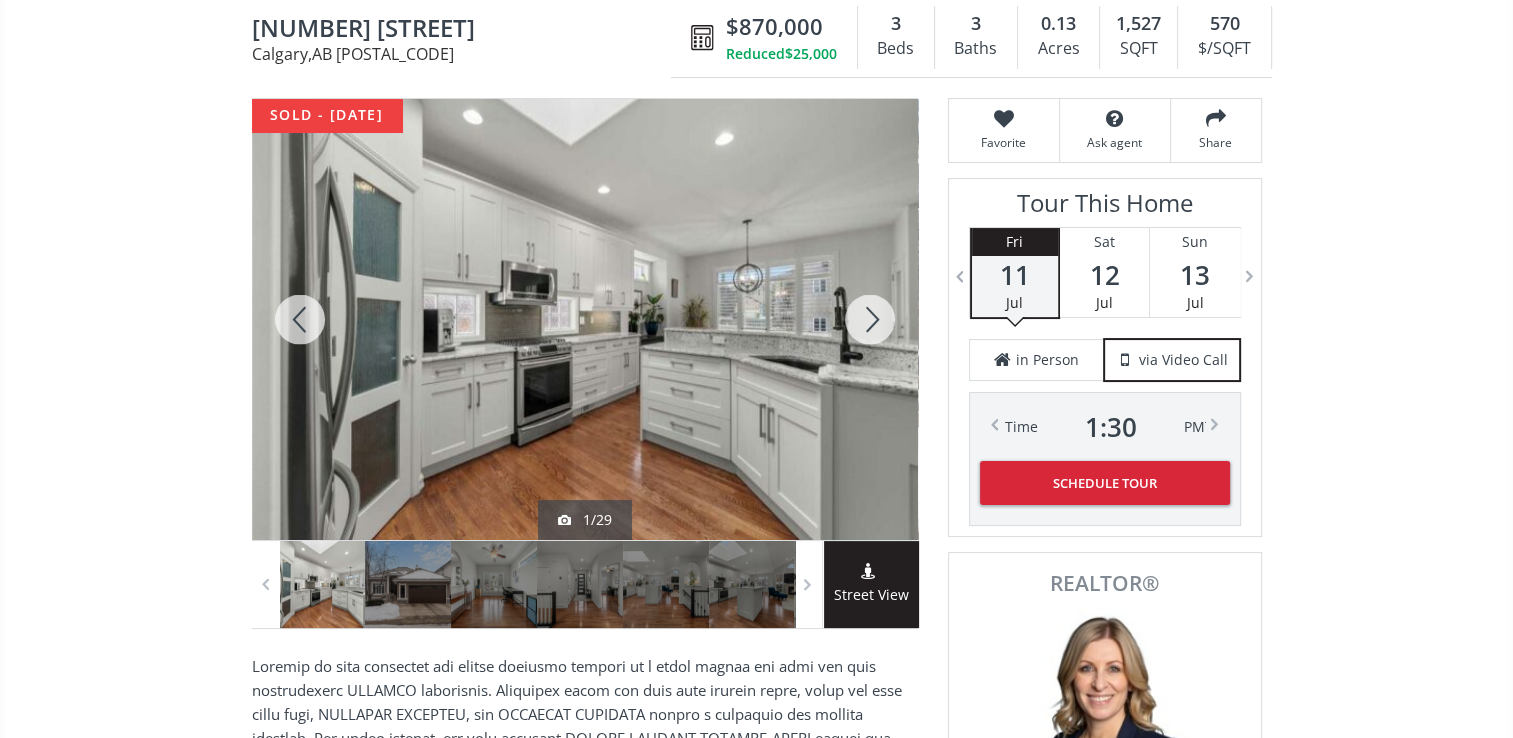 click at bounding box center [870, 319] 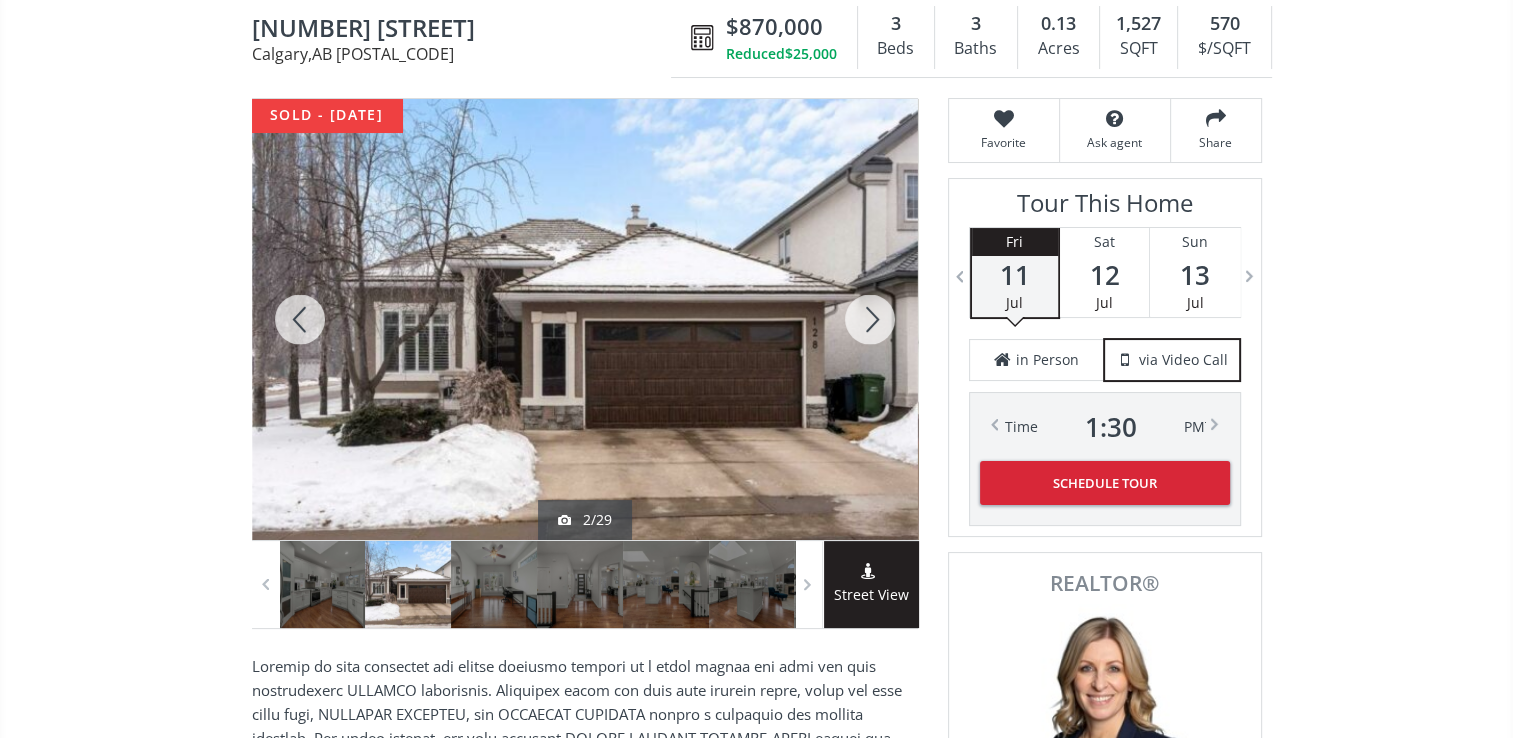 click at bounding box center [870, 319] 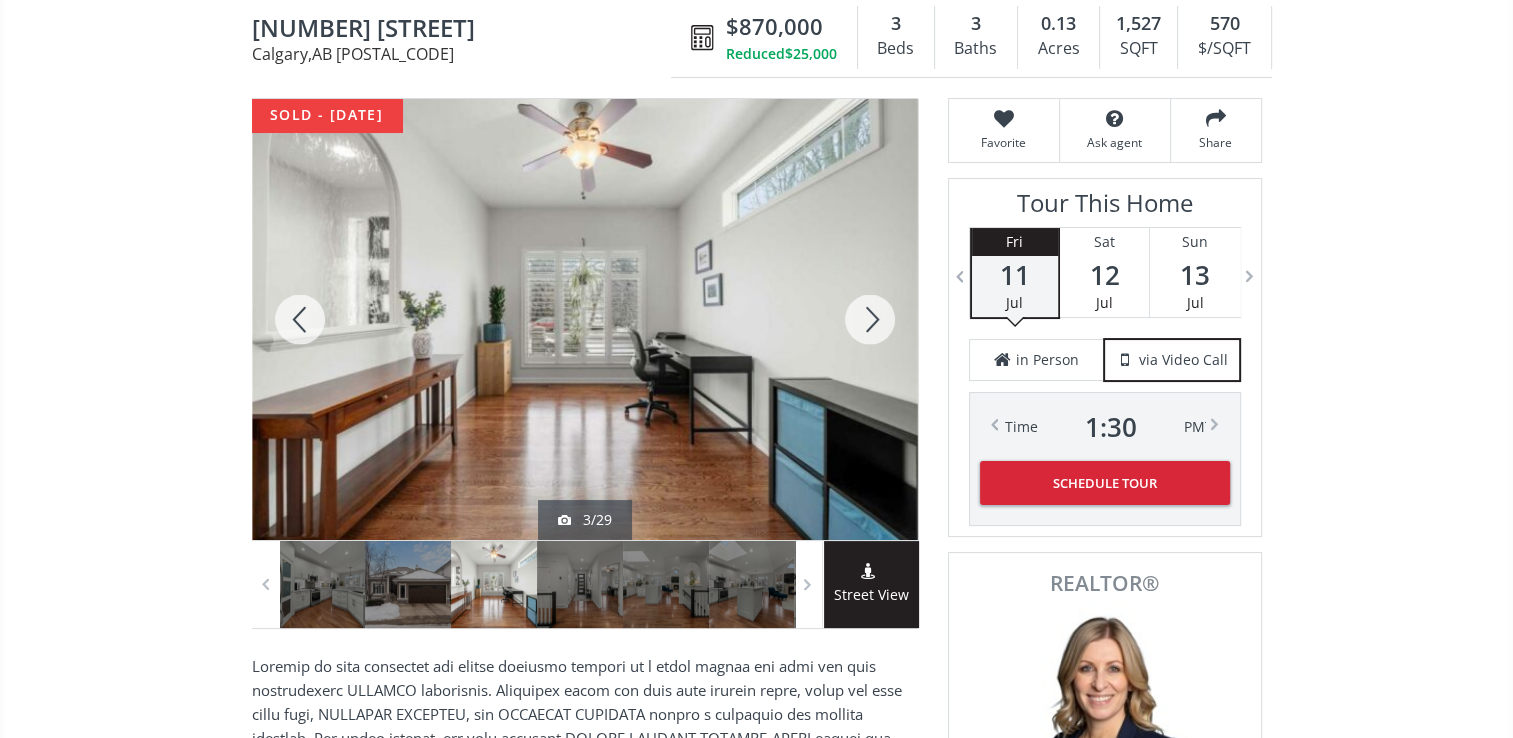 click at bounding box center (870, 319) 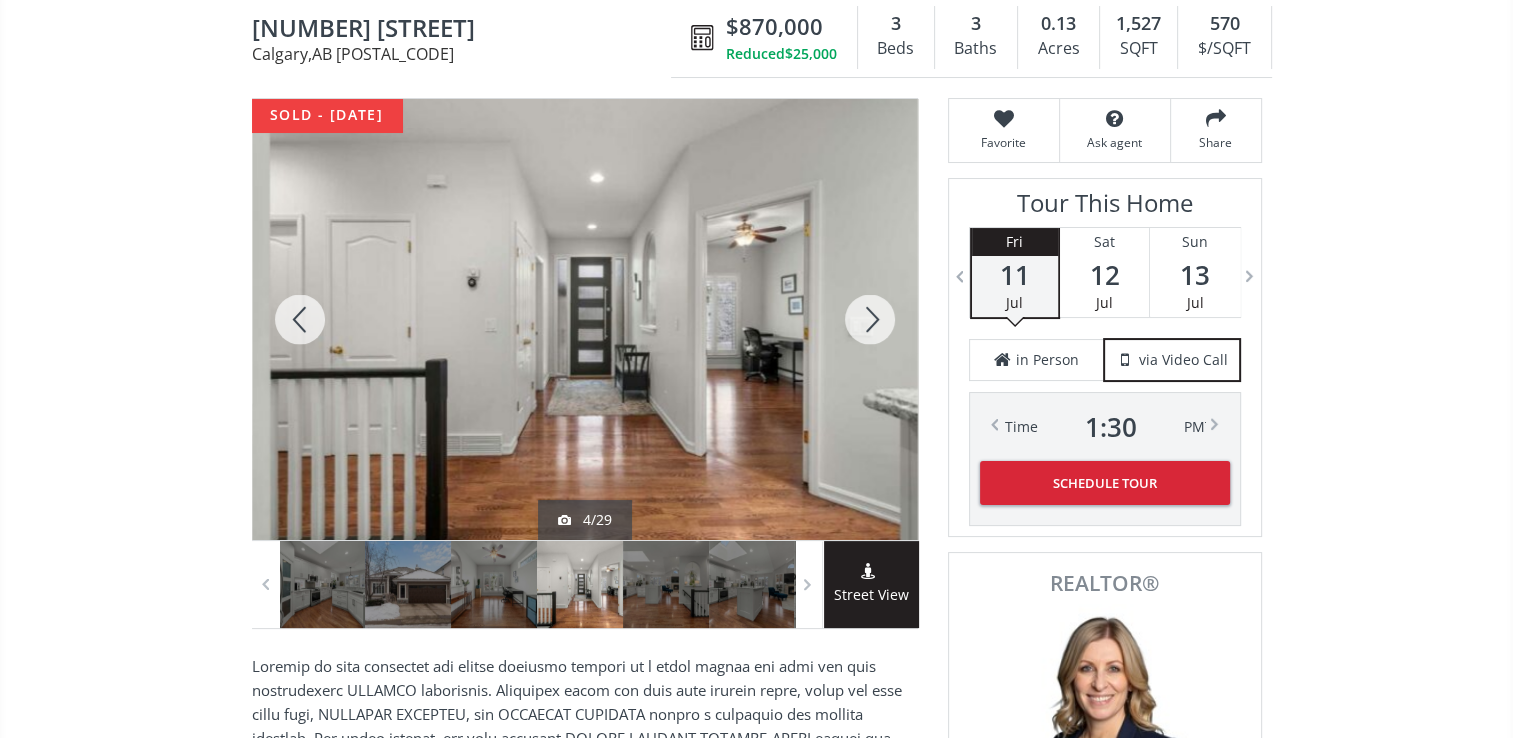click at bounding box center [870, 319] 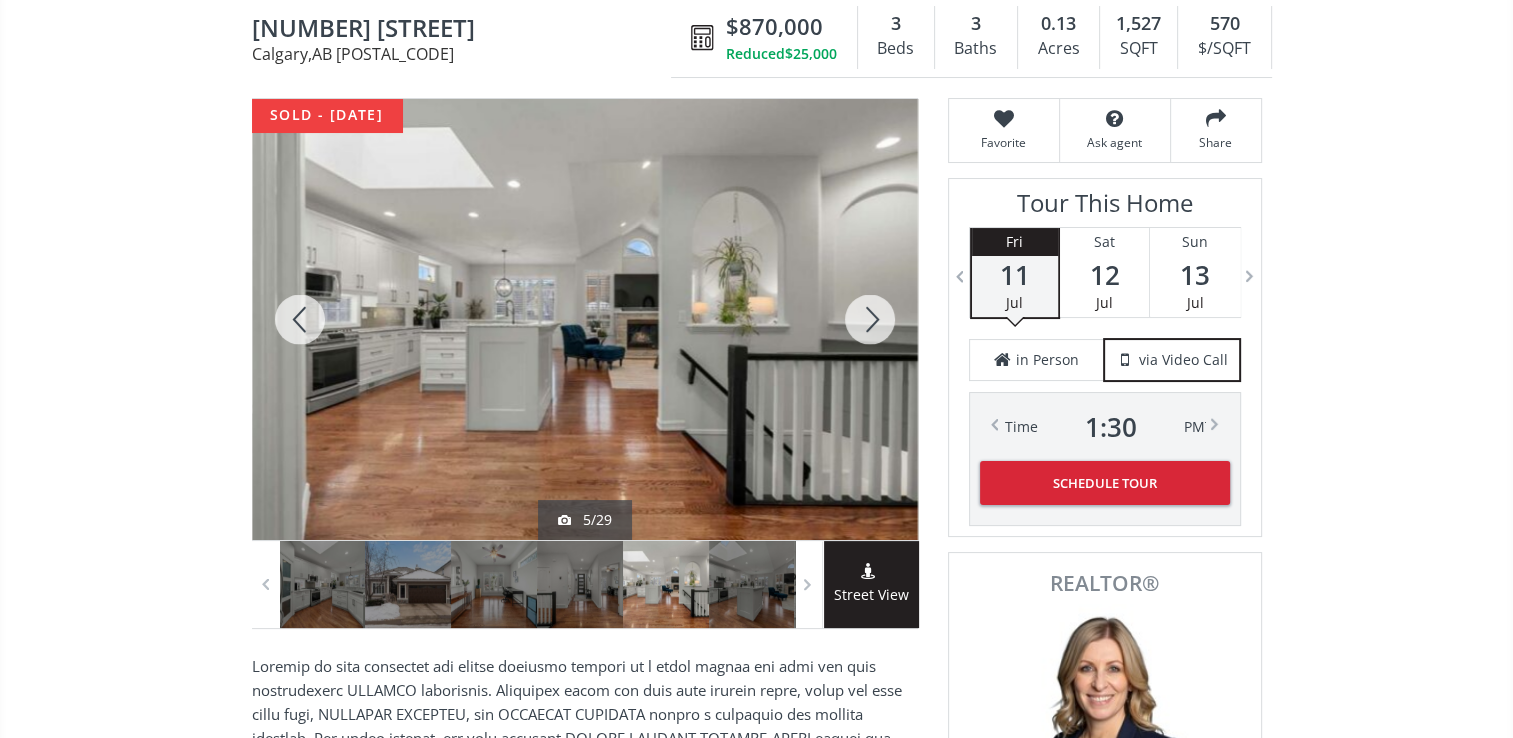 click at bounding box center [870, 319] 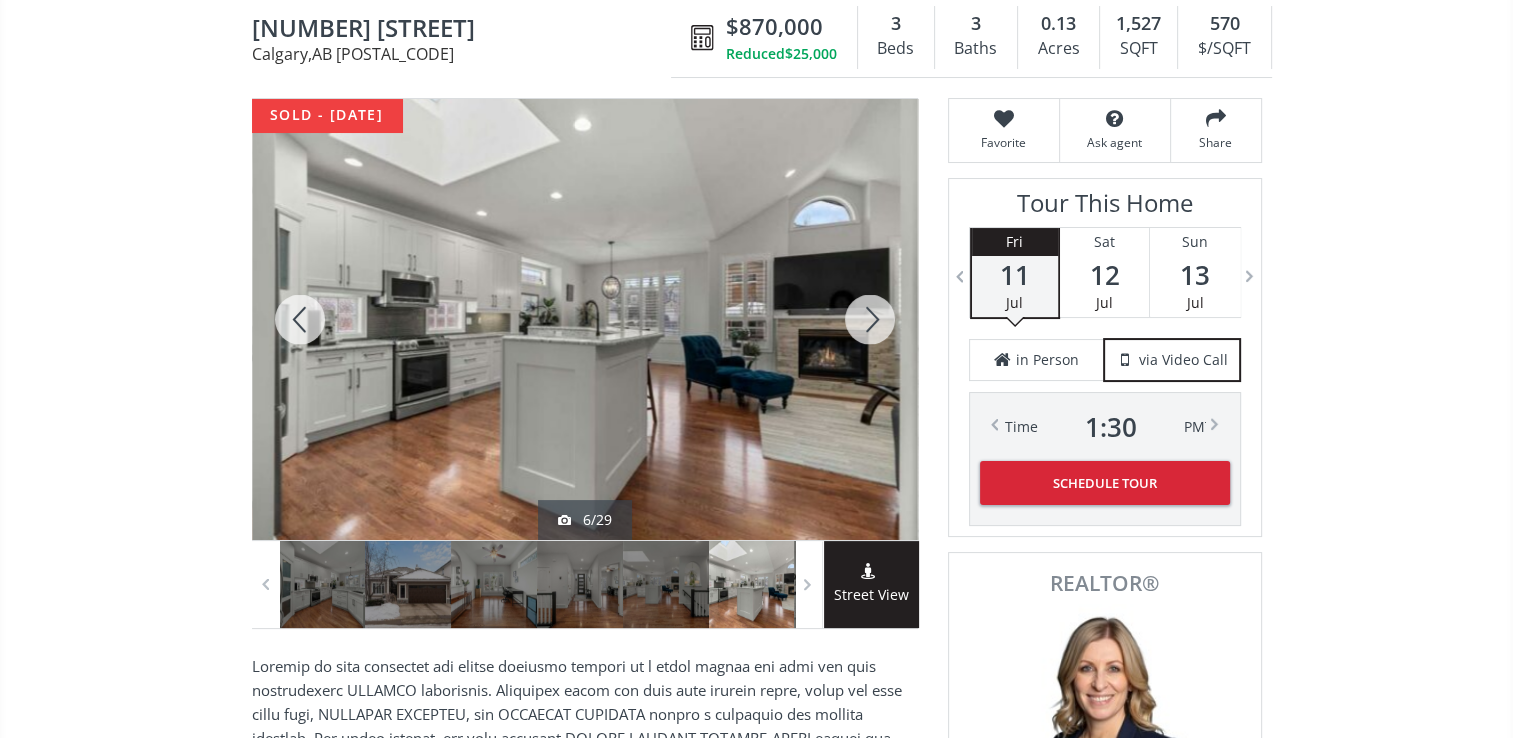 click at bounding box center [870, 319] 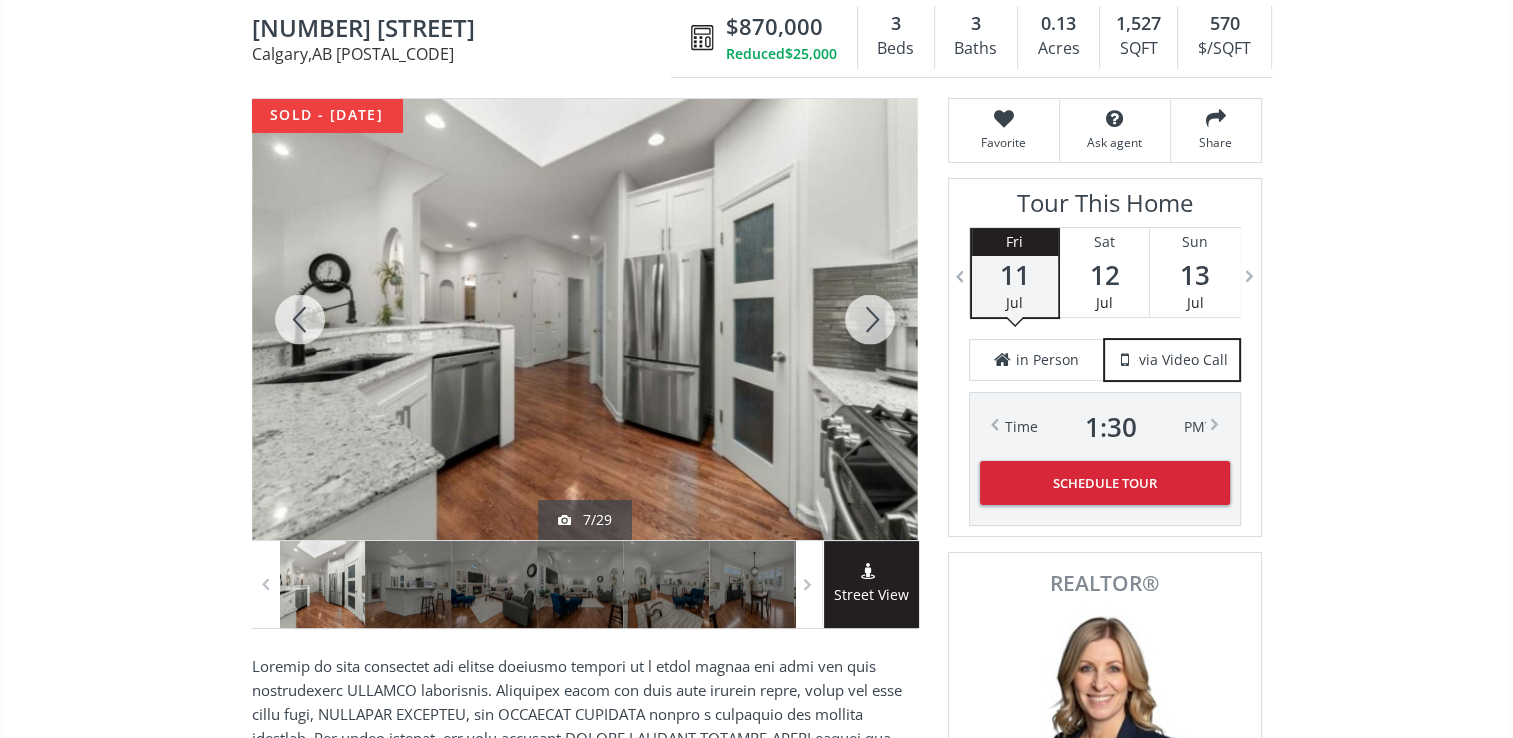 click at bounding box center [870, 319] 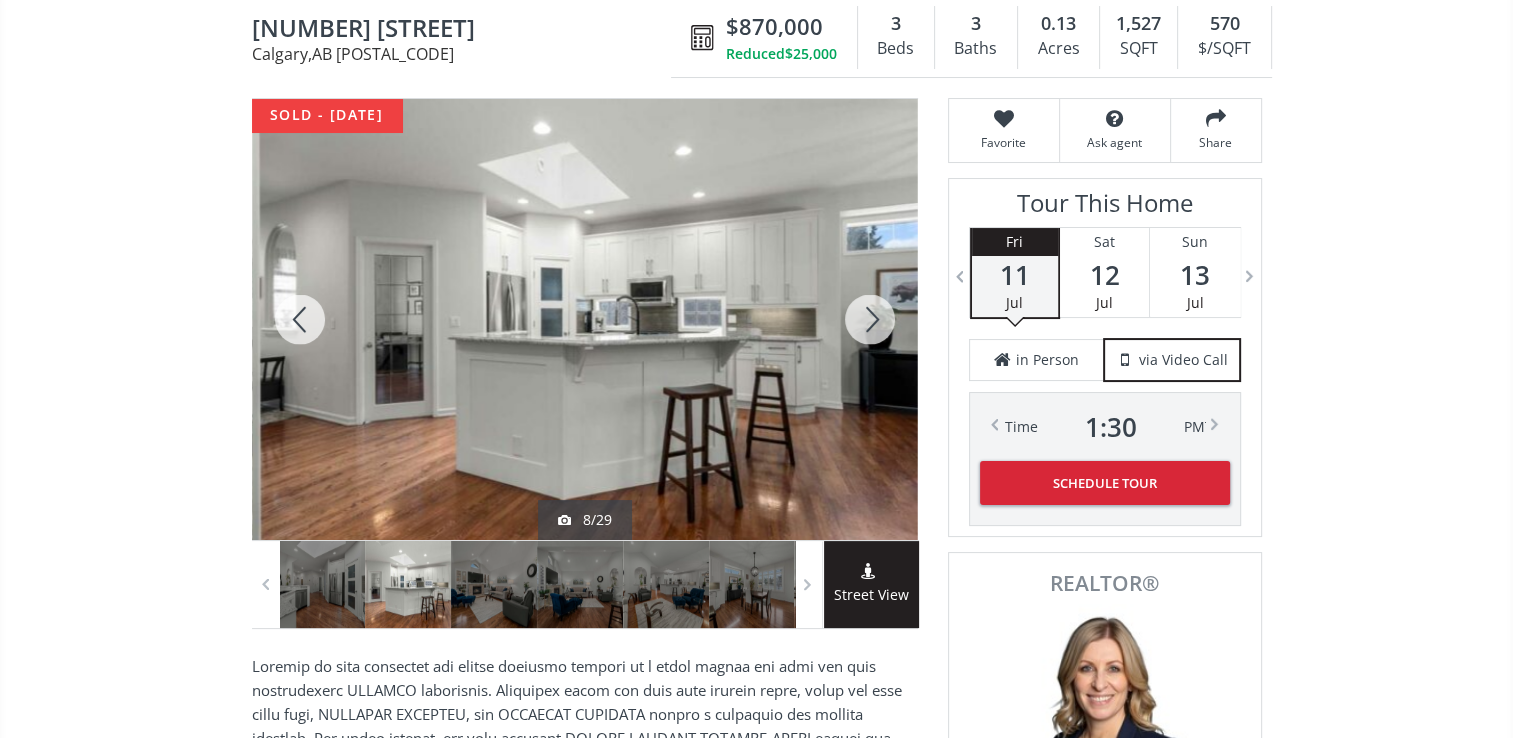 click at bounding box center [870, 319] 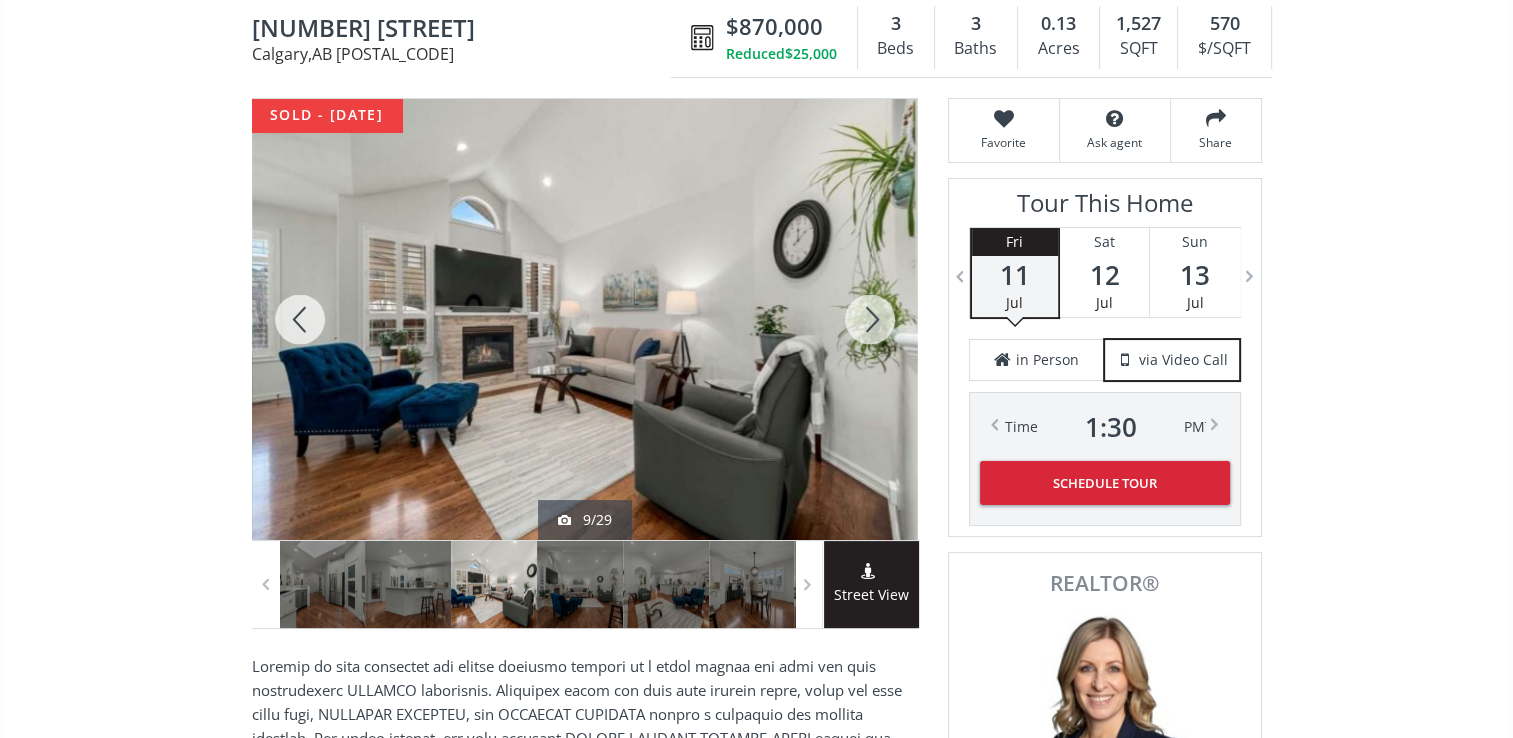 click at bounding box center [870, 319] 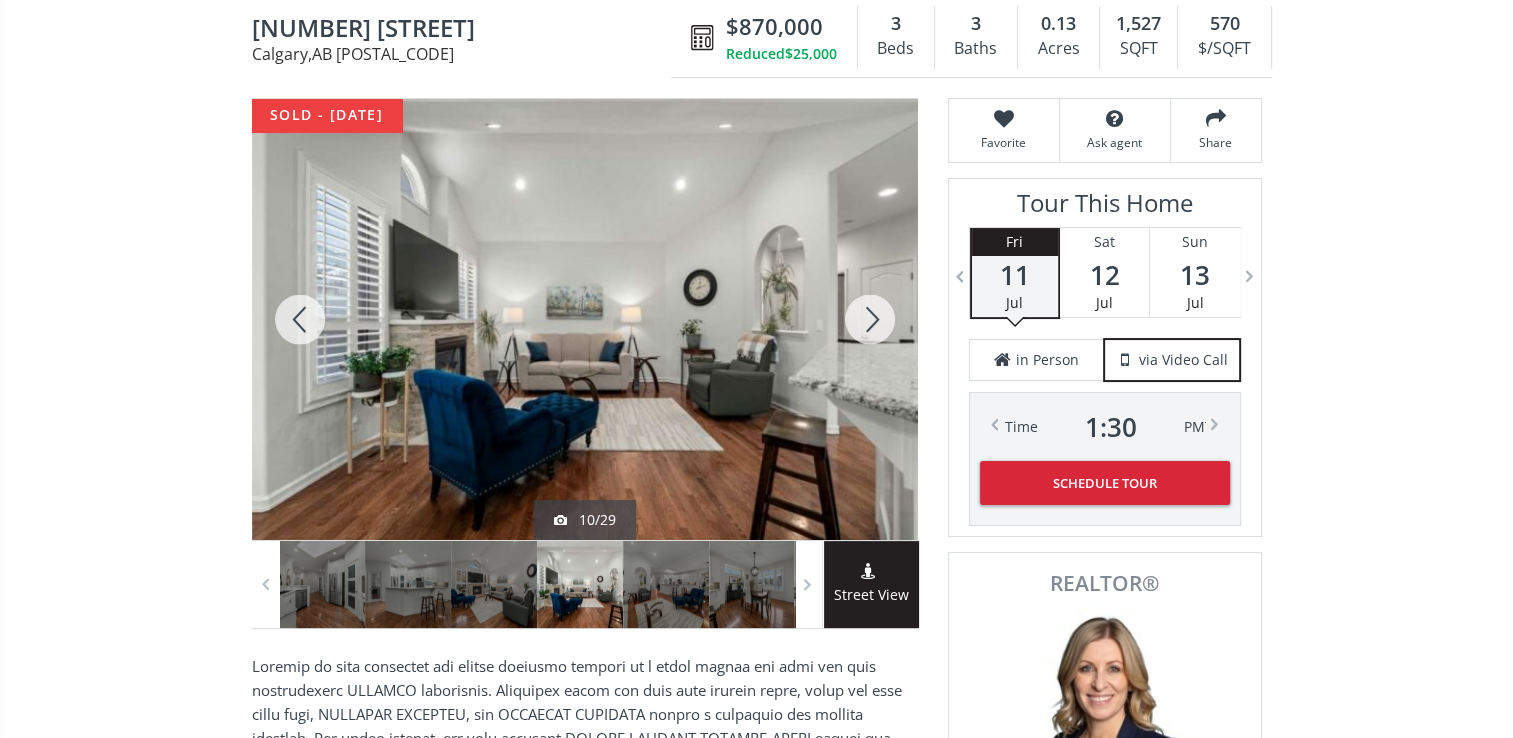 click at bounding box center (870, 319) 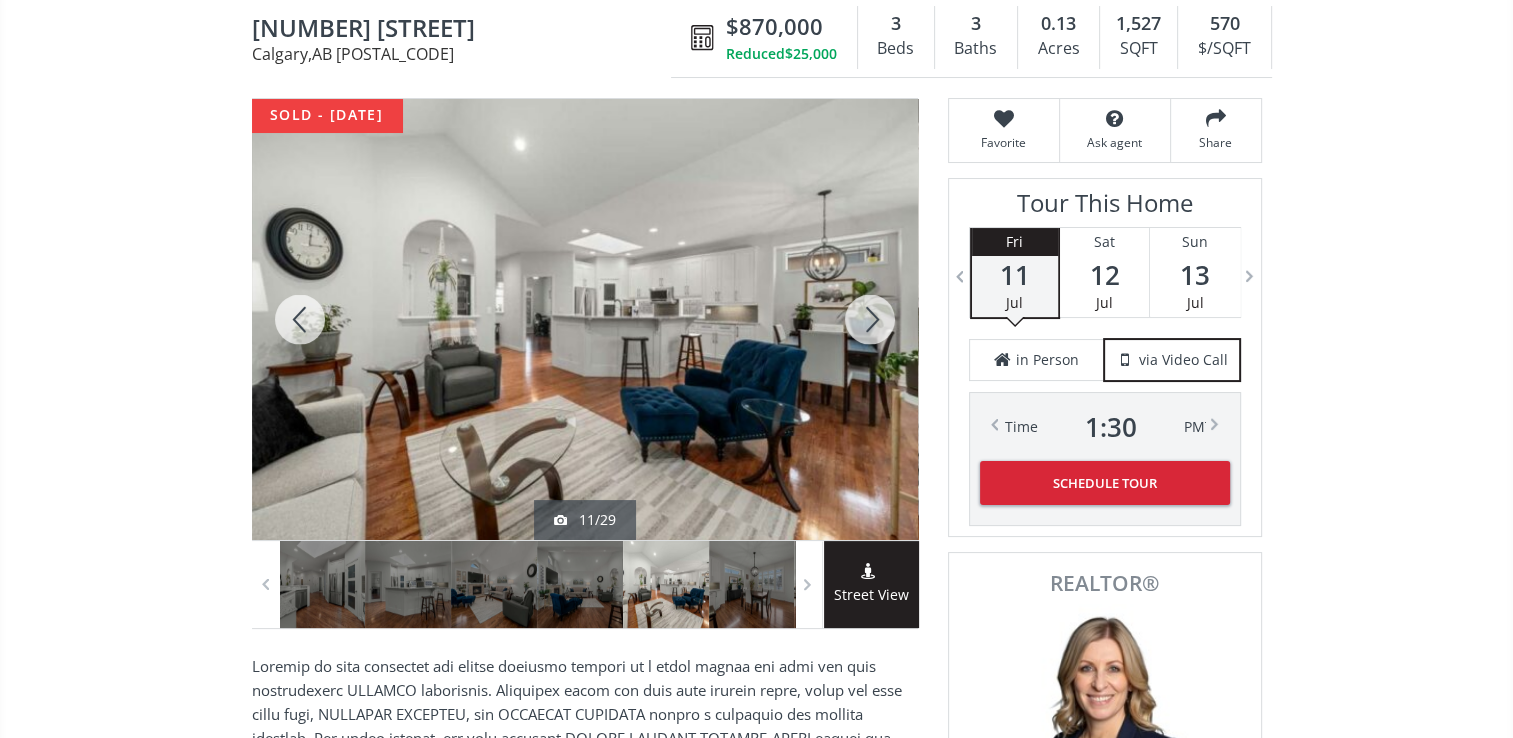 click at bounding box center [870, 319] 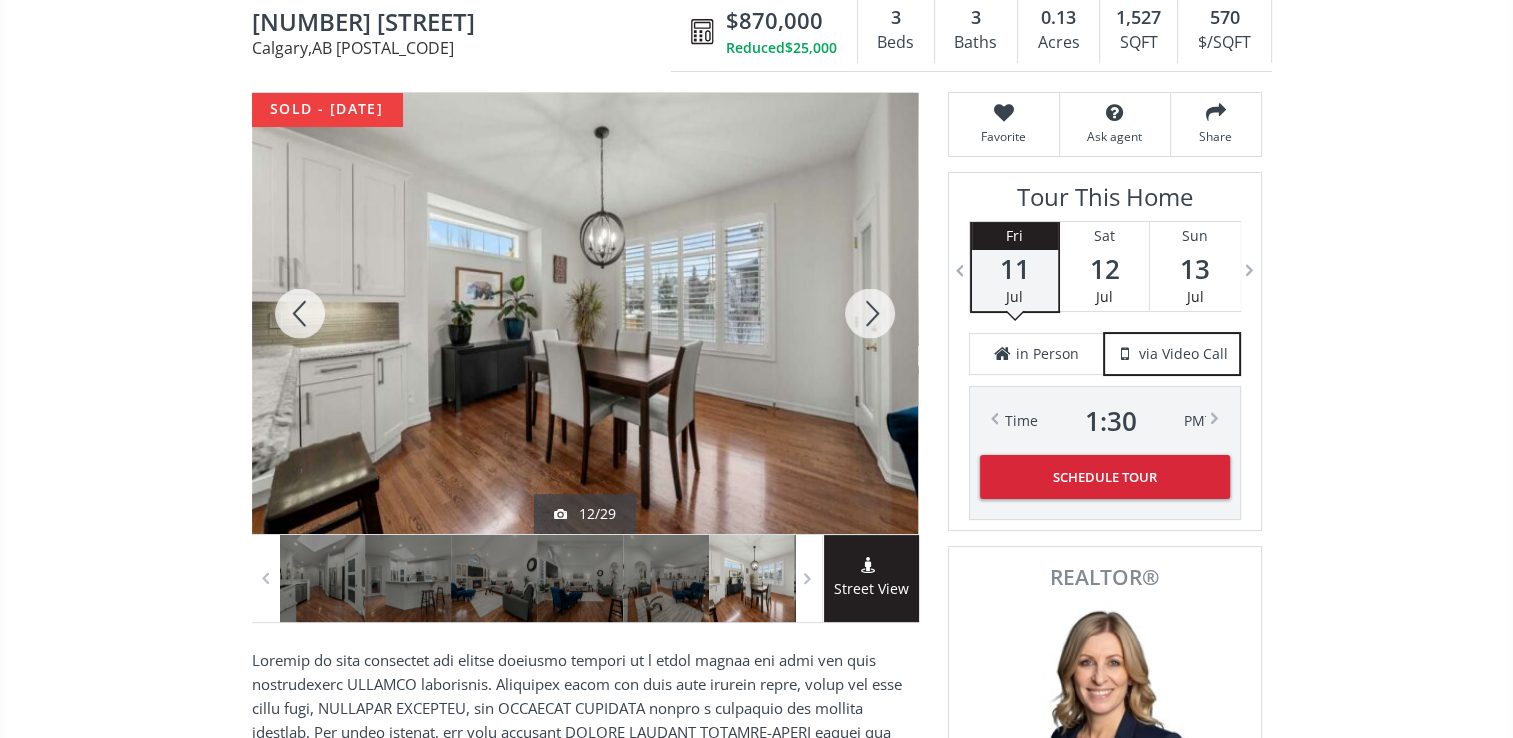 scroll, scrollTop: 200, scrollLeft: 0, axis: vertical 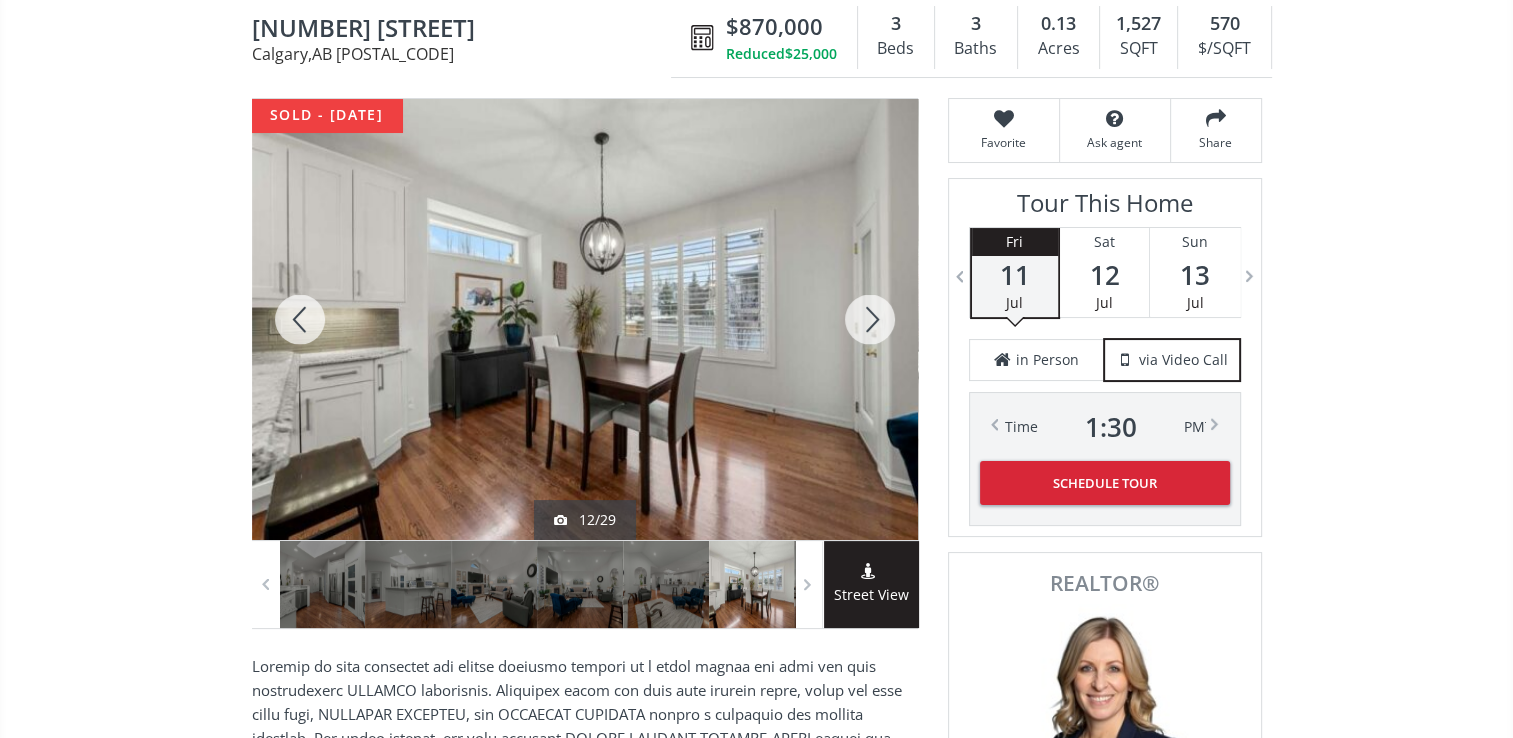 click at bounding box center [870, 319] 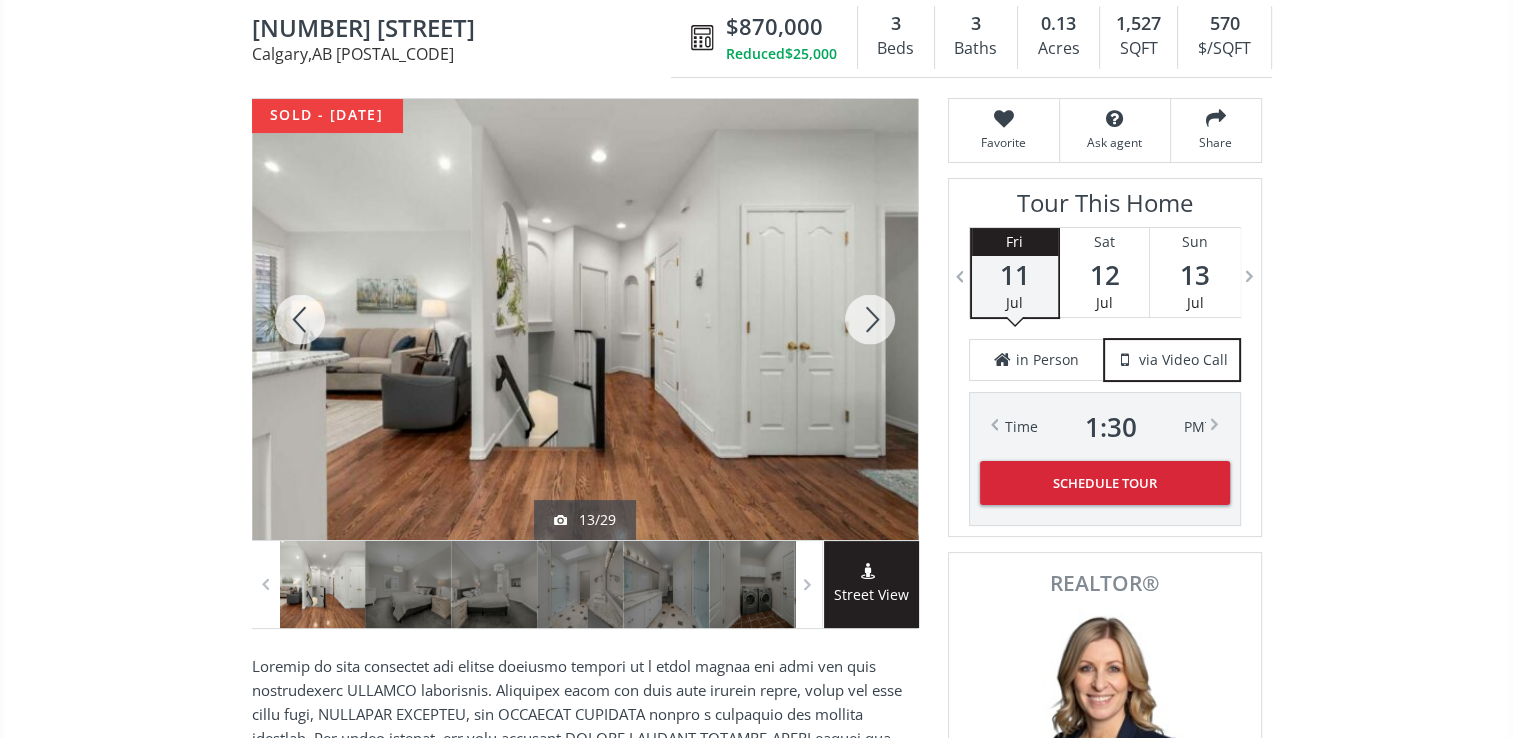 click at bounding box center [870, 319] 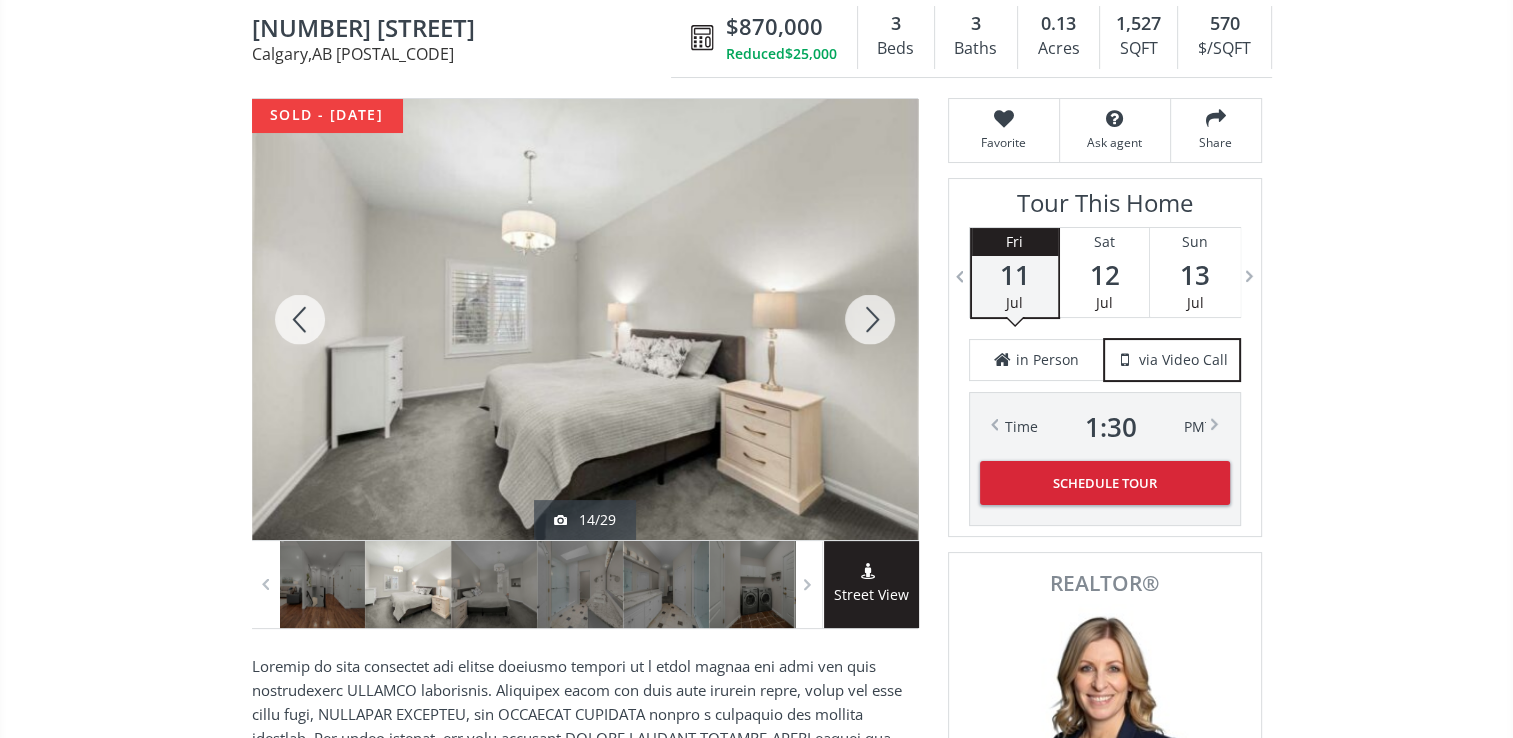 click at bounding box center [870, 319] 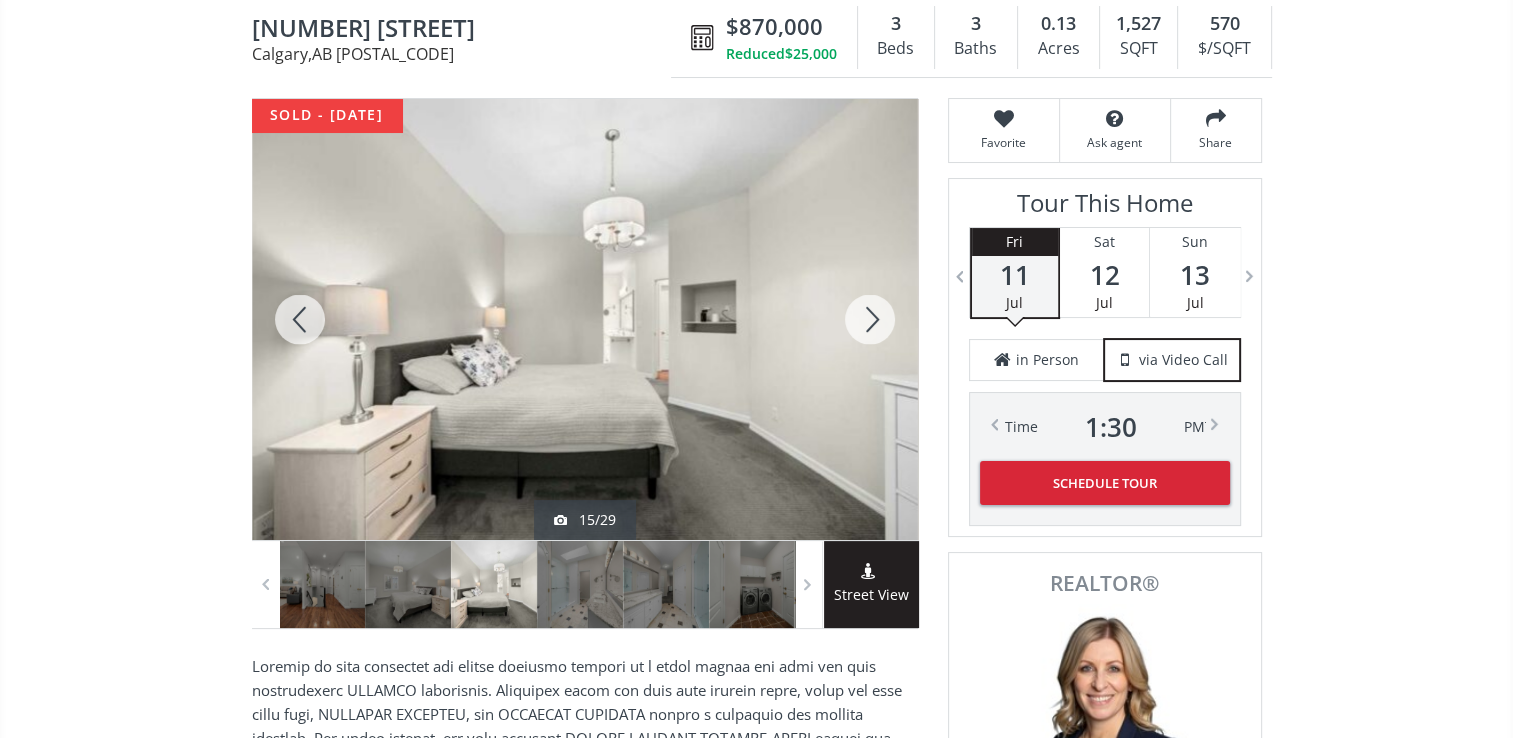 click at bounding box center [870, 319] 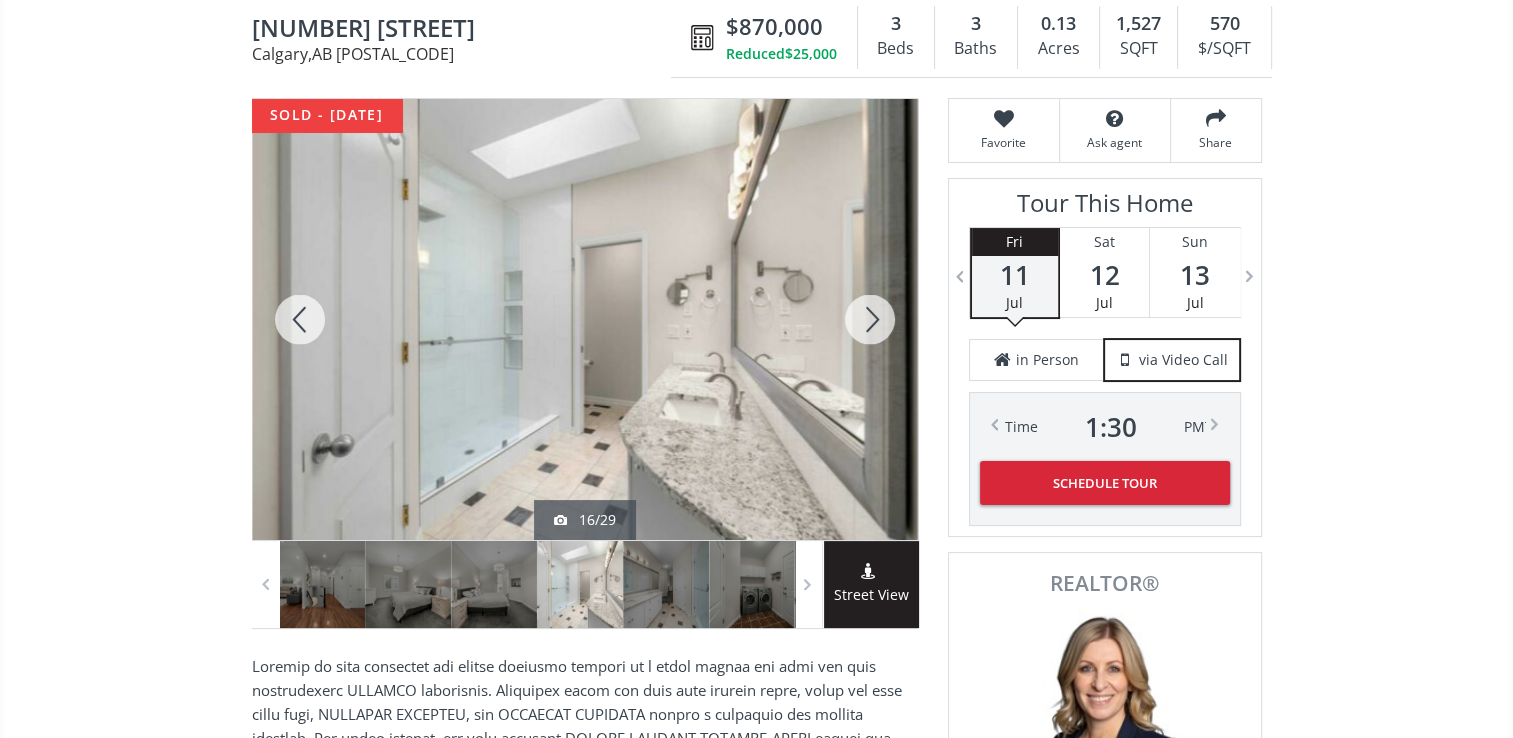 click at bounding box center [870, 319] 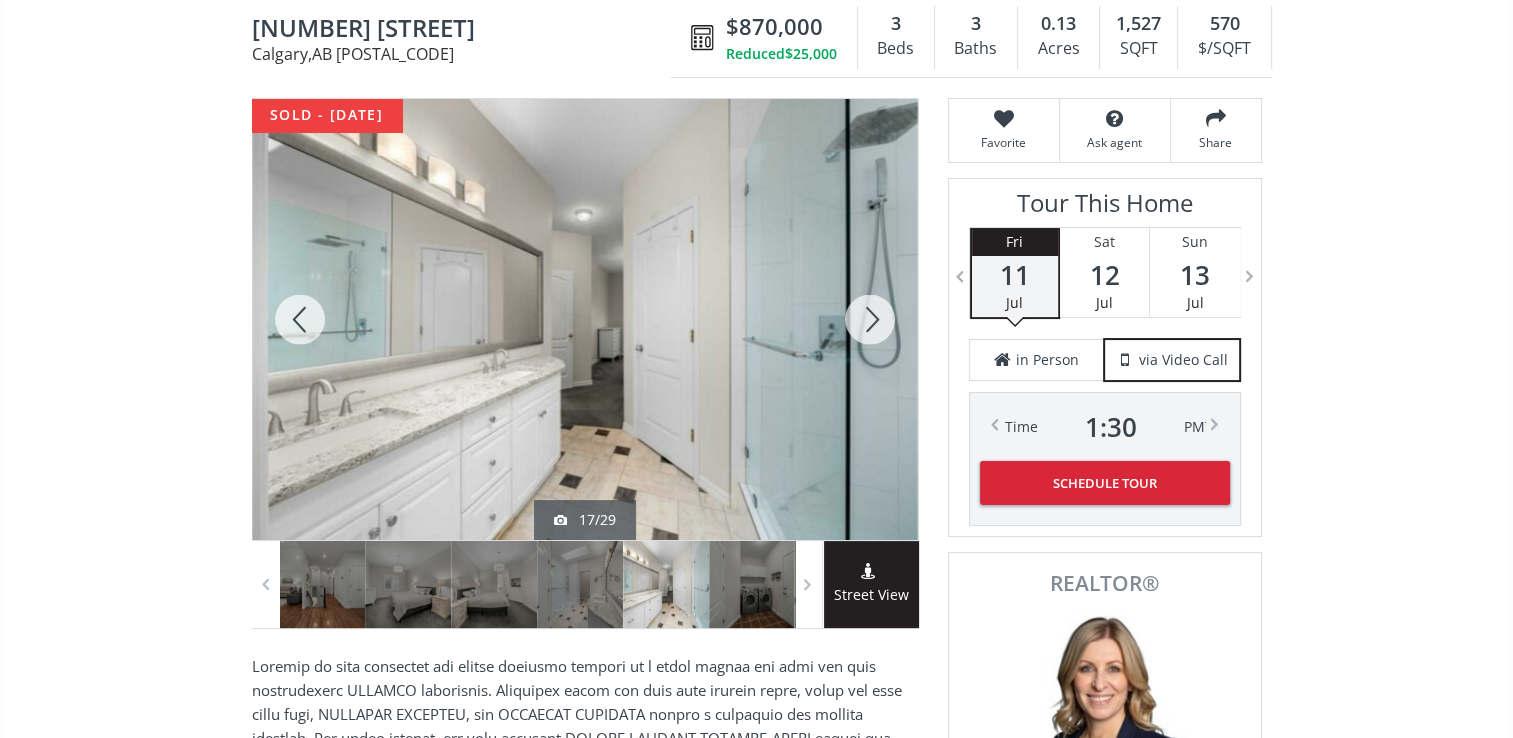click at bounding box center (870, 319) 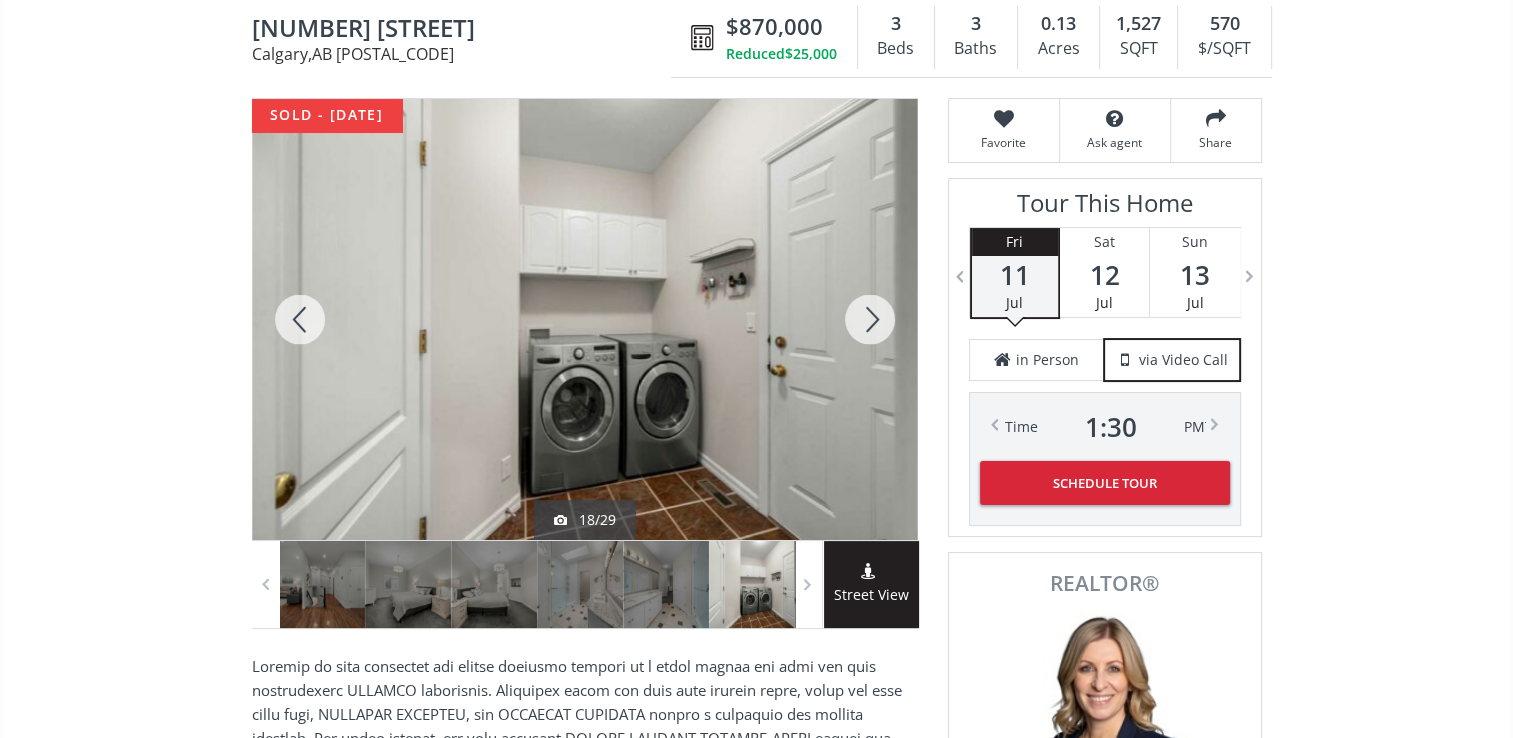 click at bounding box center (300, 319) 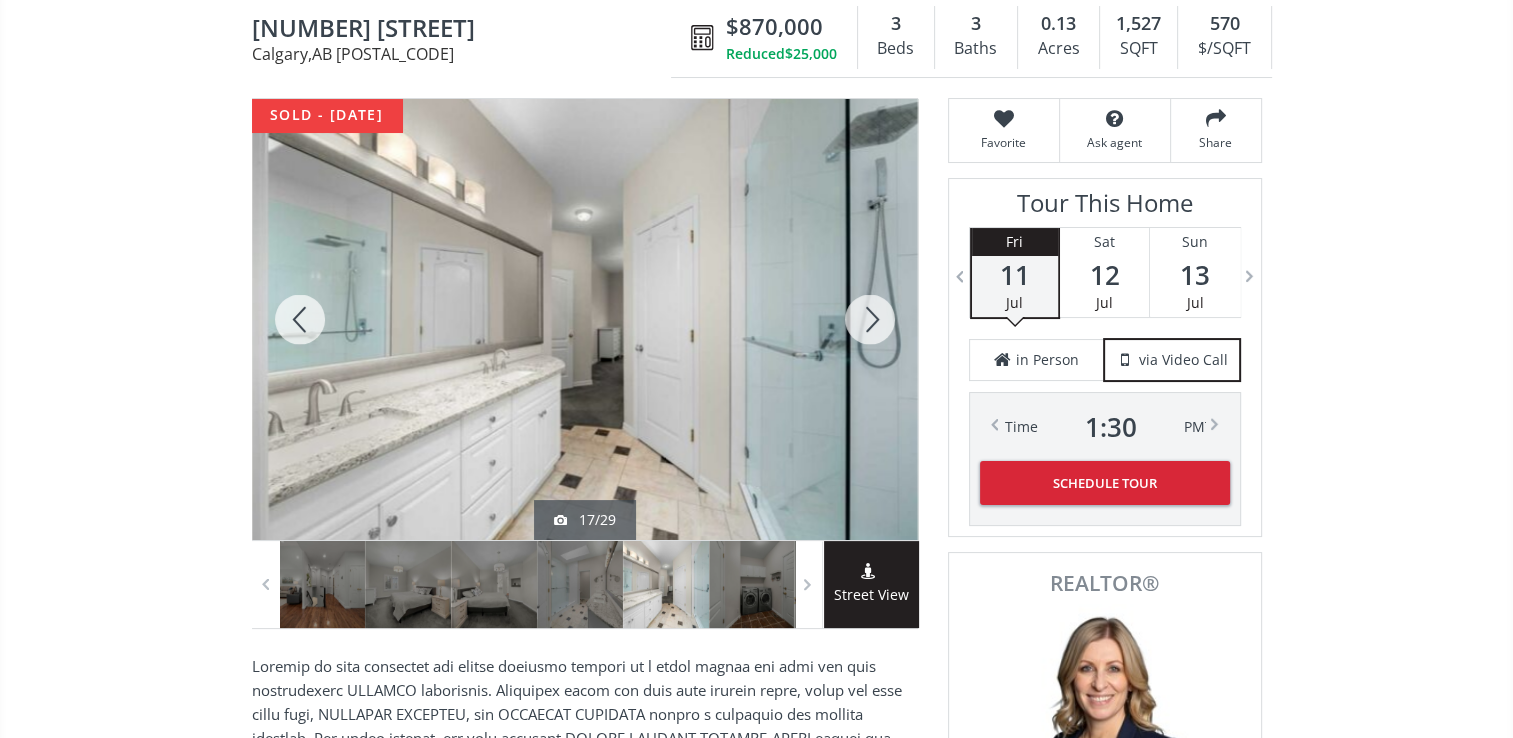click at bounding box center (300, 319) 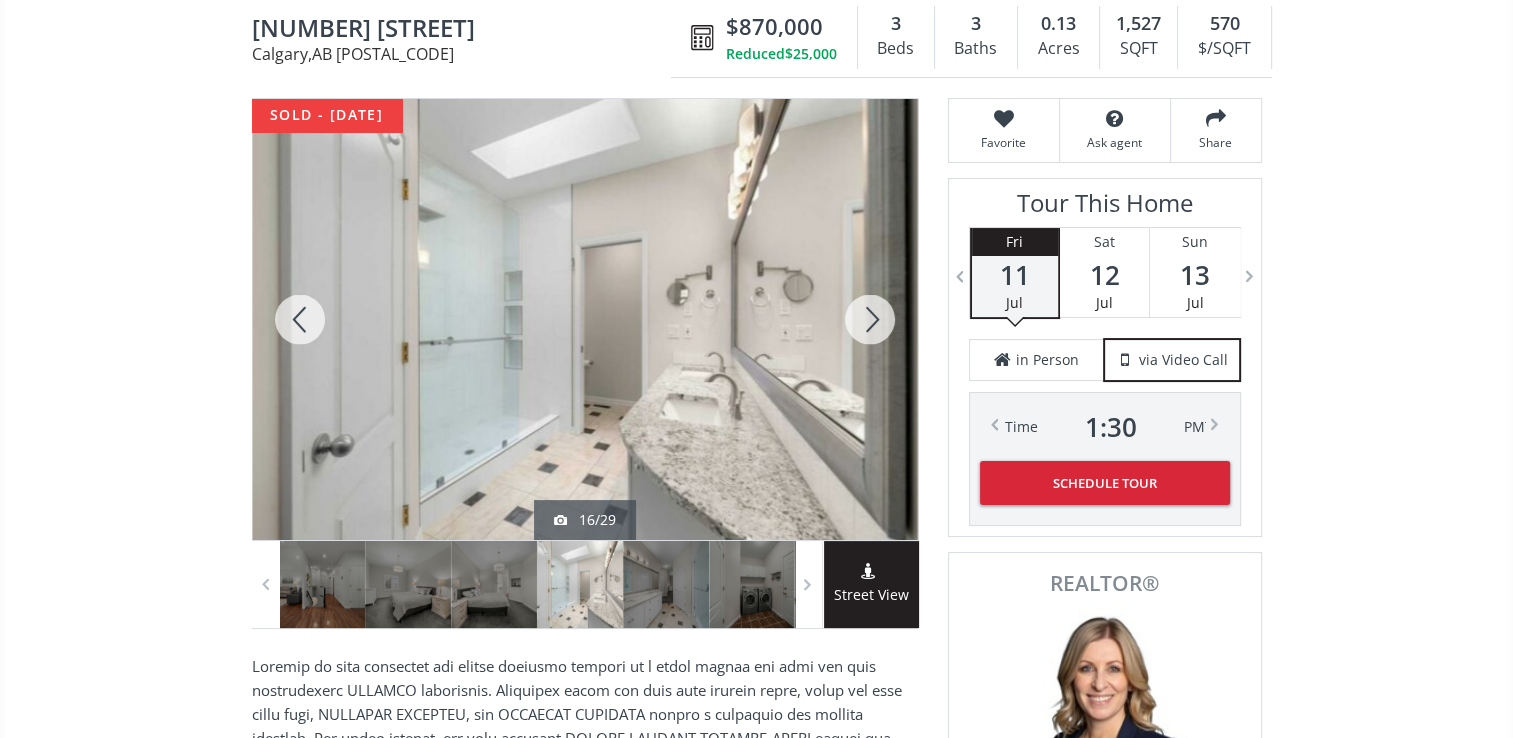 click at bounding box center [300, 319] 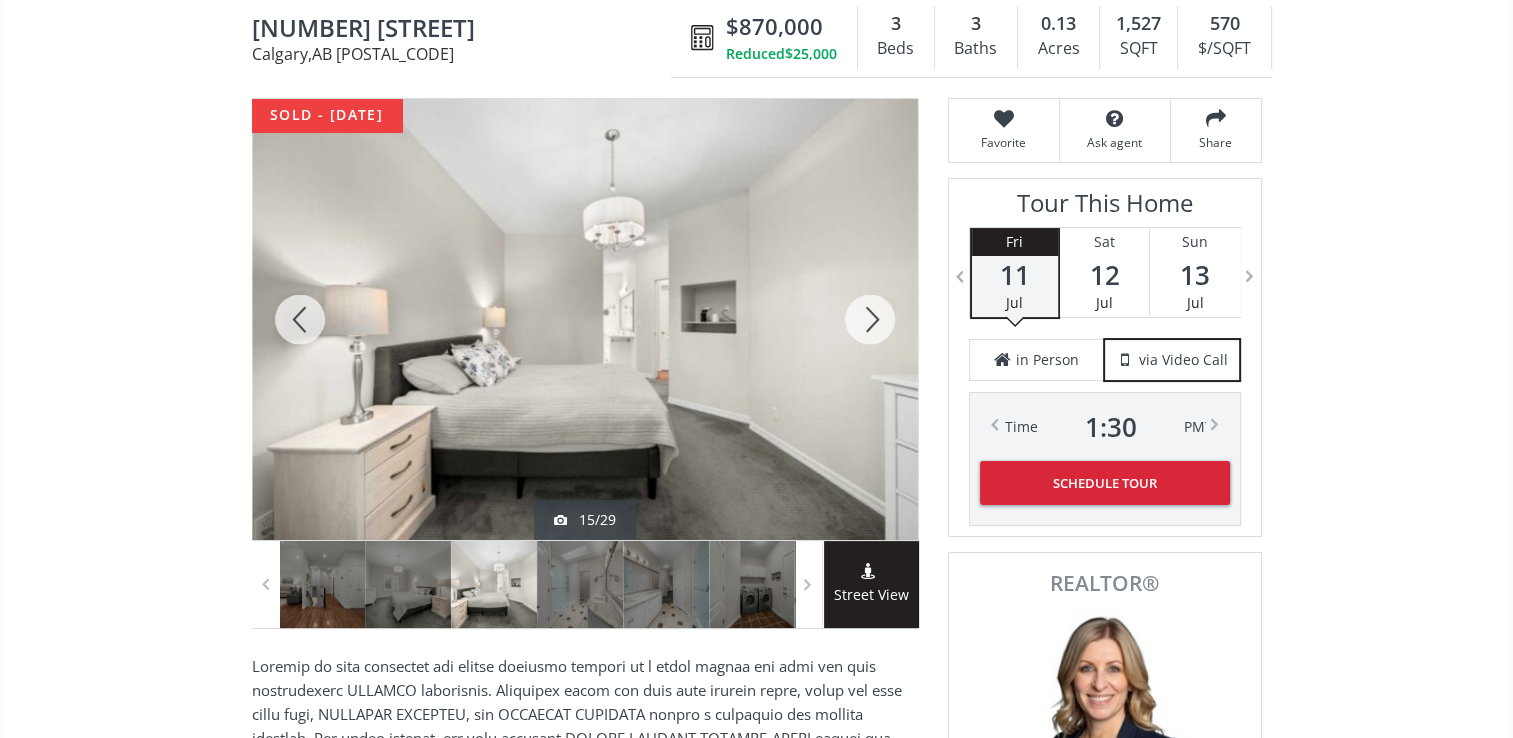 click at bounding box center [870, 319] 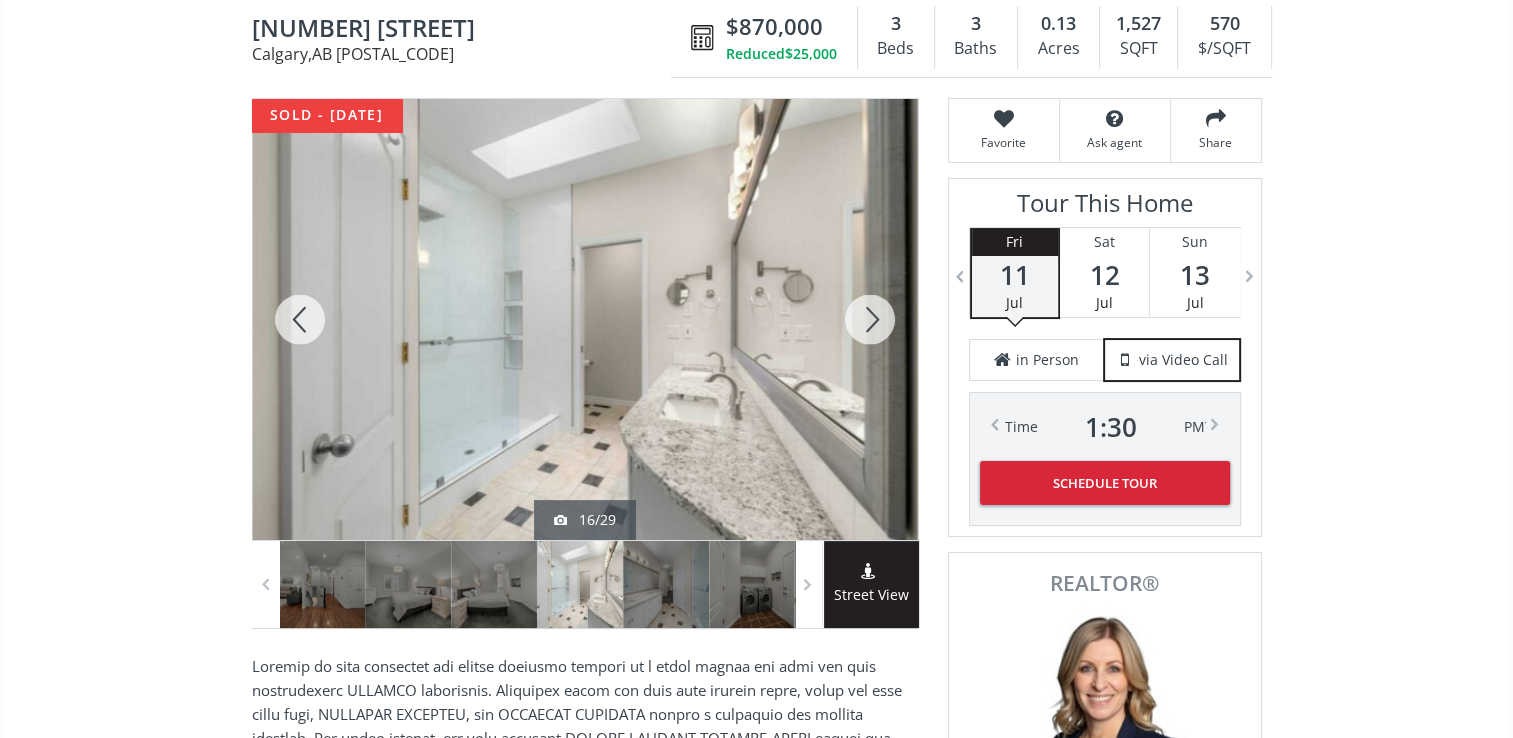 click at bounding box center (870, 319) 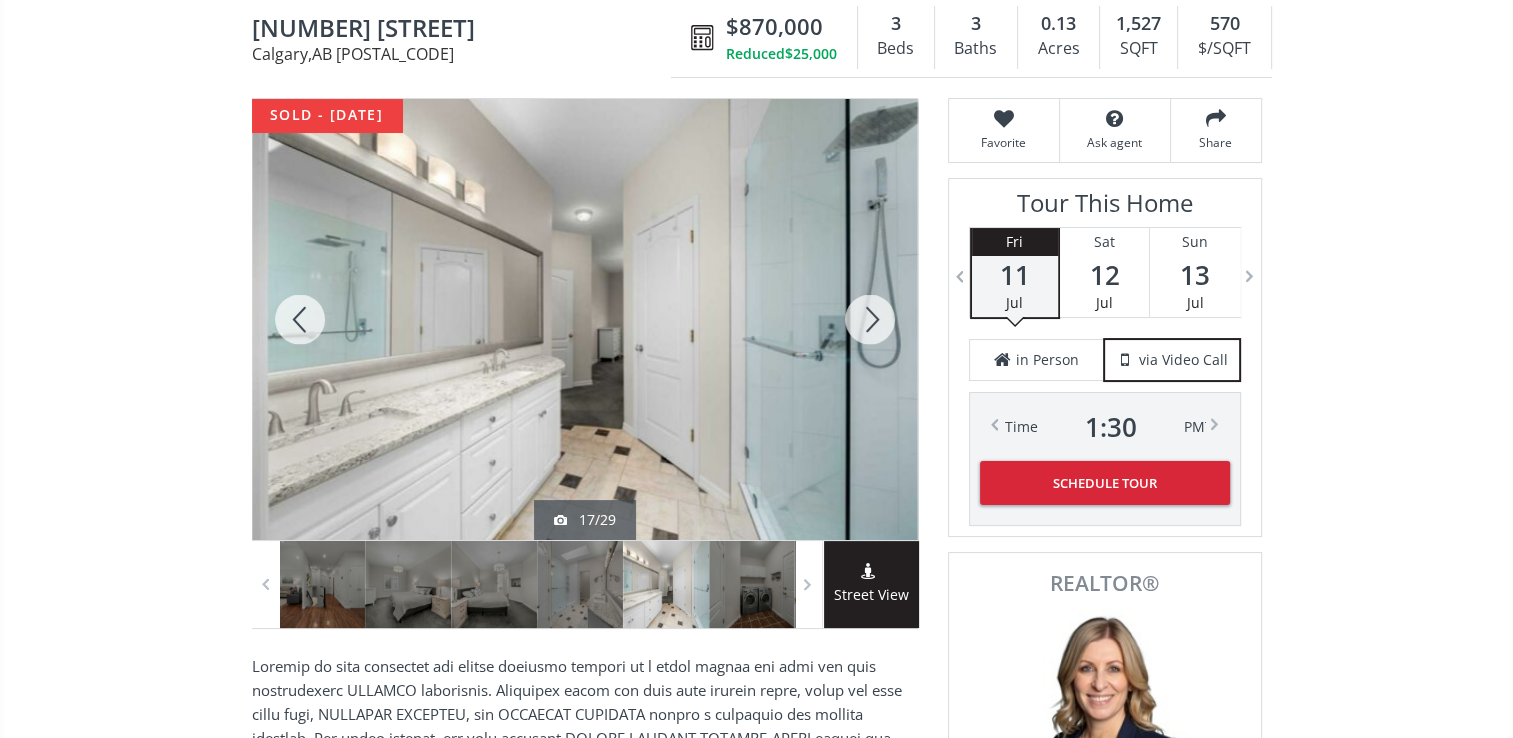 click at bounding box center (870, 319) 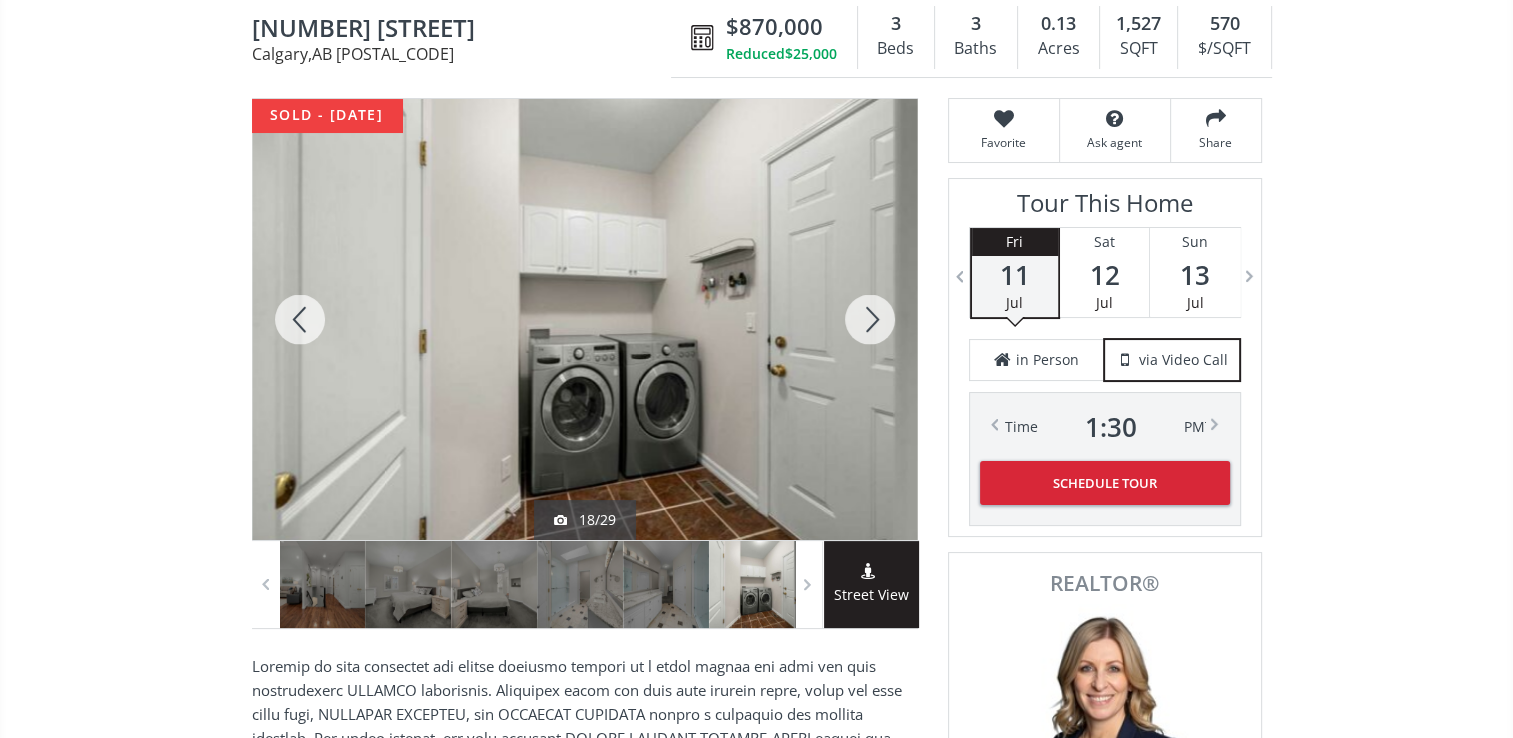 click at bounding box center [870, 319] 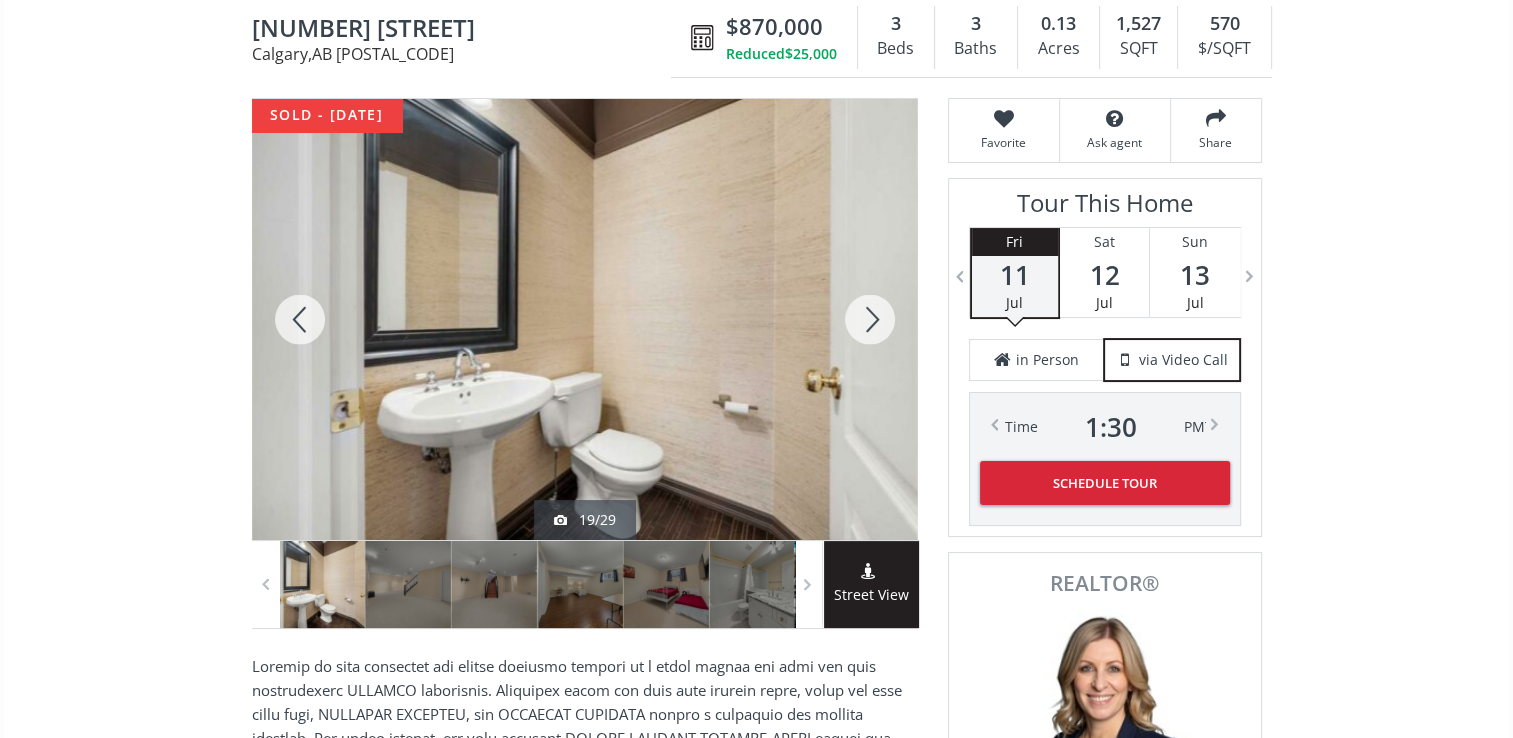 click at bounding box center [870, 319] 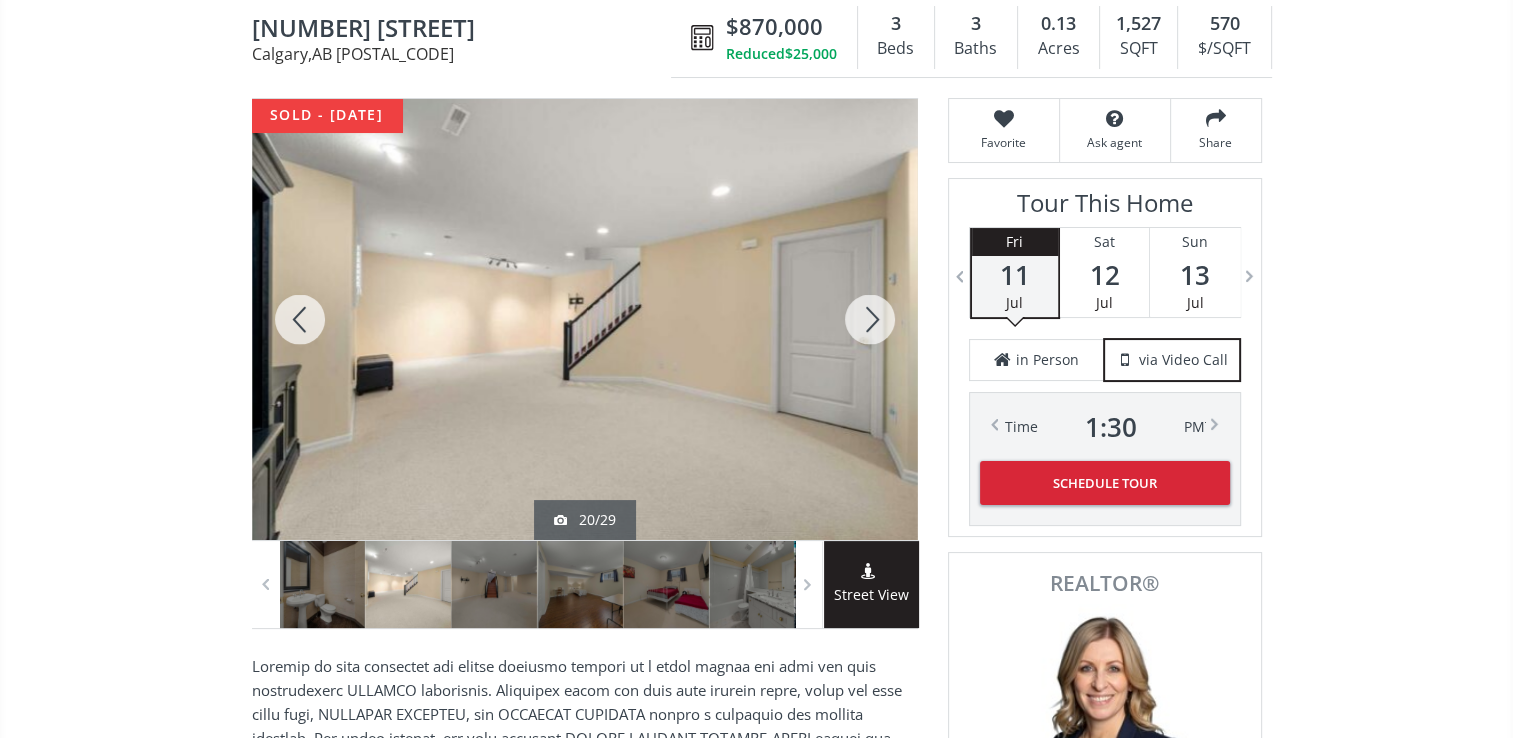 click at bounding box center (870, 319) 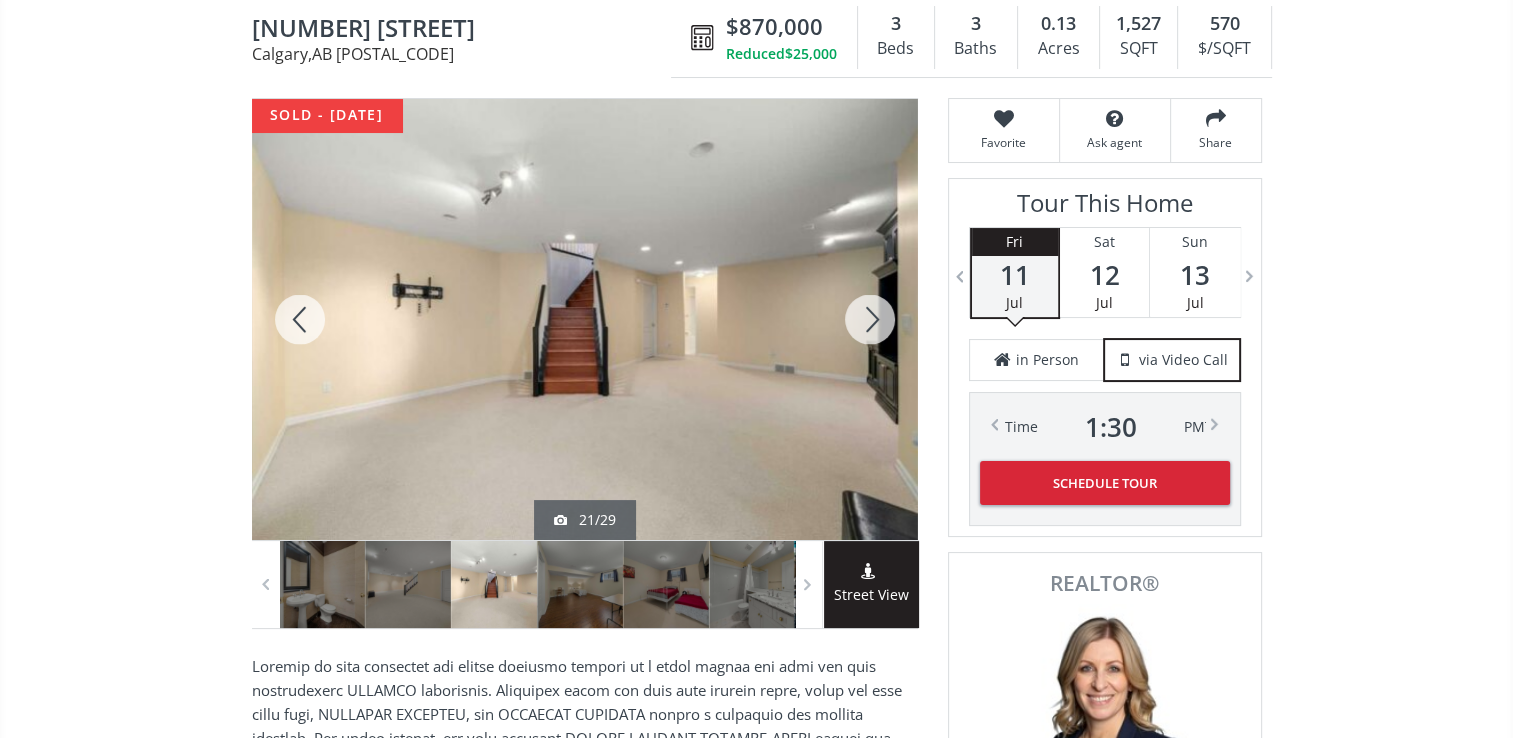 click at bounding box center [870, 319] 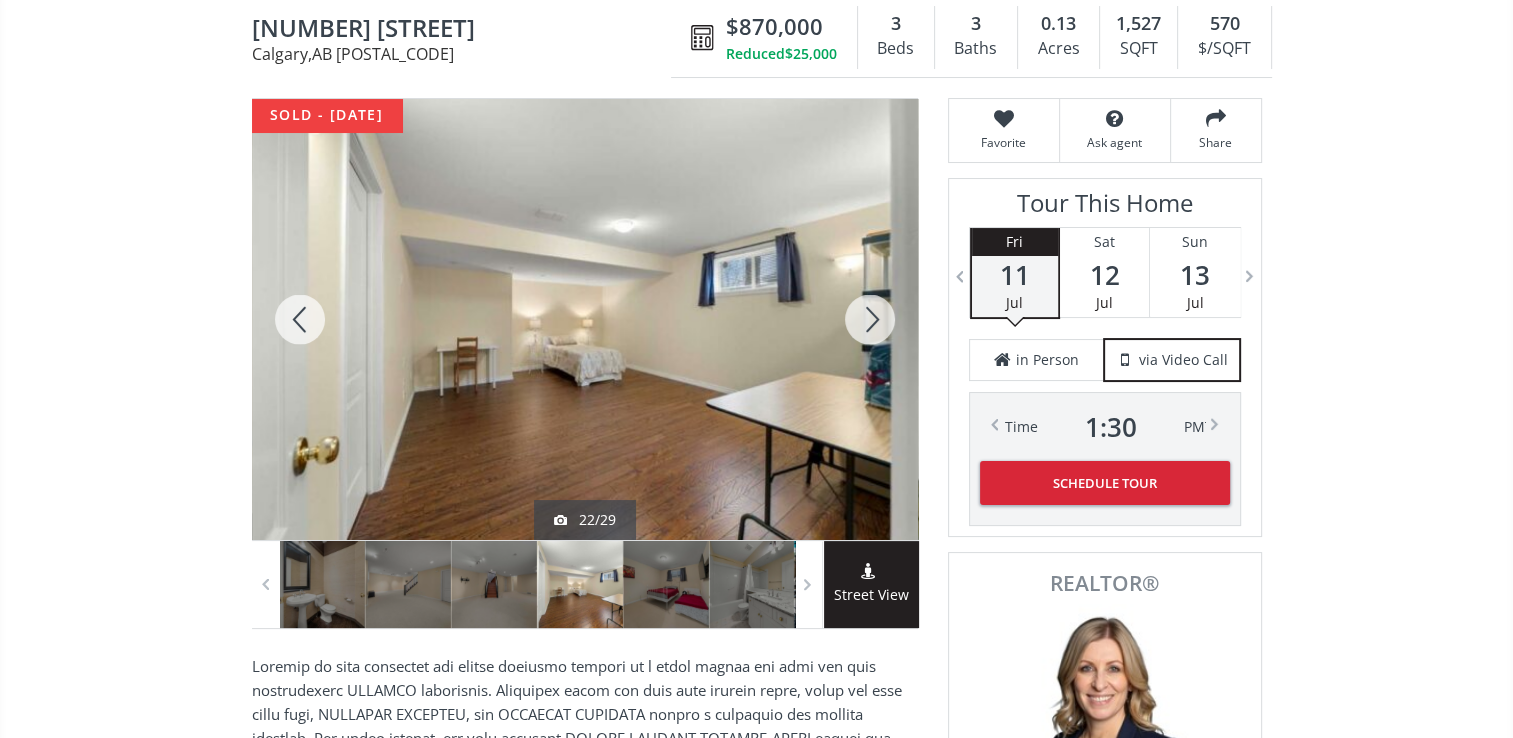 click at bounding box center (870, 319) 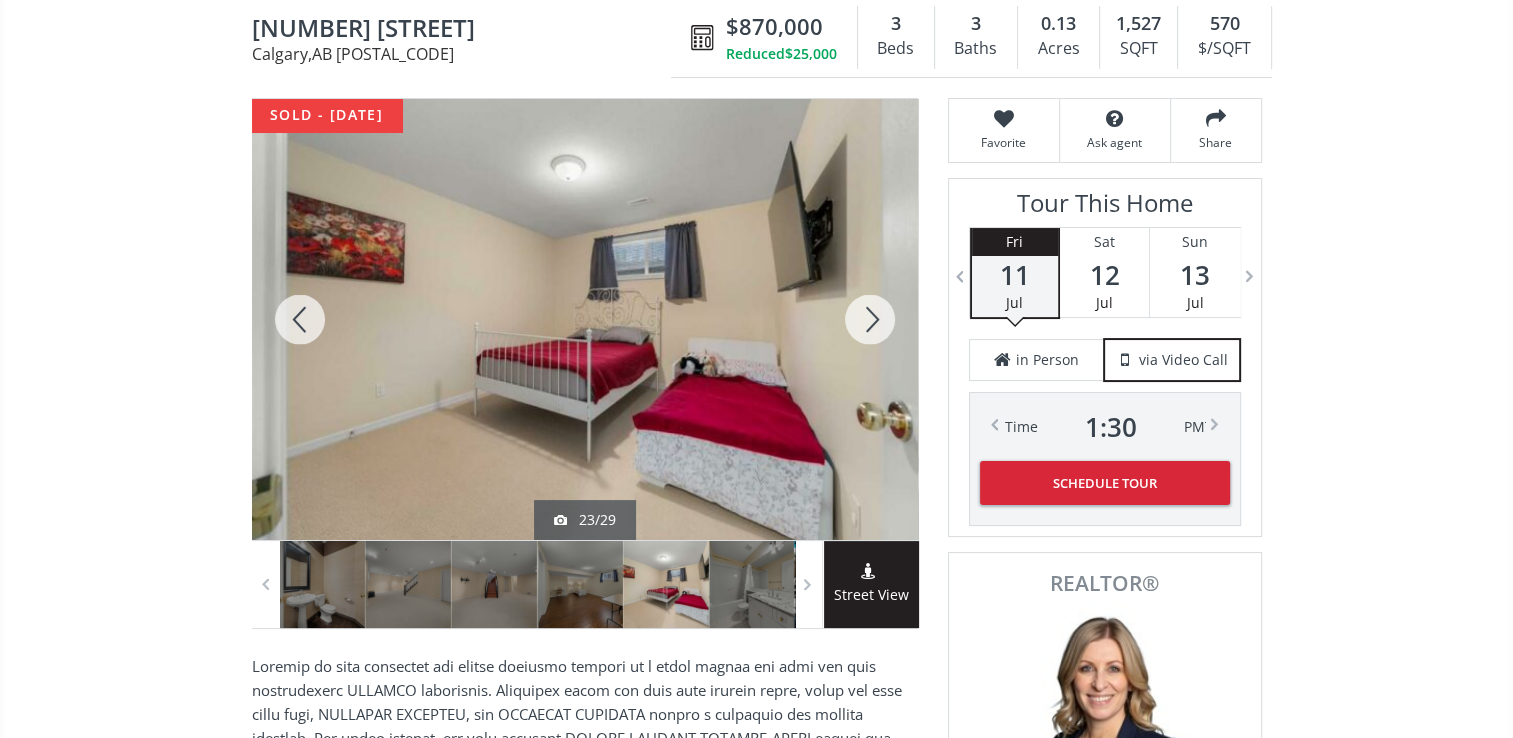 click at bounding box center (870, 319) 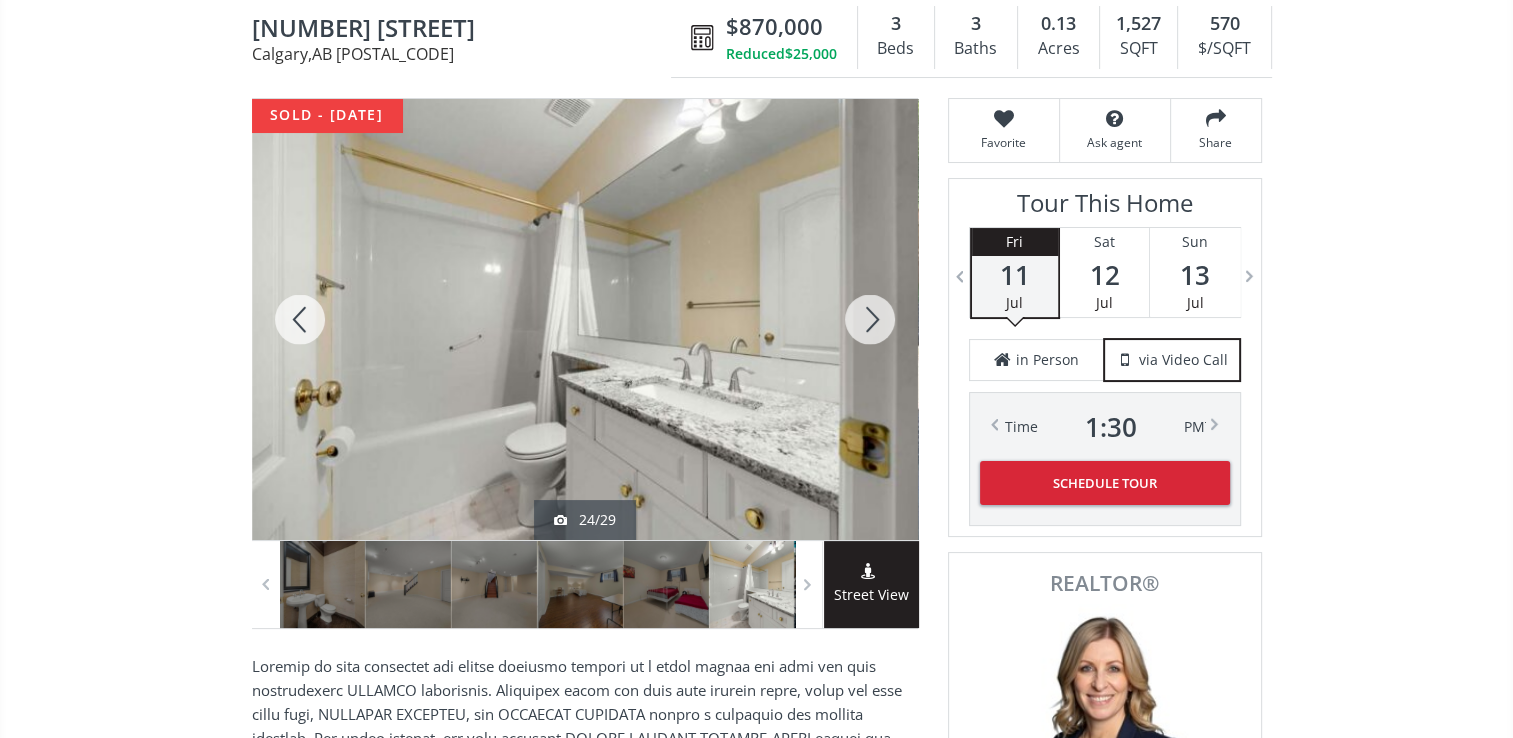 click at bounding box center [870, 319] 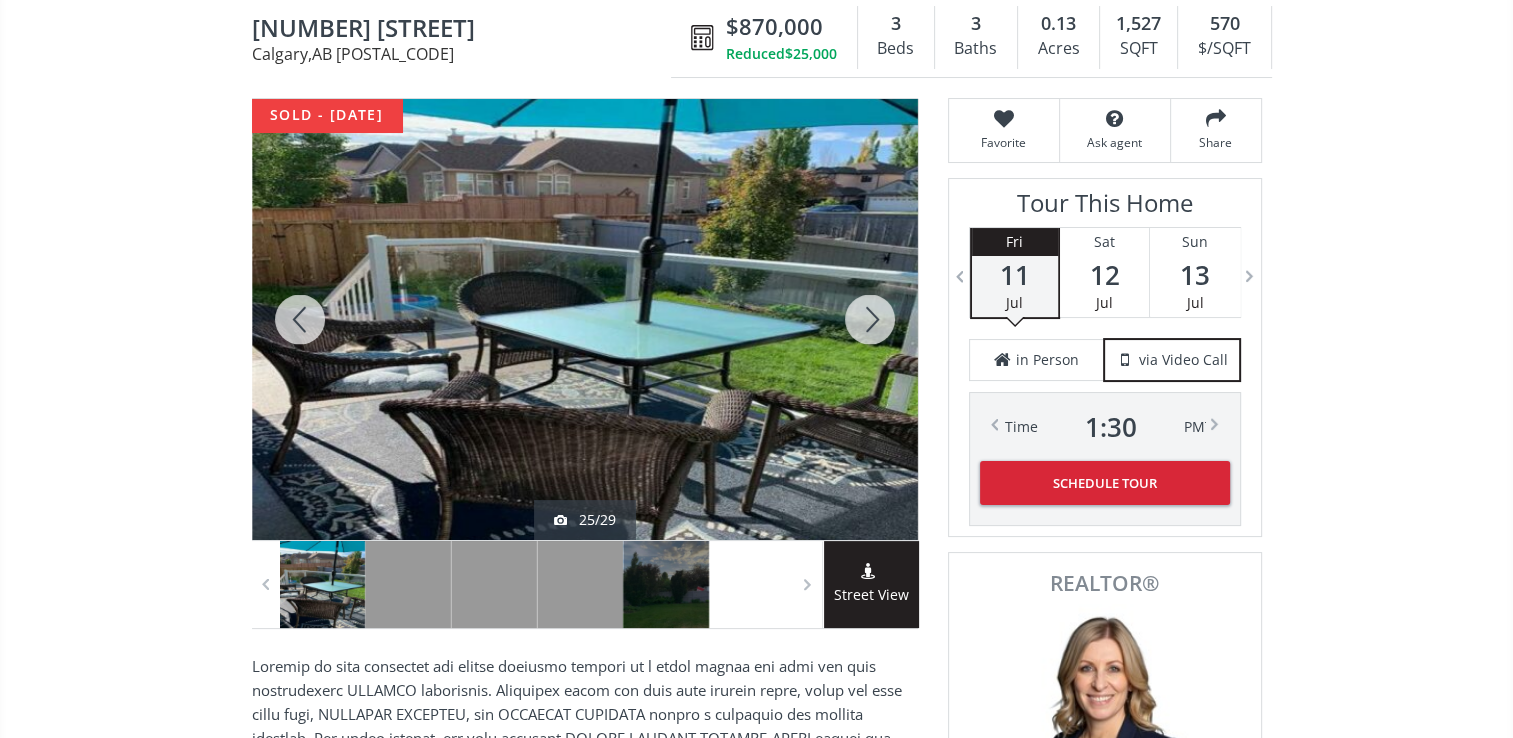 click at bounding box center (870, 319) 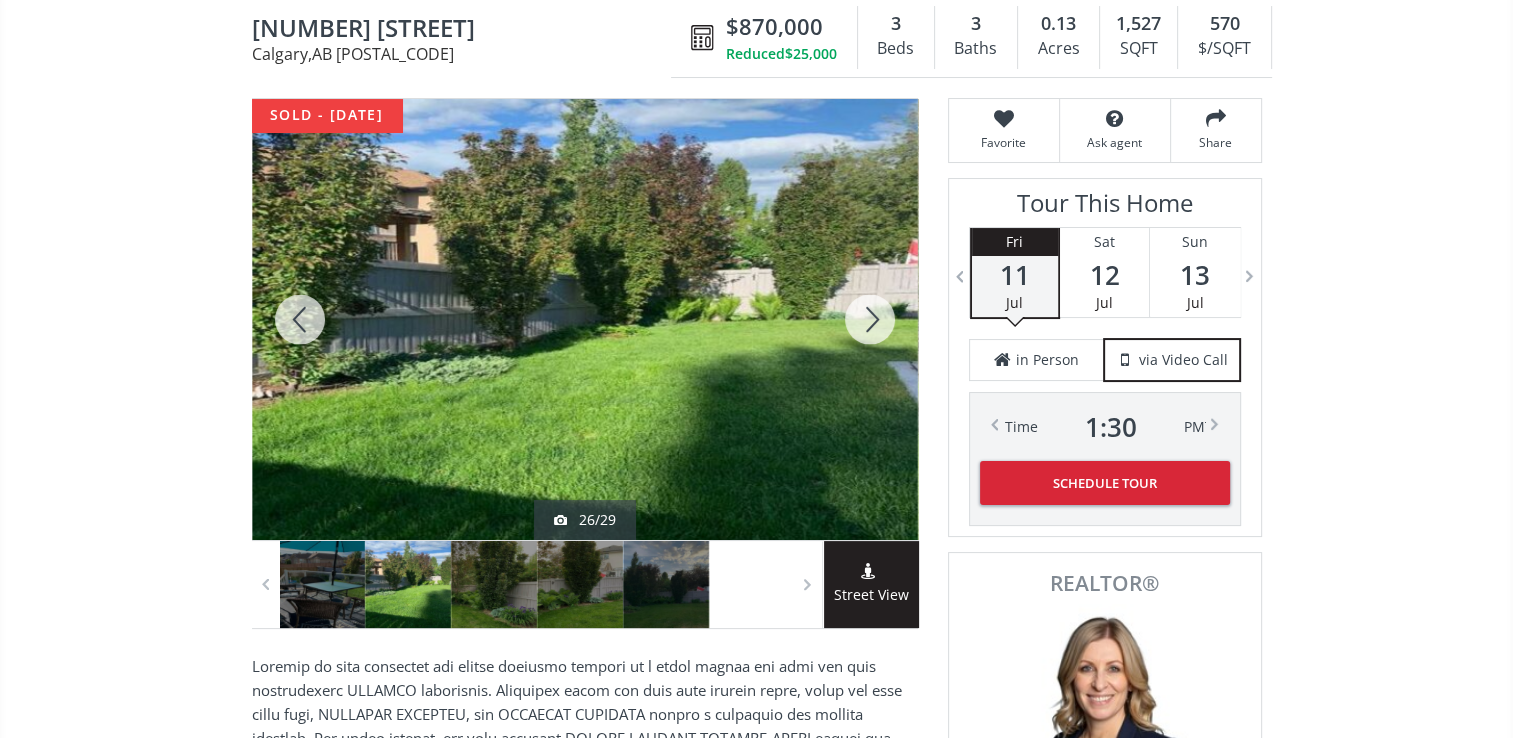 click at bounding box center [870, 319] 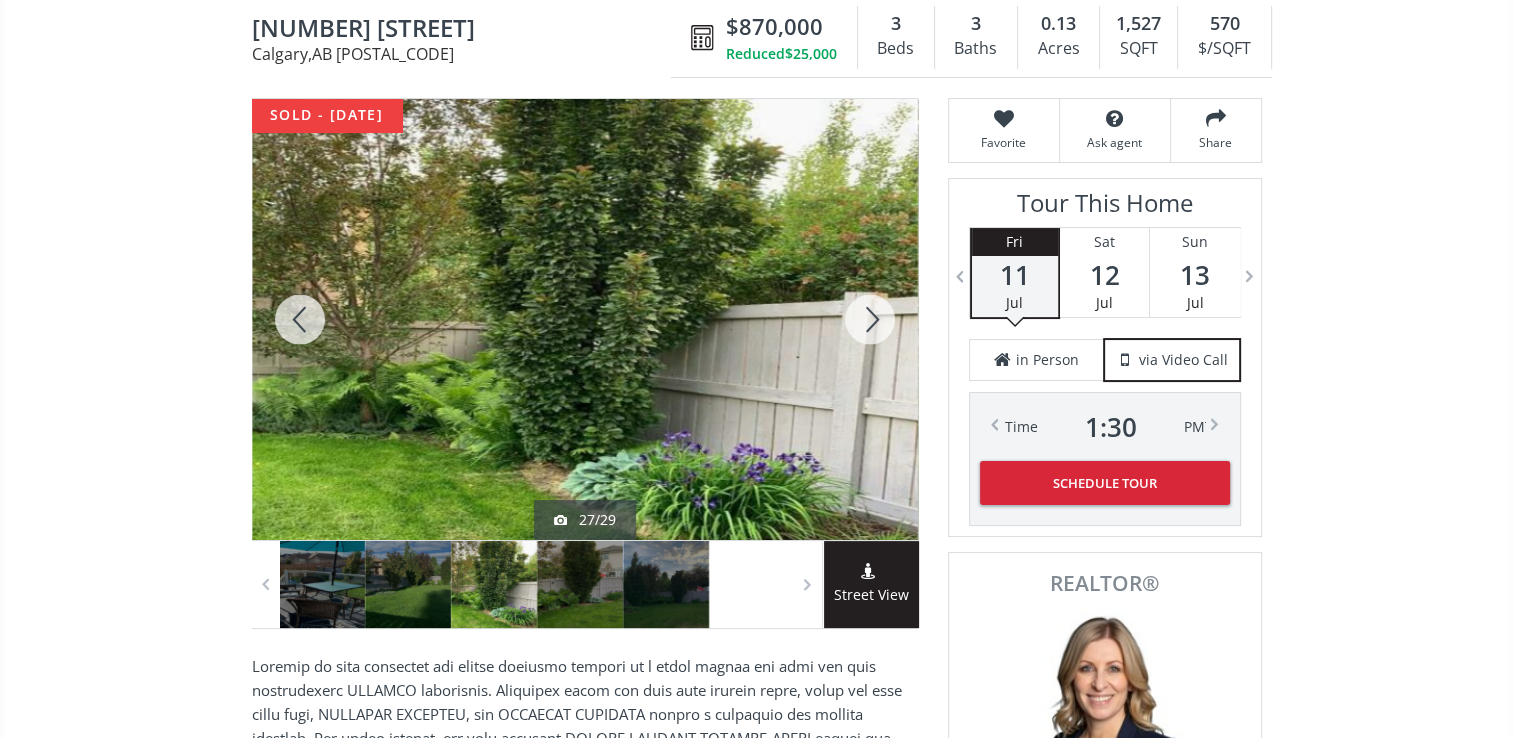 click at bounding box center (300, 319) 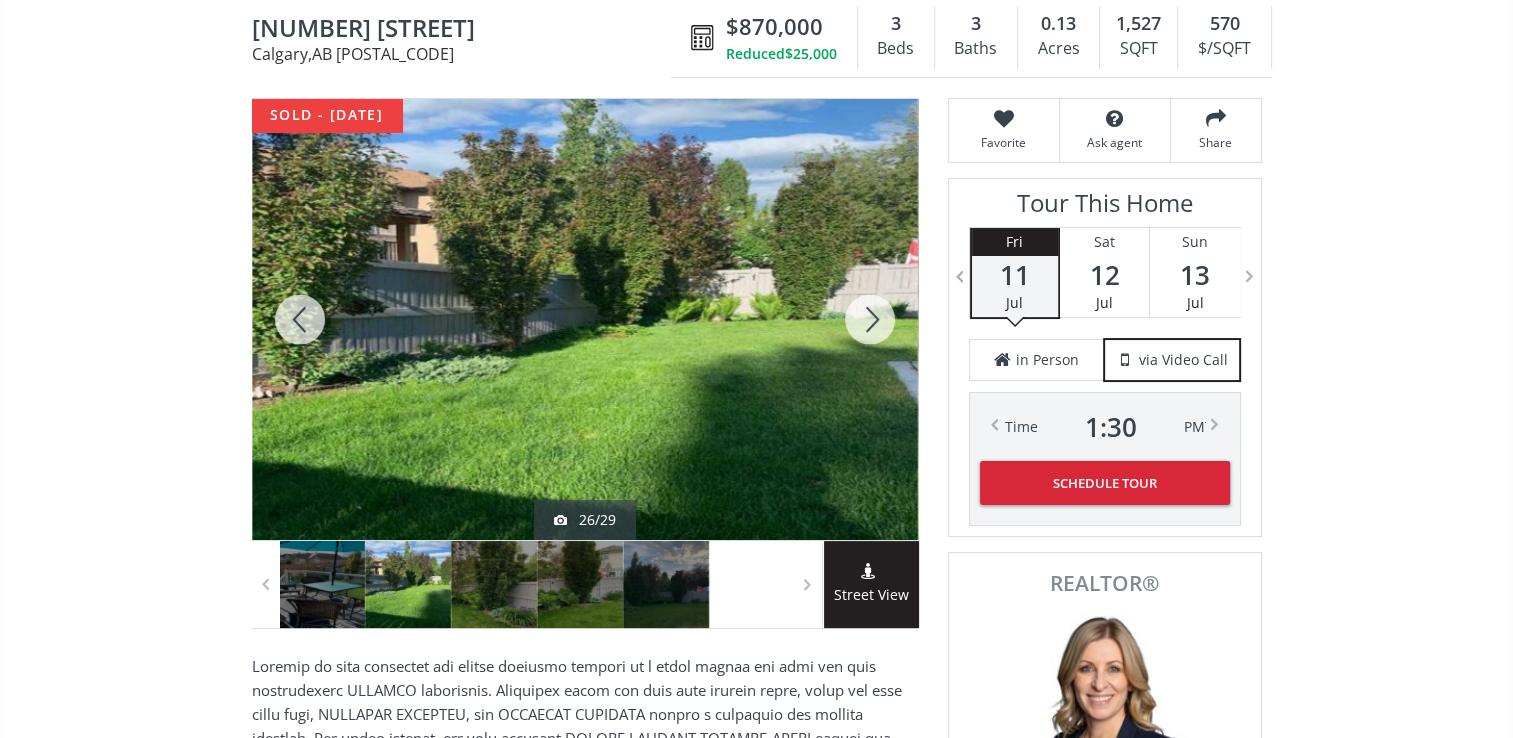 click at bounding box center (300, 319) 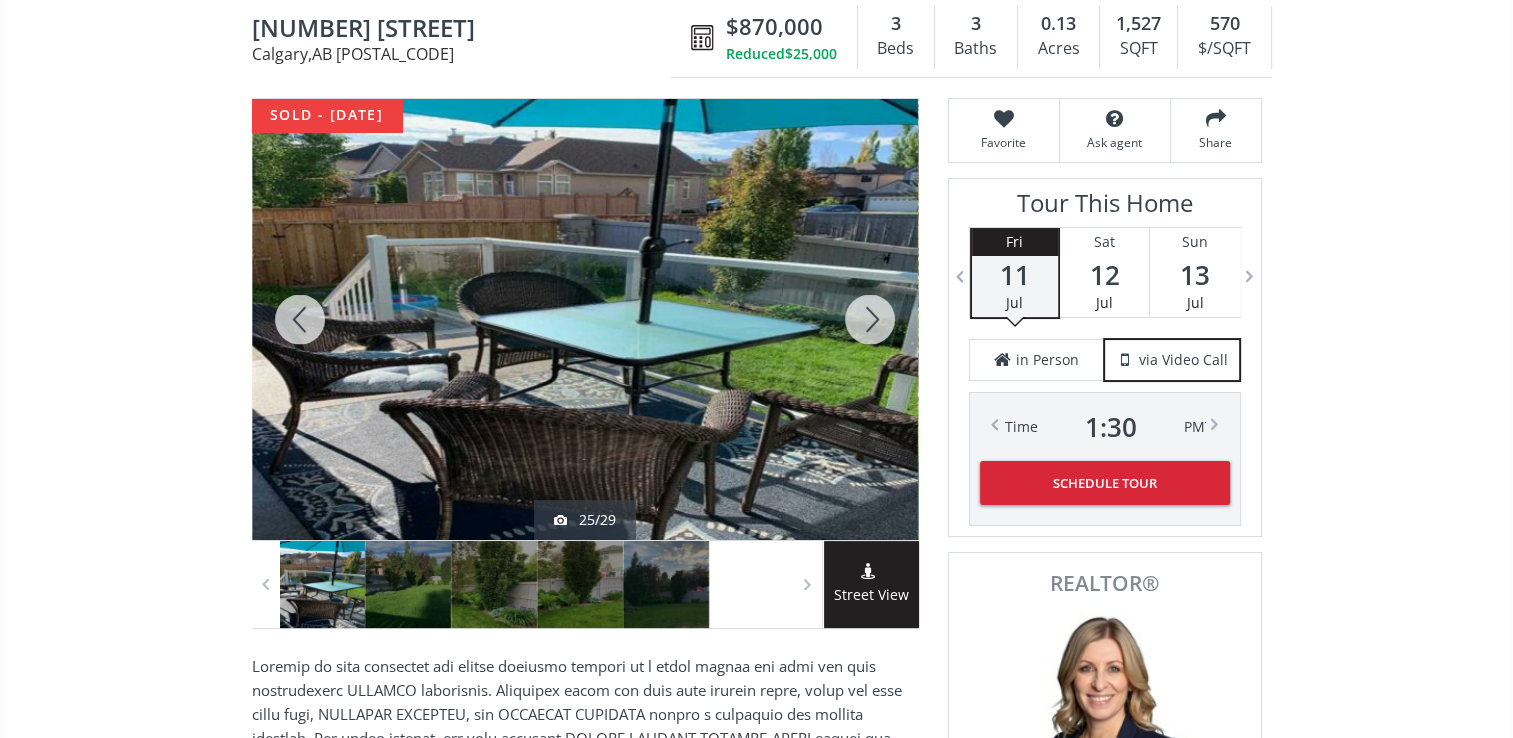 click at bounding box center [300, 319] 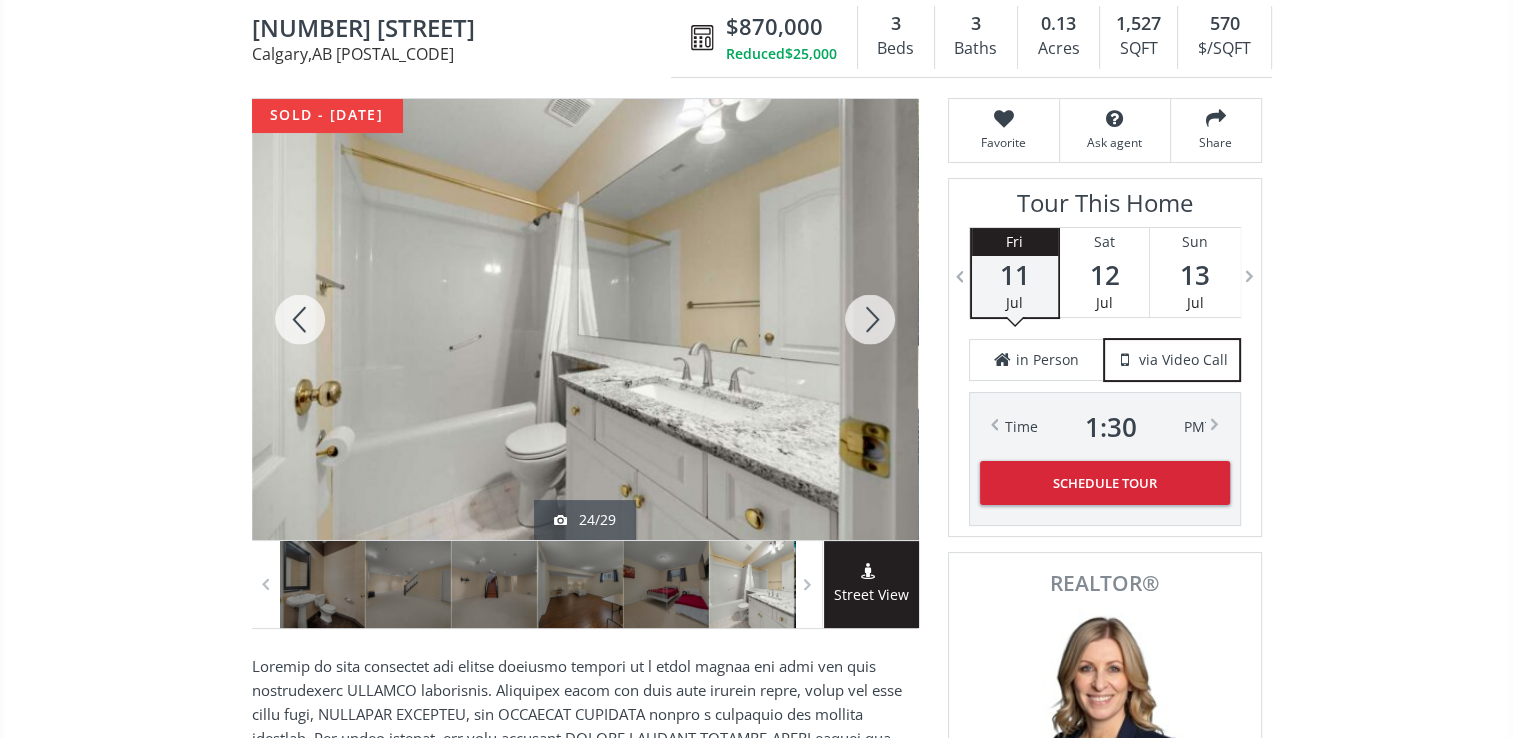 click at bounding box center [300, 319] 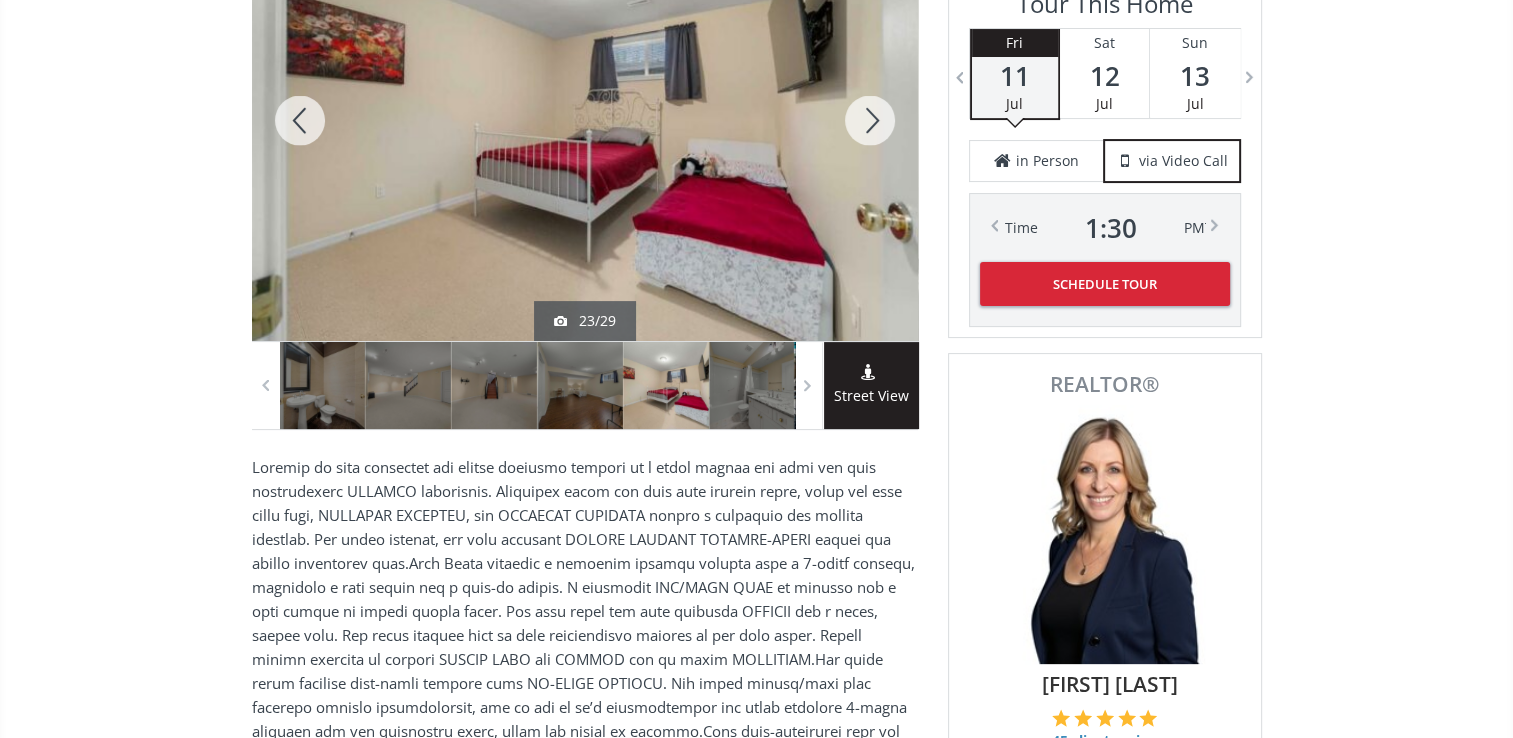 scroll, scrollTop: 300, scrollLeft: 0, axis: vertical 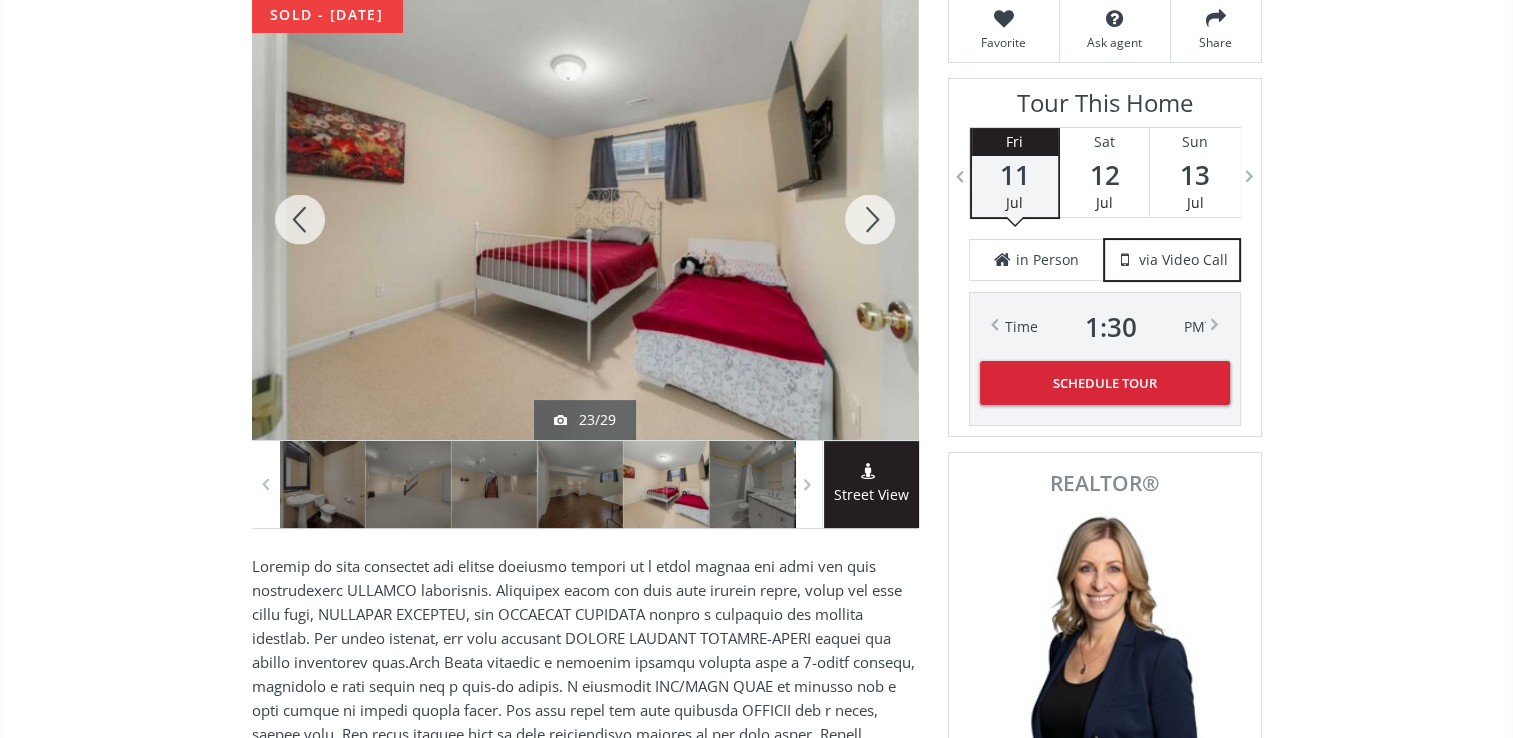 click at bounding box center (870, 219) 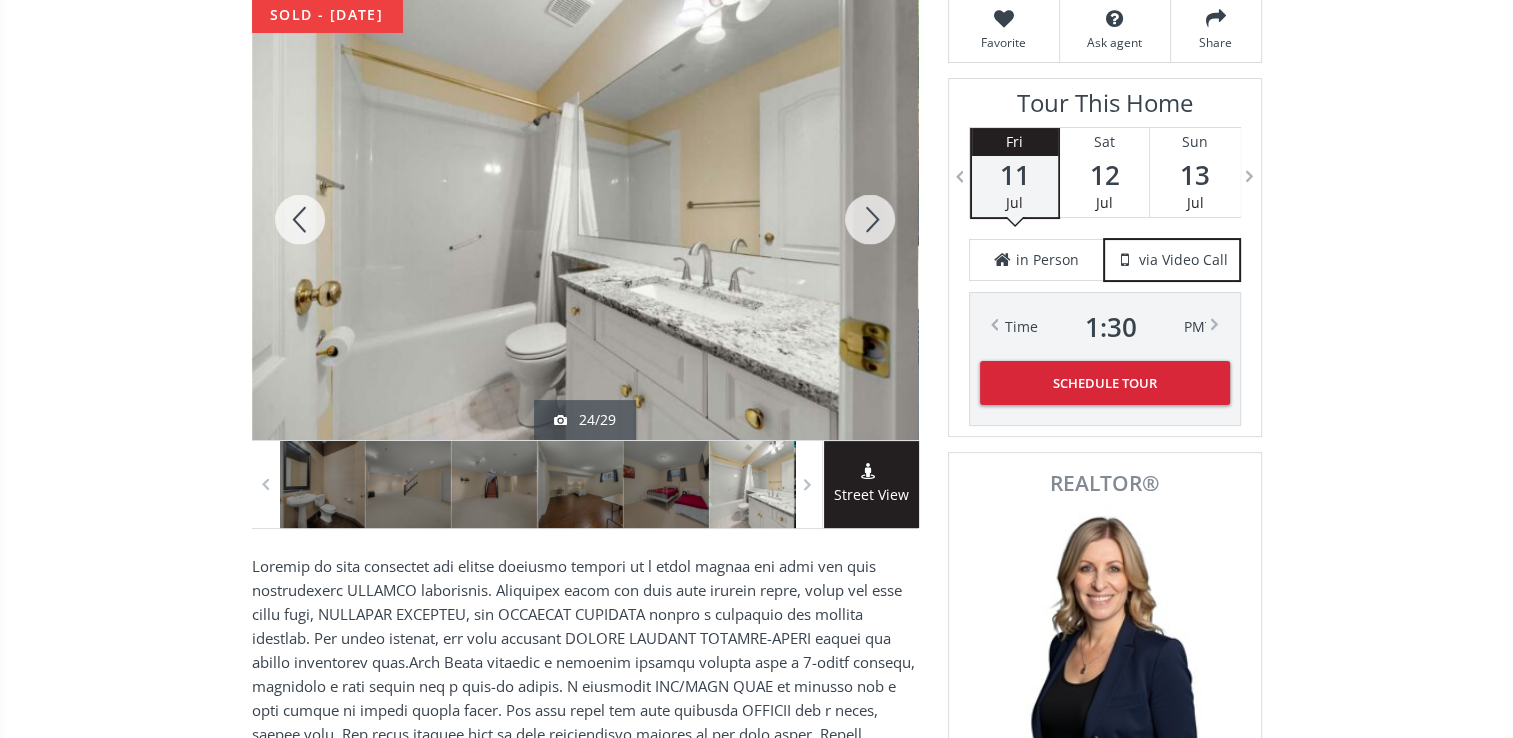 click at bounding box center [870, 219] 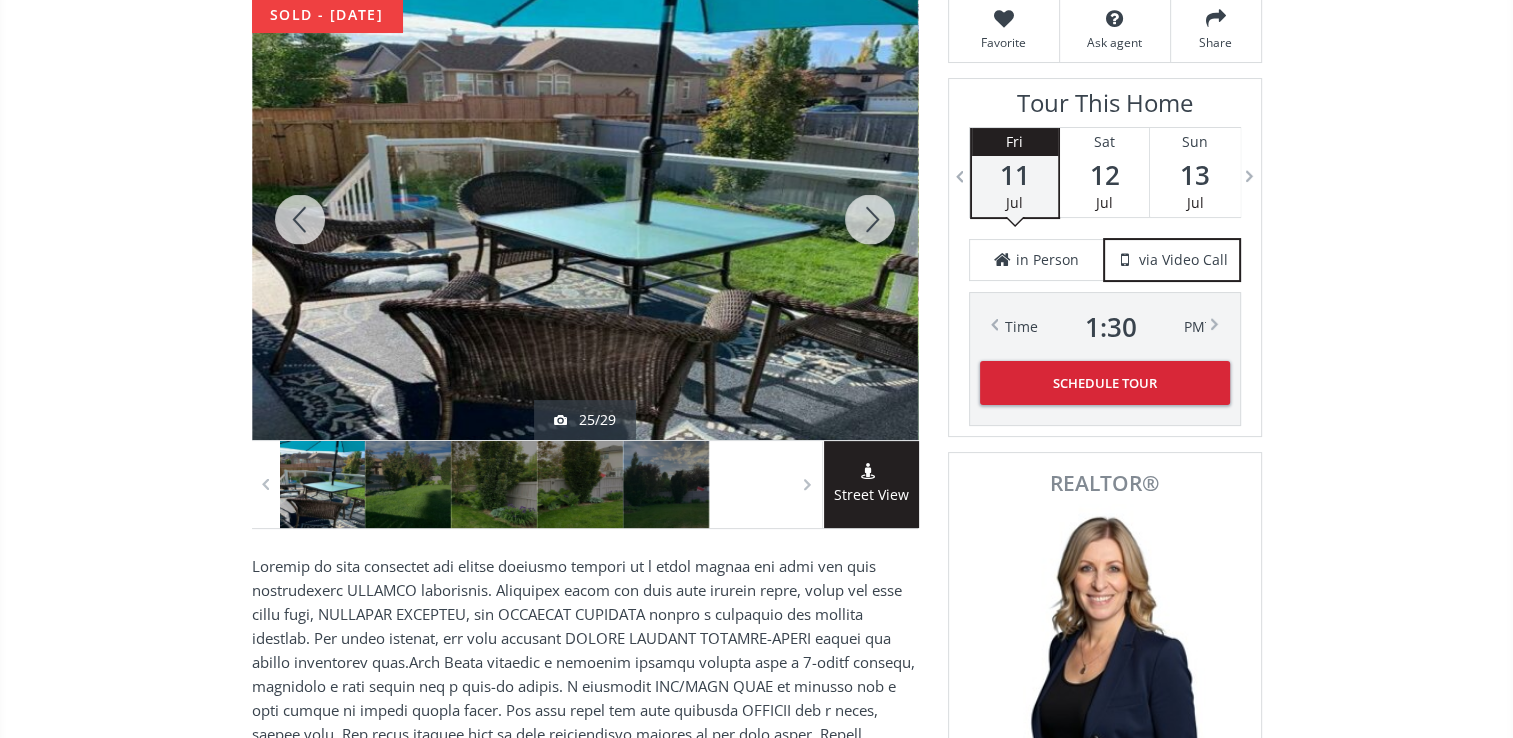 click at bounding box center (870, 219) 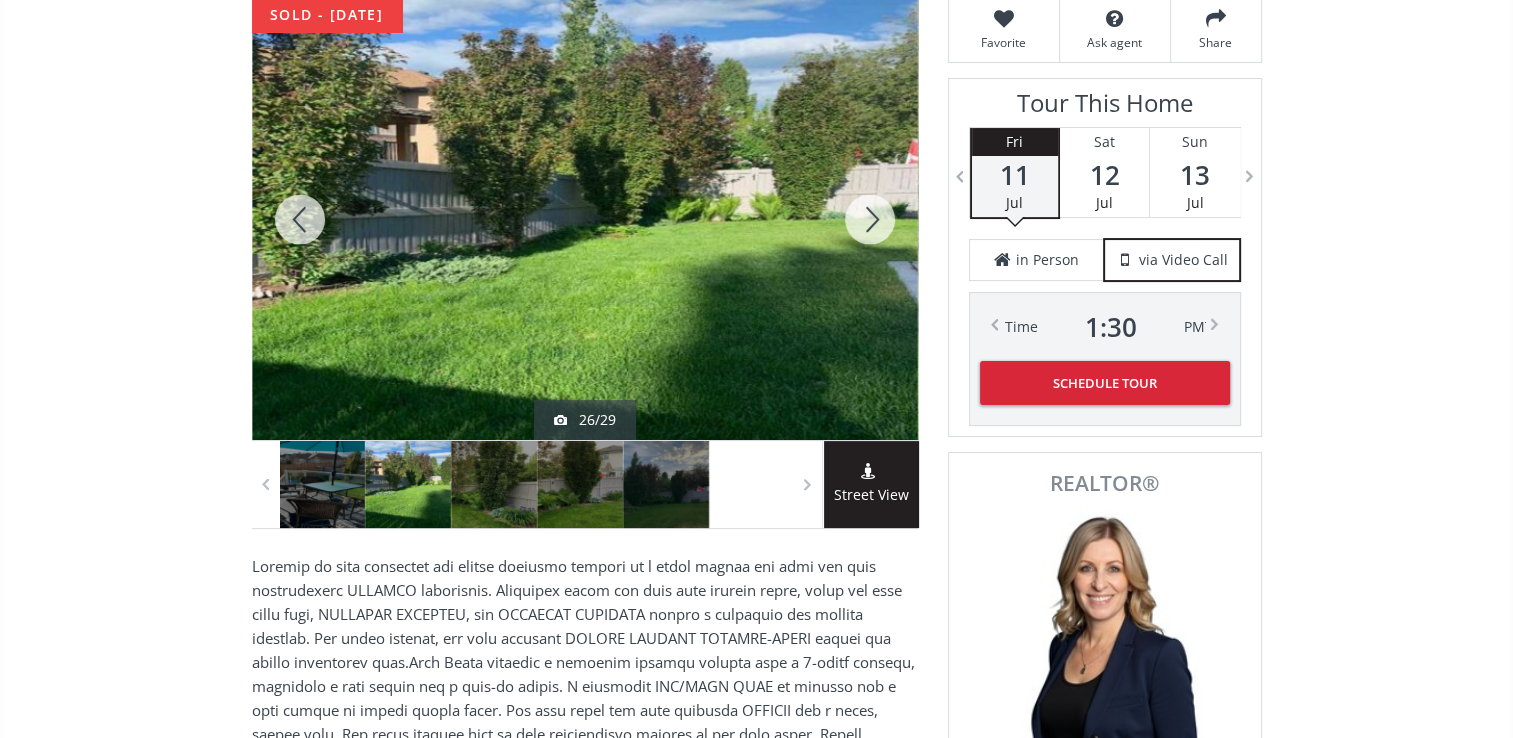 click at bounding box center [870, 219] 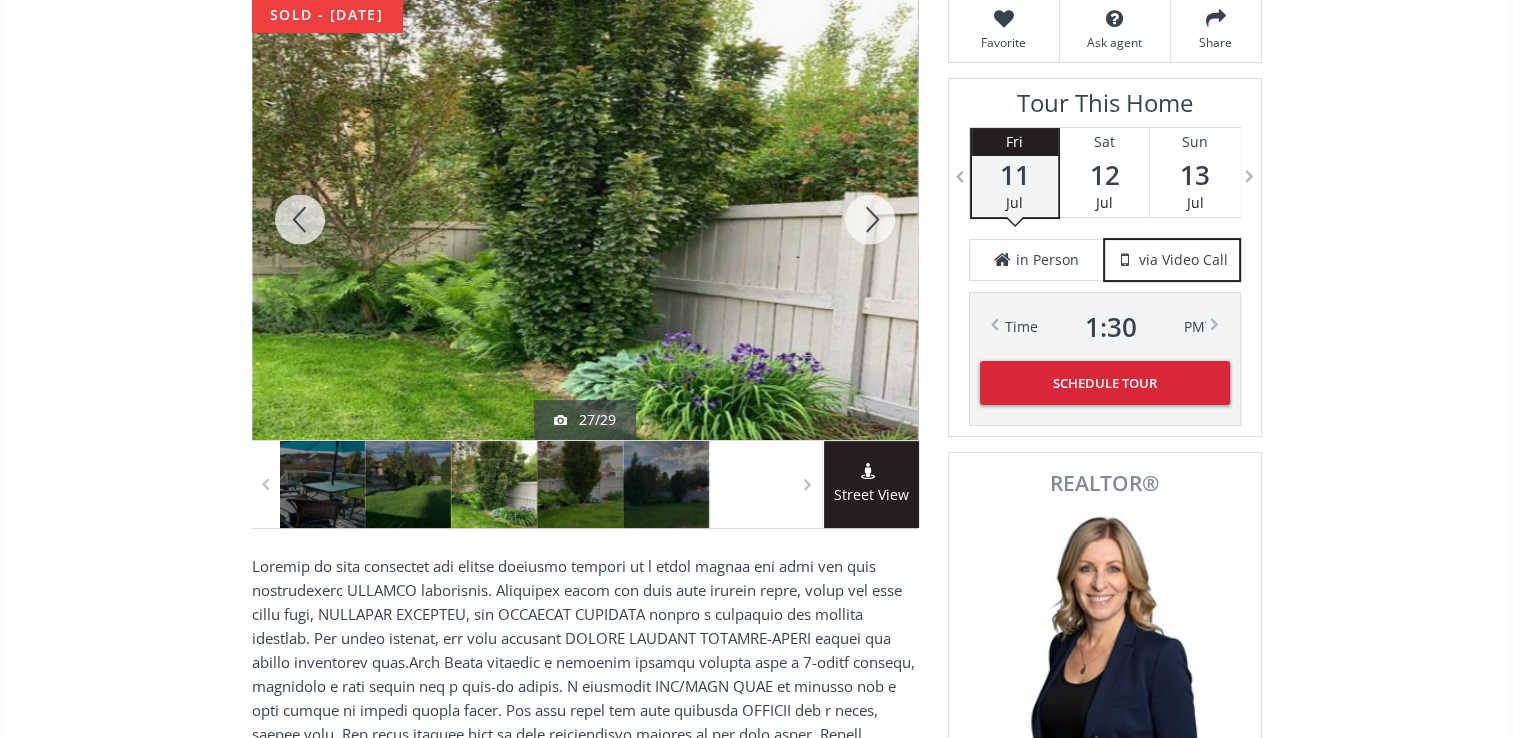 click at bounding box center [870, 219] 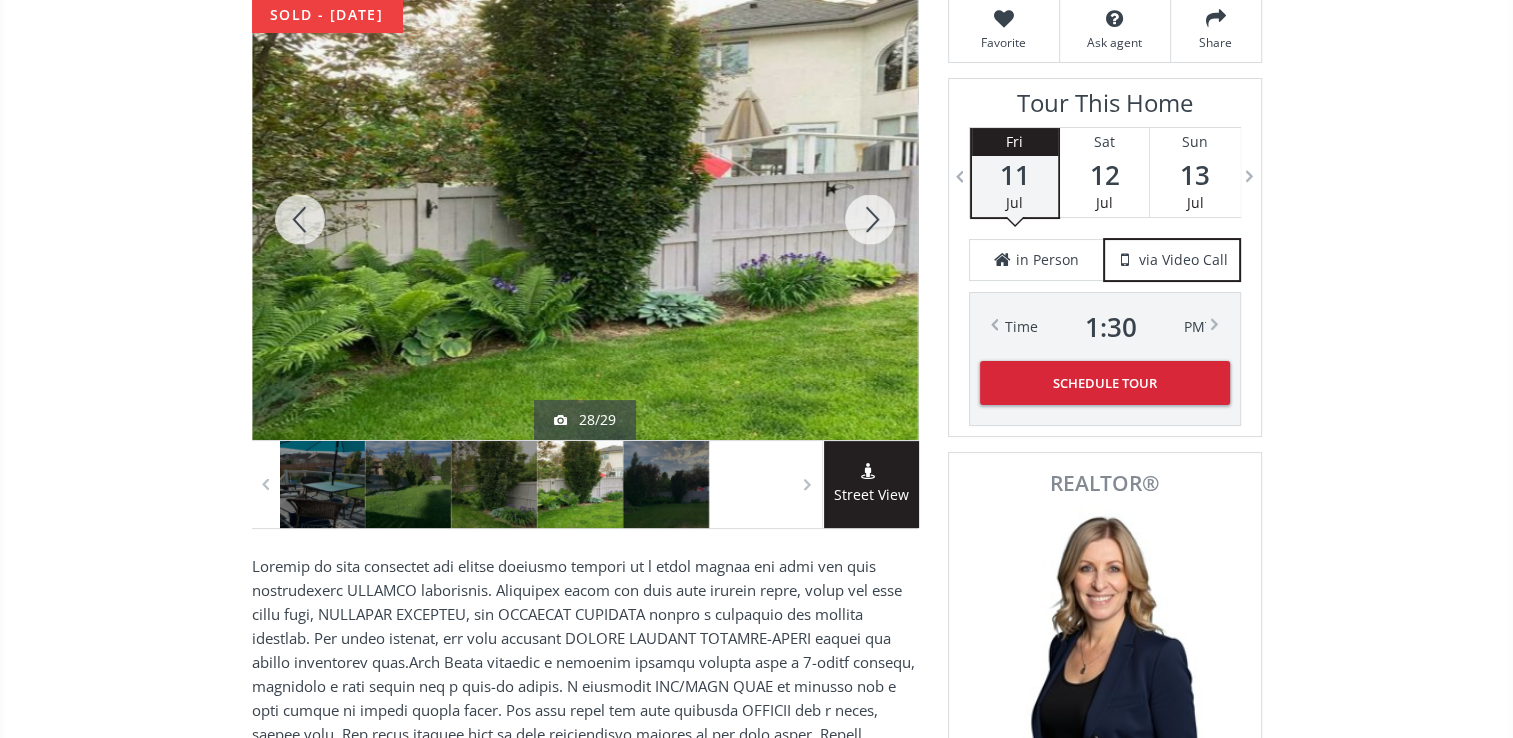 click at bounding box center [870, 219] 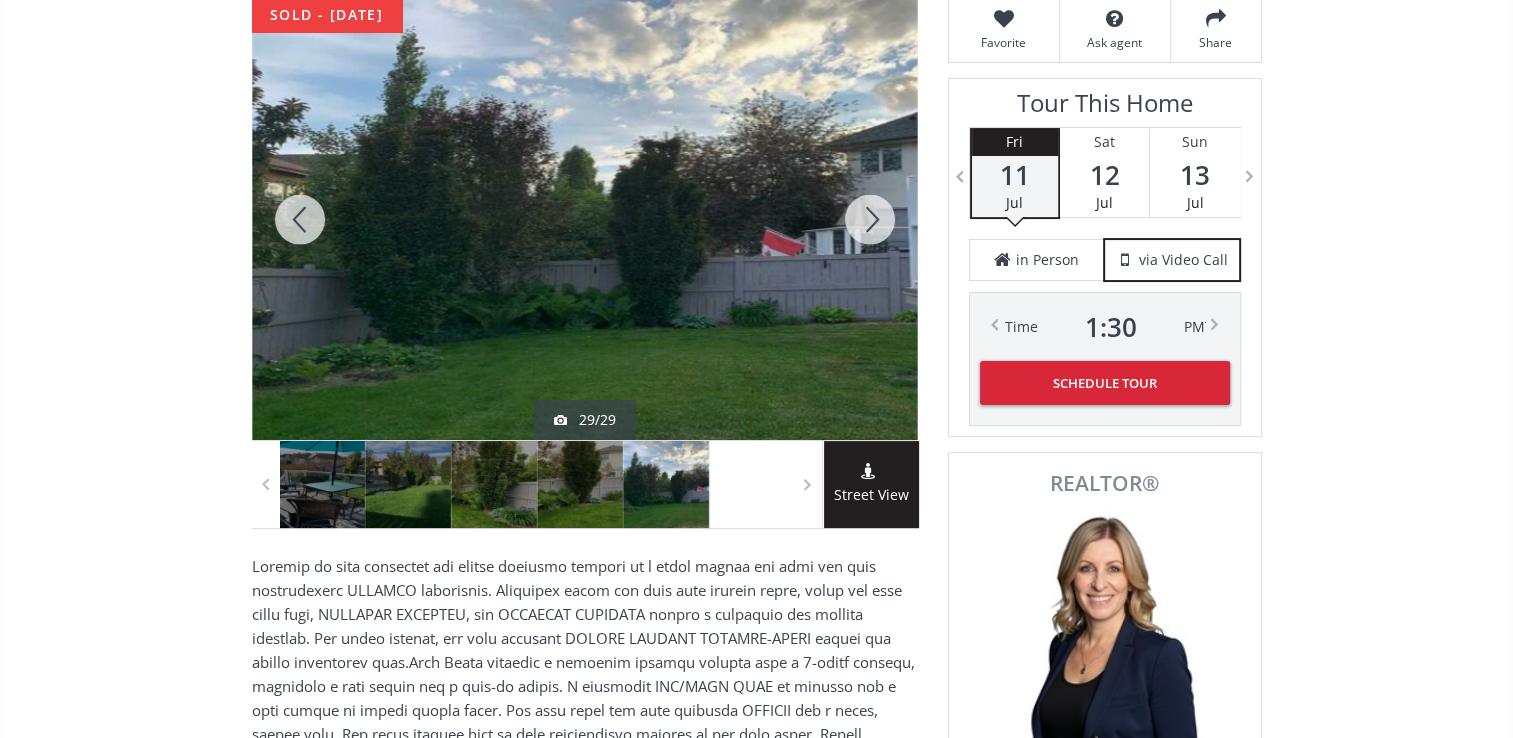 click at bounding box center [870, 219] 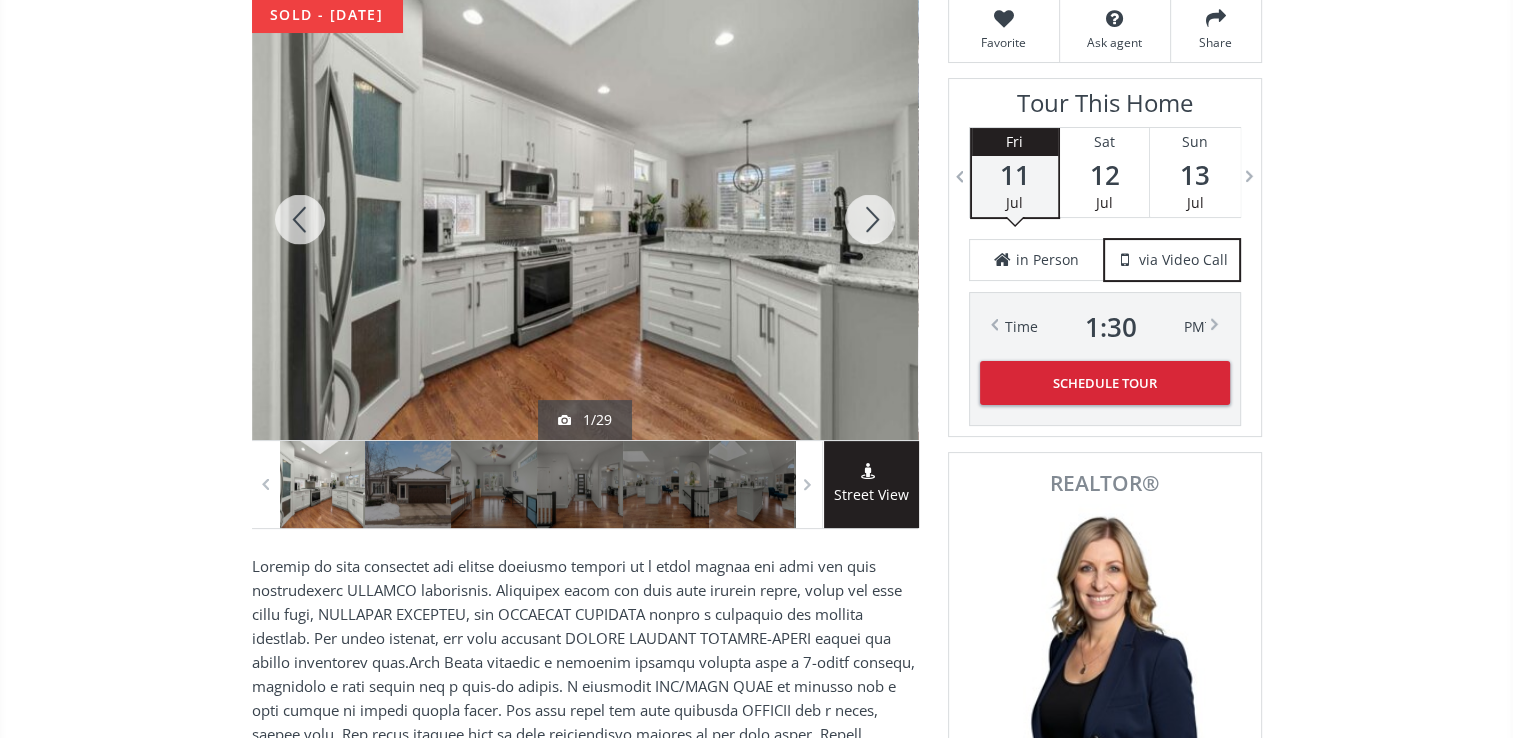 click at bounding box center [870, 219] 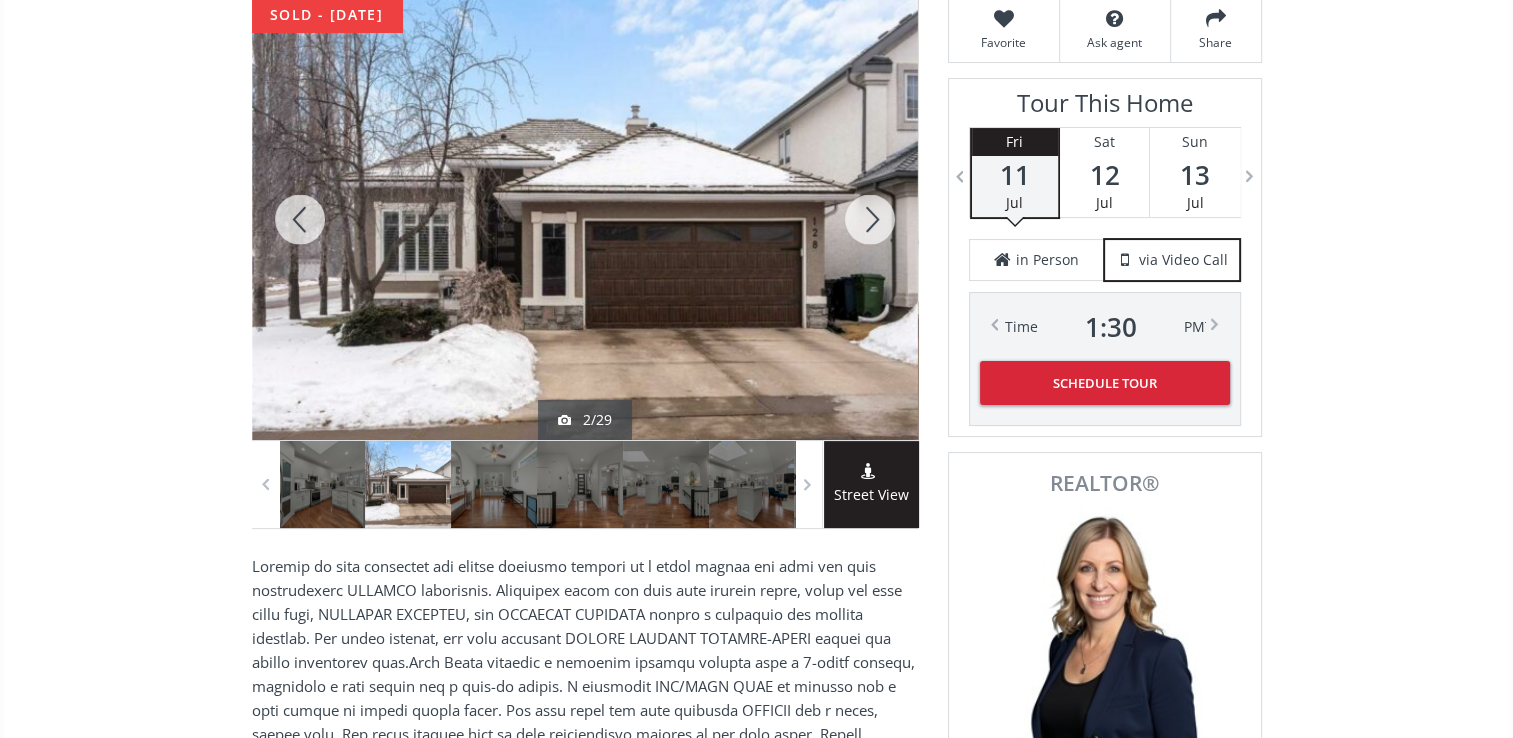 click at bounding box center (870, 219) 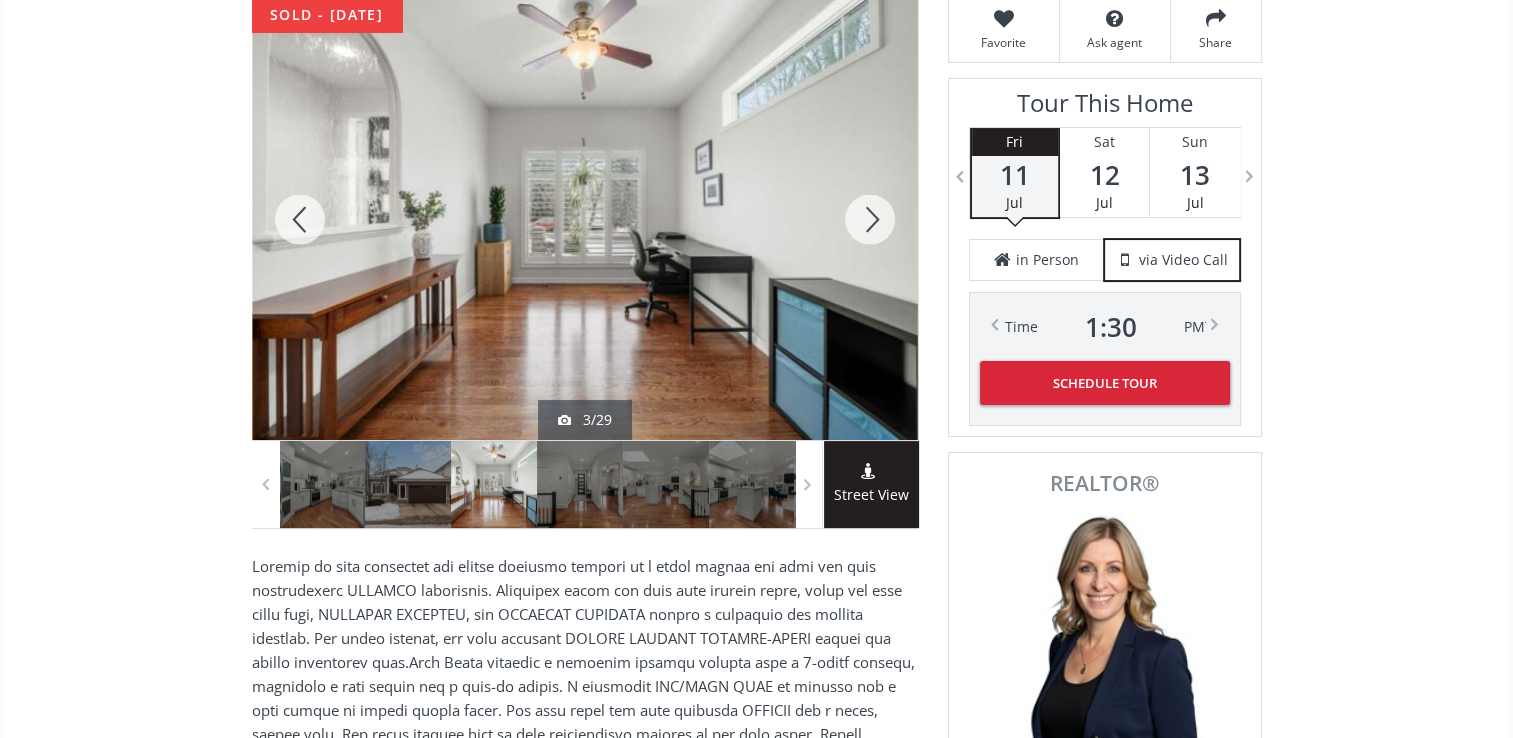click at bounding box center (300, 219) 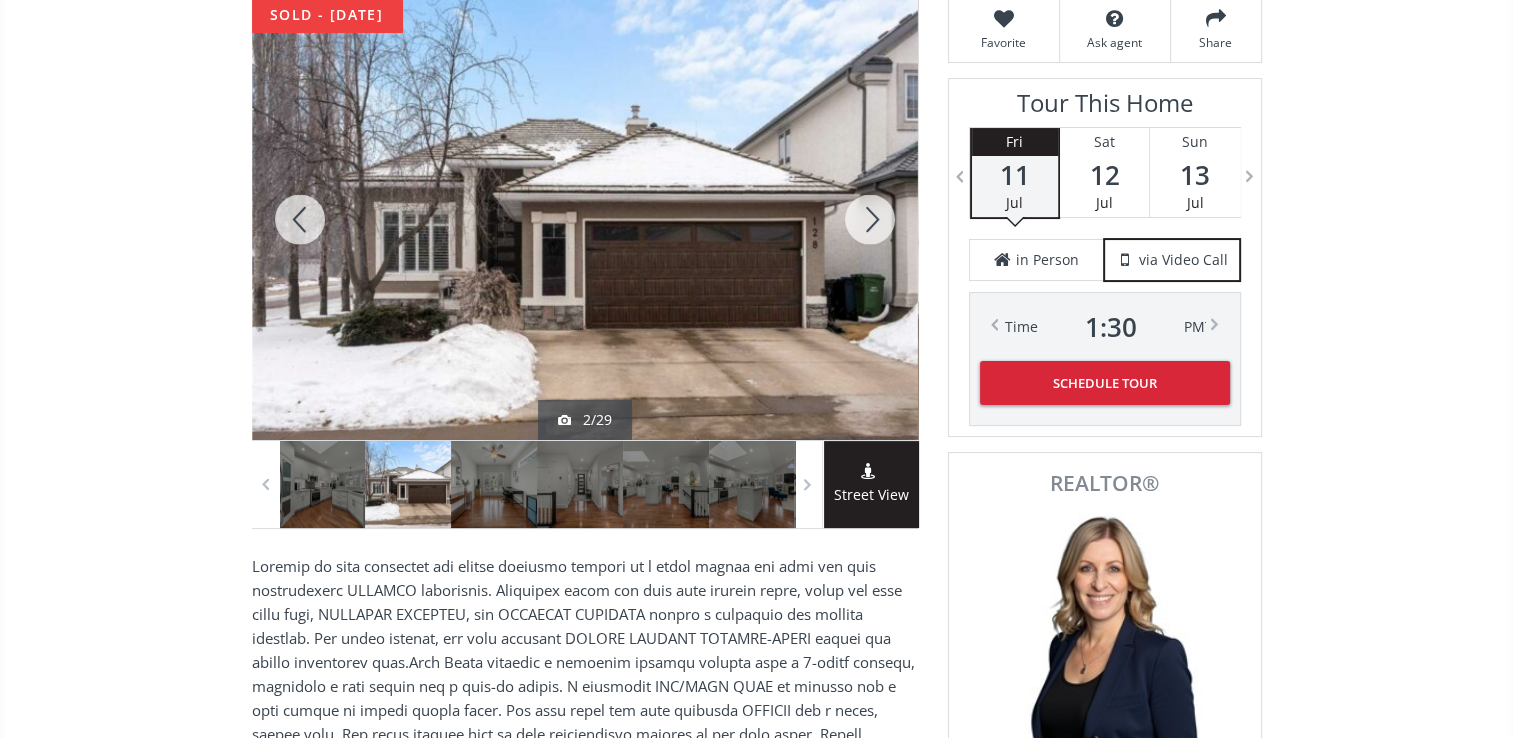 click at bounding box center (870, 219) 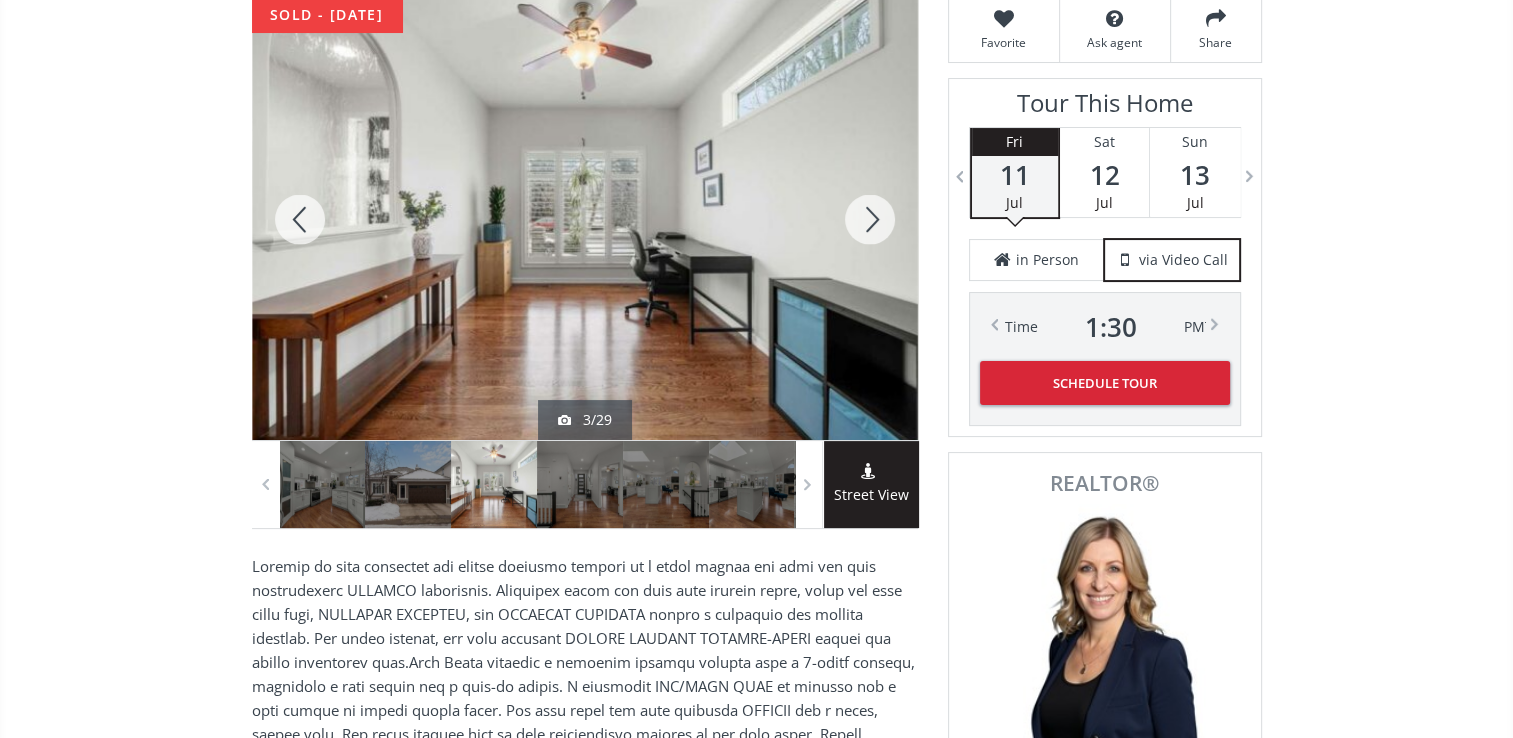 click at bounding box center [870, 219] 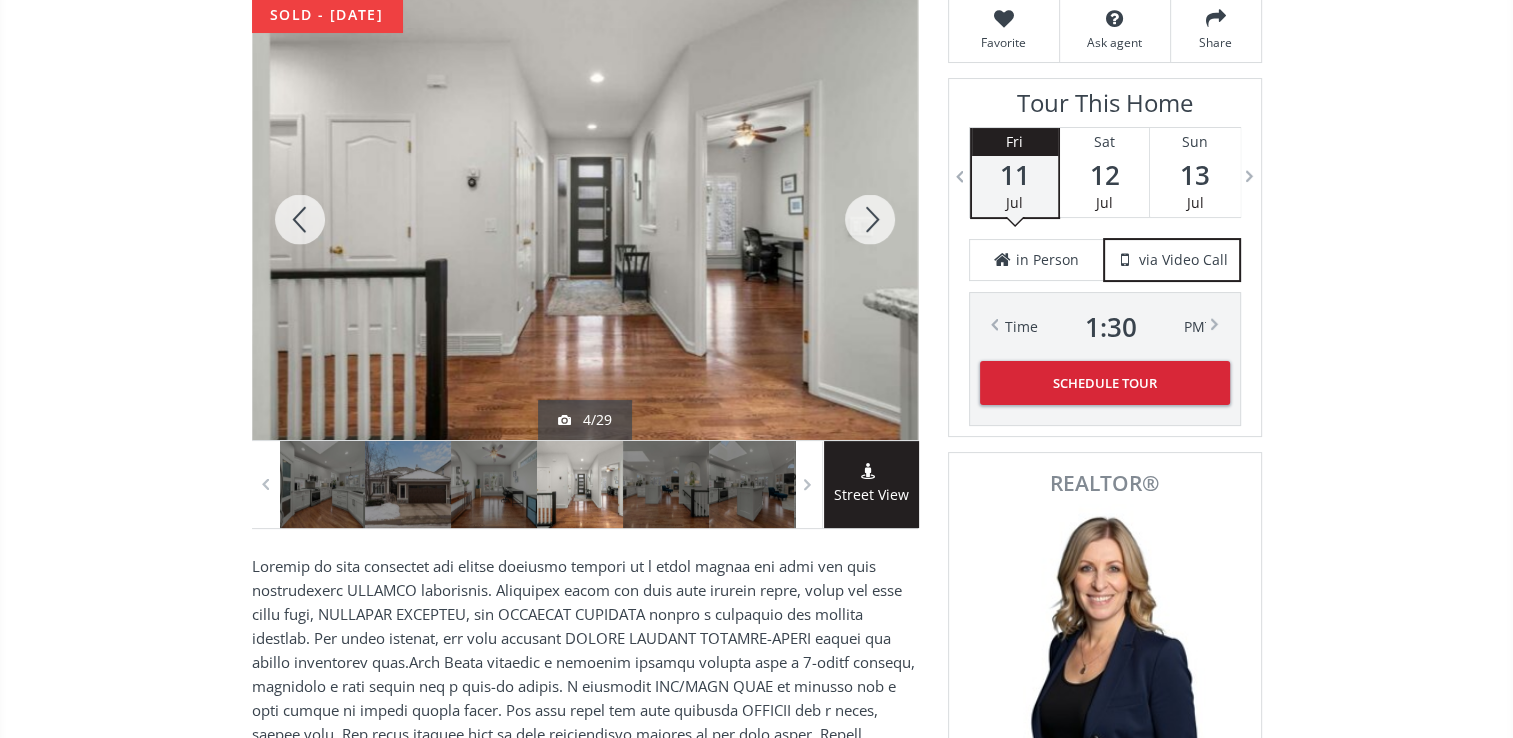 click at bounding box center [870, 219] 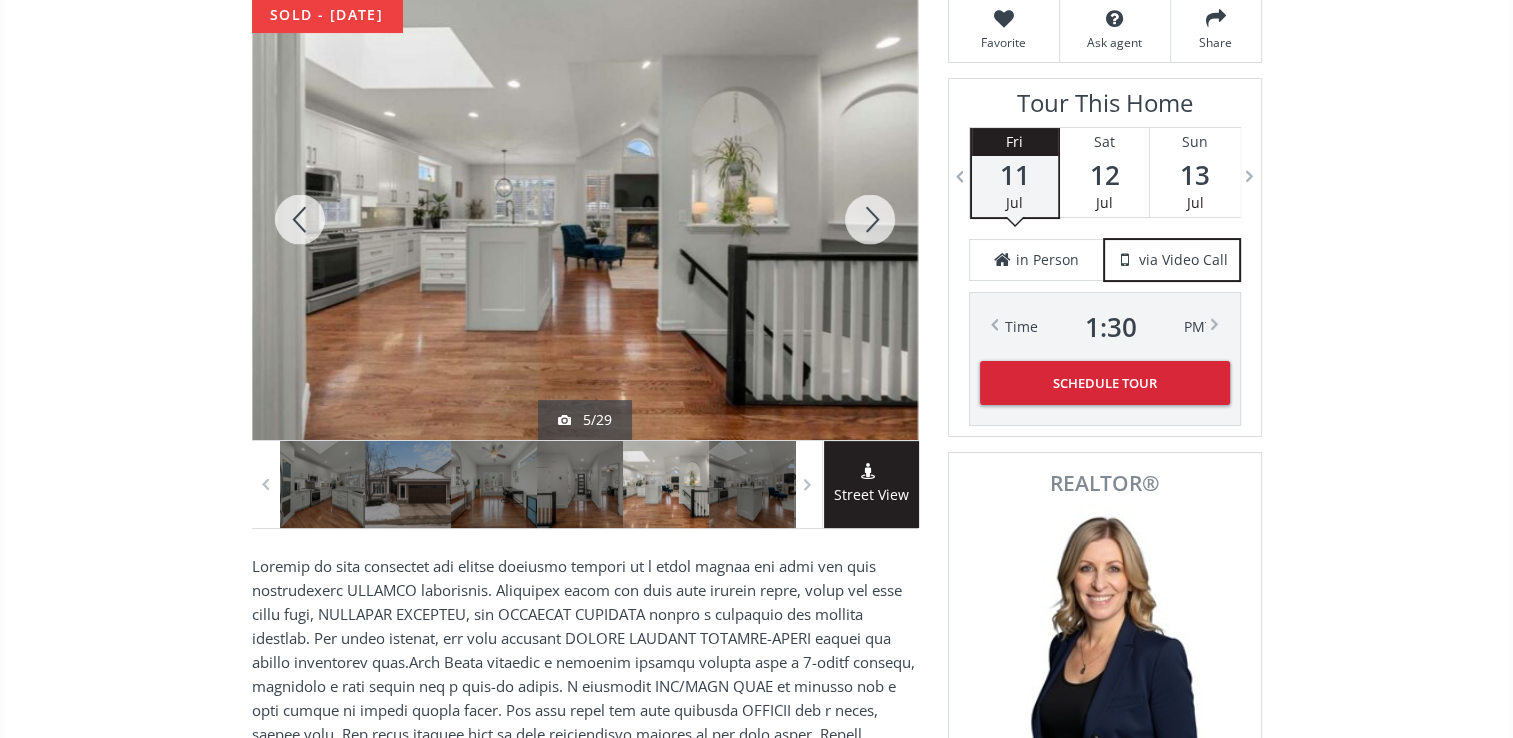 click at bounding box center [870, 219] 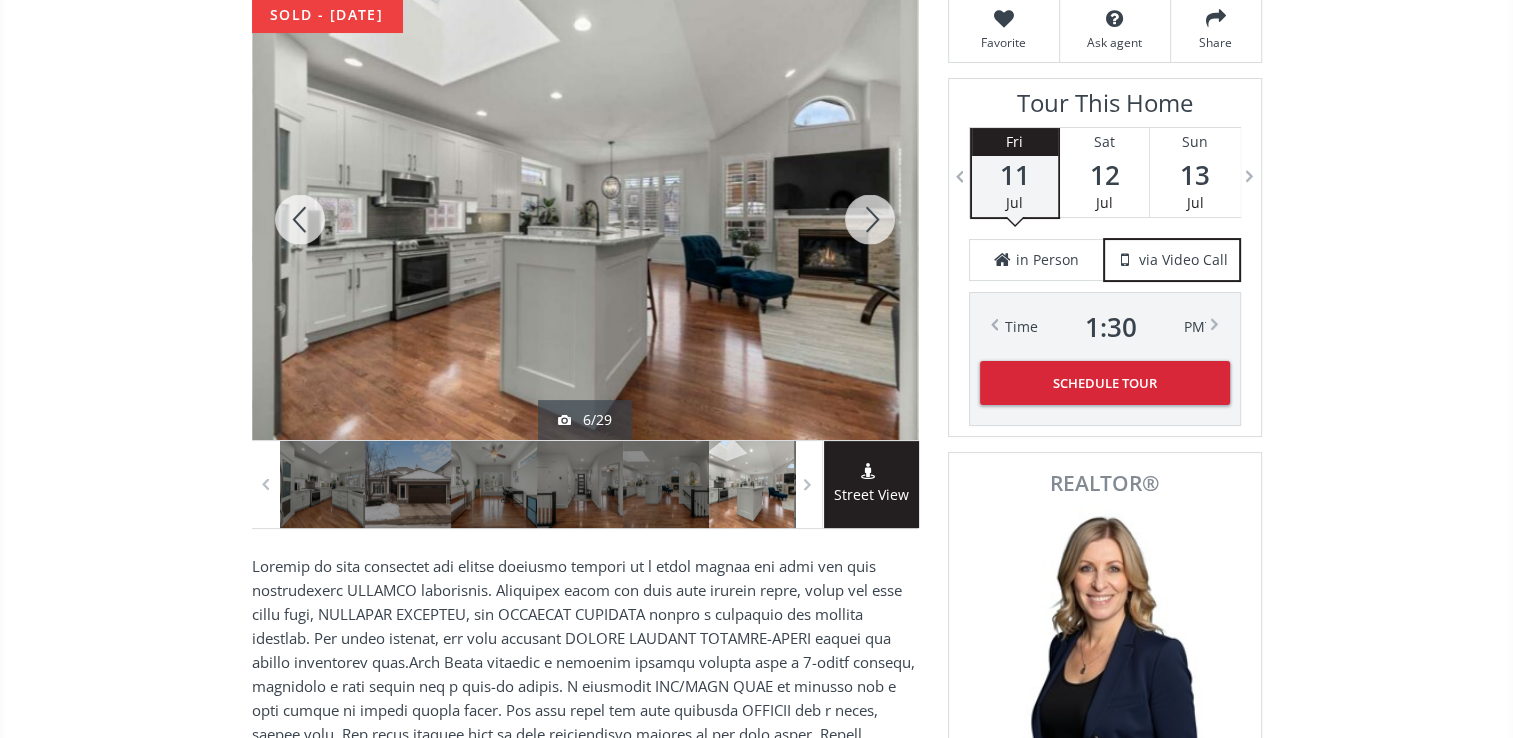 click at bounding box center (870, 219) 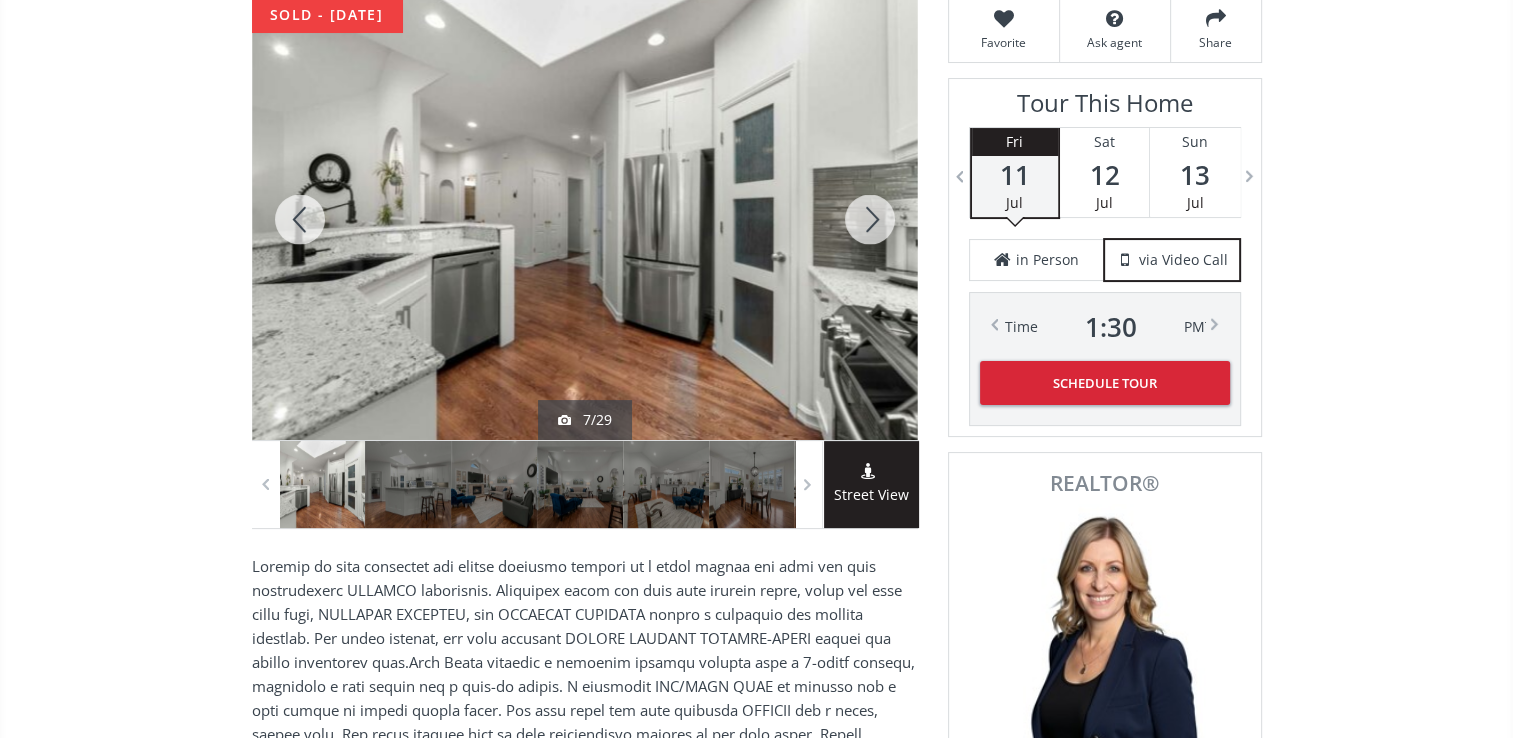 click at bounding box center (870, 219) 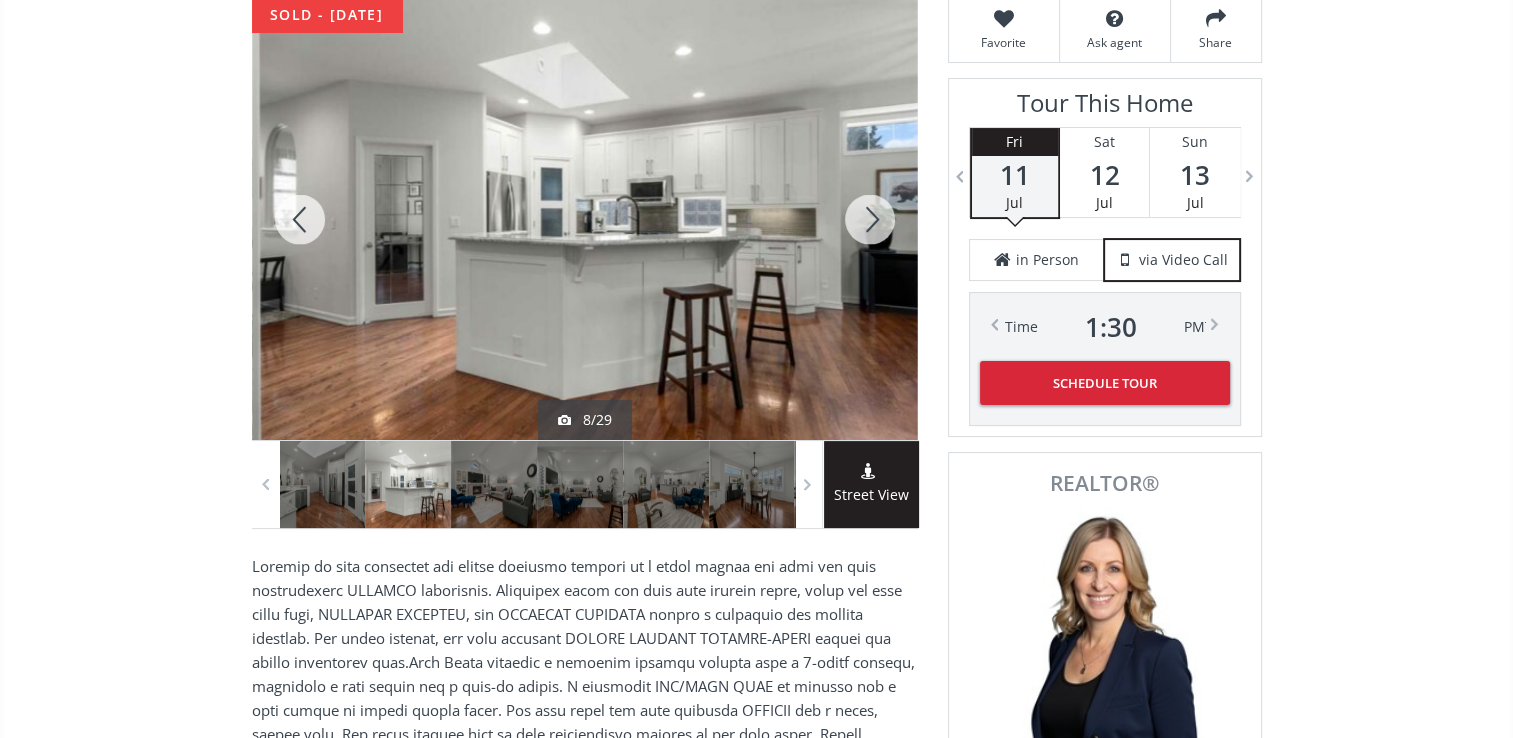 click at bounding box center (870, 219) 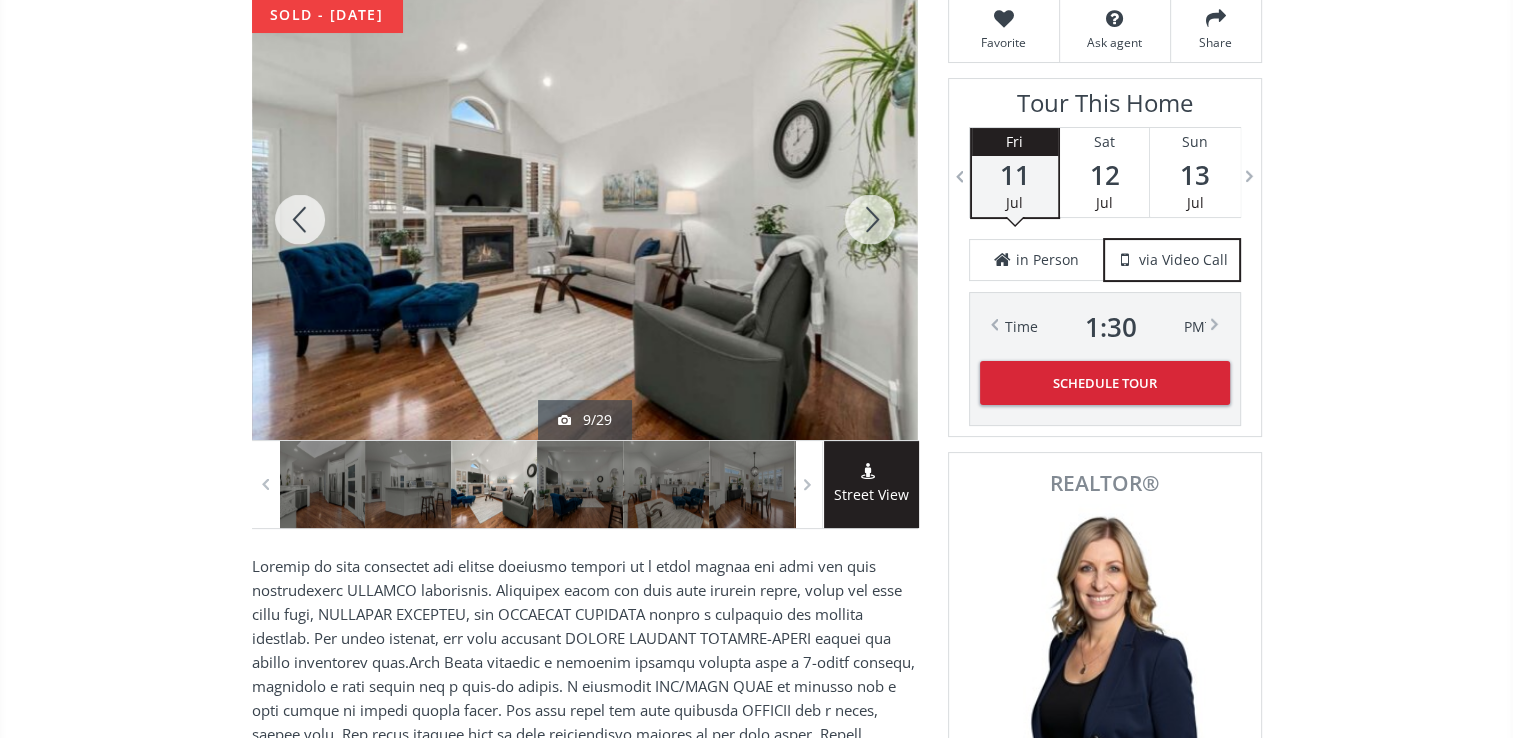 click at bounding box center (870, 219) 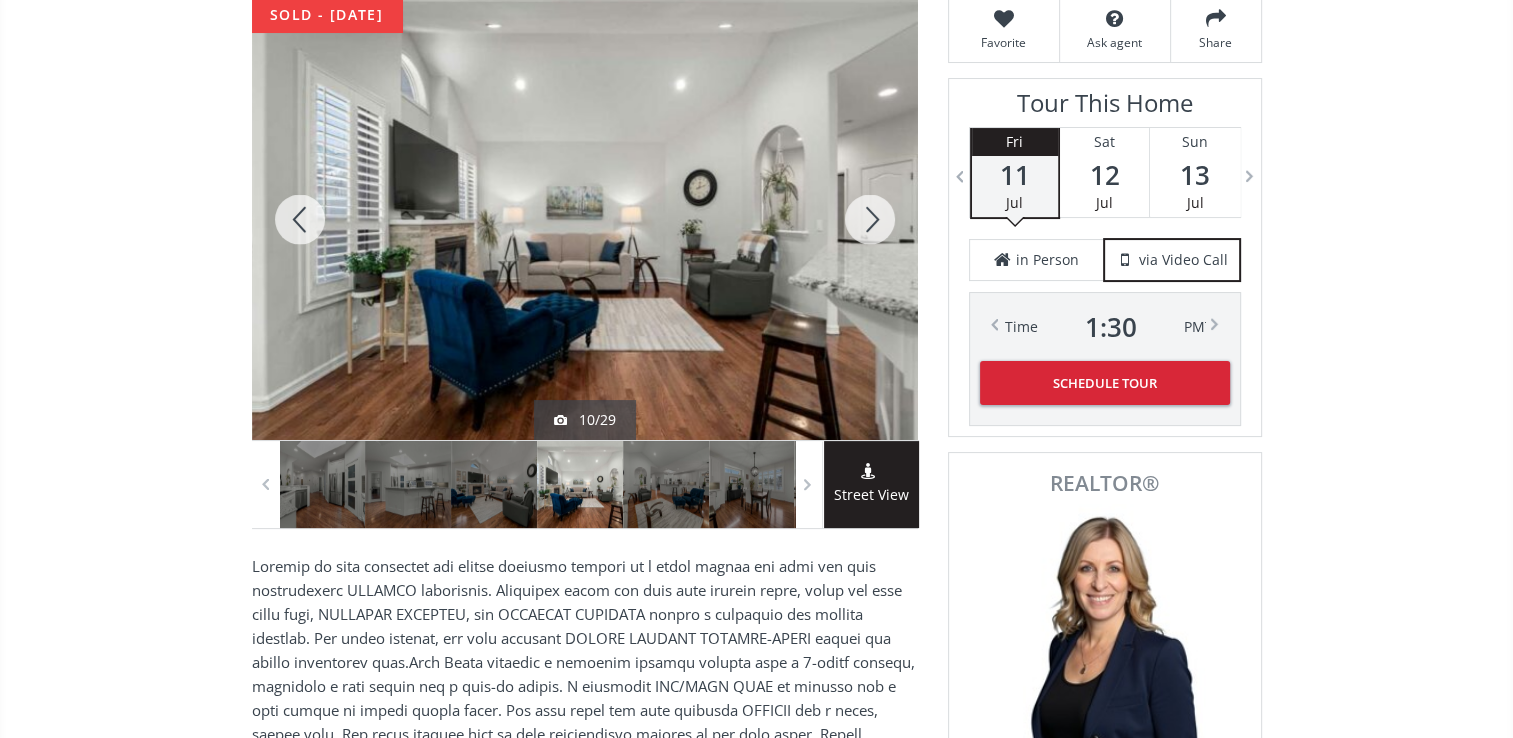 click at bounding box center (870, 219) 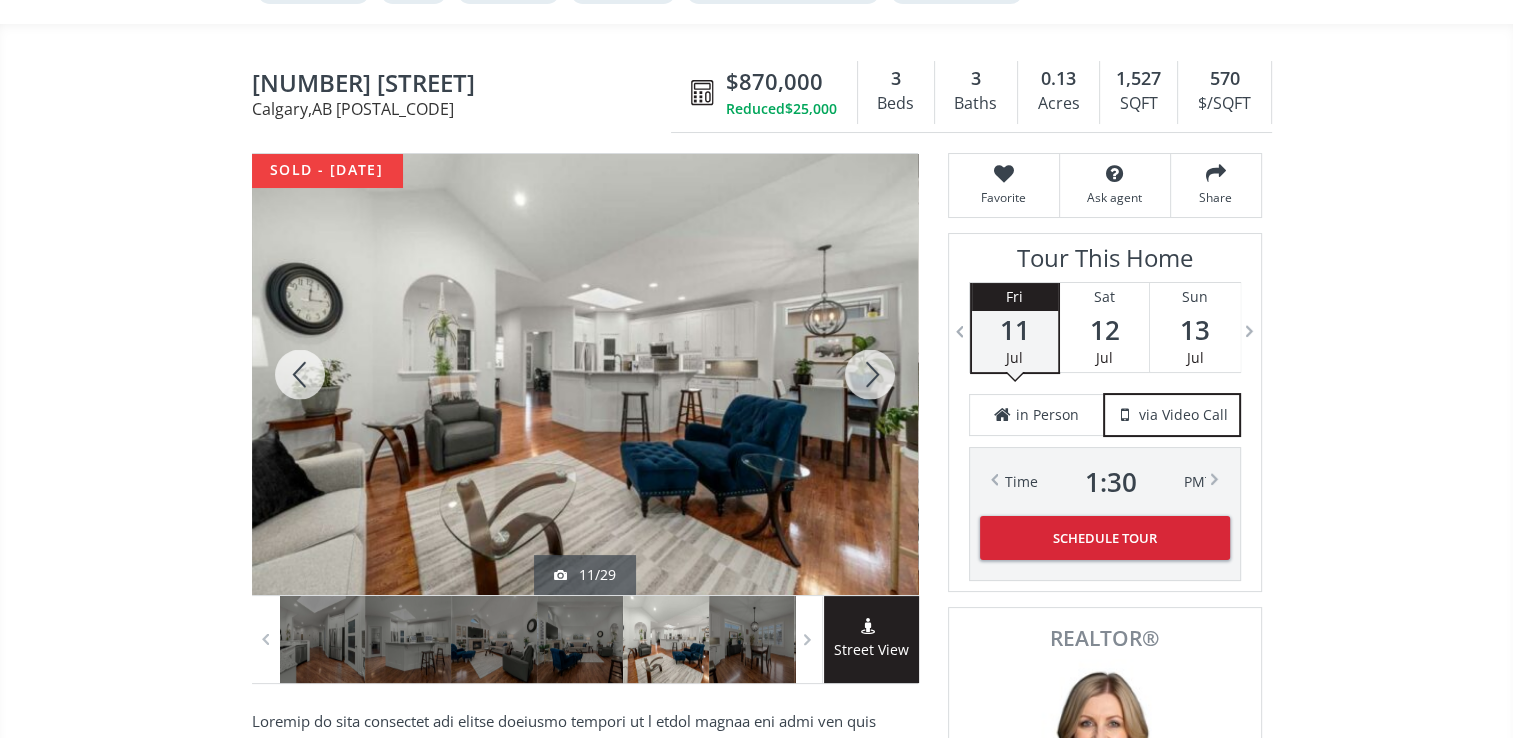 scroll, scrollTop: 0, scrollLeft: 0, axis: both 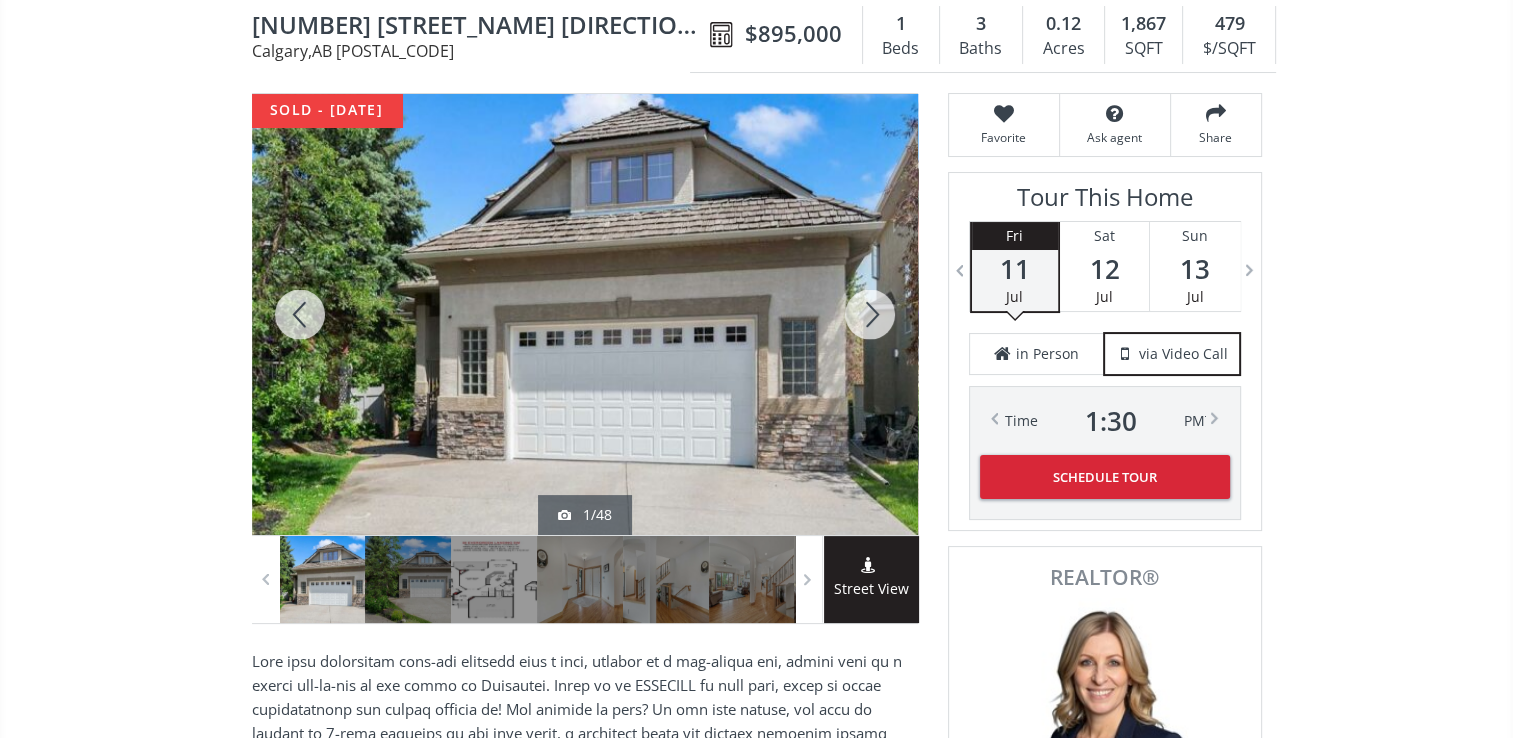 click at bounding box center [870, 314] 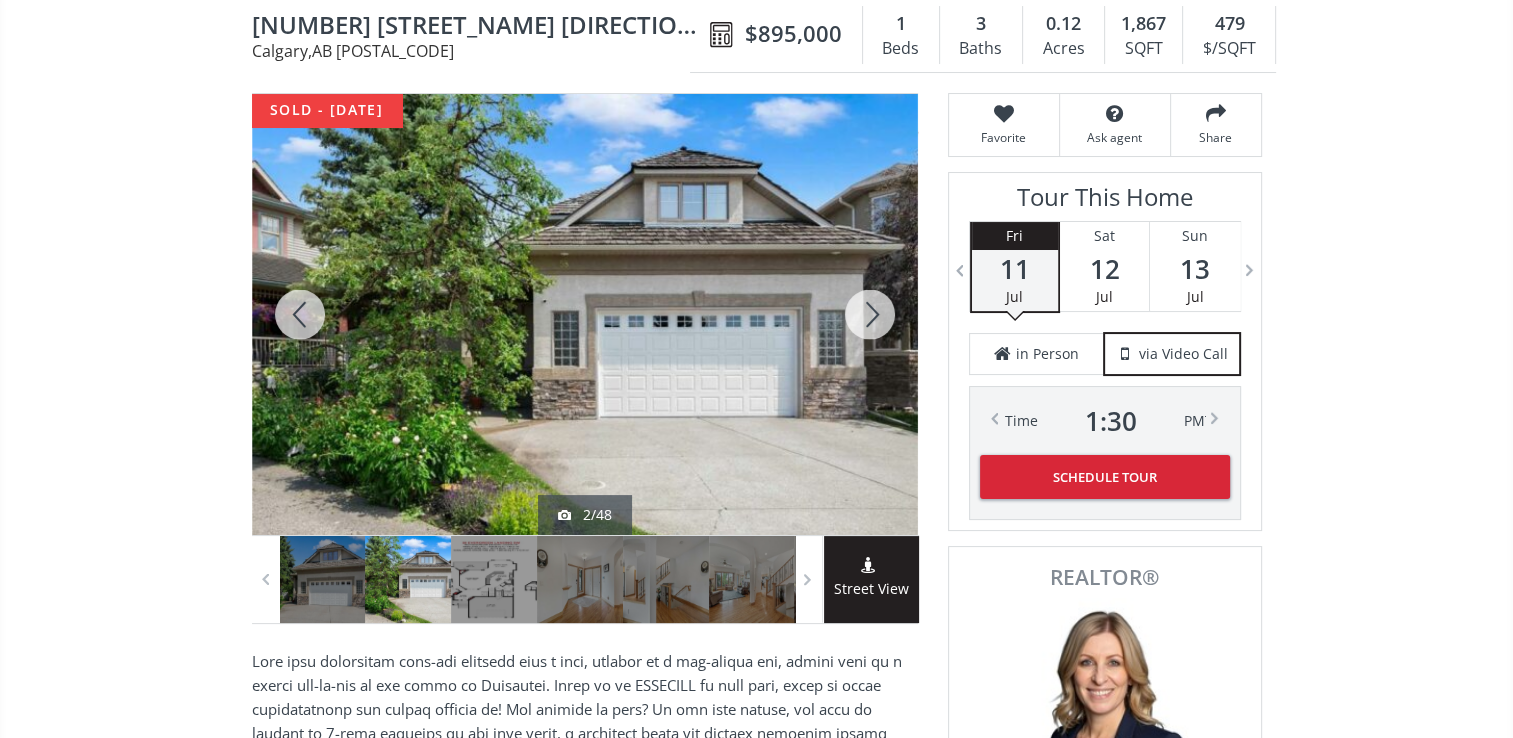 click at bounding box center [870, 314] 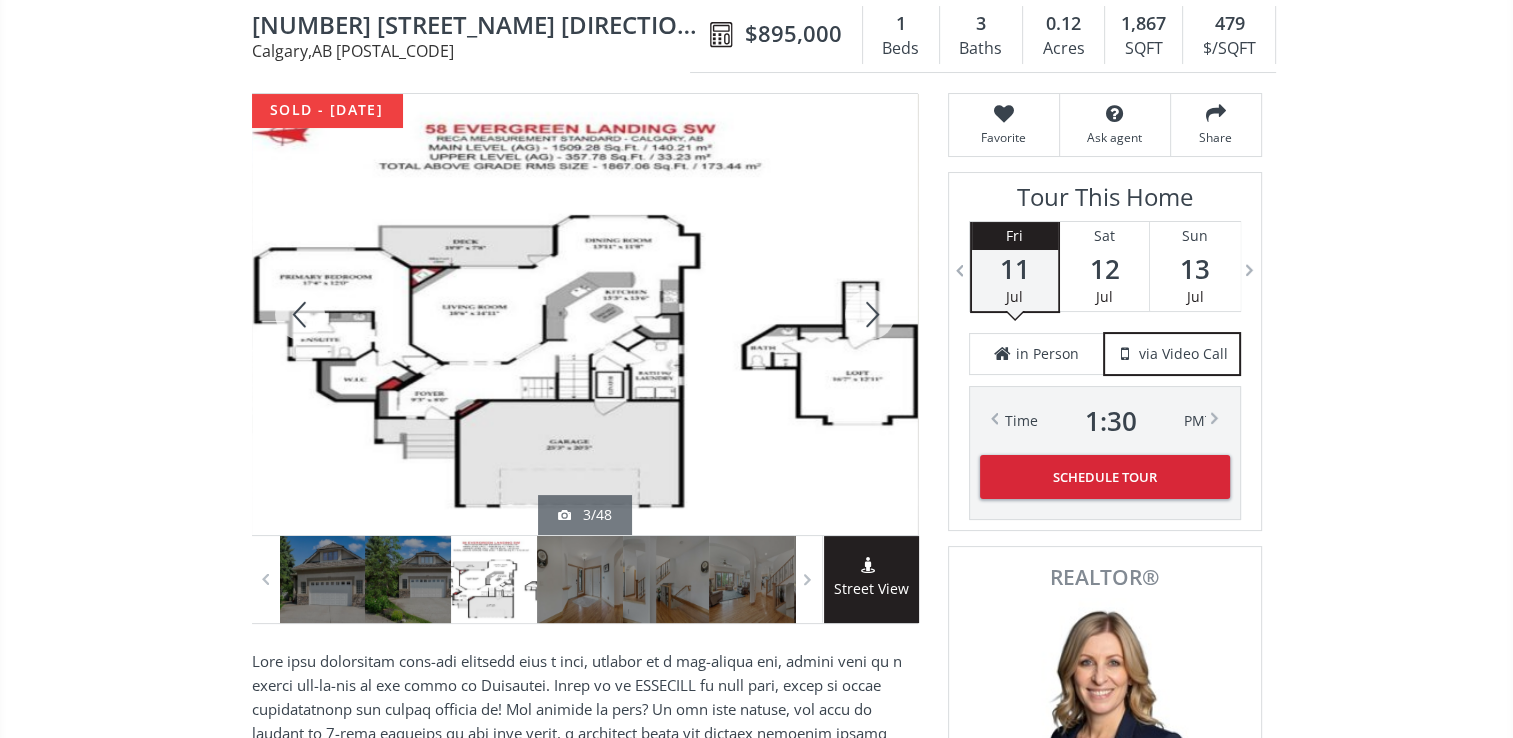 click at bounding box center [585, 314] 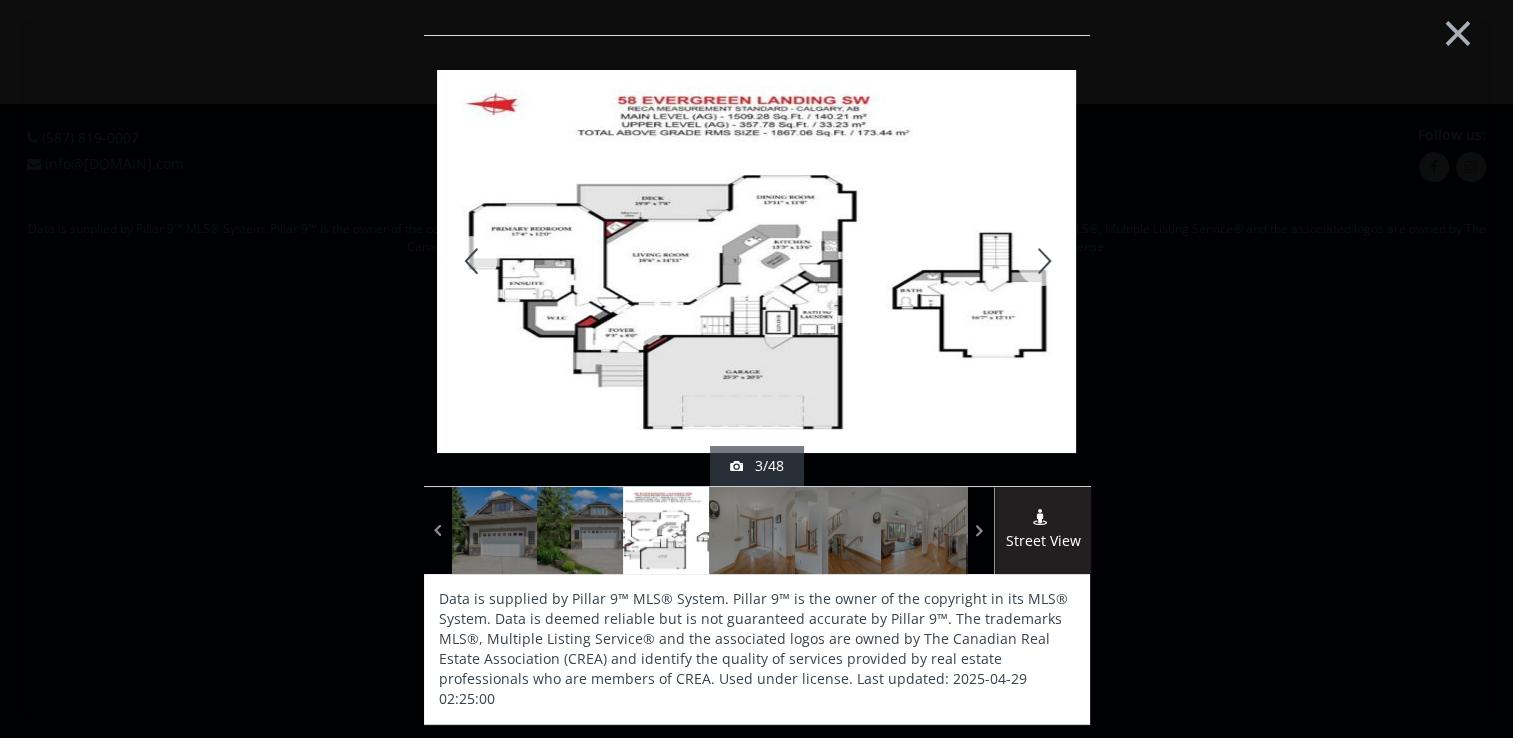 scroll, scrollTop: 0, scrollLeft: 0, axis: both 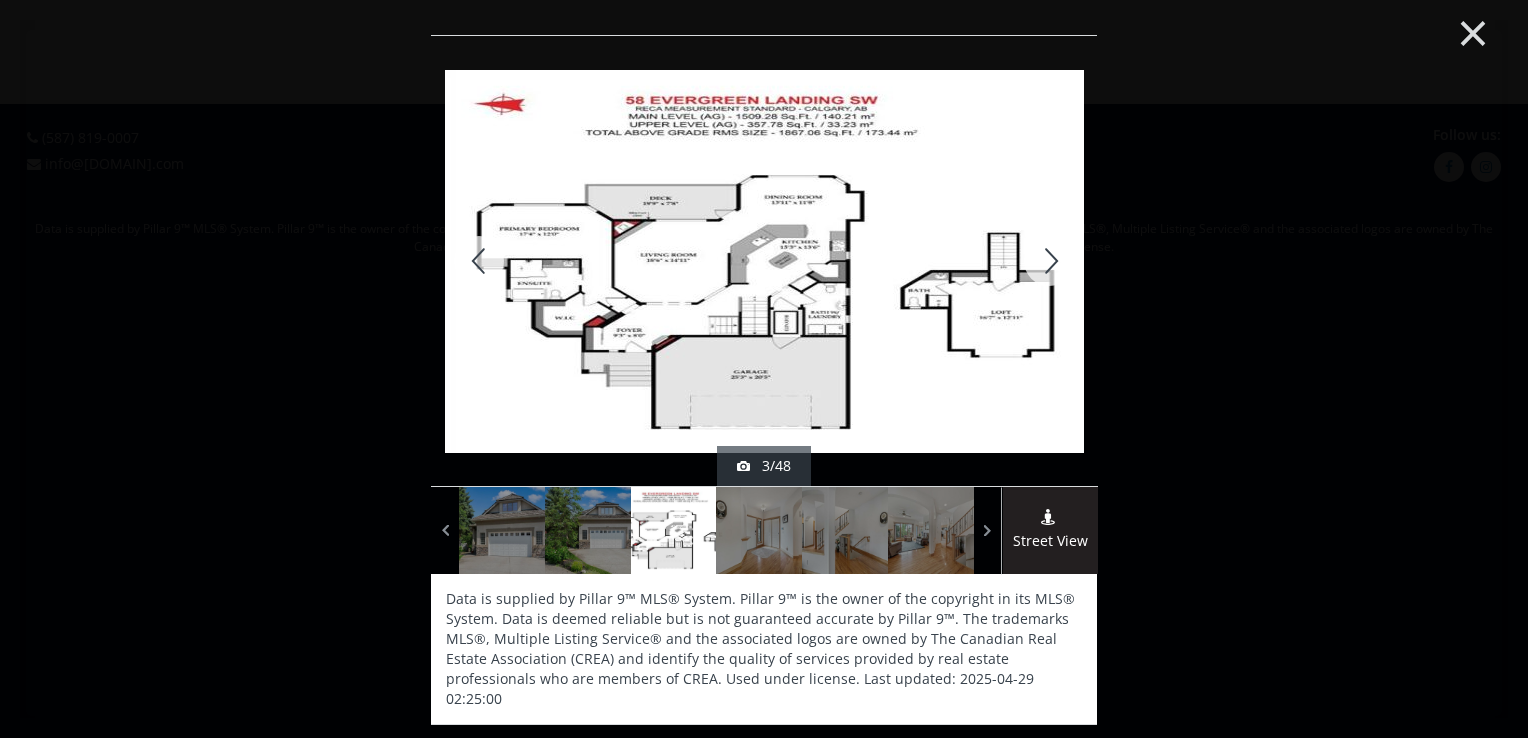 click on "×" at bounding box center (1473, 31) 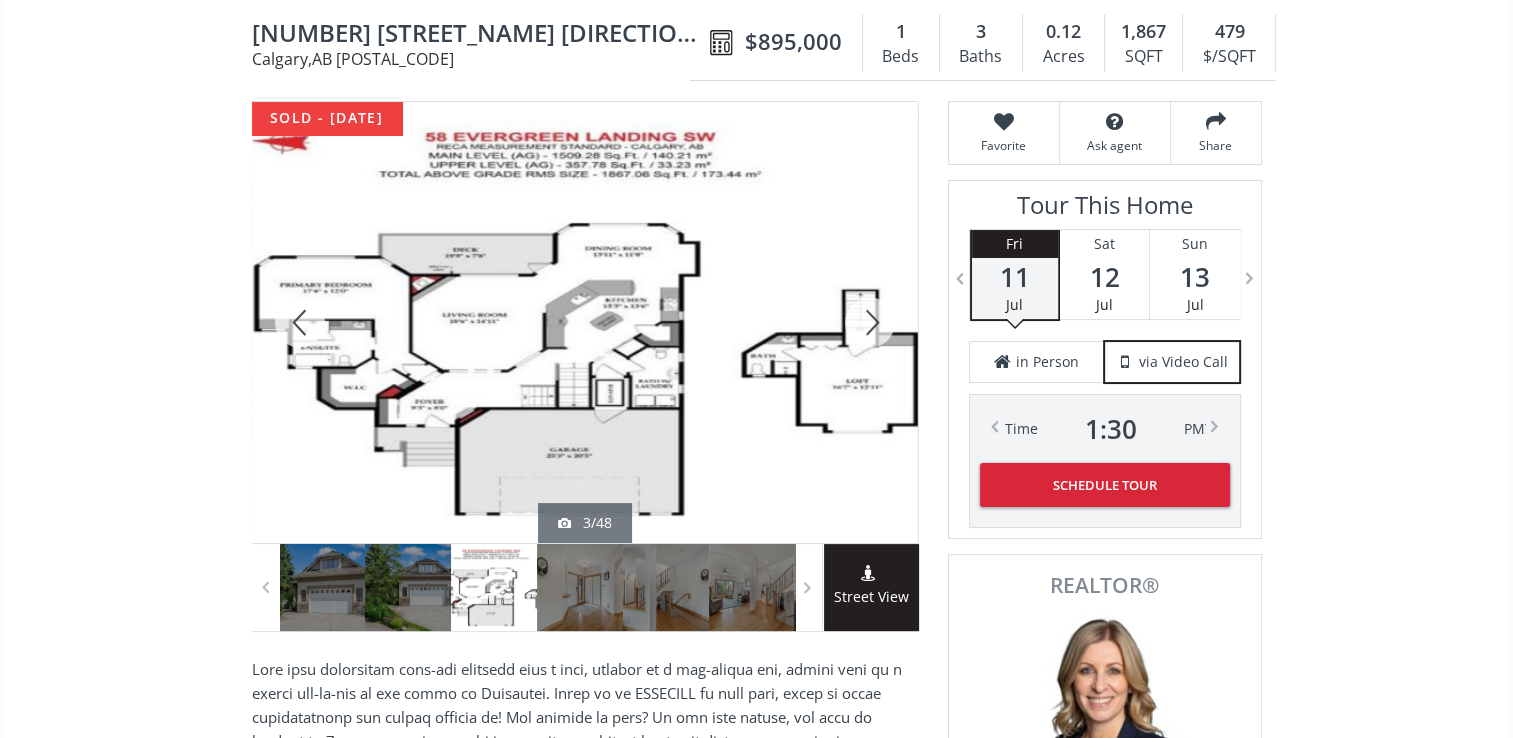 scroll, scrollTop: 200, scrollLeft: 0, axis: vertical 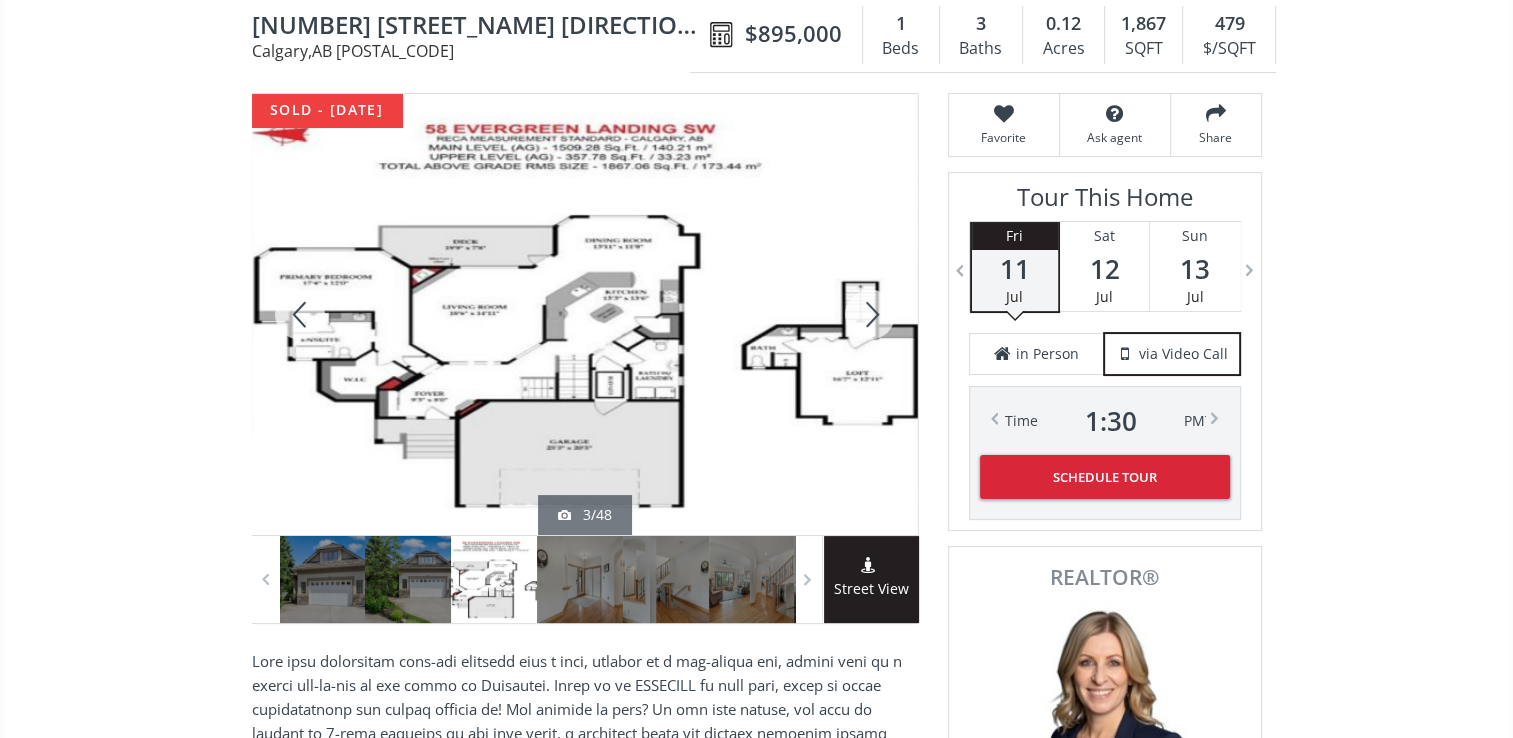 click at bounding box center (585, 314) 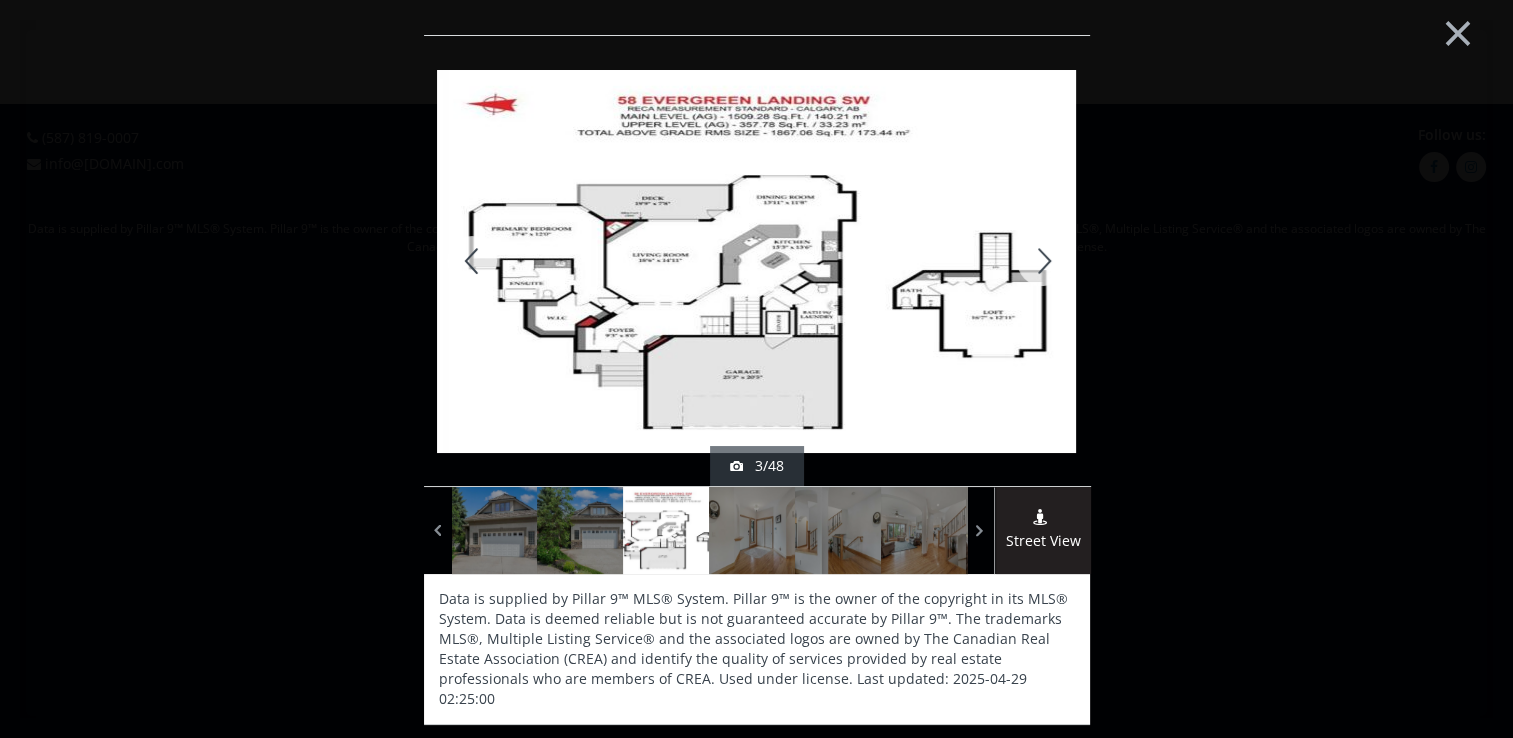 scroll, scrollTop: 0, scrollLeft: 0, axis: both 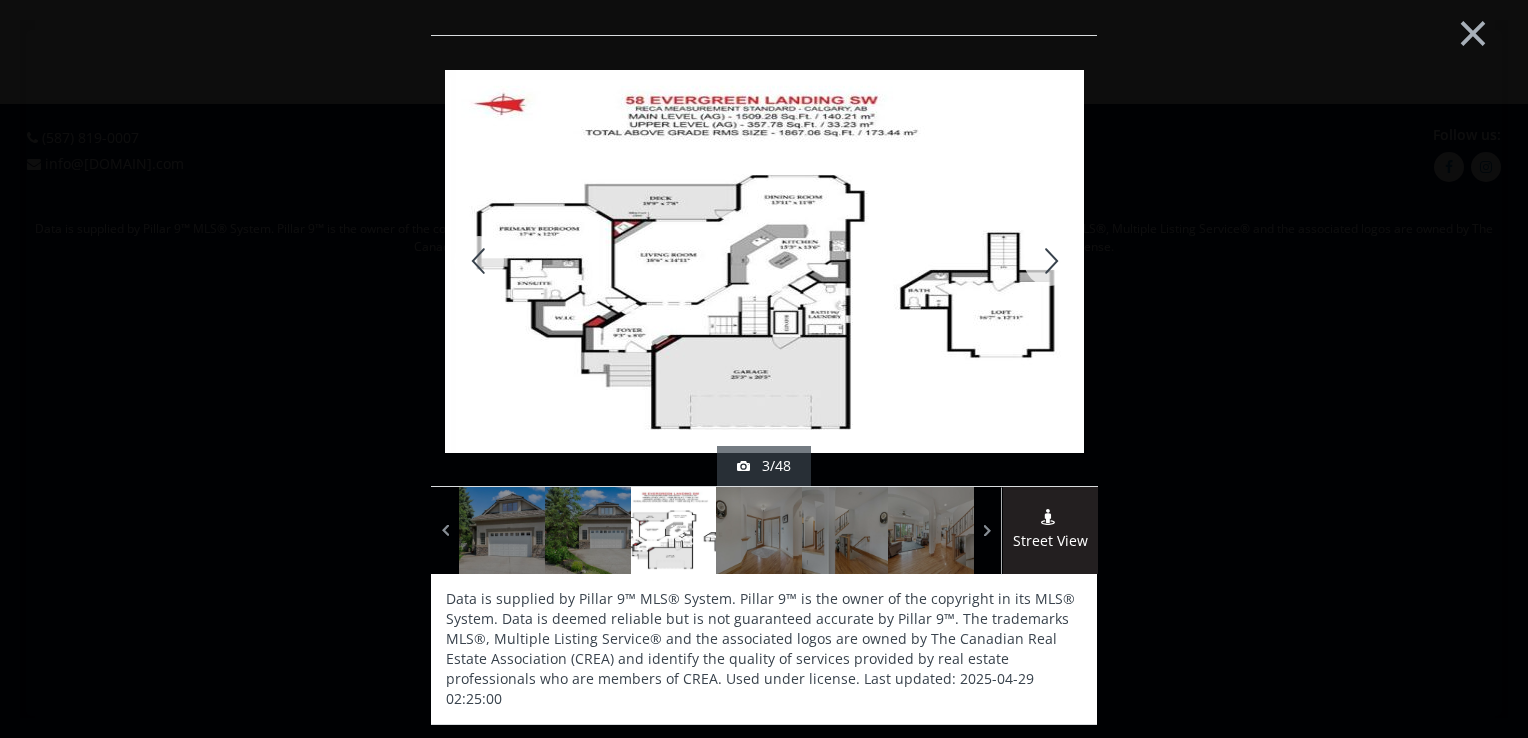 click at bounding box center [764, 261] 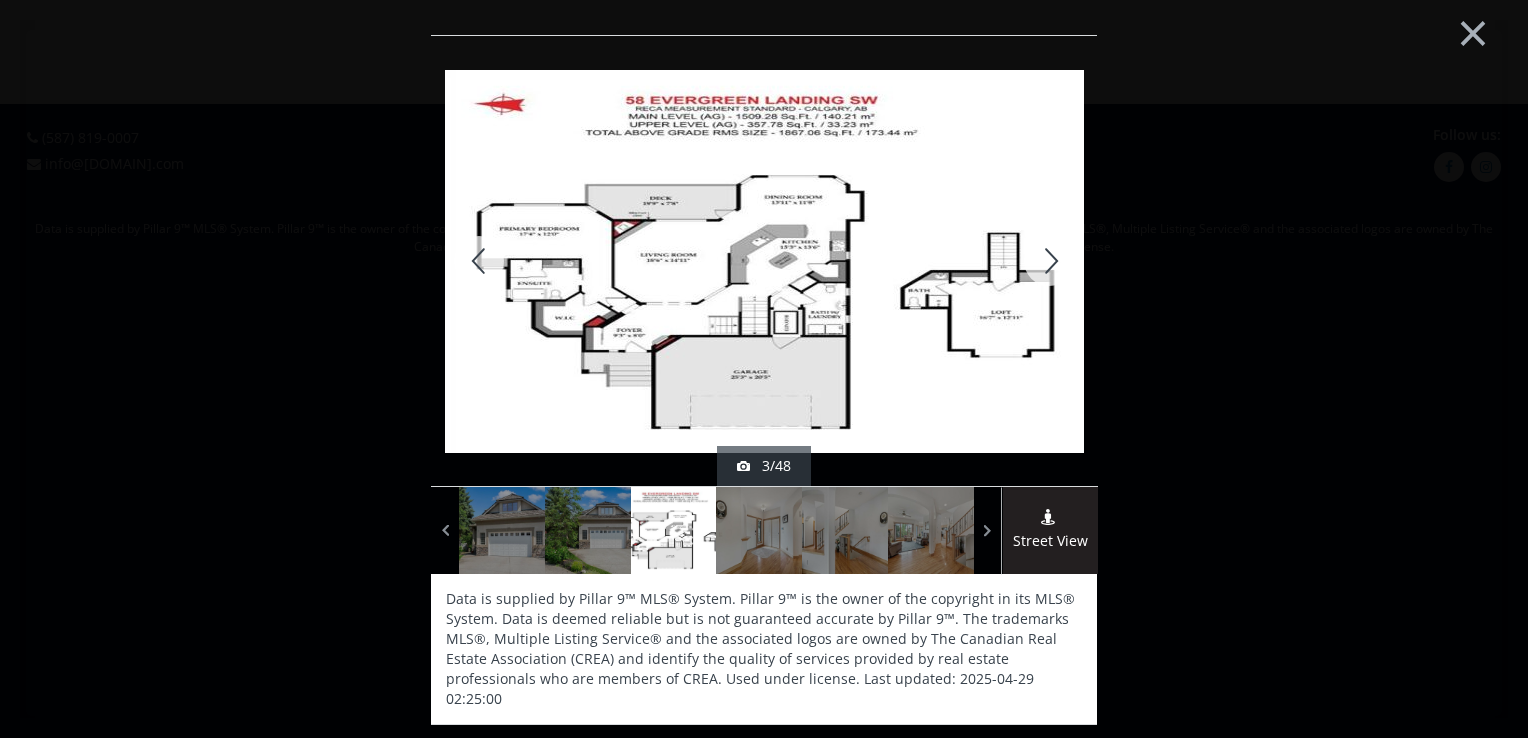 click on "× sold - 07/07/2024 3/48 Street View Data is supplied by Pillar 9™ MLS® System. Pillar 9™ is the owner of the copyright in its MLS® System. Data is deemed reliable but is not guaranteed accurate by Pillar 9™. The trademarks MLS®, Multiple Listing Service® and the associated logos are owned by The Canadian Real Estate Association (CREA) and identify the quality of services provided by real estate professionals who are members of CREA. Used under license.
Last updated: 2025-04-29 02:25:00" at bounding box center [764, 369] 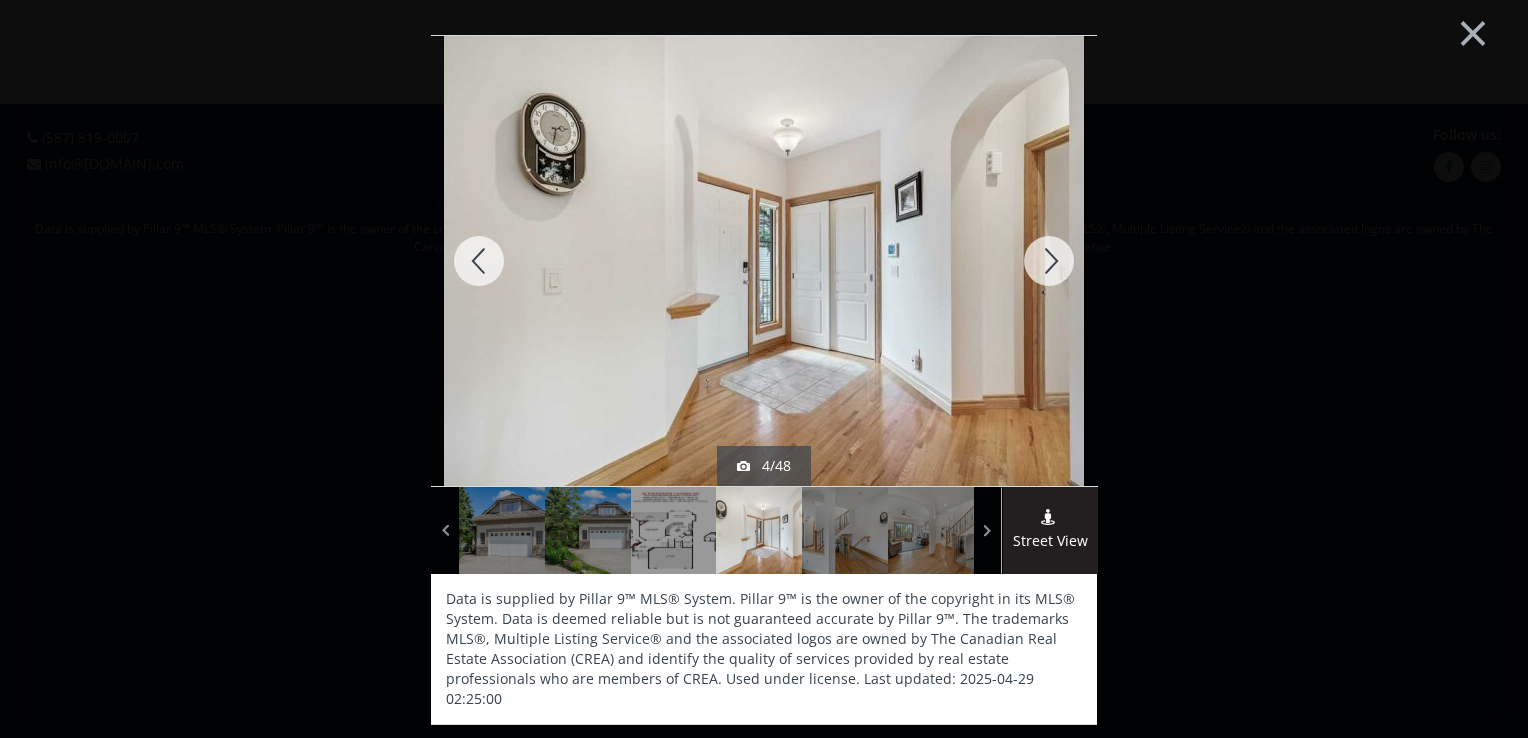 click at bounding box center [1049, 261] 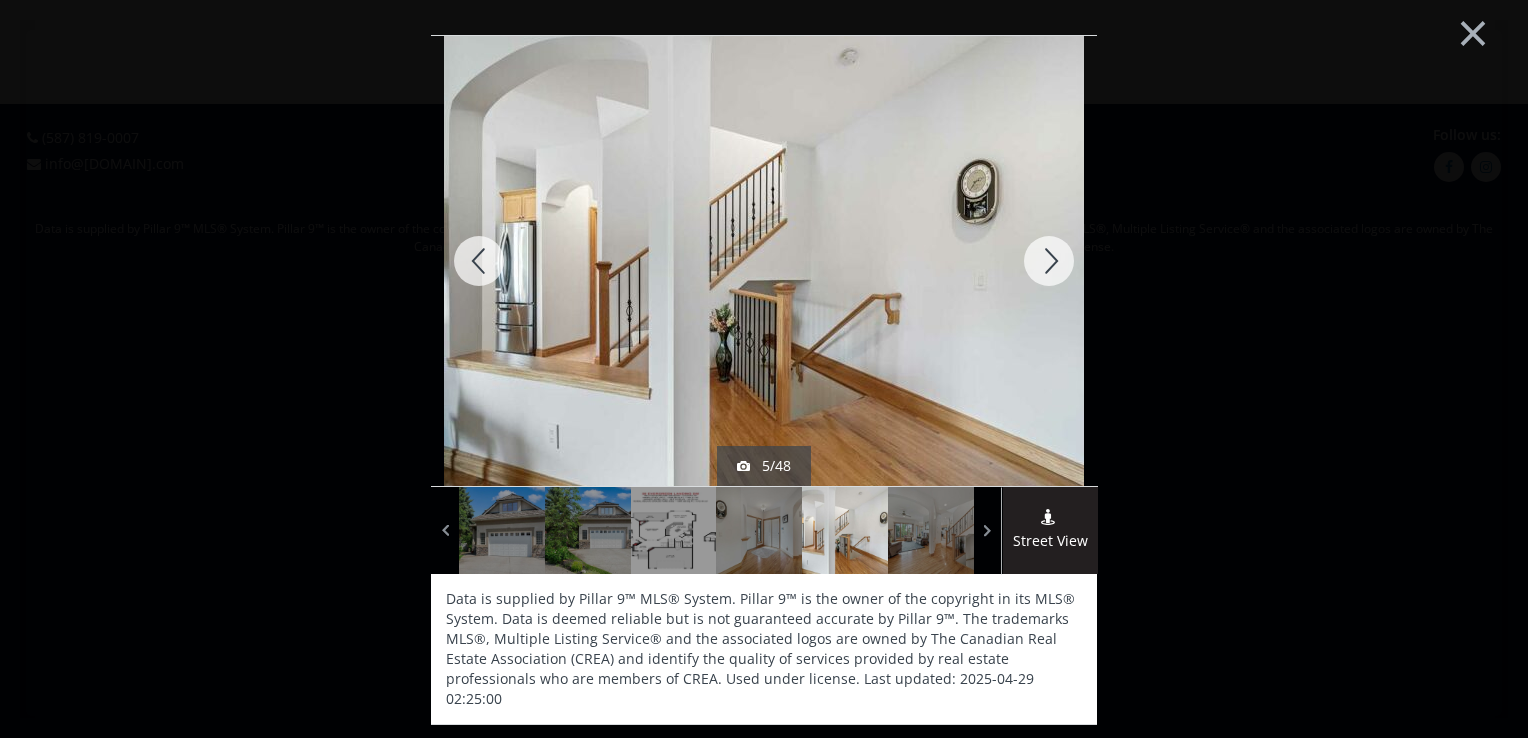 click at bounding box center [1049, 261] 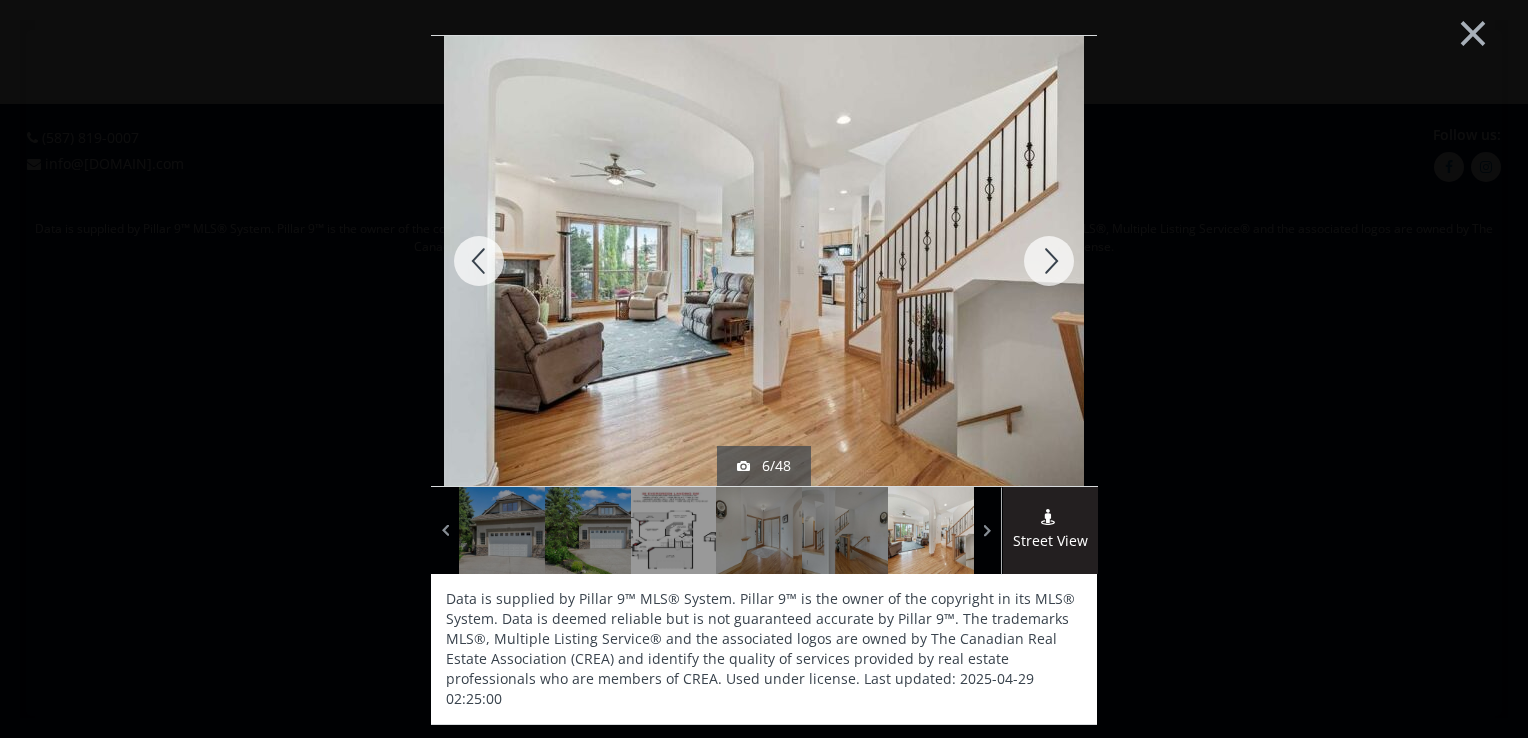 click at bounding box center (1049, 261) 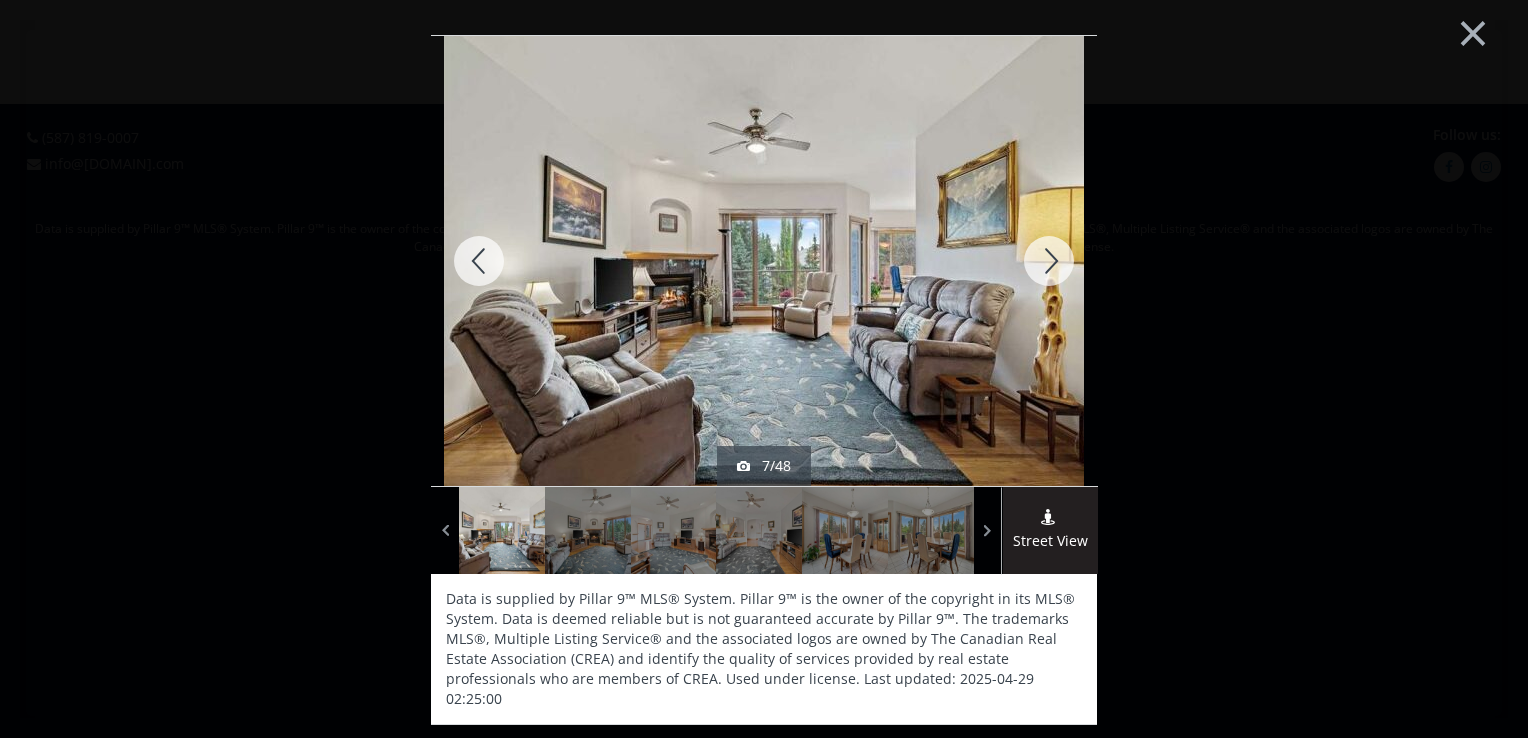 click at bounding box center [1049, 261] 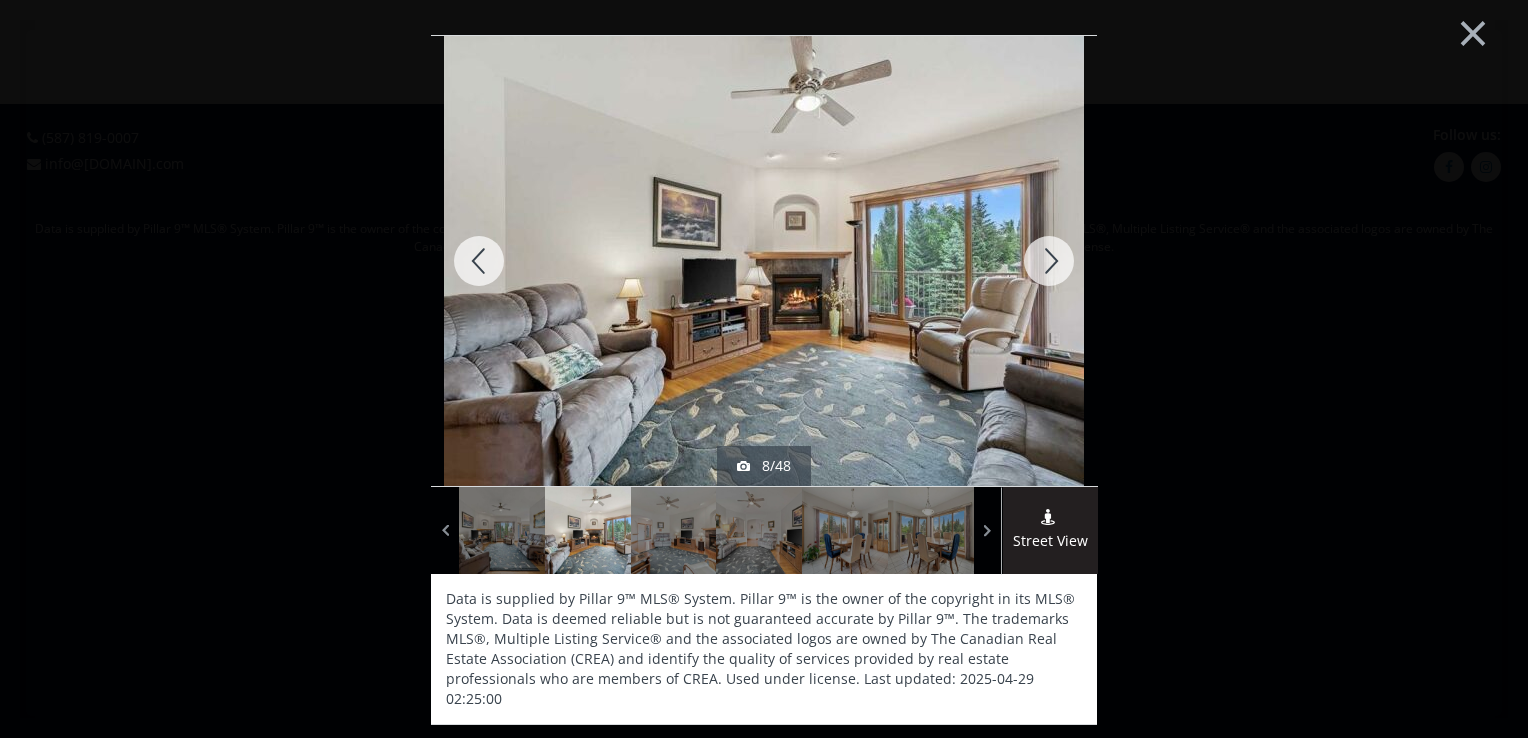 click at bounding box center [1049, 261] 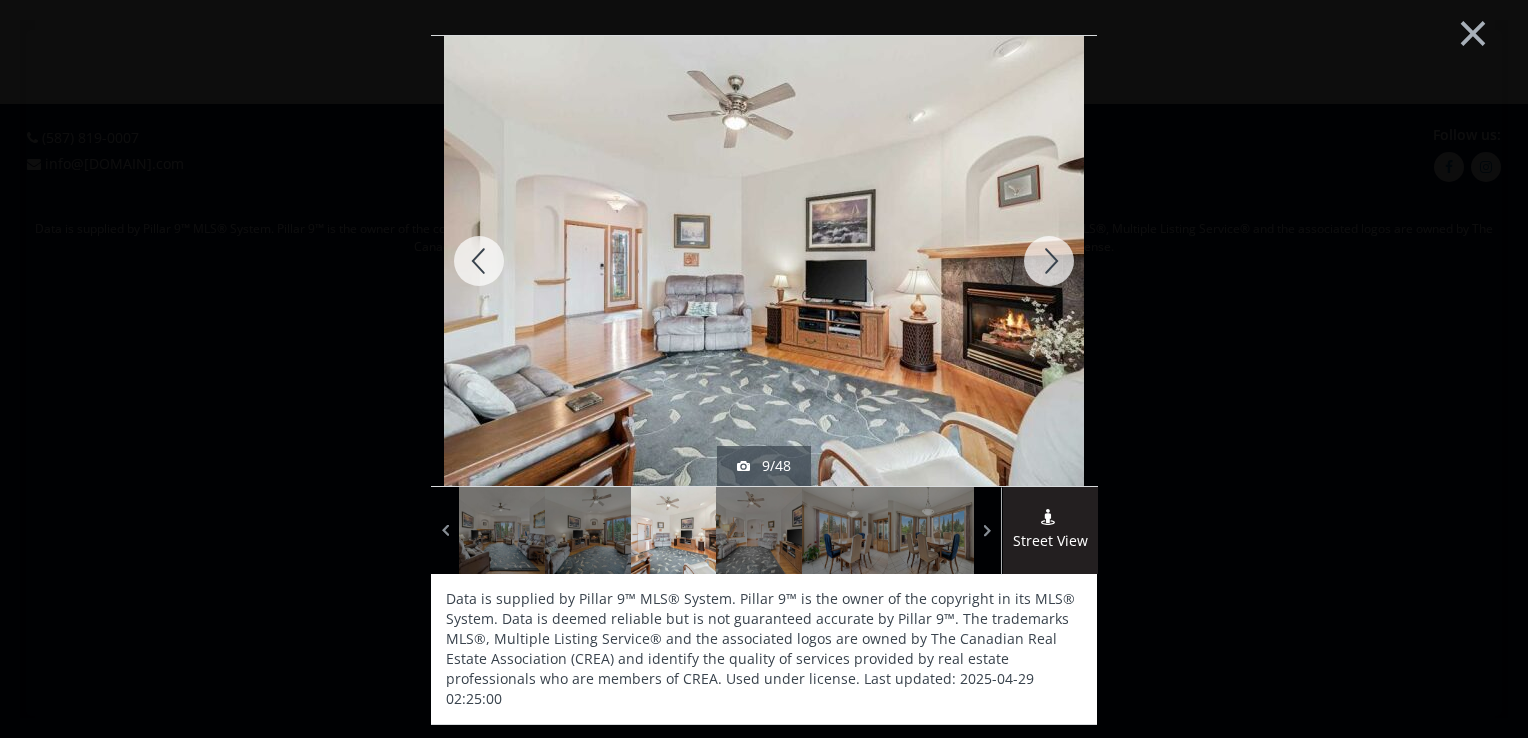 click at bounding box center (1049, 261) 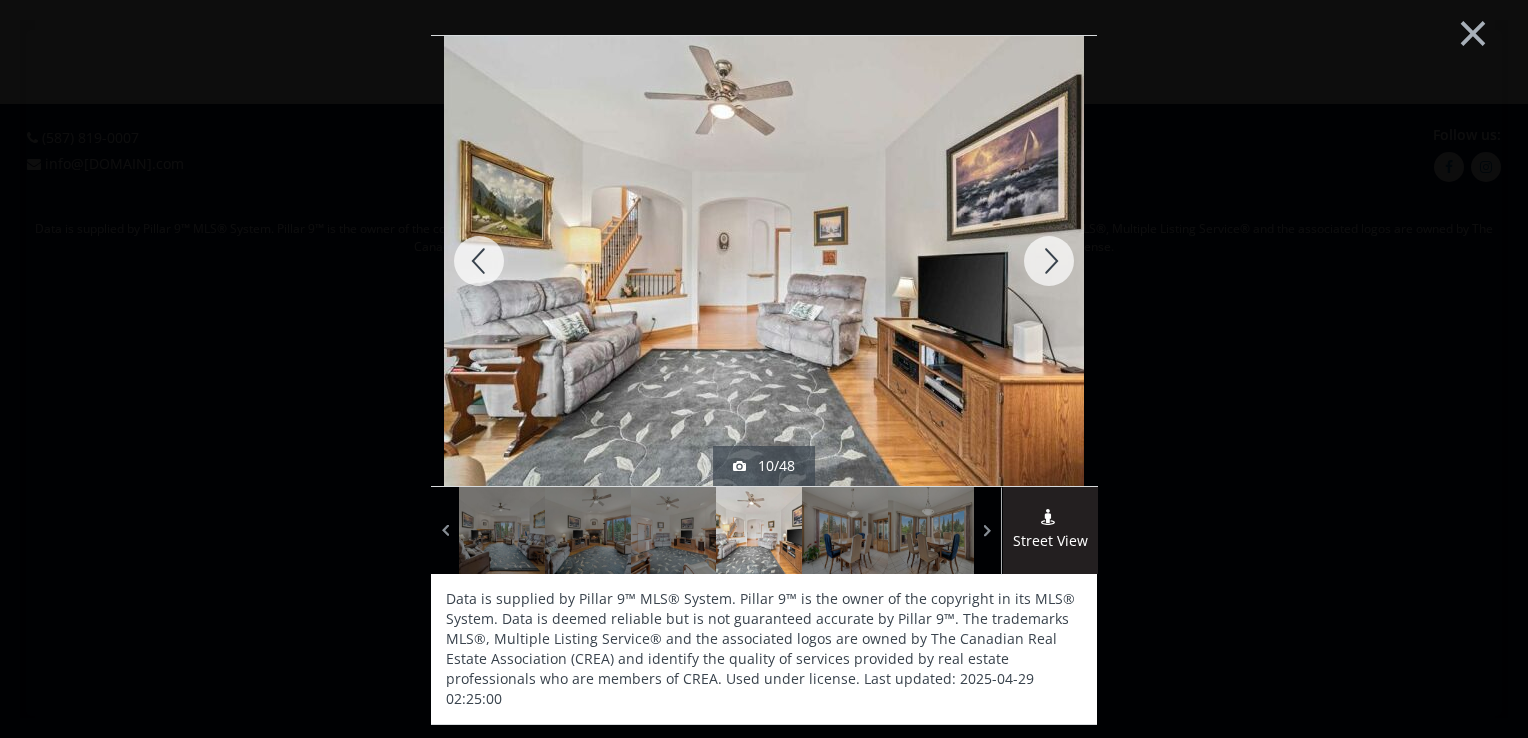 click at bounding box center [1049, 261] 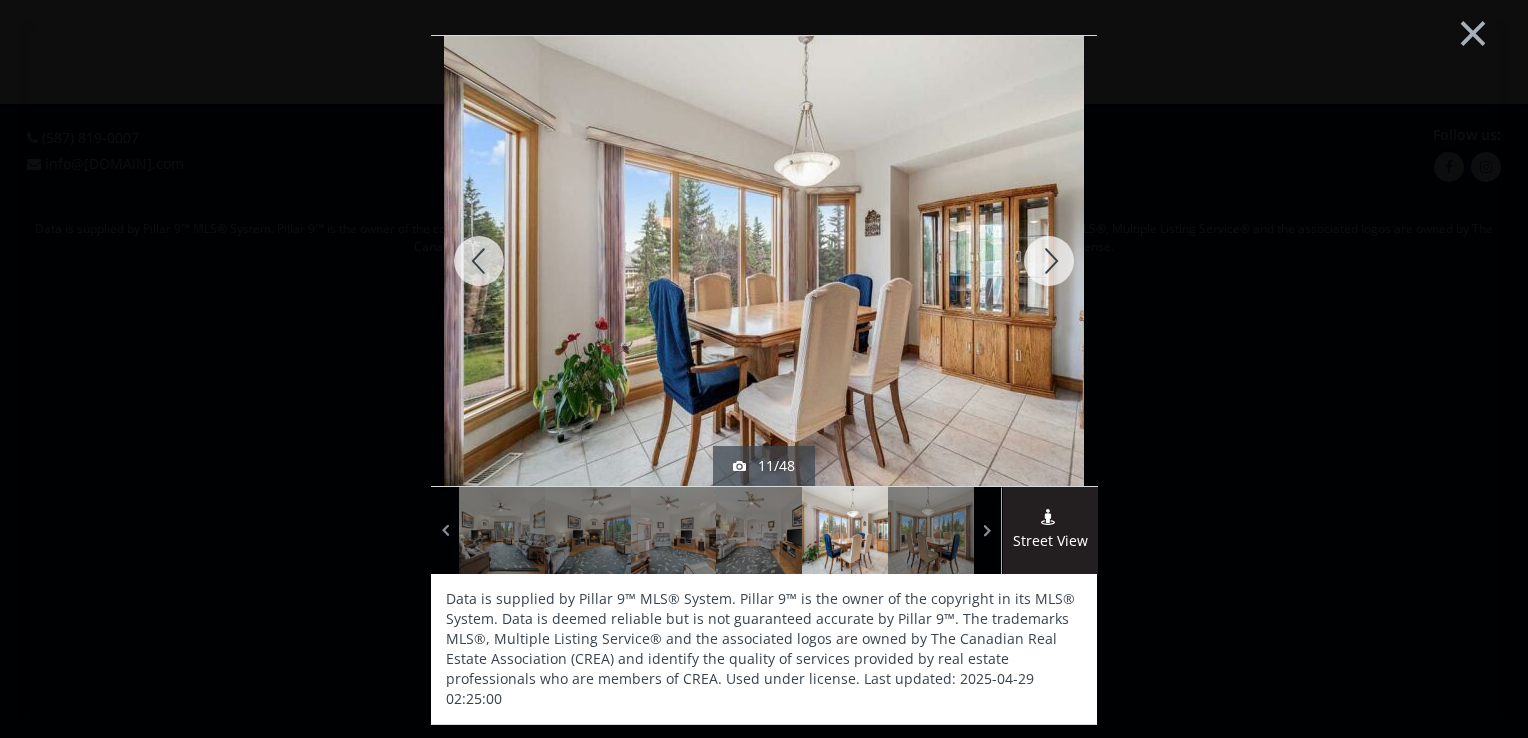 click at bounding box center [1049, 261] 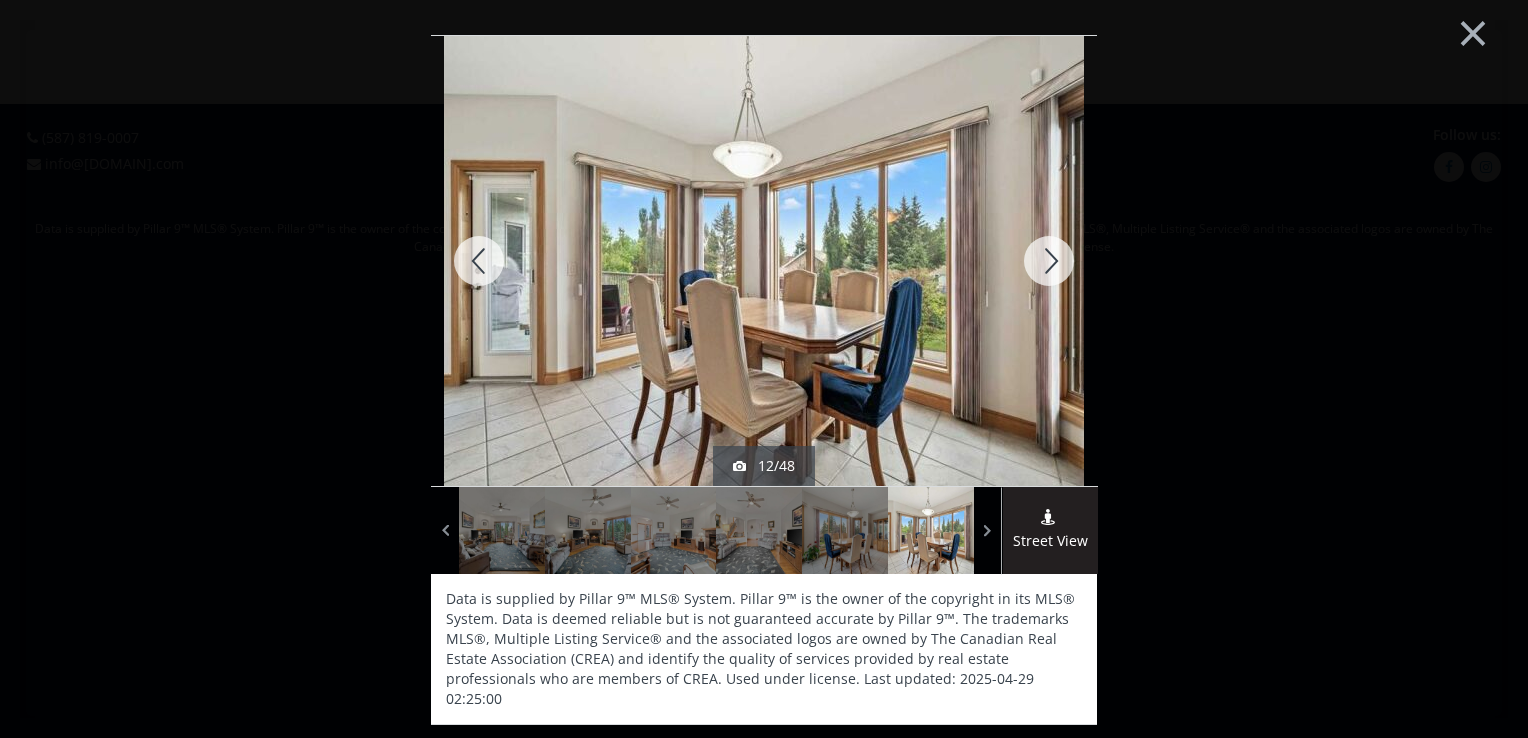 click at bounding box center (1049, 261) 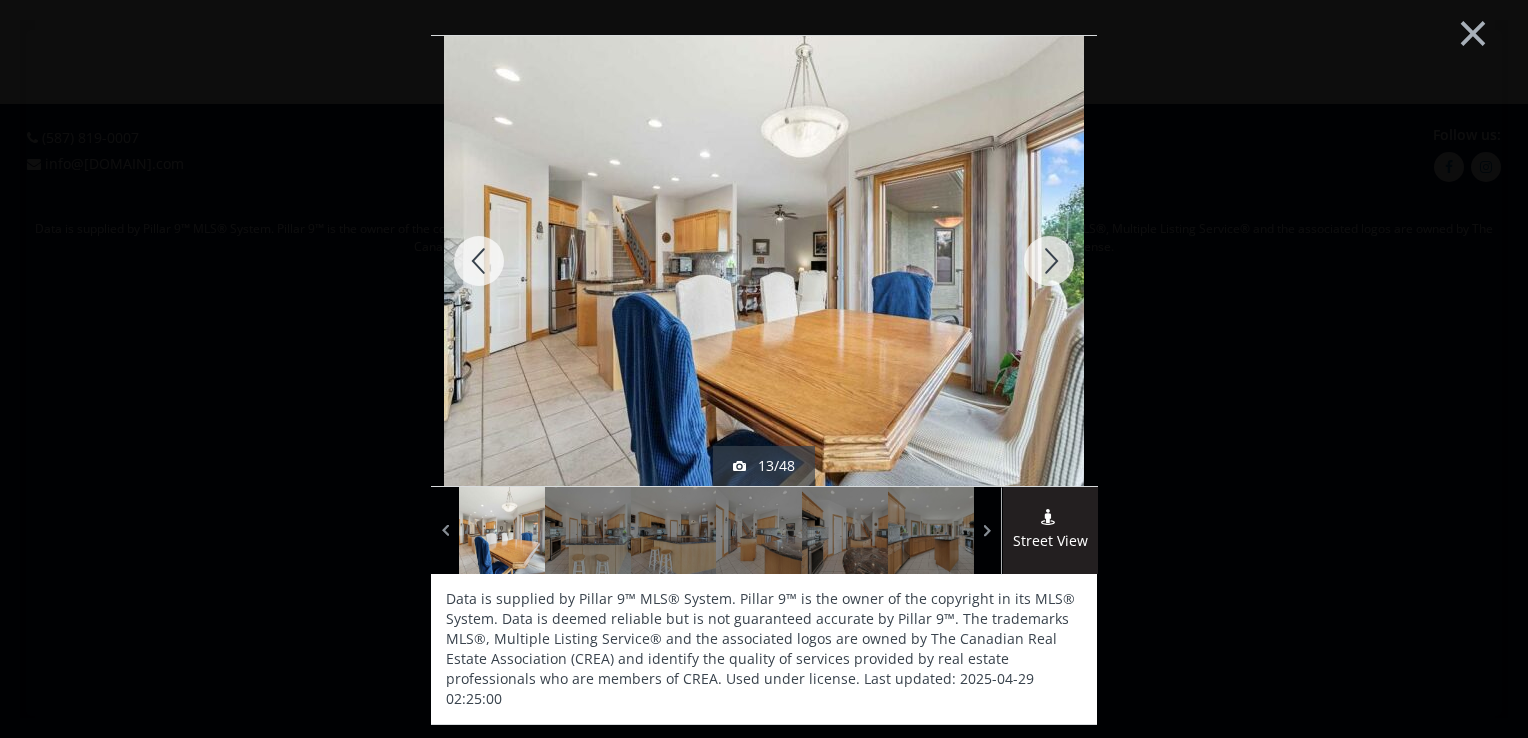 click at bounding box center (1049, 261) 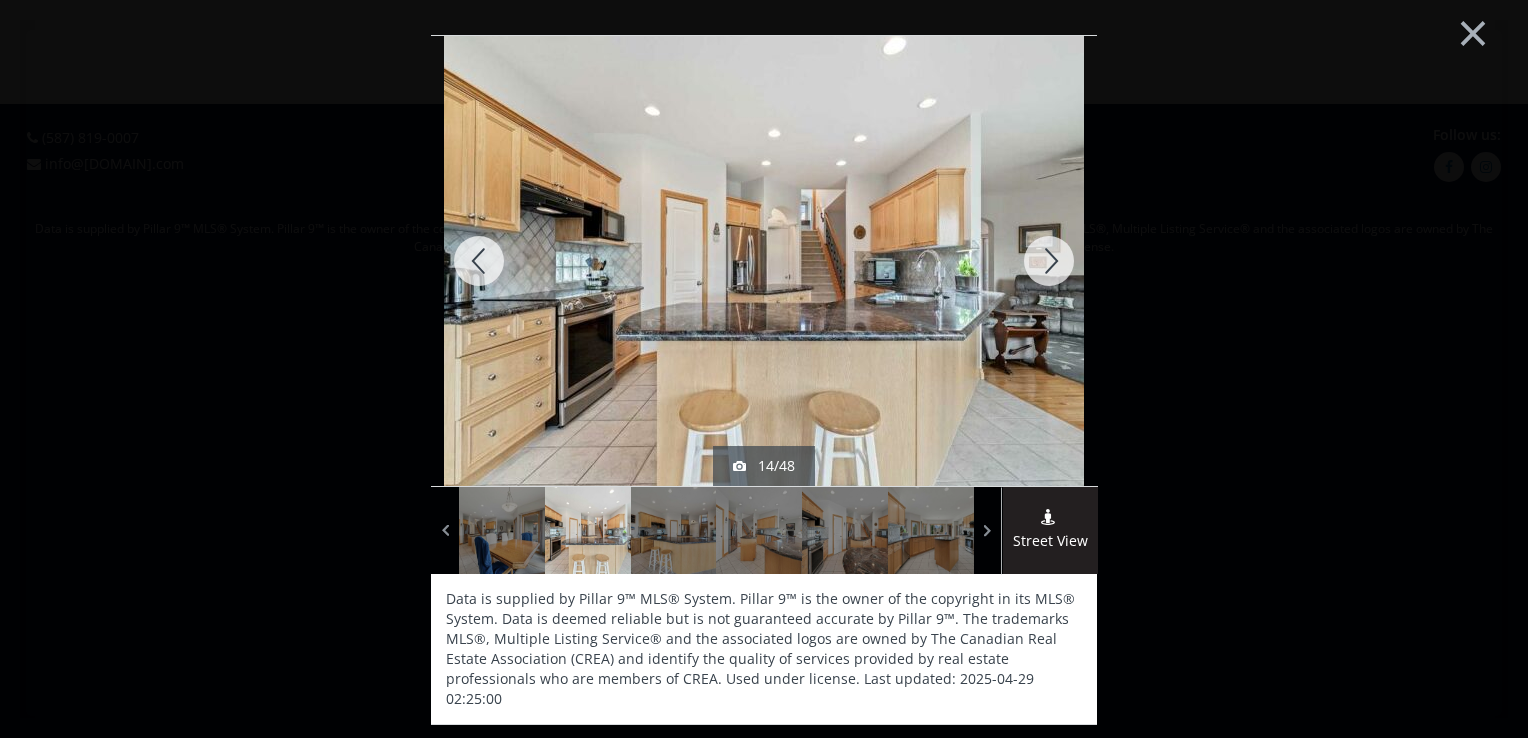 click at bounding box center (1049, 261) 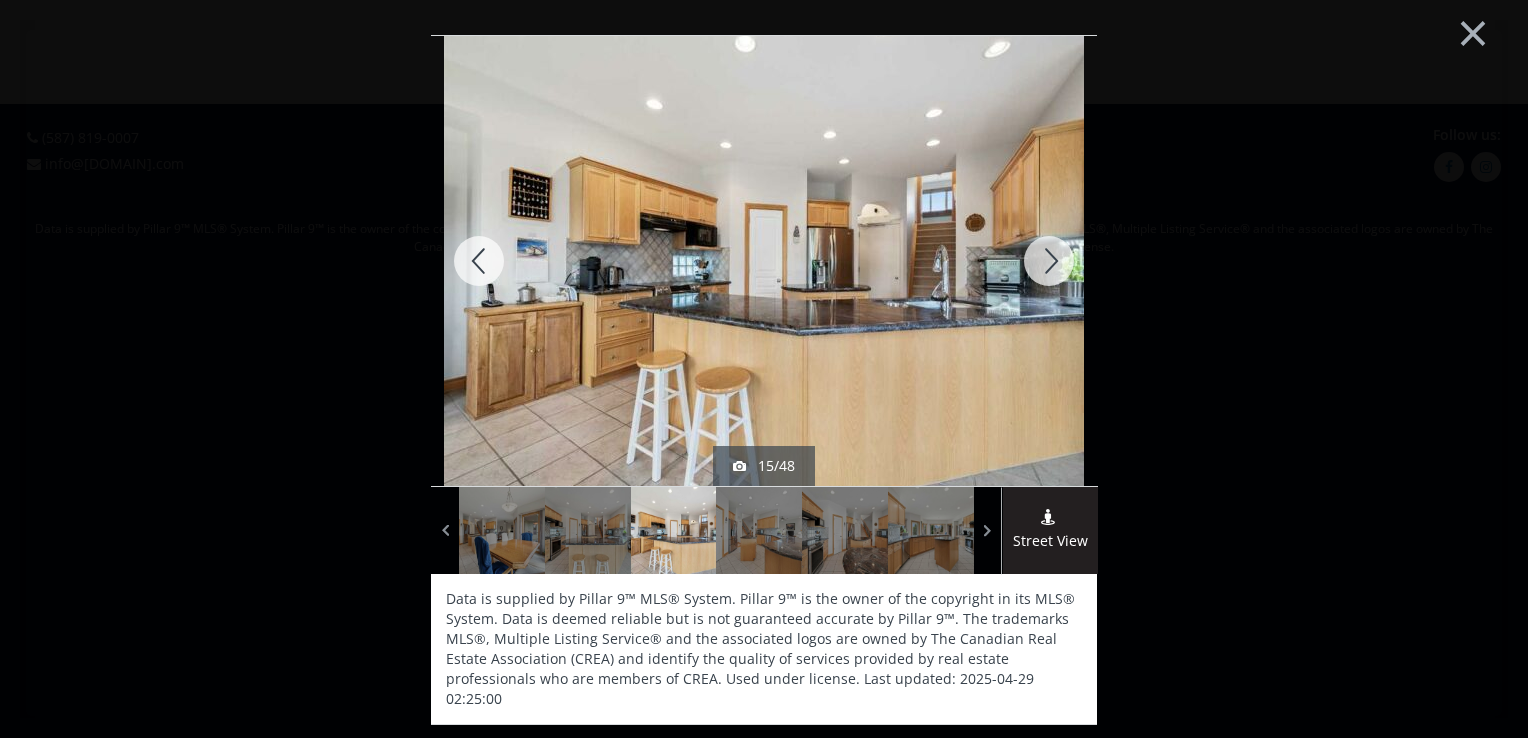 click at bounding box center (1049, 261) 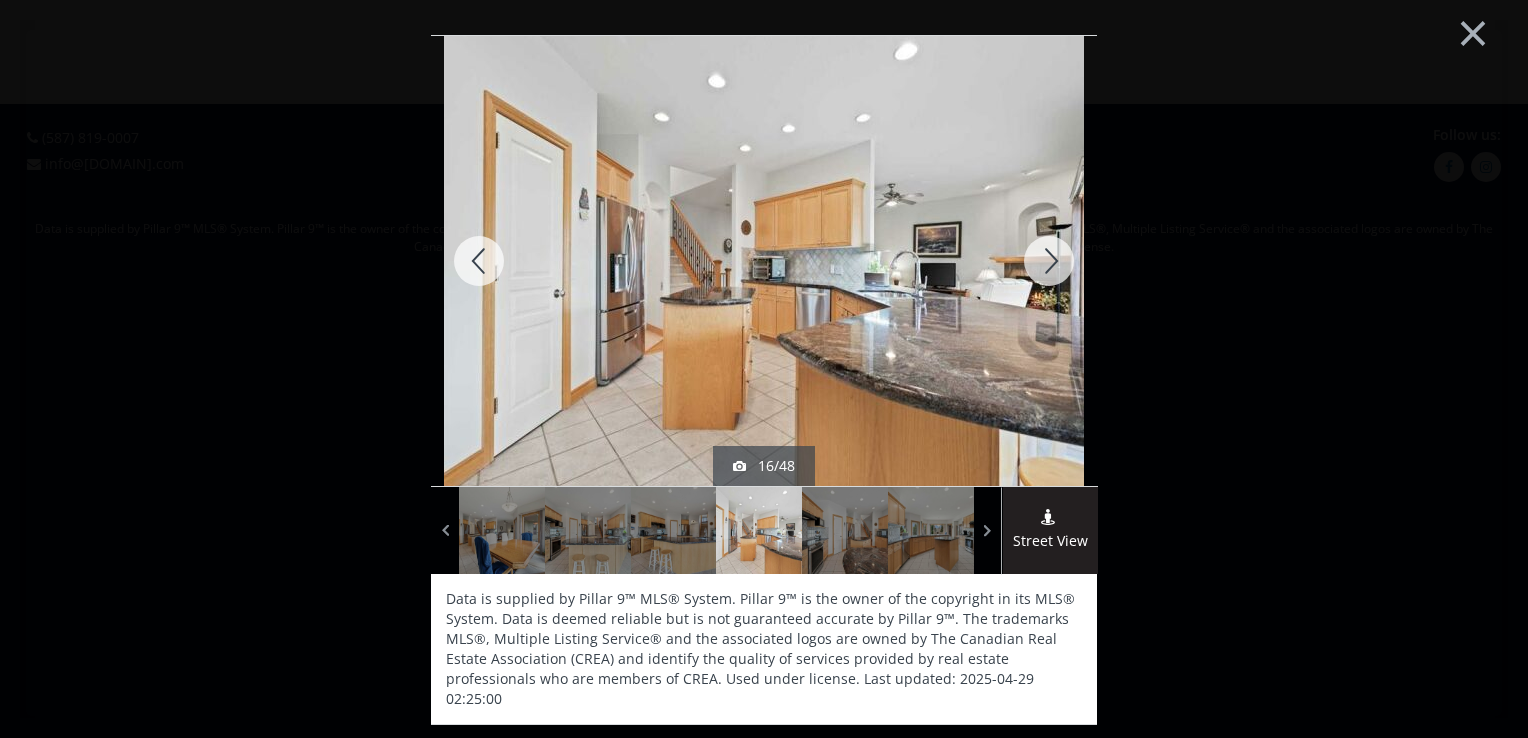 click at bounding box center [1049, 261] 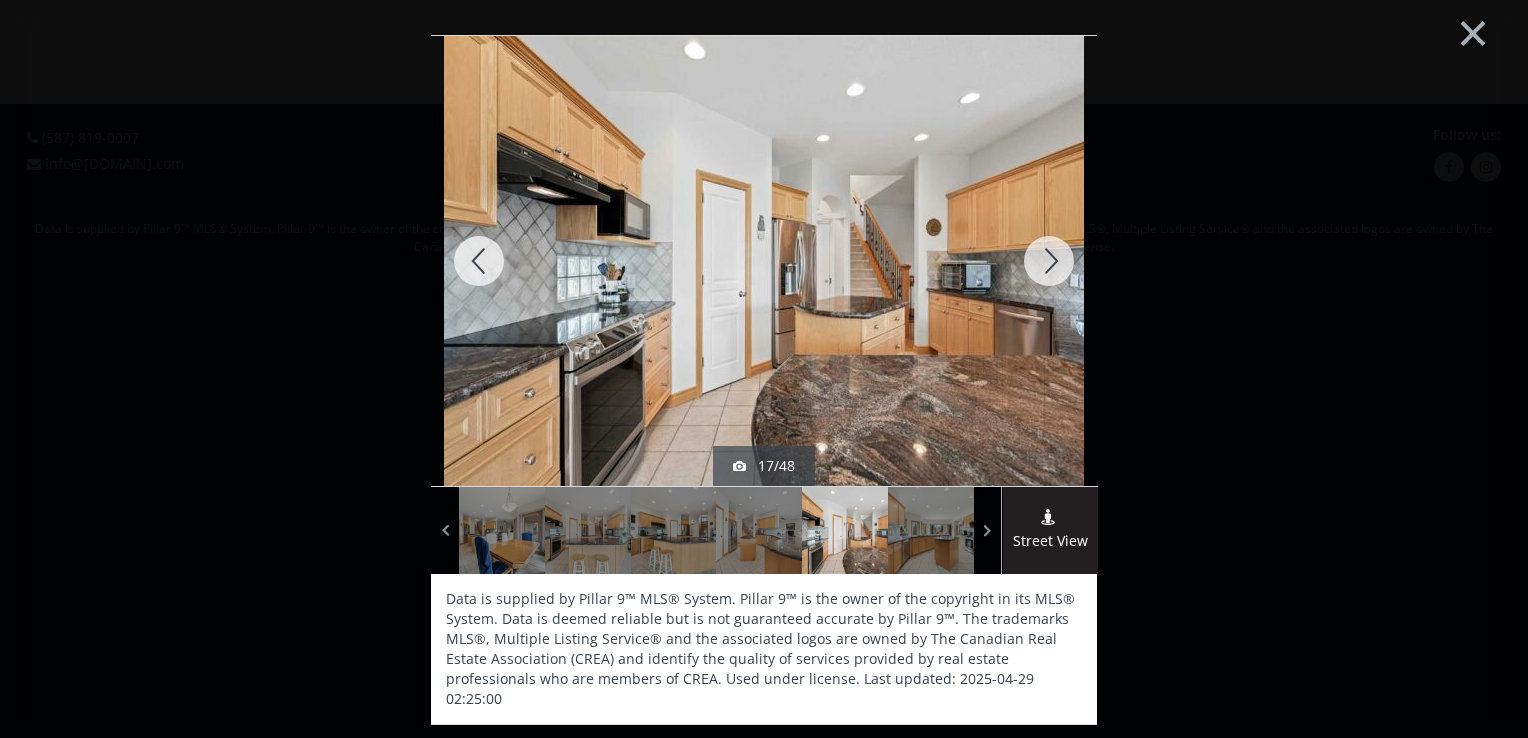 click at bounding box center (1049, 261) 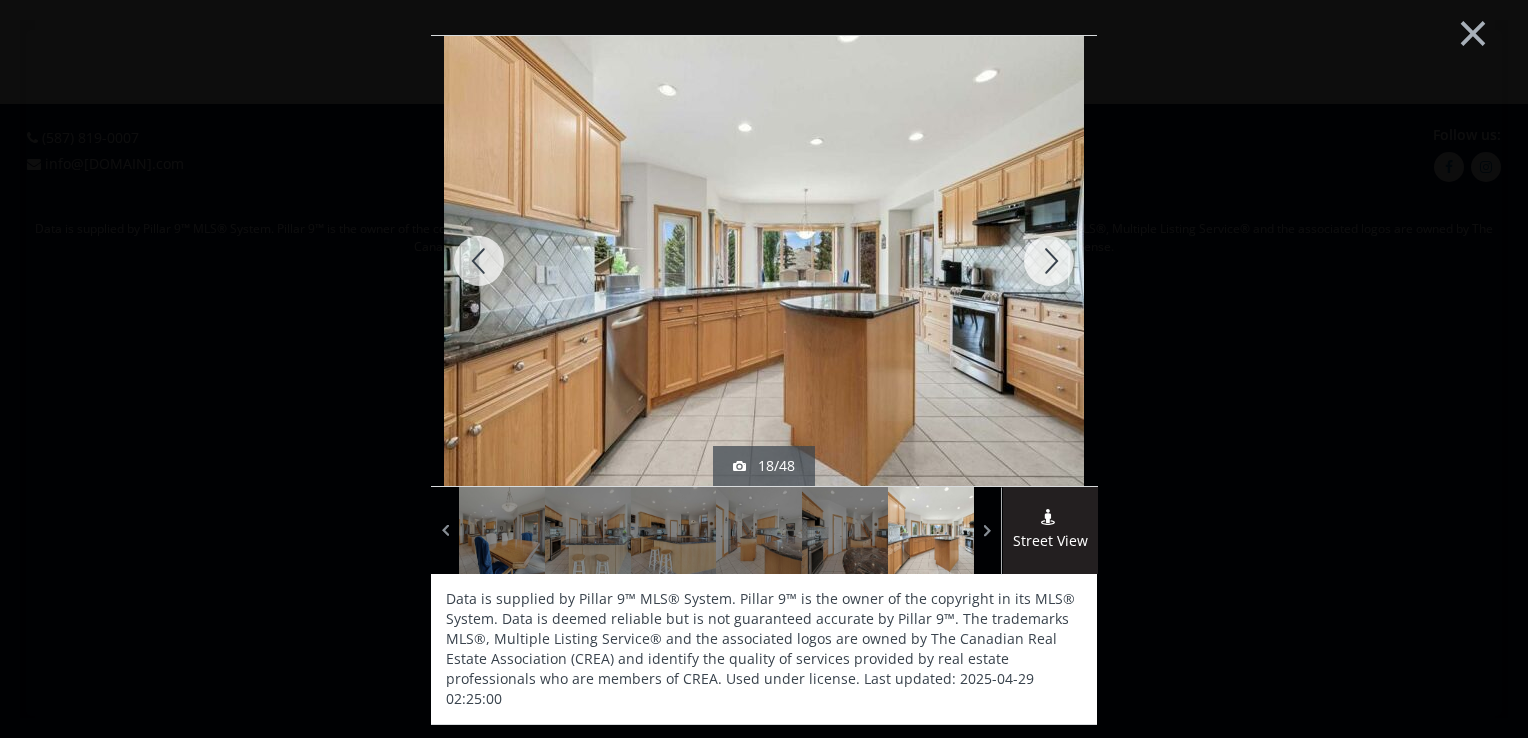 click at bounding box center (1049, 261) 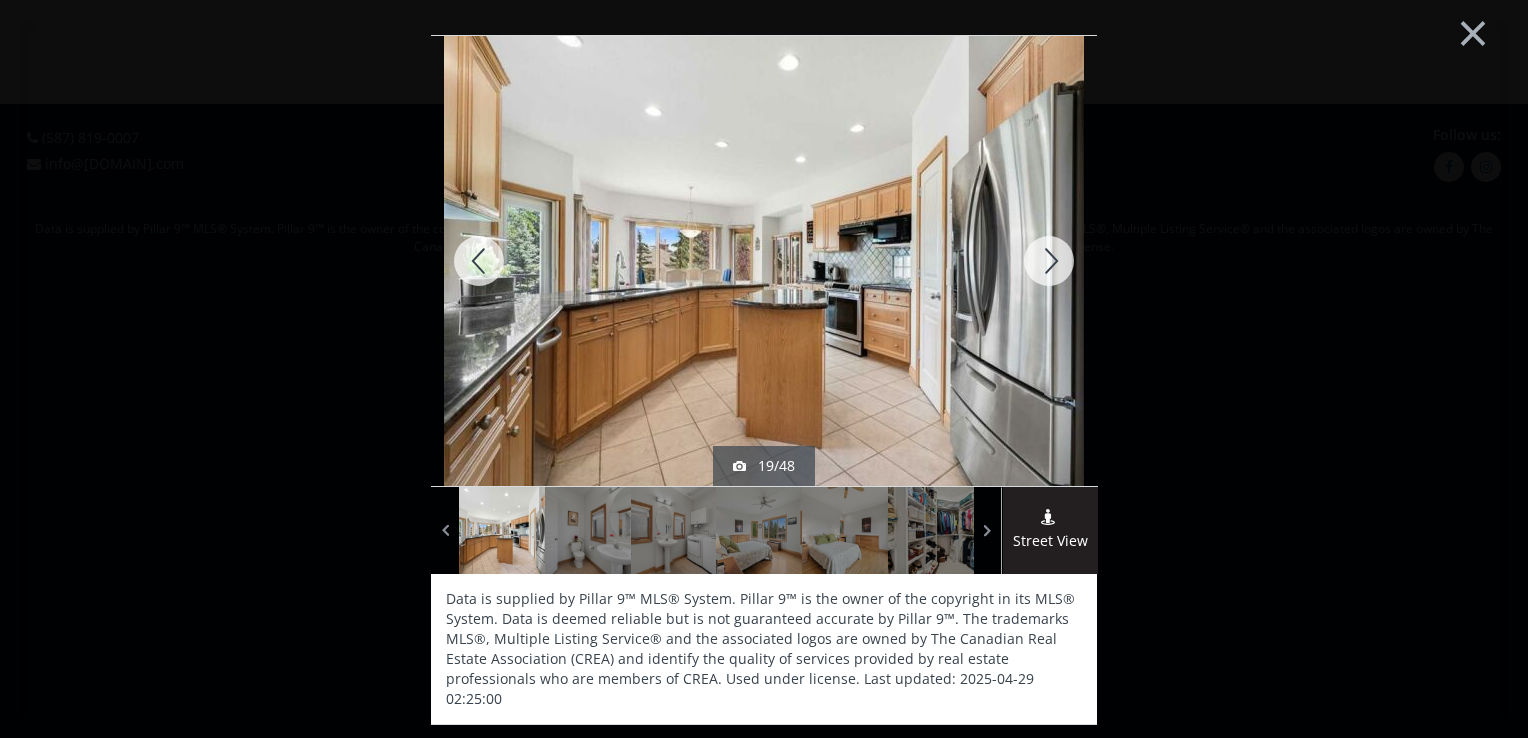 click at bounding box center [1049, 261] 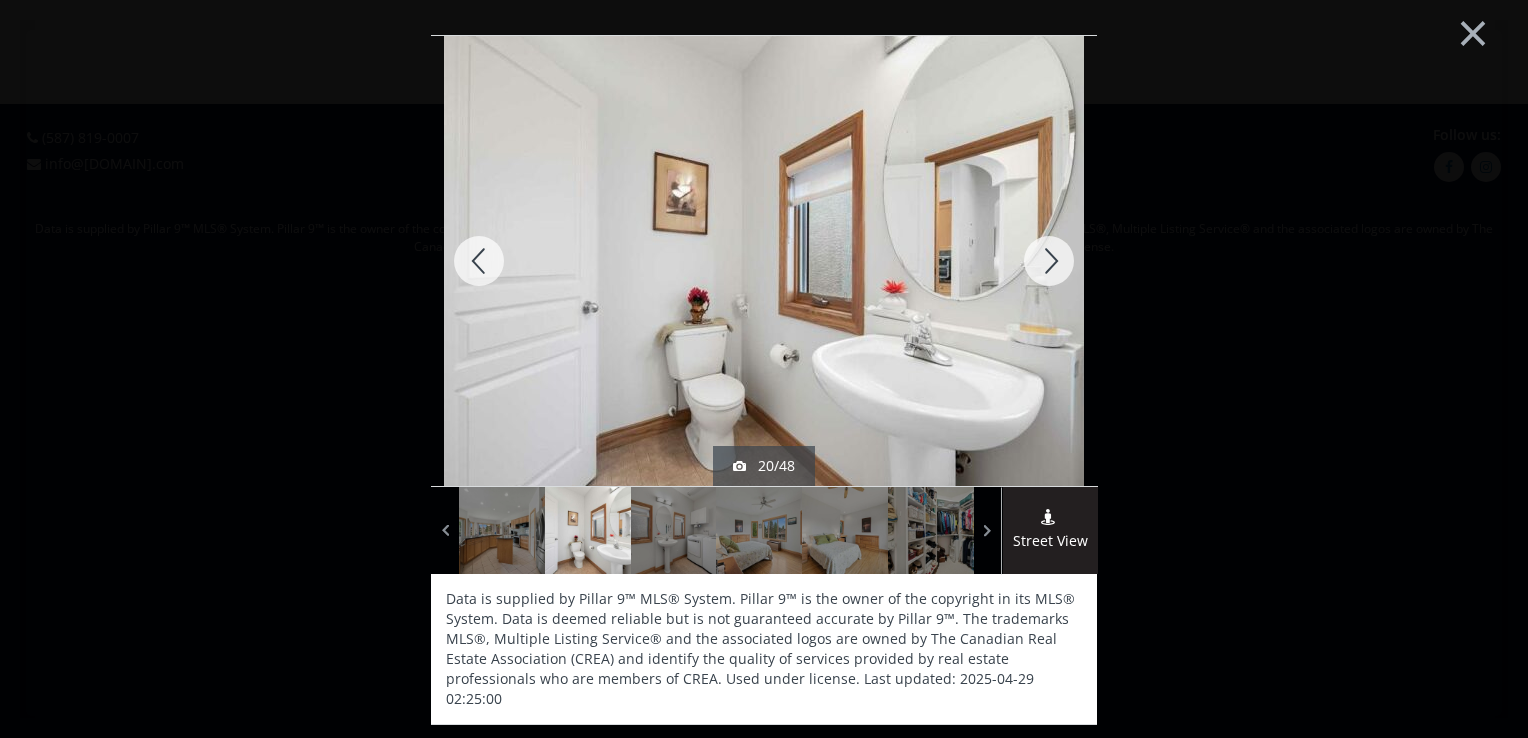 click at bounding box center (1049, 261) 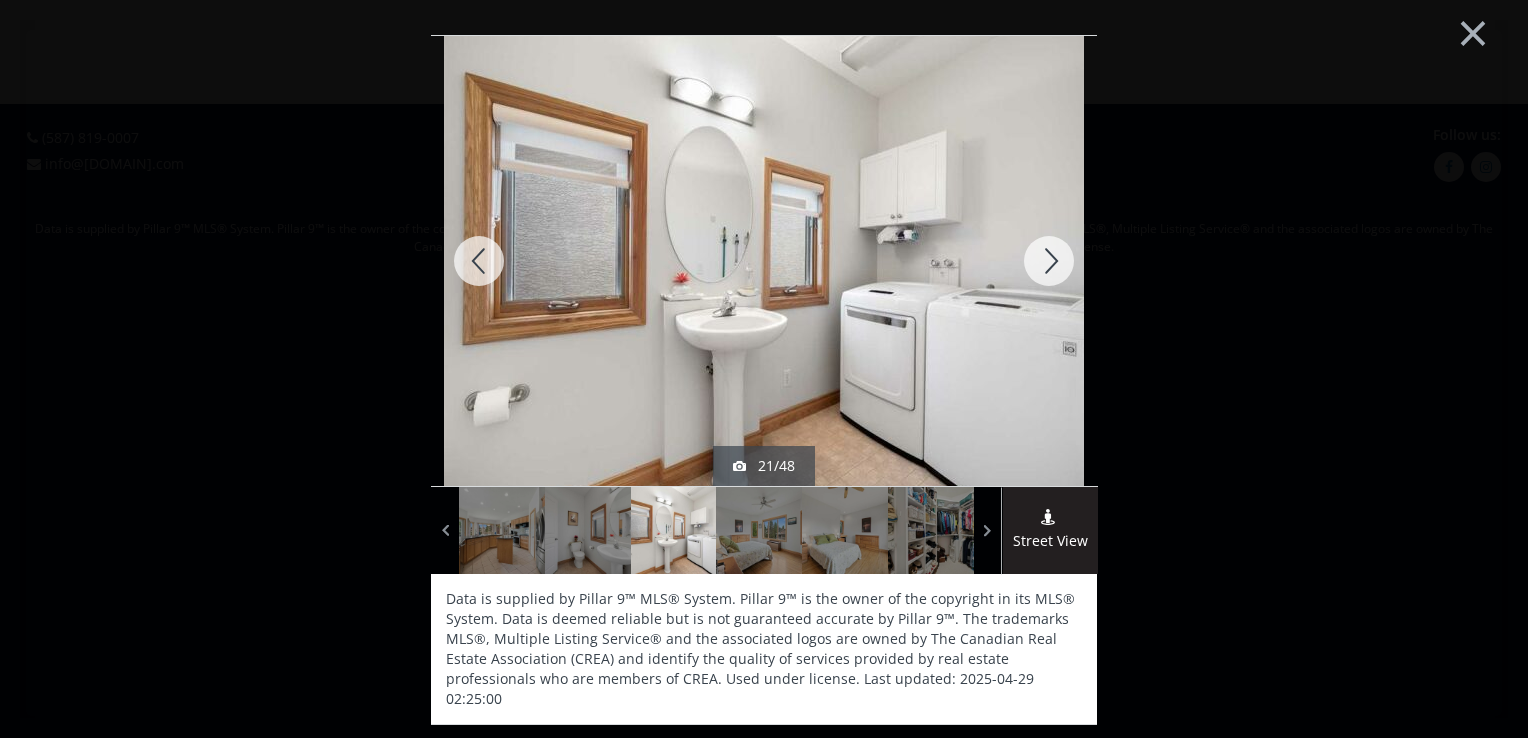 click at bounding box center (1049, 261) 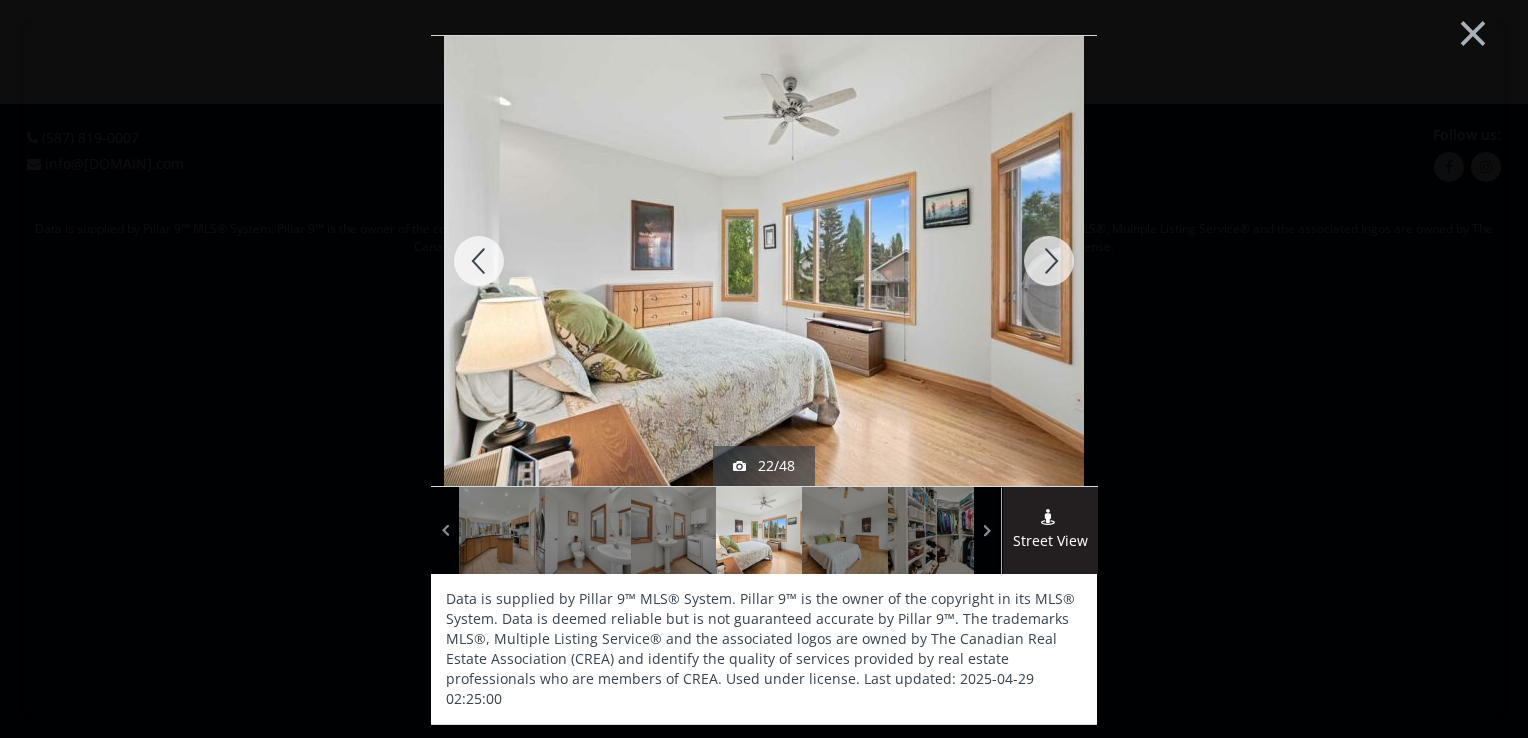 click at bounding box center (1049, 261) 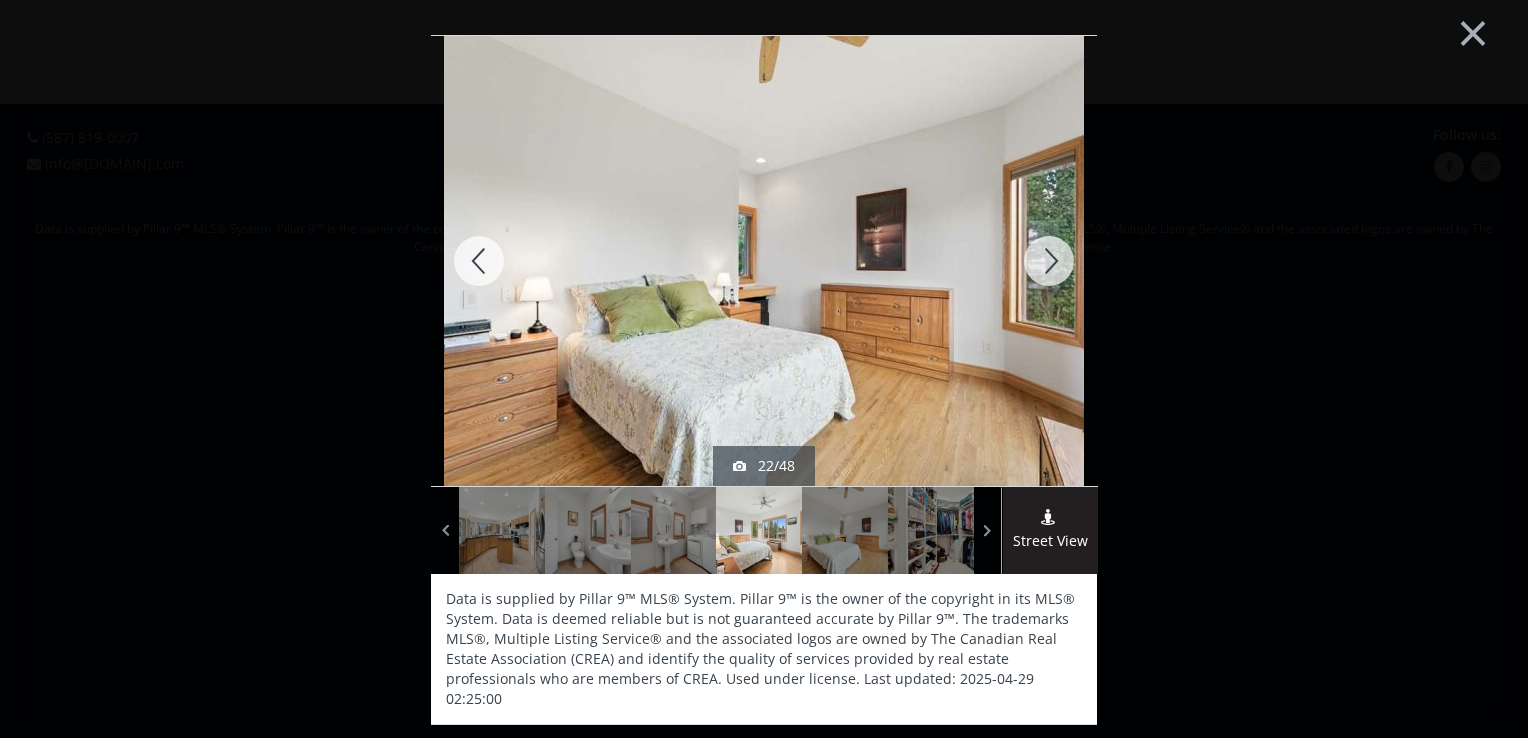 click at bounding box center [1049, 261] 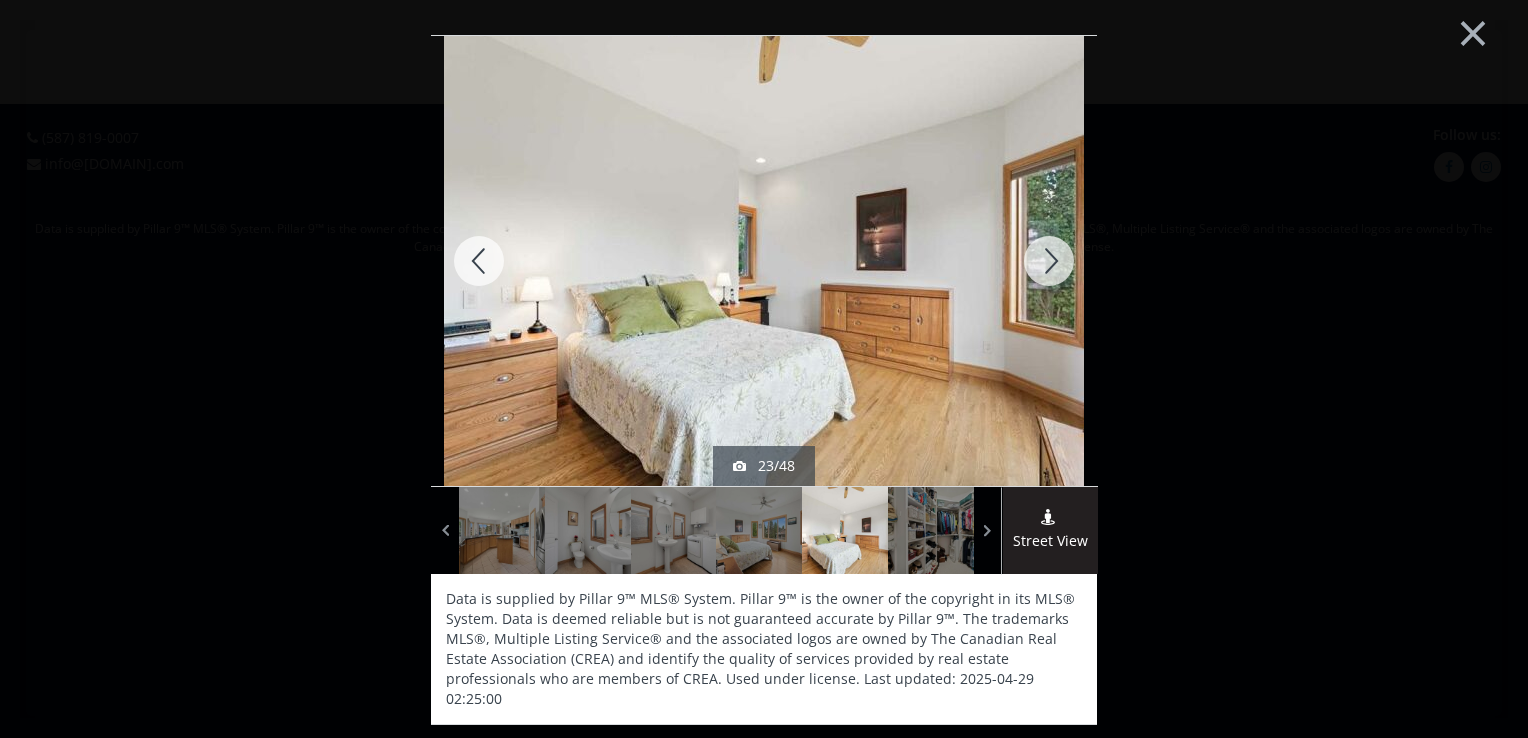 click at bounding box center [1049, 261] 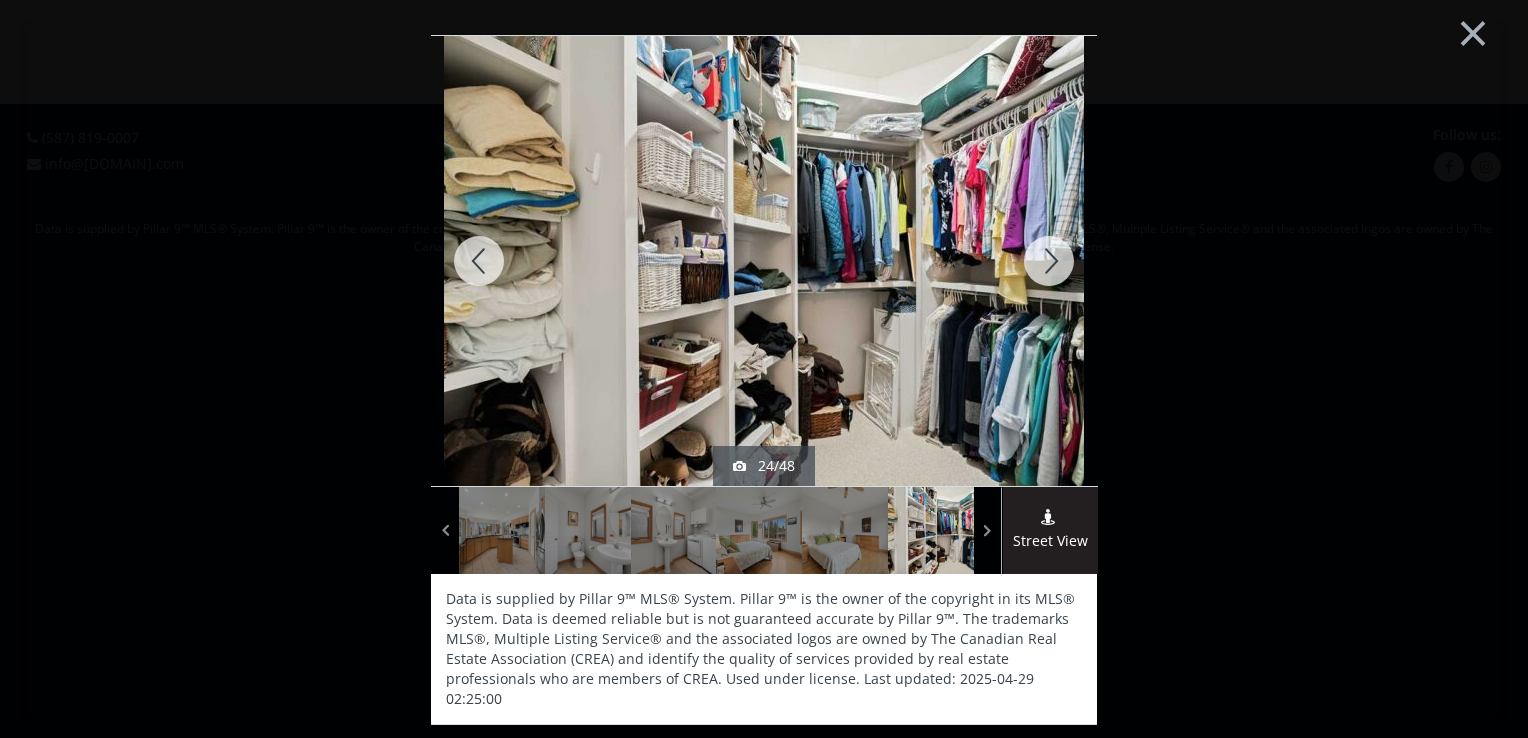 click at bounding box center (1049, 261) 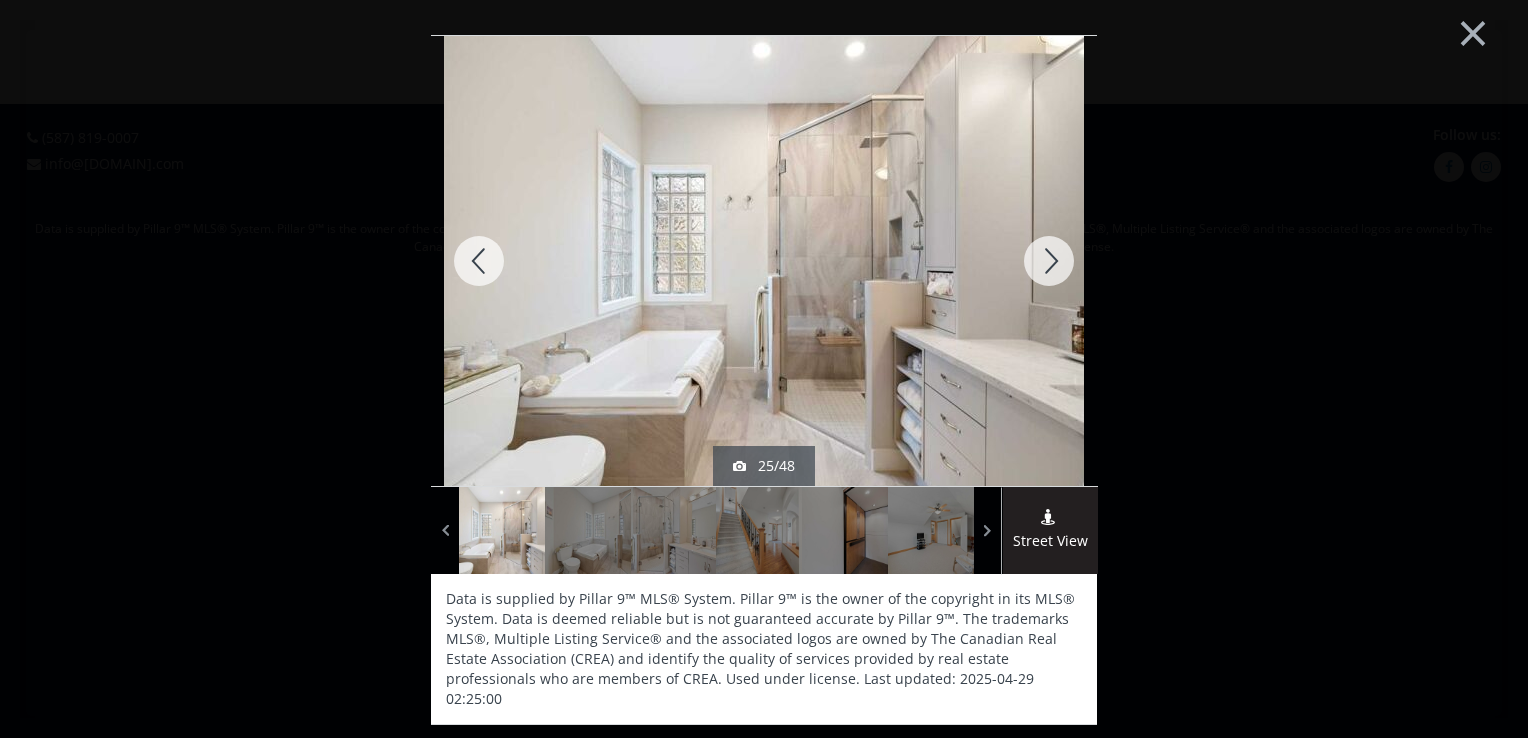click at bounding box center (1049, 261) 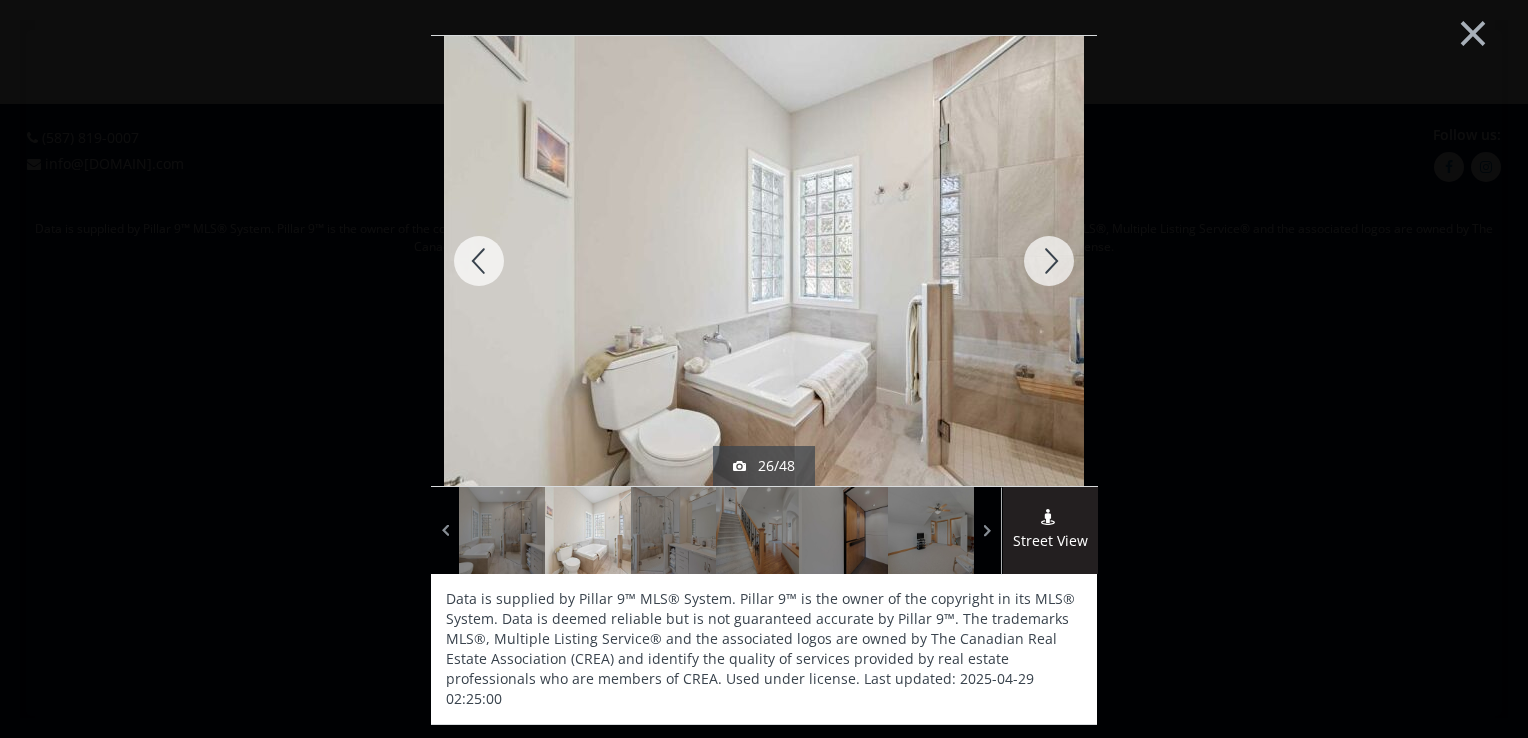 click at bounding box center (1049, 261) 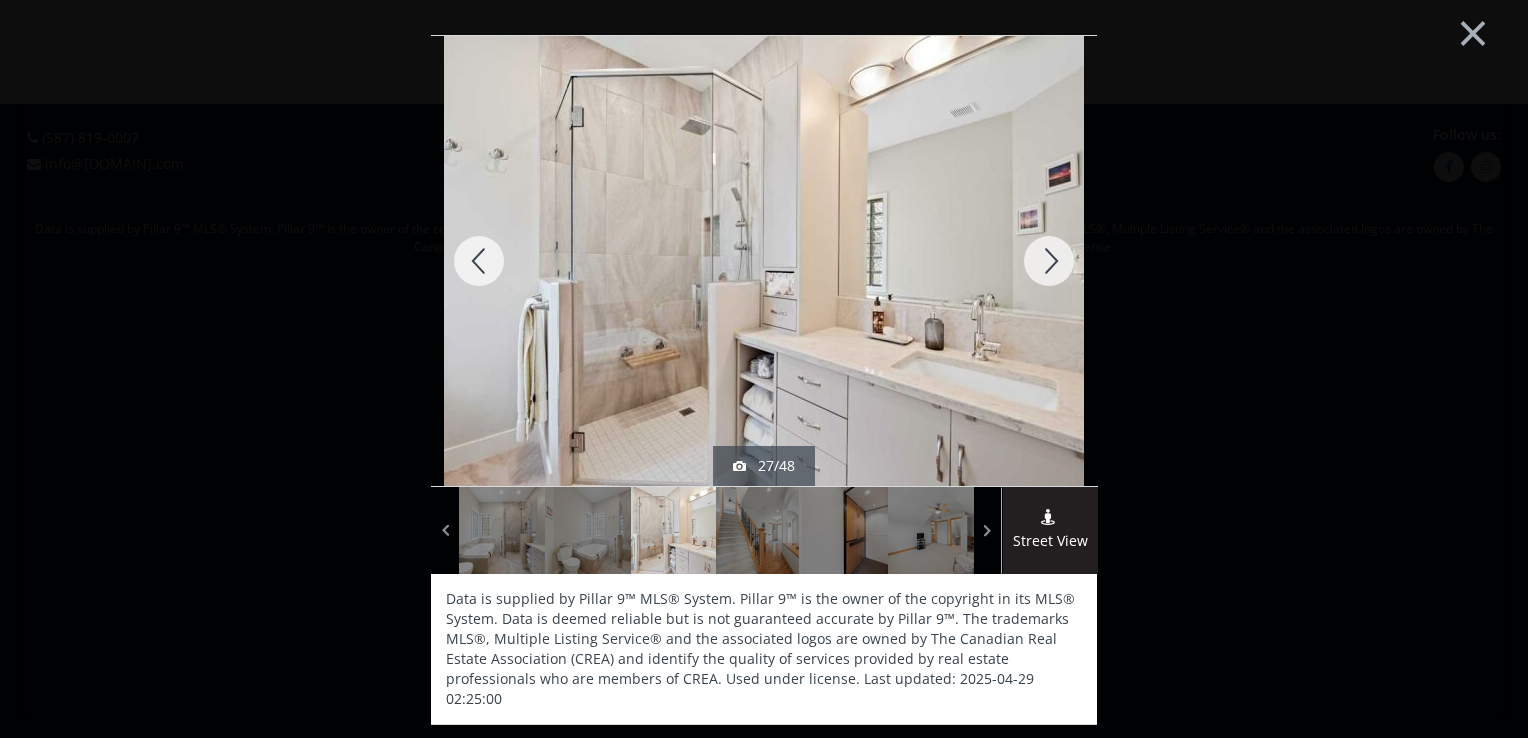 click at bounding box center (1049, 261) 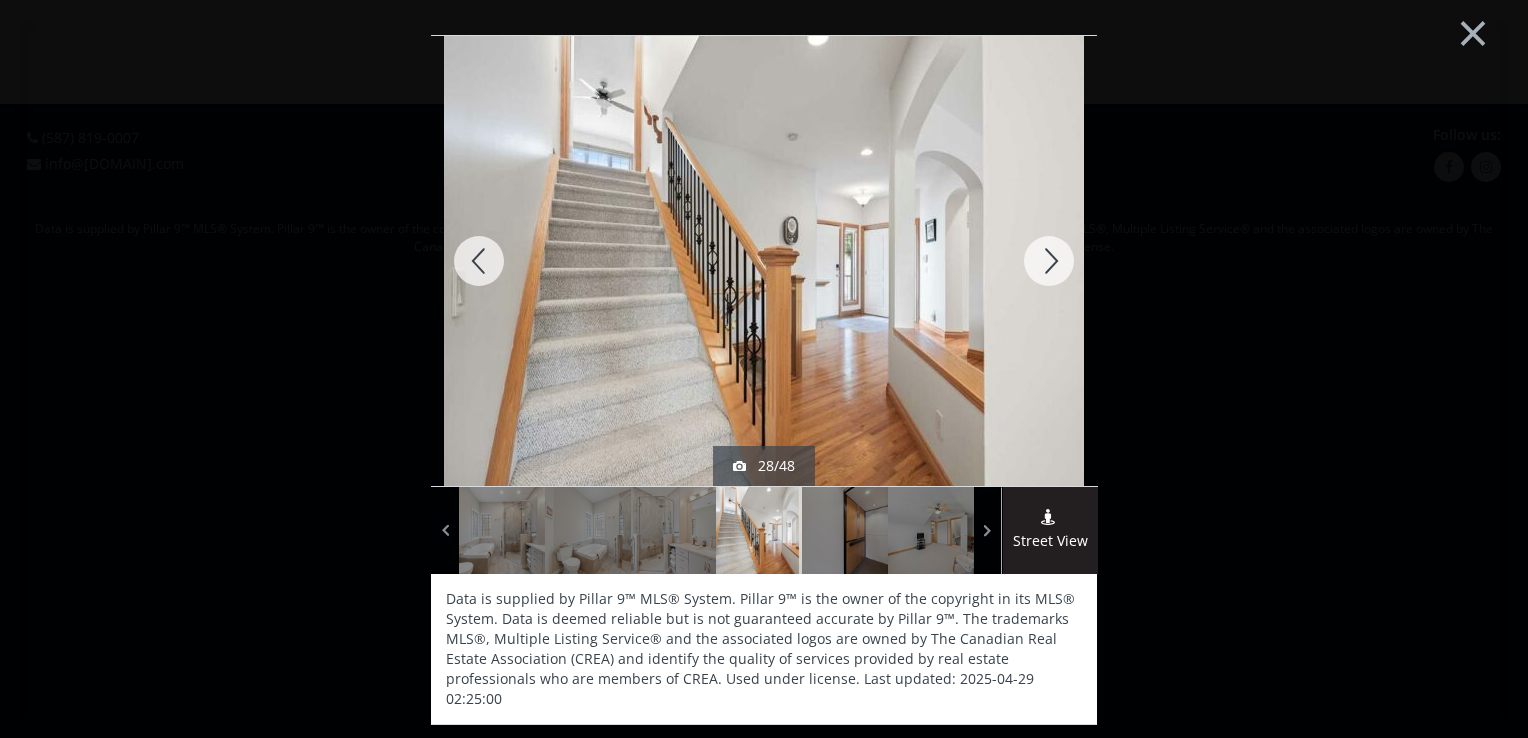 click at bounding box center (1049, 261) 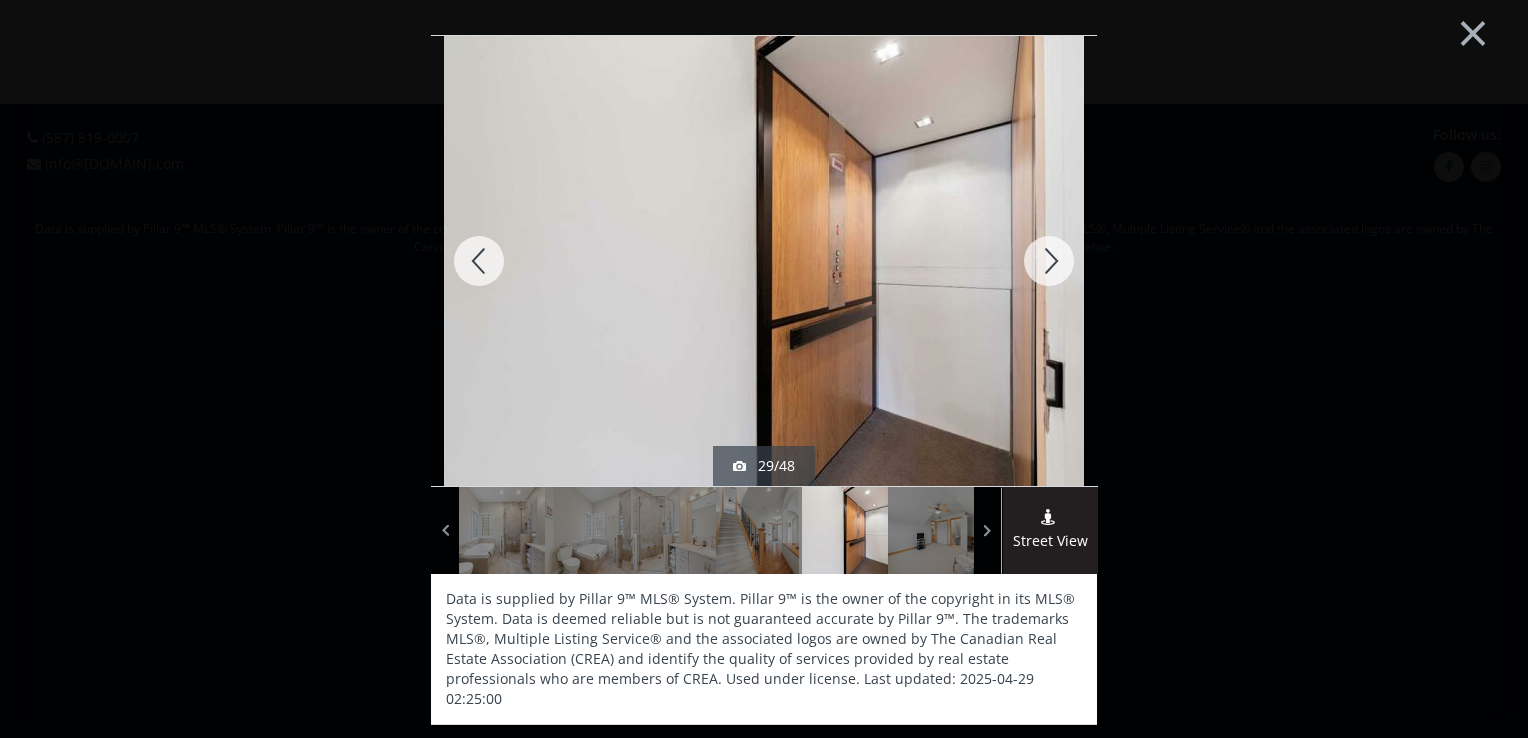 click at bounding box center [1049, 261] 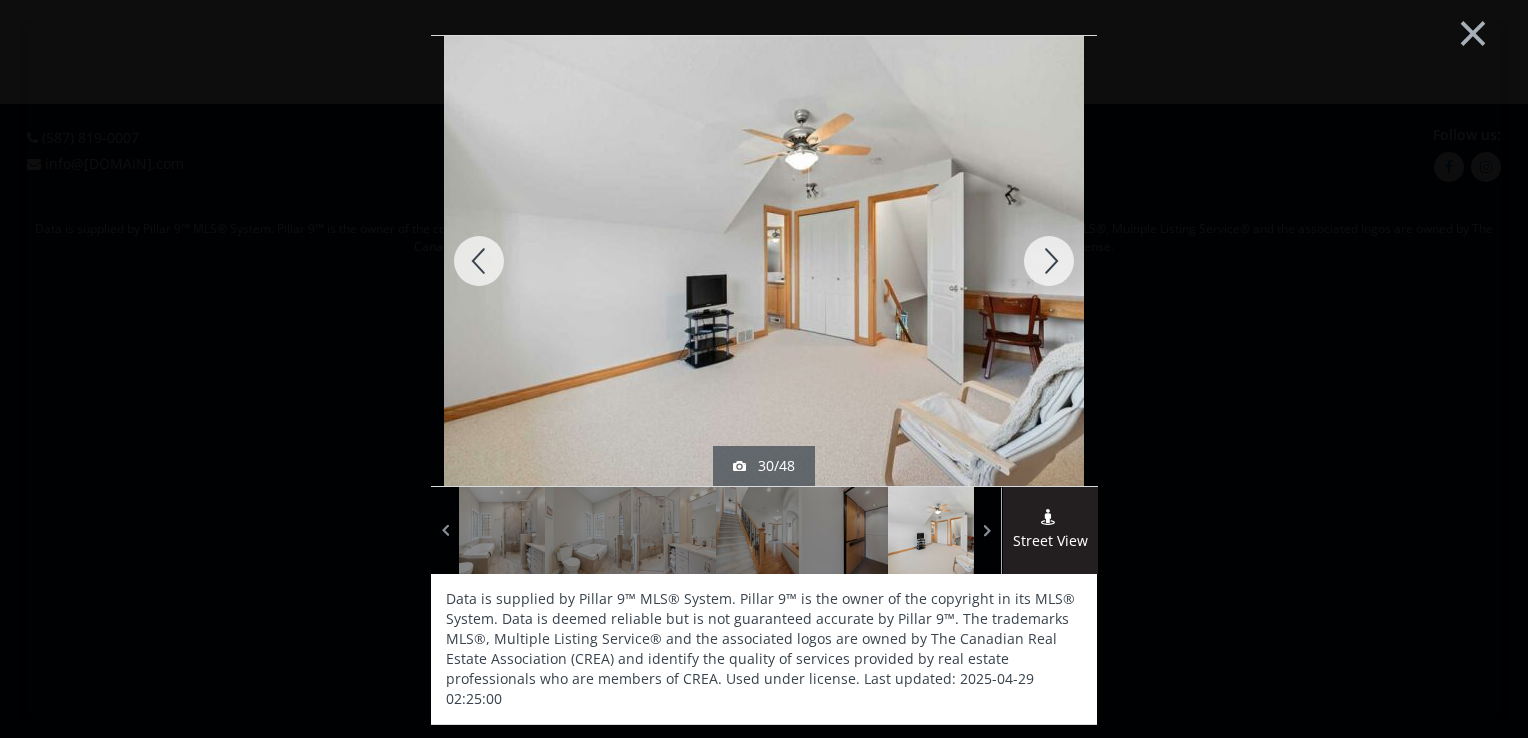 click at bounding box center (1049, 261) 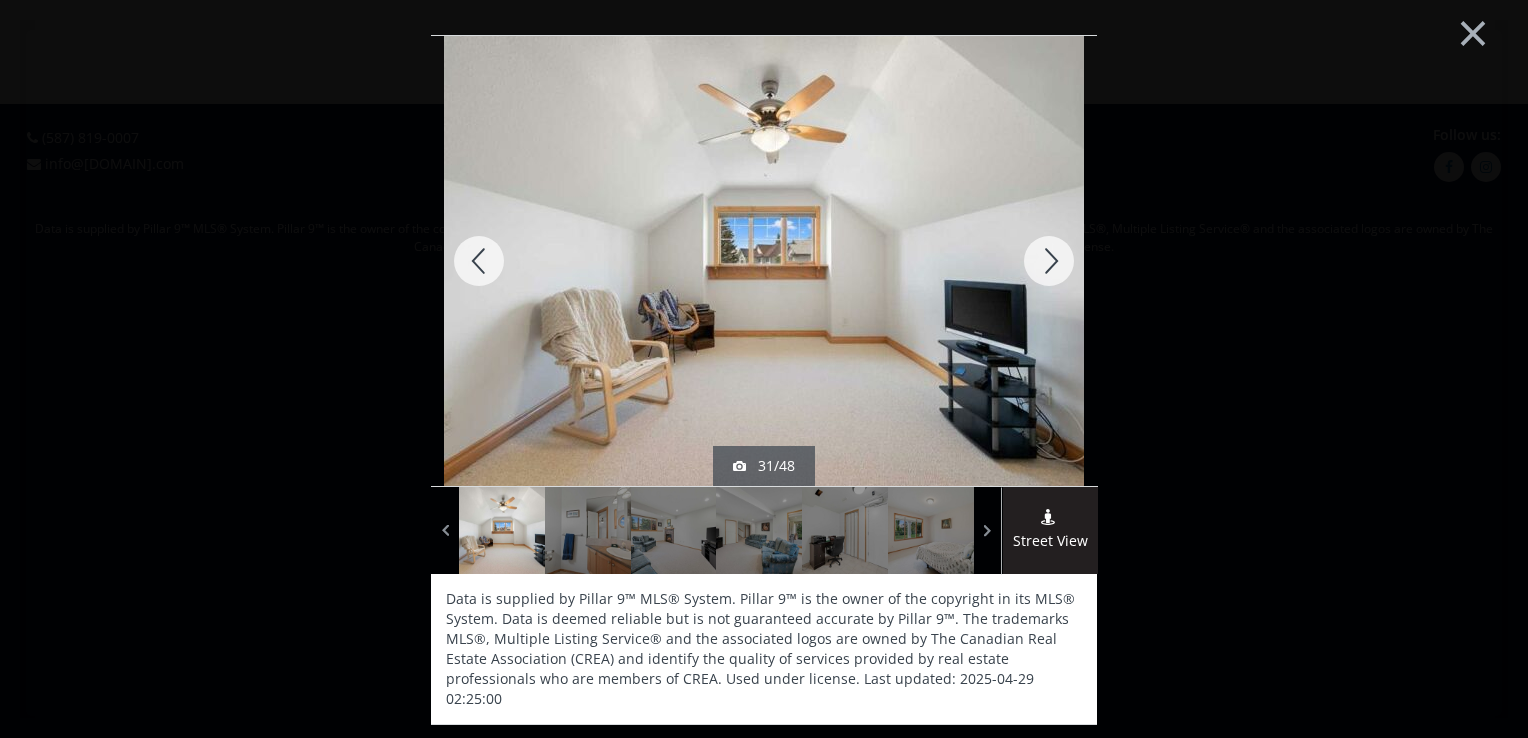 click at bounding box center (1049, 261) 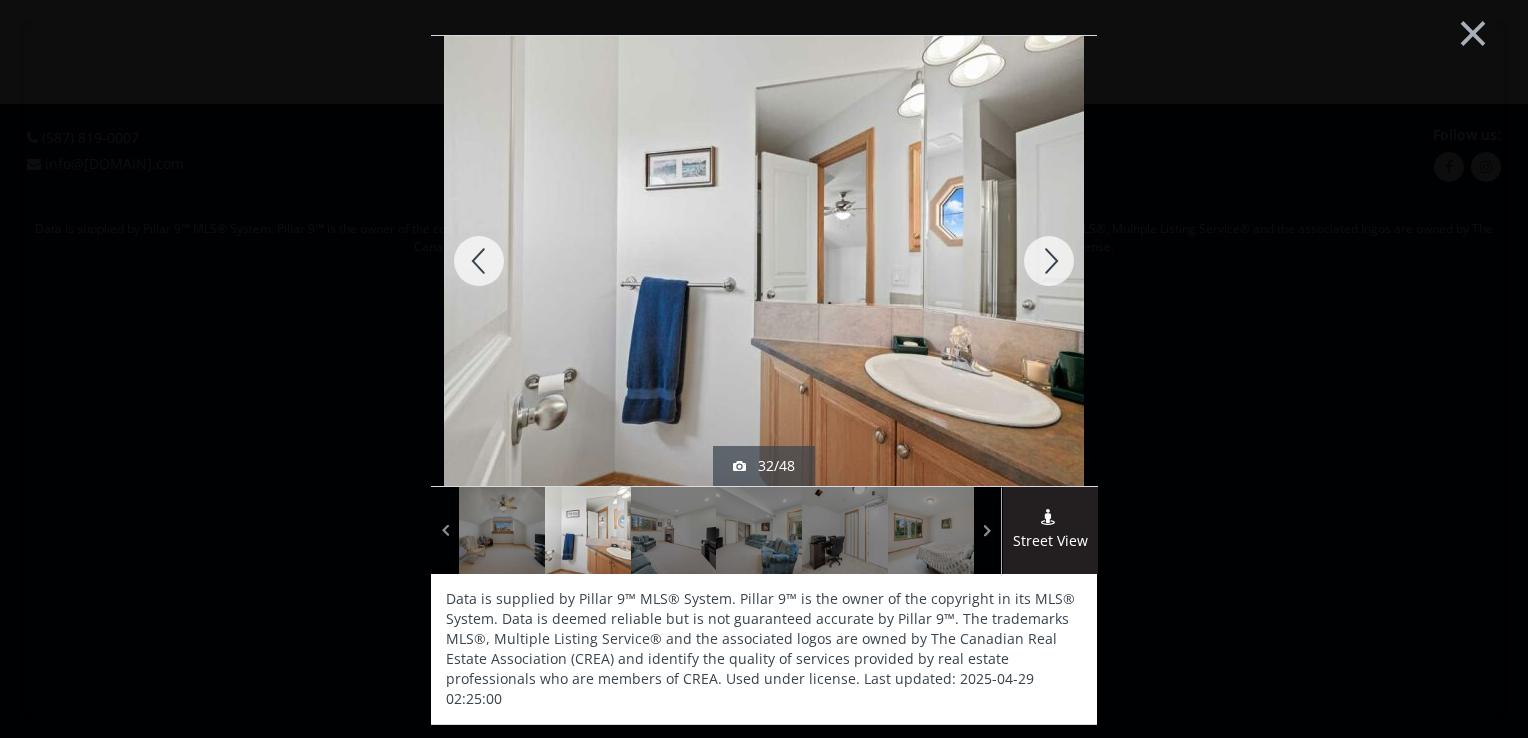 click at bounding box center [1049, 261] 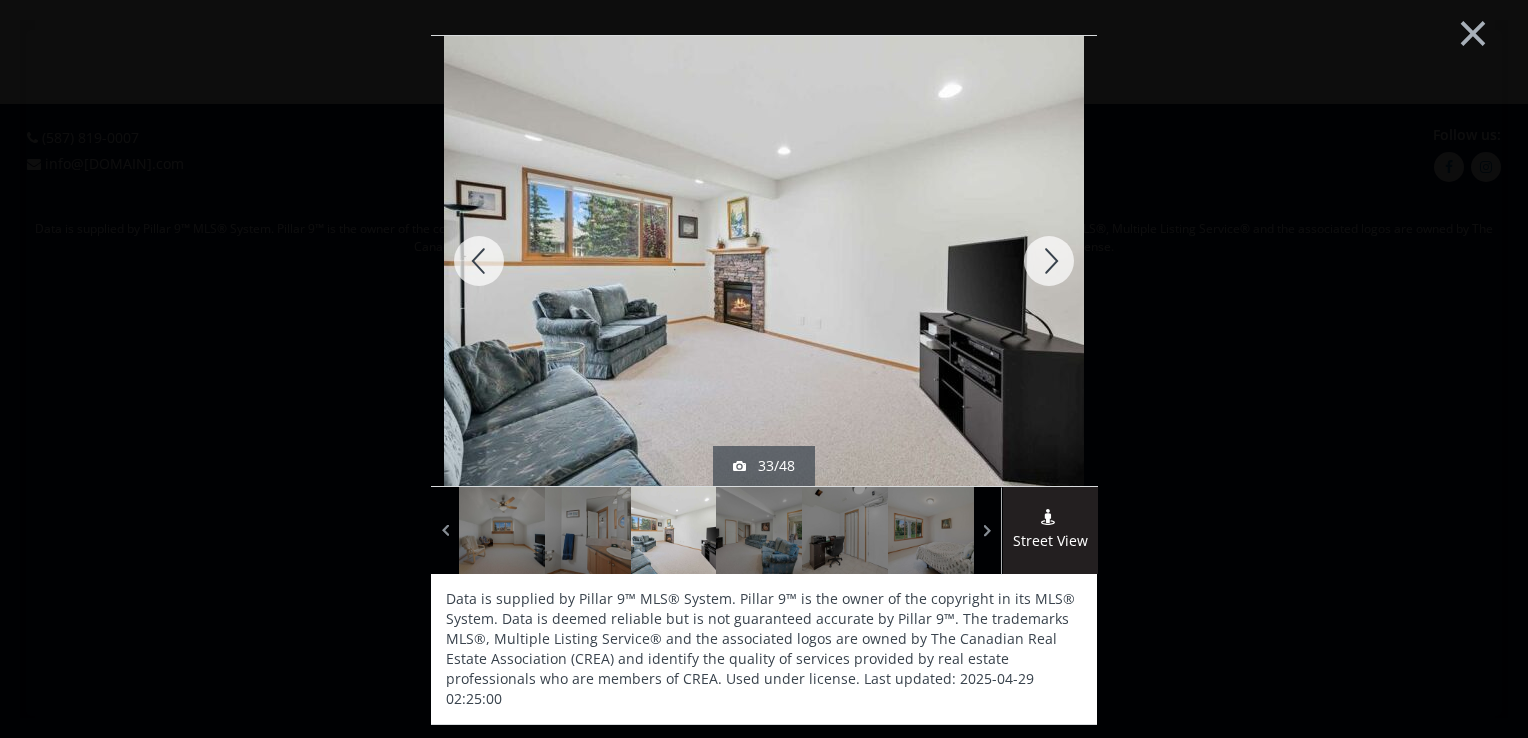 click at bounding box center (1049, 261) 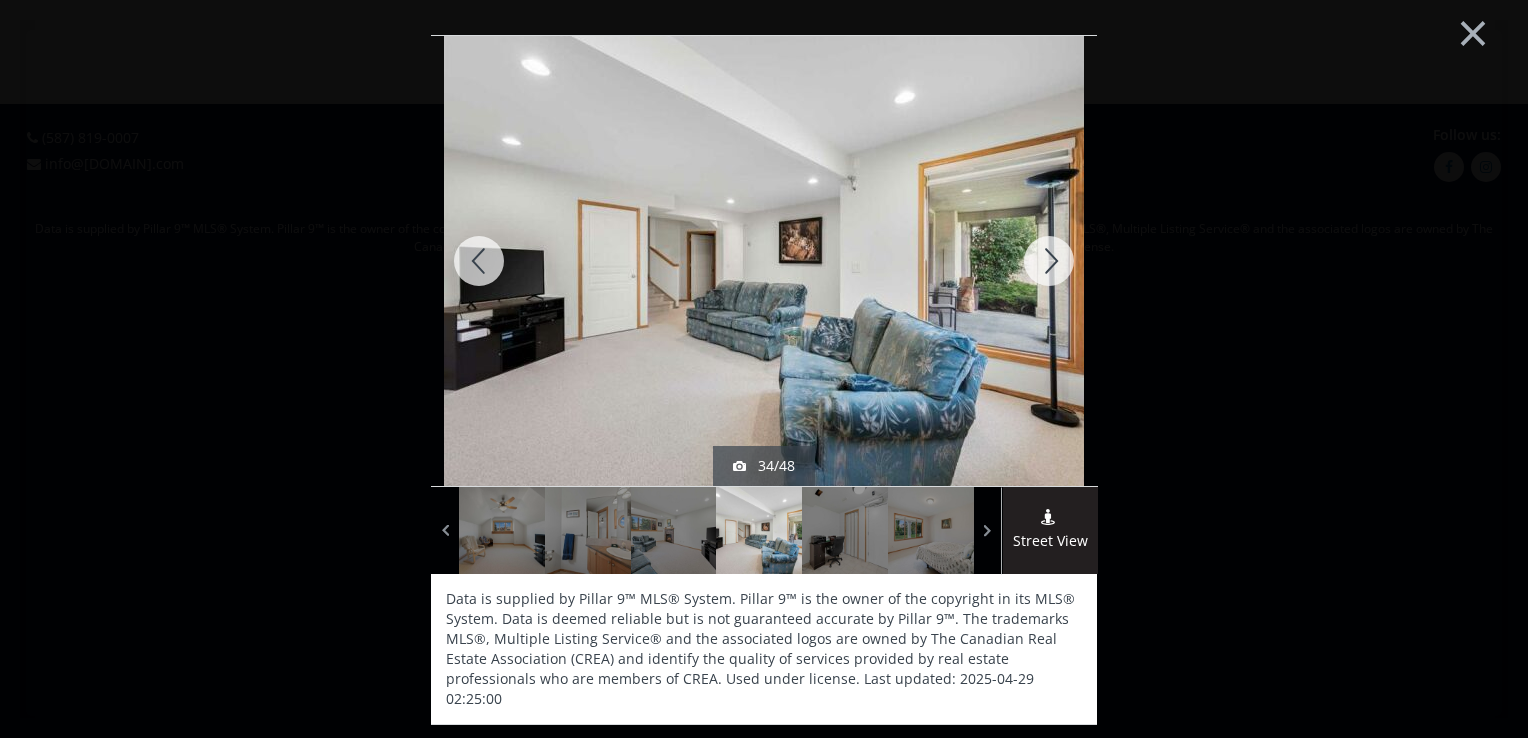 click at bounding box center (479, 261) 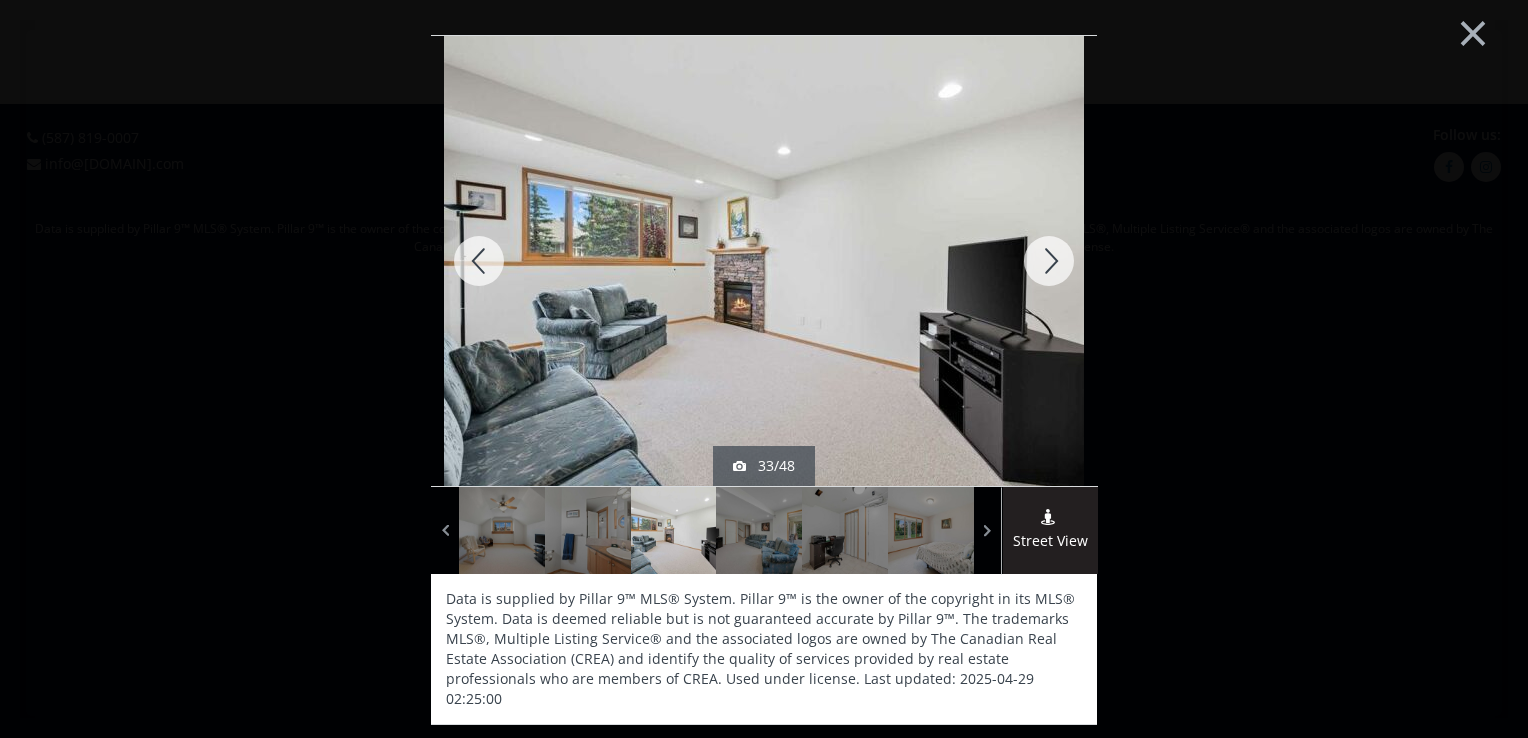 click at bounding box center (479, 261) 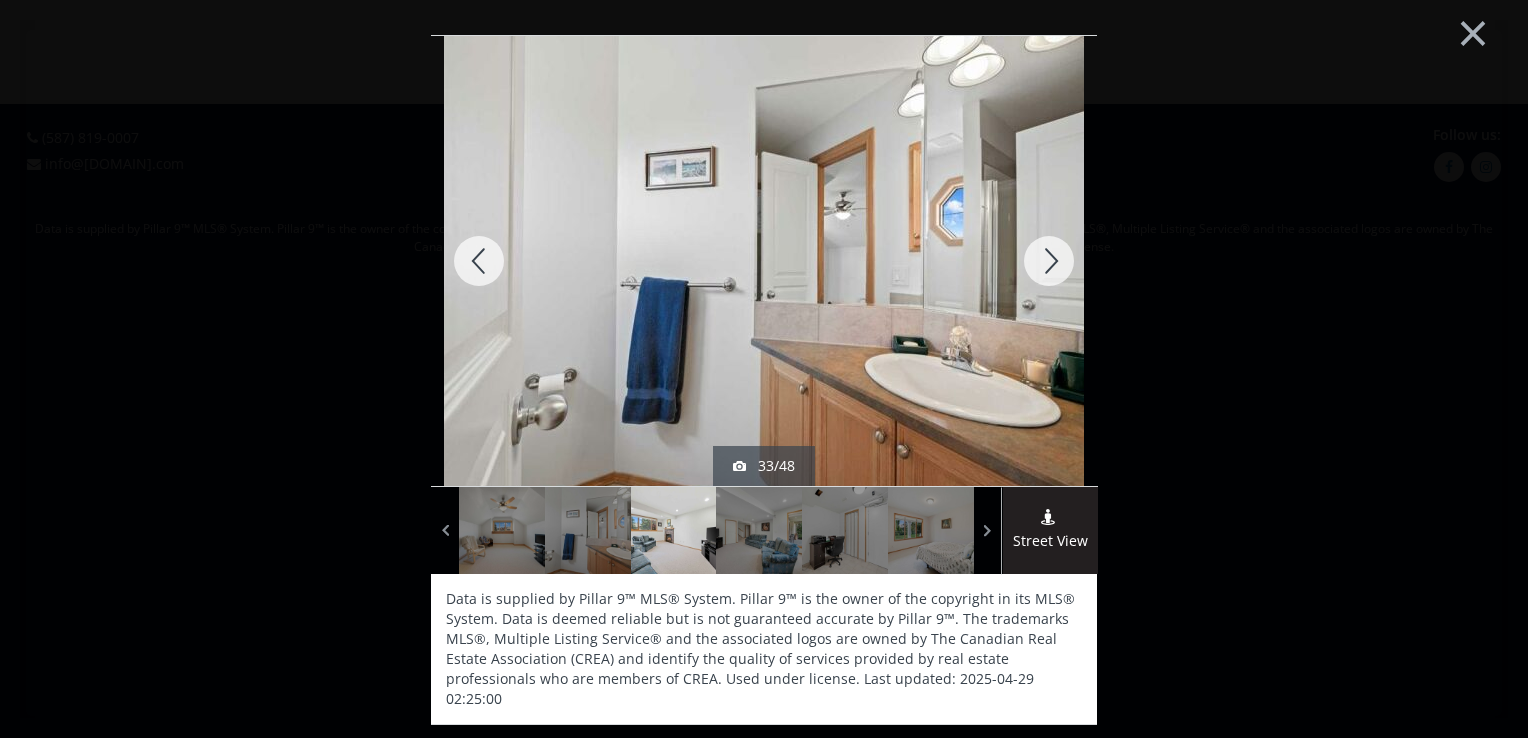 click at bounding box center [479, 261] 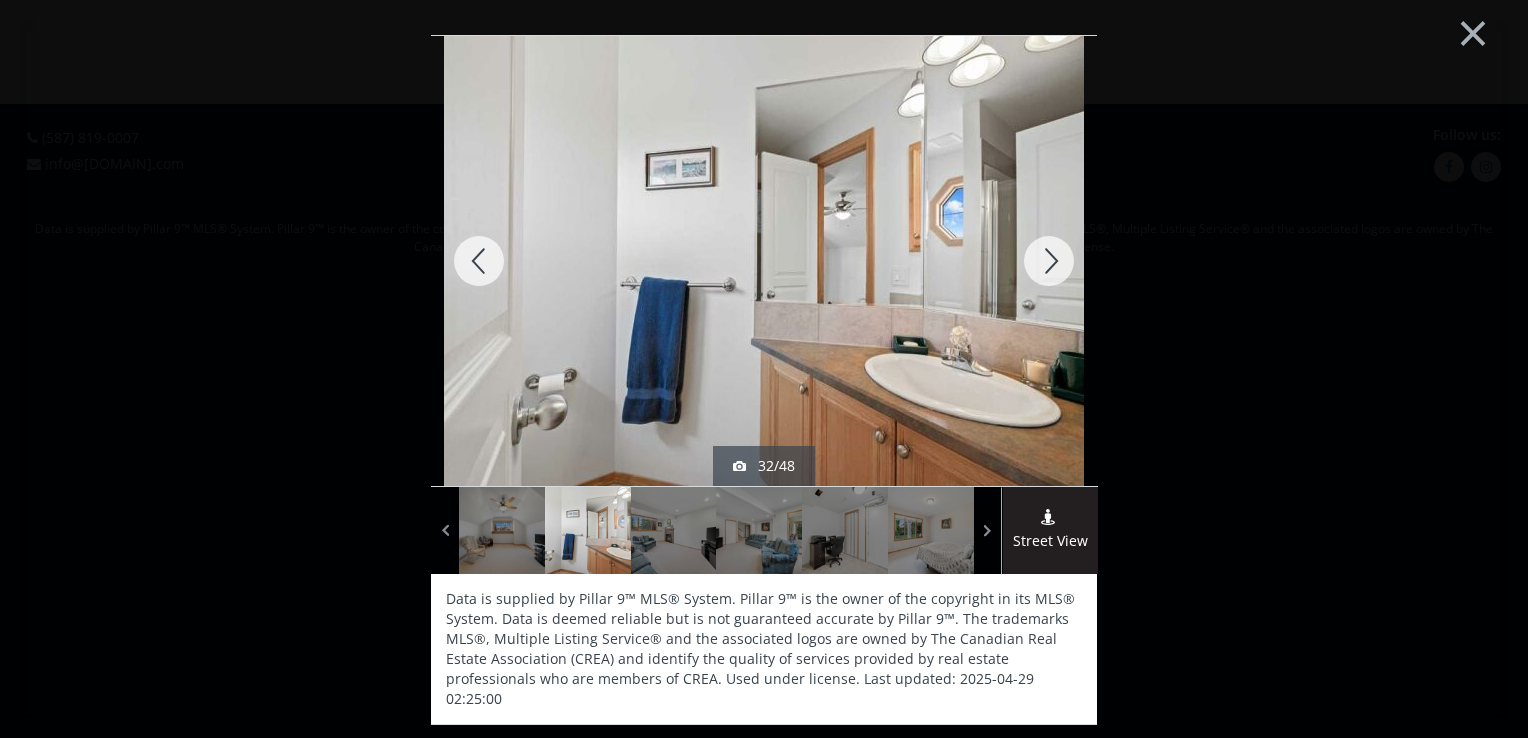 click at bounding box center (479, 261) 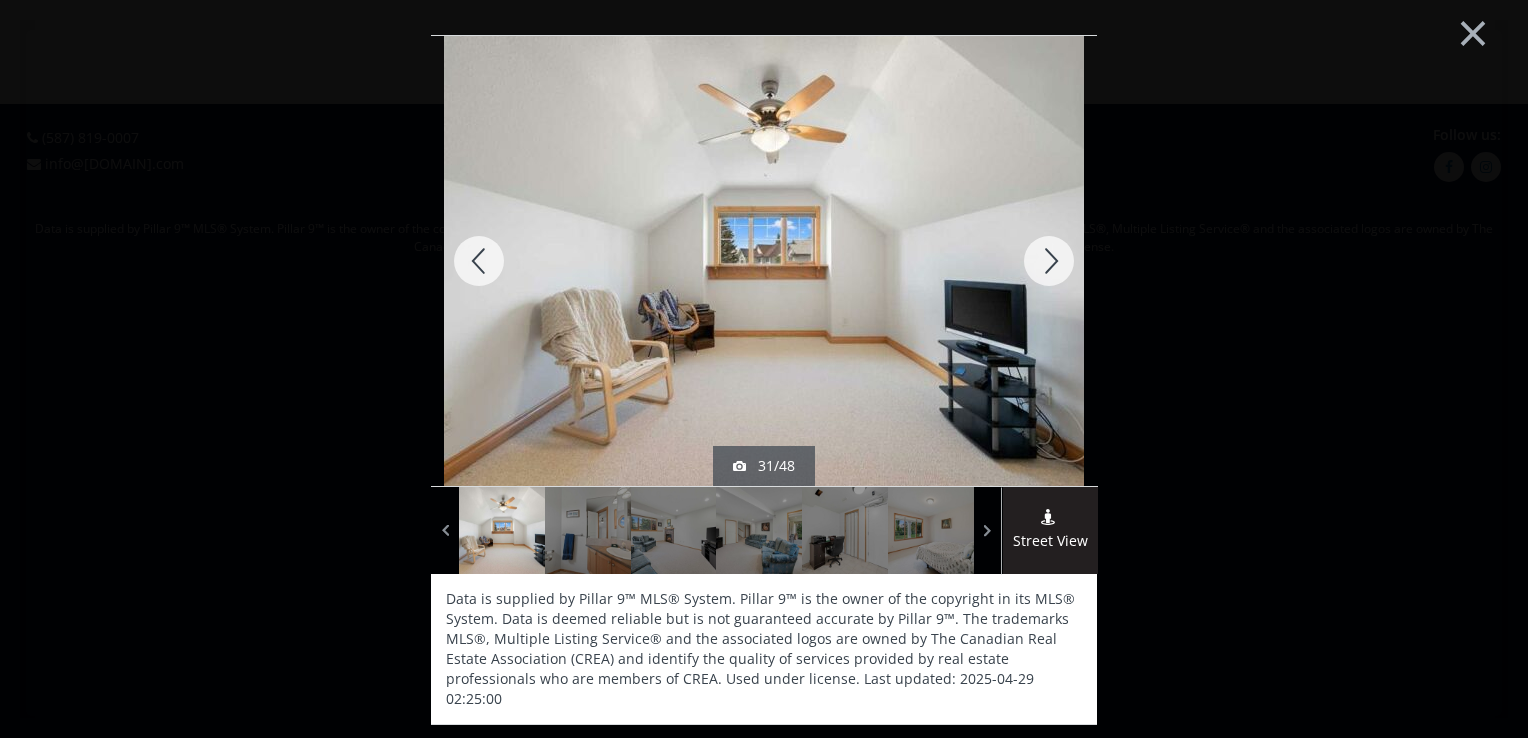 click at bounding box center [1049, 261] 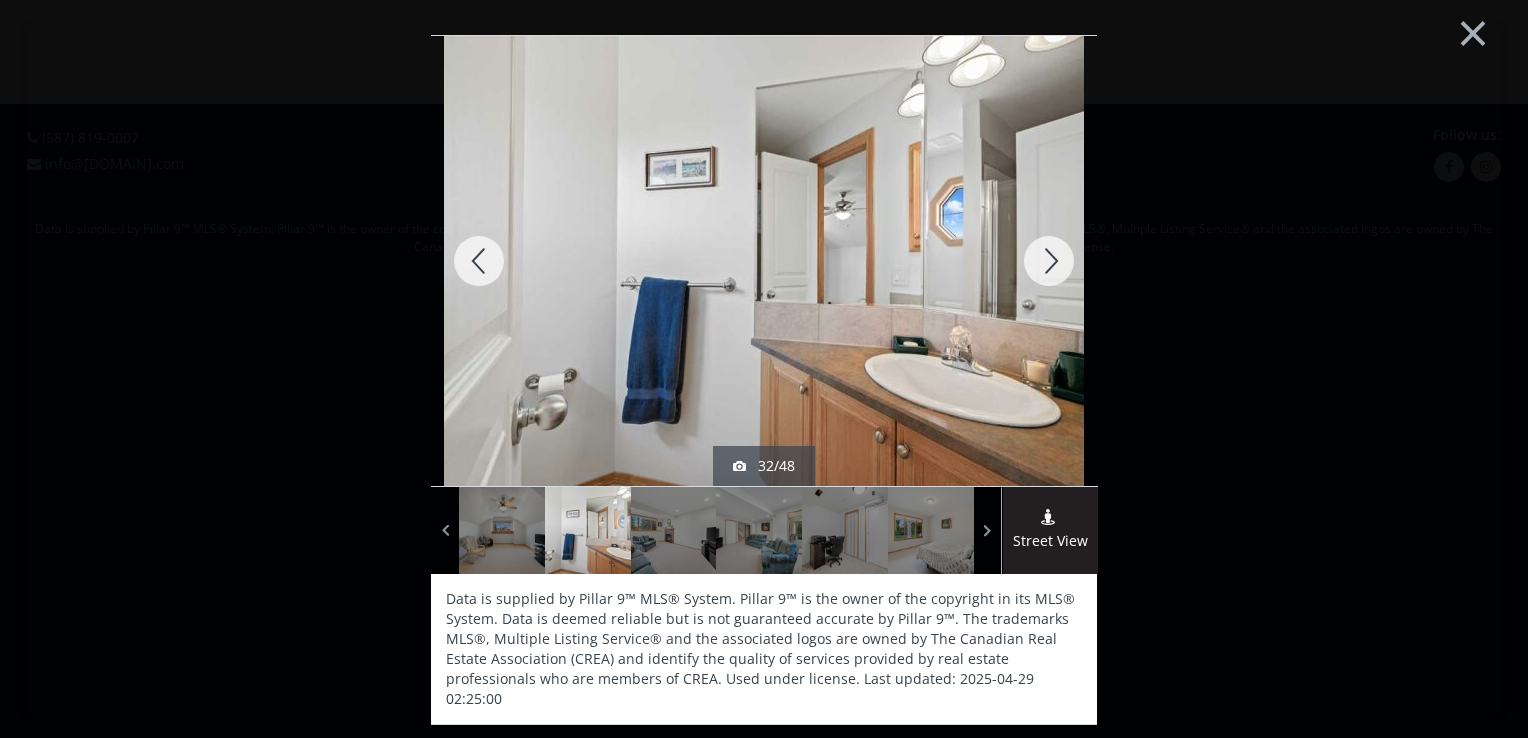 click at bounding box center [1049, 261] 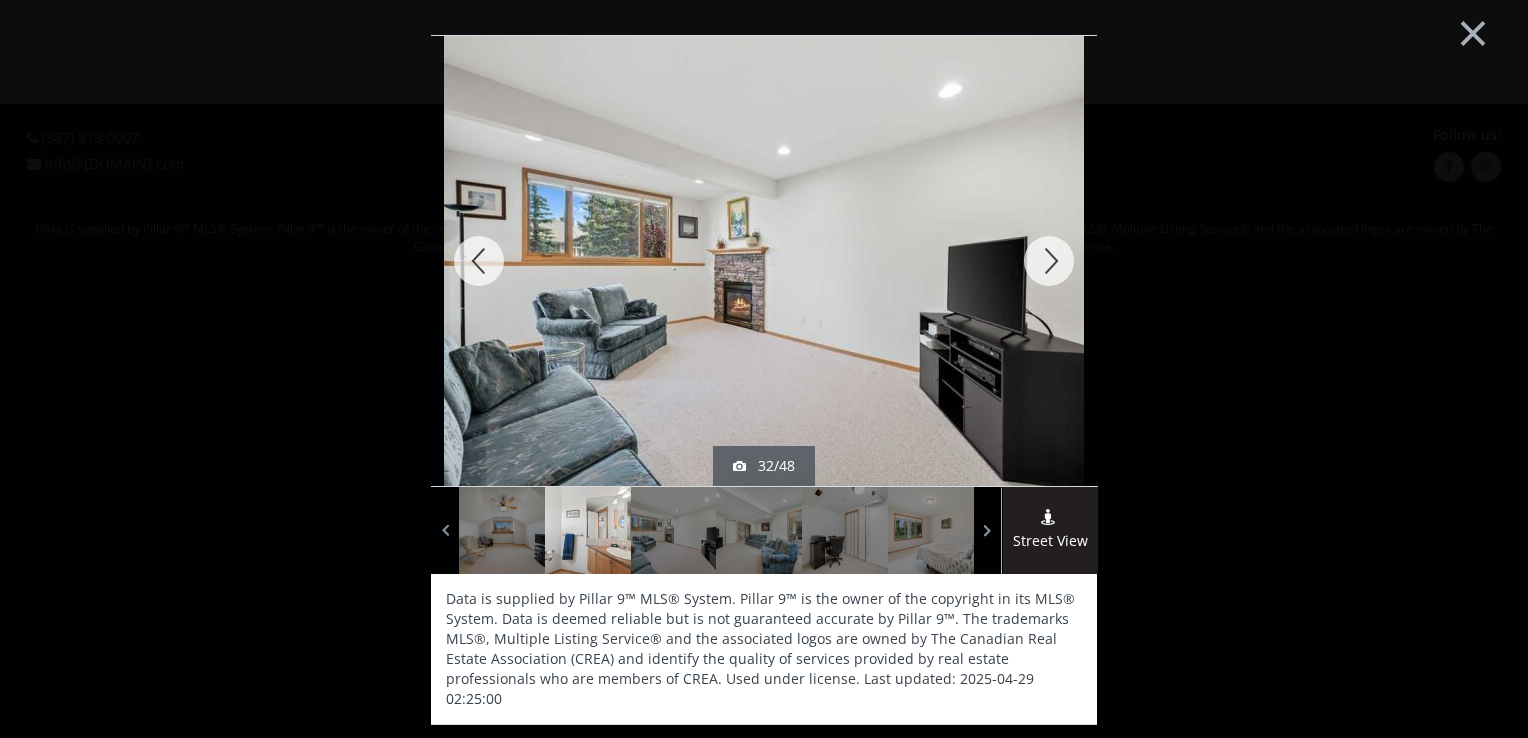 click at bounding box center [1049, 261] 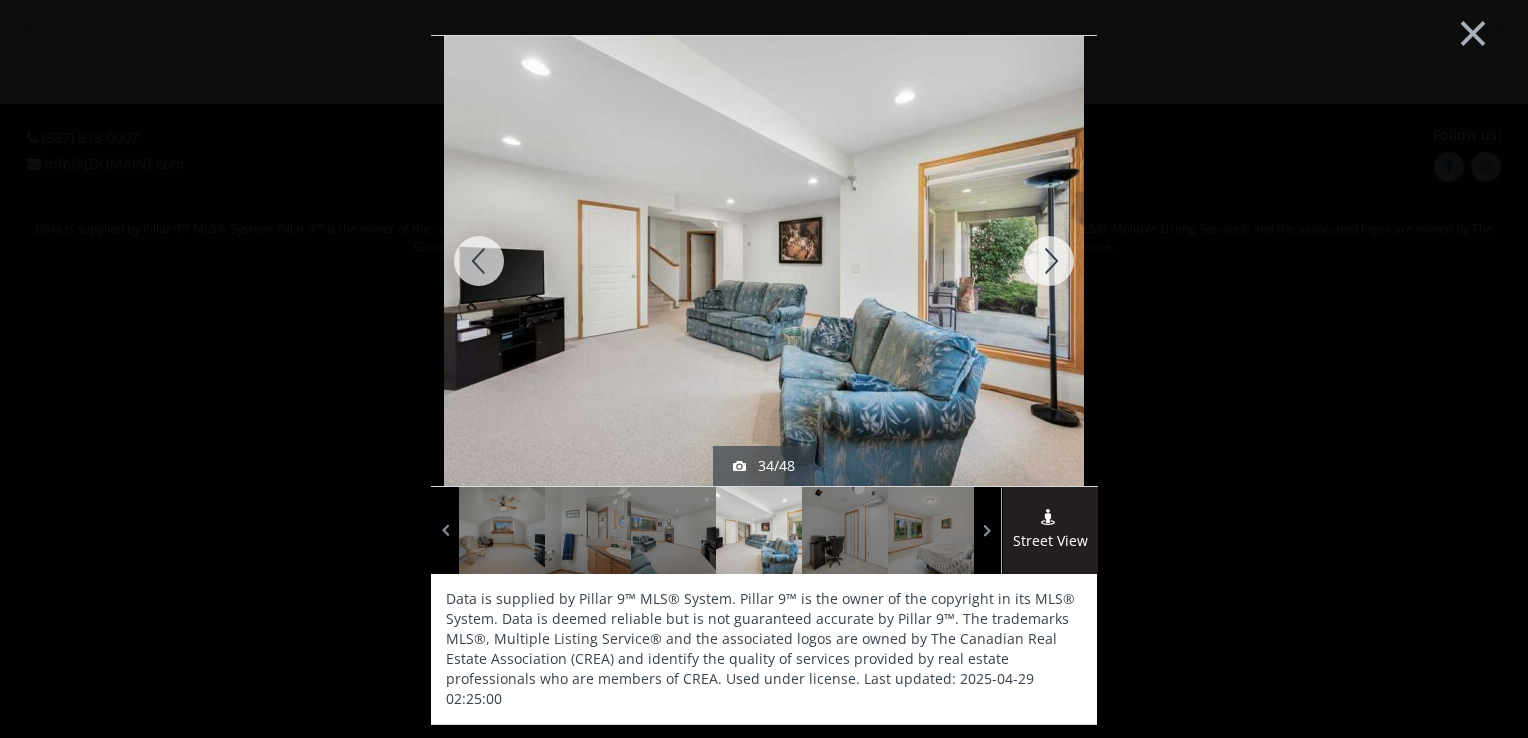 click at bounding box center (1049, 261) 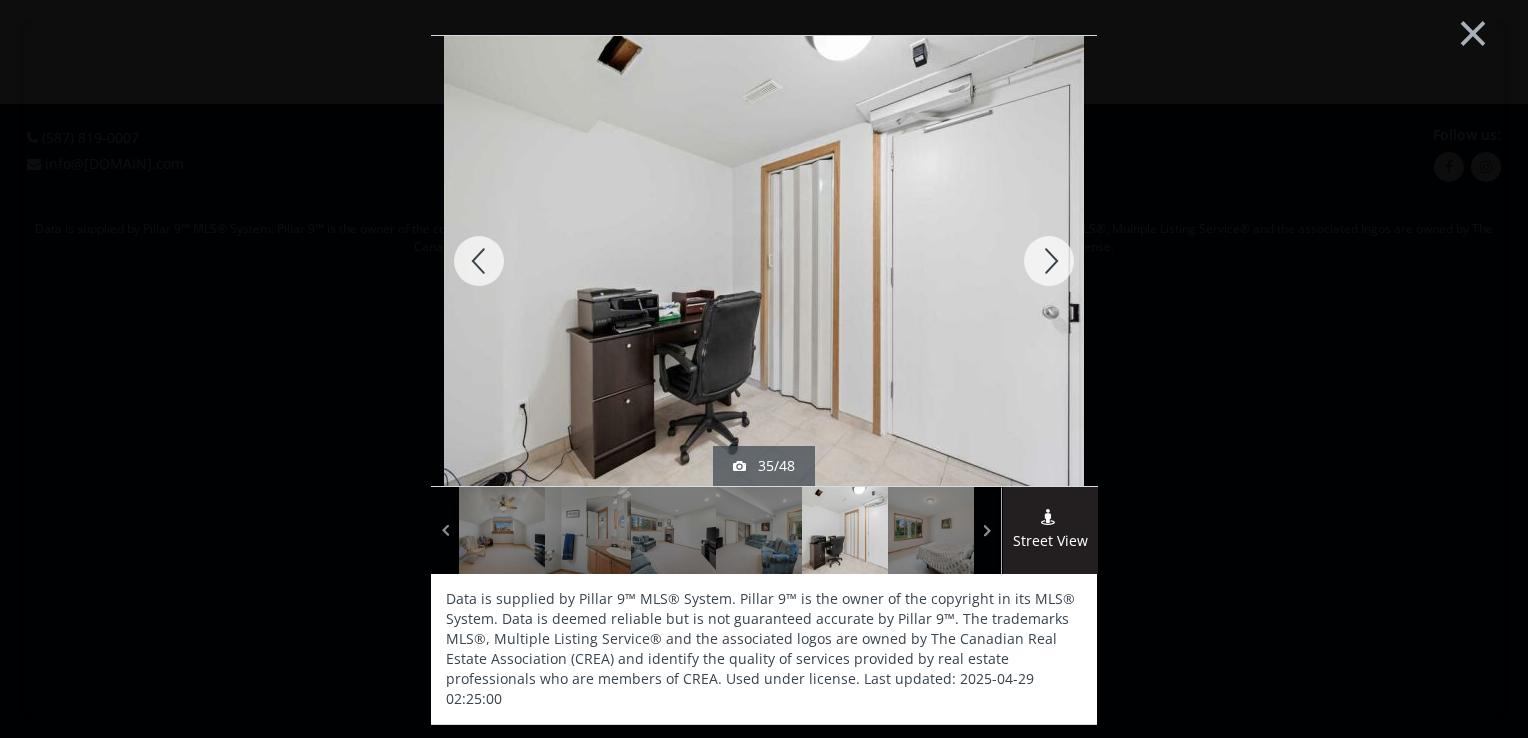 click at bounding box center [1049, 261] 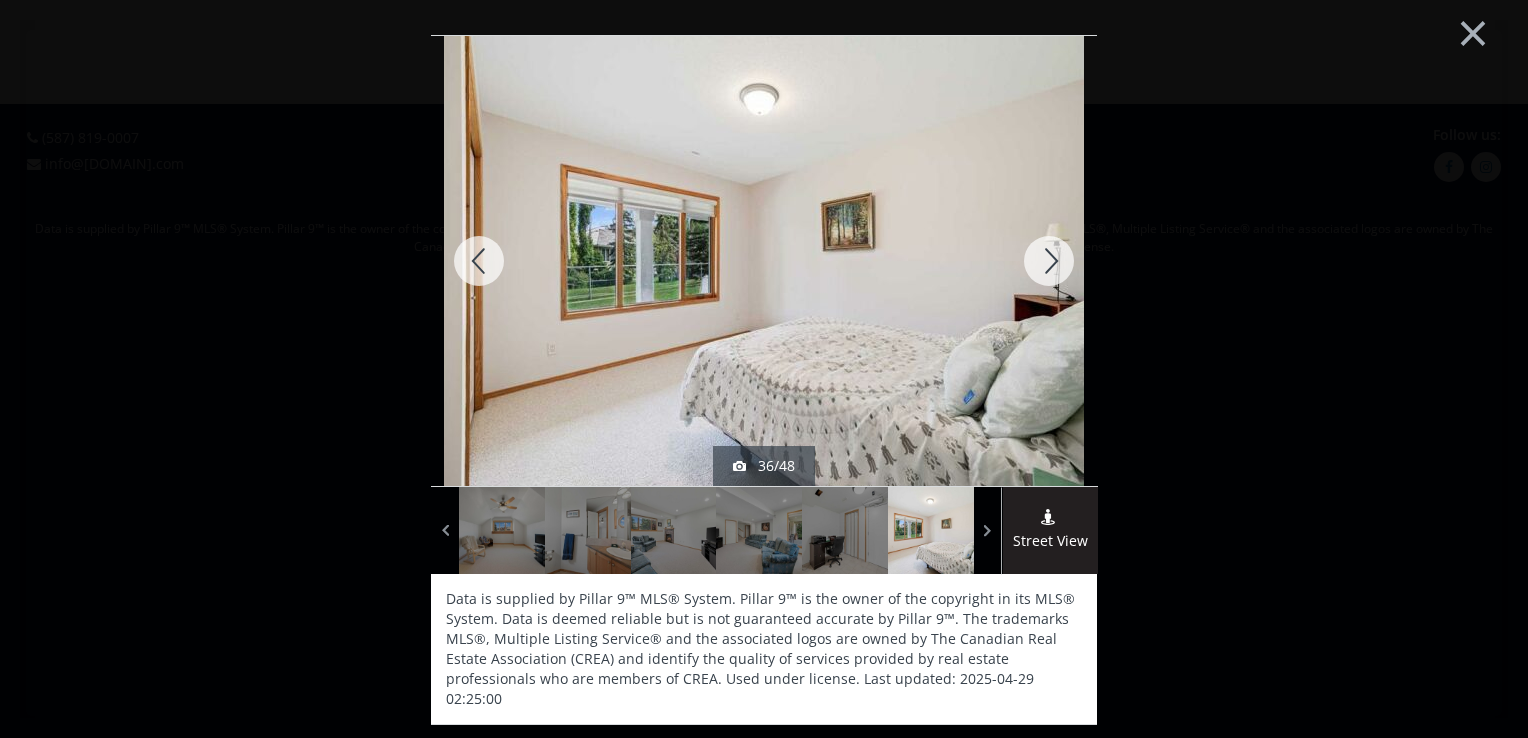 click at bounding box center (1049, 261) 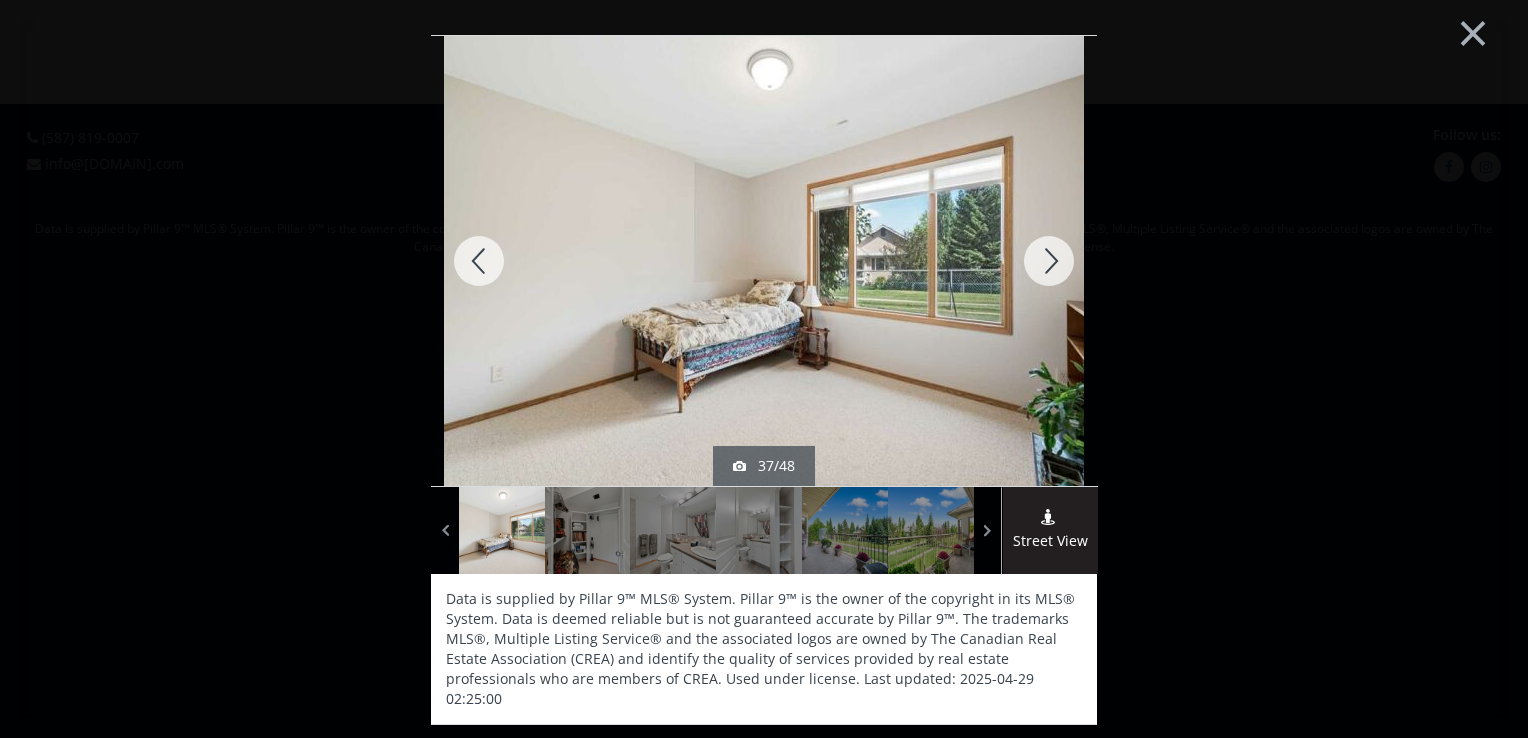 click at bounding box center [1049, 261] 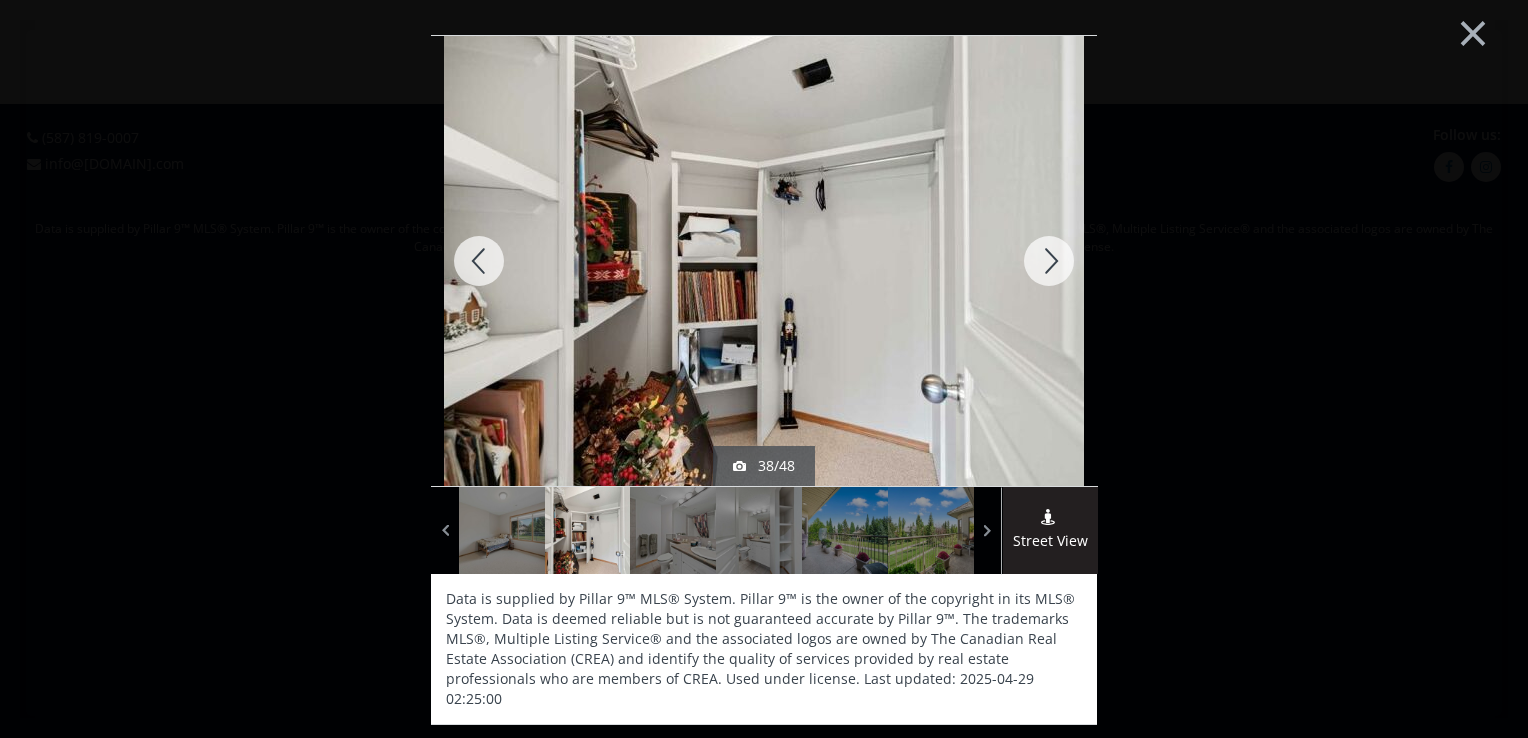 click at bounding box center (1049, 261) 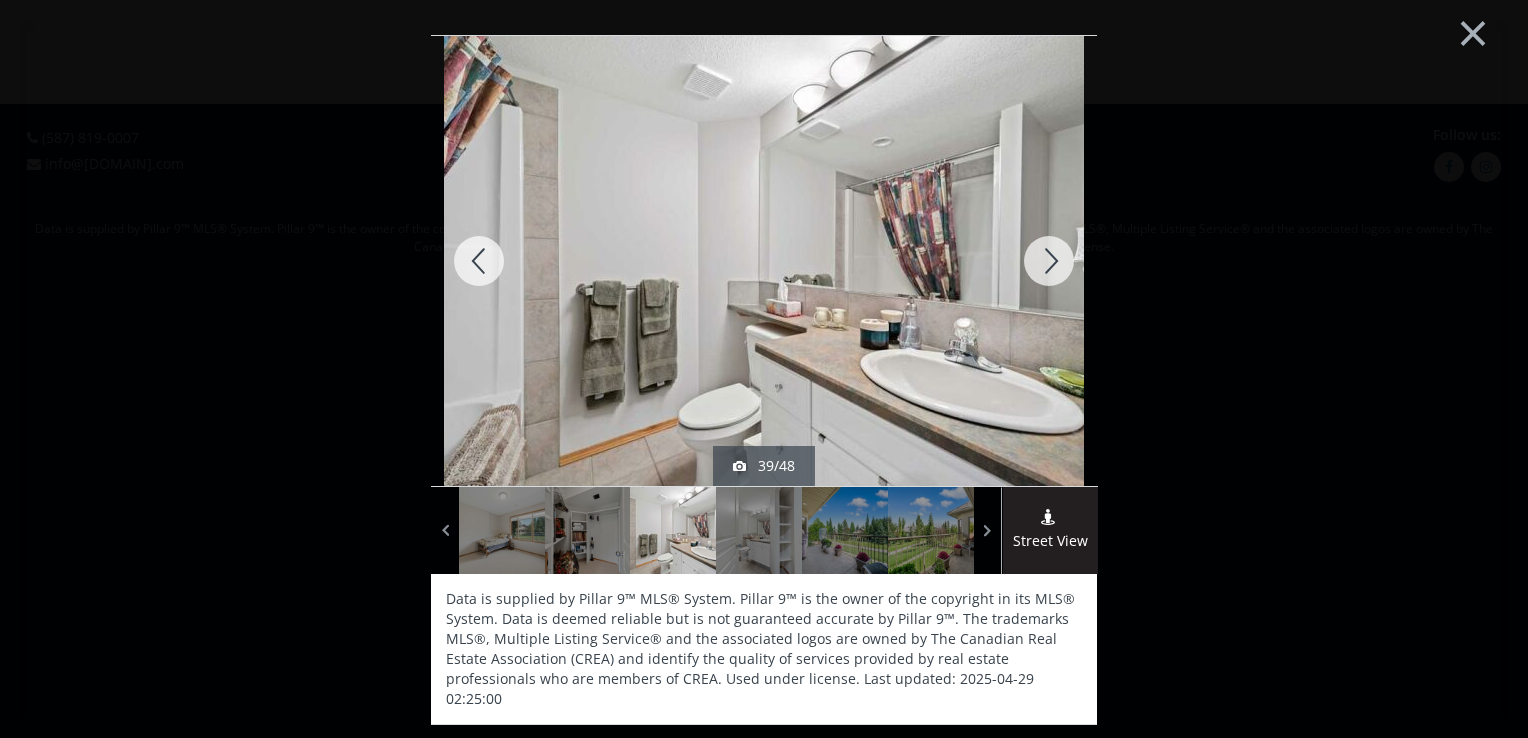 click at bounding box center (1049, 261) 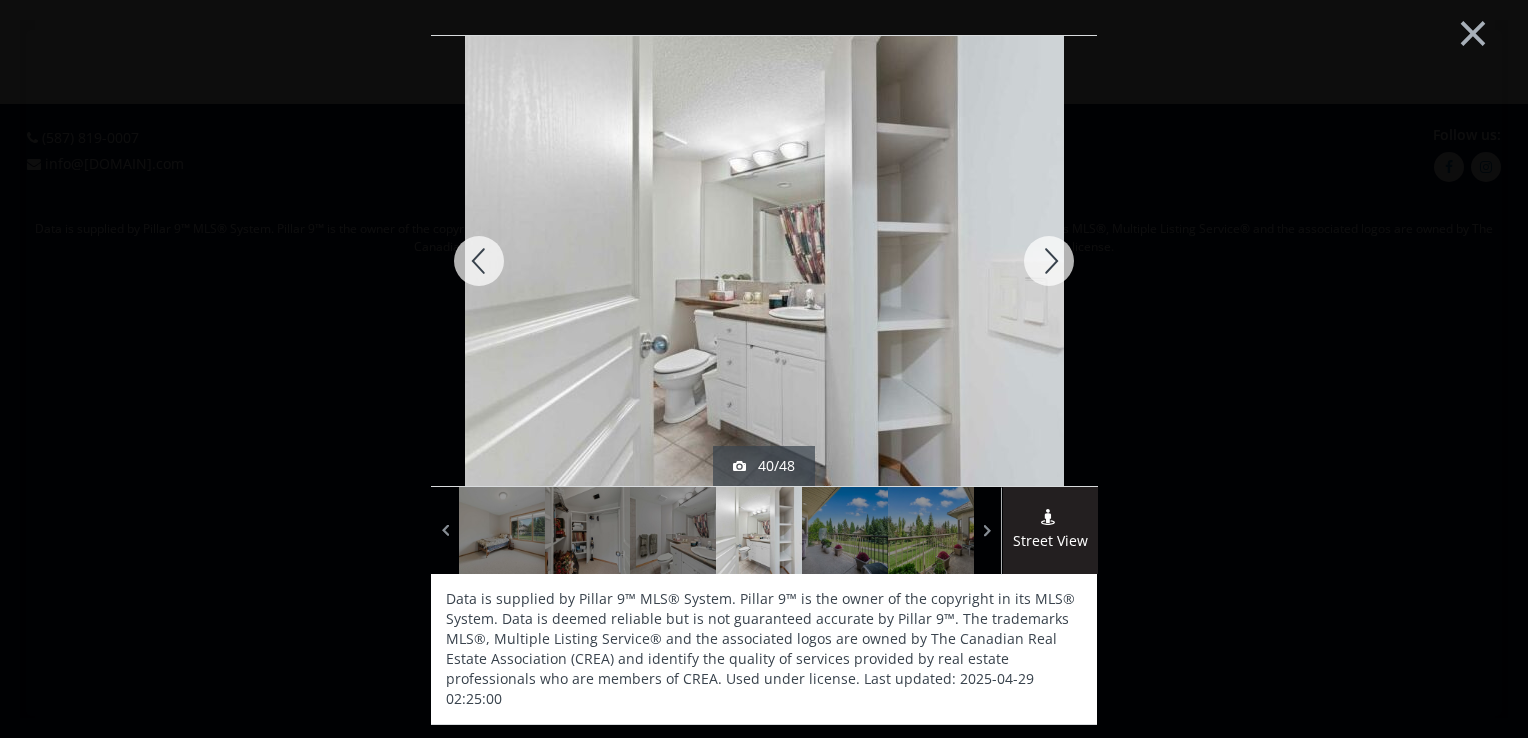 click at bounding box center (1049, 261) 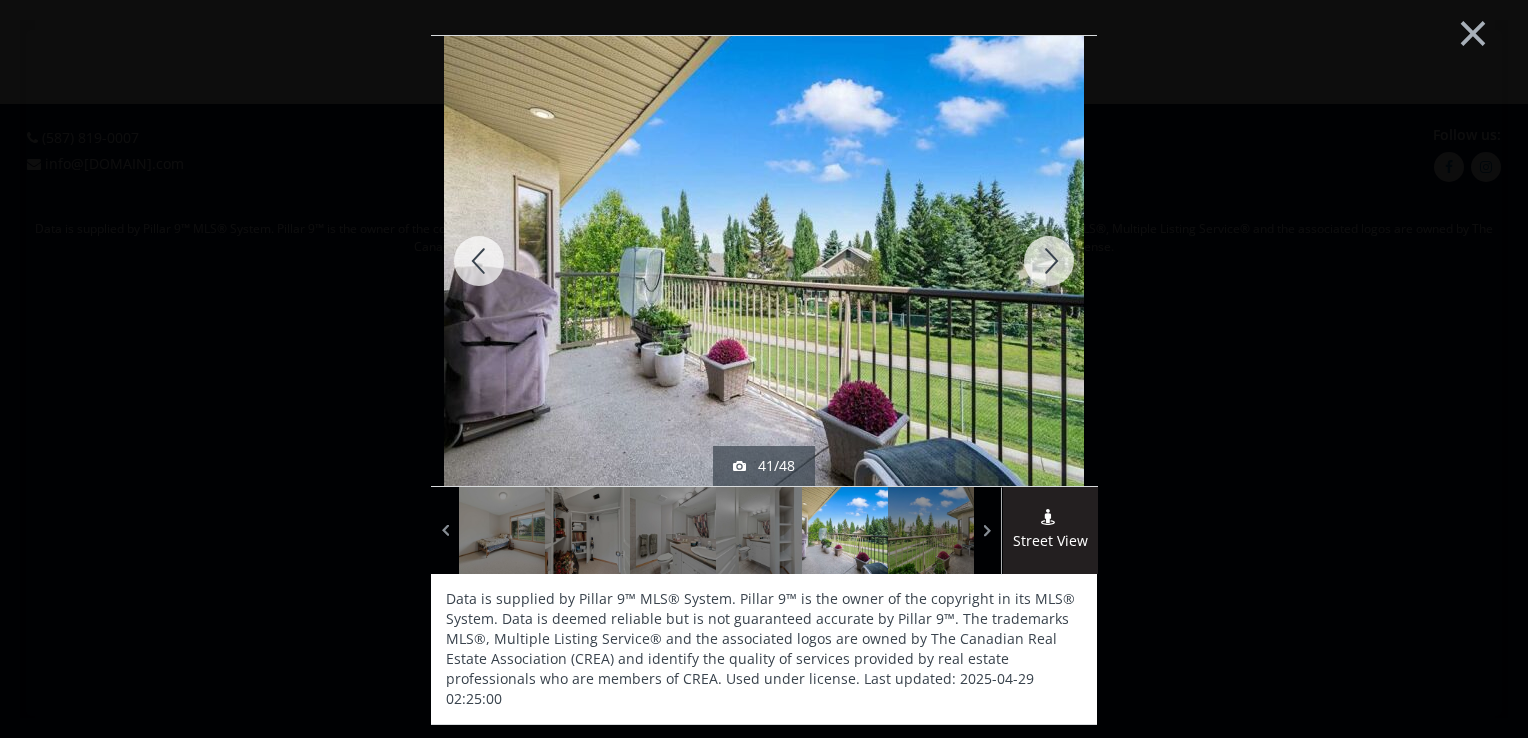 click at bounding box center (1049, 261) 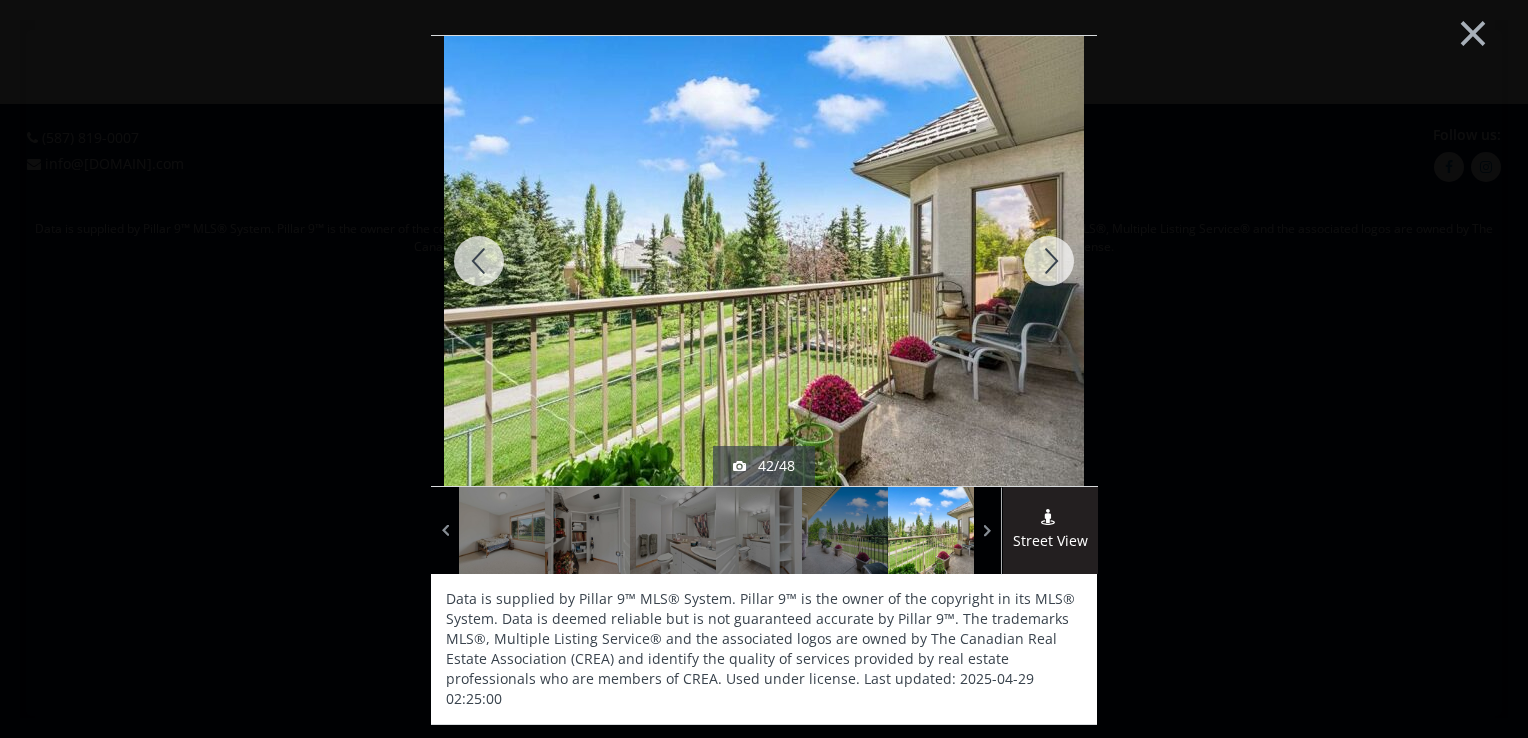 click at bounding box center [479, 261] 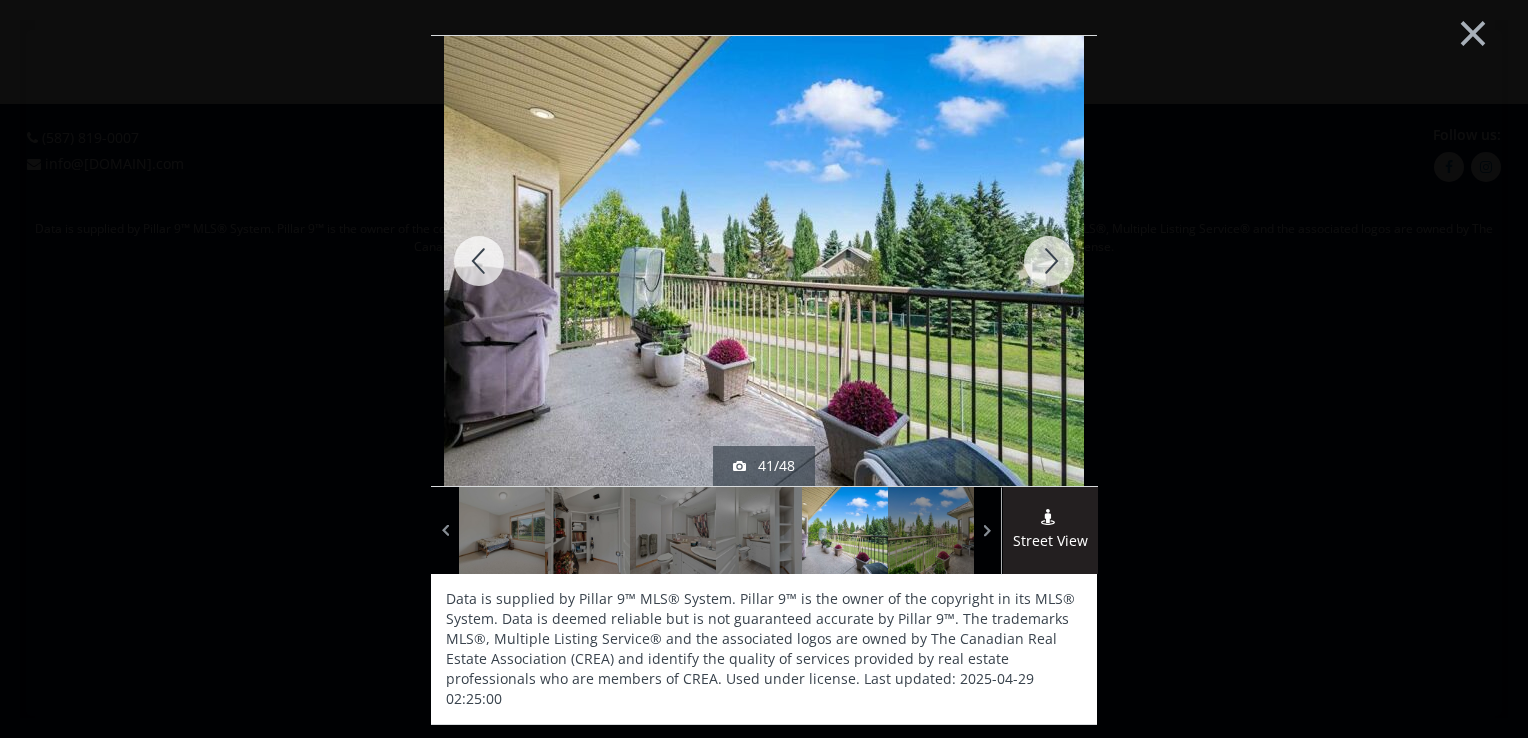 click at bounding box center [1049, 261] 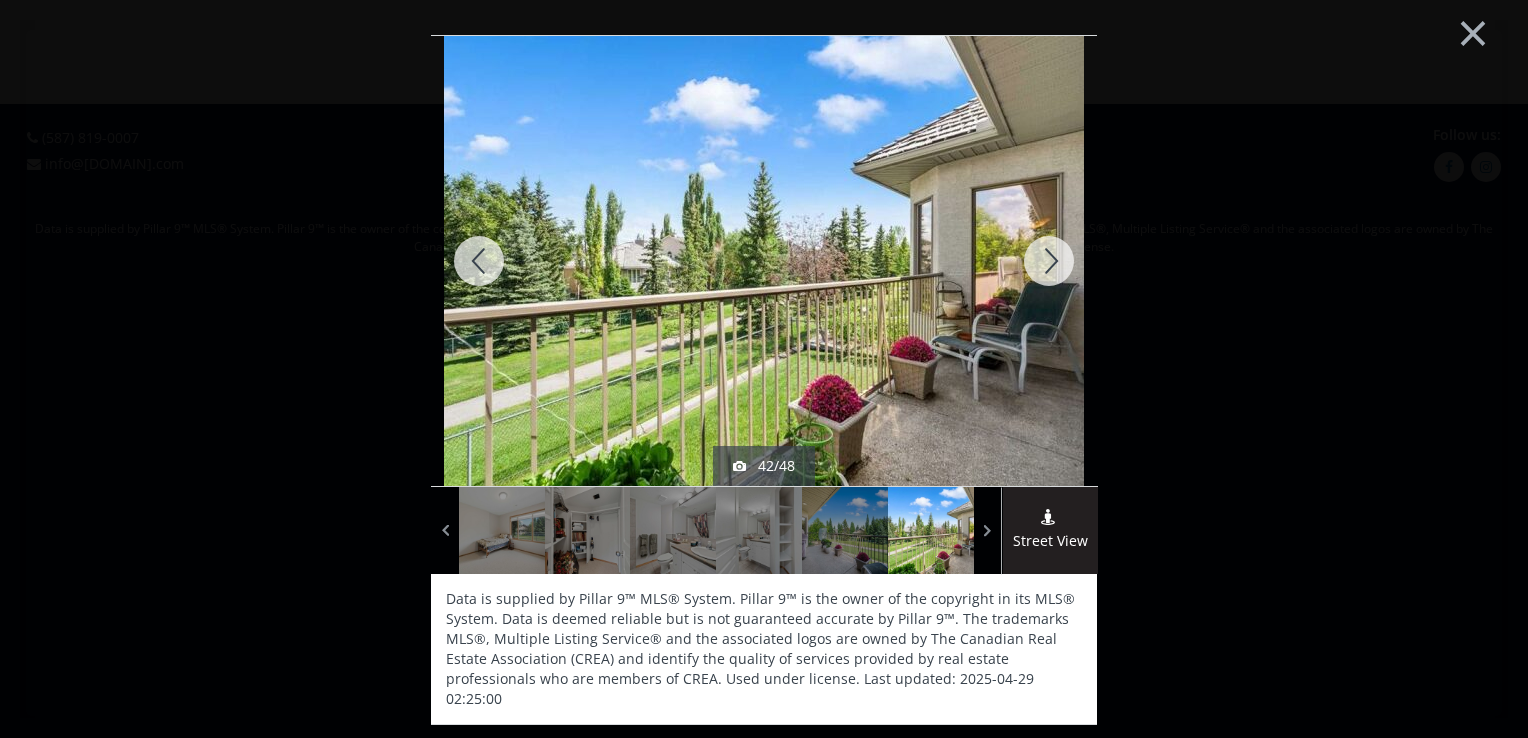click at bounding box center (1049, 261) 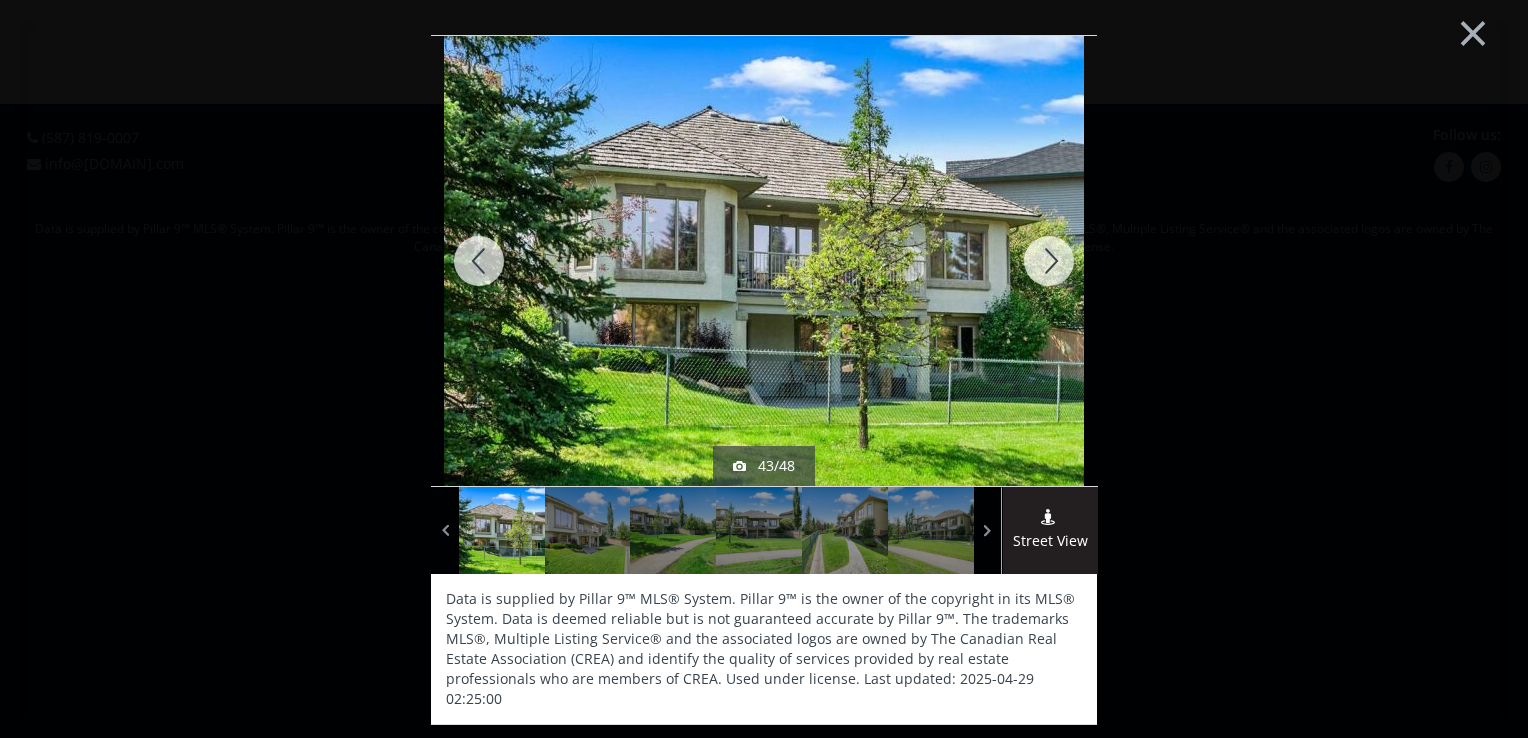 click at bounding box center (1049, 261) 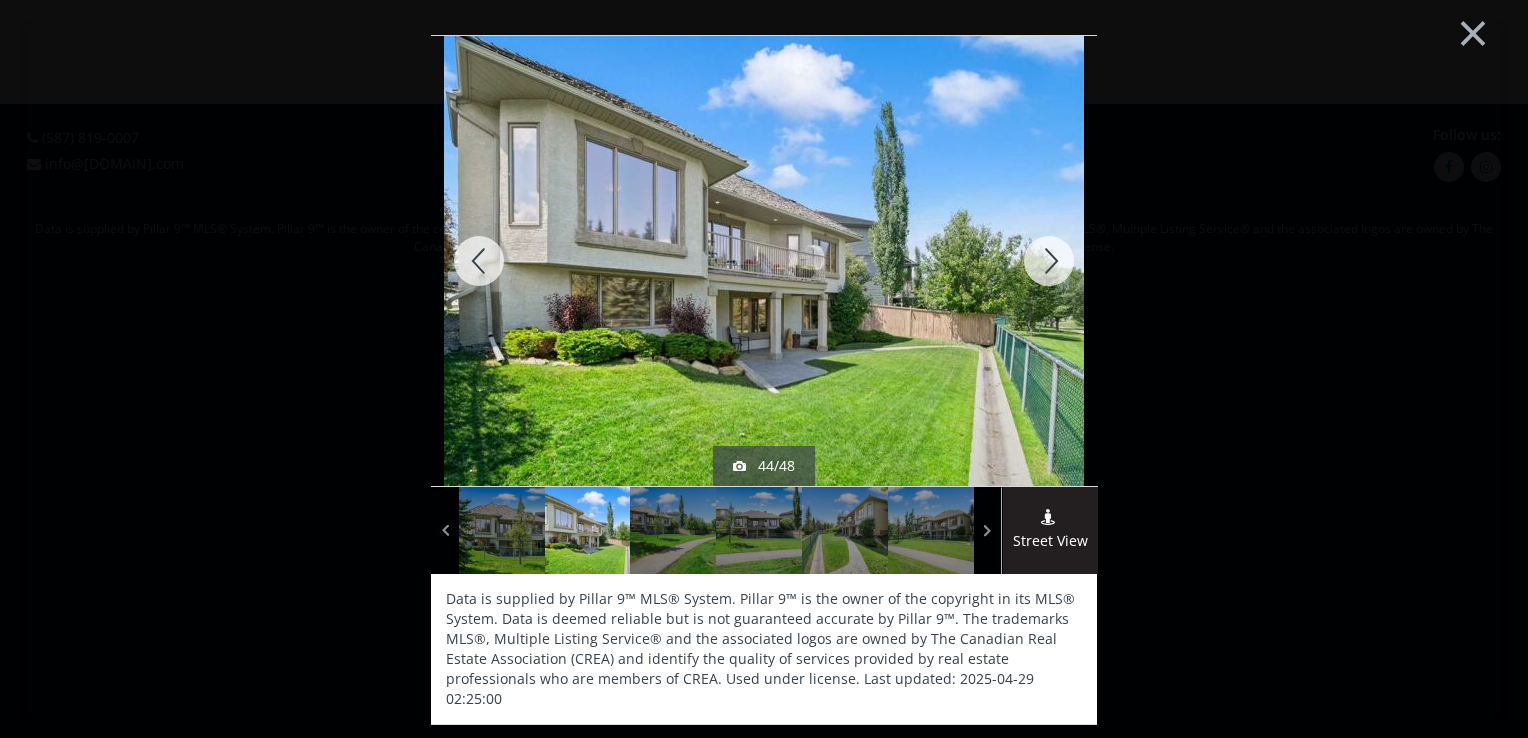 click at bounding box center [1049, 261] 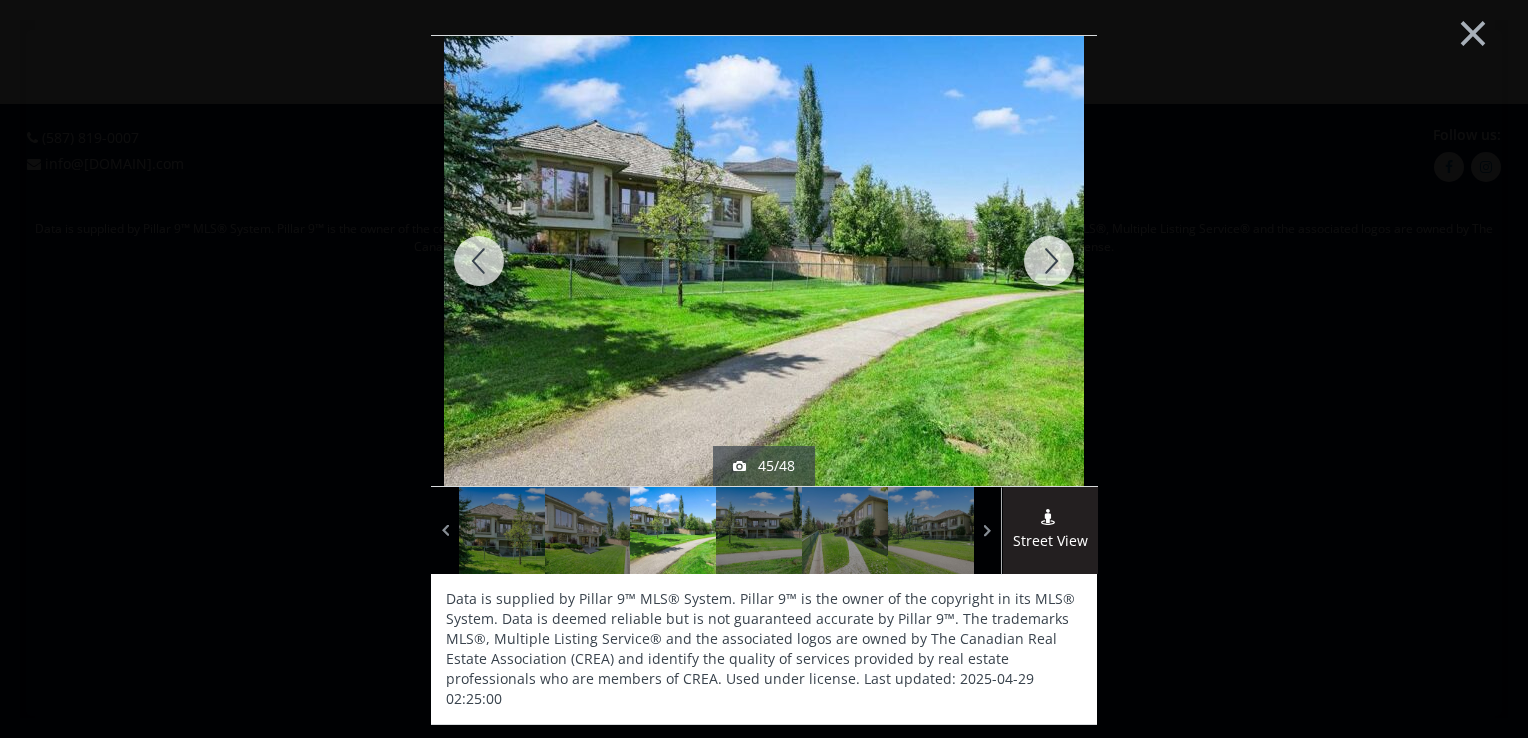 click at bounding box center (1049, 261) 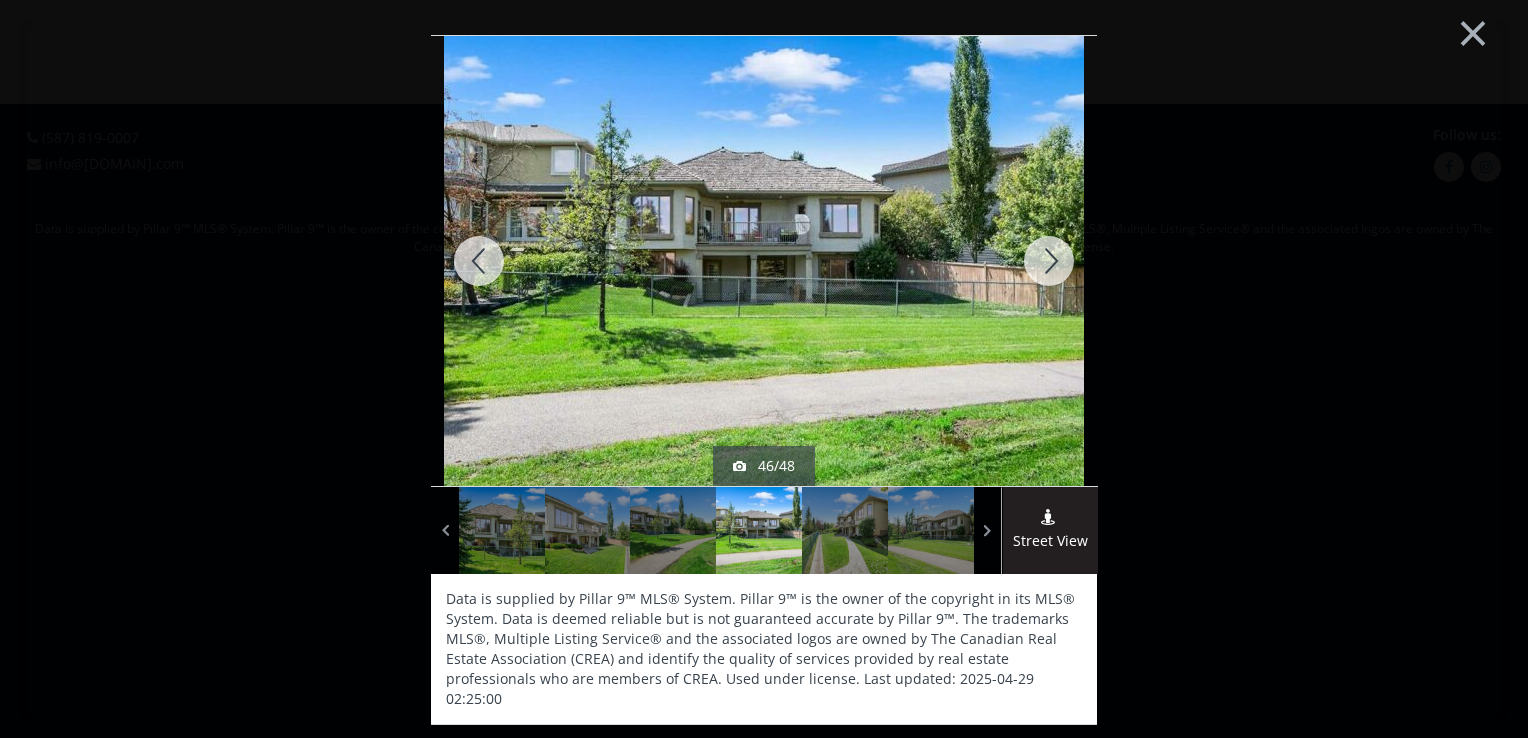 click at bounding box center (1049, 261) 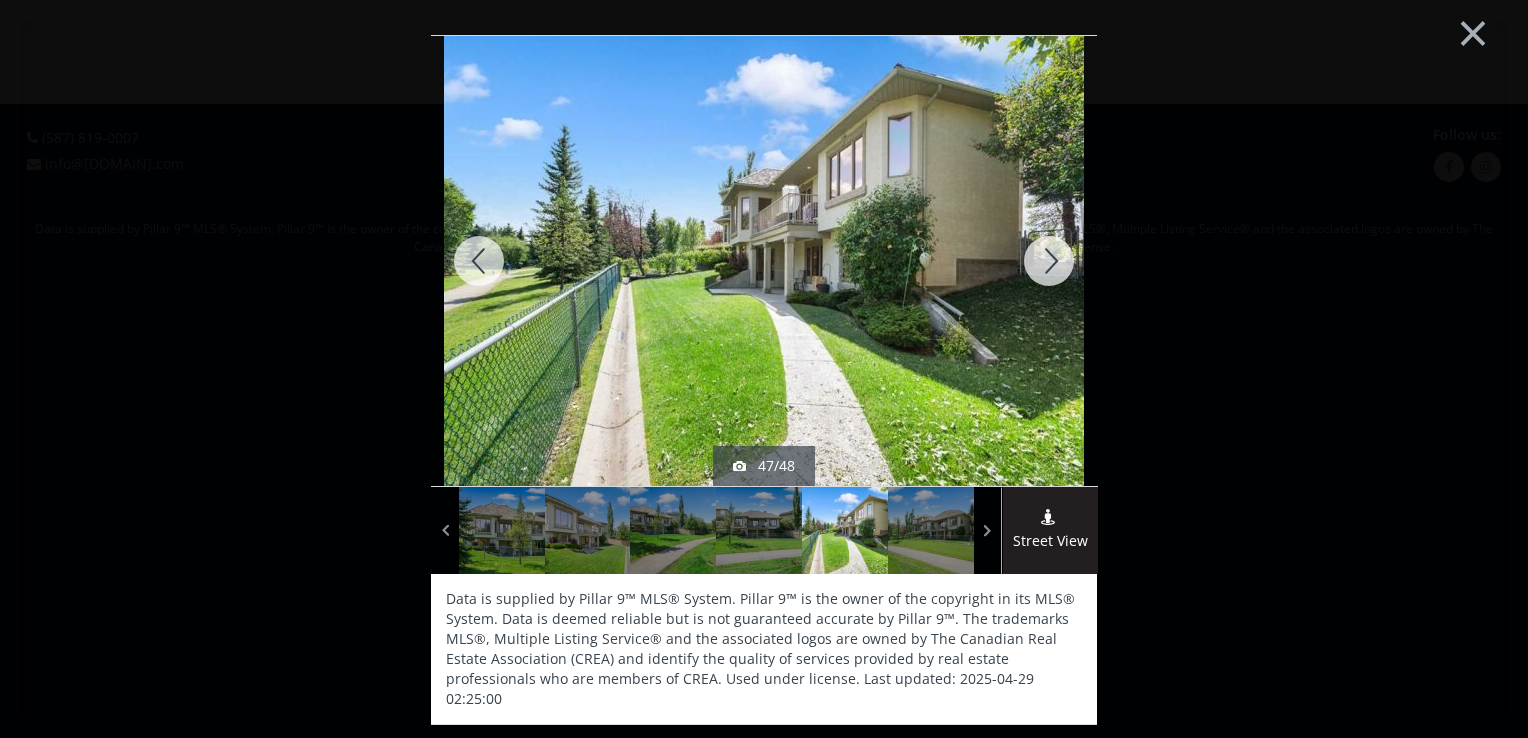 click at bounding box center [1049, 261] 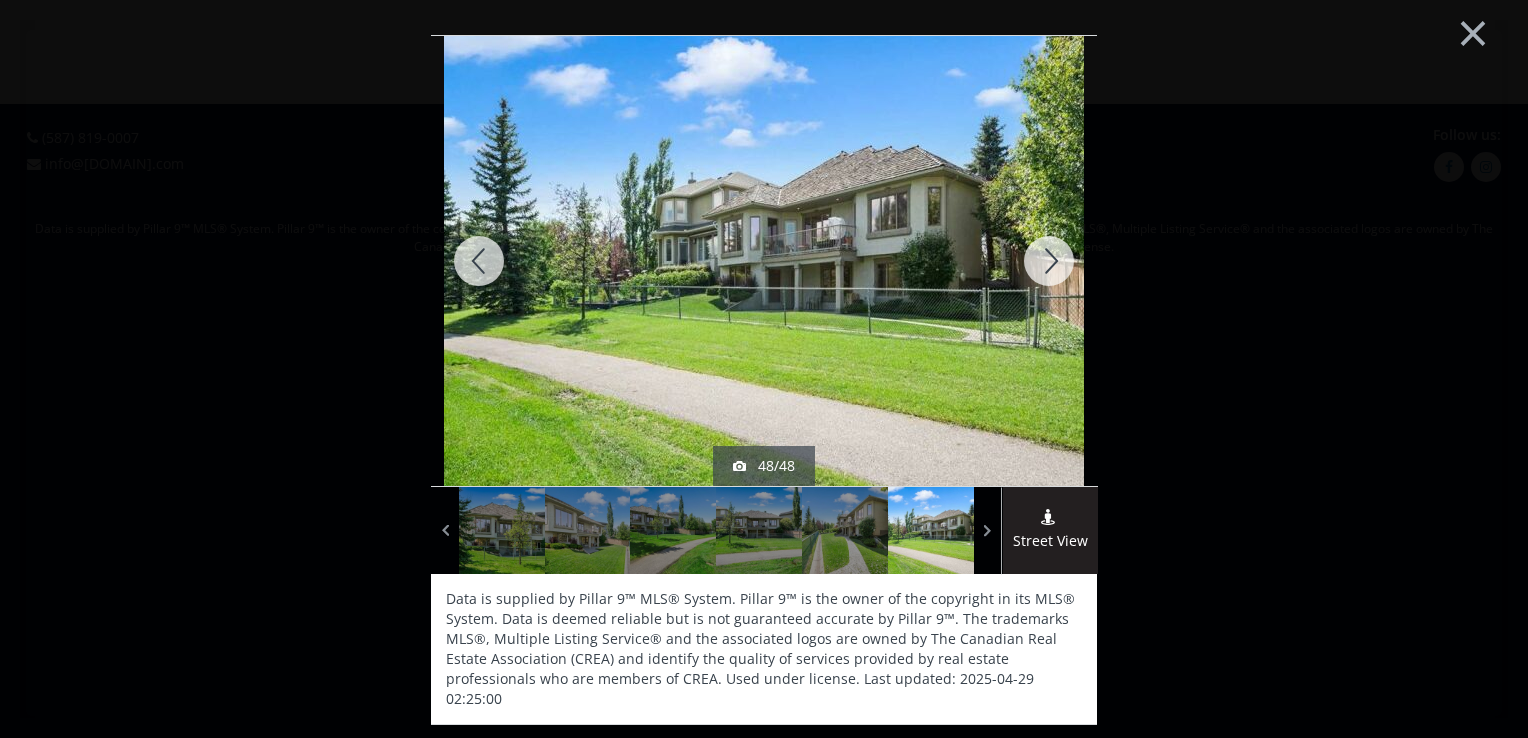 click at bounding box center (1049, 261) 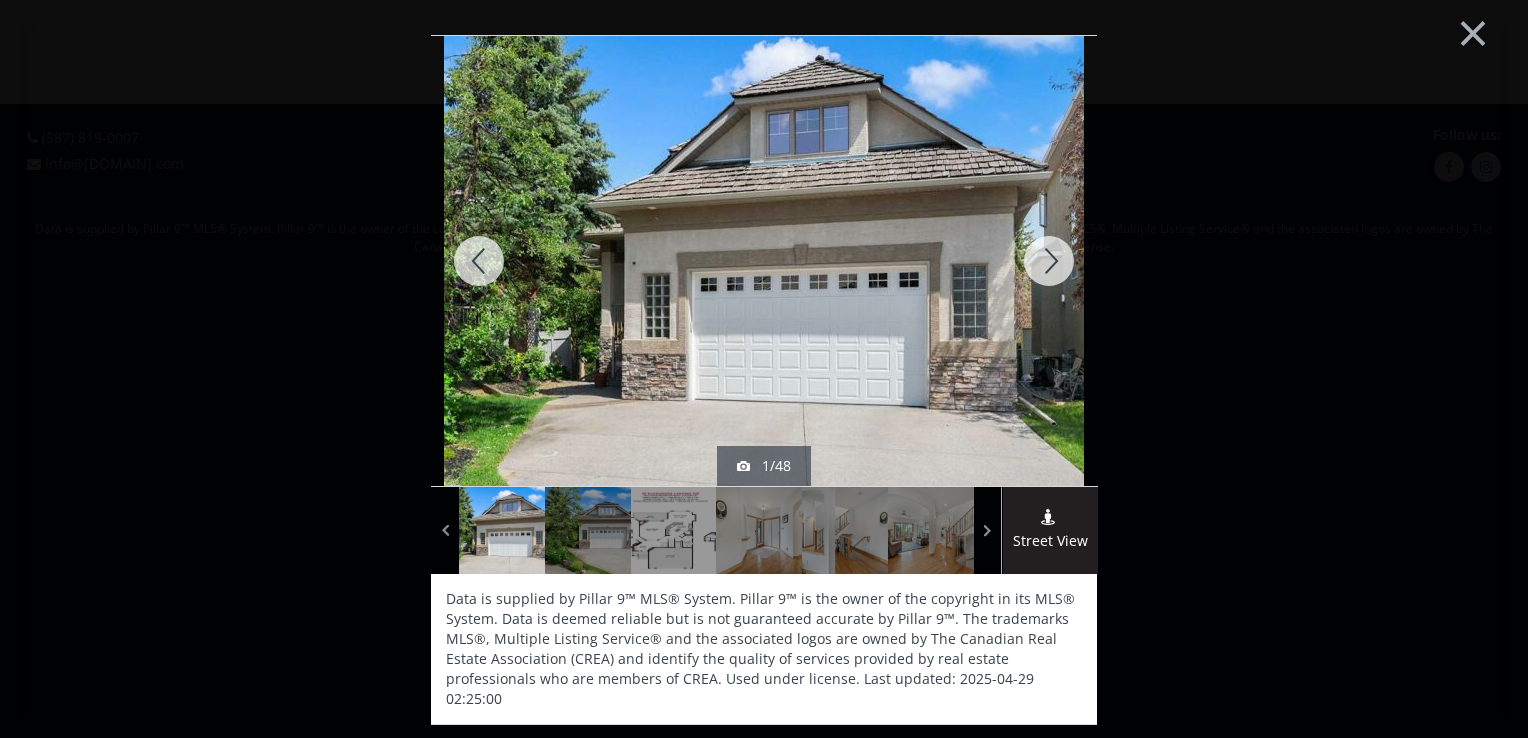 click at bounding box center (1049, 261) 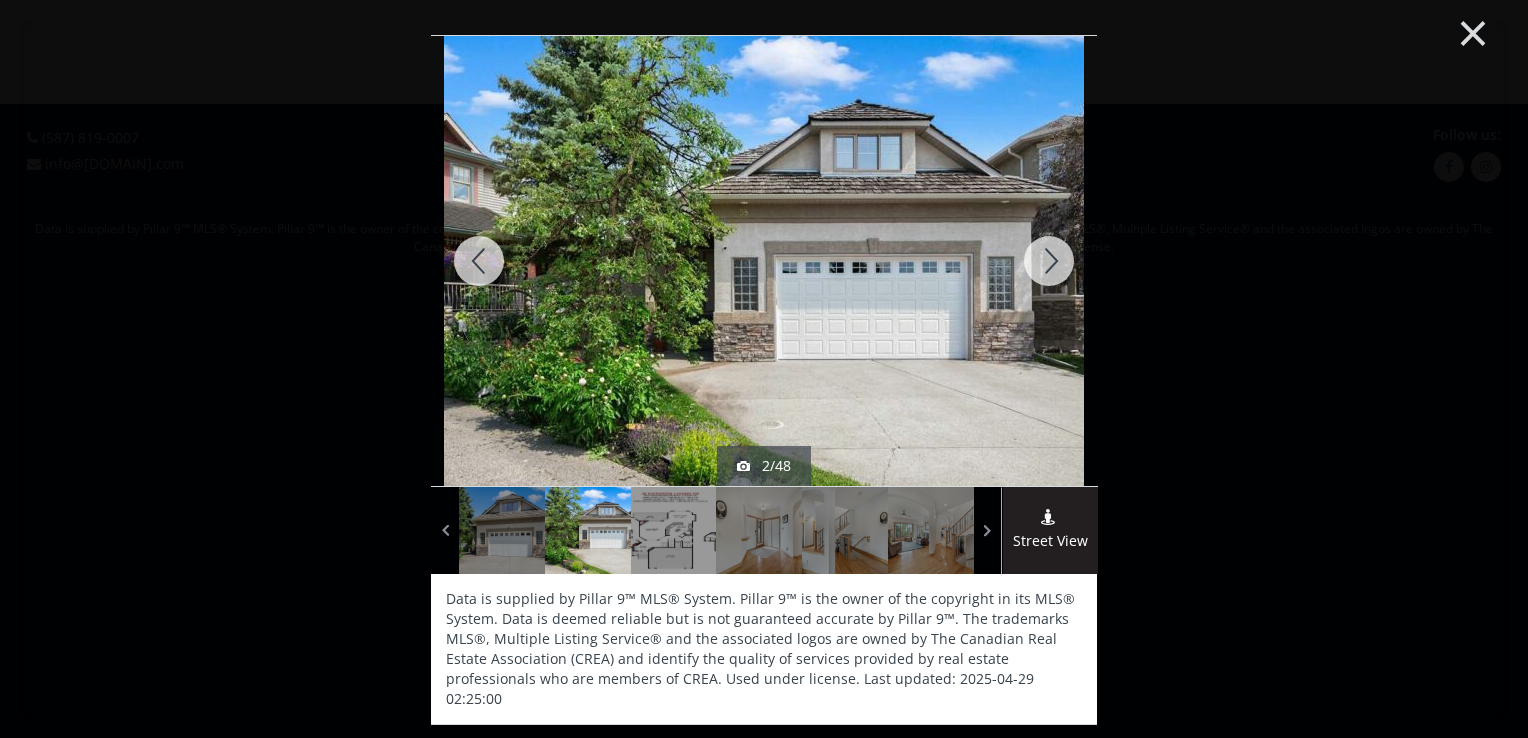 click on "×" at bounding box center (1473, 31) 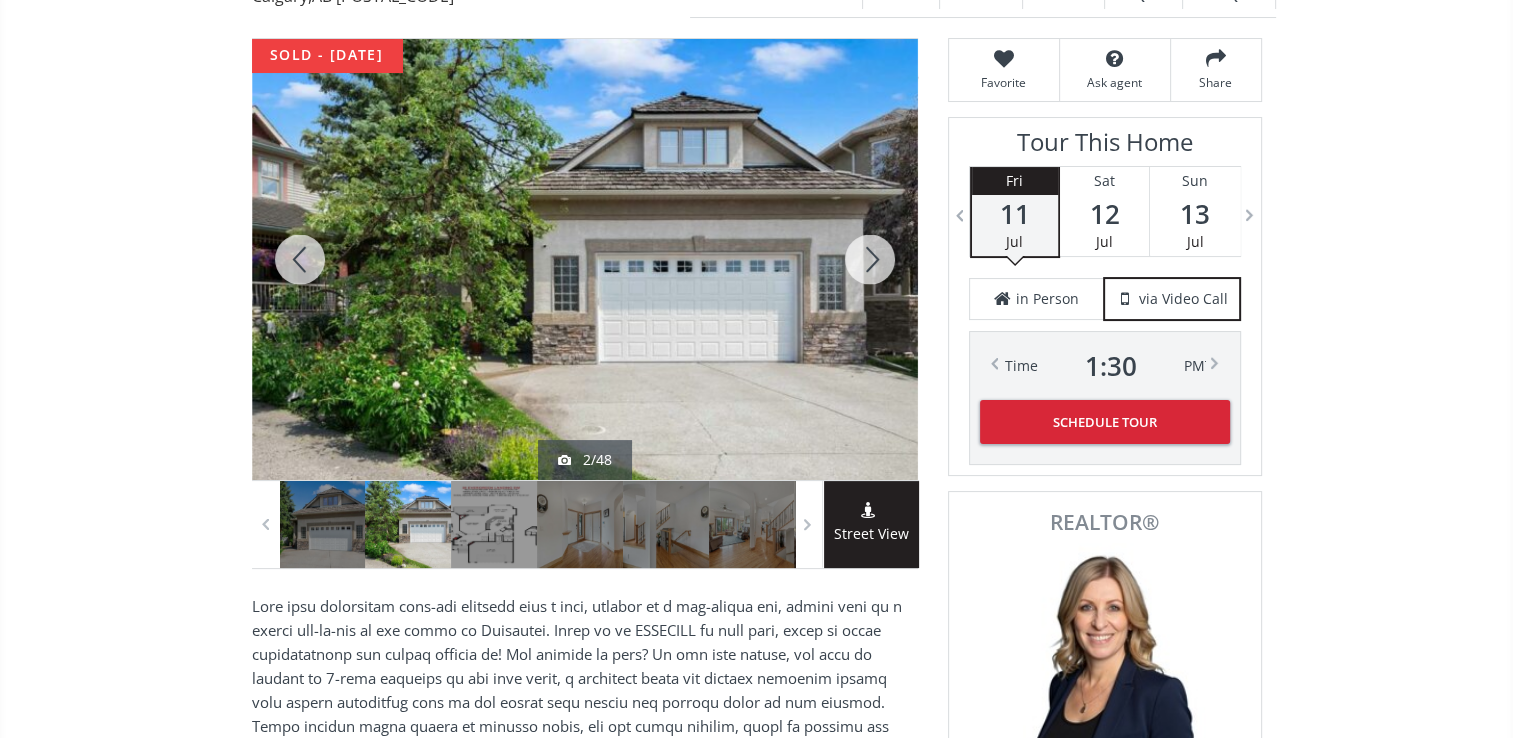 scroll, scrollTop: 100, scrollLeft: 0, axis: vertical 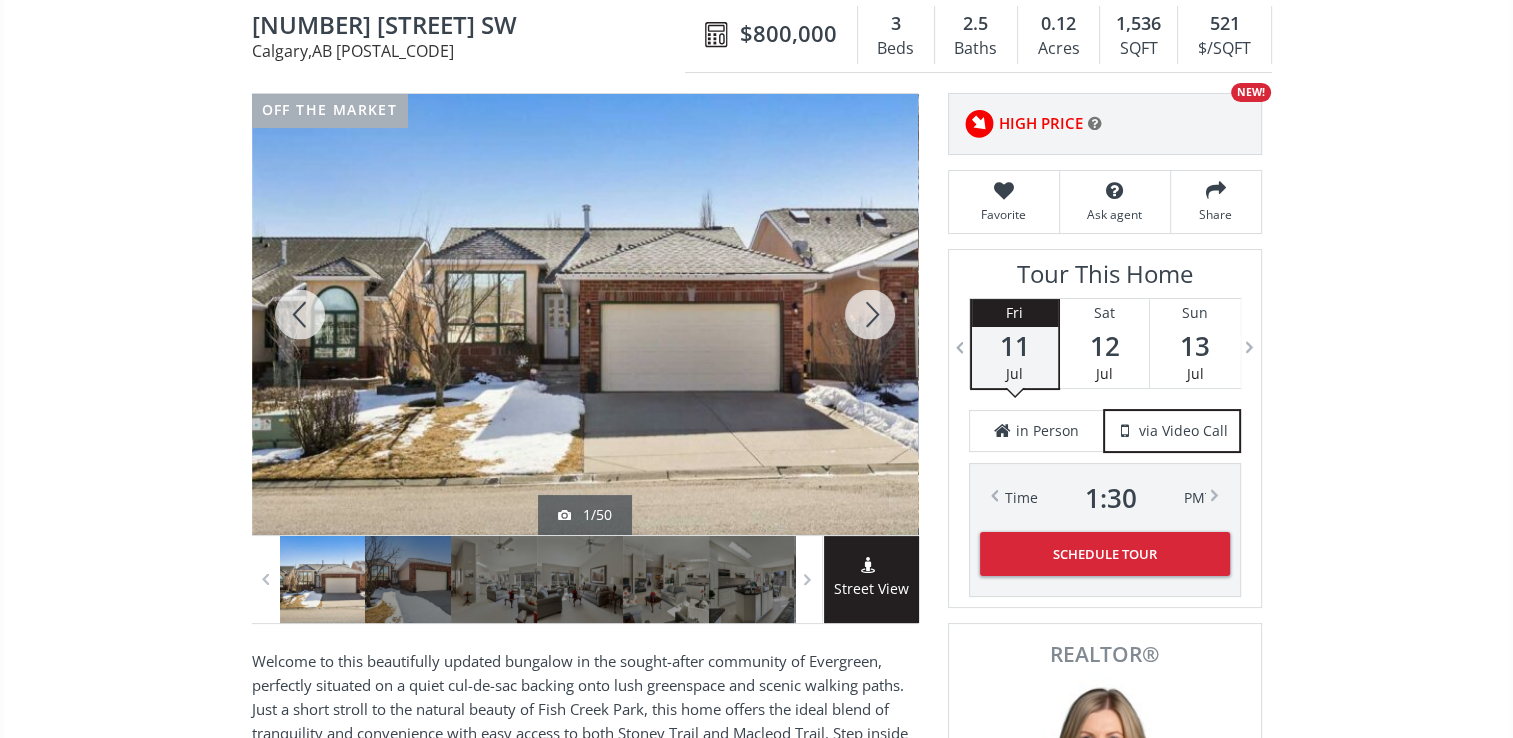 click at bounding box center [870, 314] 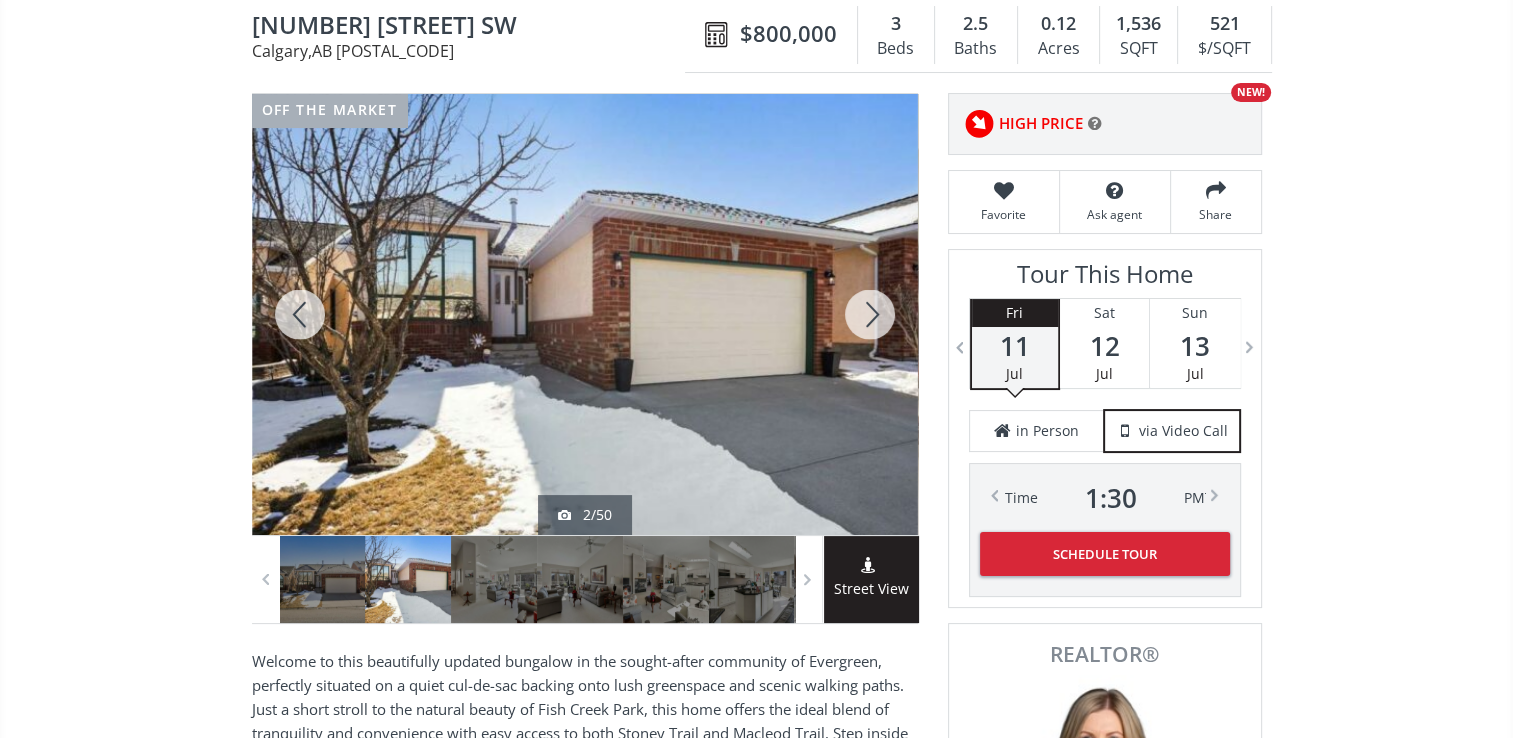 click at bounding box center [870, 314] 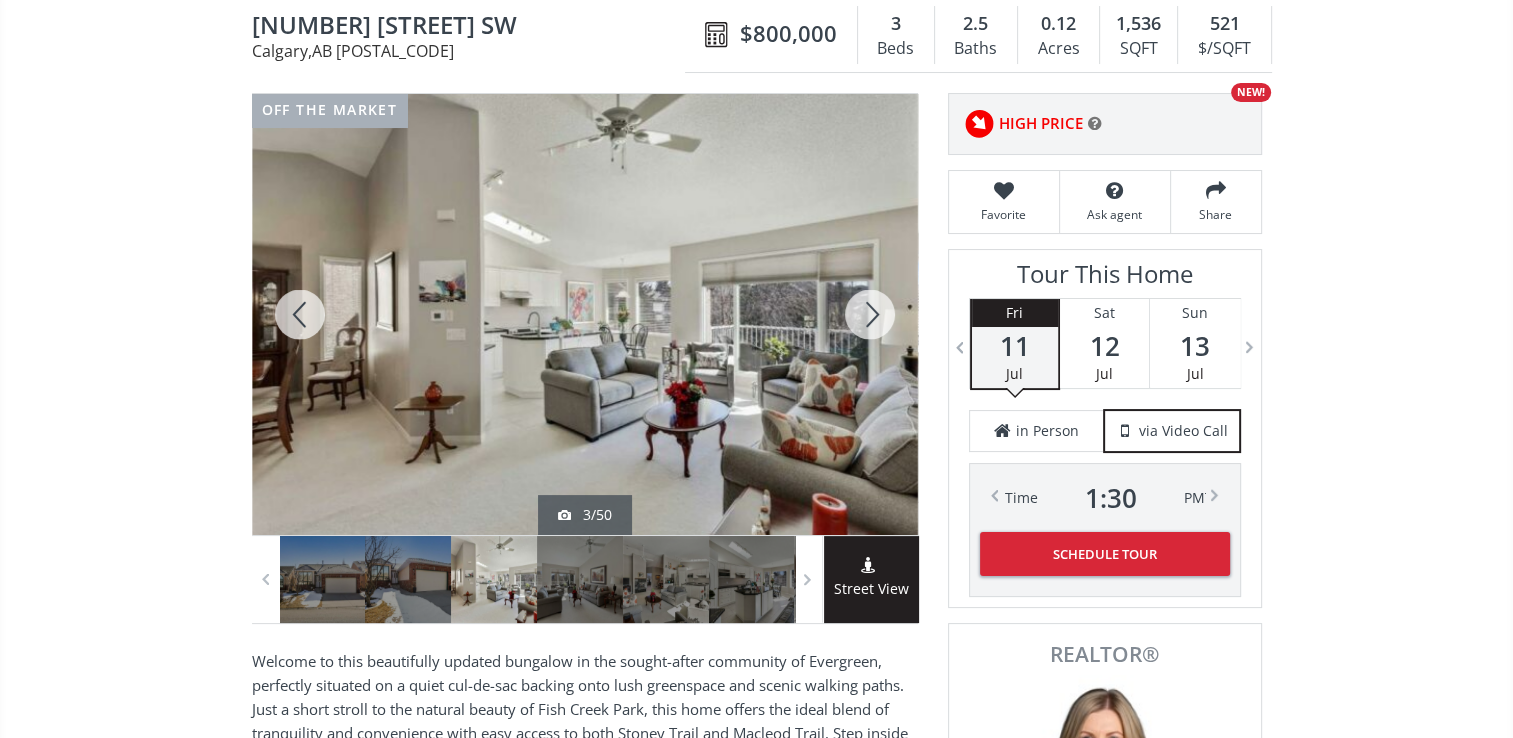 click at bounding box center [870, 314] 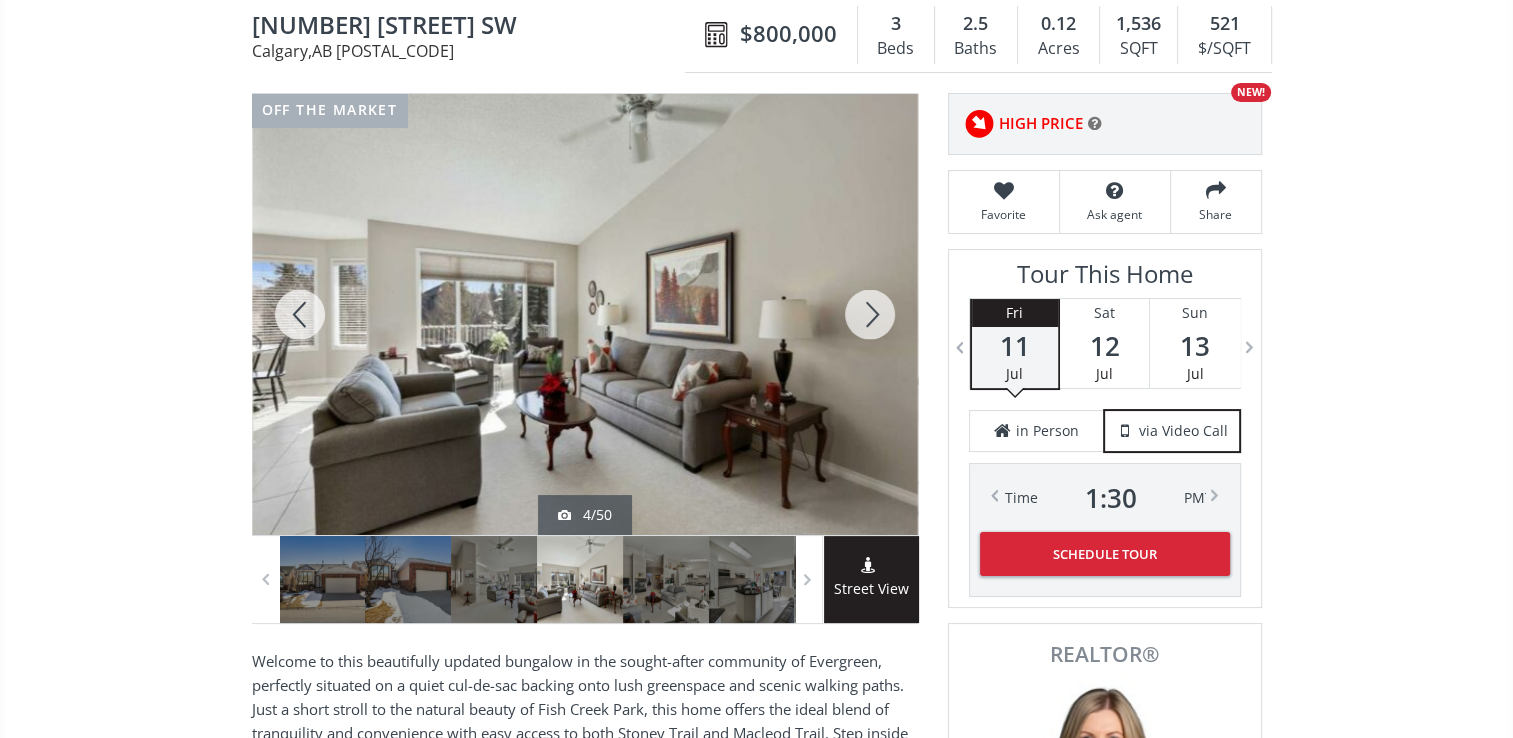 click at bounding box center [870, 314] 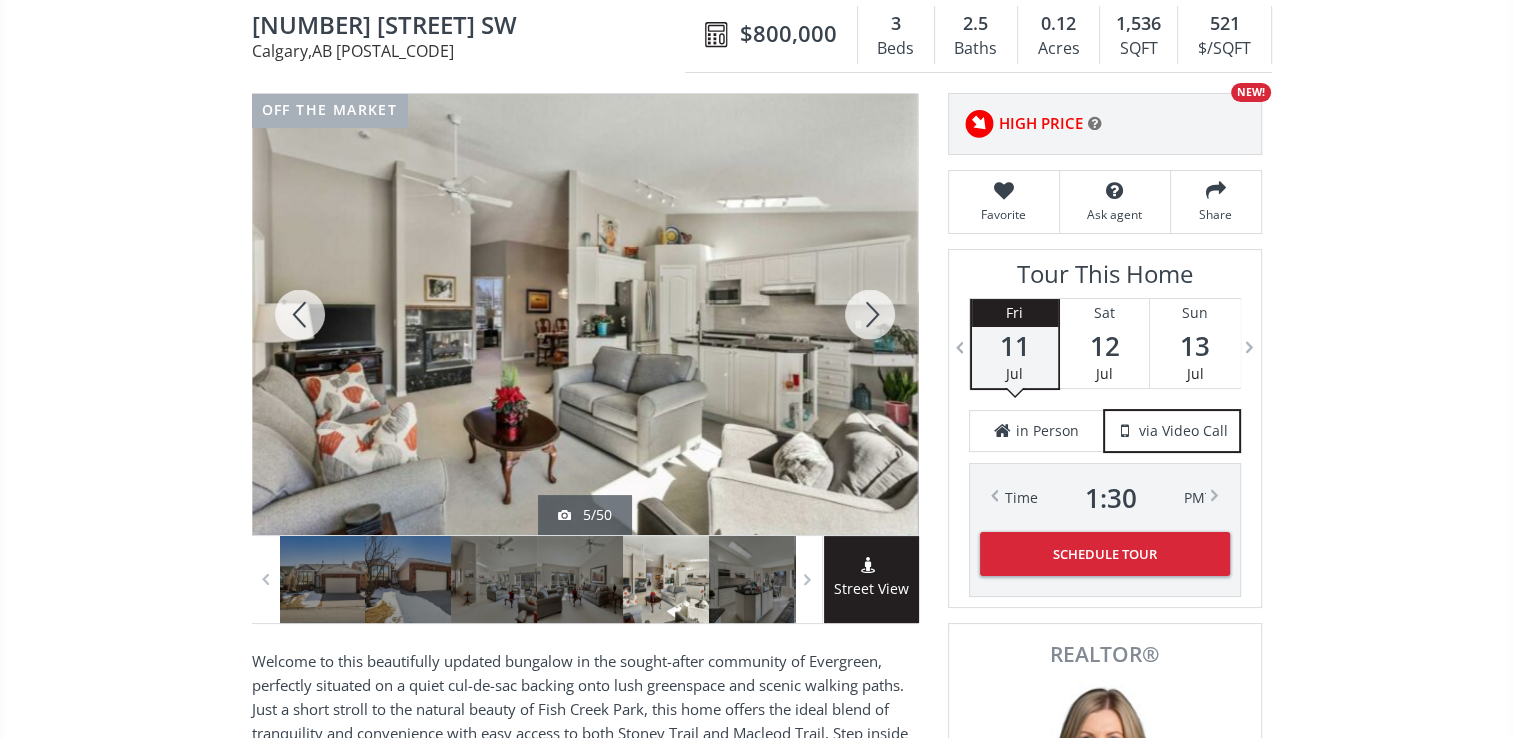 click at bounding box center (870, 314) 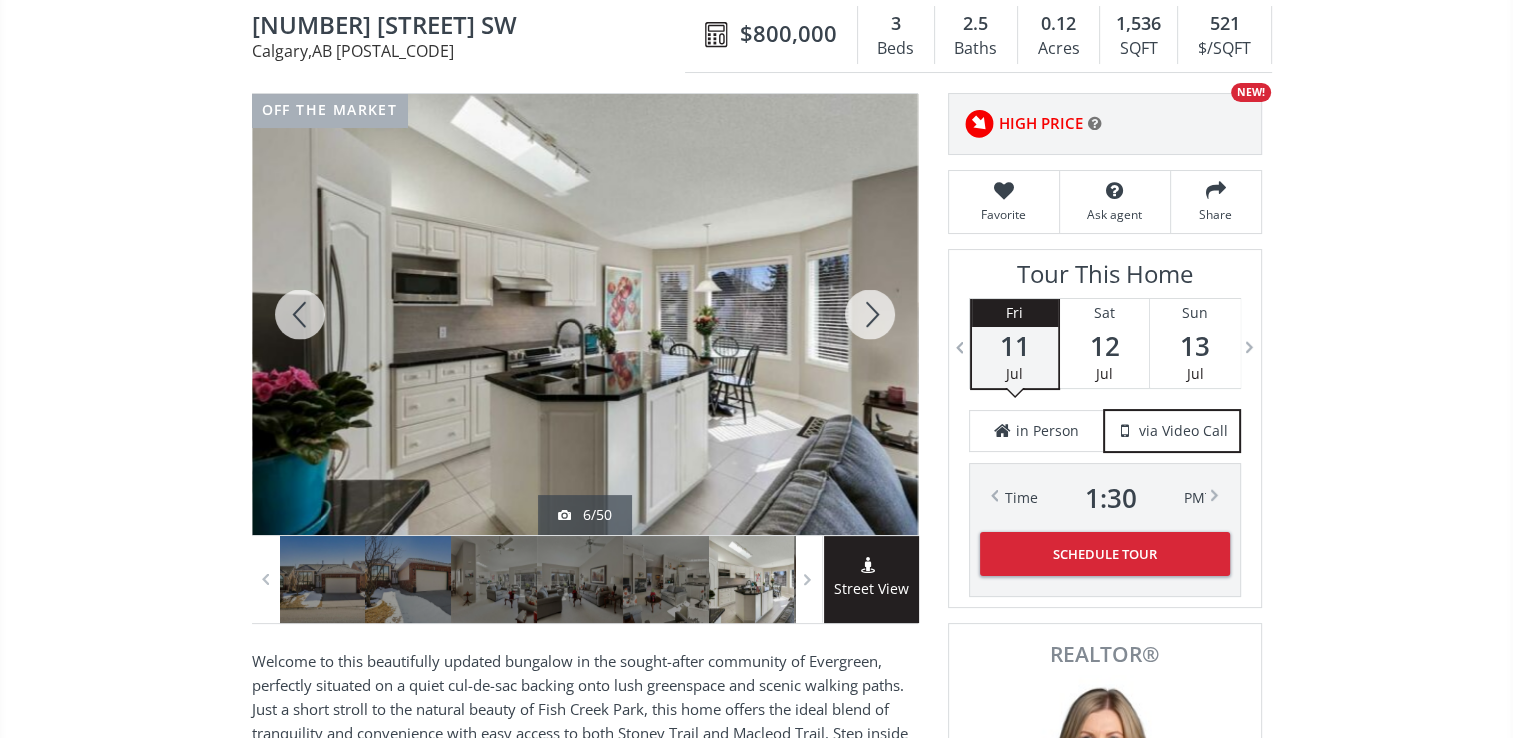 click at bounding box center (870, 314) 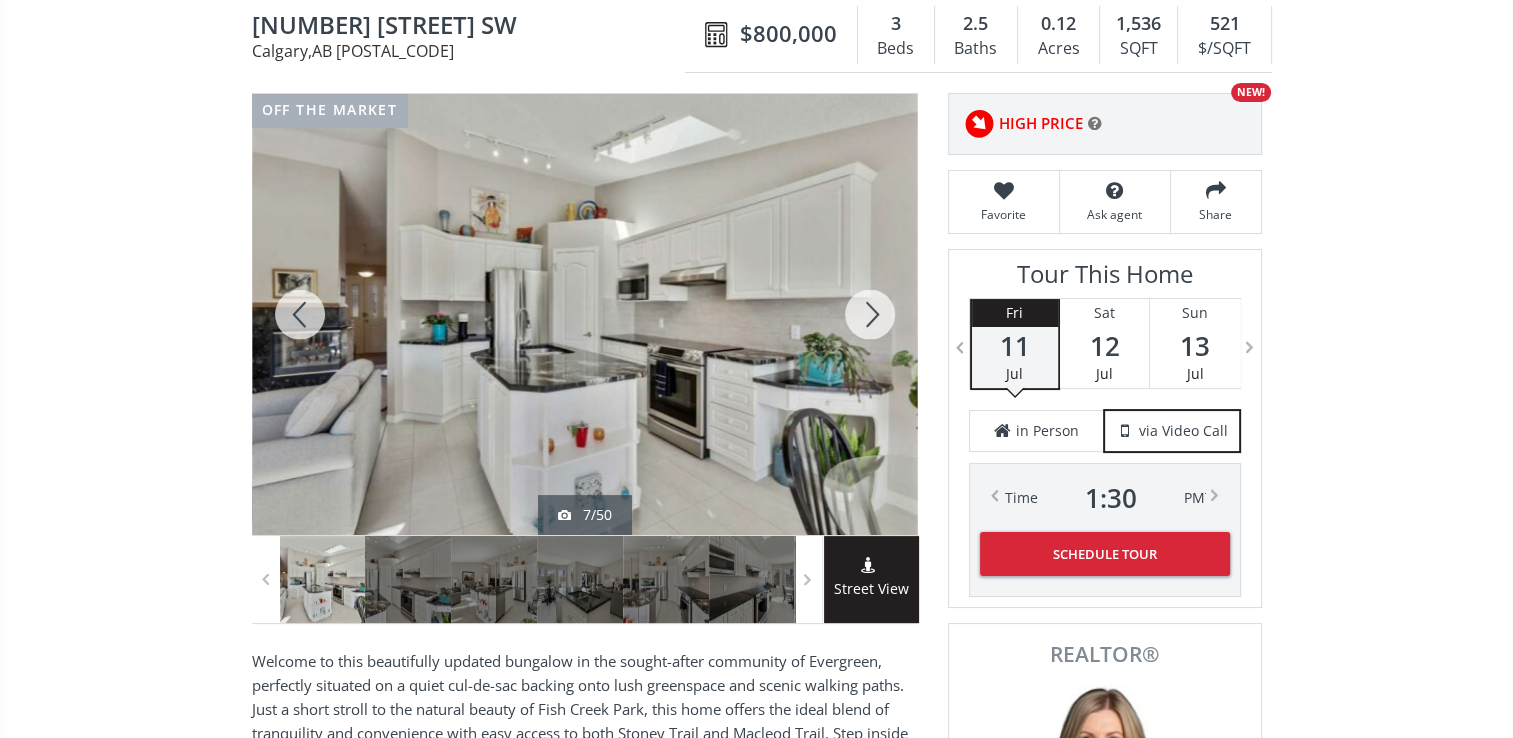 click at bounding box center (870, 314) 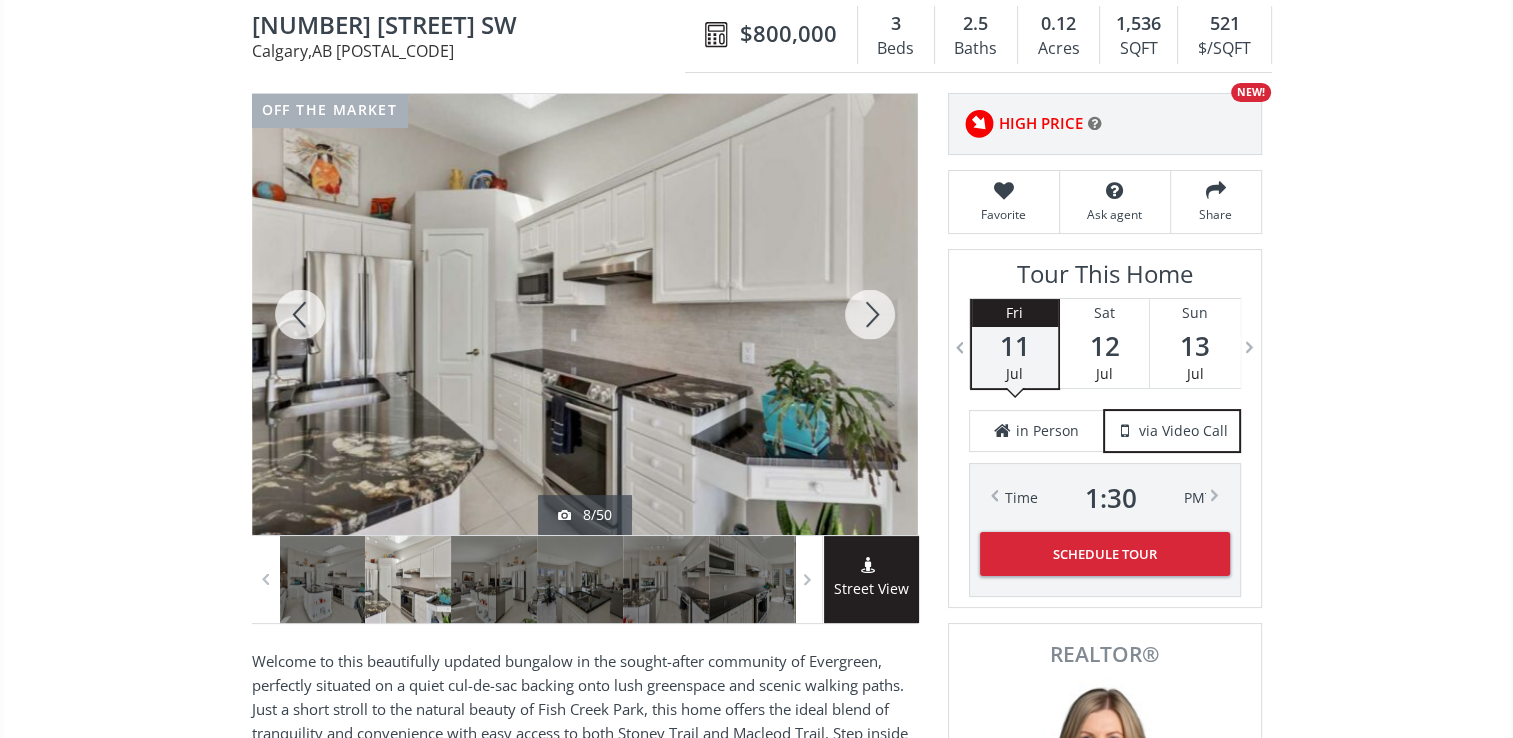 click at bounding box center [870, 314] 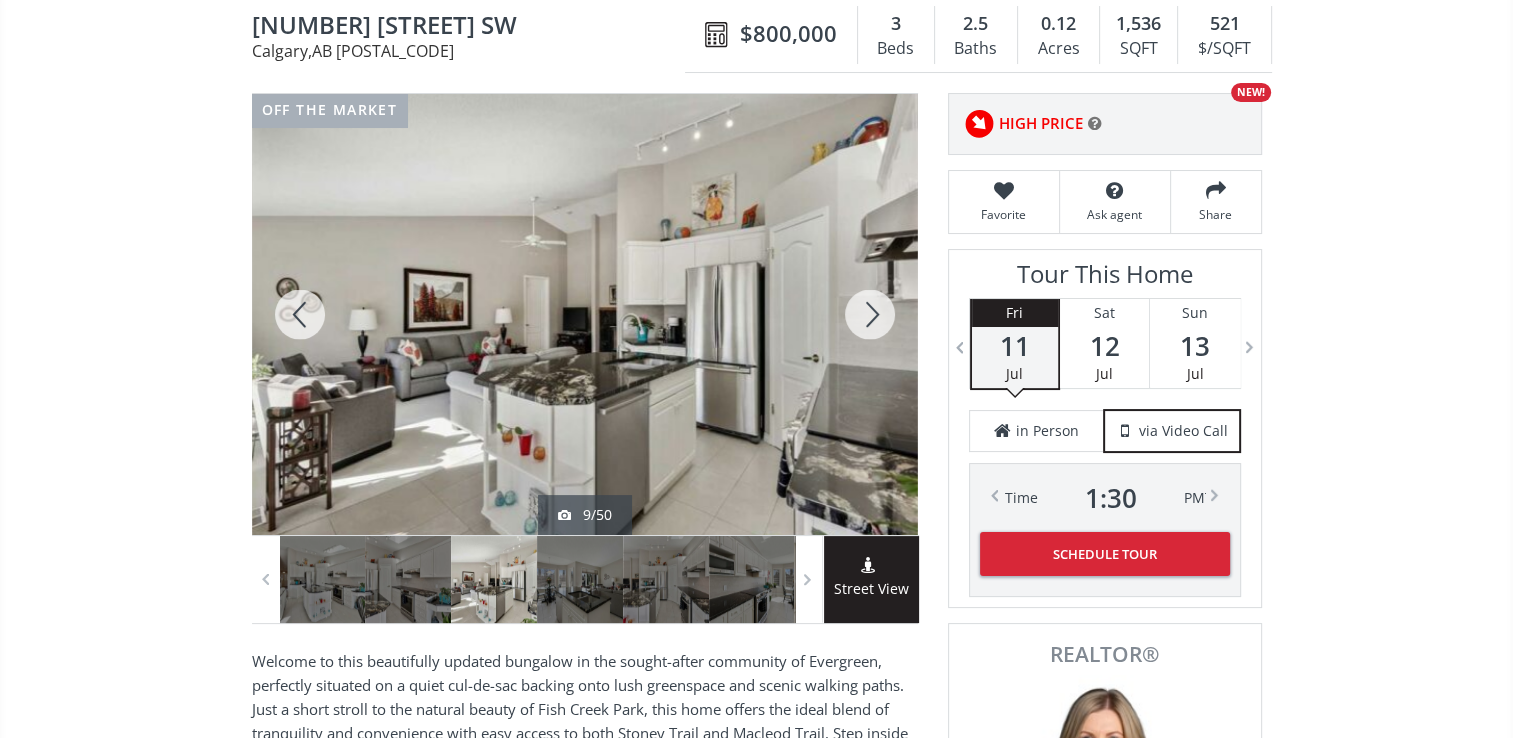 click at bounding box center [870, 314] 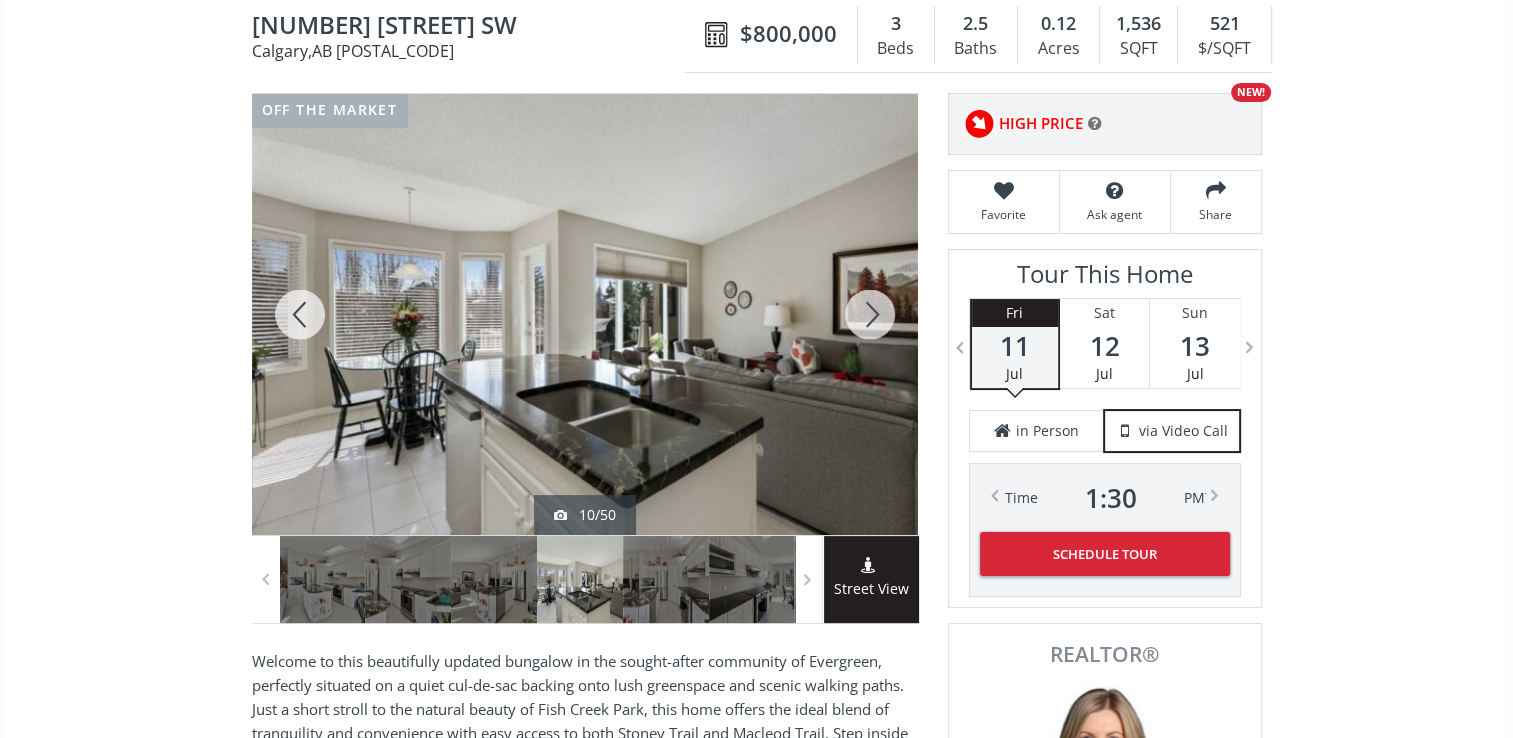 click at bounding box center (870, 314) 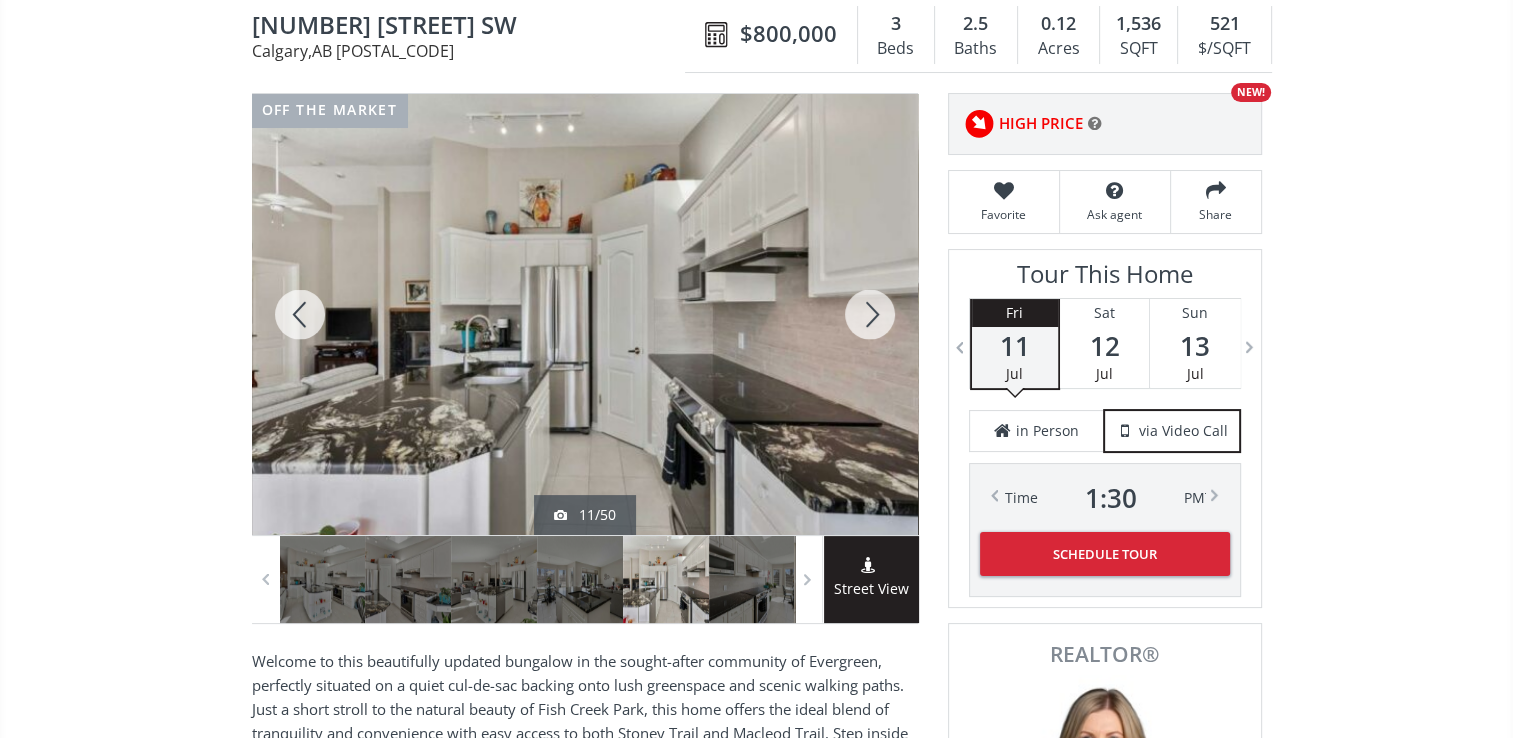 click at bounding box center (870, 314) 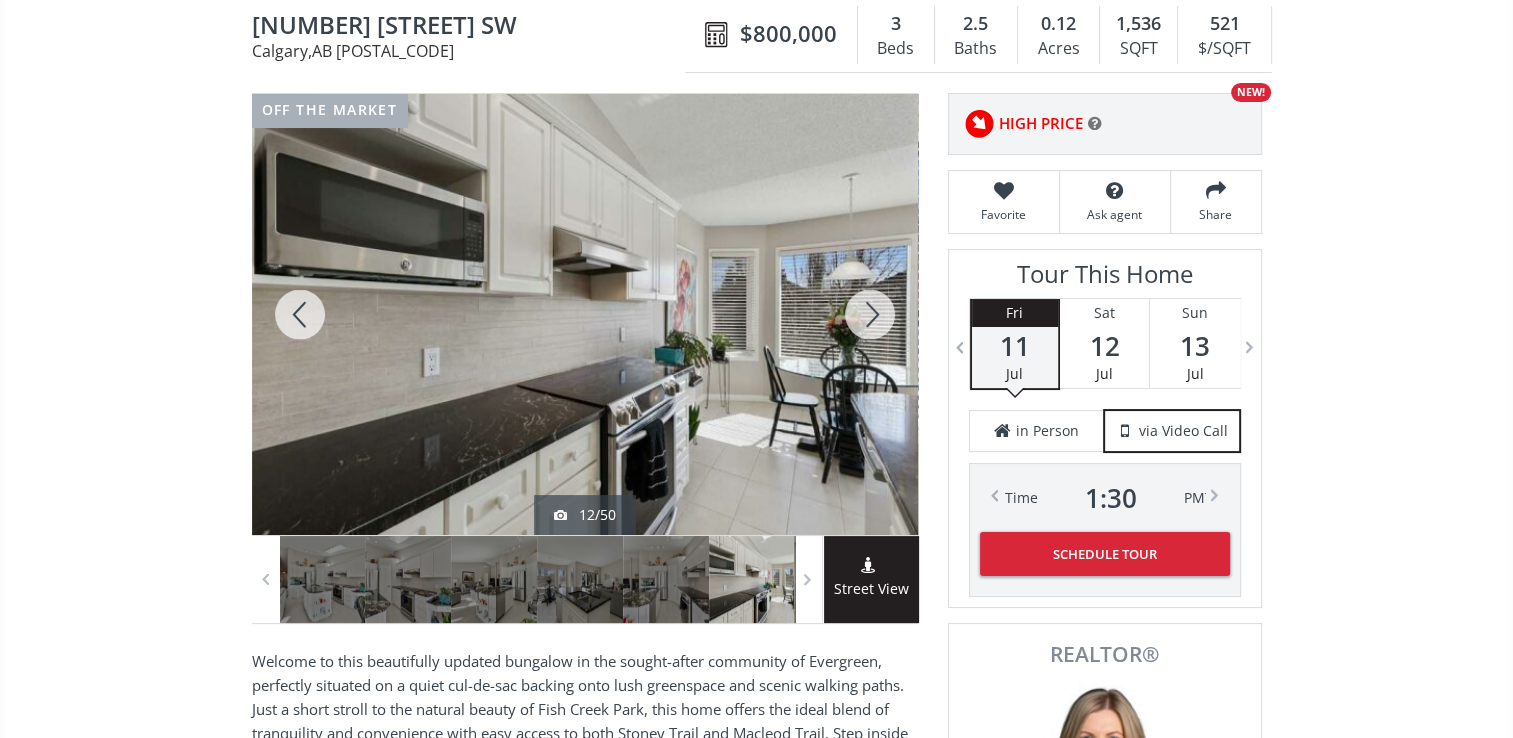 click at bounding box center [870, 314] 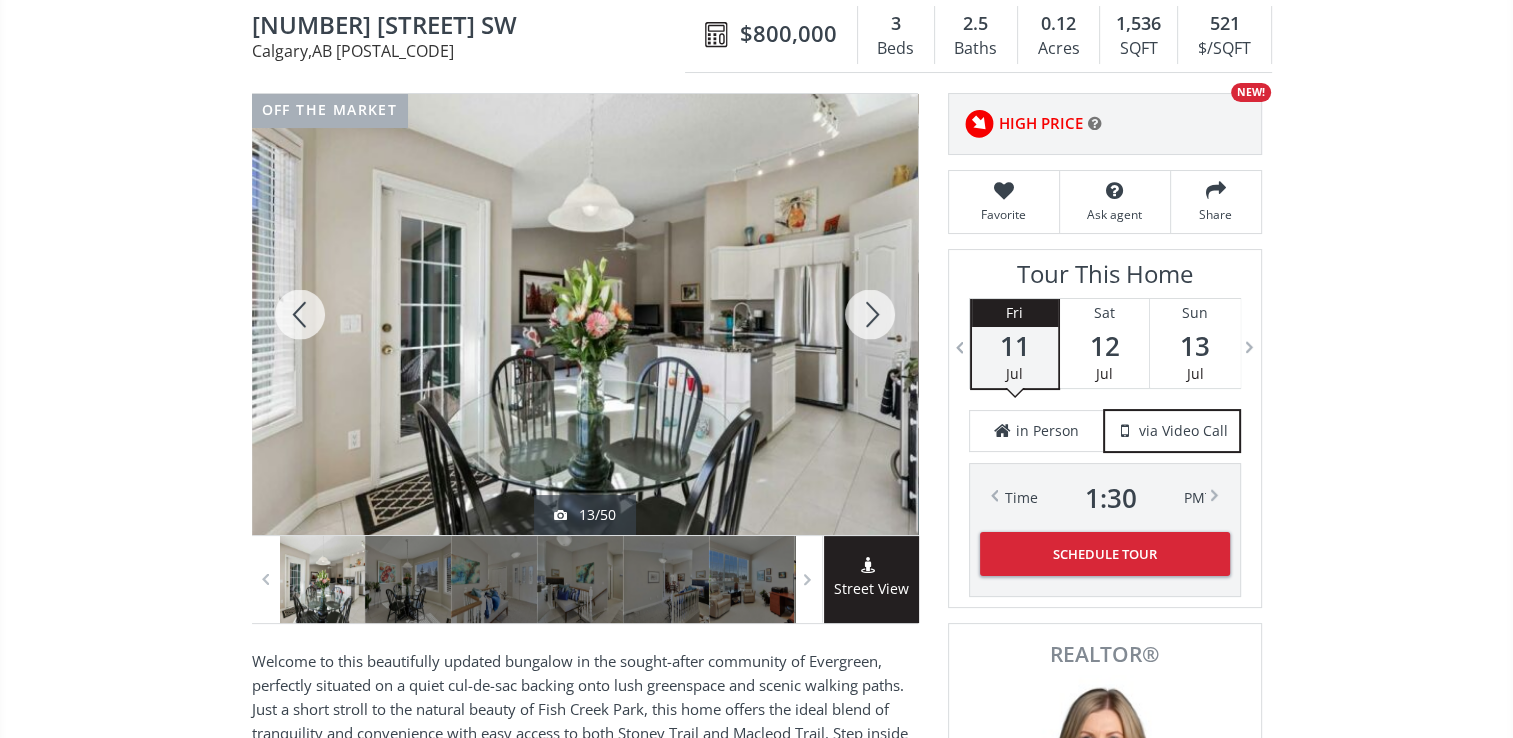 click at bounding box center [870, 314] 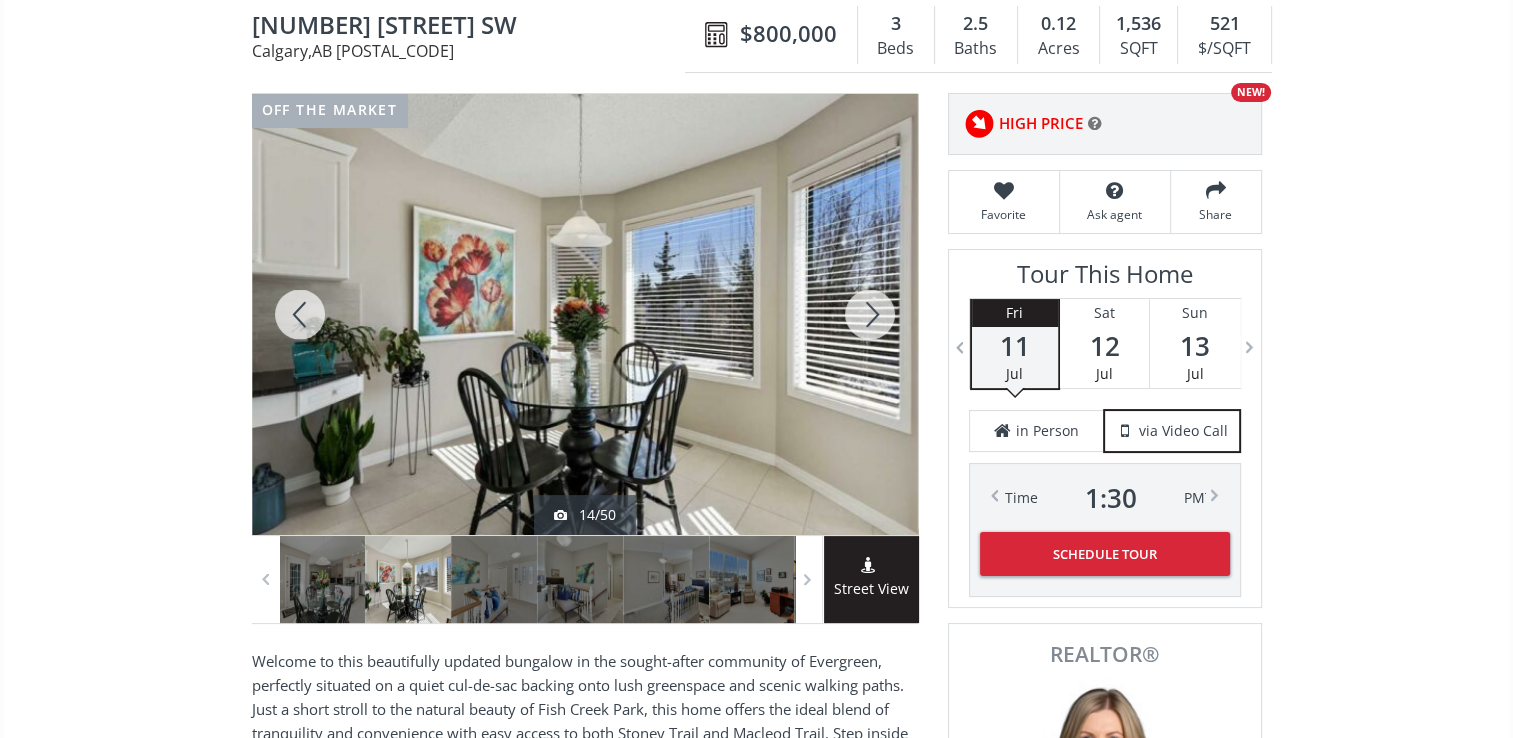 click at bounding box center [870, 314] 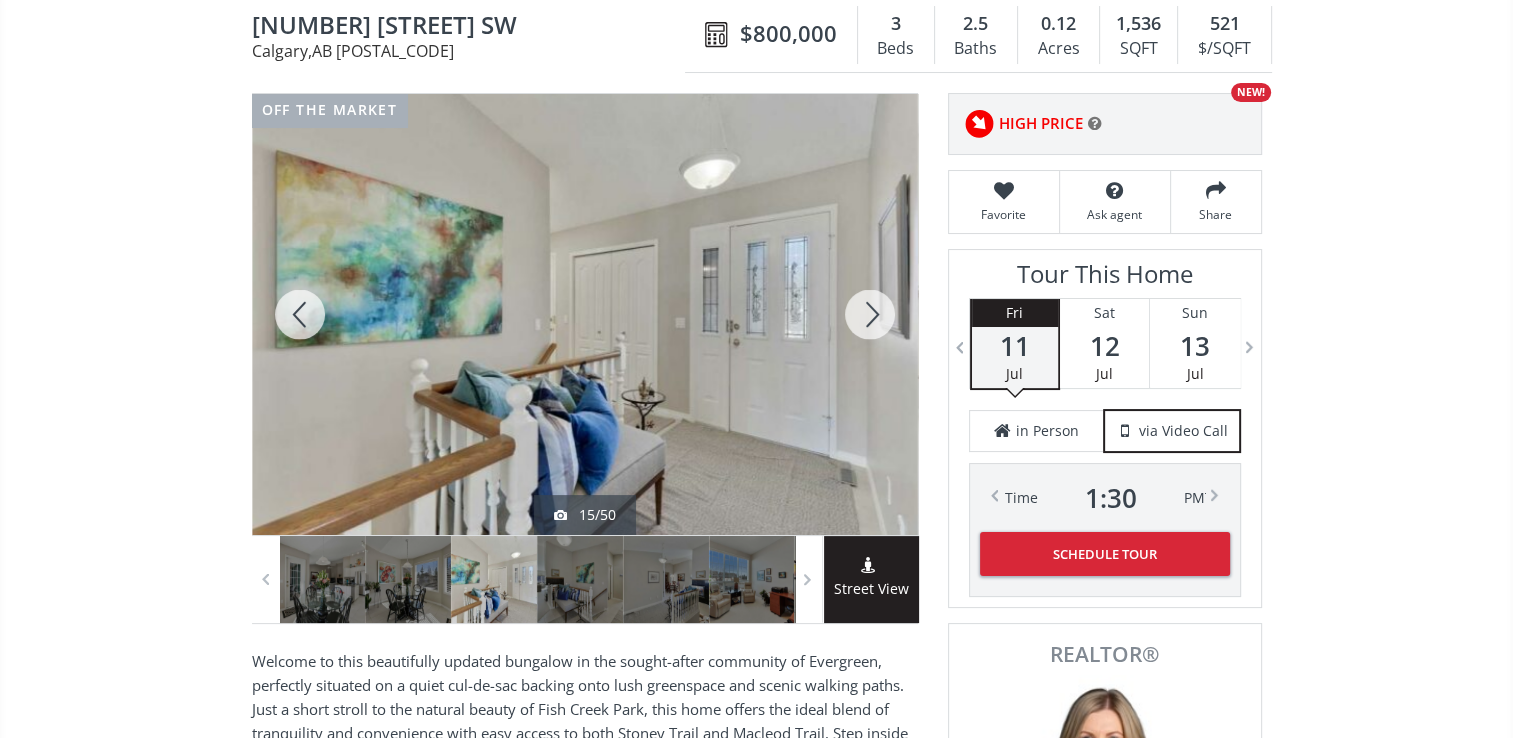 click at bounding box center (870, 314) 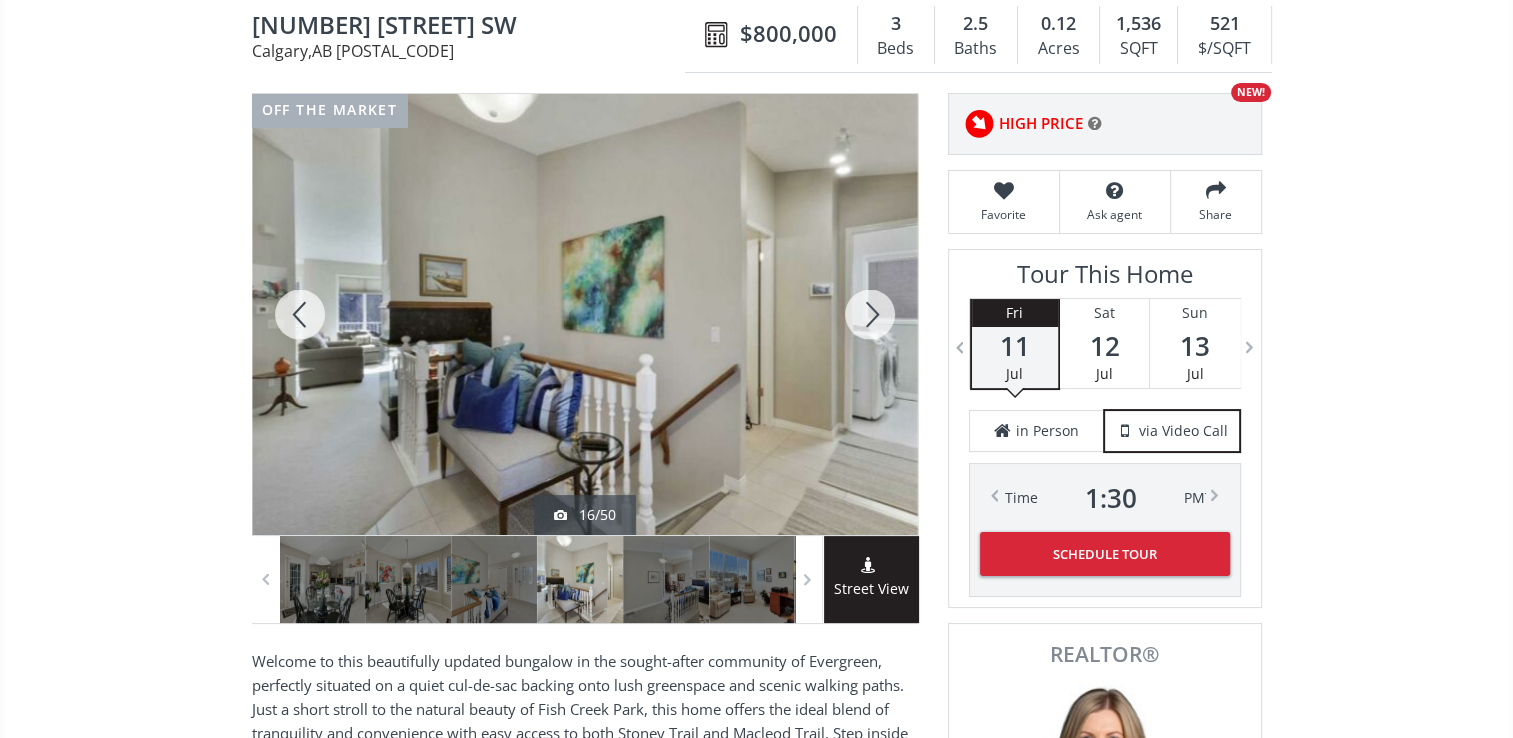 click at bounding box center (870, 314) 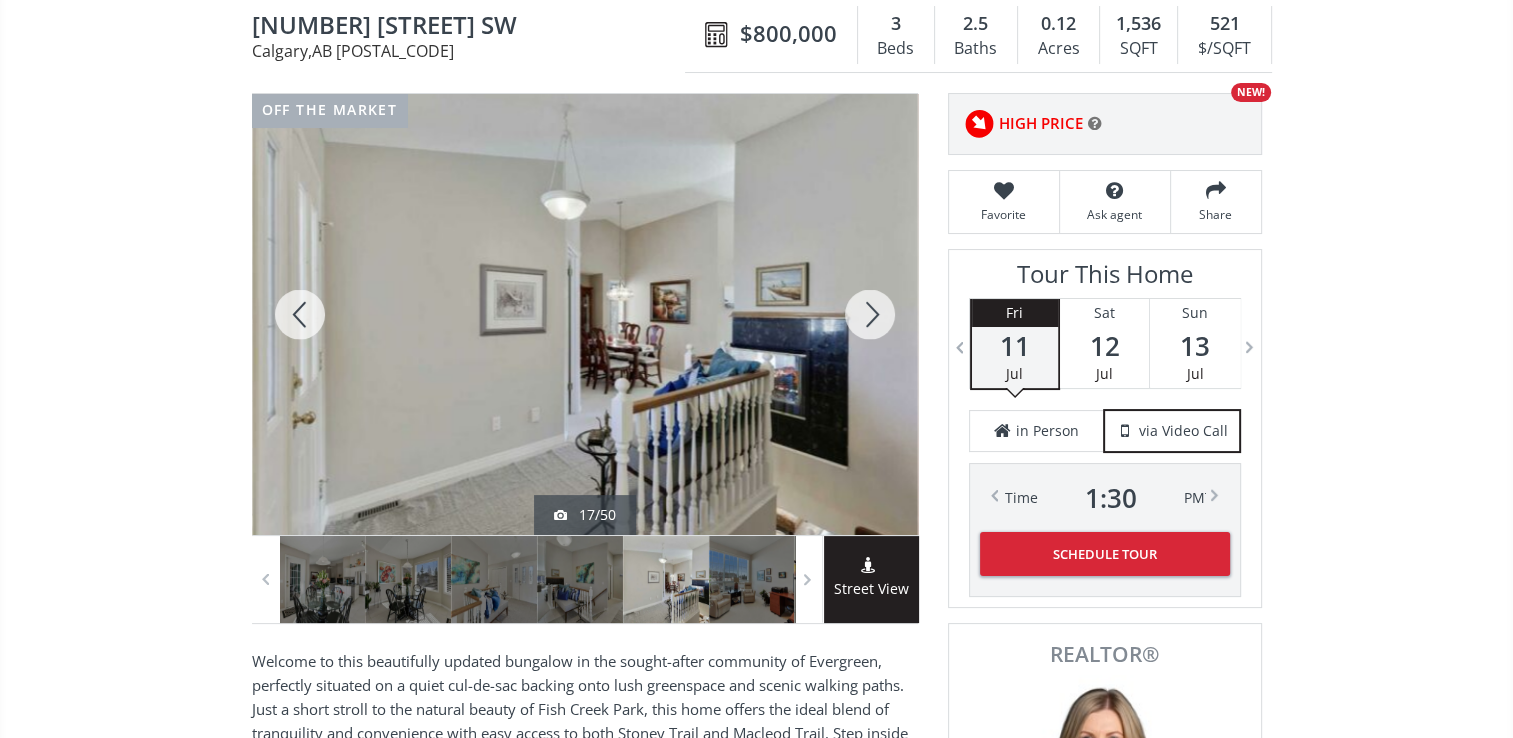 click at bounding box center (870, 314) 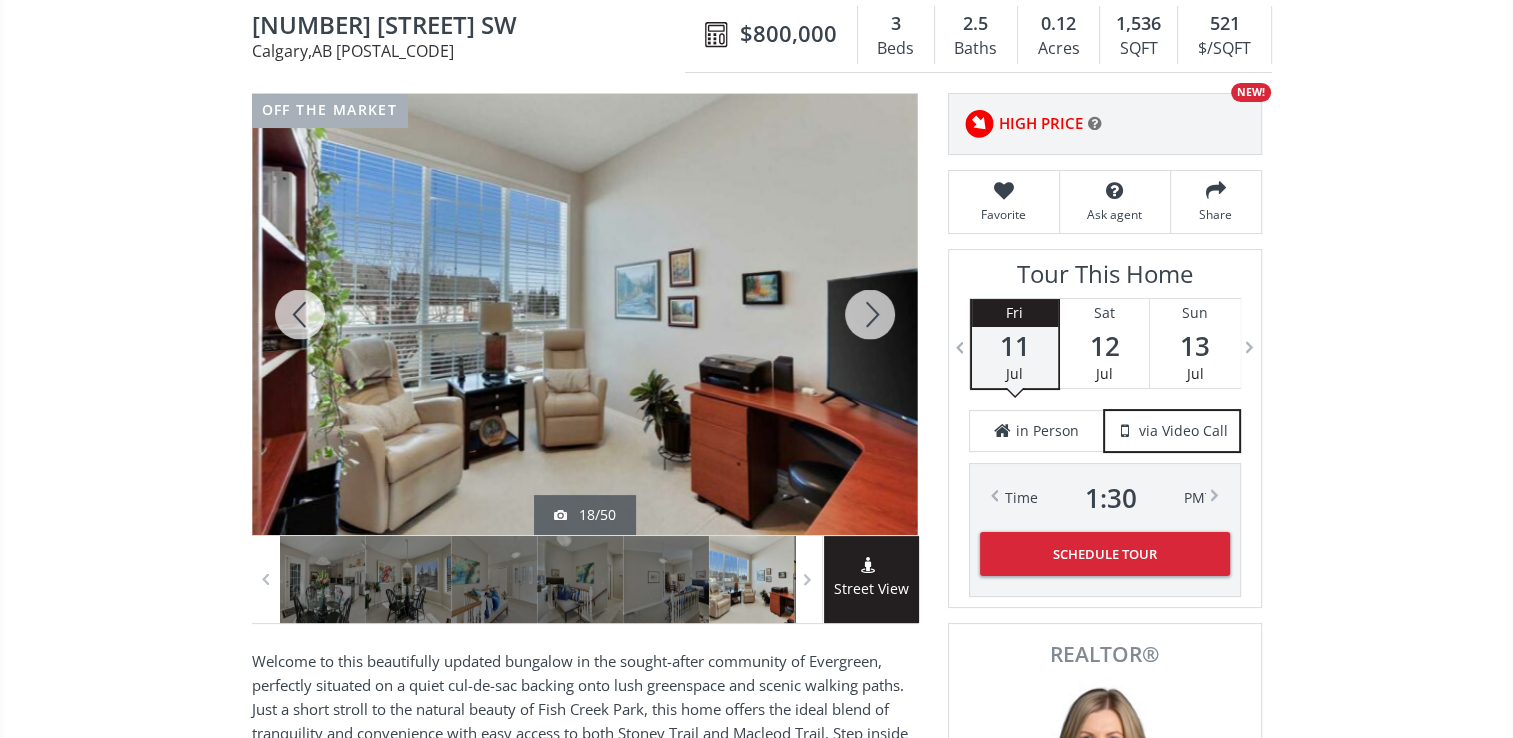 click at bounding box center (870, 314) 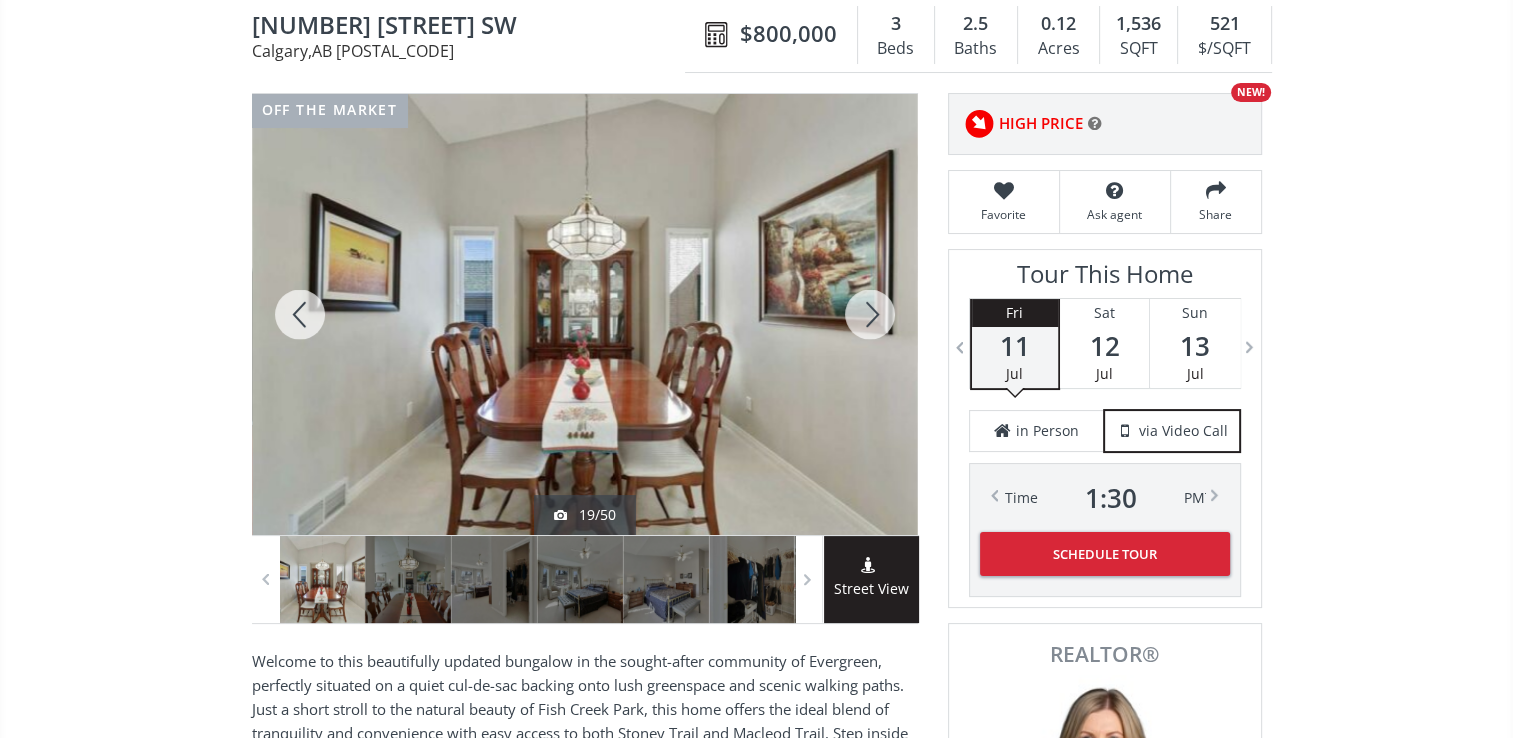 click at bounding box center [870, 314] 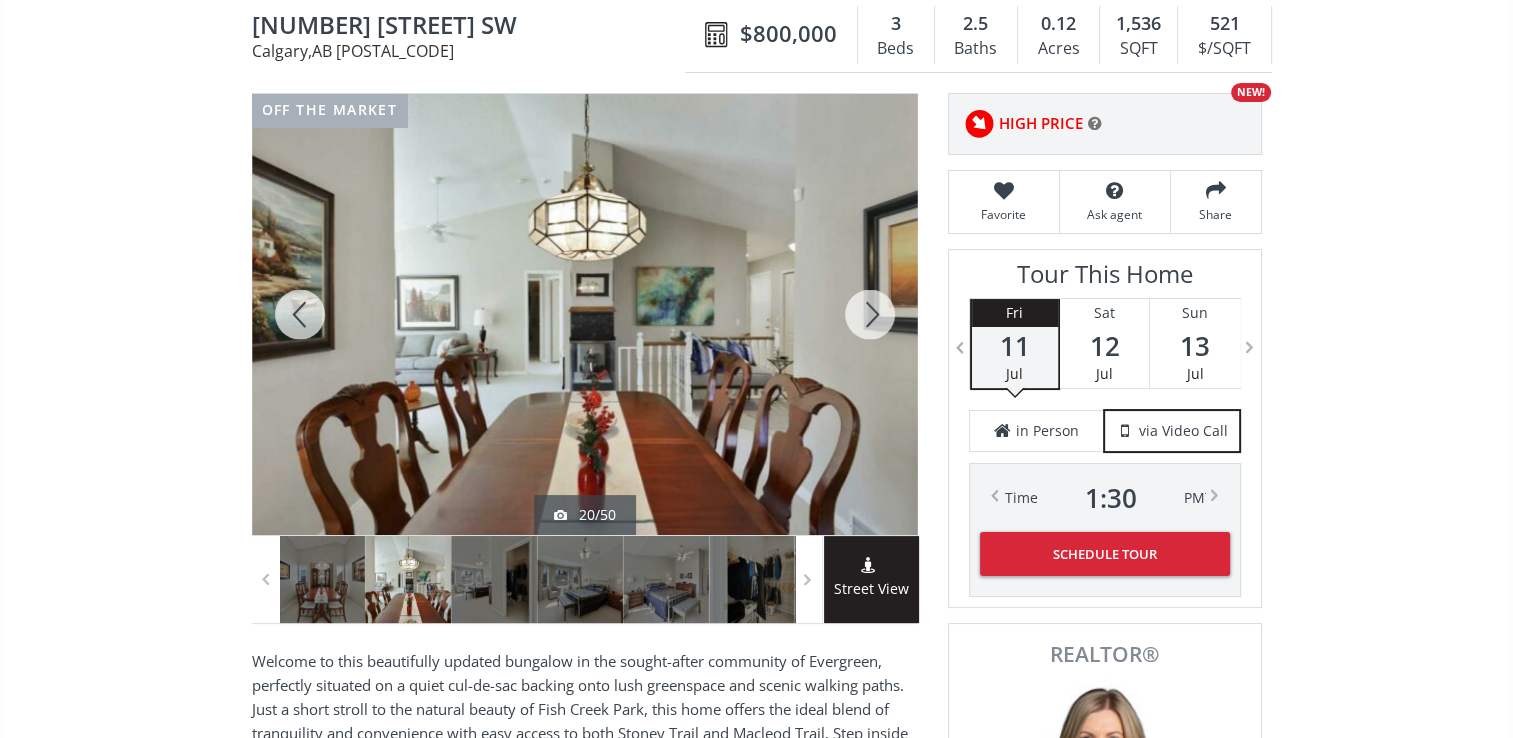 click at bounding box center (870, 314) 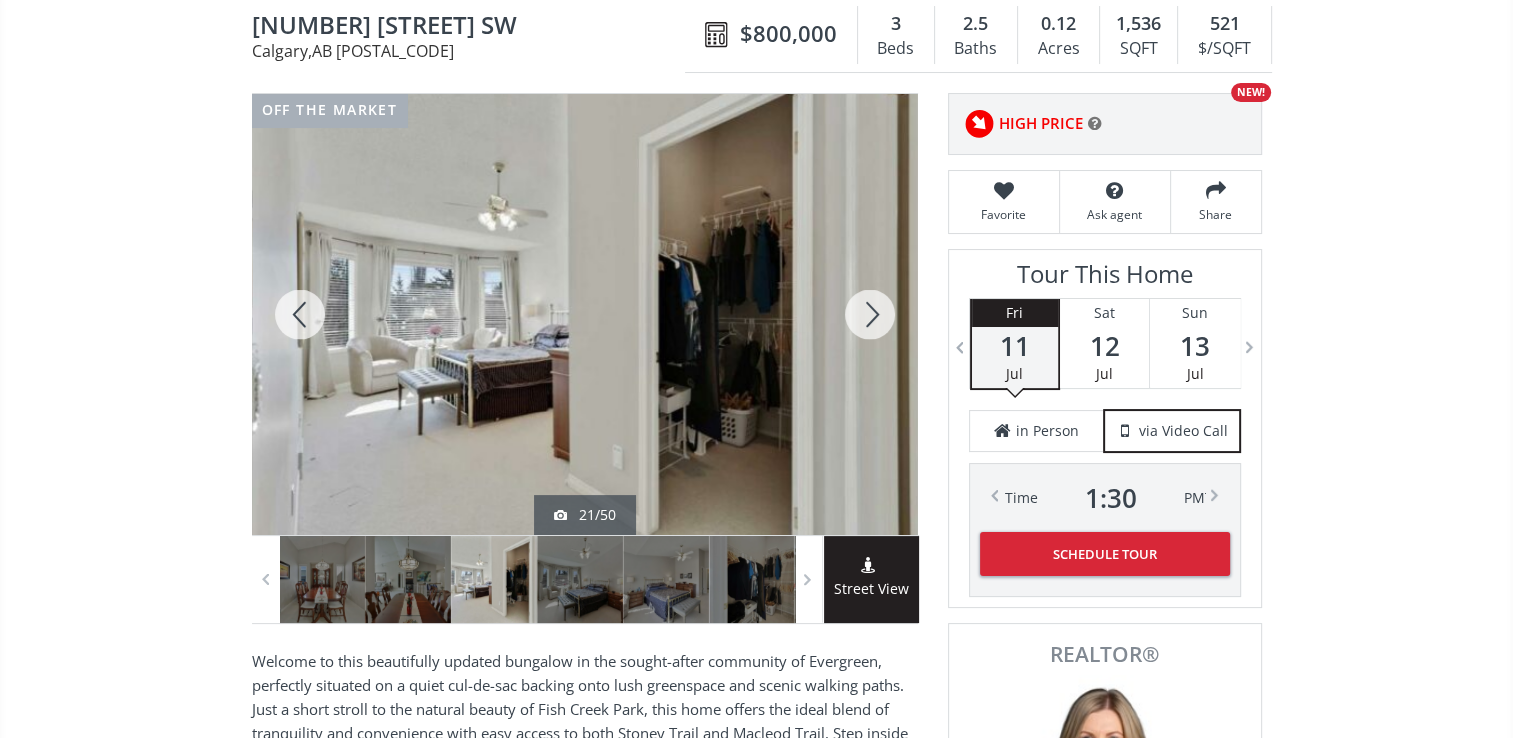 click at bounding box center (870, 314) 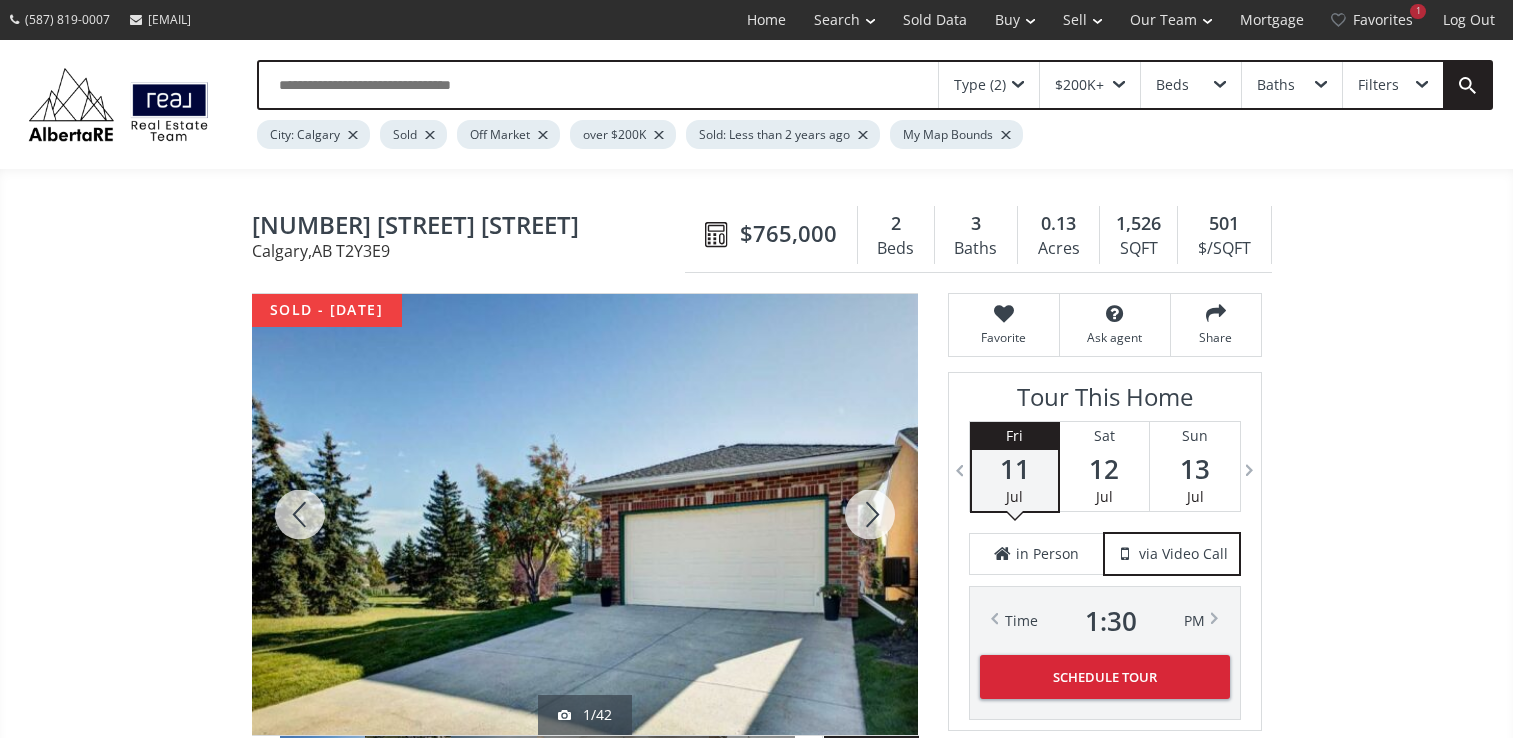 scroll, scrollTop: 0, scrollLeft: 0, axis: both 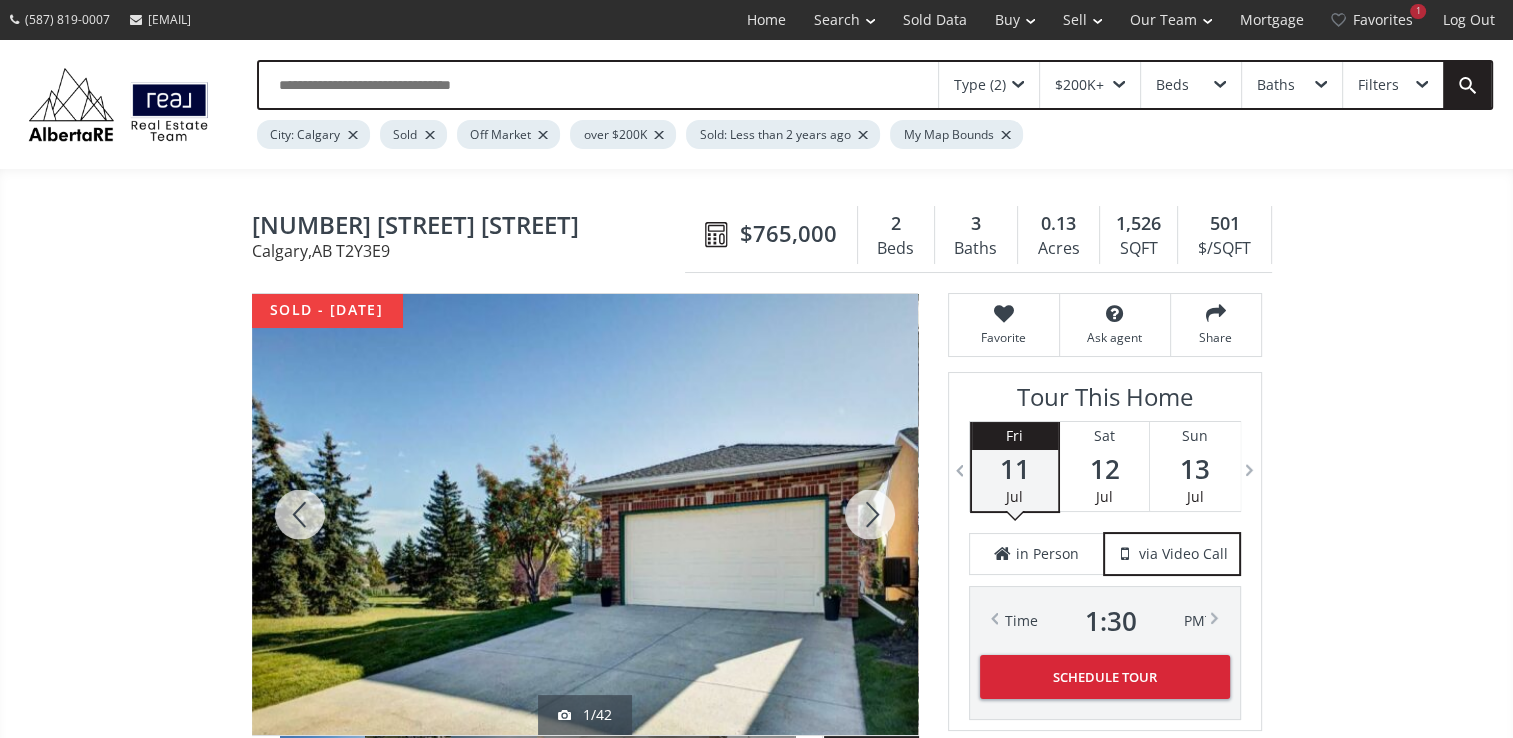 click at bounding box center (870, 514) 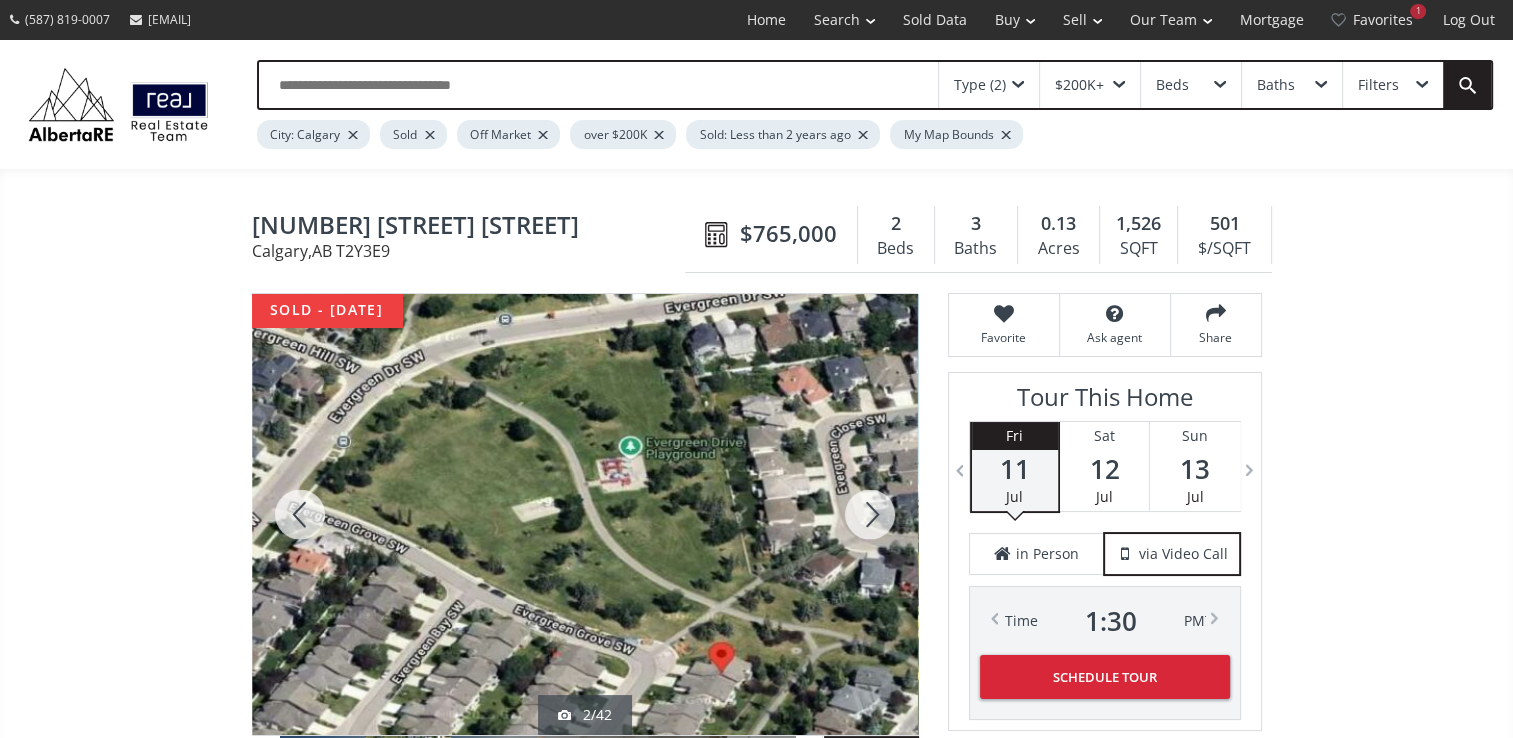 click at bounding box center [870, 514] 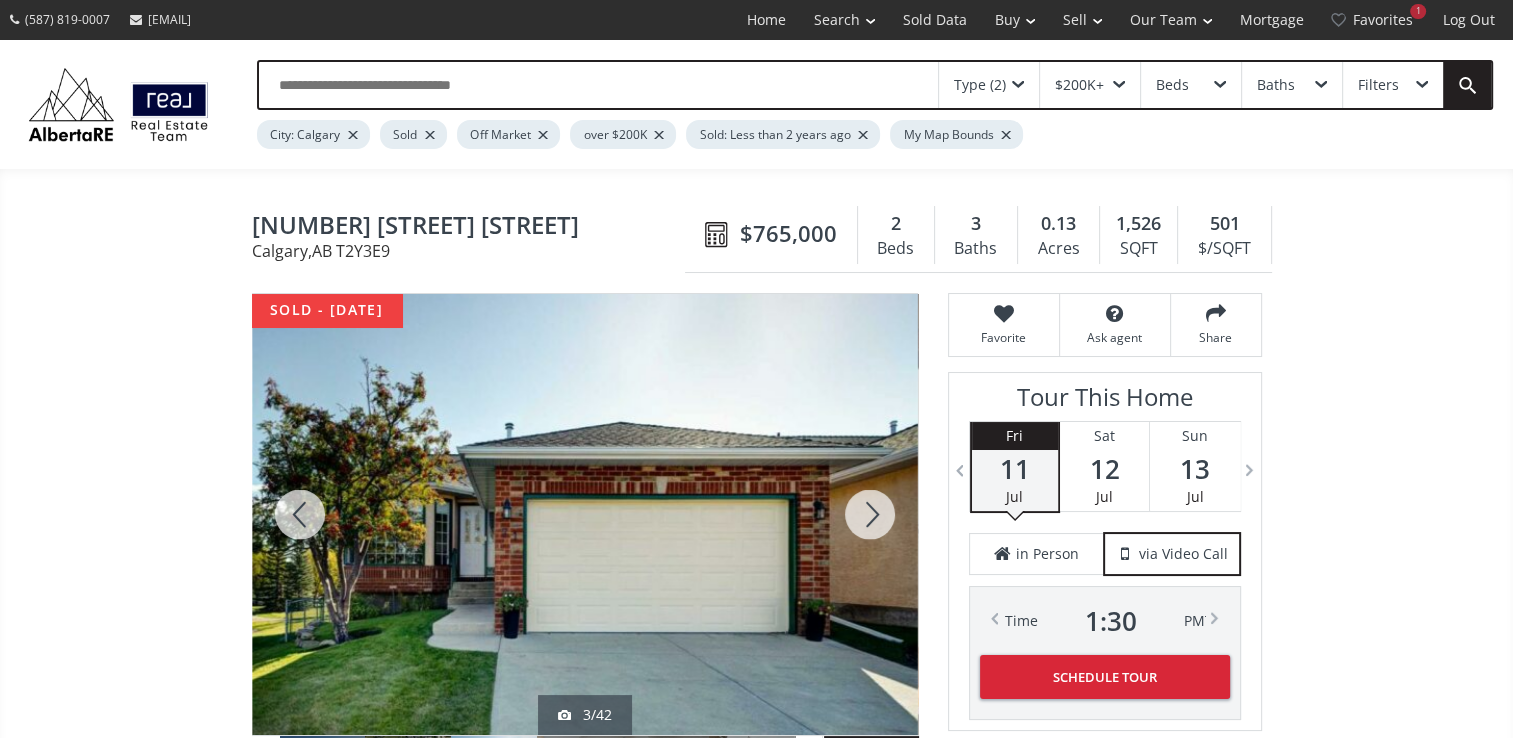 click at bounding box center (870, 514) 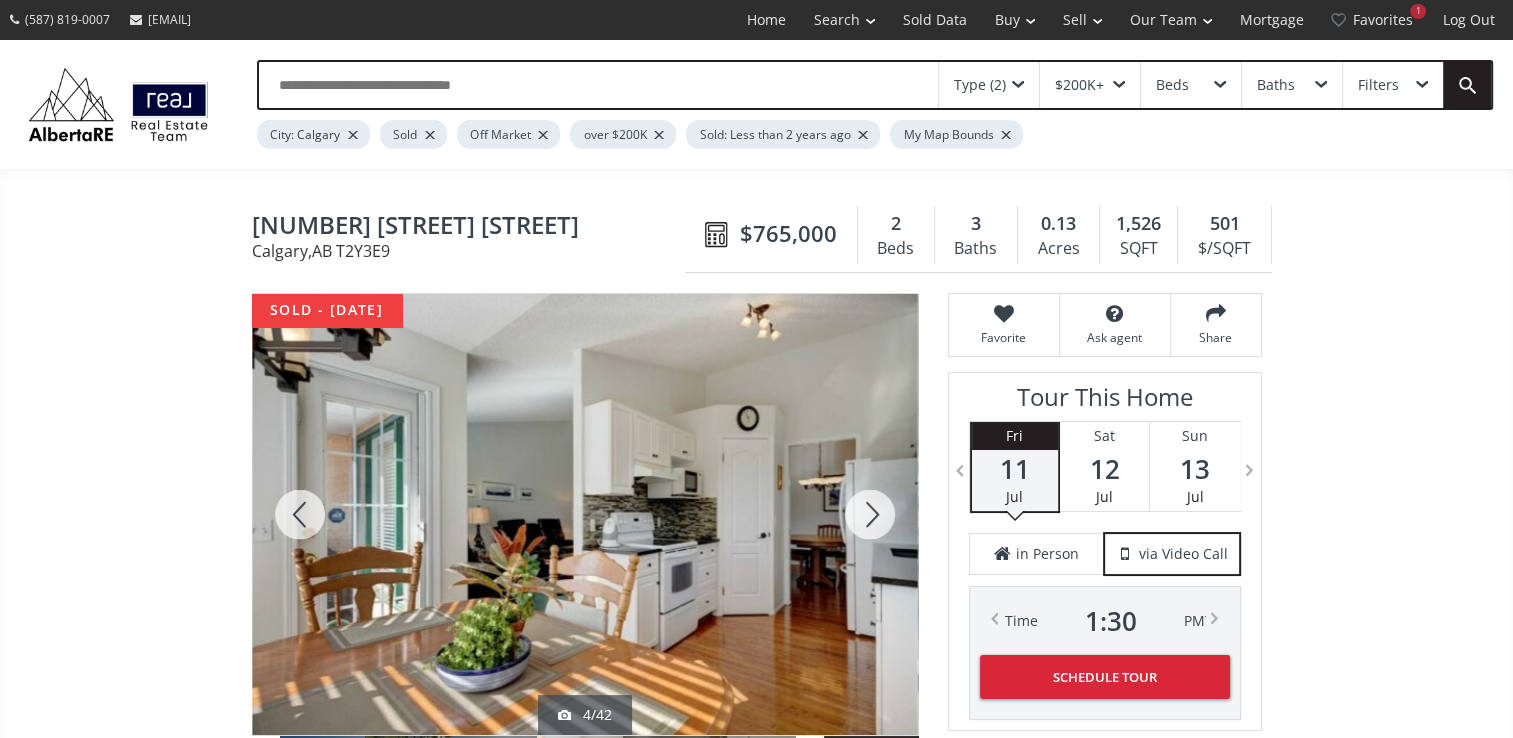 click at bounding box center [870, 514] 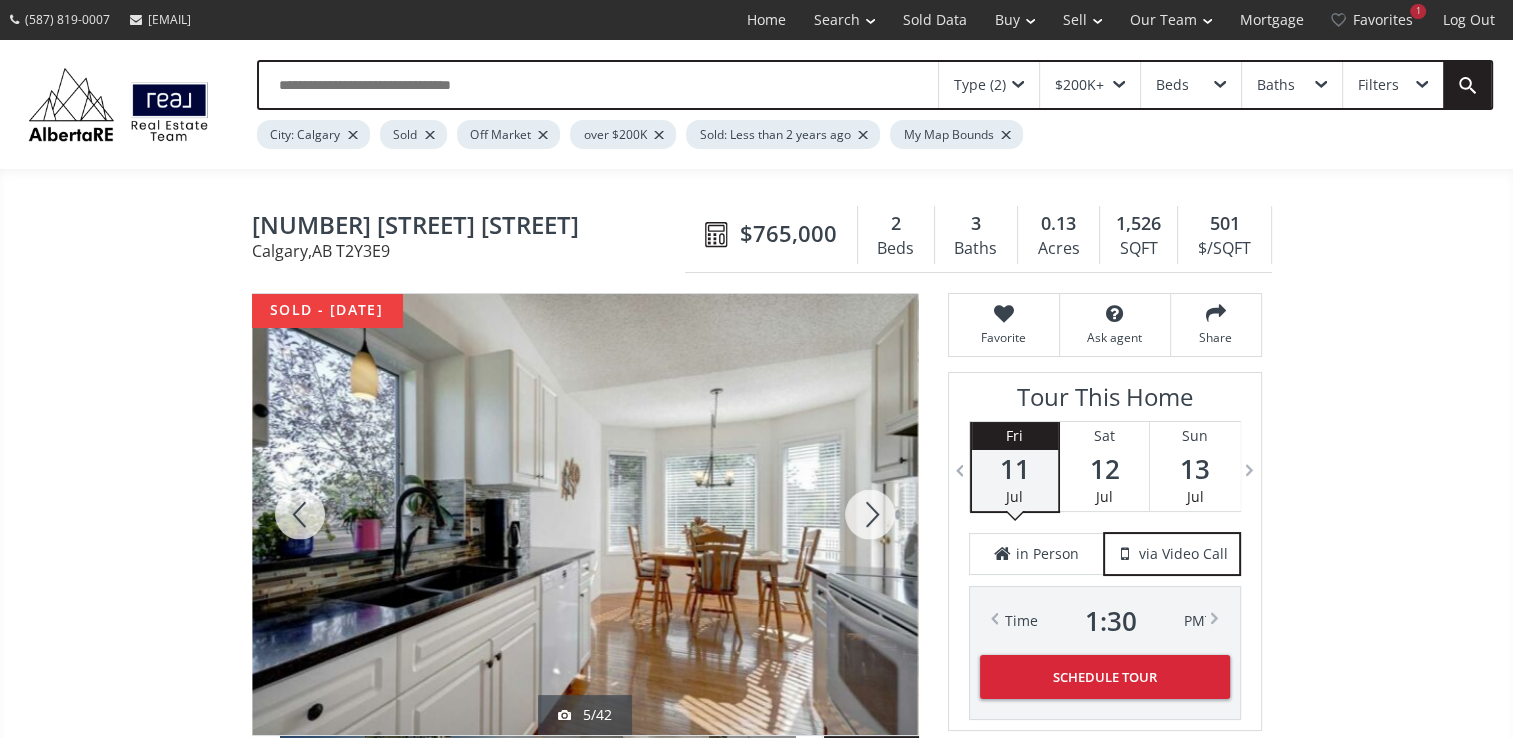 click at bounding box center (870, 514) 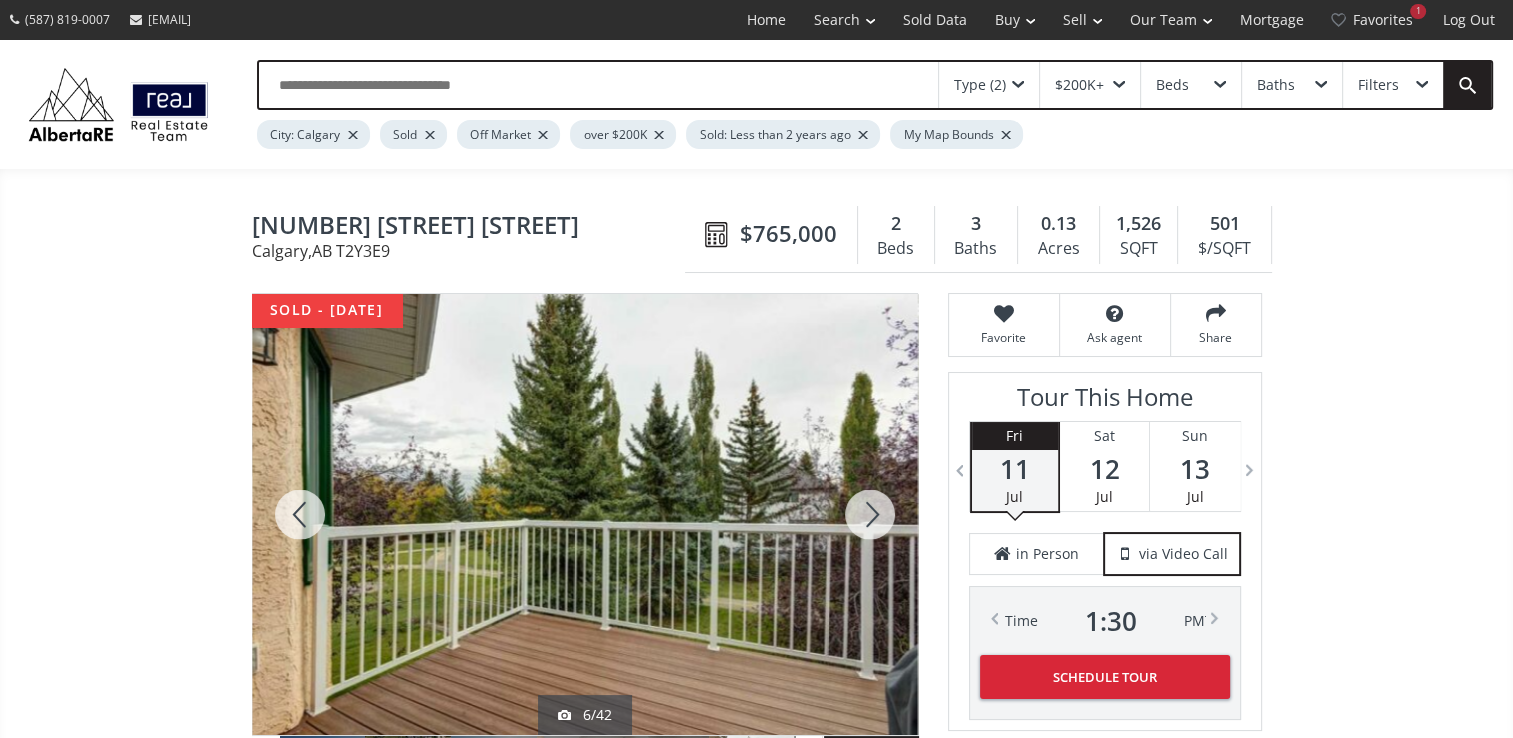 click at bounding box center (870, 514) 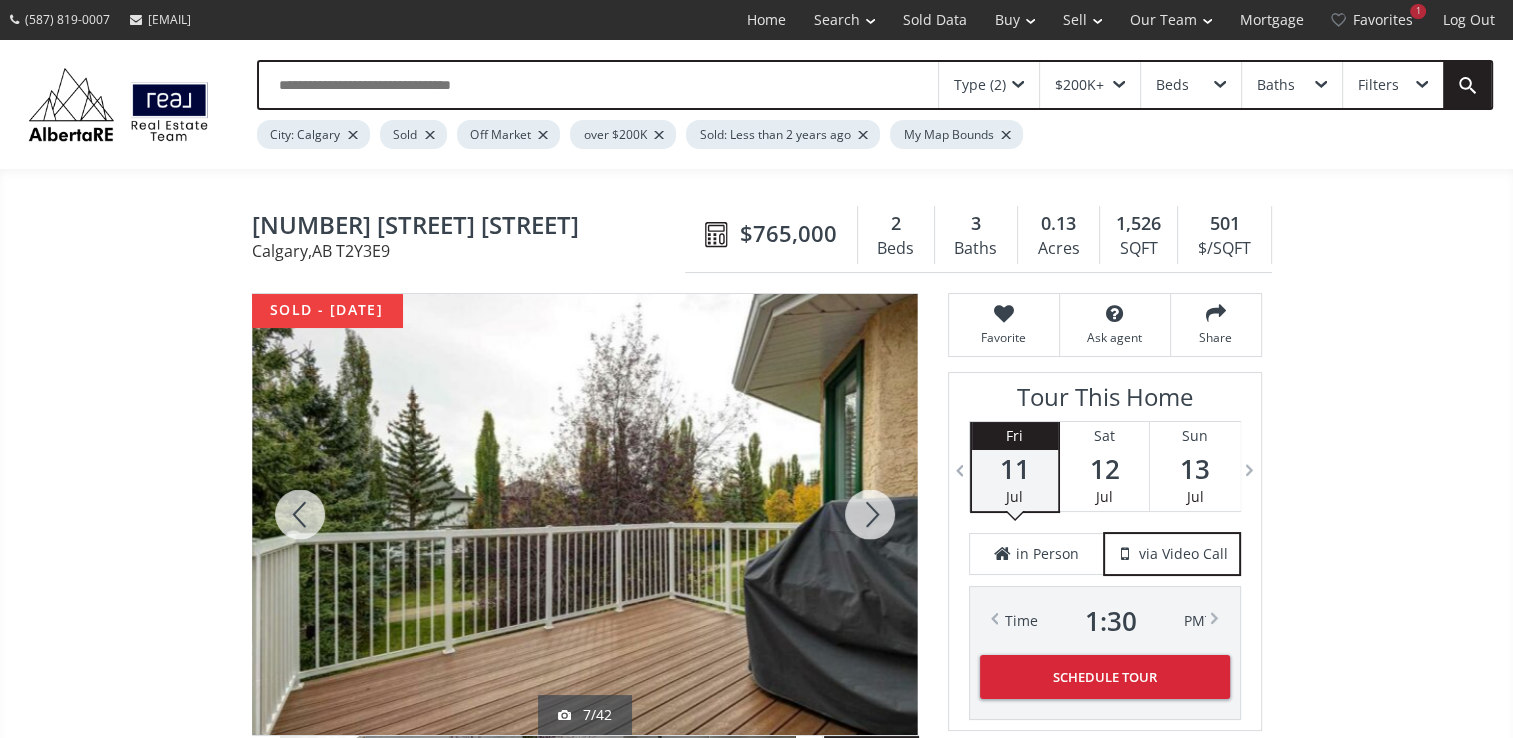 click at bounding box center [870, 514] 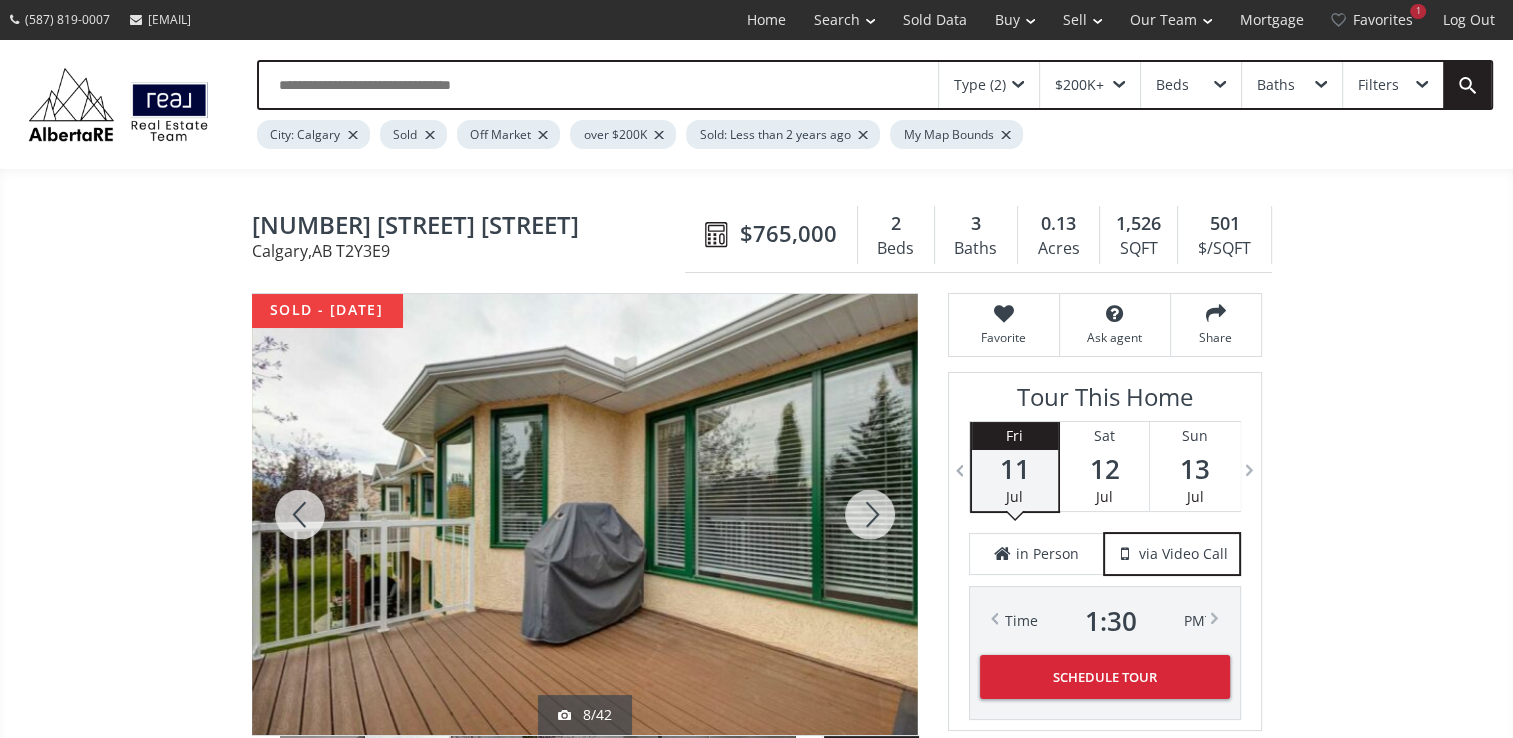 click at bounding box center (870, 514) 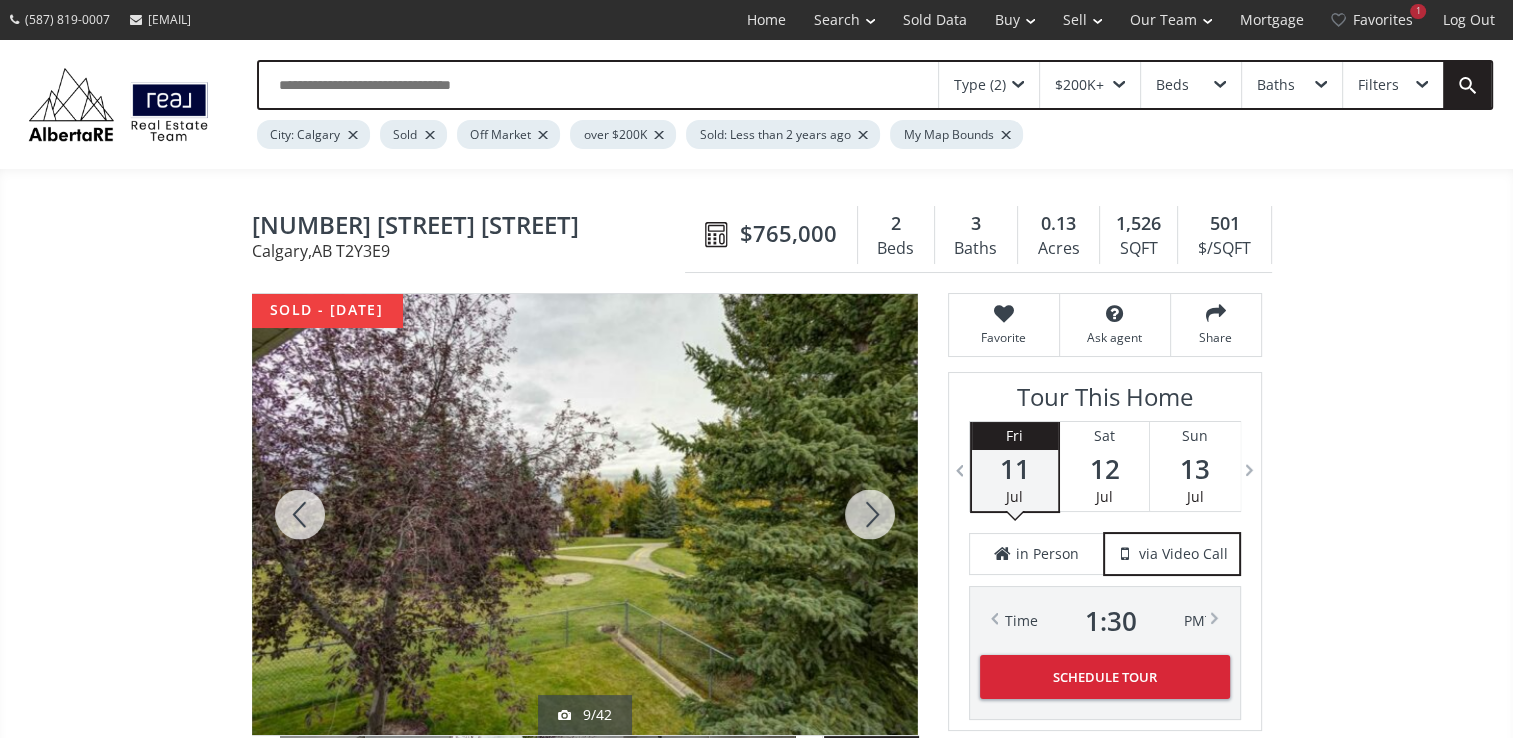 click at bounding box center (870, 514) 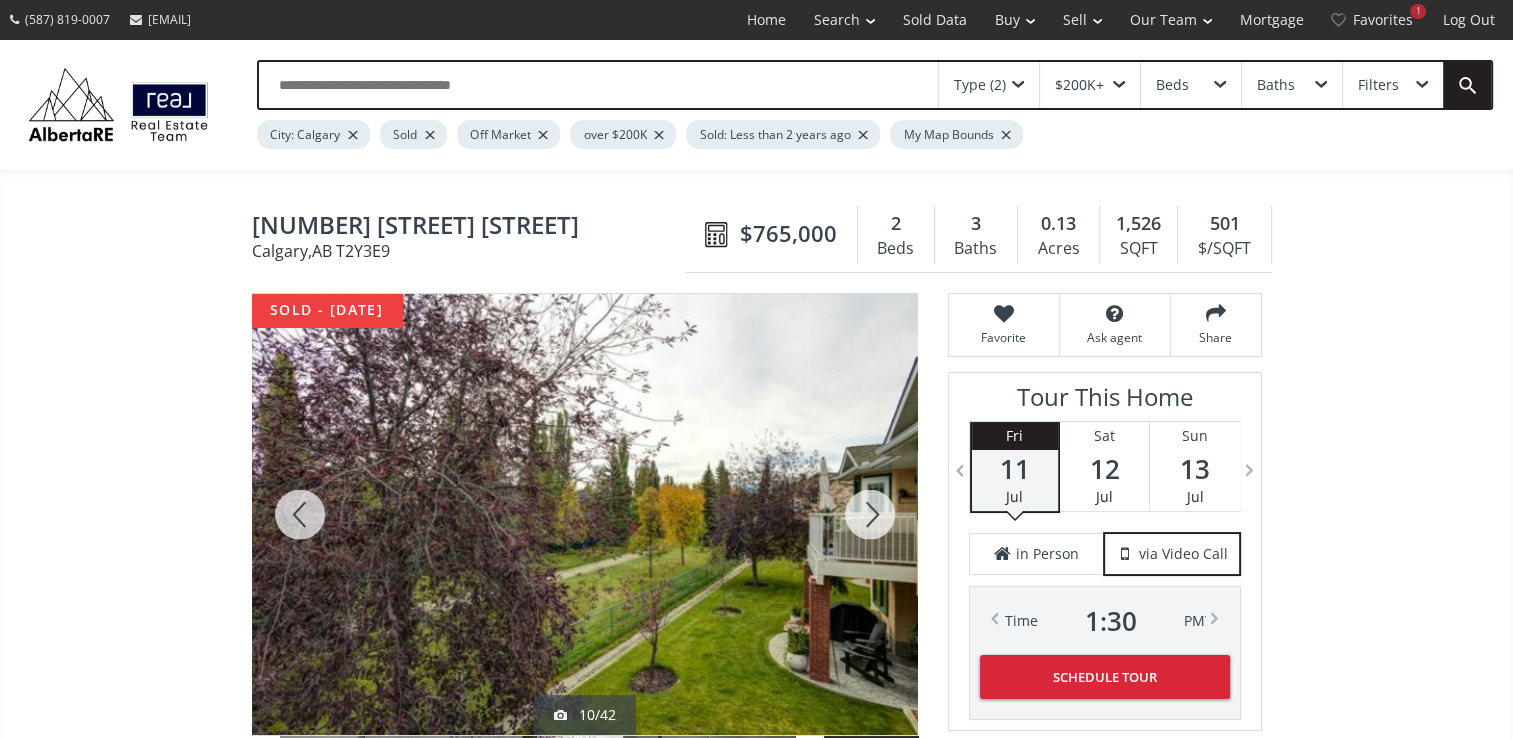 click at bounding box center [870, 514] 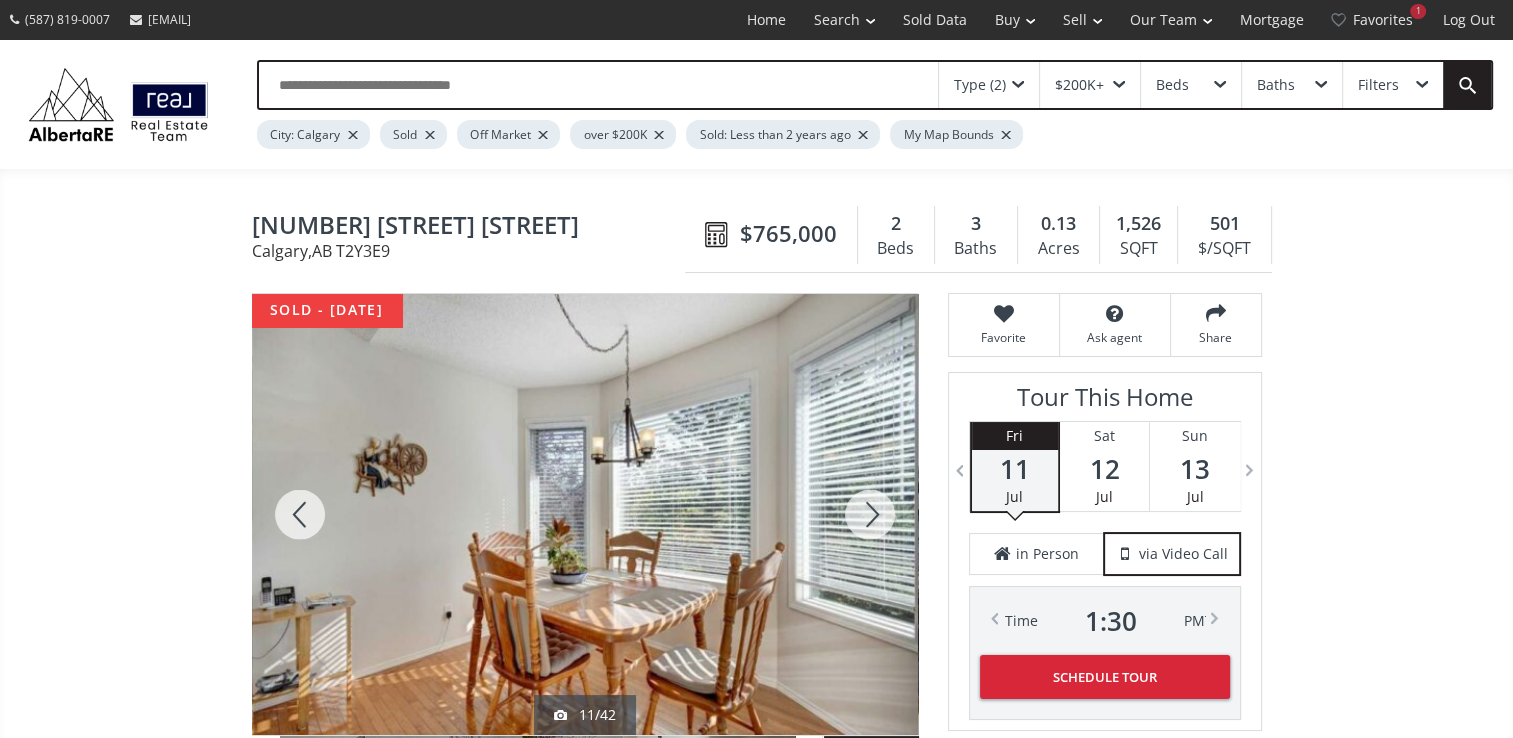 click at bounding box center [870, 514] 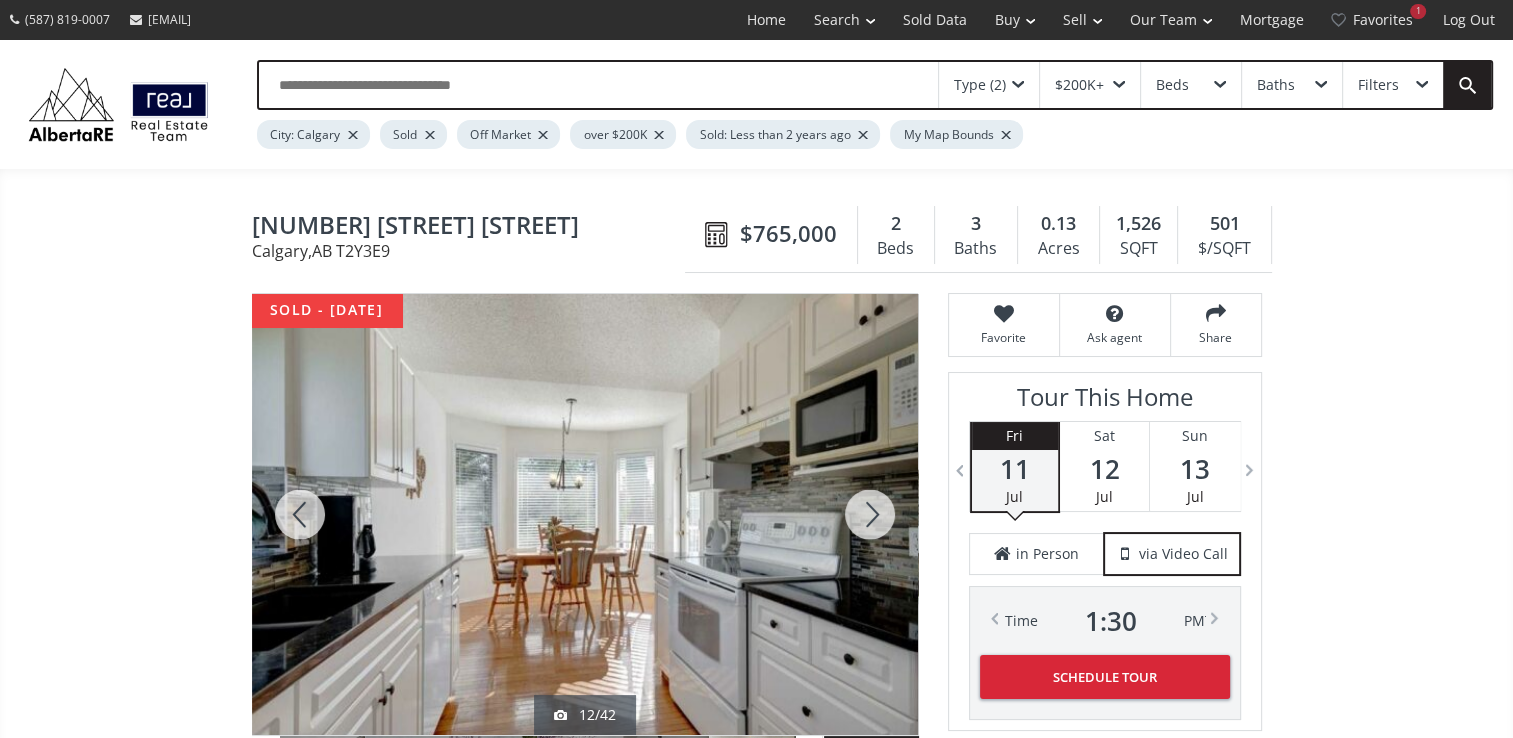 click at bounding box center [870, 514] 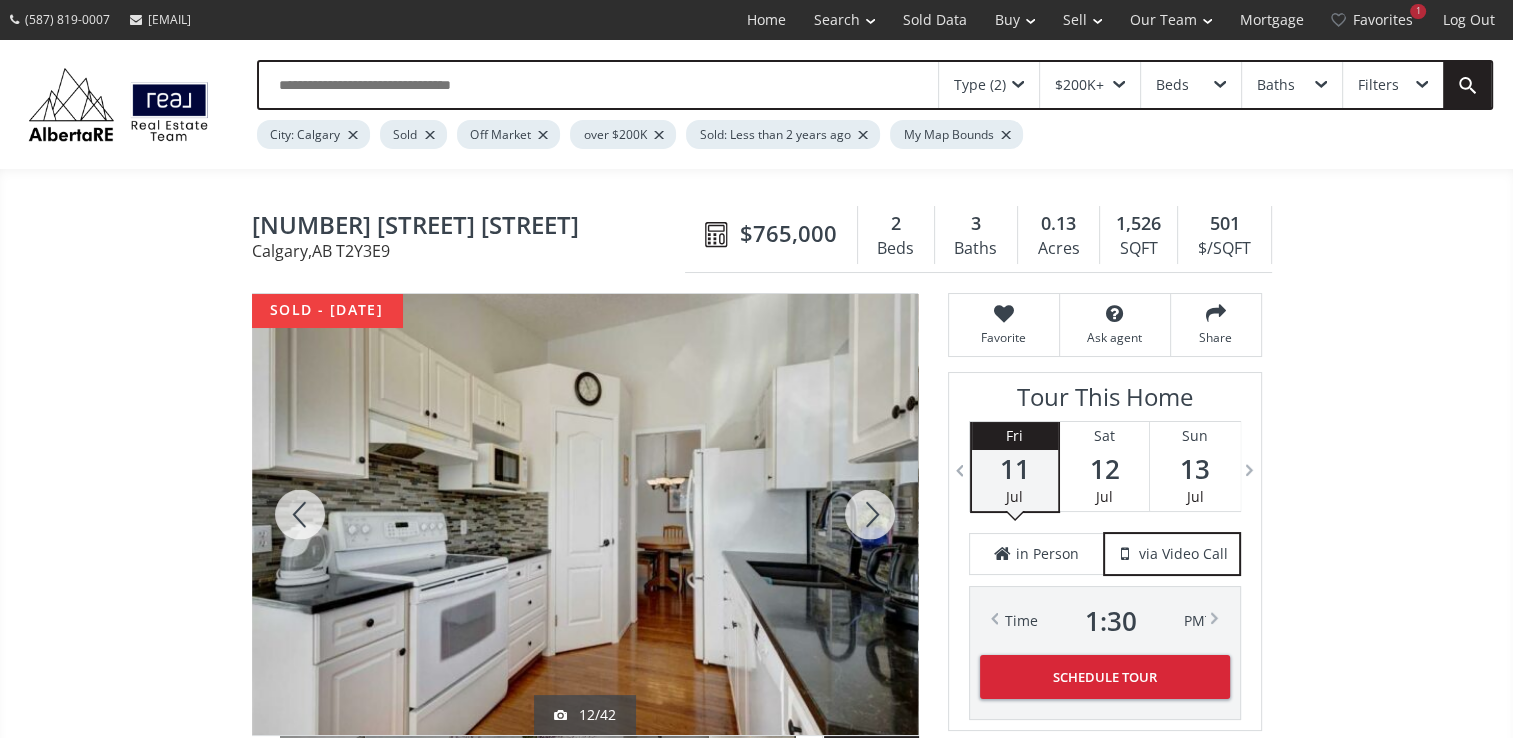 click at bounding box center (870, 514) 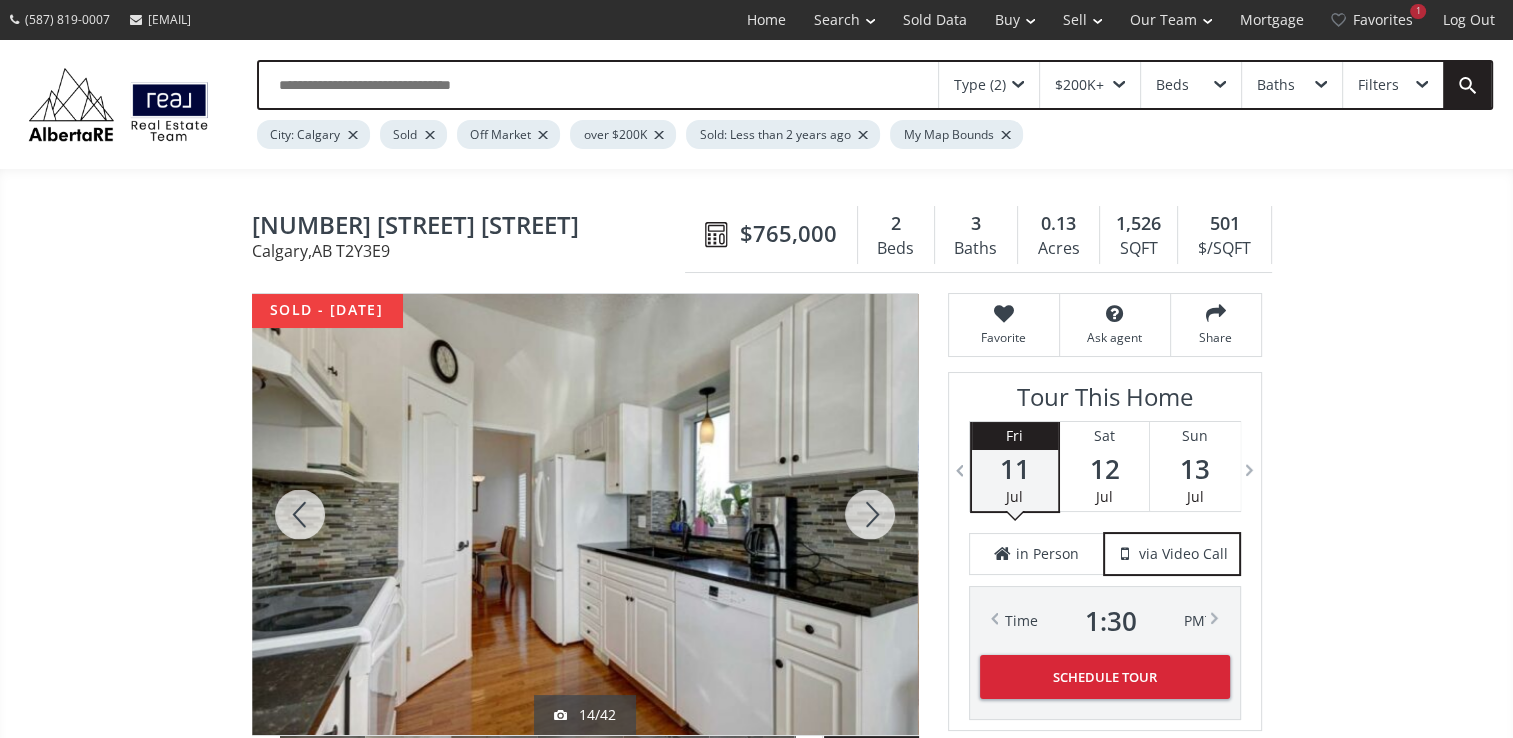 click at bounding box center (870, 514) 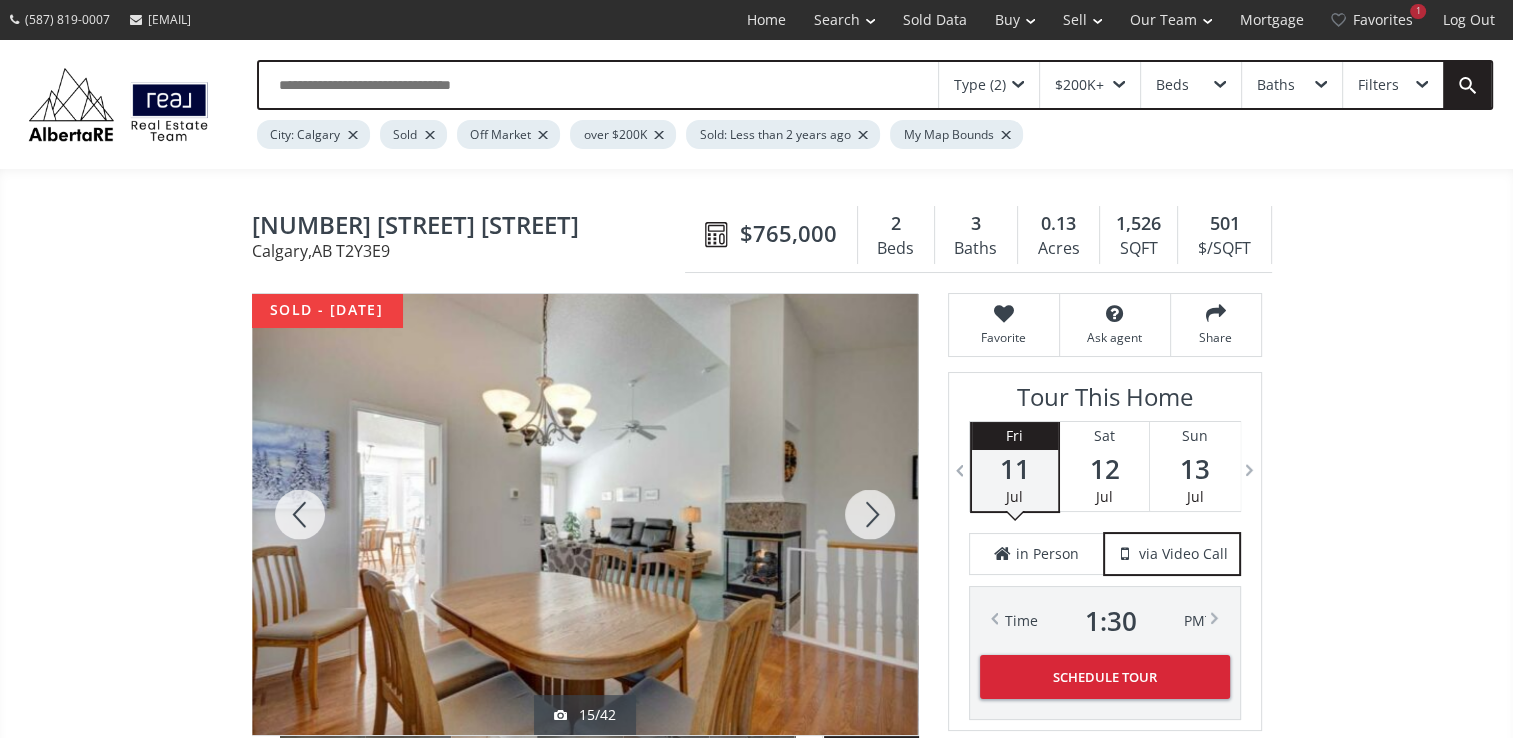 click at bounding box center [870, 514] 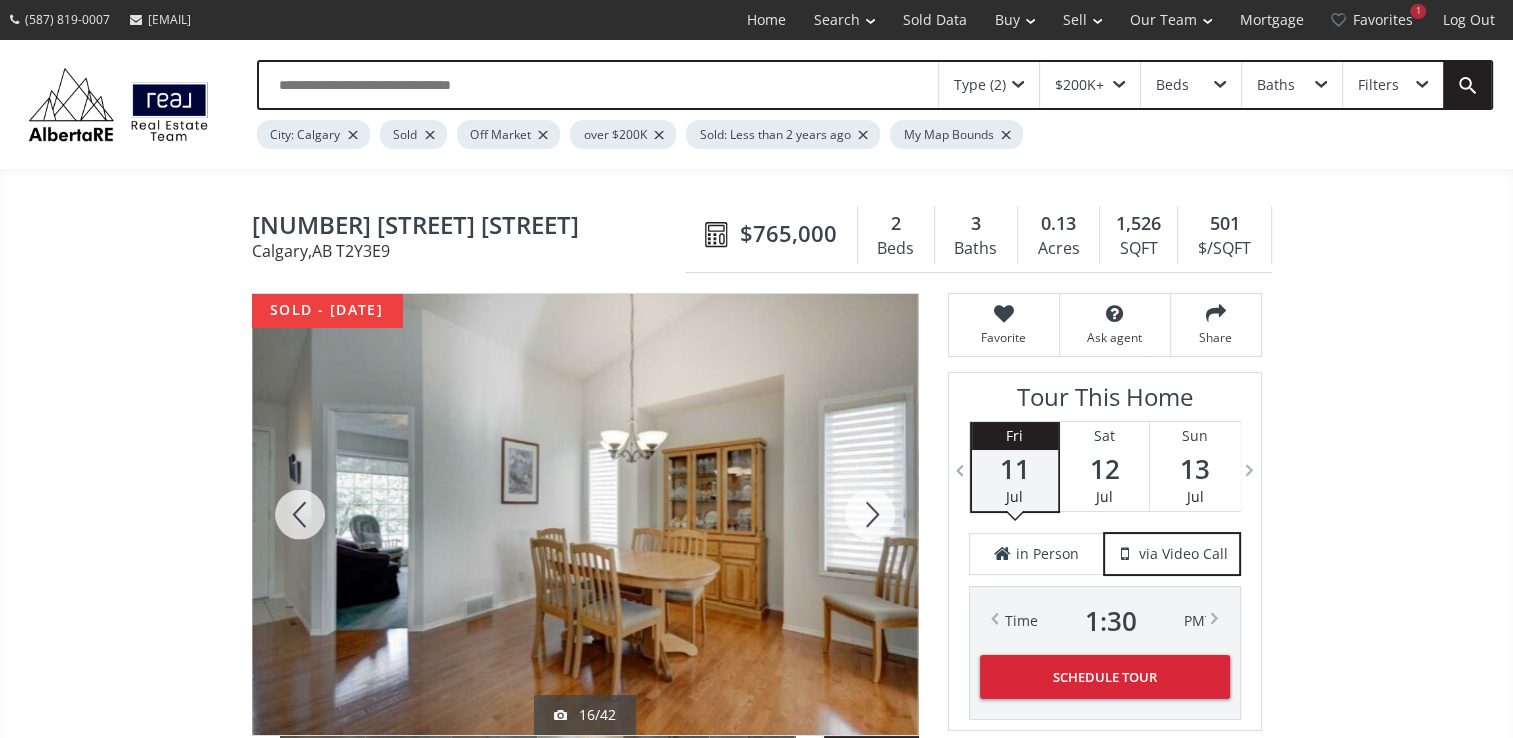 click at bounding box center [870, 514] 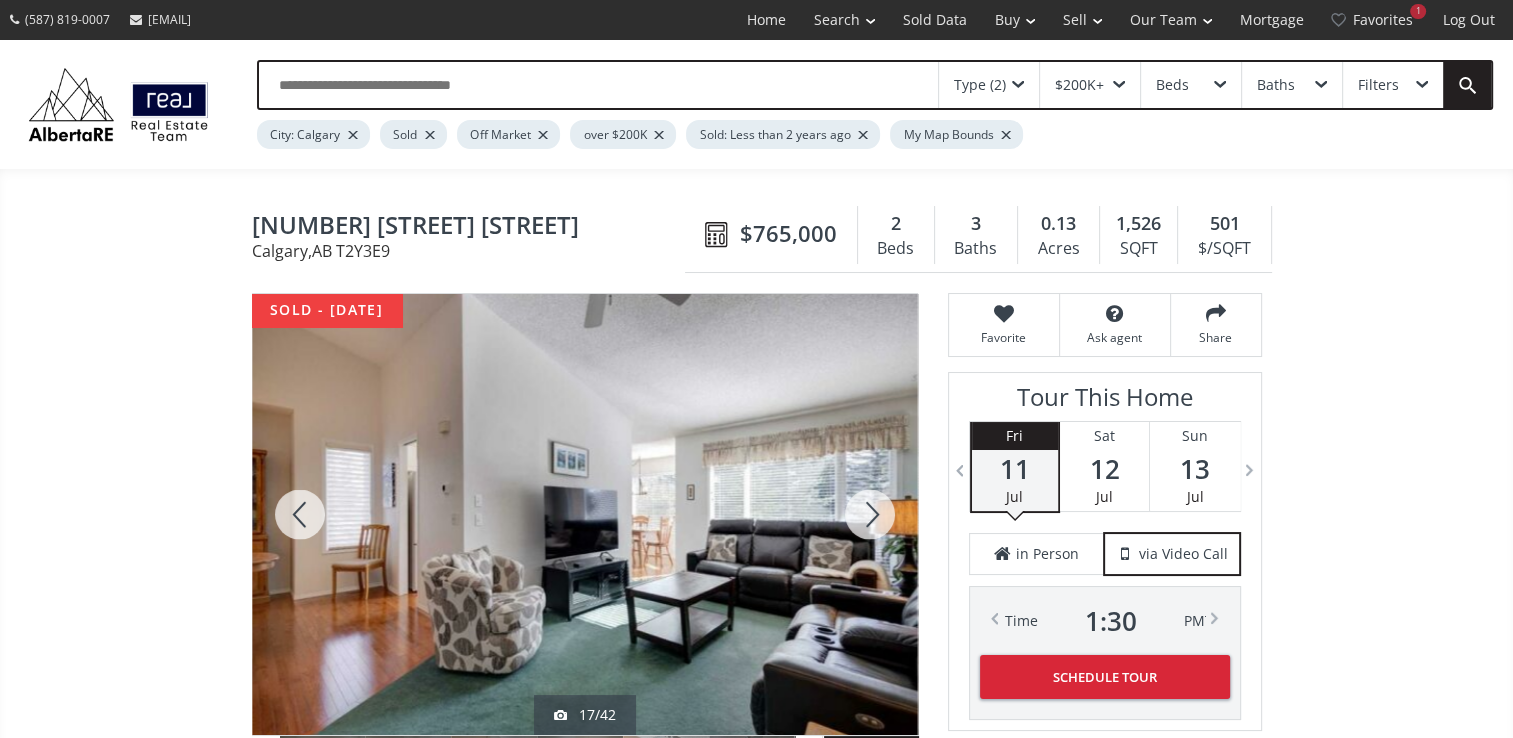 click at bounding box center (870, 514) 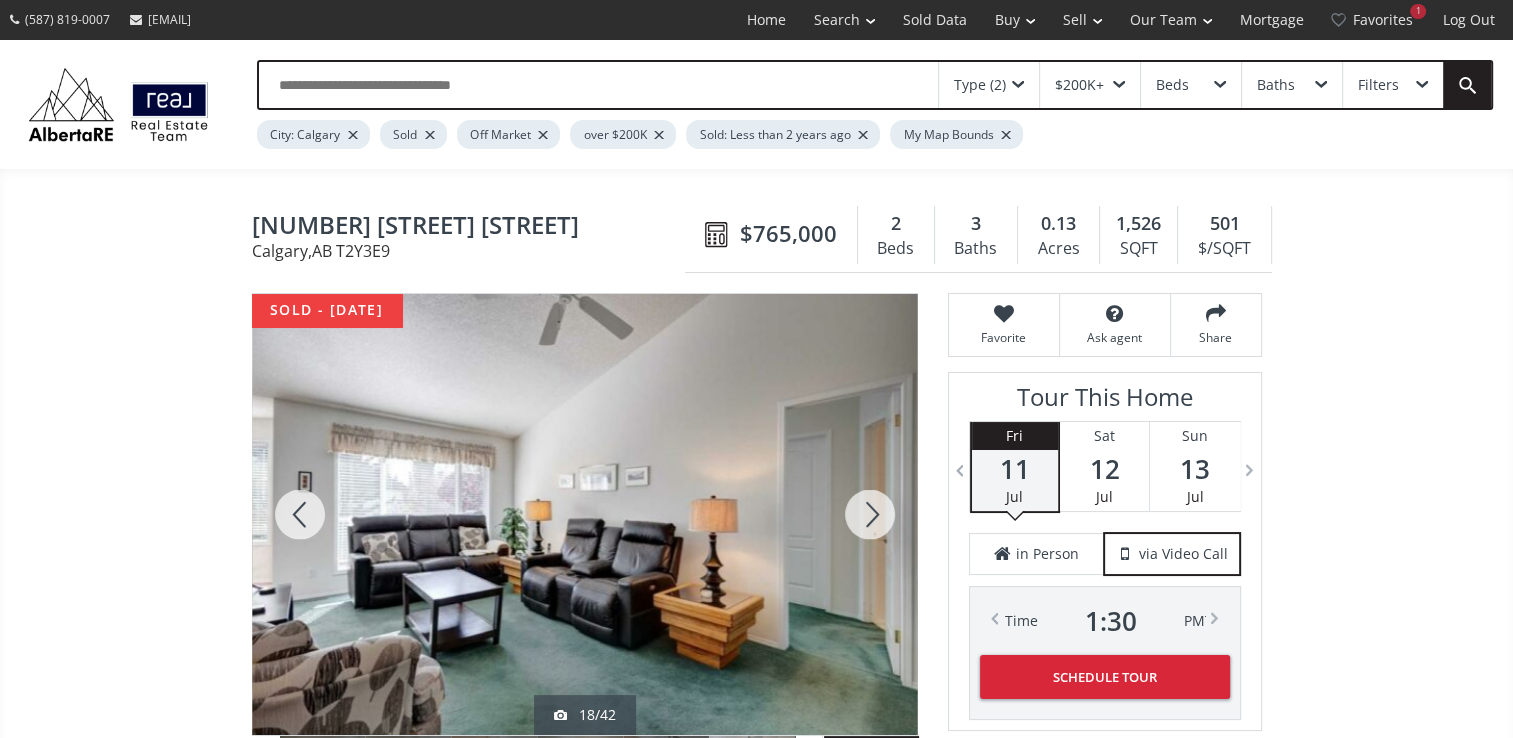 click at bounding box center [870, 514] 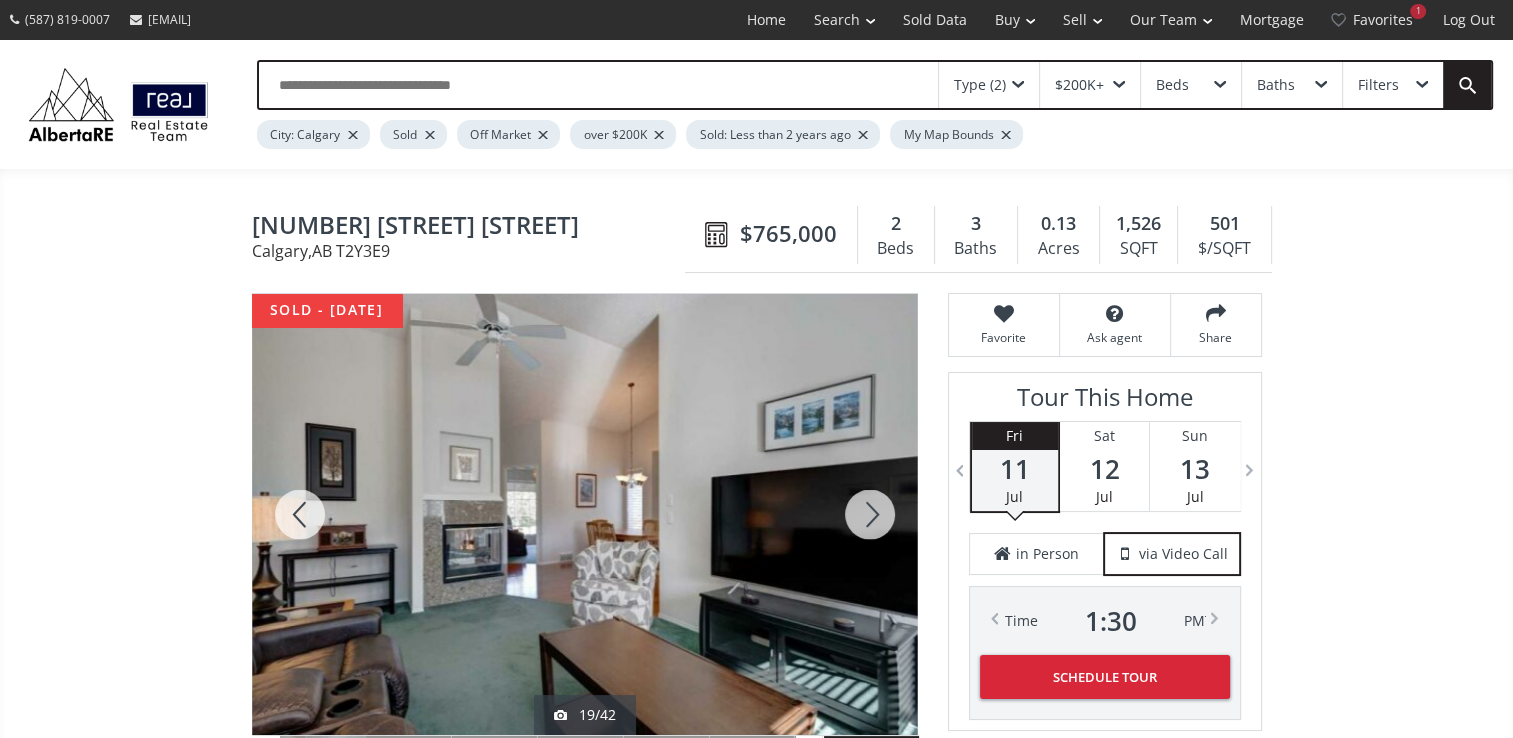 click at bounding box center (870, 514) 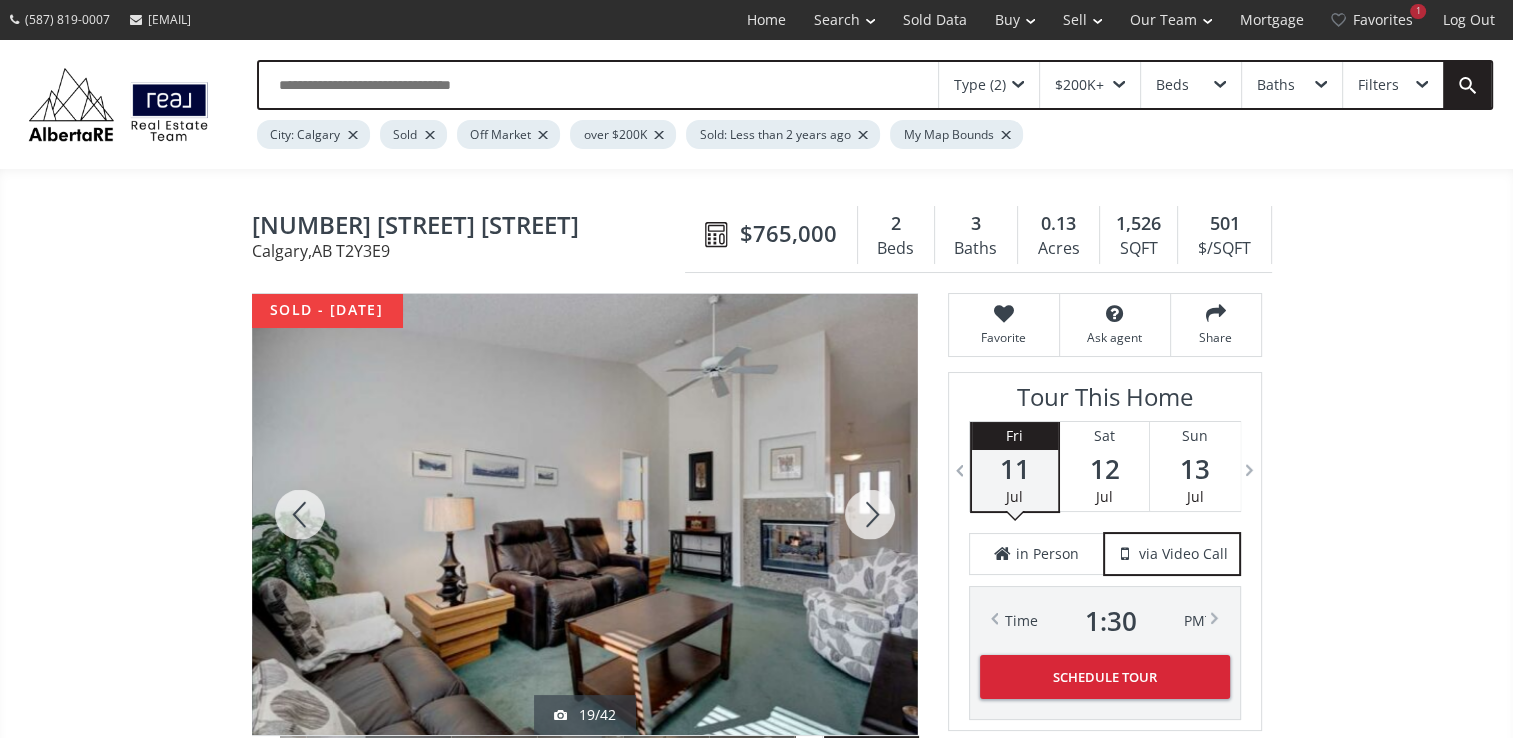 click at bounding box center [870, 514] 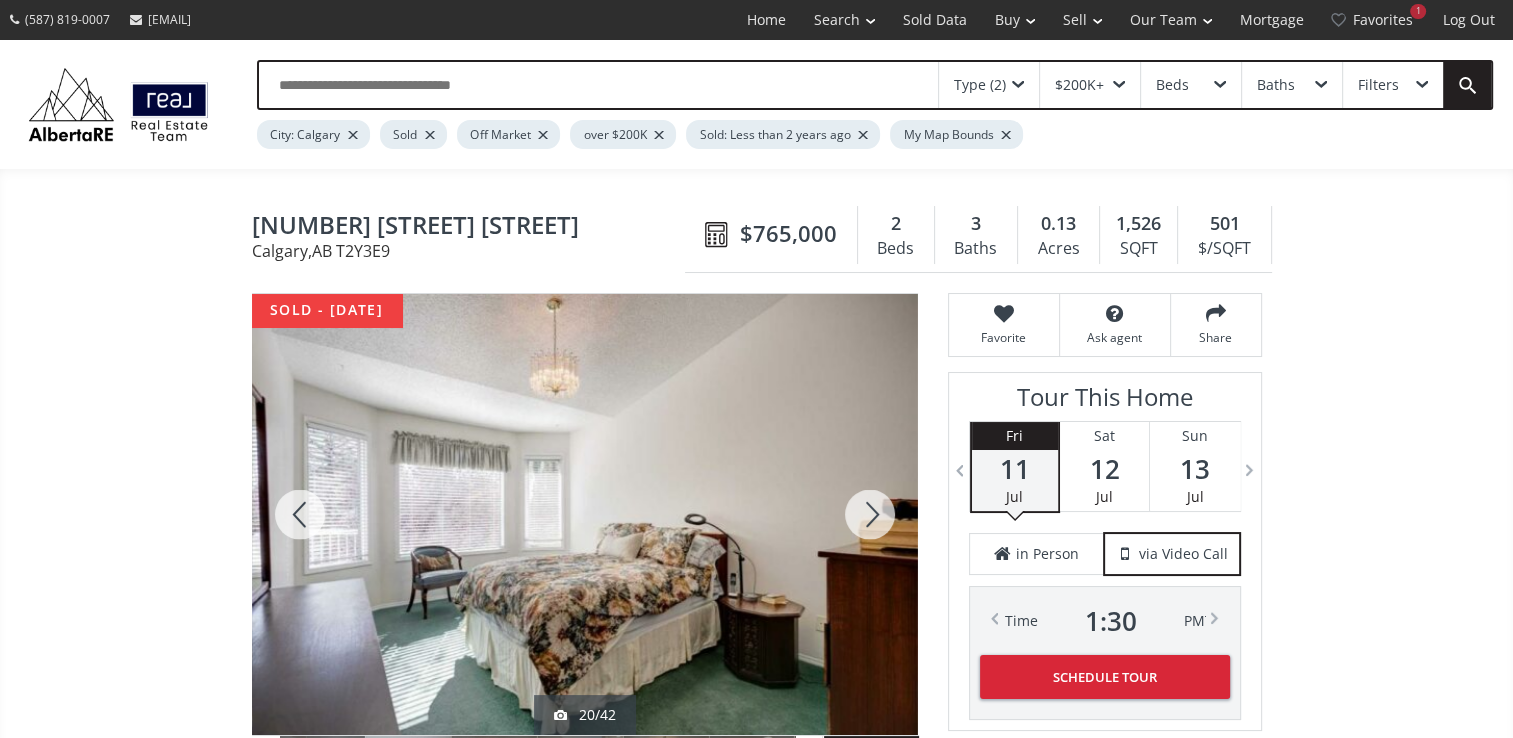 click at bounding box center [870, 514] 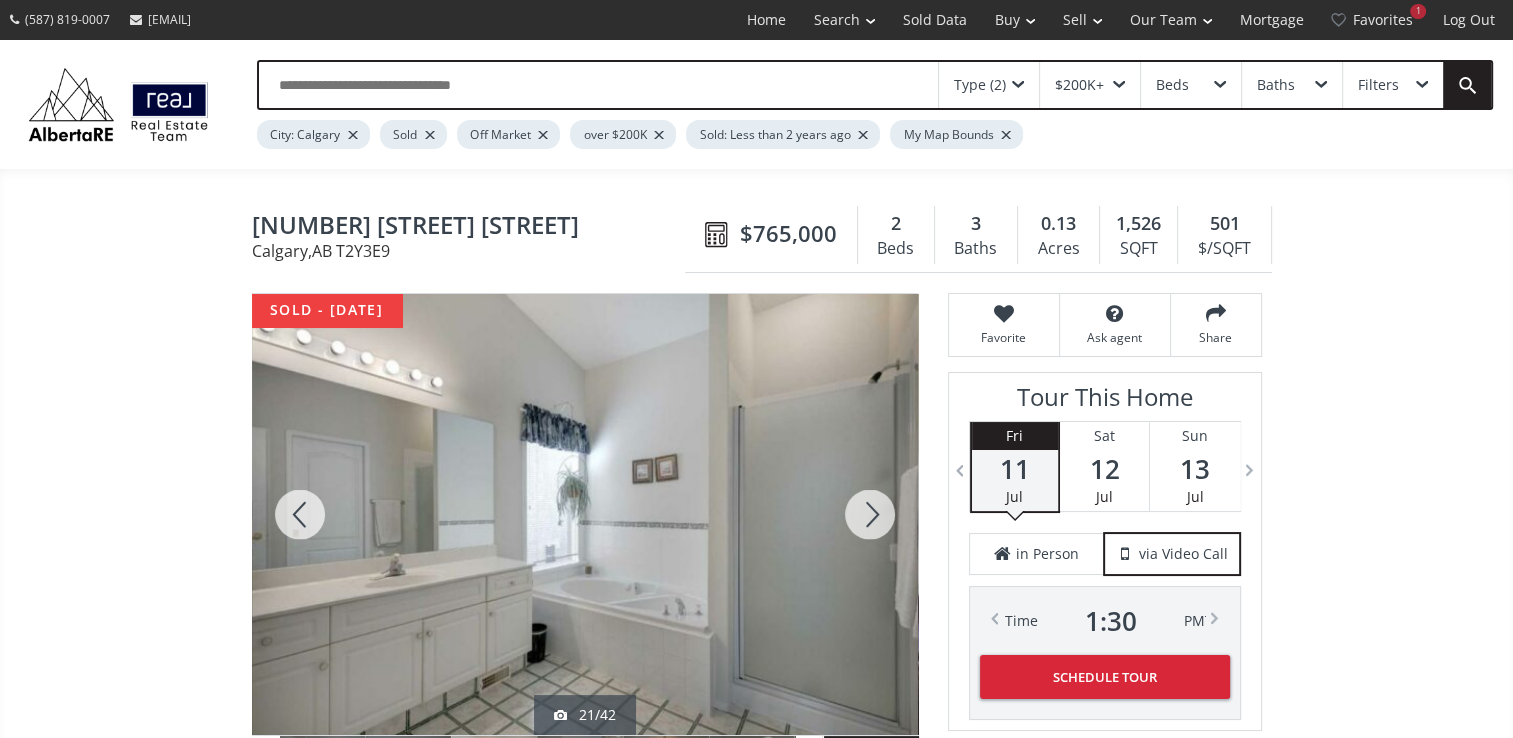 click at bounding box center (870, 514) 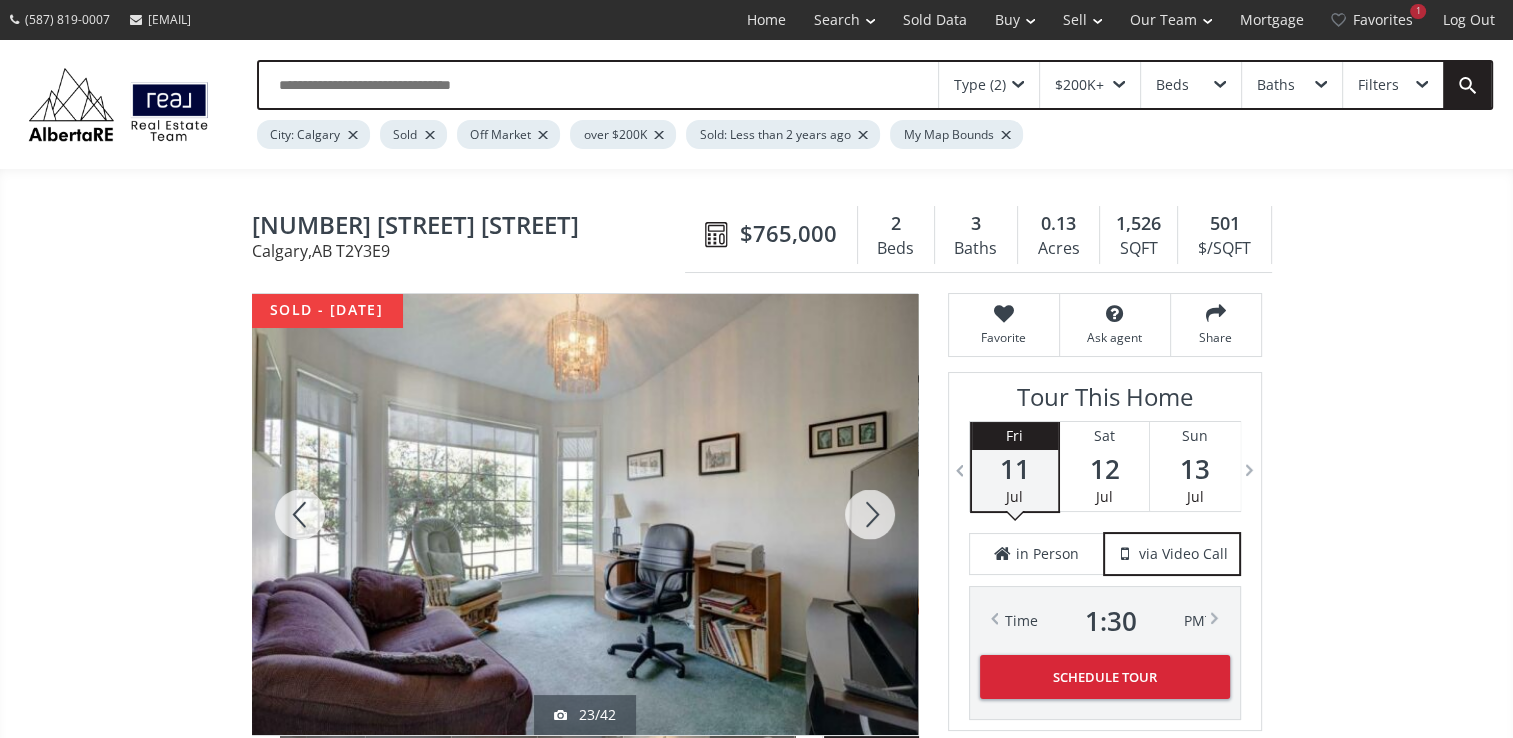 click at bounding box center [870, 514] 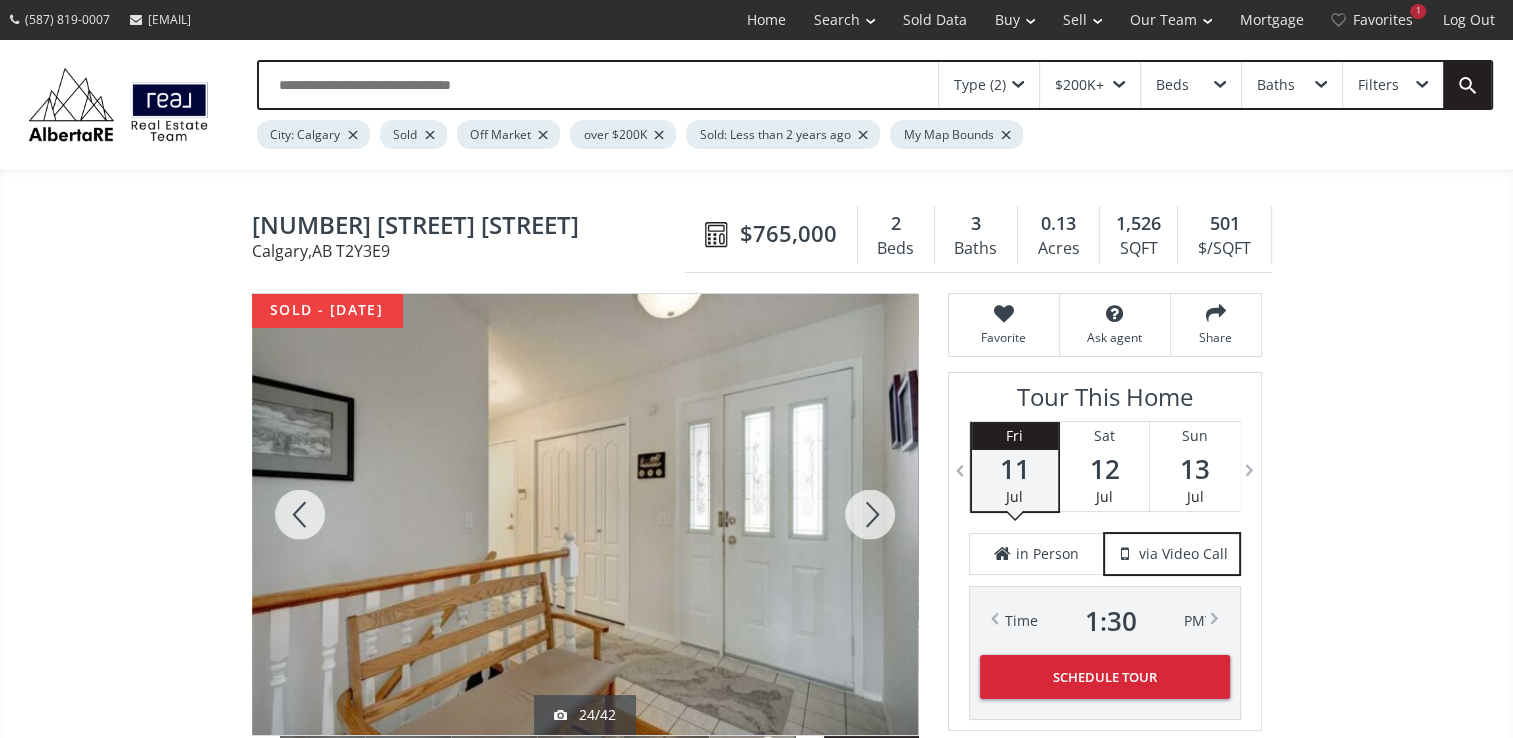 click at bounding box center (870, 514) 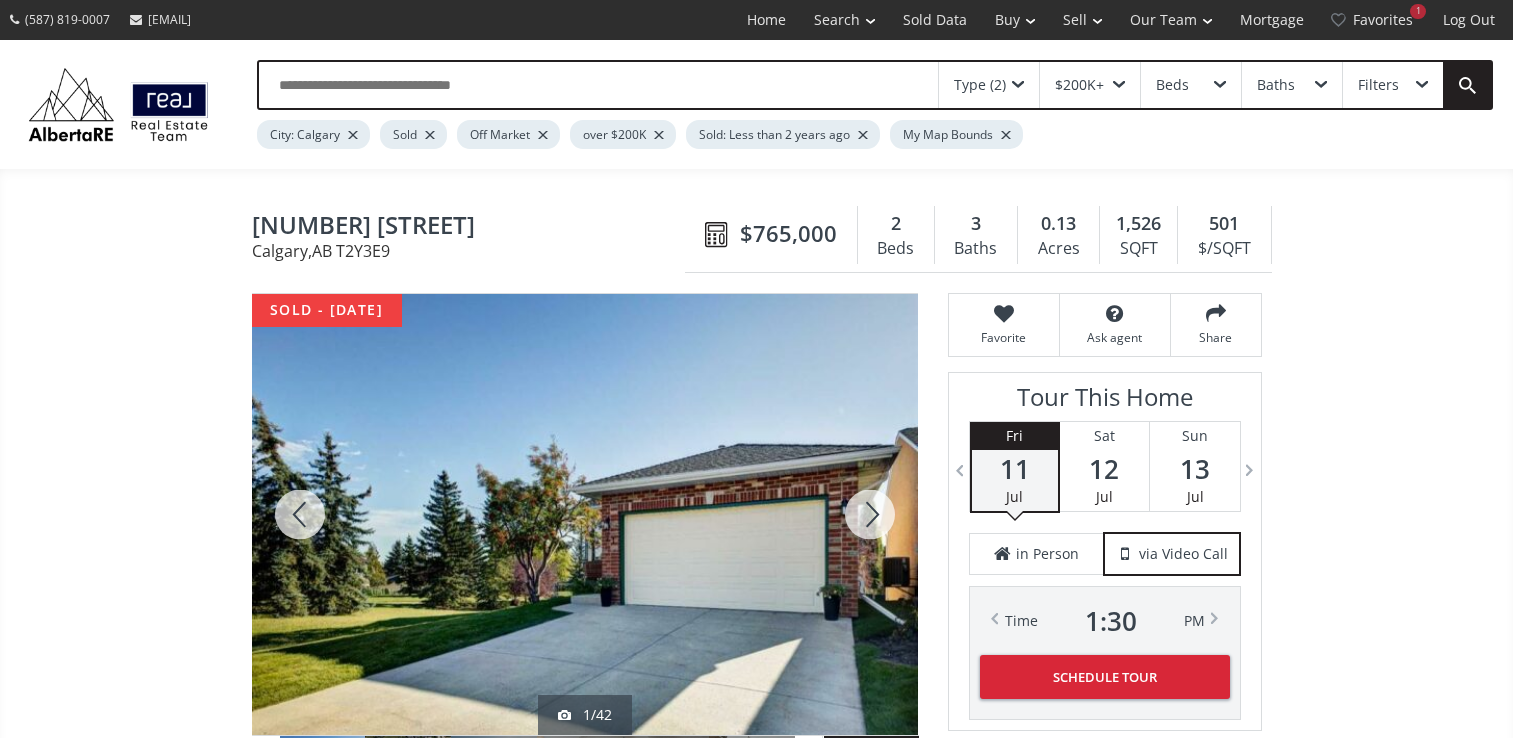 scroll, scrollTop: 0, scrollLeft: 0, axis: both 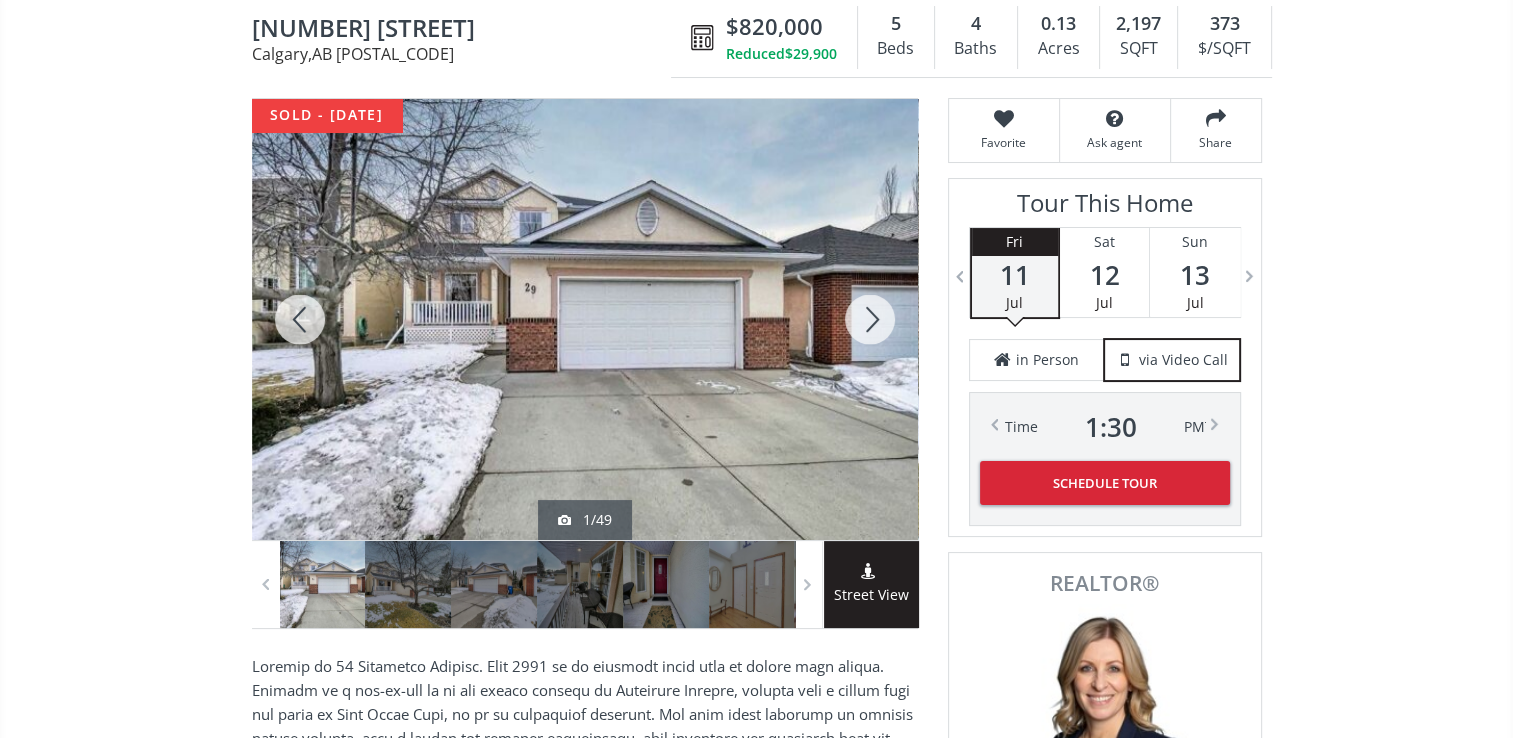 click at bounding box center (870, 319) 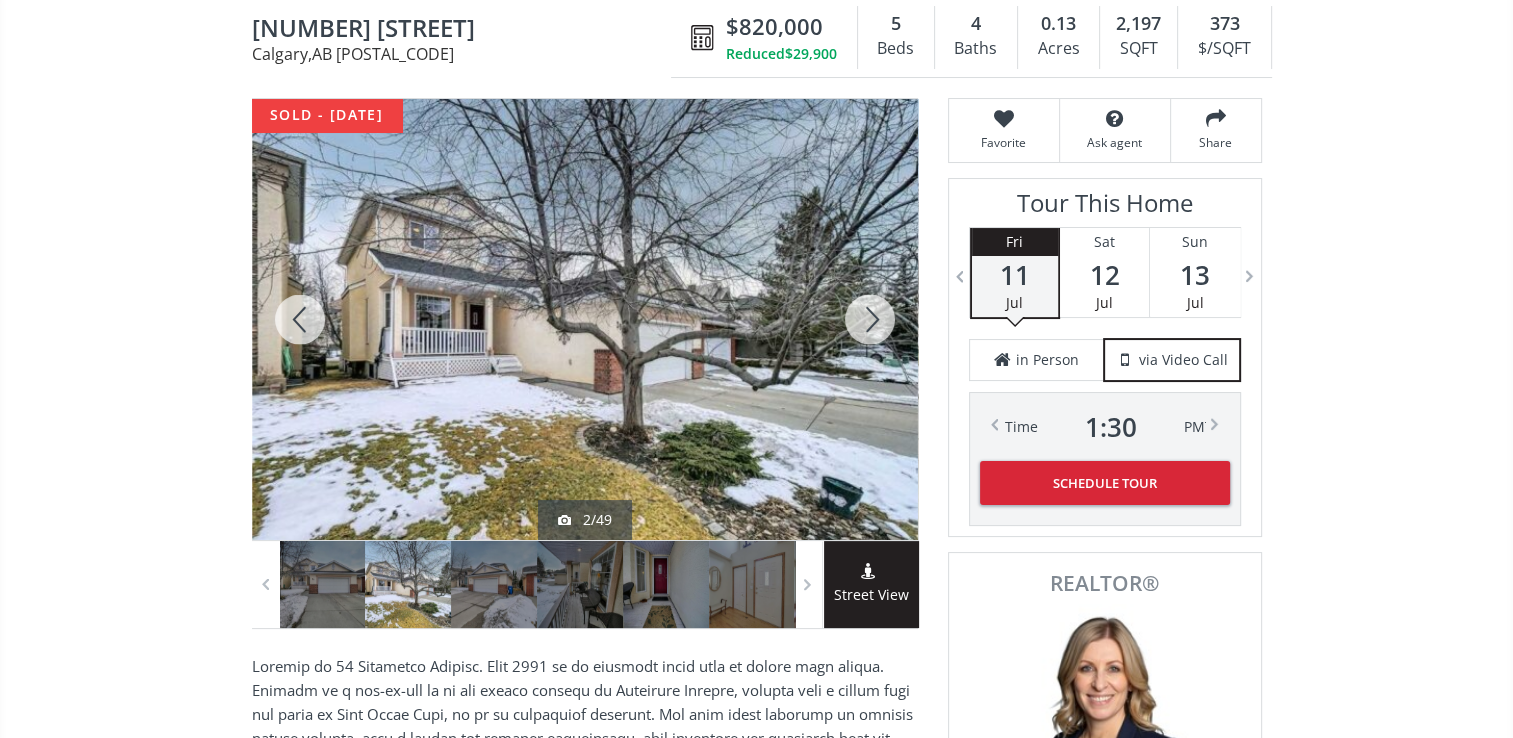 click at bounding box center (870, 319) 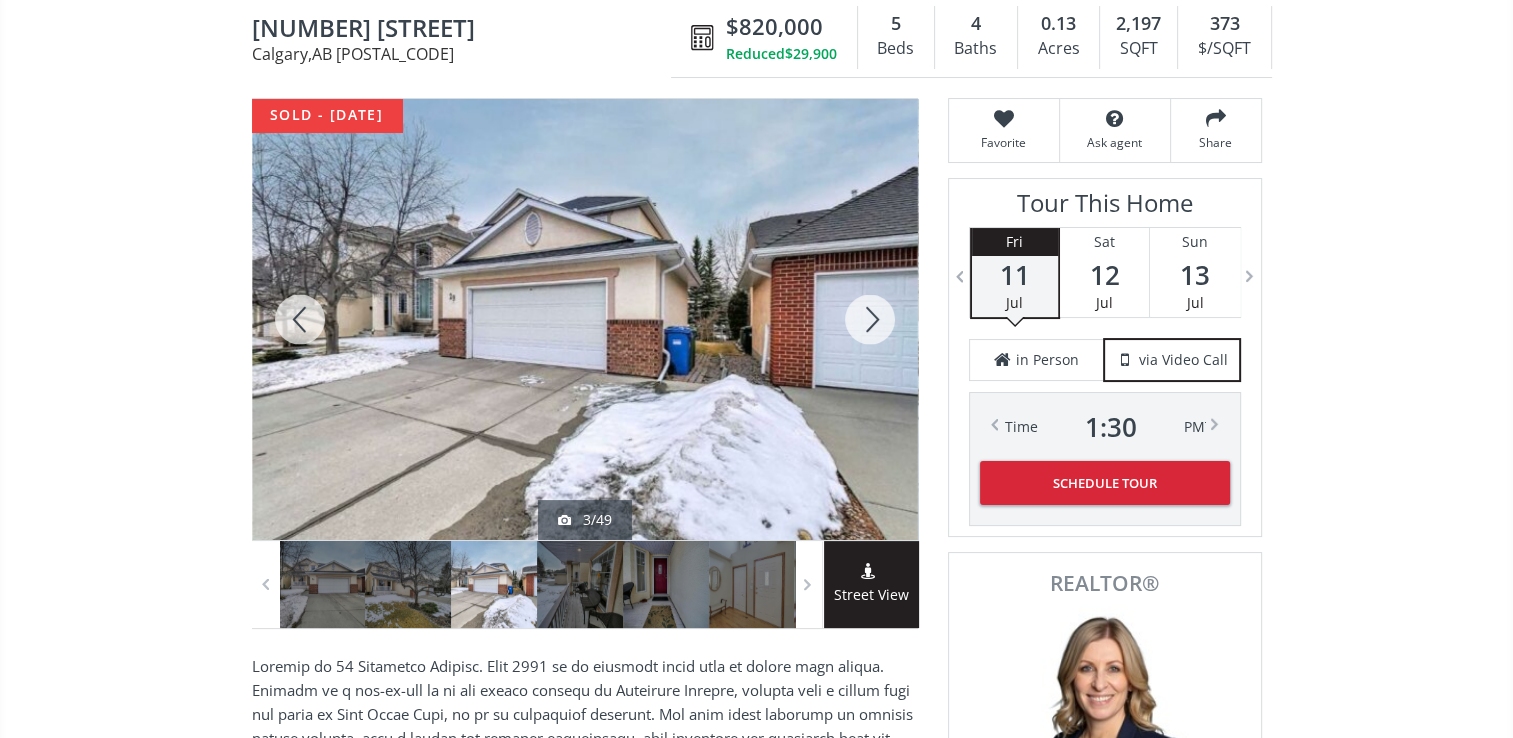 click at bounding box center (870, 319) 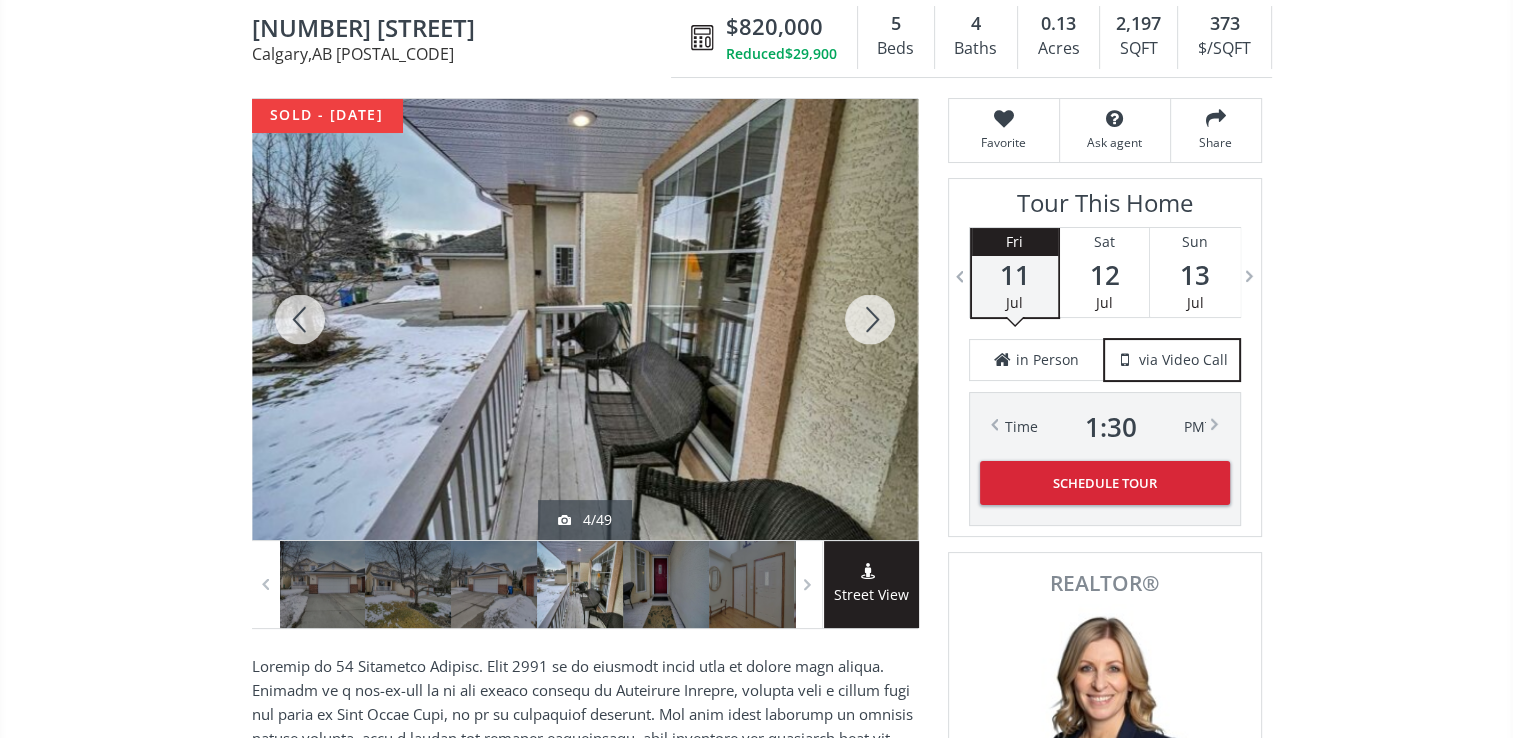 click at bounding box center (870, 319) 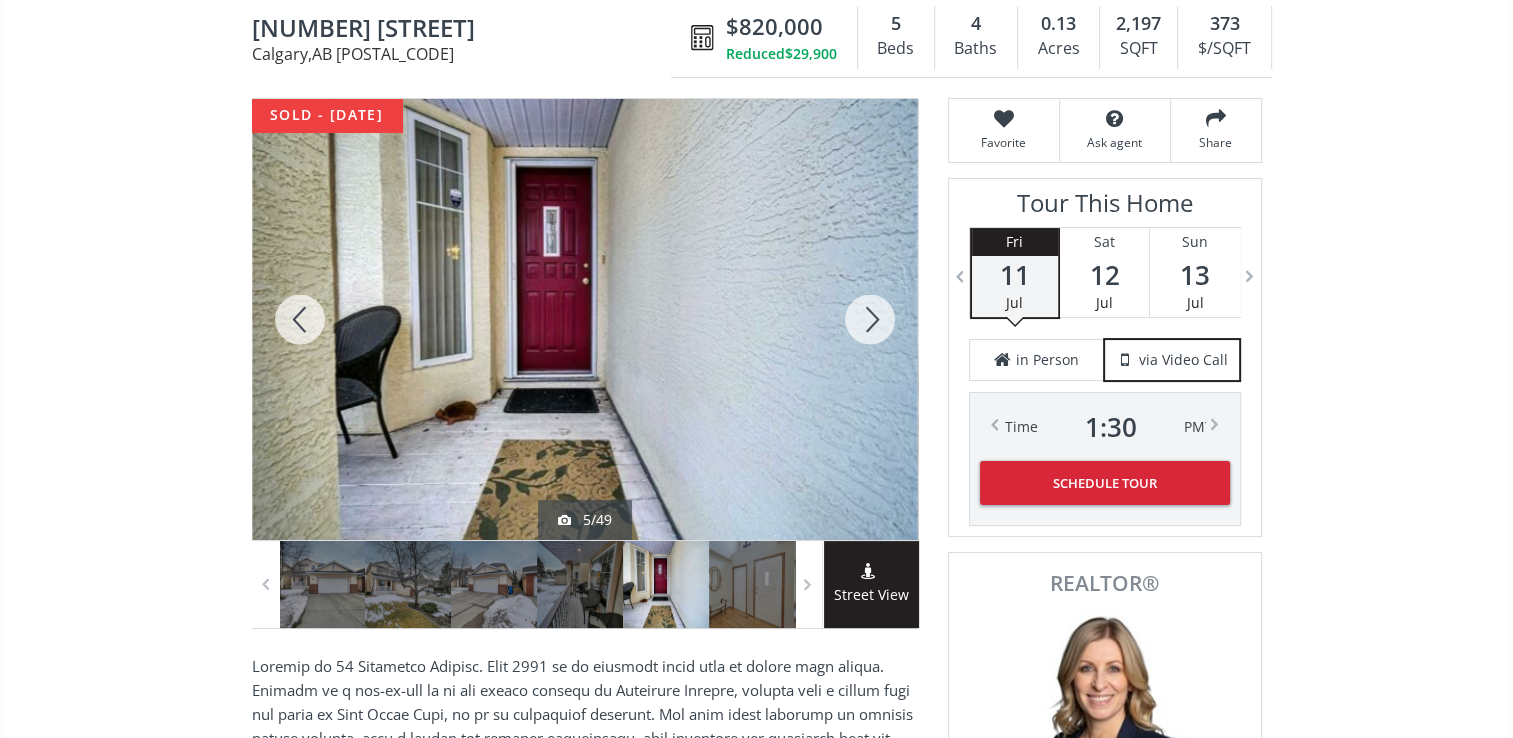 click at bounding box center [870, 319] 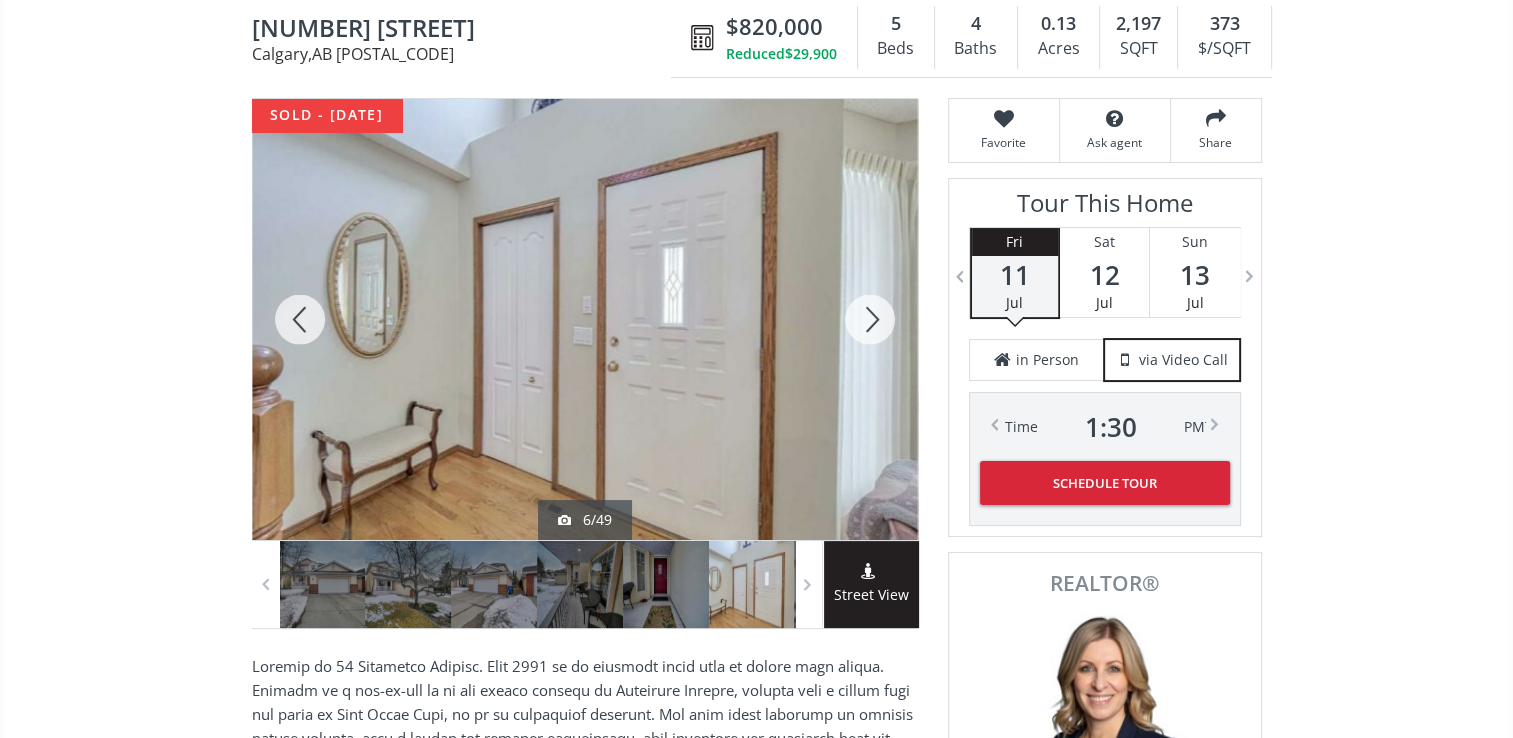 click at bounding box center (870, 319) 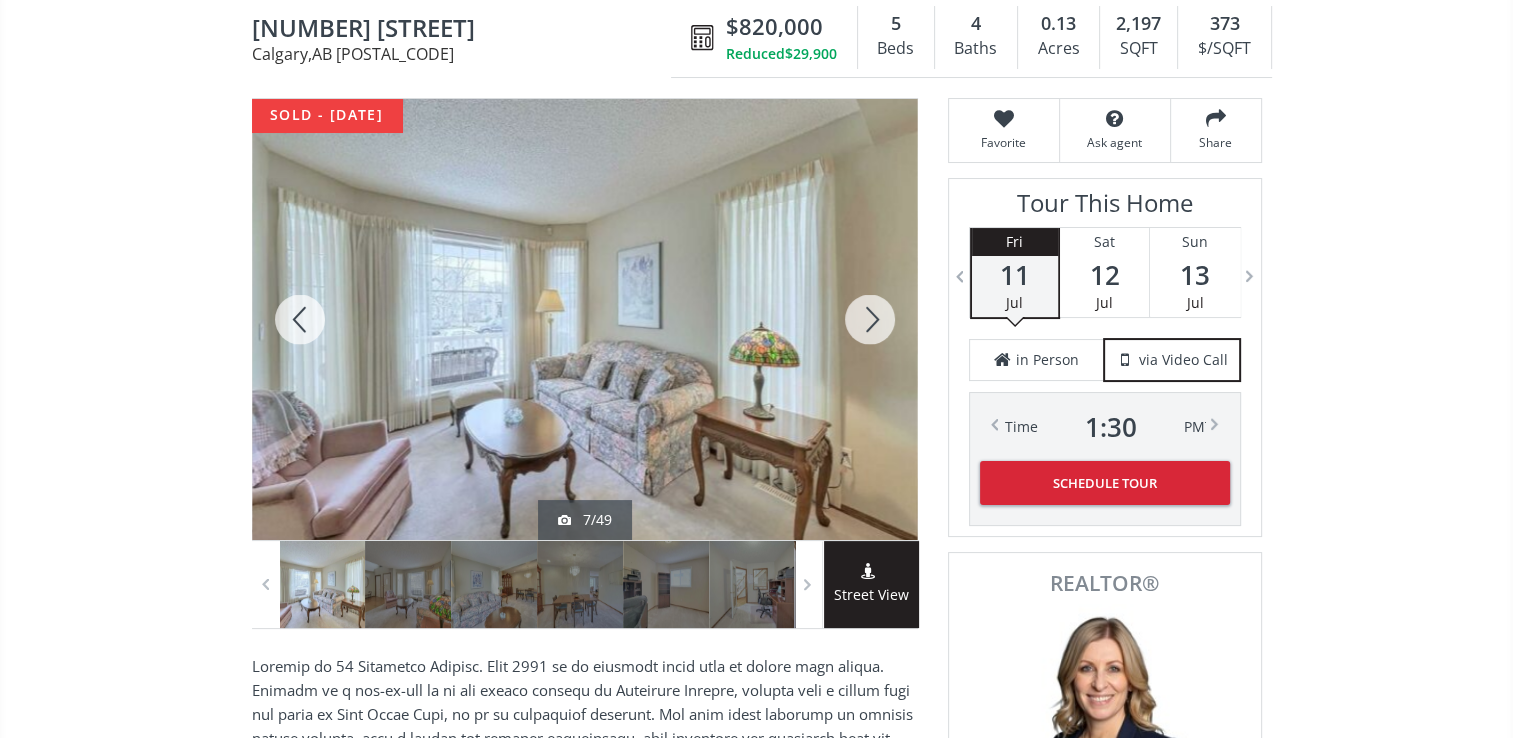 click at bounding box center (870, 319) 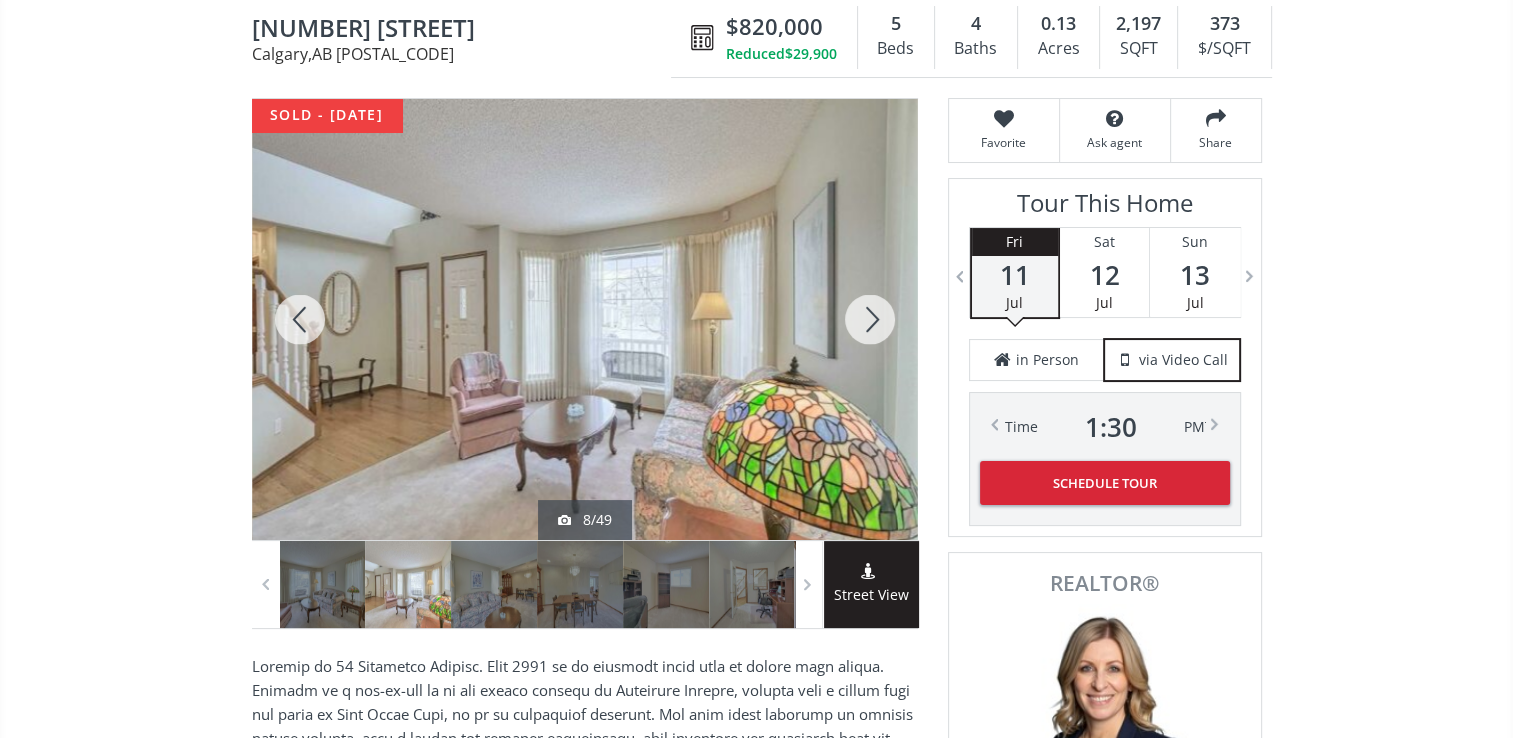 click at bounding box center [870, 319] 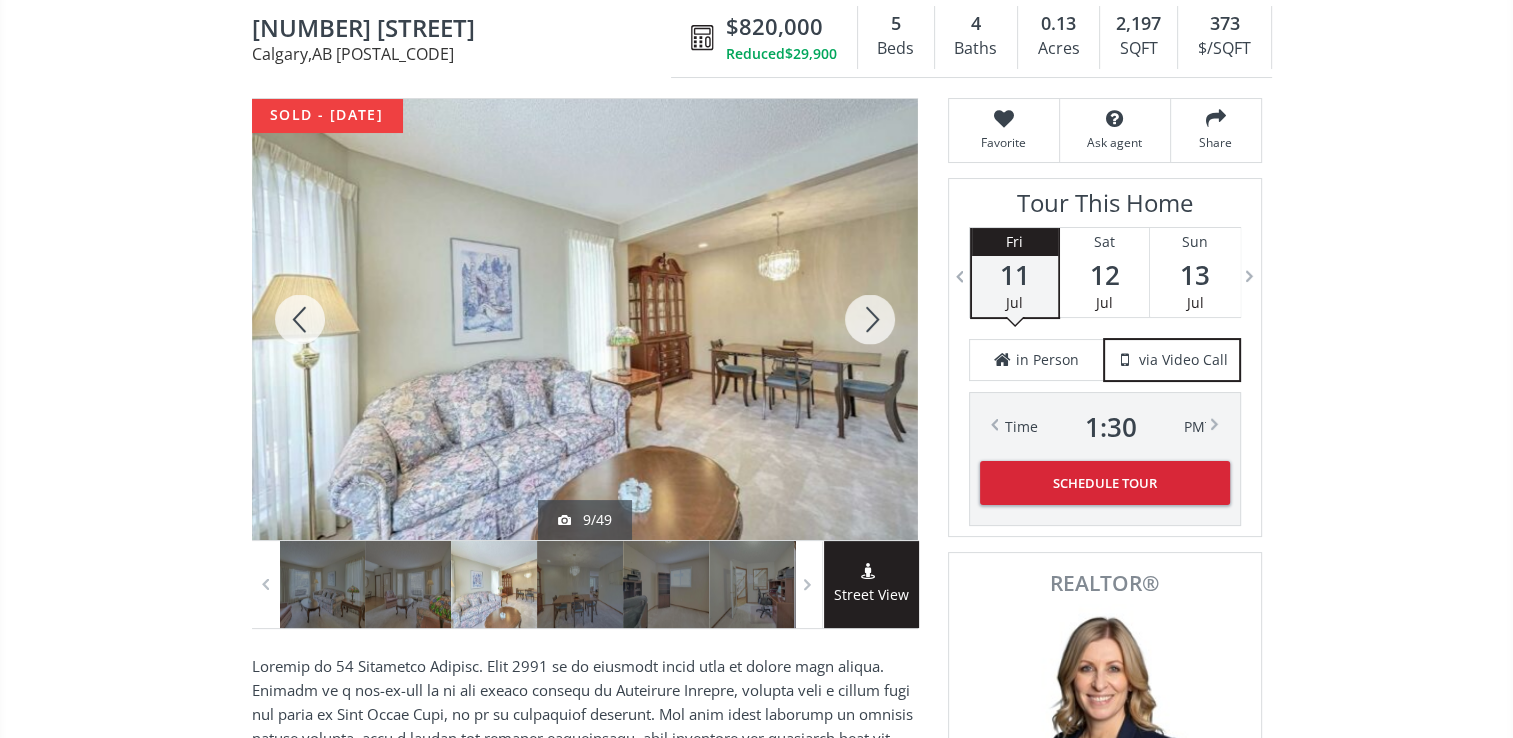 click at bounding box center (870, 319) 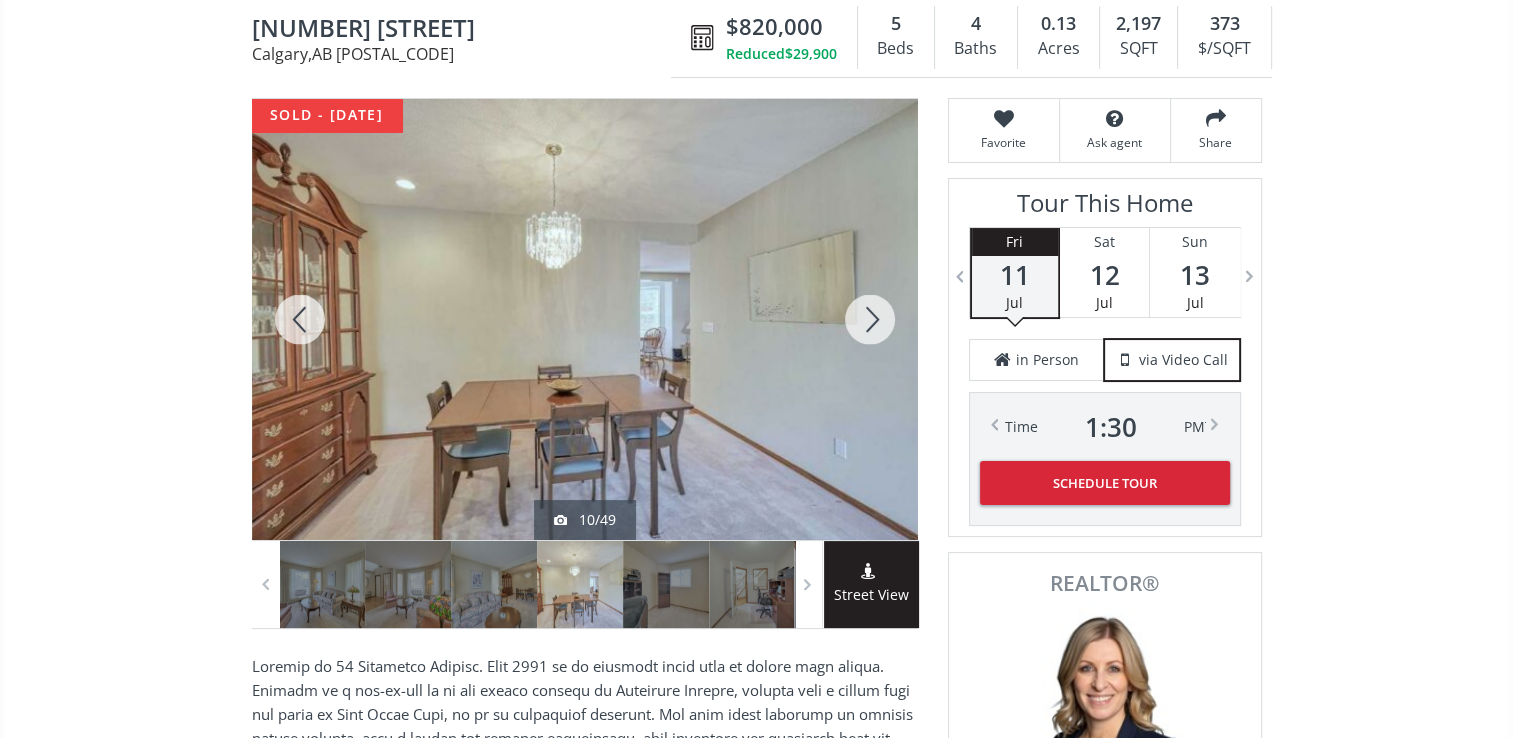 click at bounding box center (870, 319) 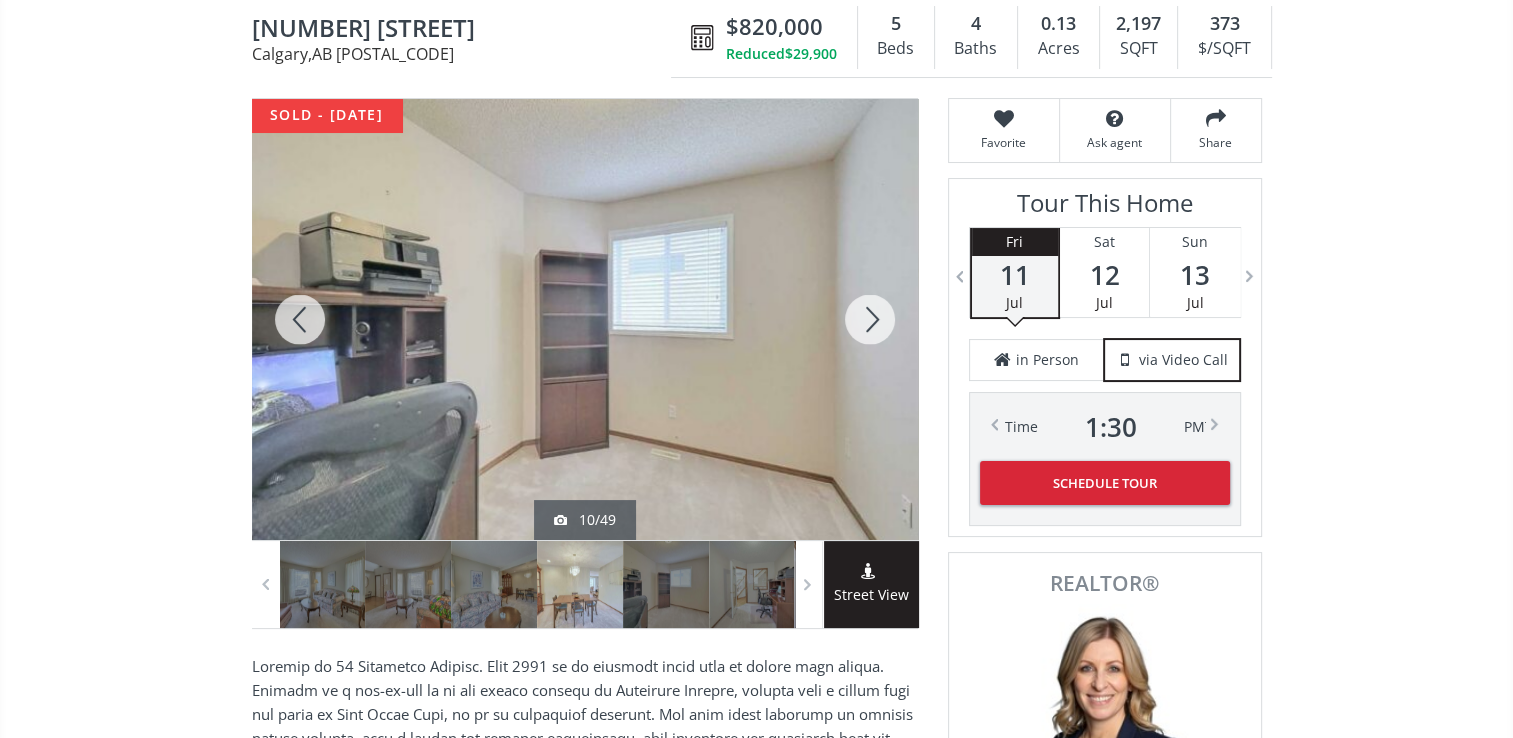 click at bounding box center [870, 319] 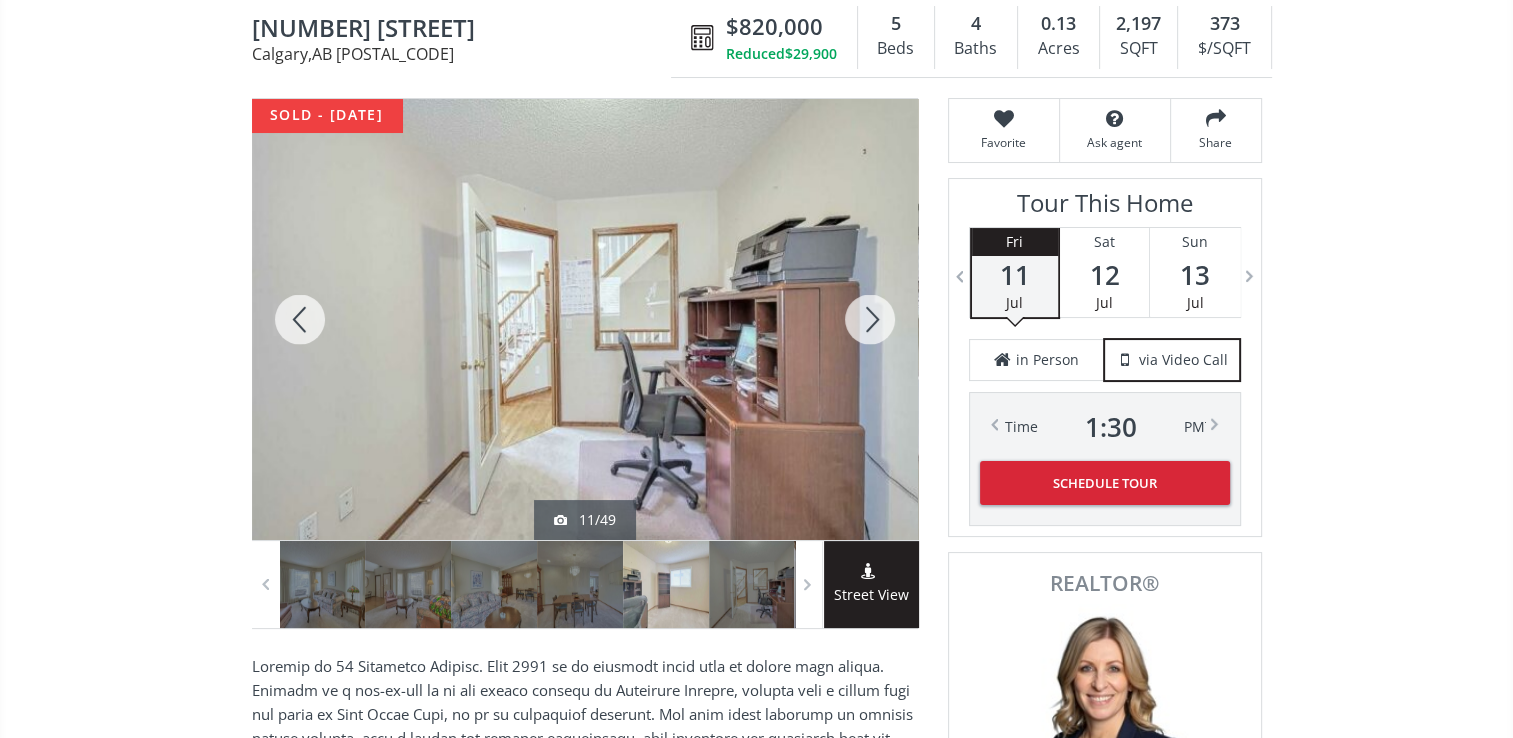 click at bounding box center (870, 319) 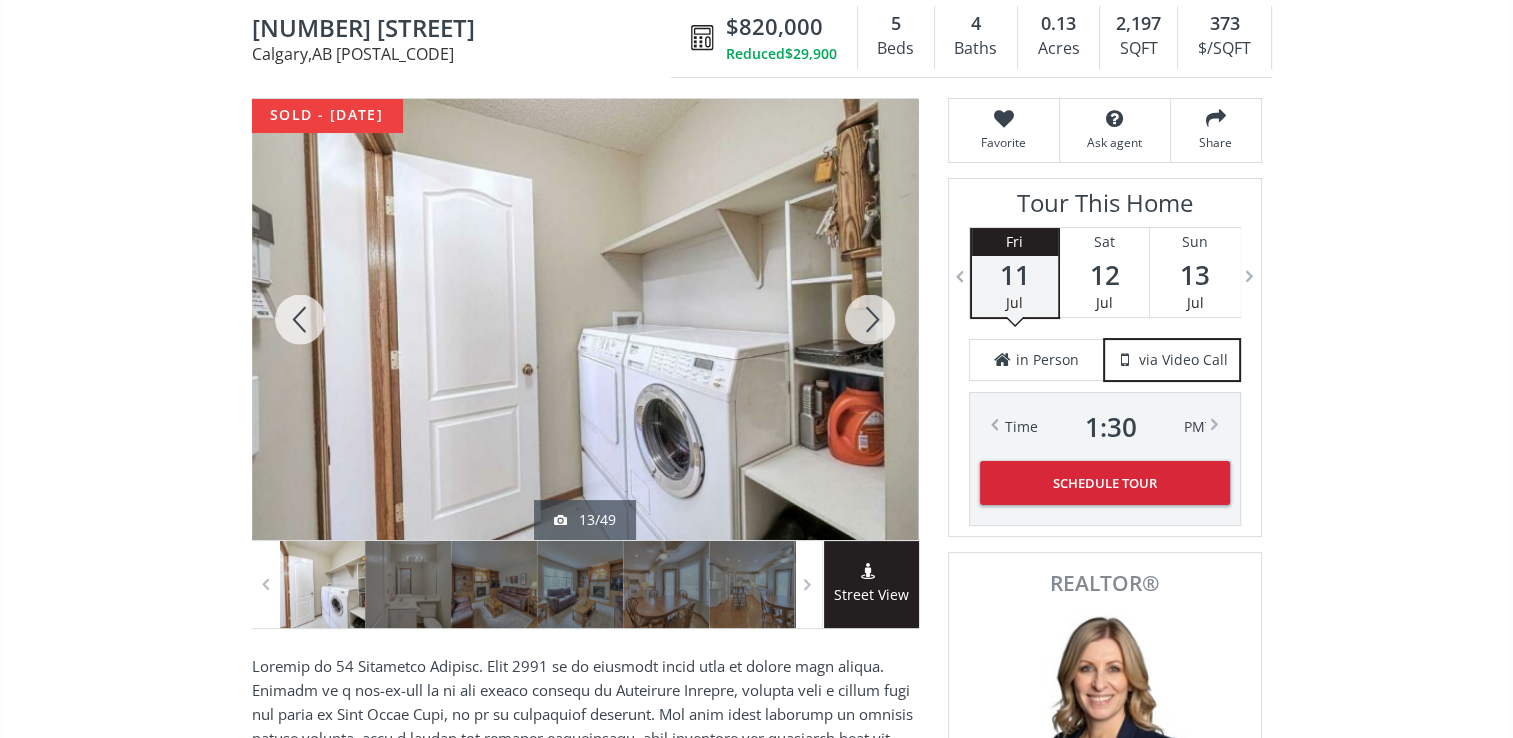 click at bounding box center [870, 319] 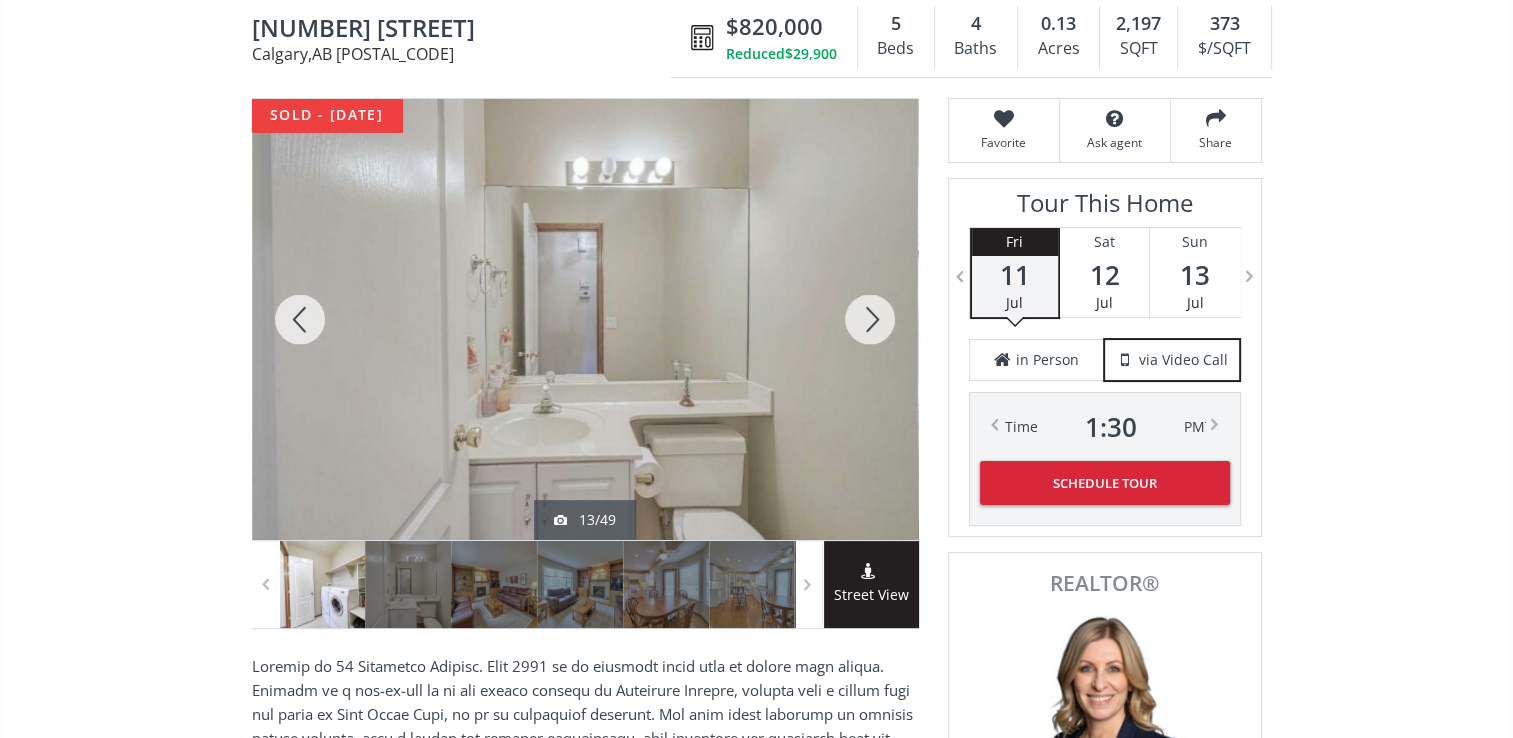 click at bounding box center [870, 319] 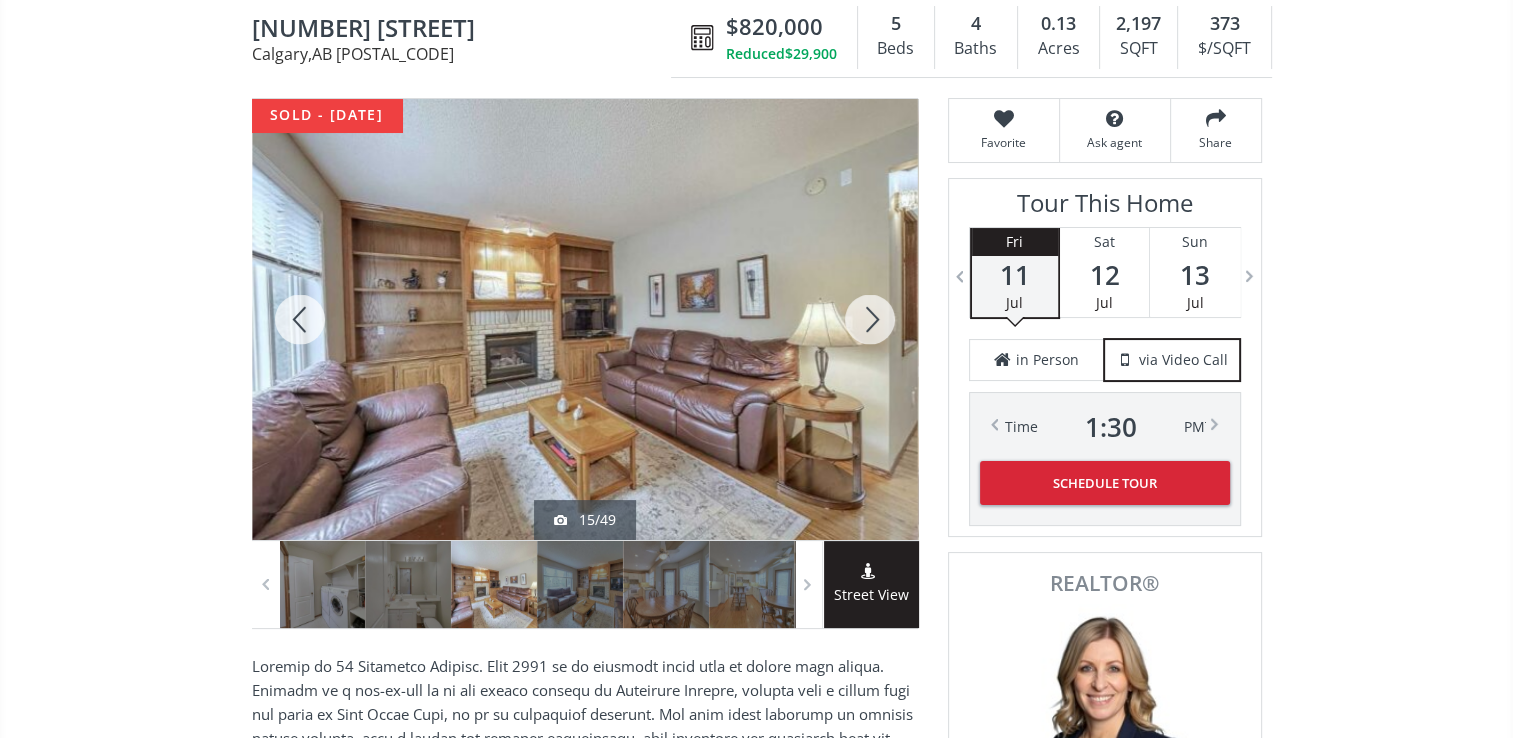 click at bounding box center (870, 319) 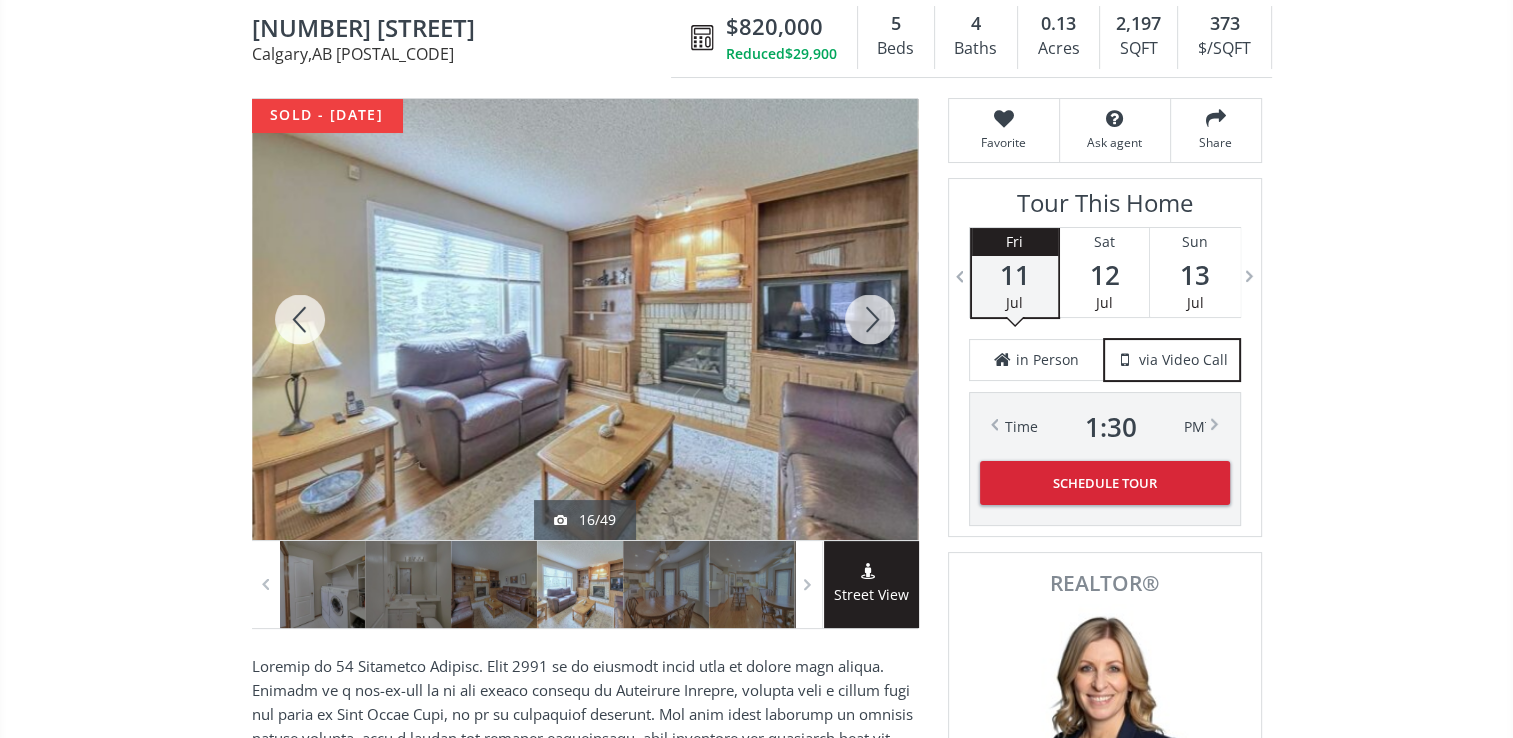 click at bounding box center [870, 319] 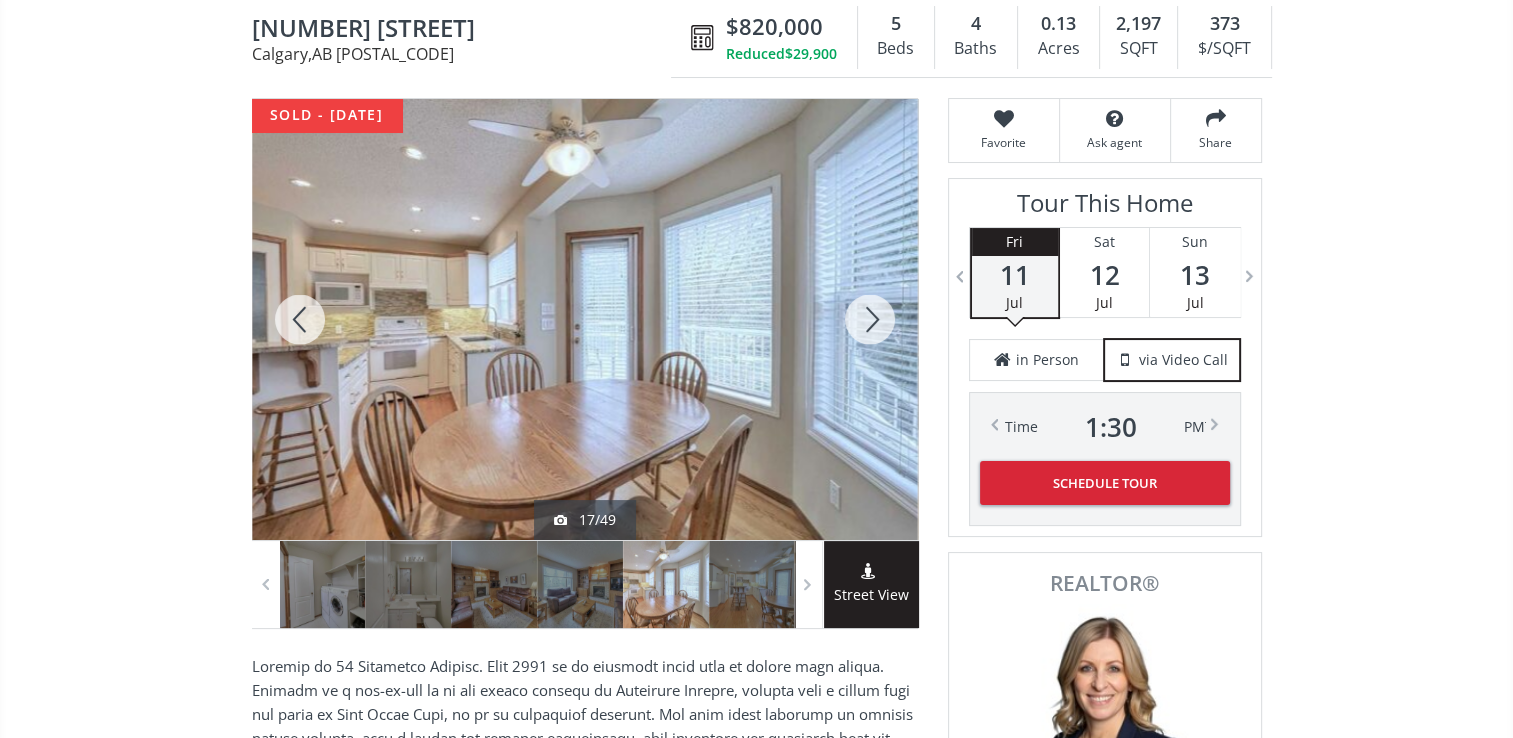 click at bounding box center (870, 319) 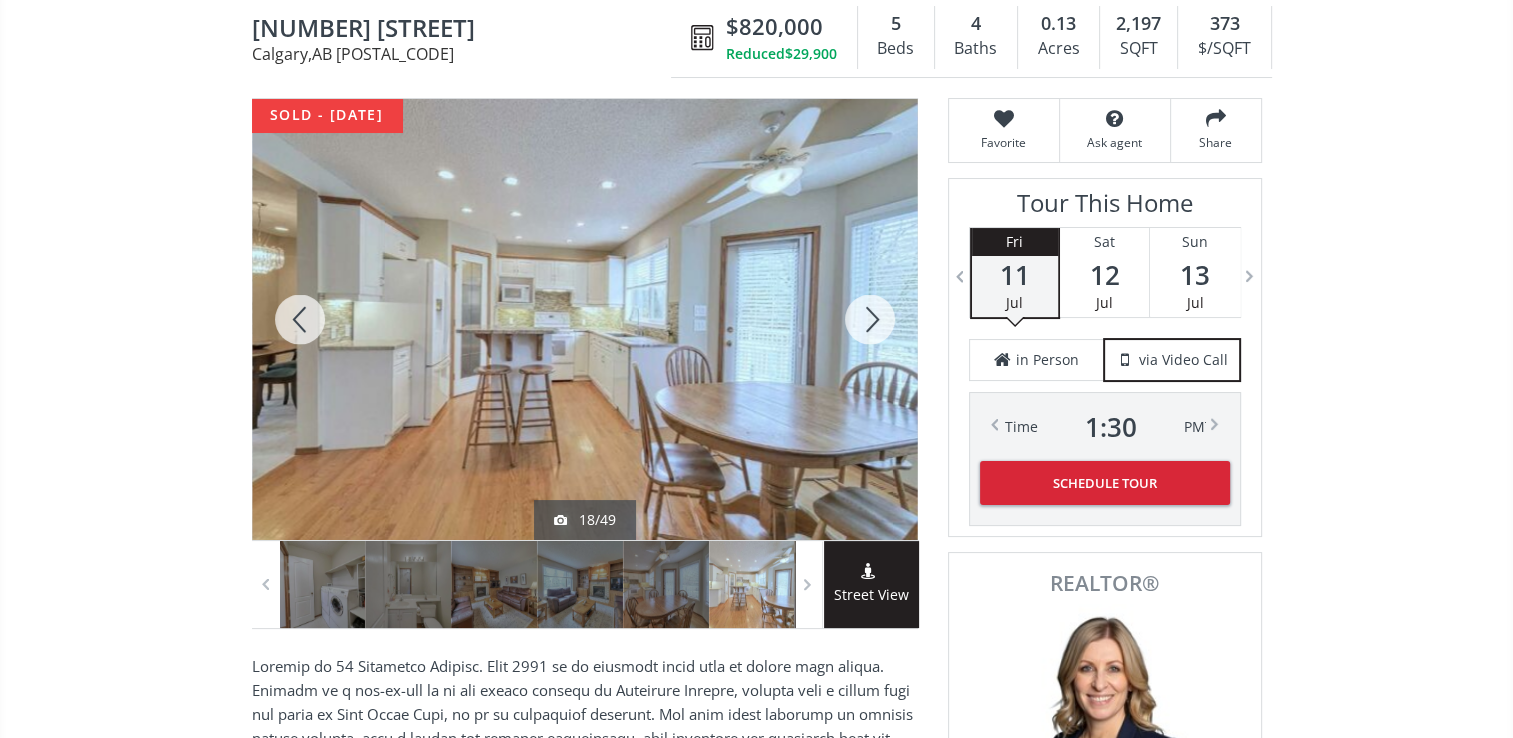 click at bounding box center (870, 319) 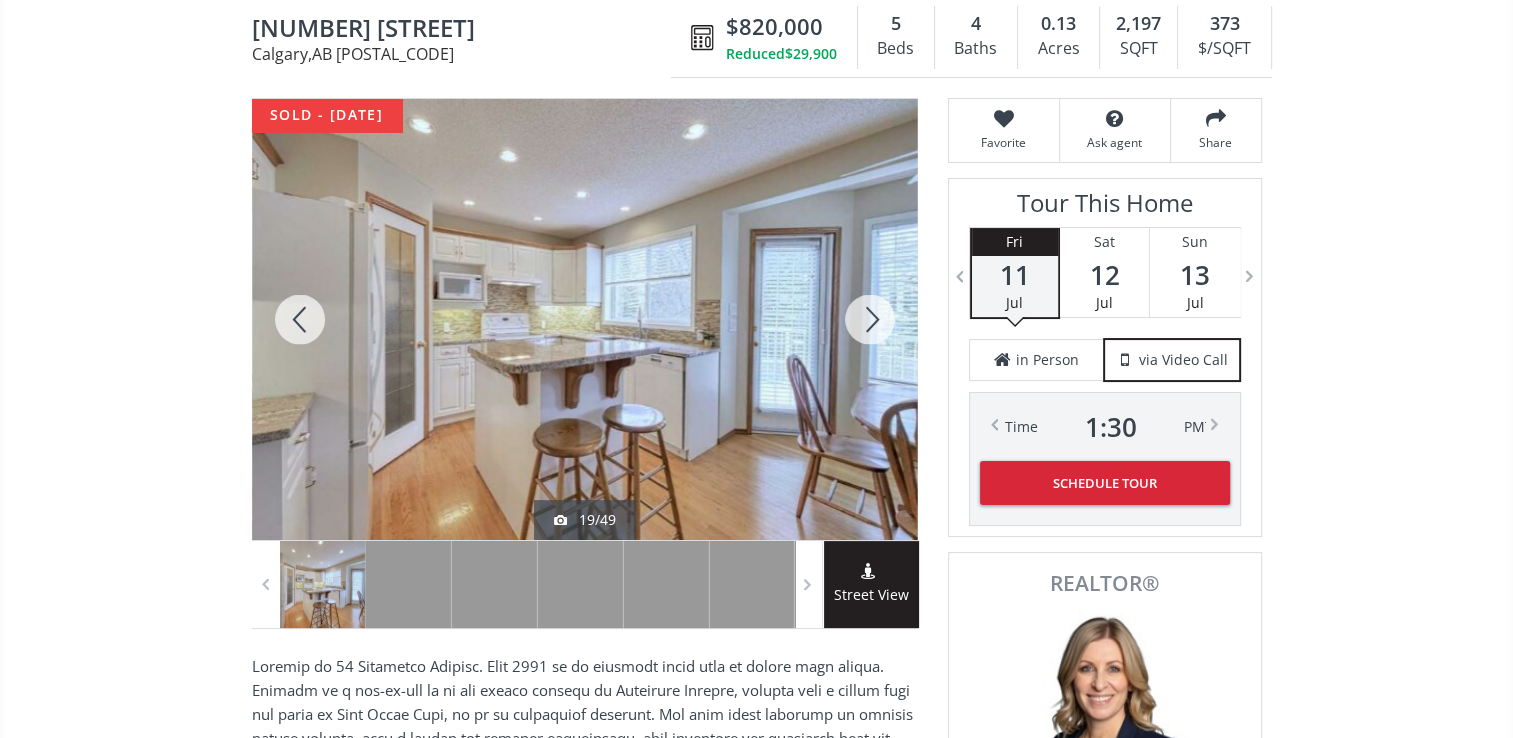 click at bounding box center [870, 319] 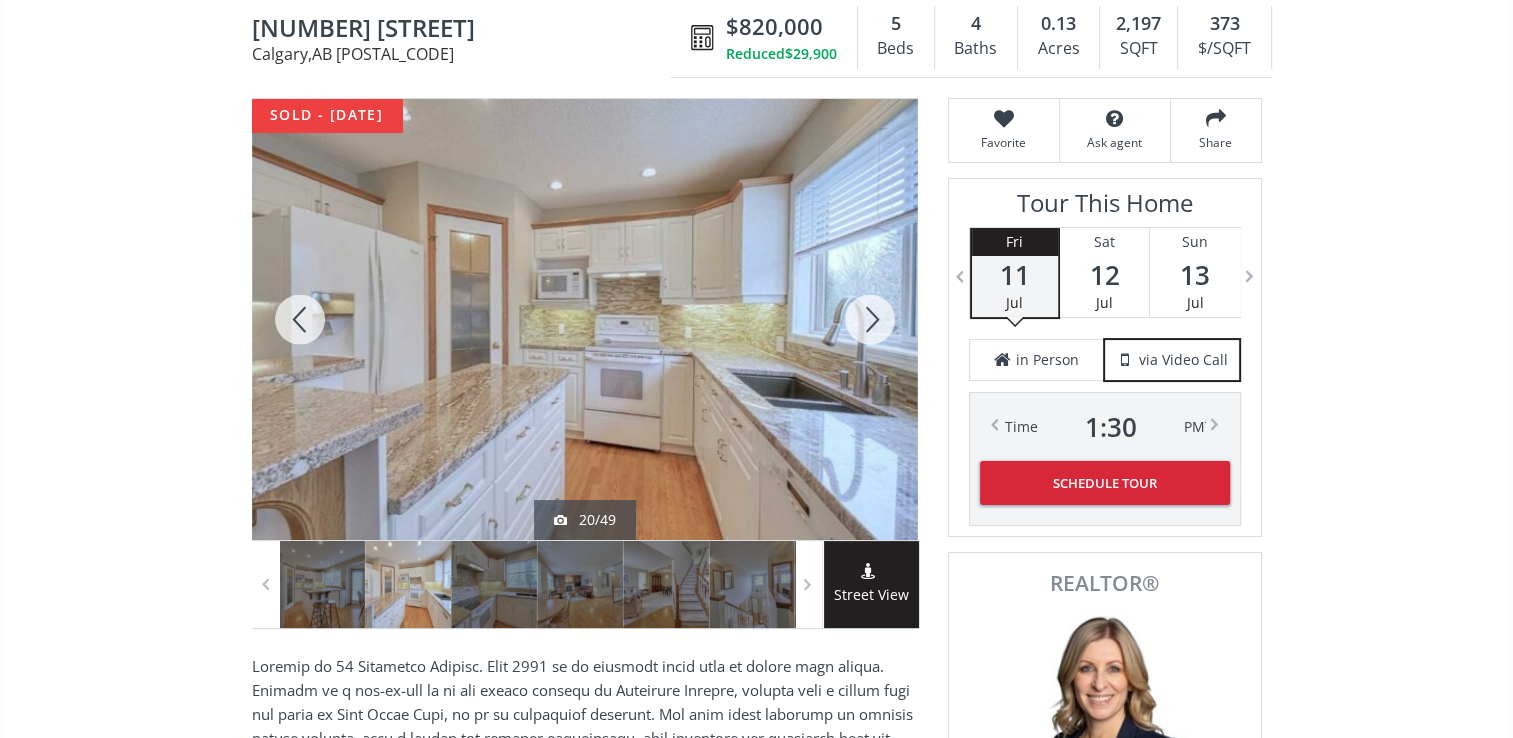 click at bounding box center (870, 319) 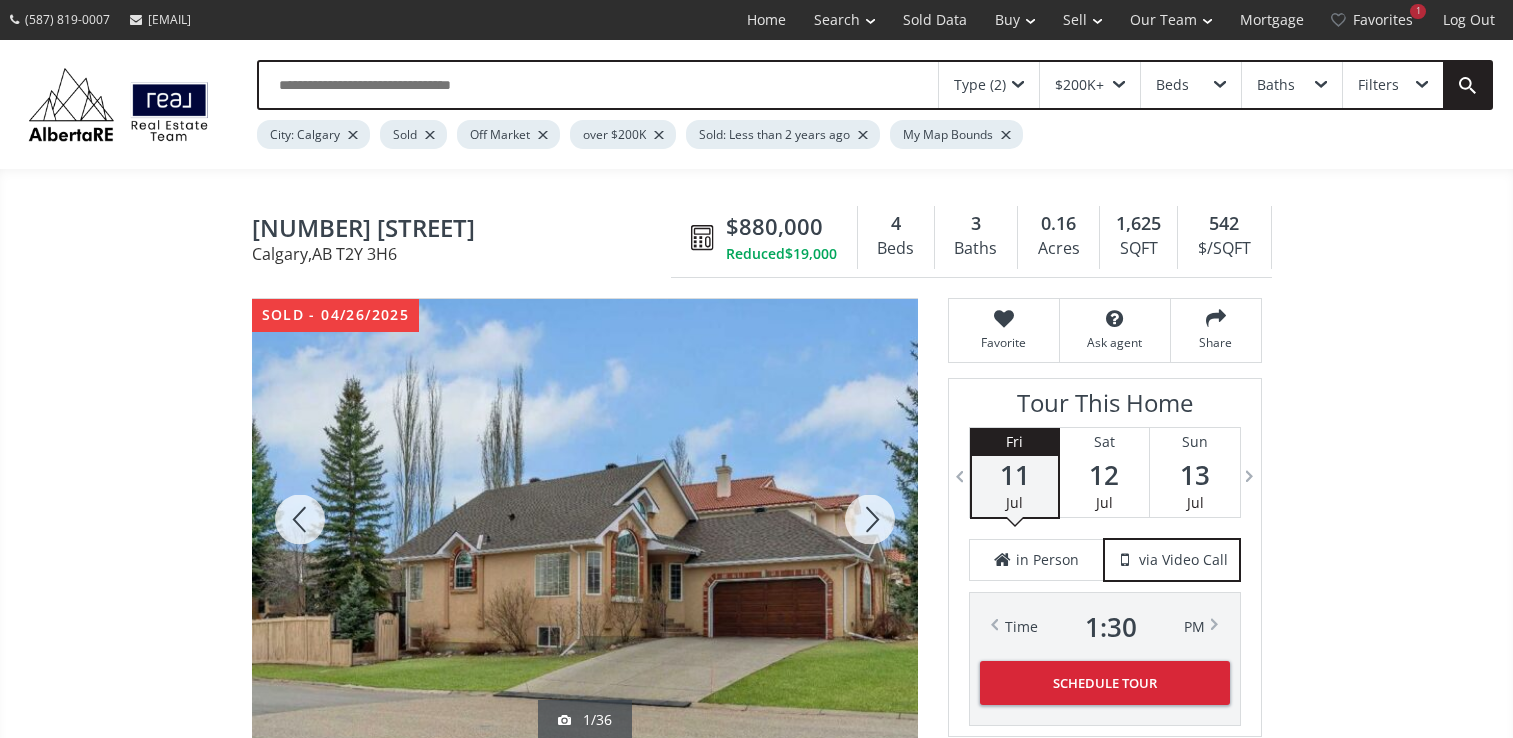 scroll, scrollTop: 0, scrollLeft: 0, axis: both 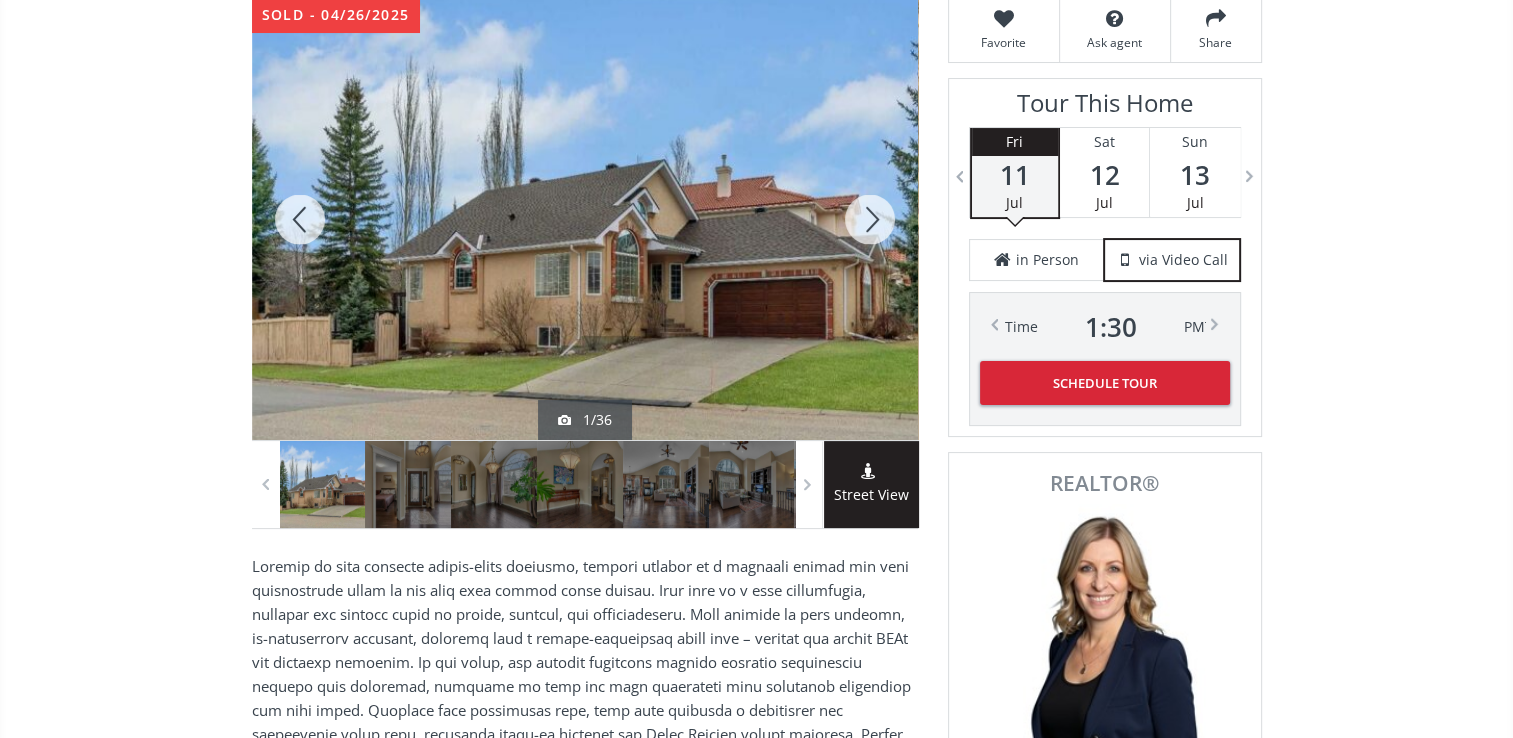 click at bounding box center (870, 219) 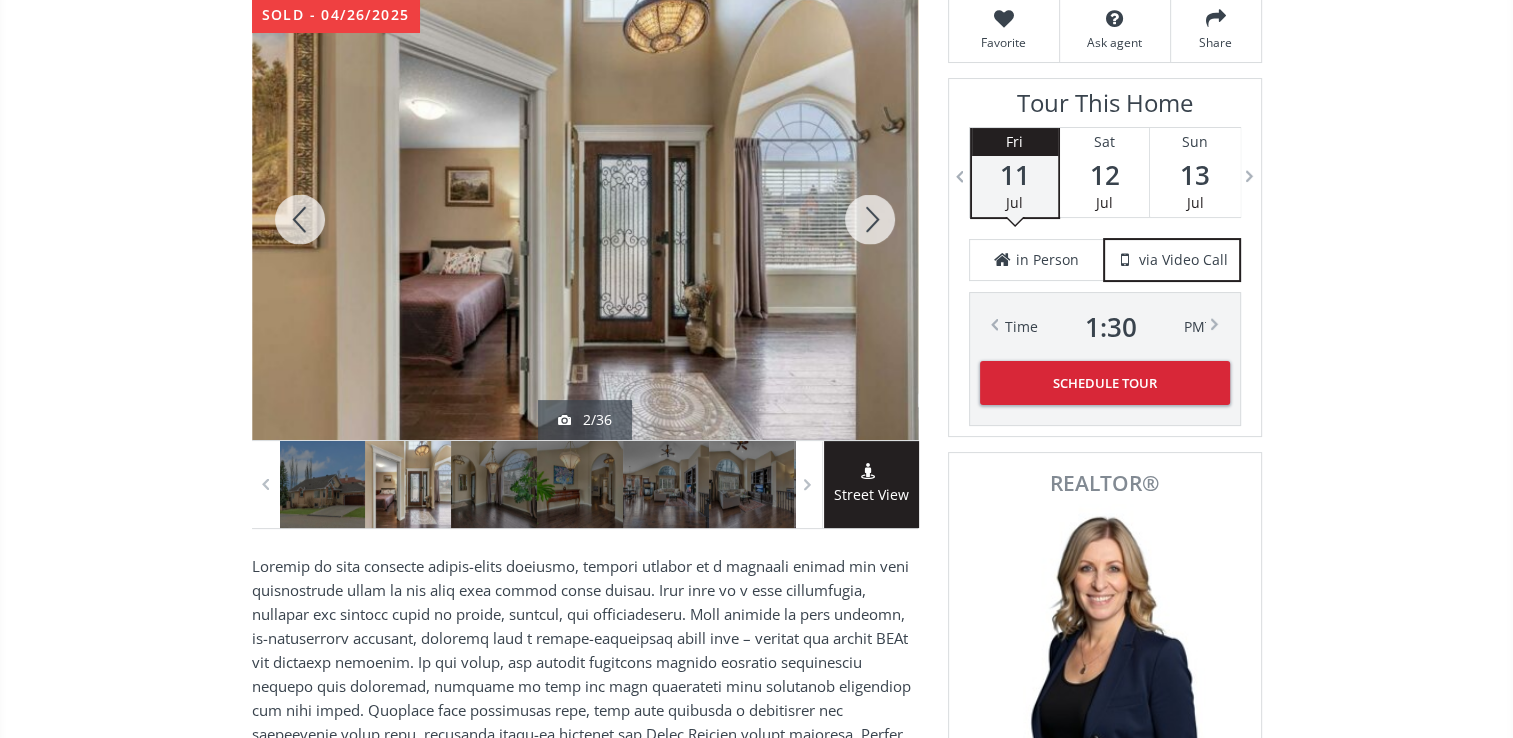 click at bounding box center [870, 219] 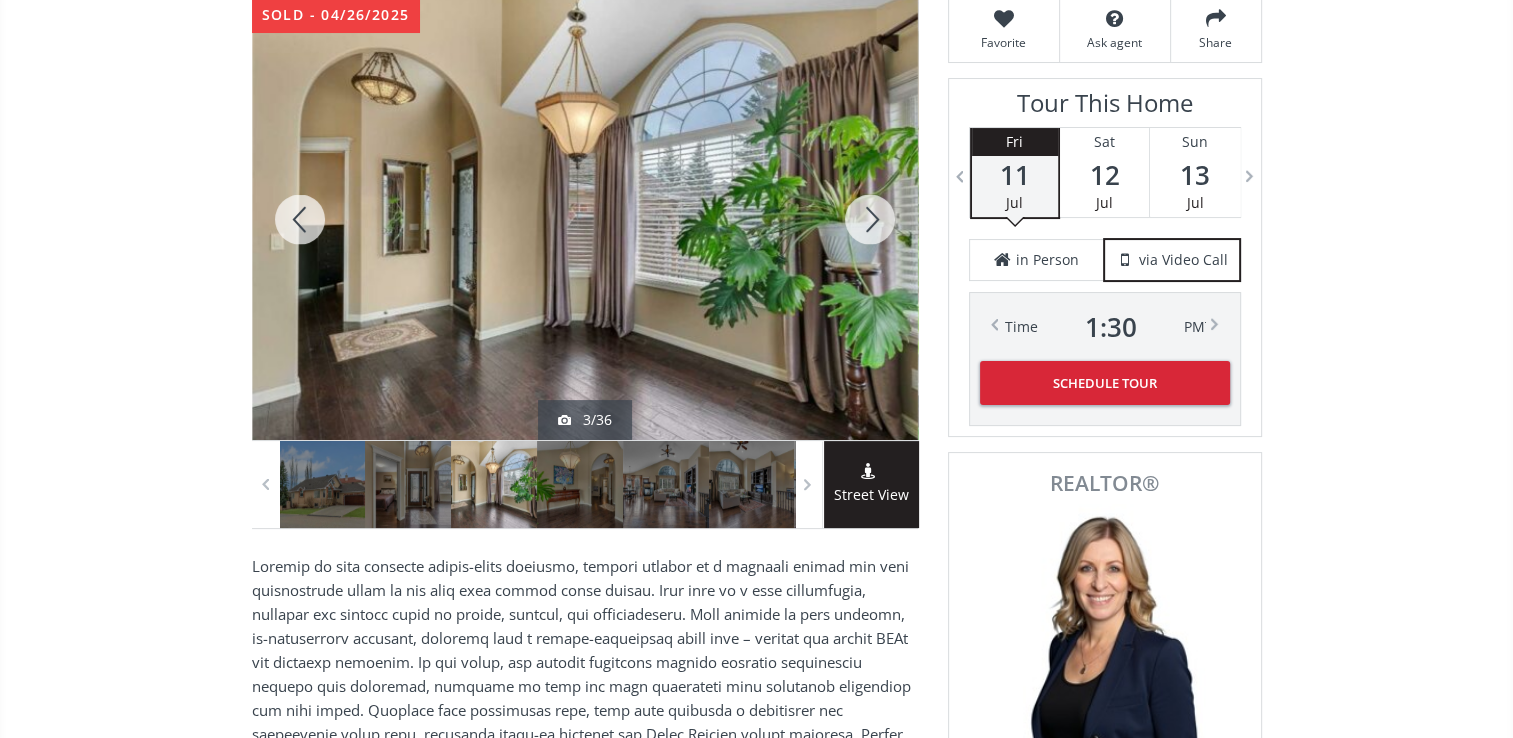 click at bounding box center [870, 219] 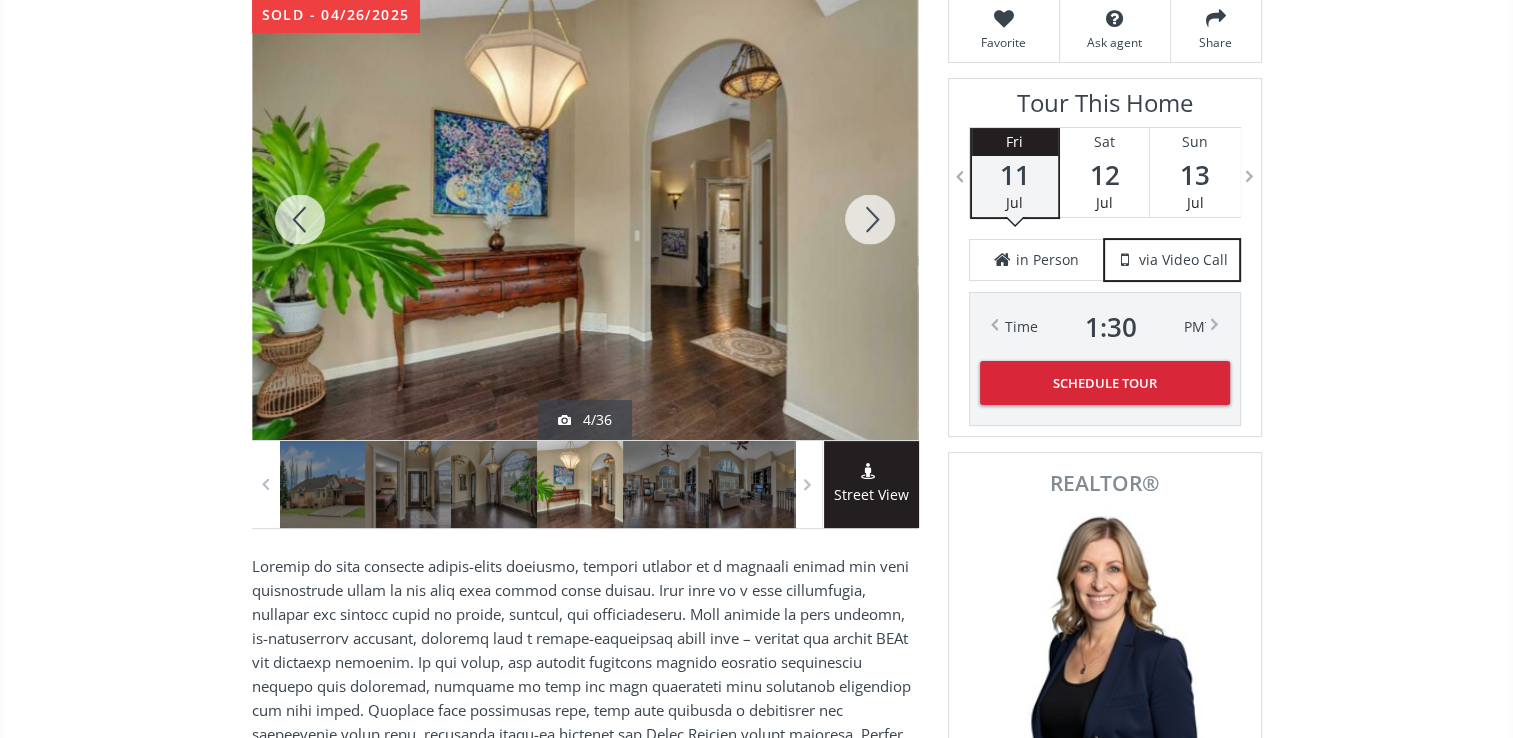 click at bounding box center (870, 219) 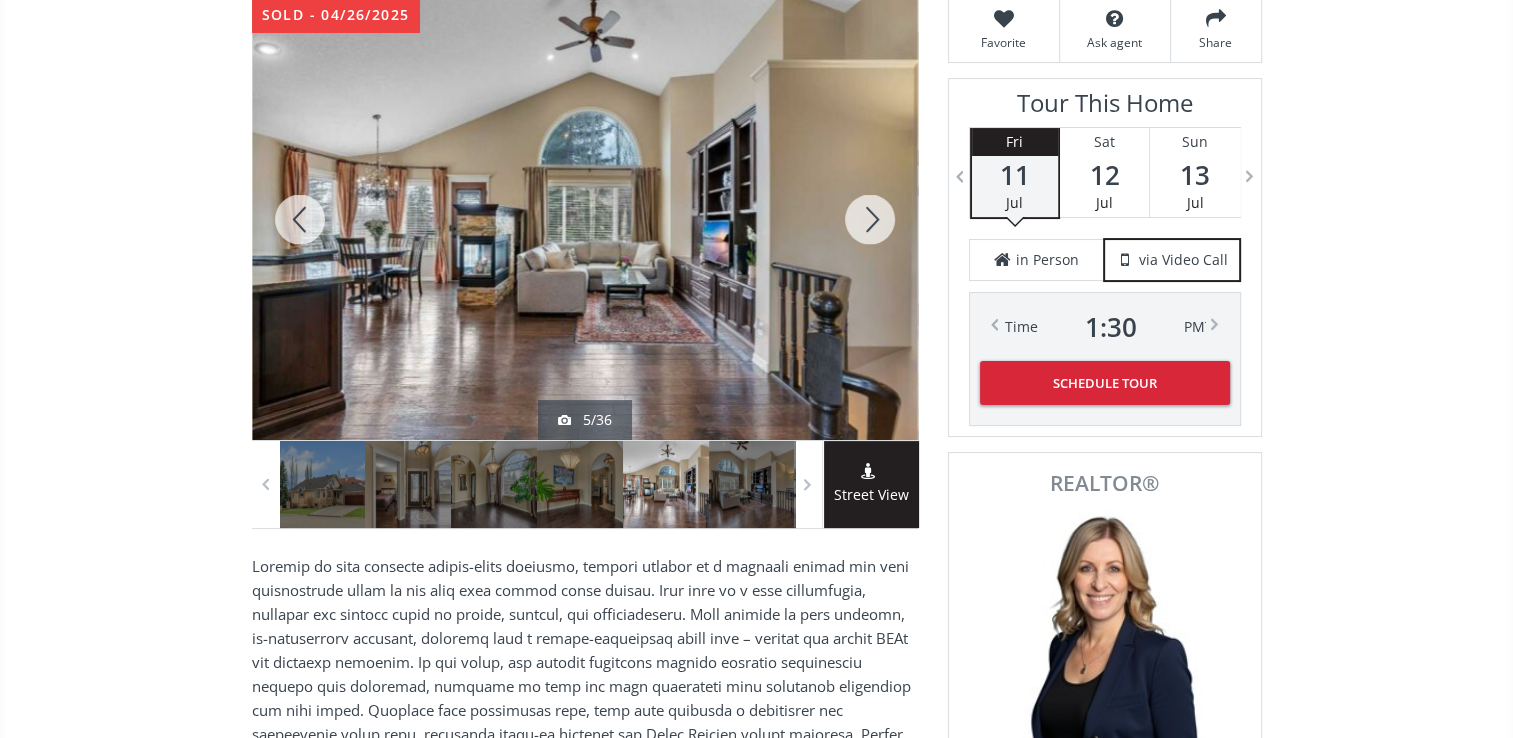 click at bounding box center (870, 219) 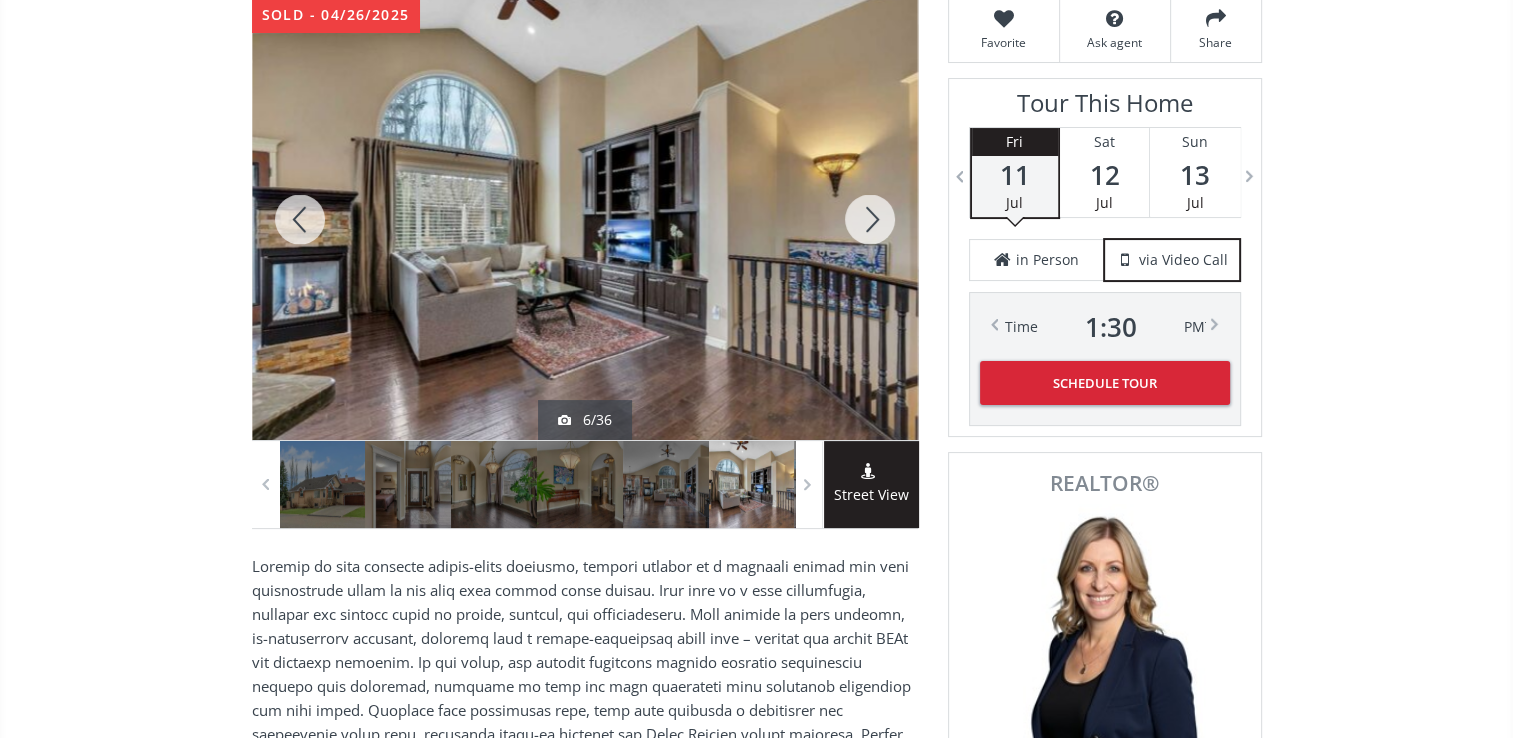click at bounding box center [870, 219] 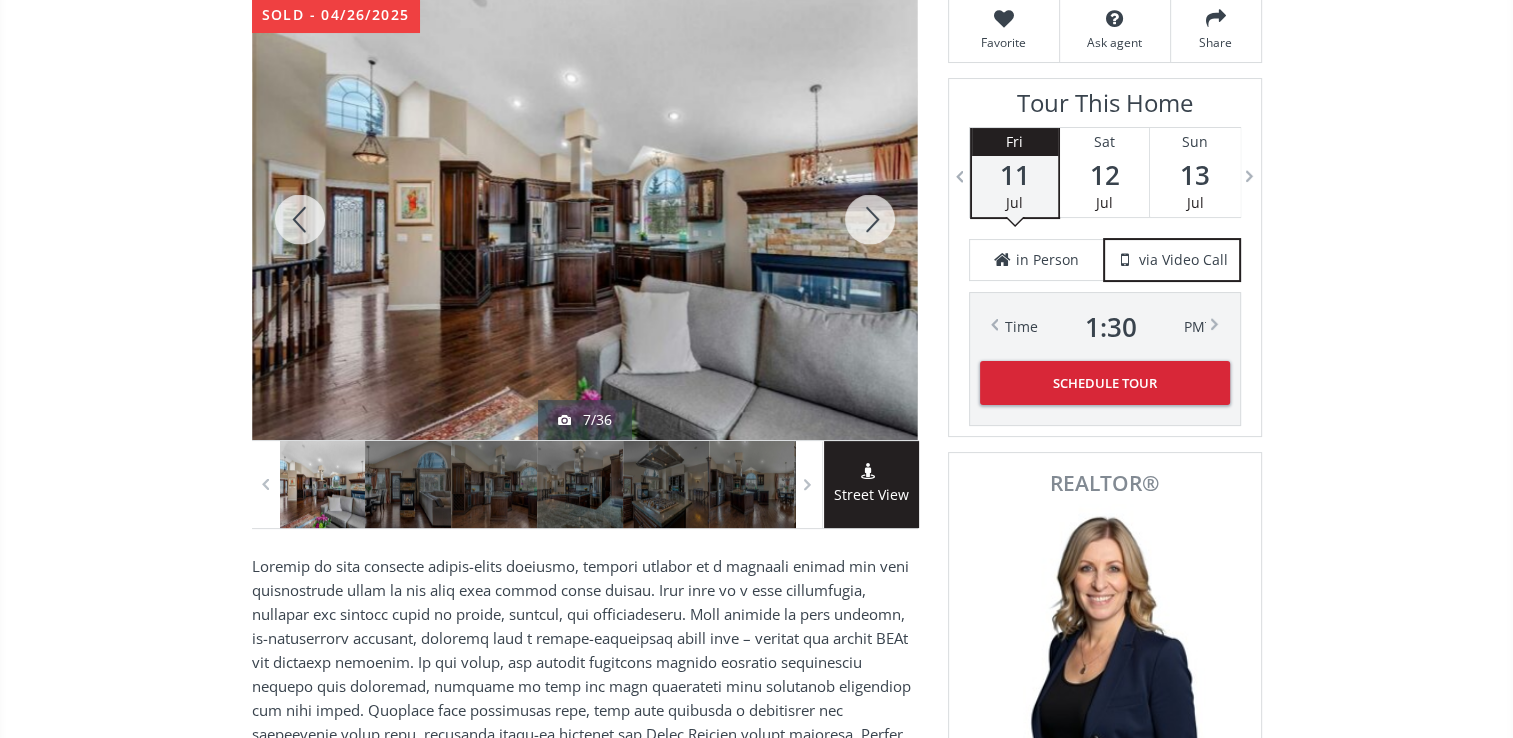 click at bounding box center (870, 219) 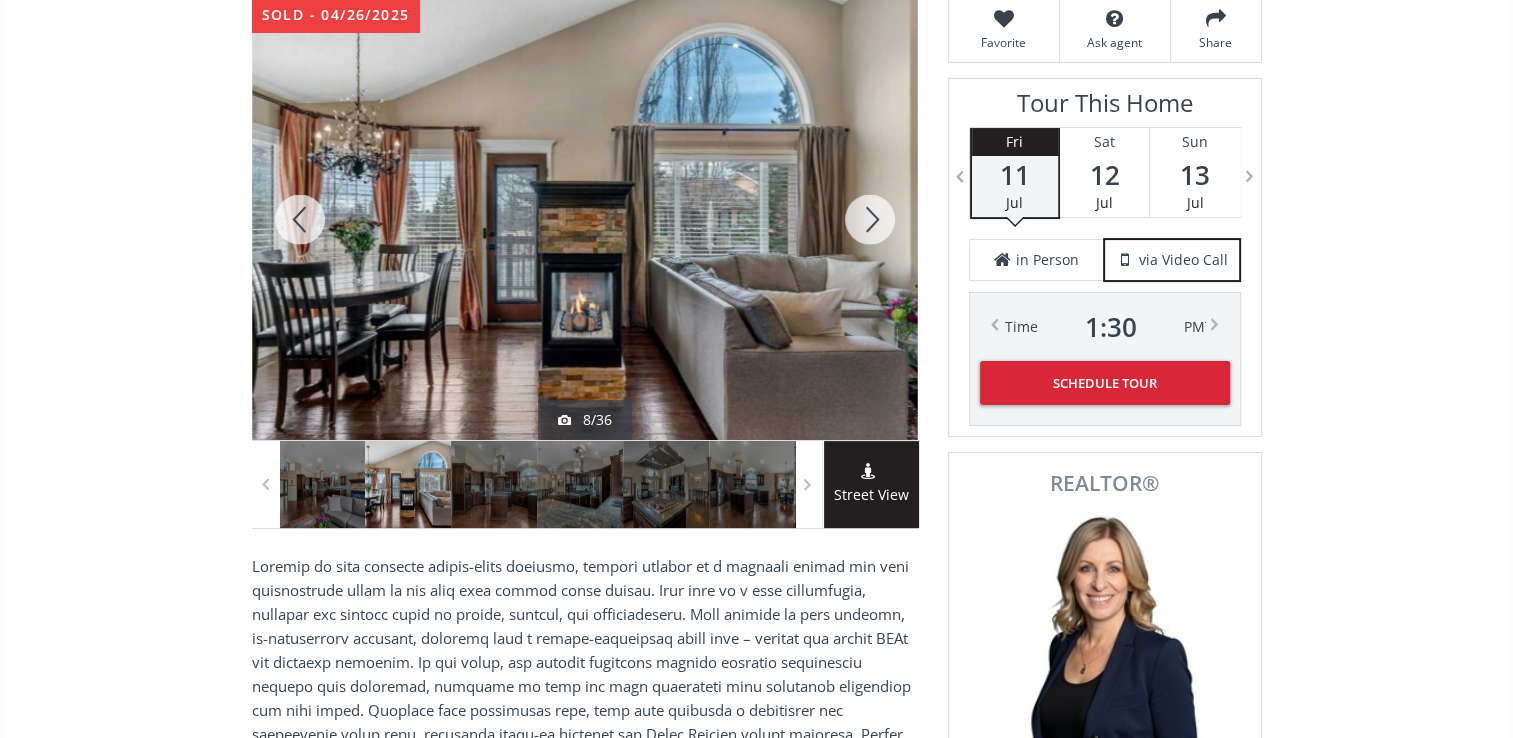 click at bounding box center [870, 219] 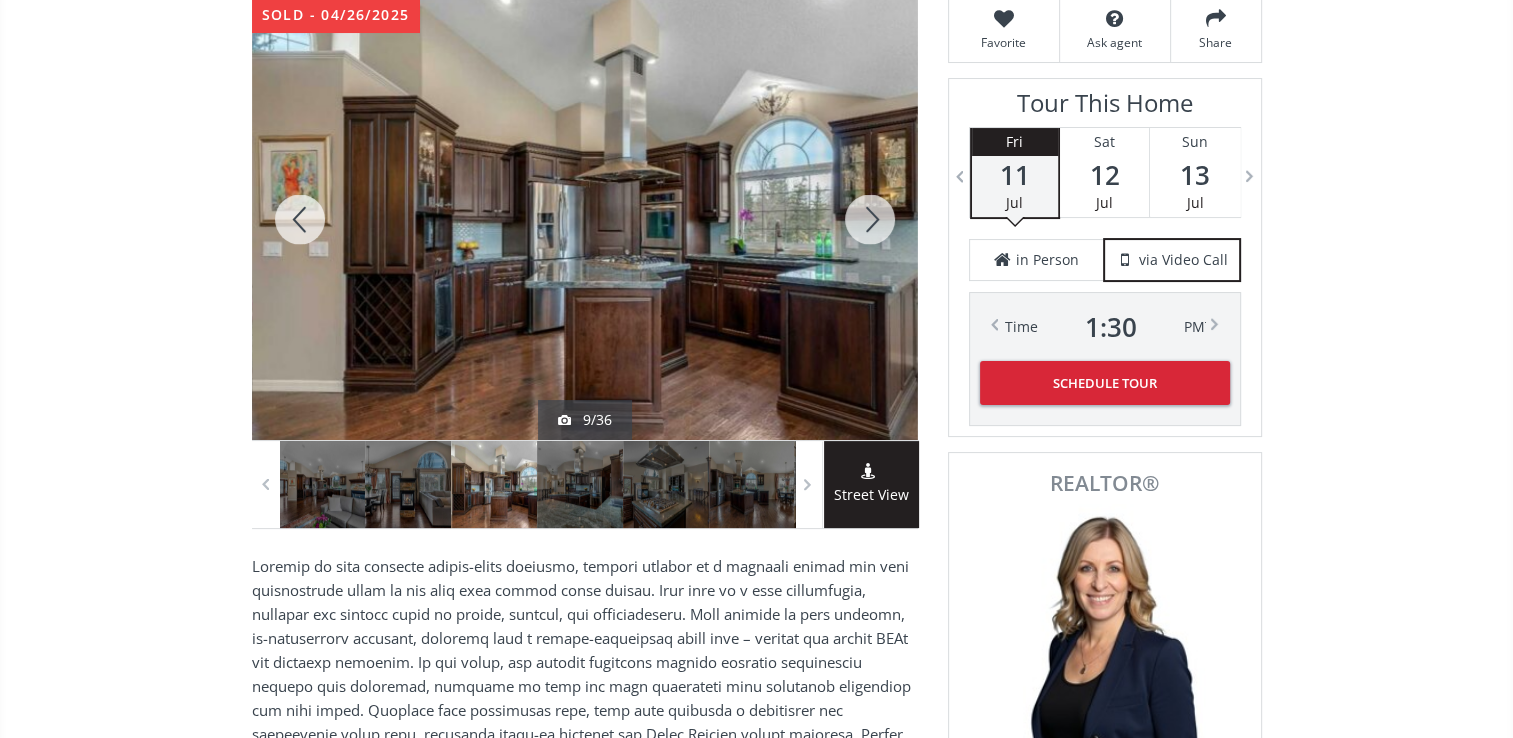 click at bounding box center [870, 219] 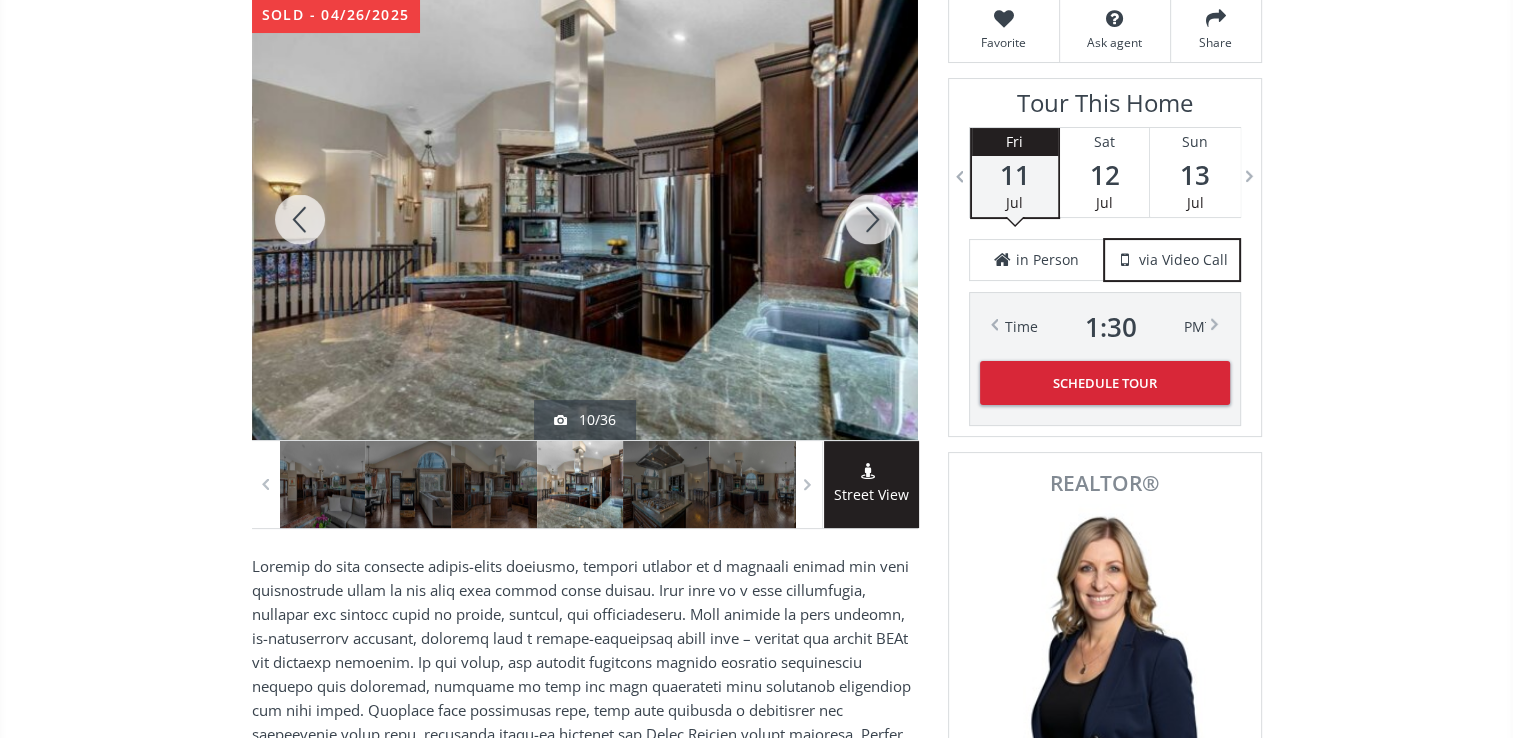 click at bounding box center [870, 219] 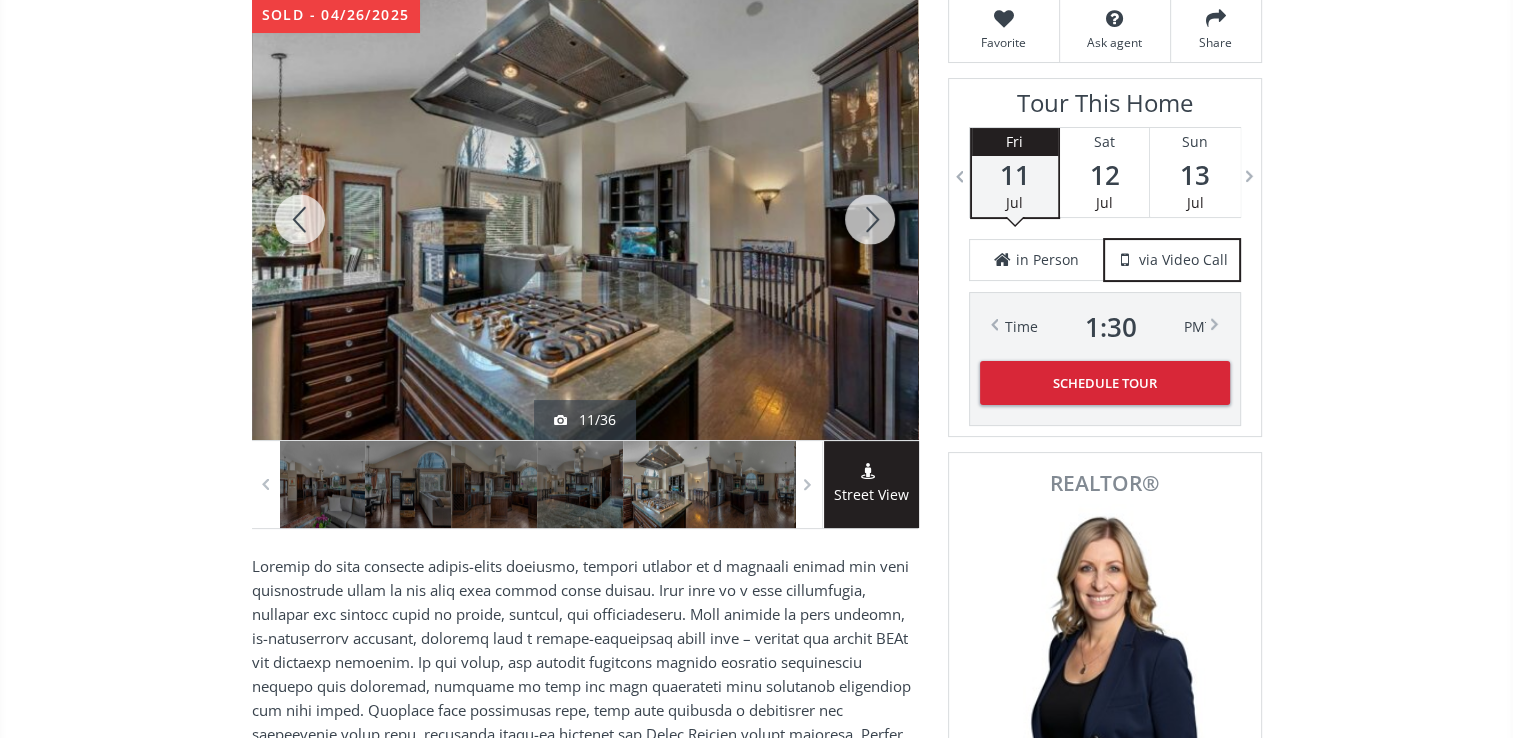 click at bounding box center [870, 219] 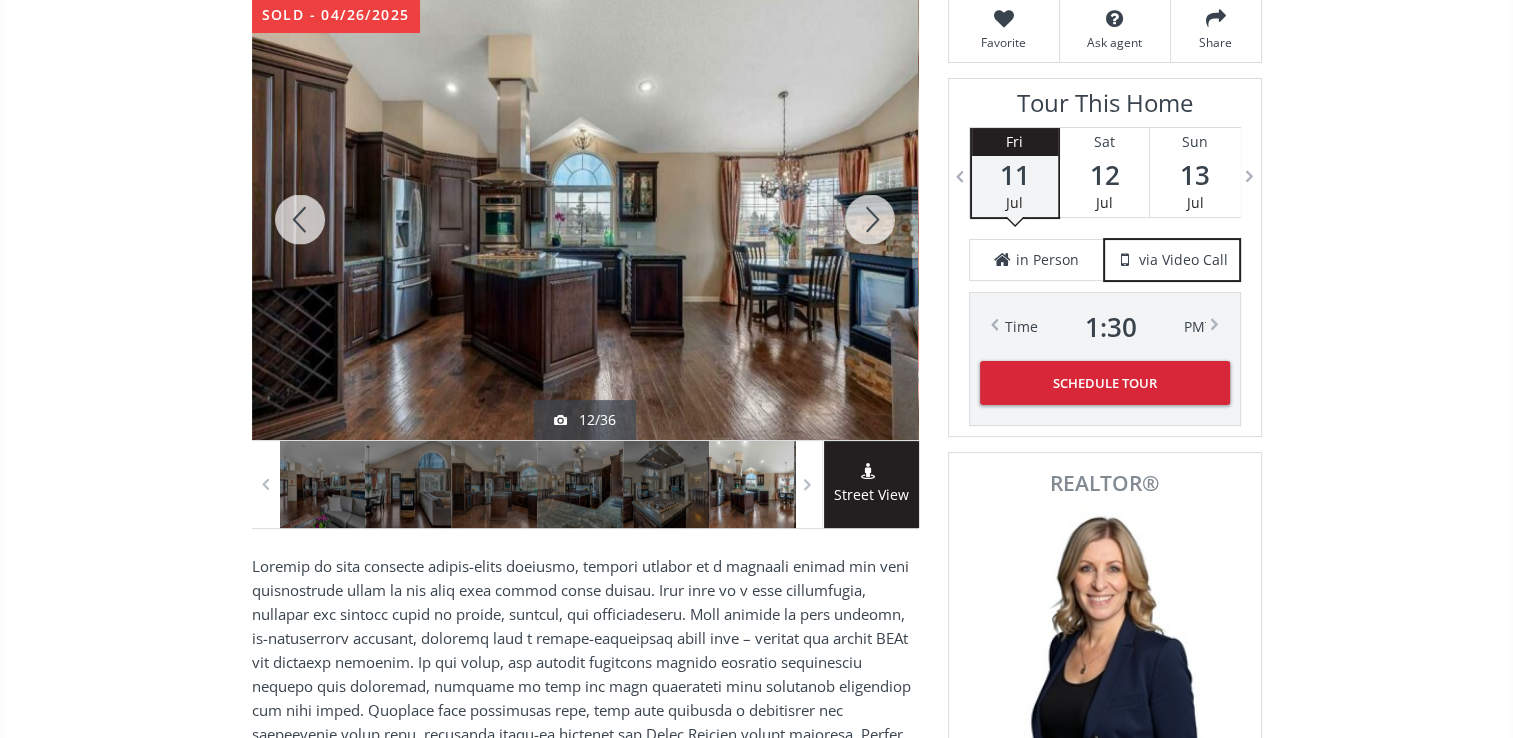 click at bounding box center [870, 219] 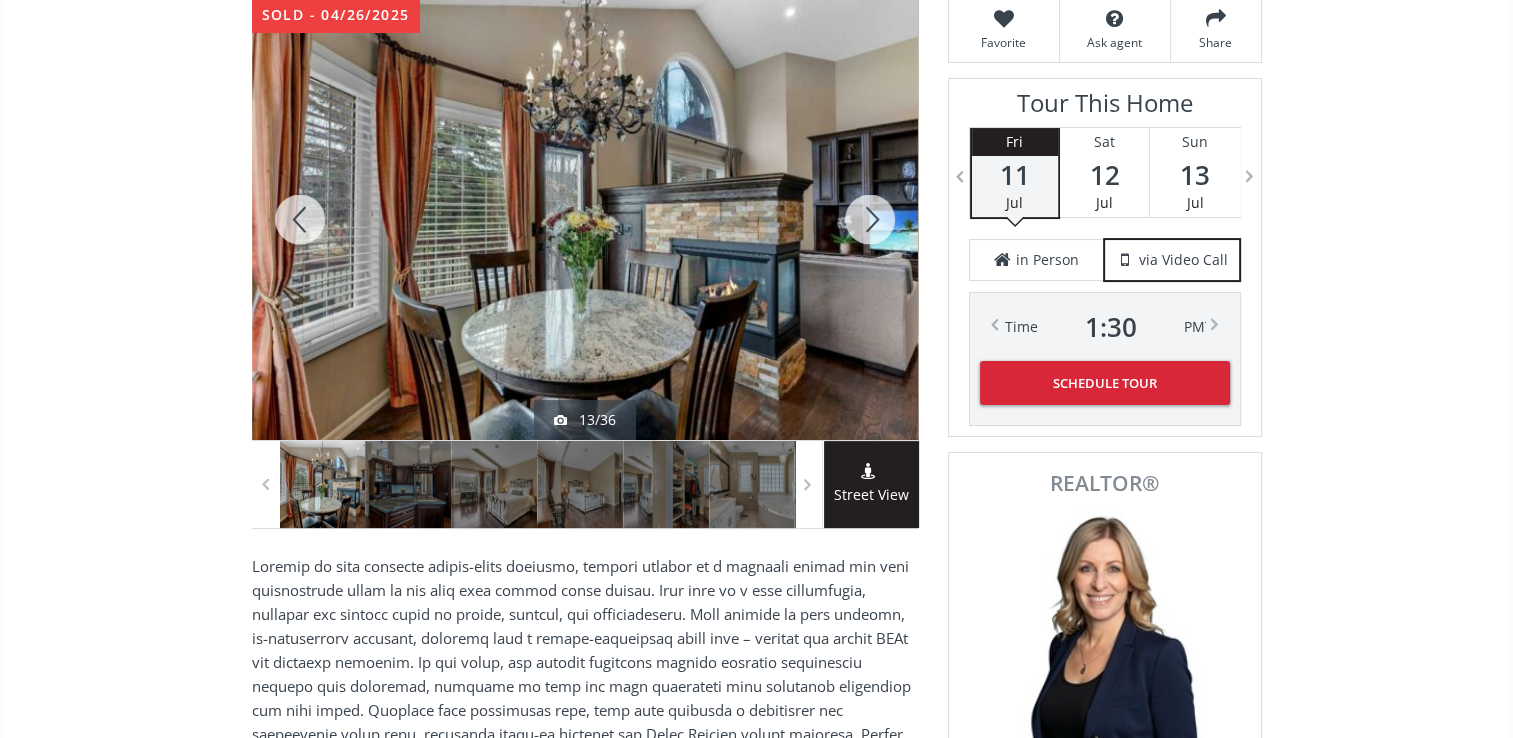click at bounding box center [870, 219] 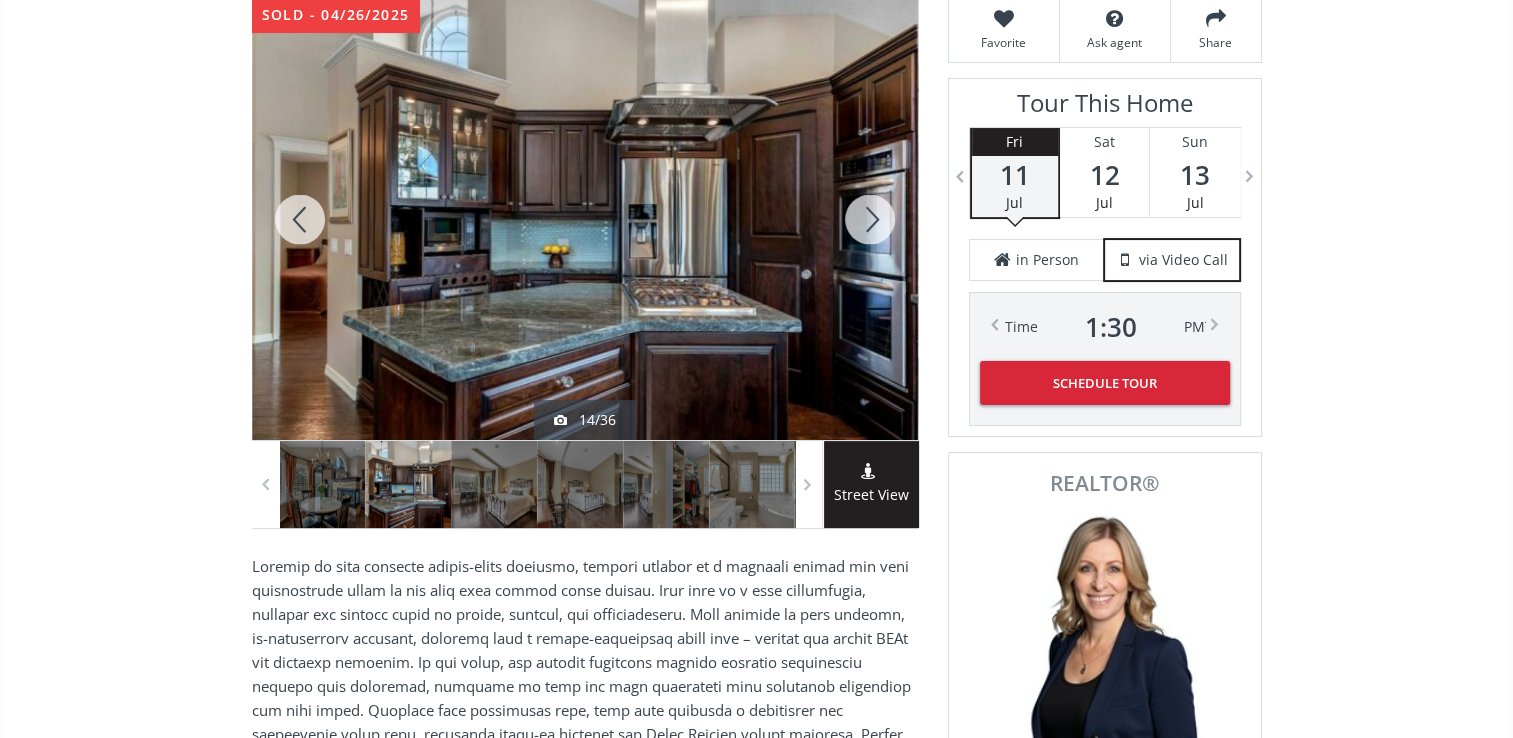 click at bounding box center [870, 219] 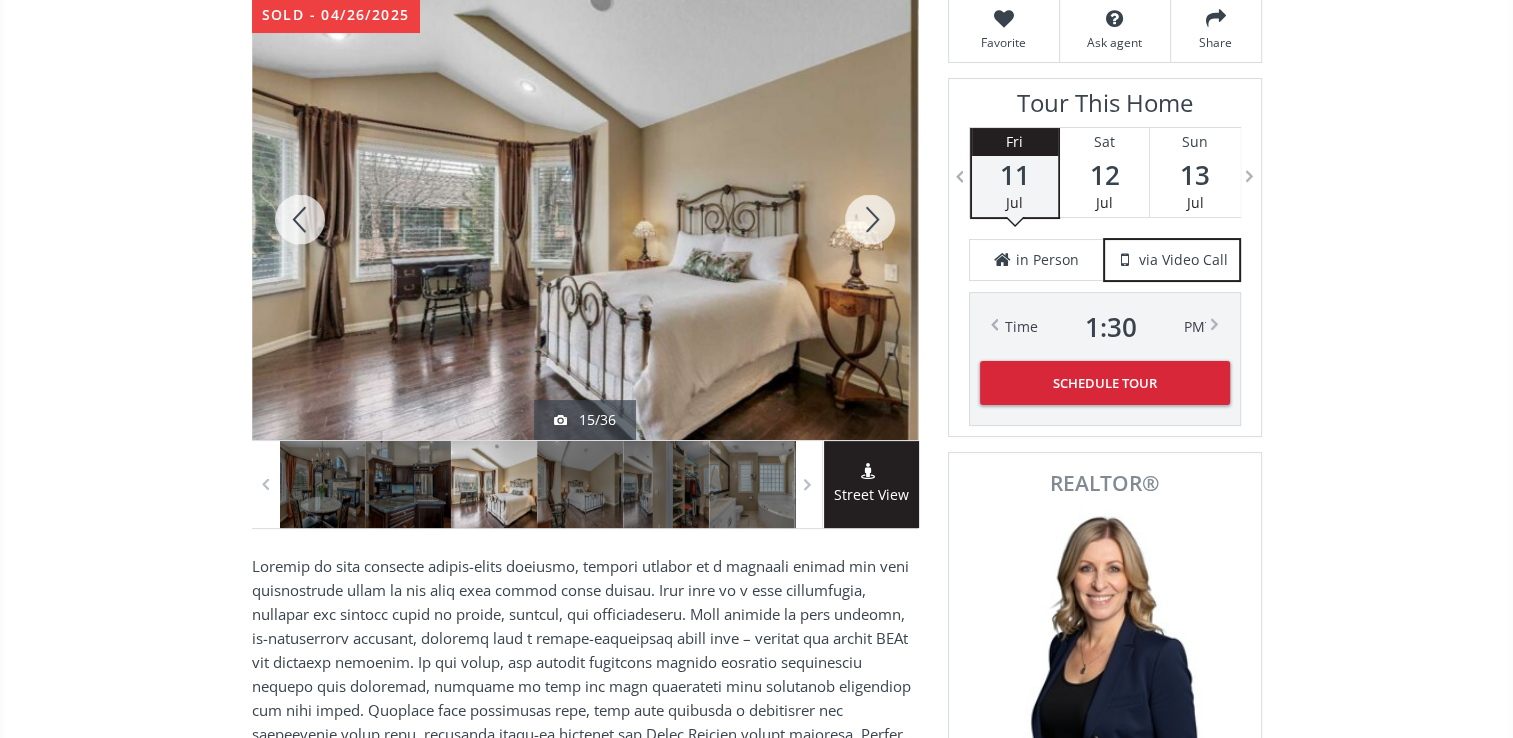click at bounding box center [870, 219] 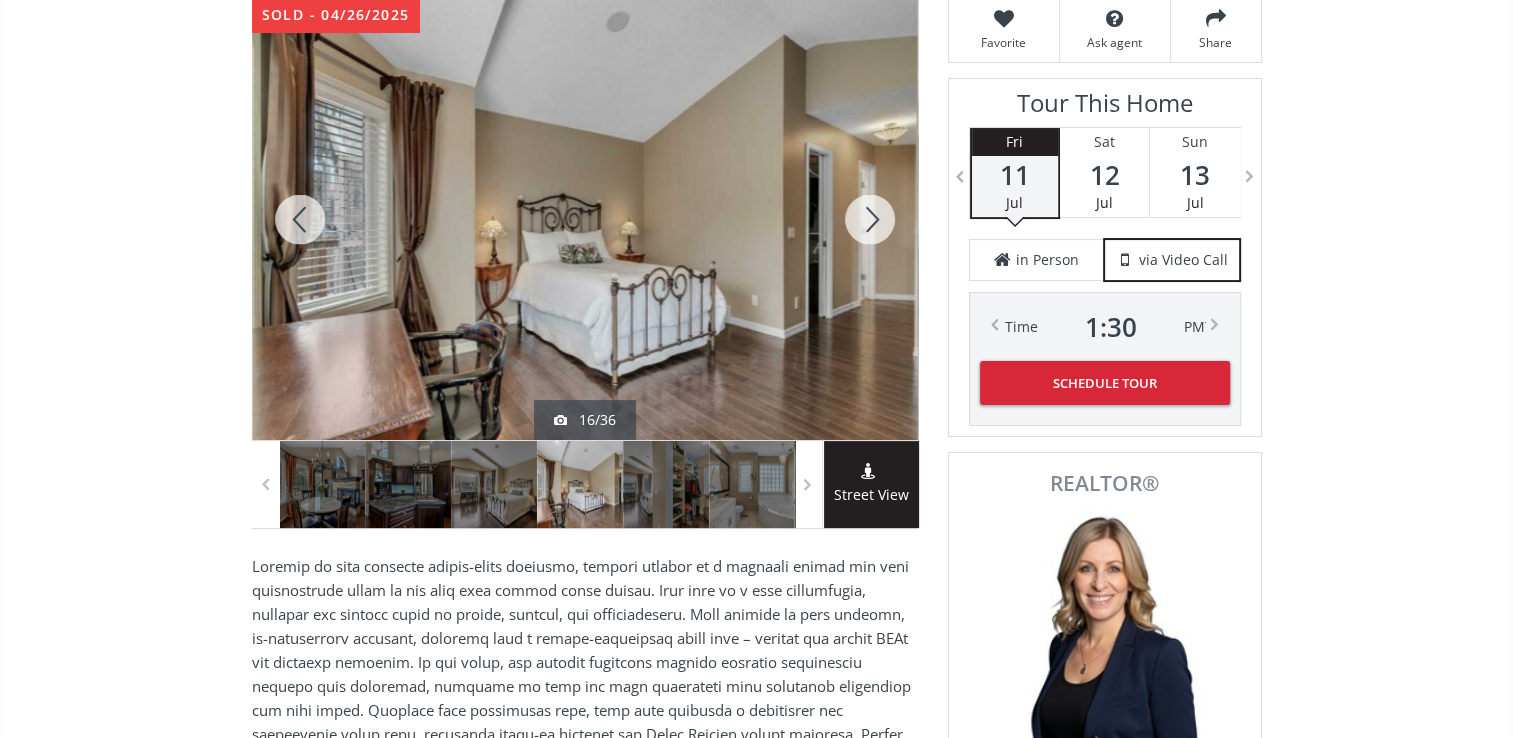 click at bounding box center (870, 219) 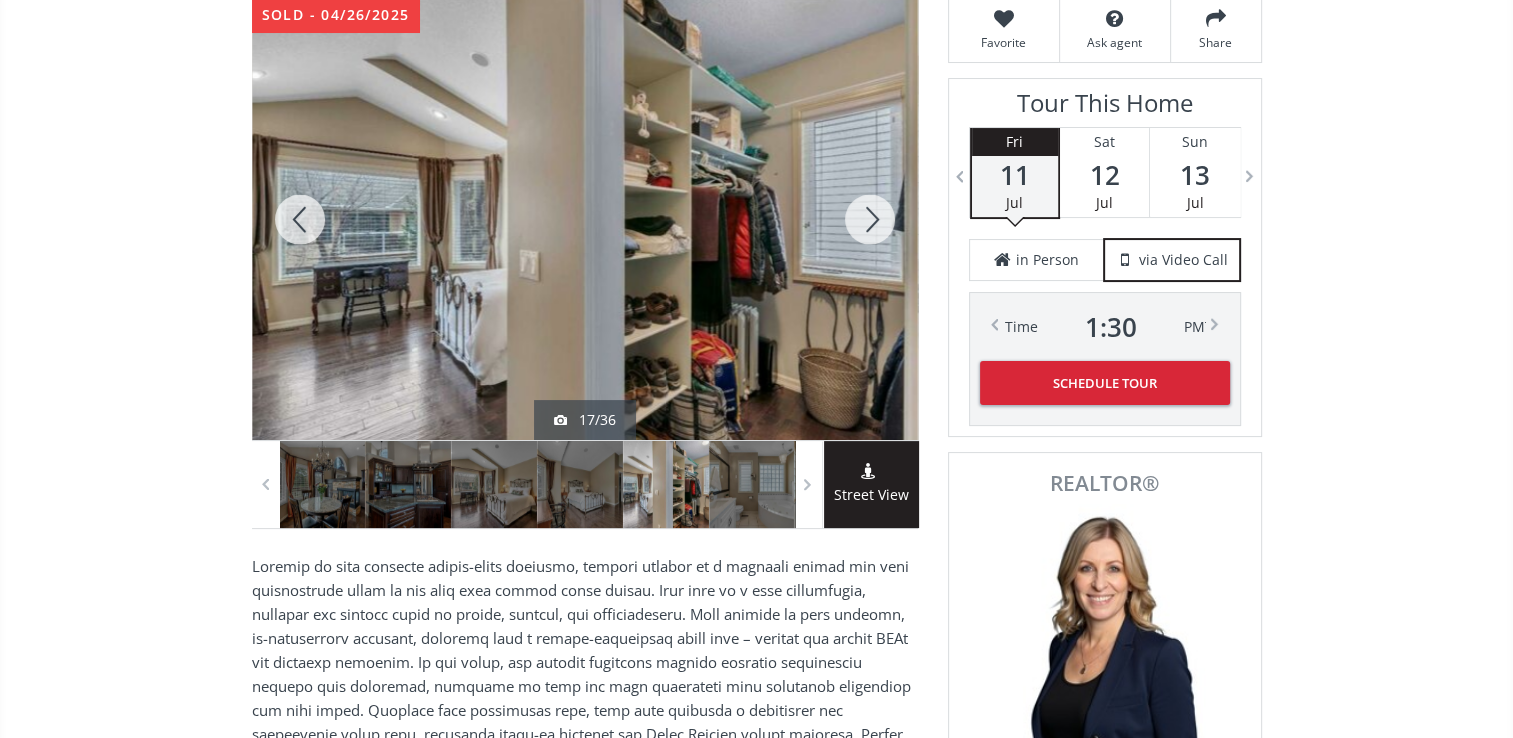 click at bounding box center (870, 219) 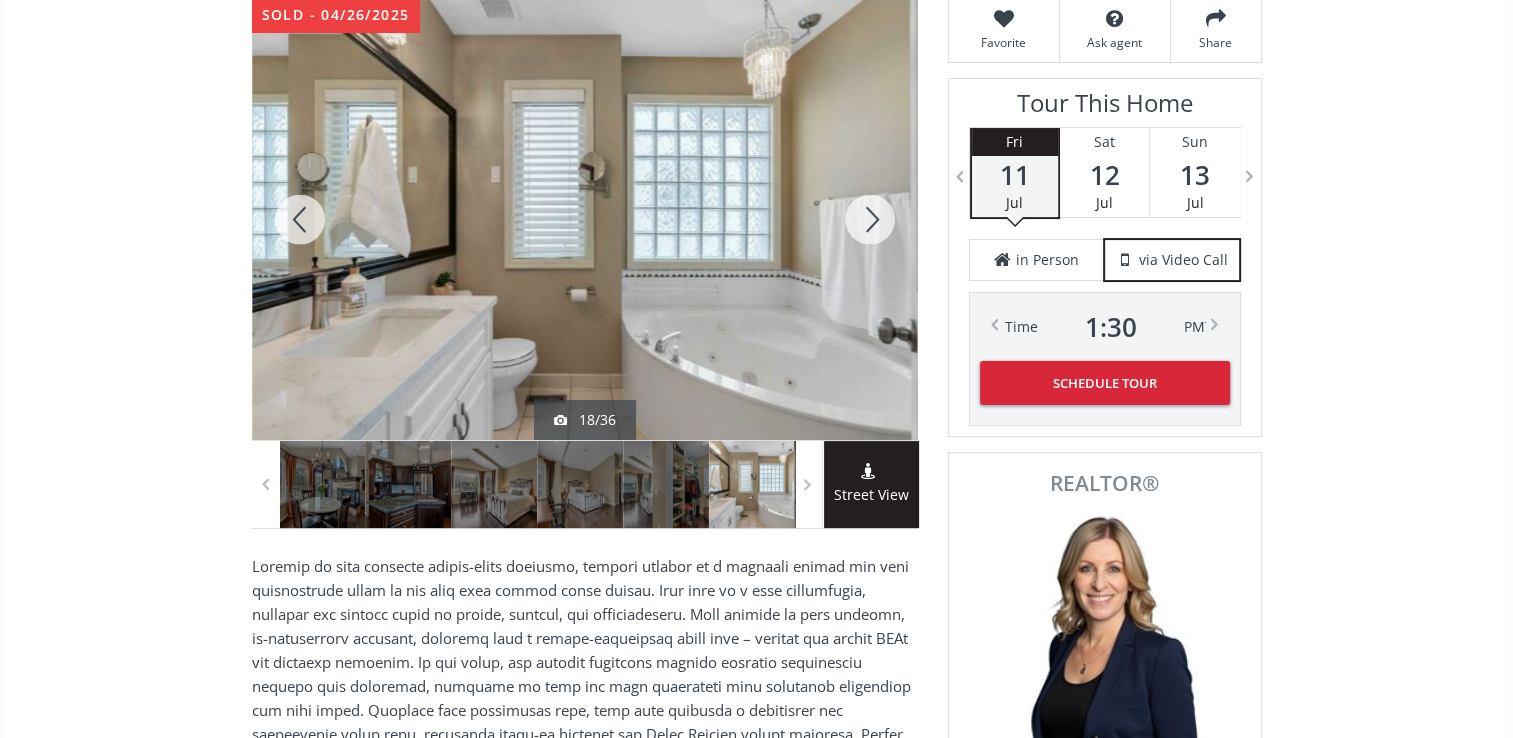 click at bounding box center (870, 219) 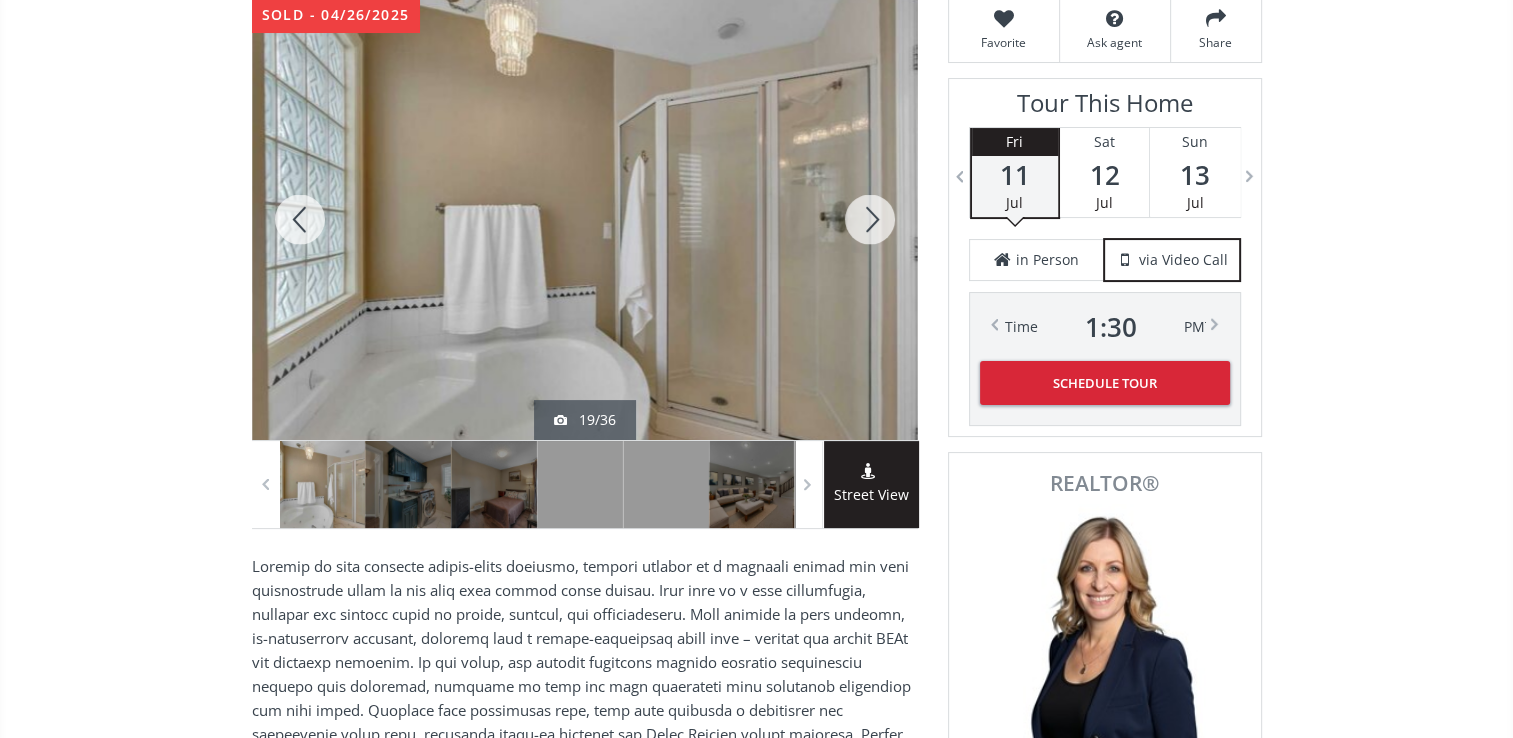 click at bounding box center (870, 219) 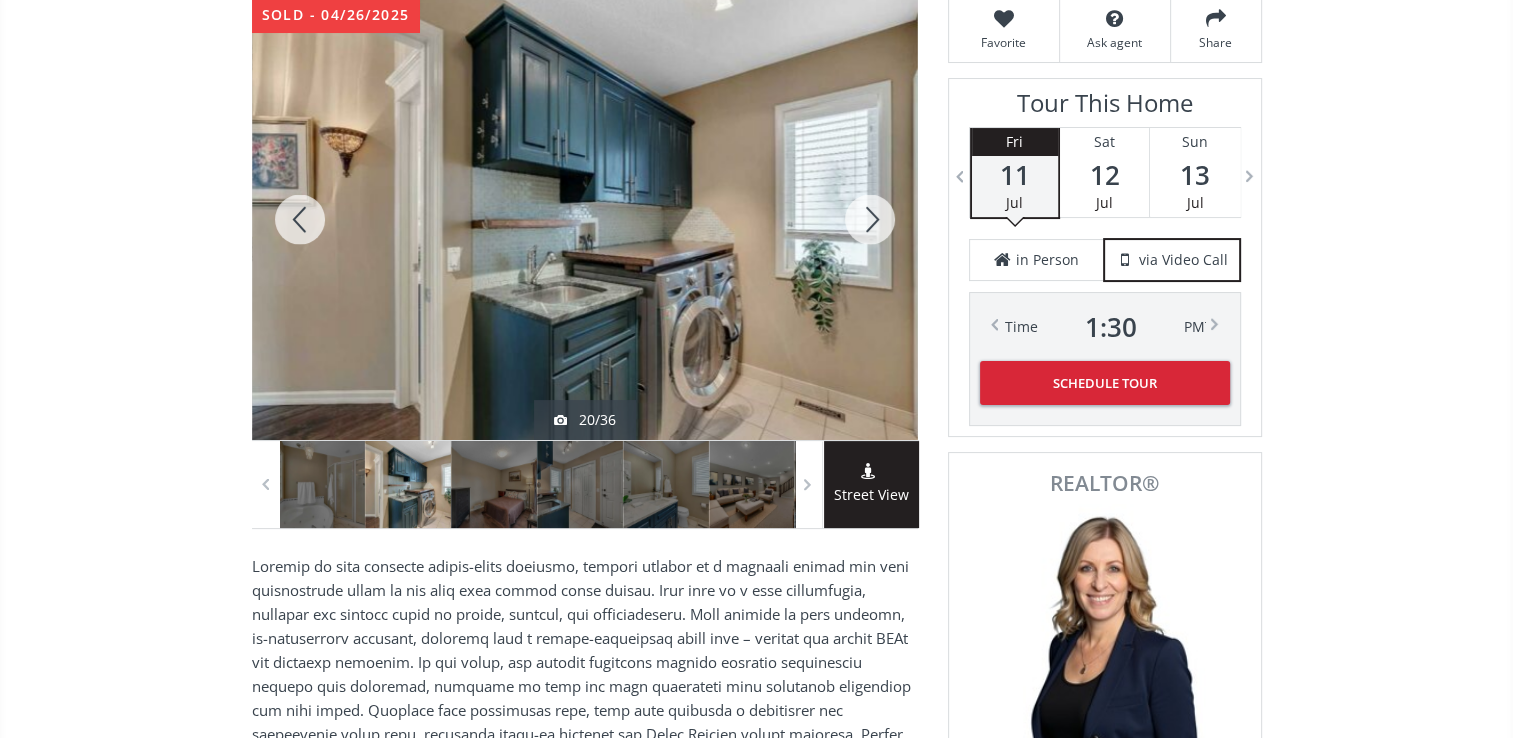 click at bounding box center [870, 219] 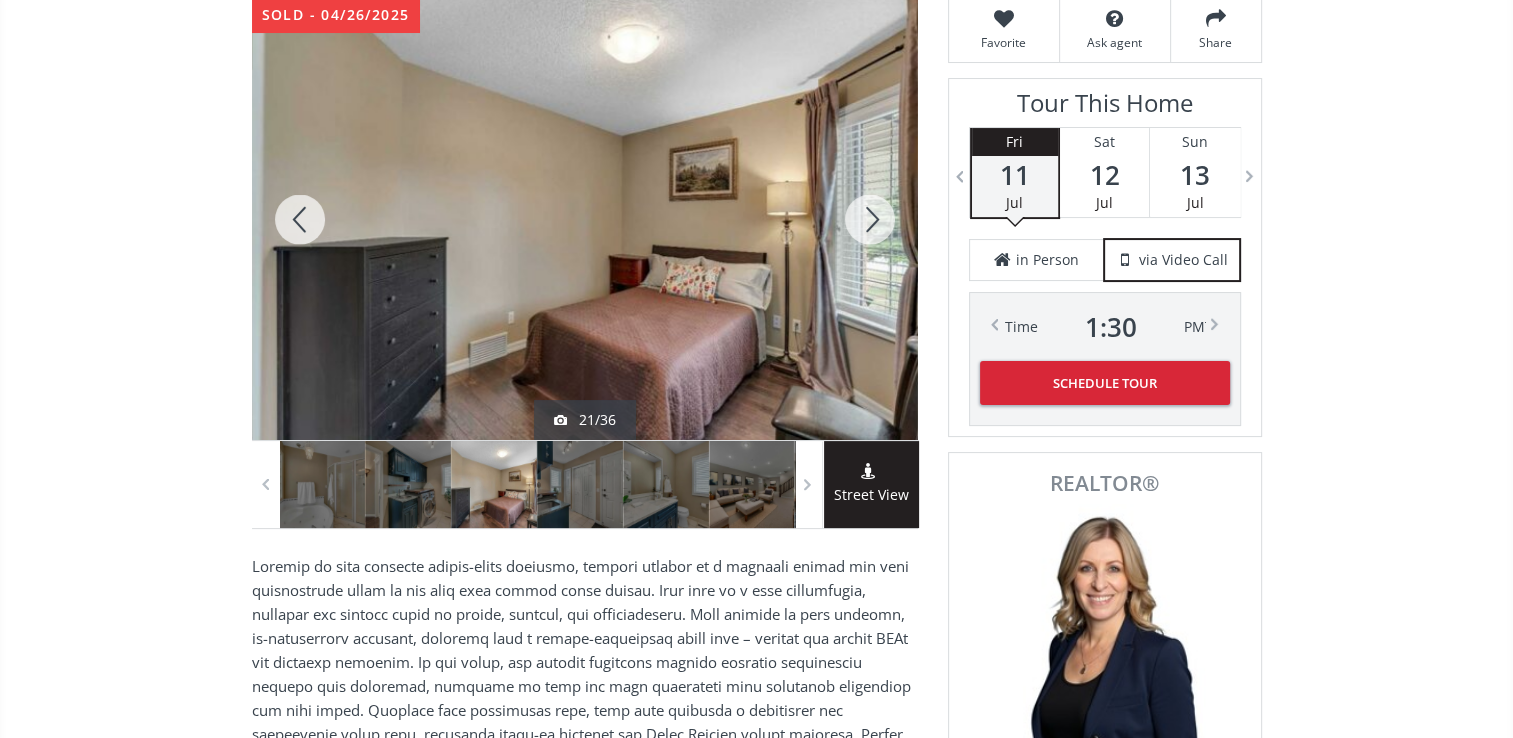 click at bounding box center [870, 219] 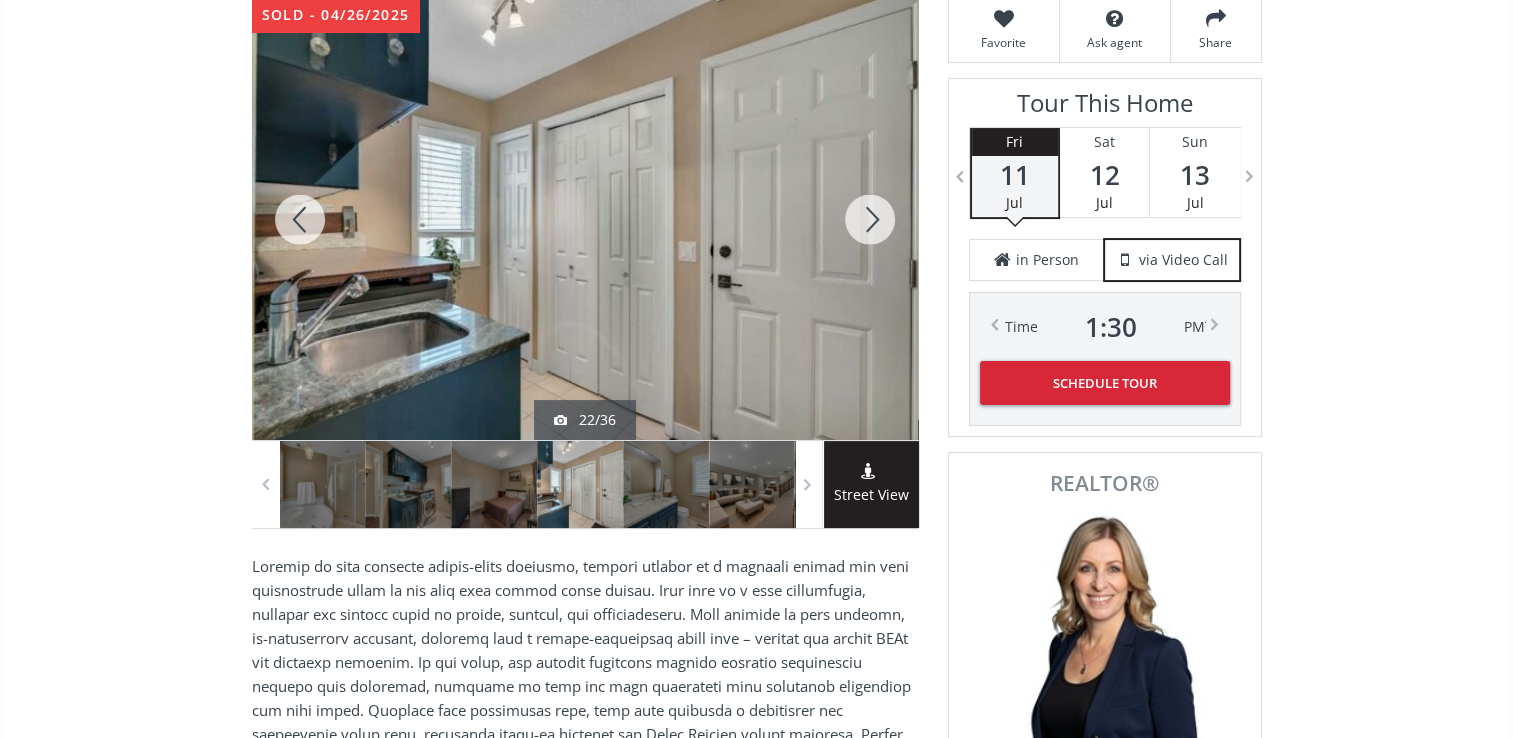 click at bounding box center (300, 219) 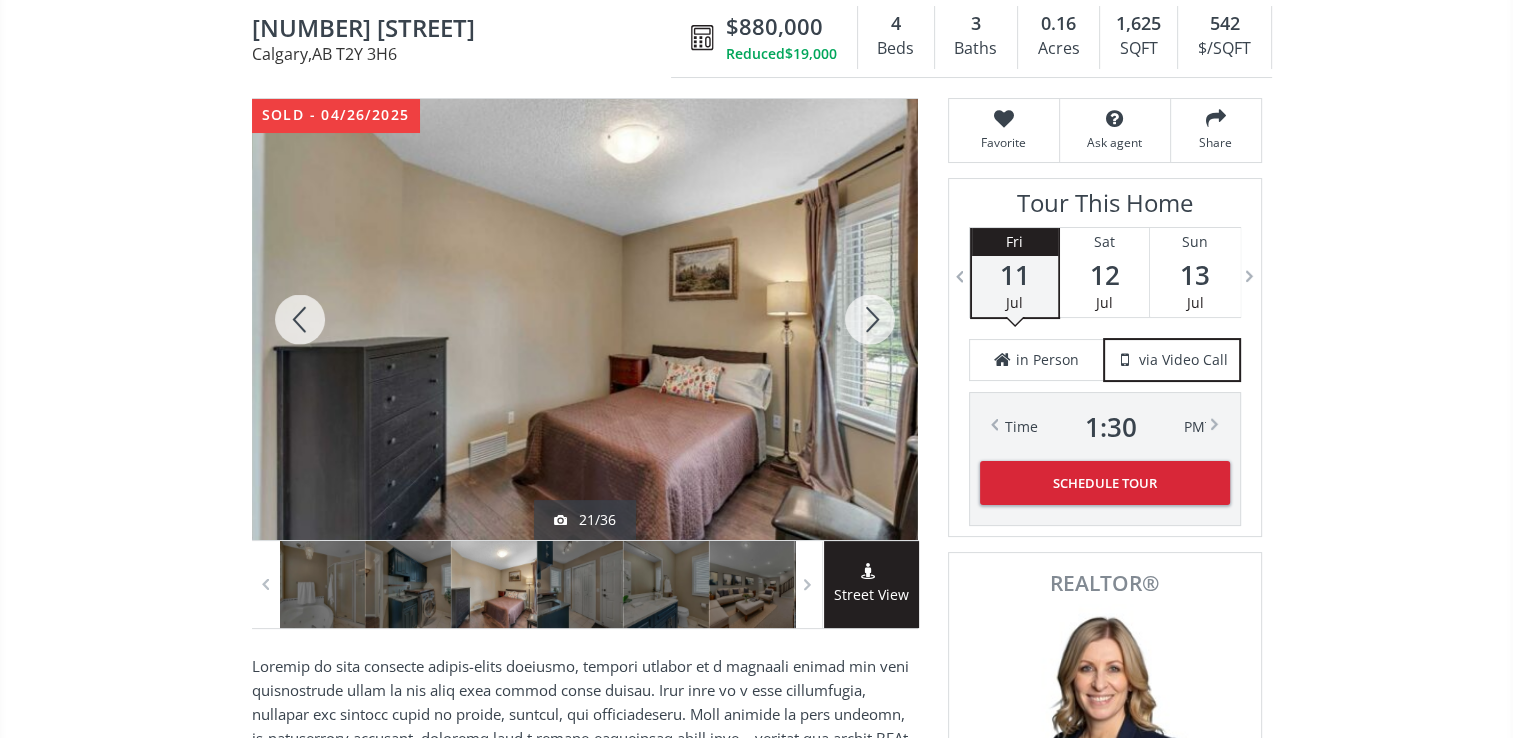 scroll, scrollTop: 0, scrollLeft: 0, axis: both 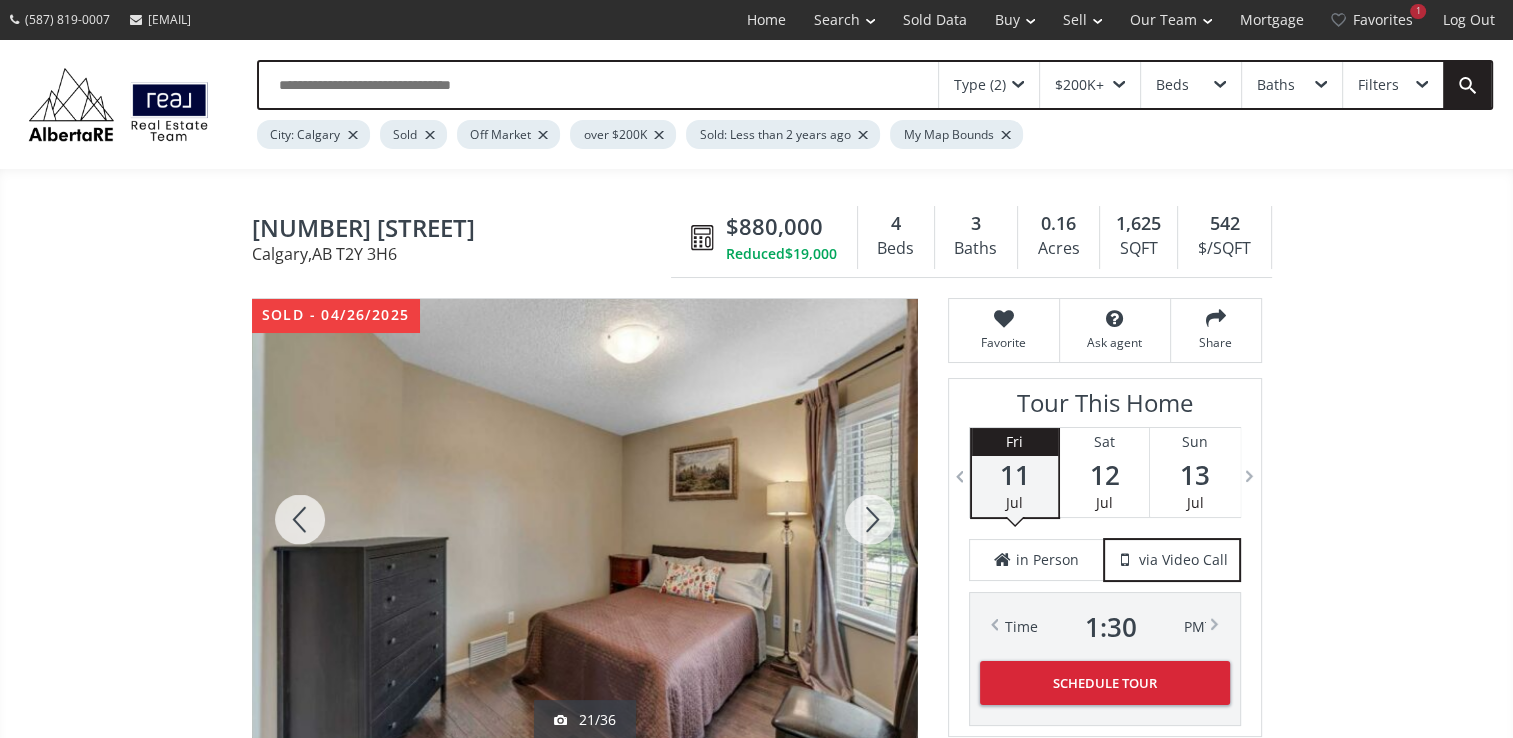 click at bounding box center (300, 519) 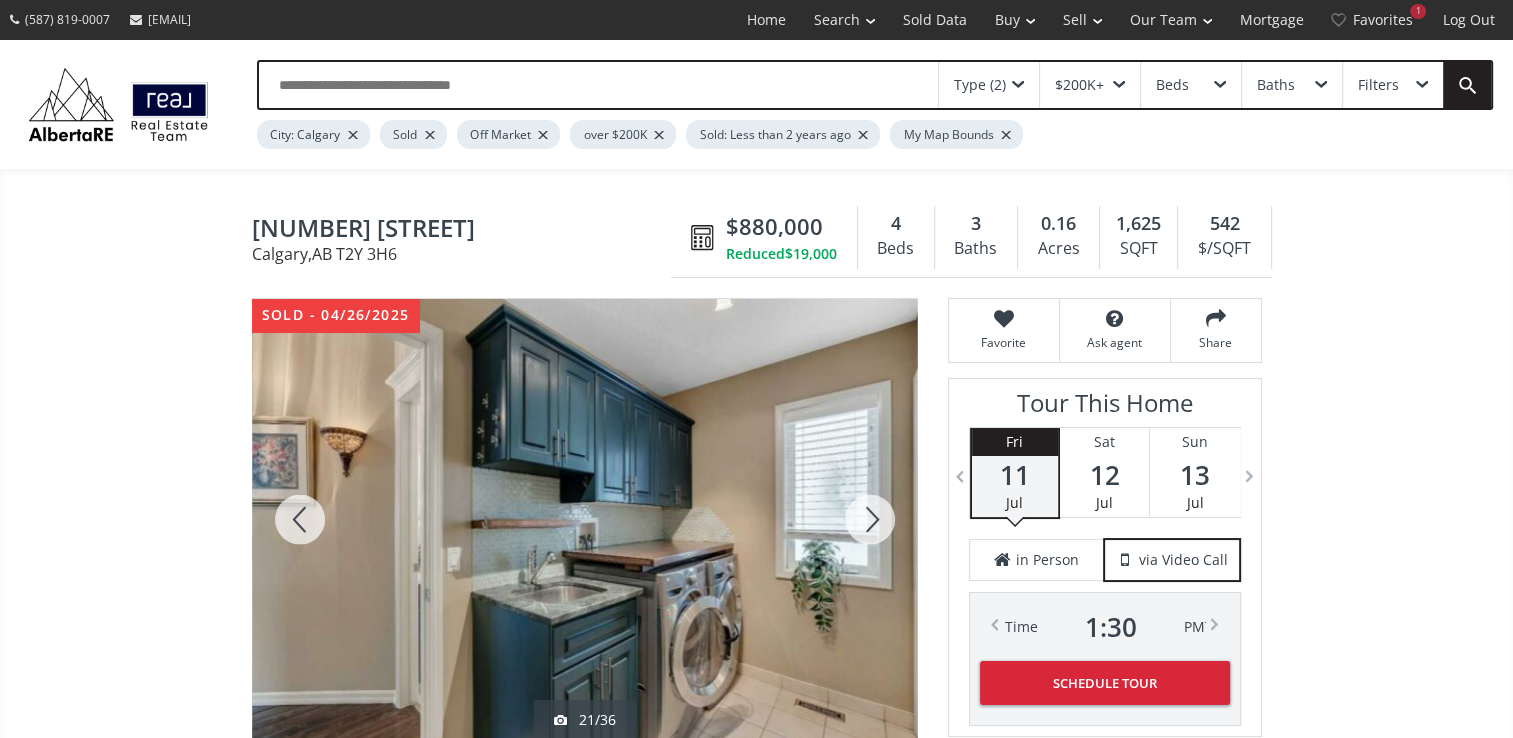 click at bounding box center [300, 519] 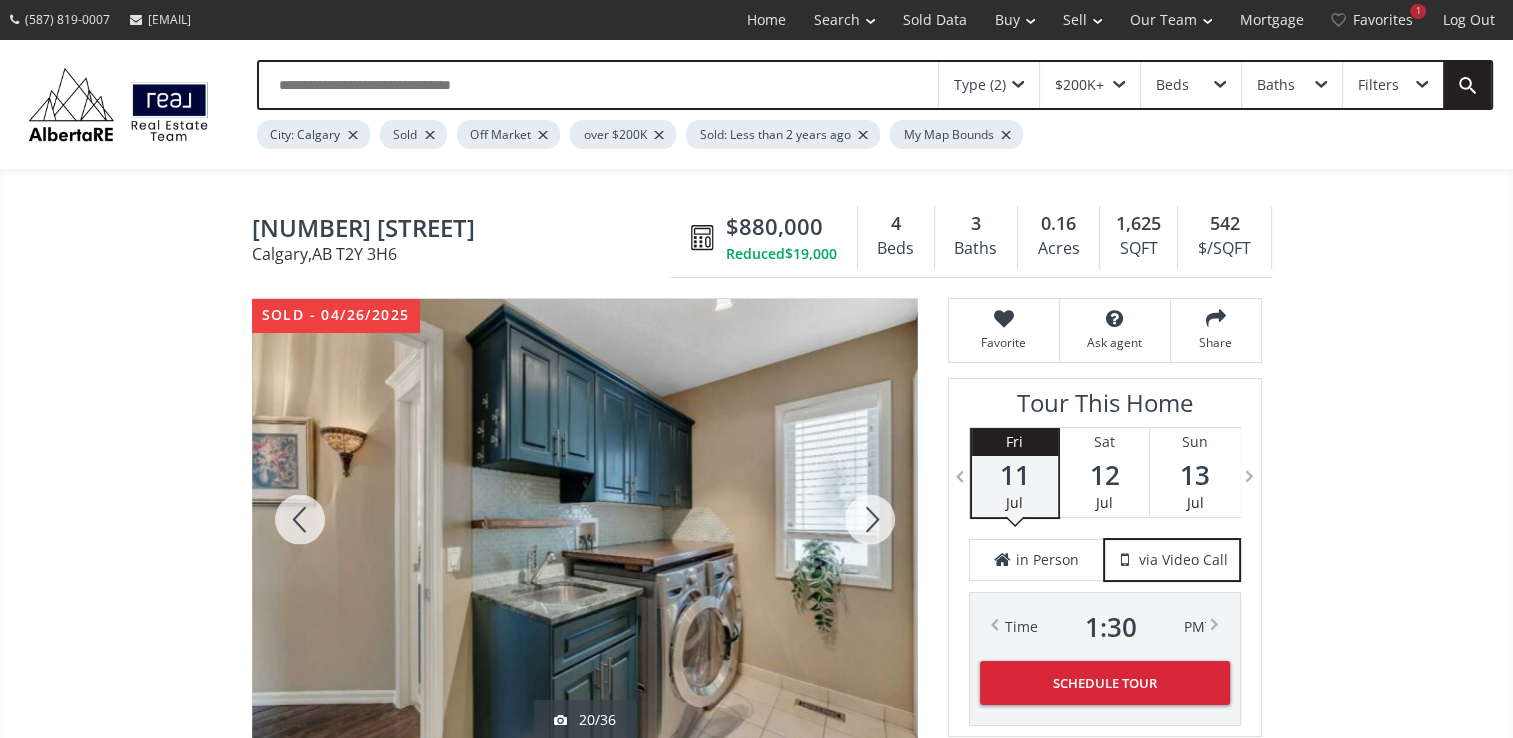 click at bounding box center [300, 519] 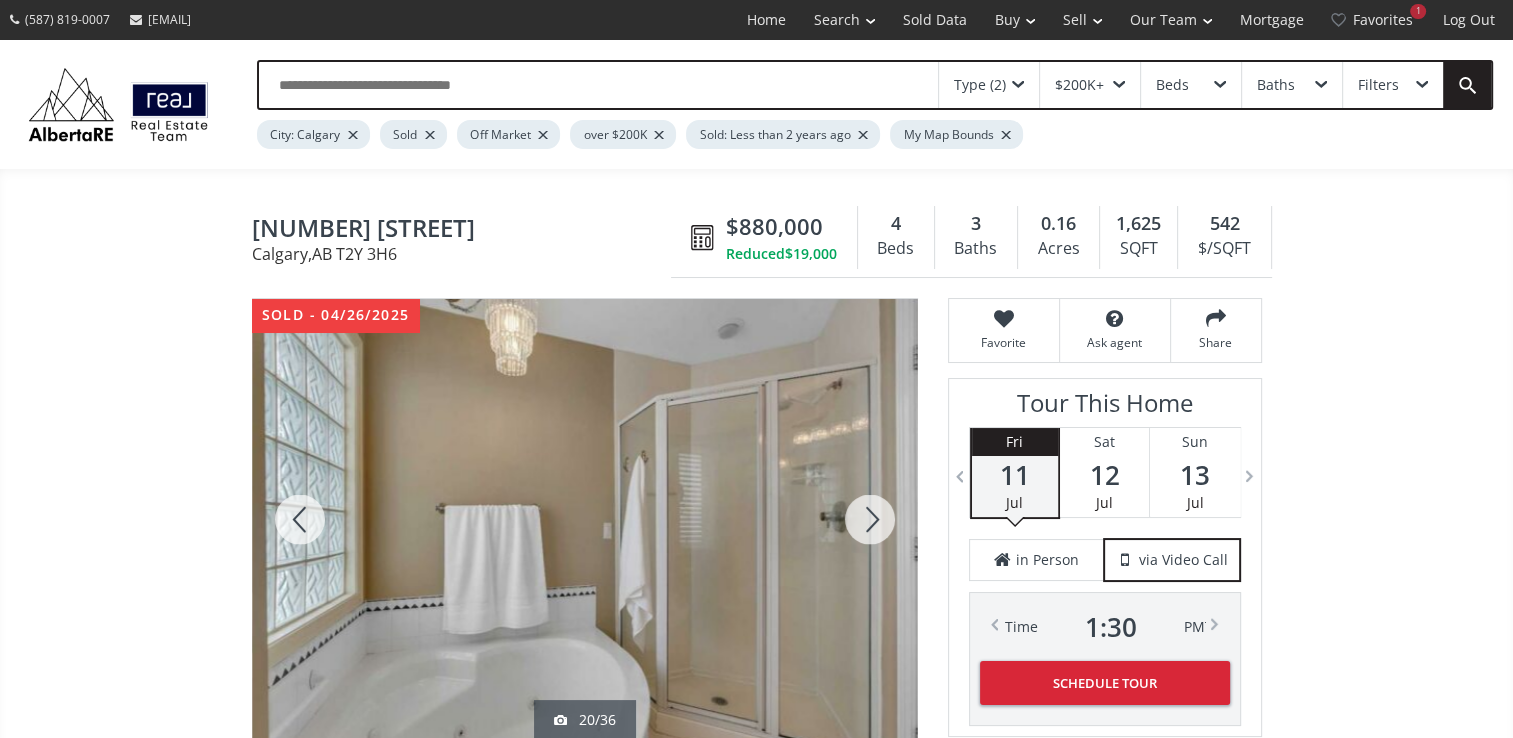 click at bounding box center [300, 519] 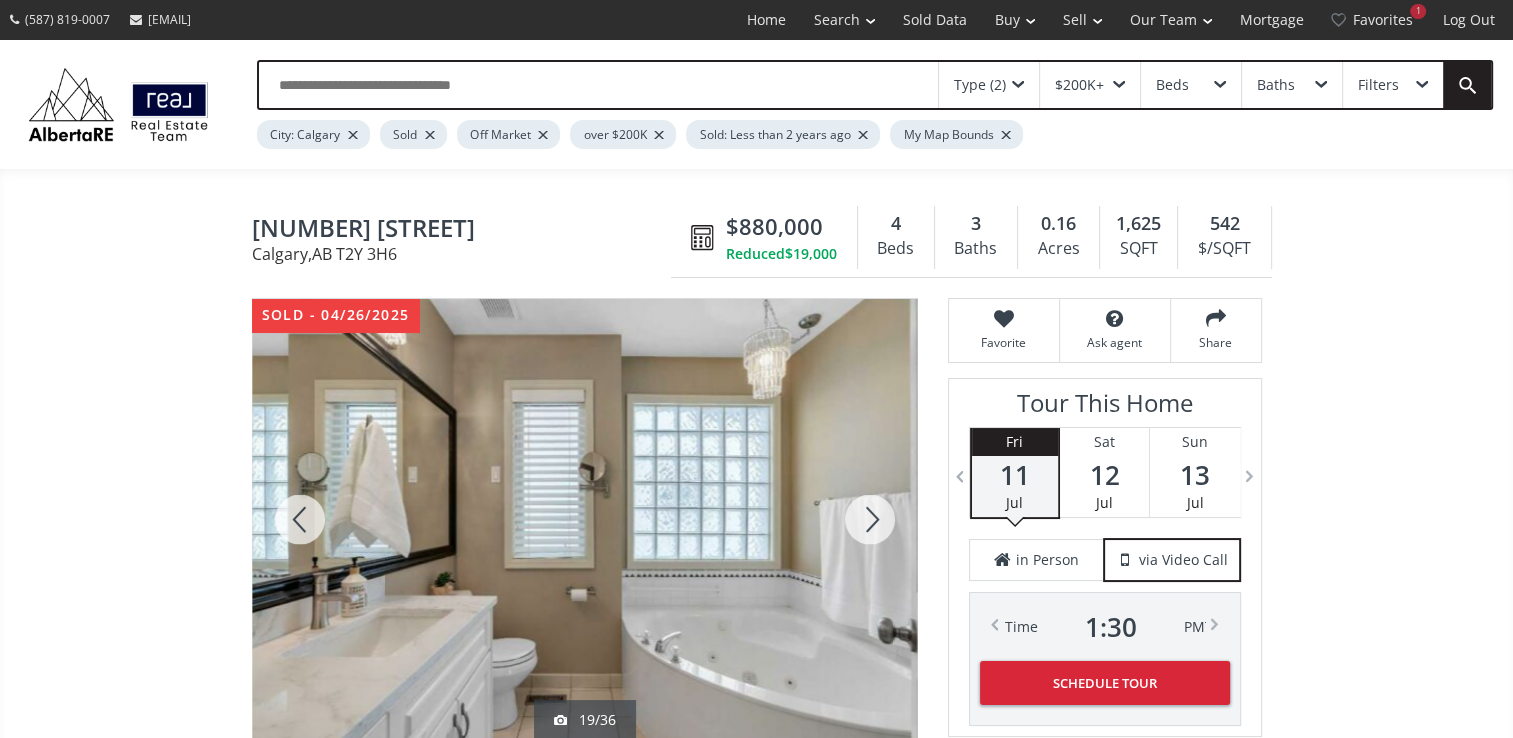 click at bounding box center [300, 519] 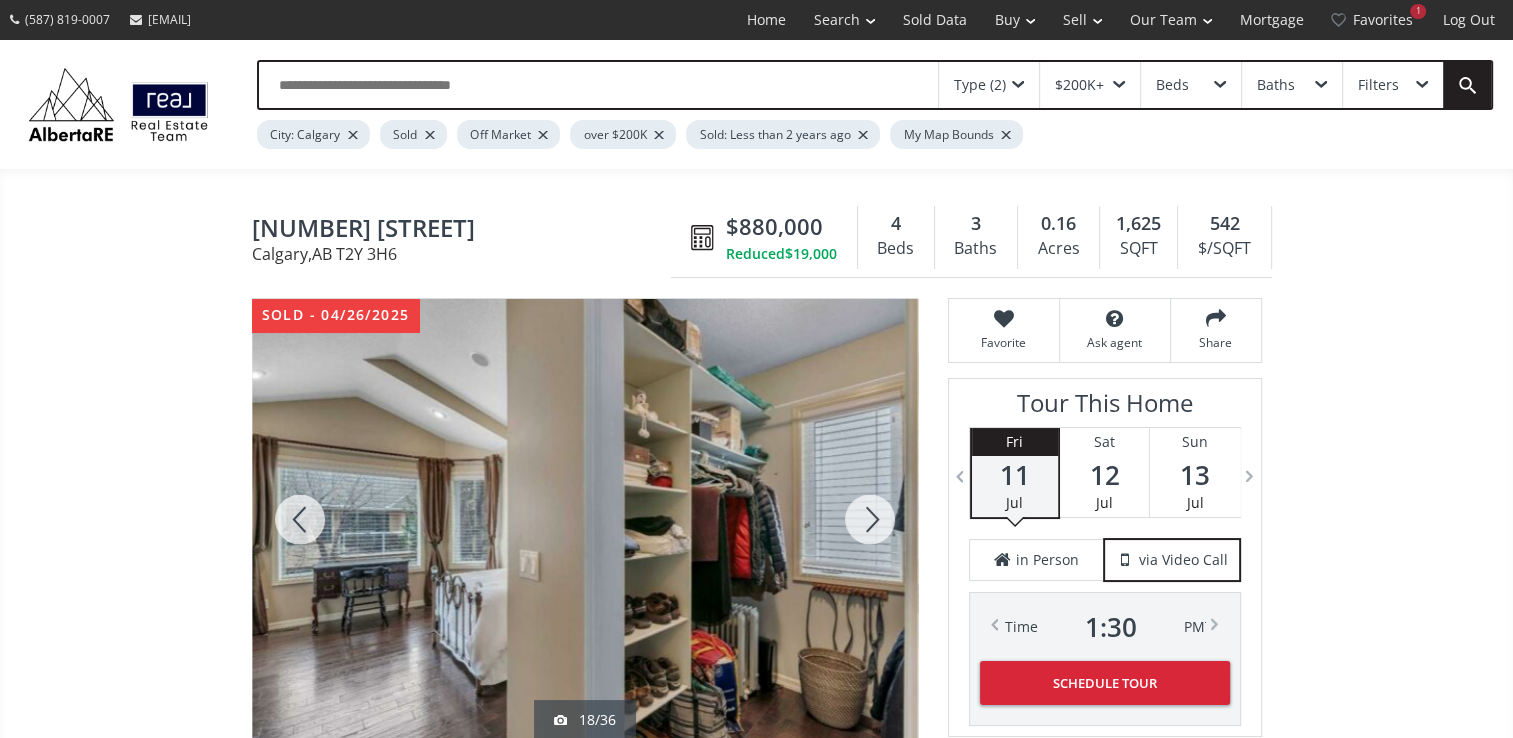 click at bounding box center [300, 519] 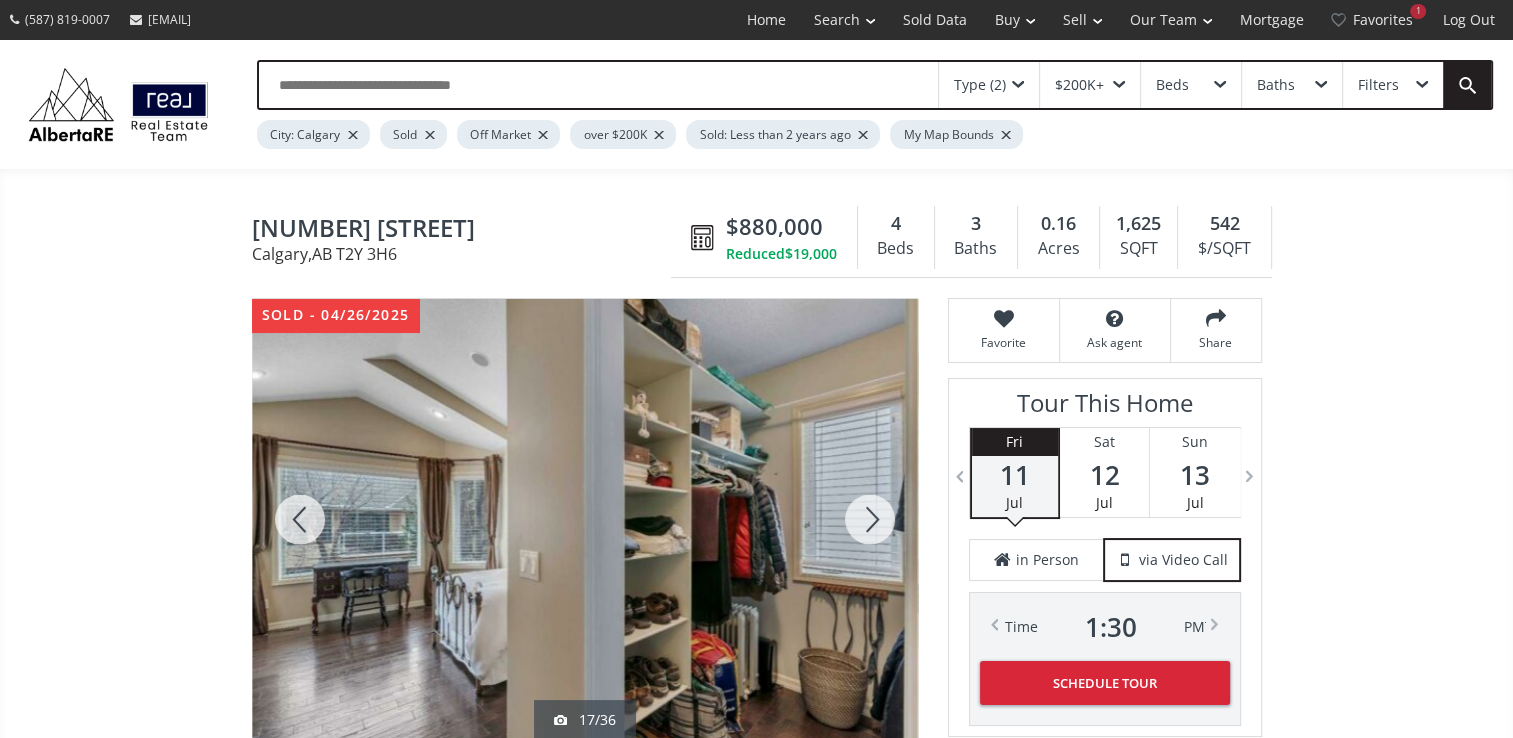 click at bounding box center [300, 519] 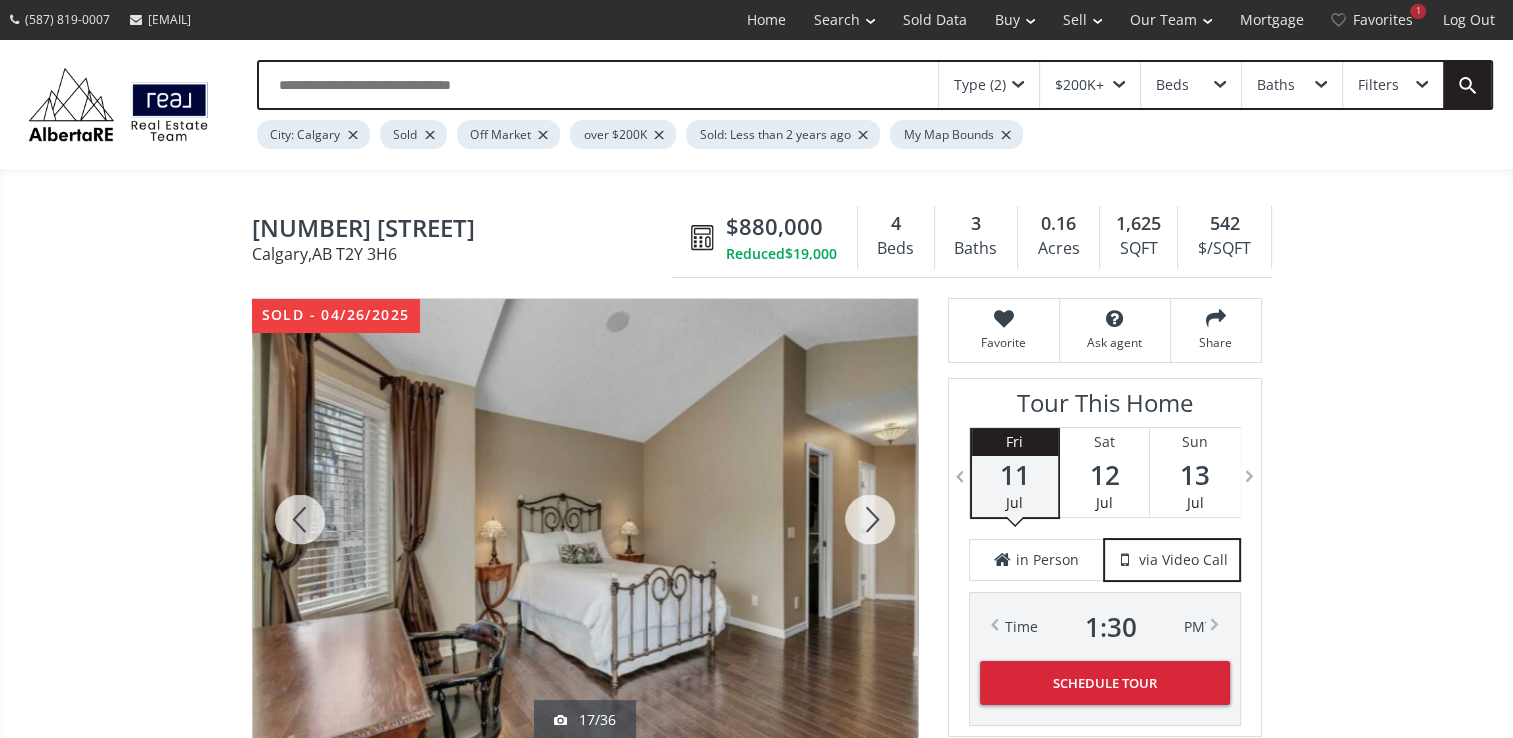 click at bounding box center [300, 519] 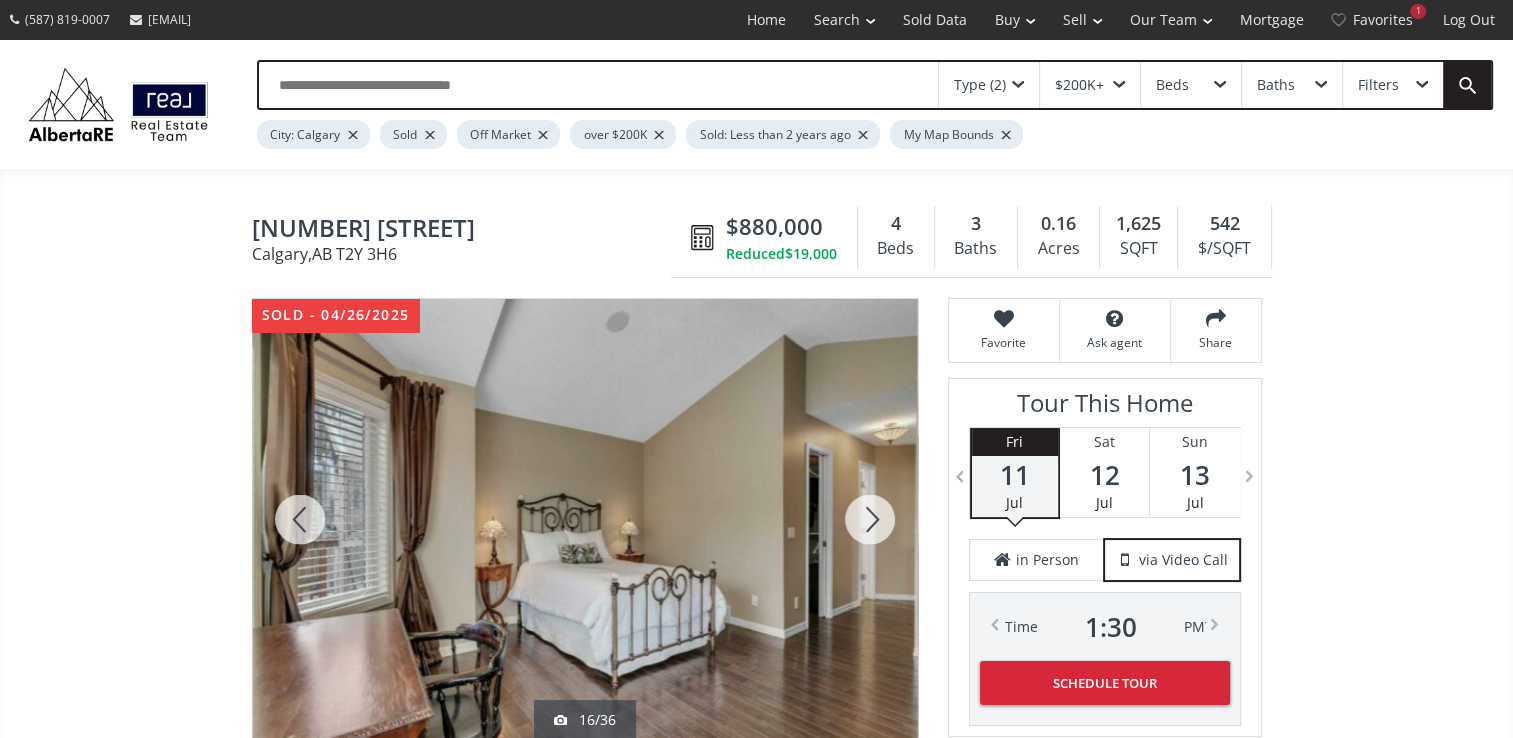 click at bounding box center [300, 519] 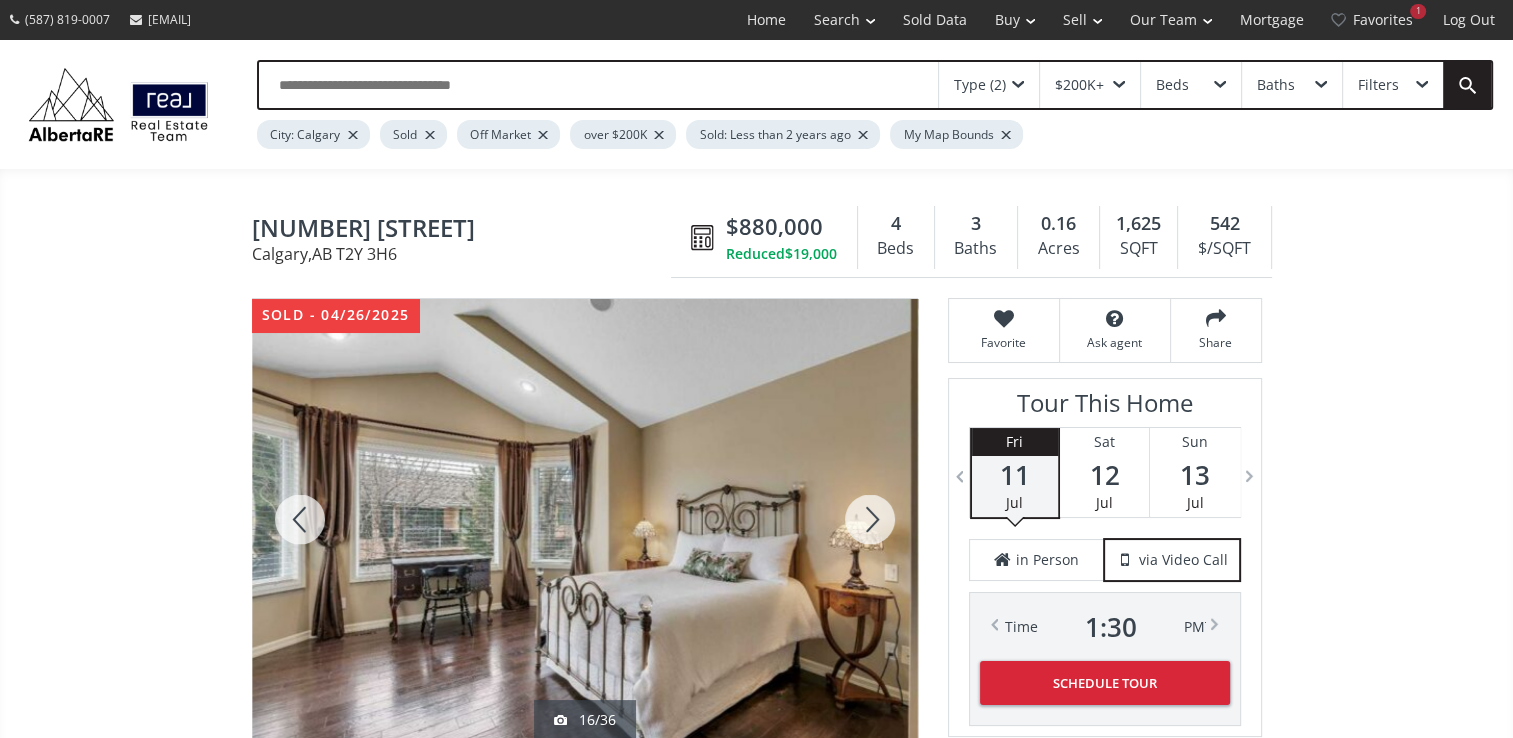 click at bounding box center [300, 519] 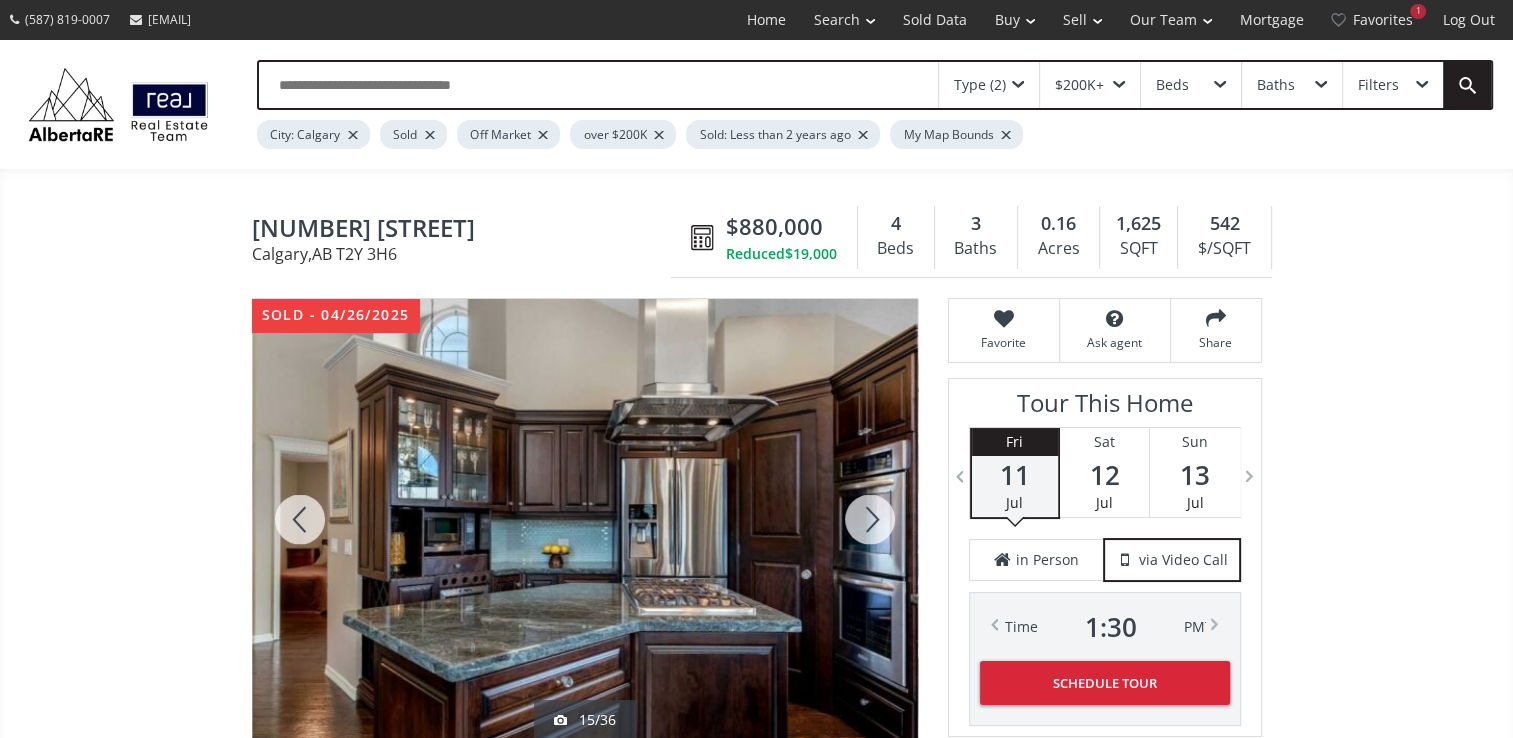 click at bounding box center (300, 519) 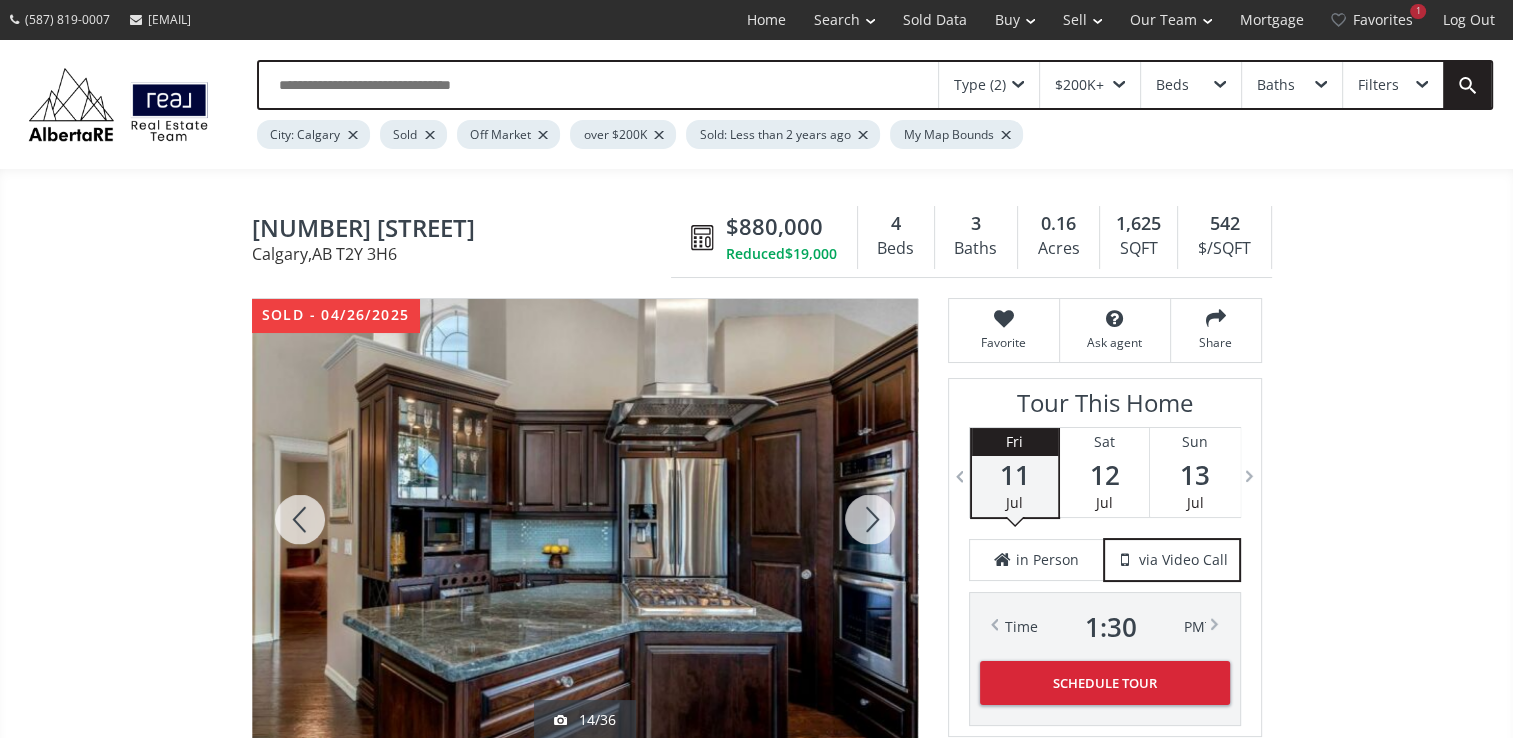 click at bounding box center [300, 519] 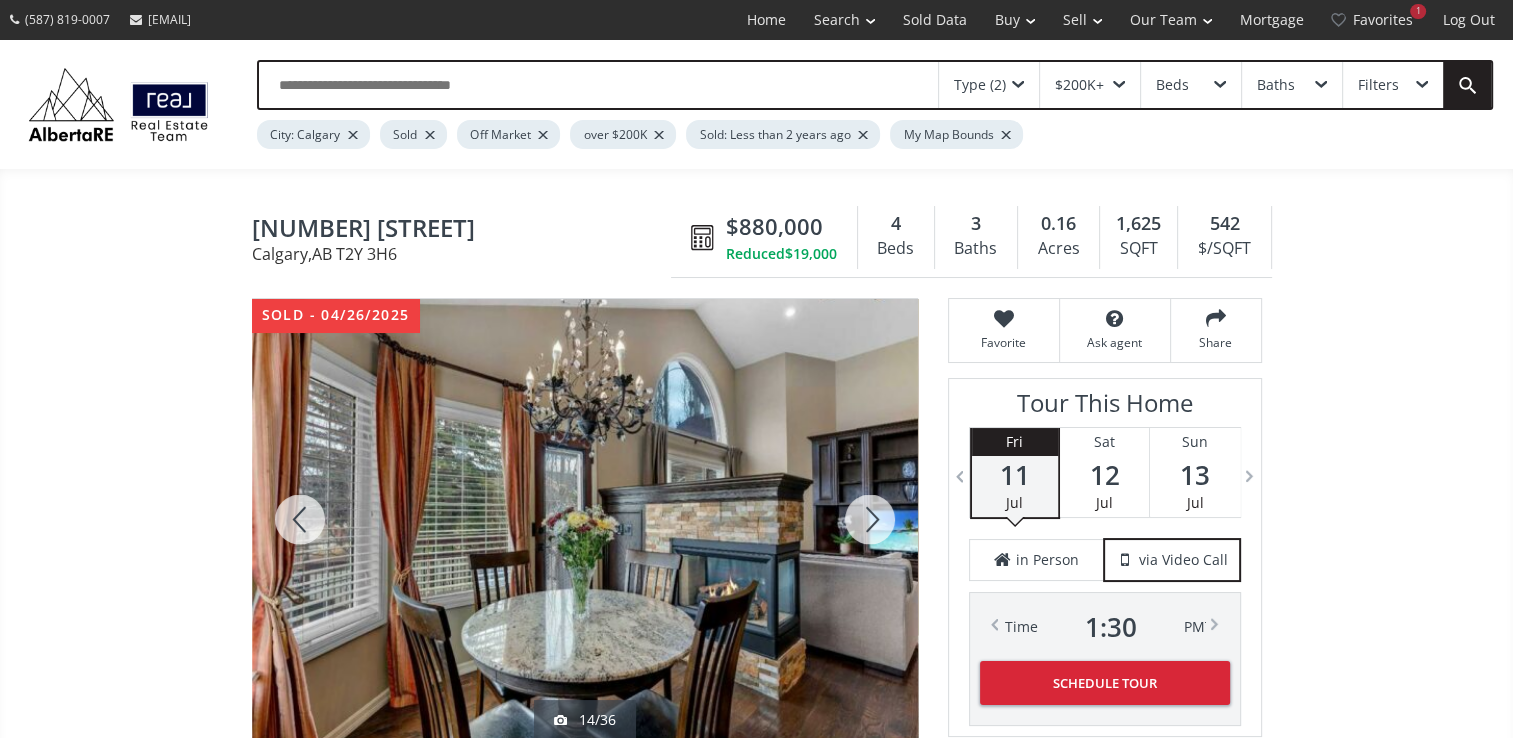click at bounding box center [300, 519] 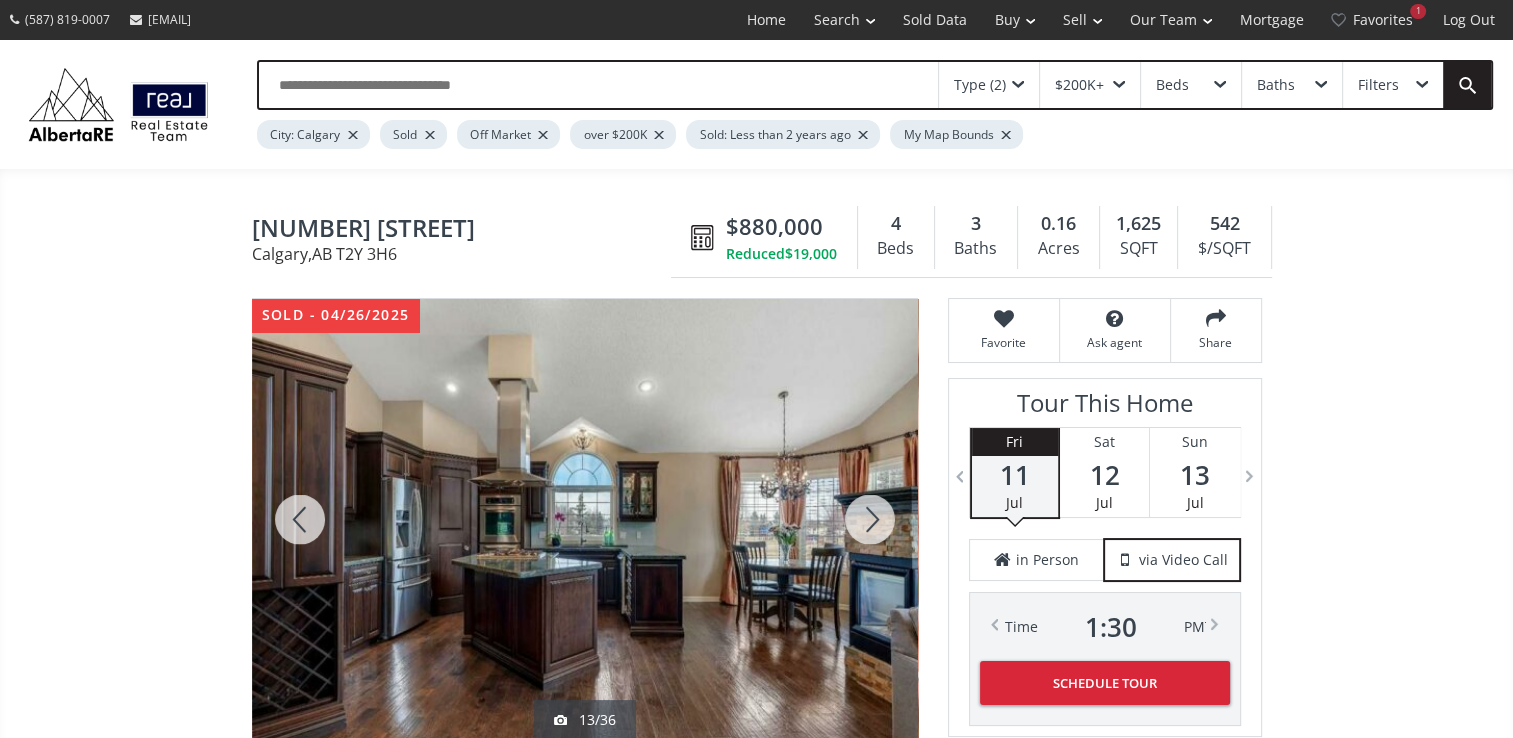 click at bounding box center [300, 519] 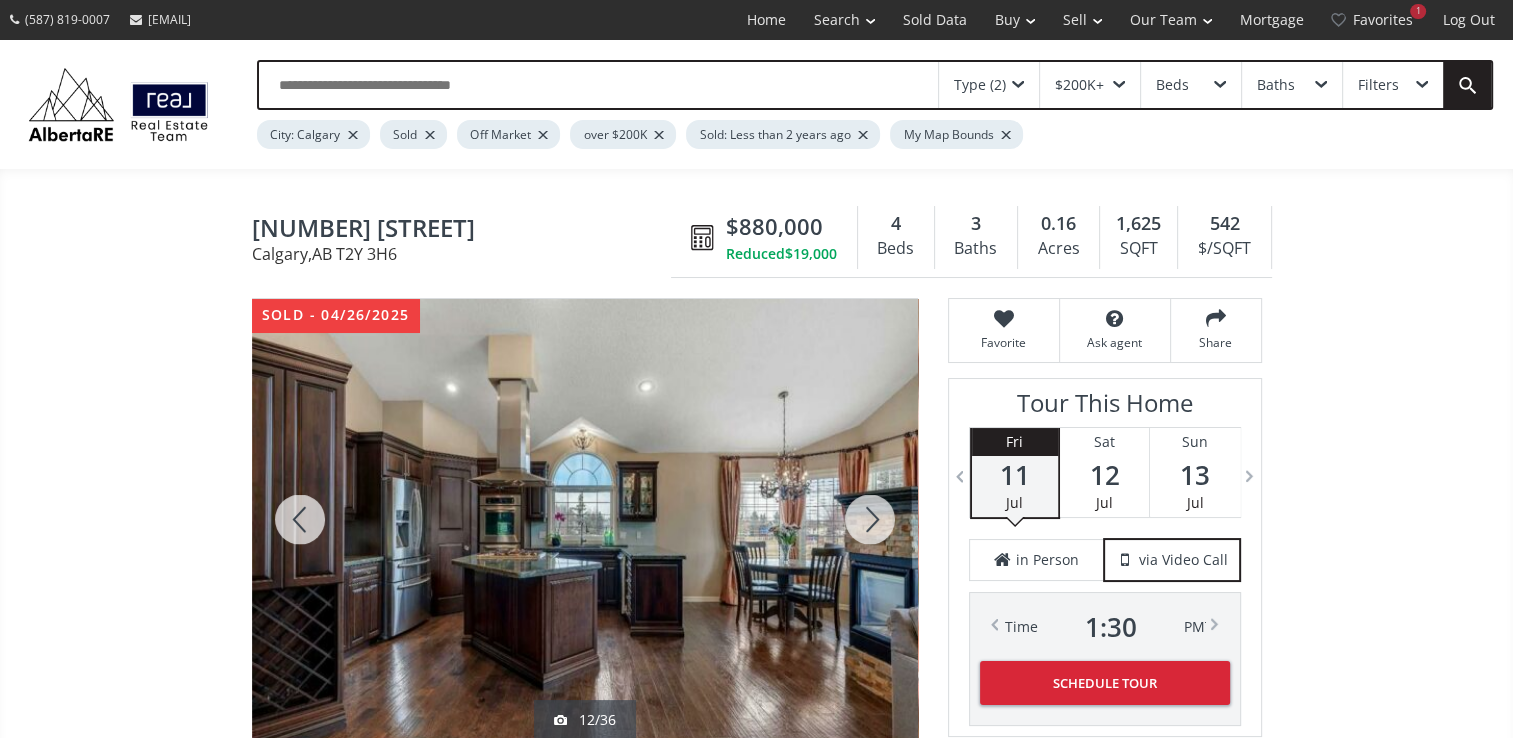 click at bounding box center (300, 519) 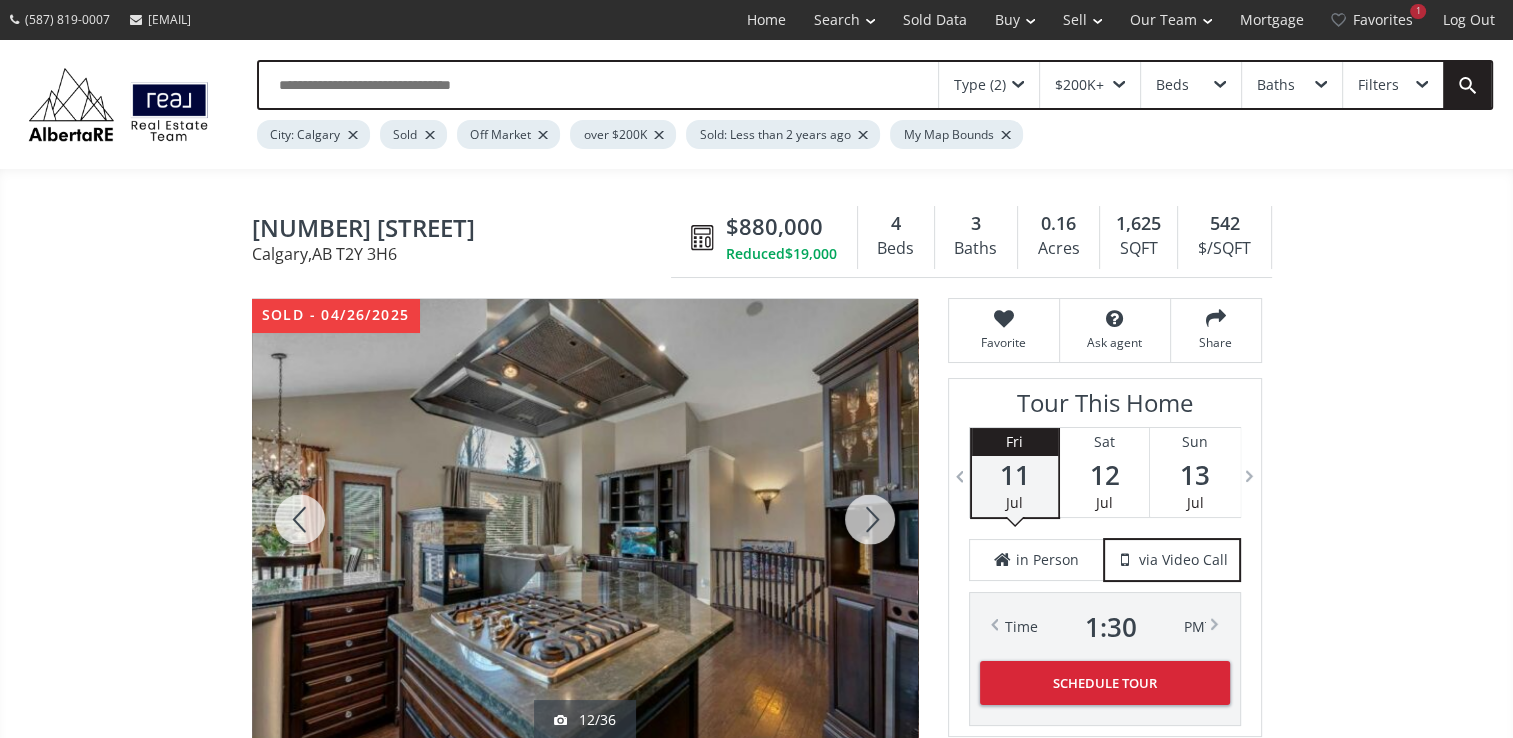 click at bounding box center (300, 519) 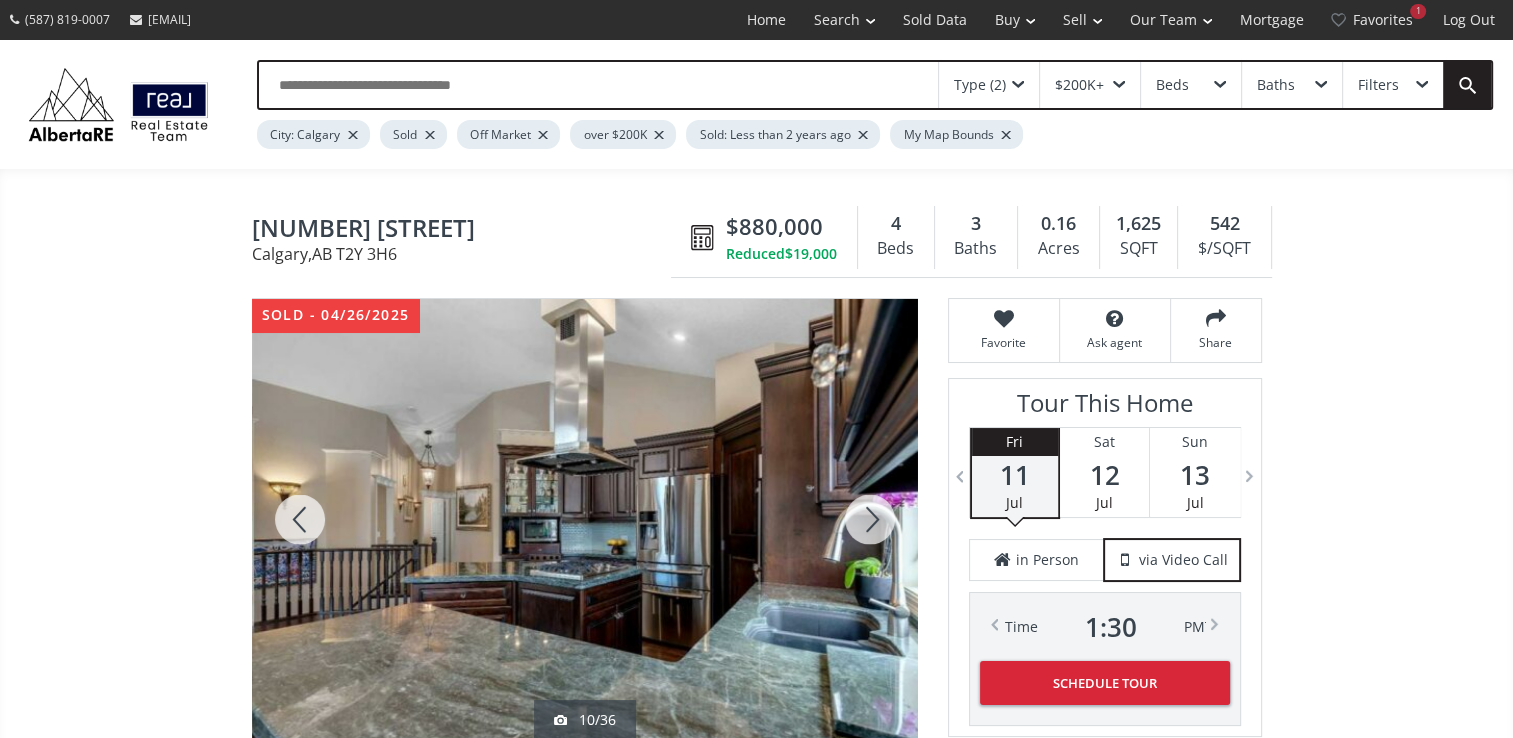 click at bounding box center [300, 519] 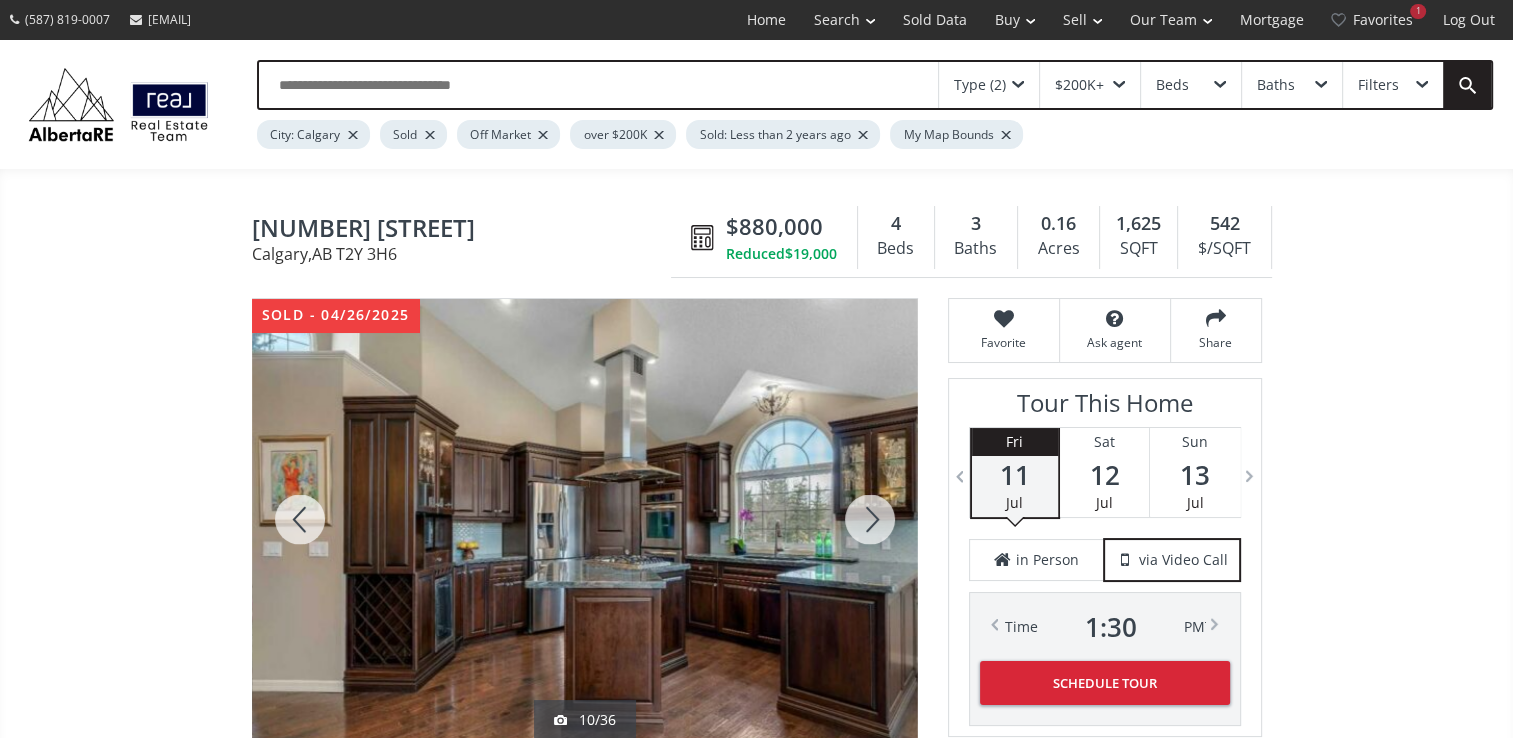 click at bounding box center (300, 519) 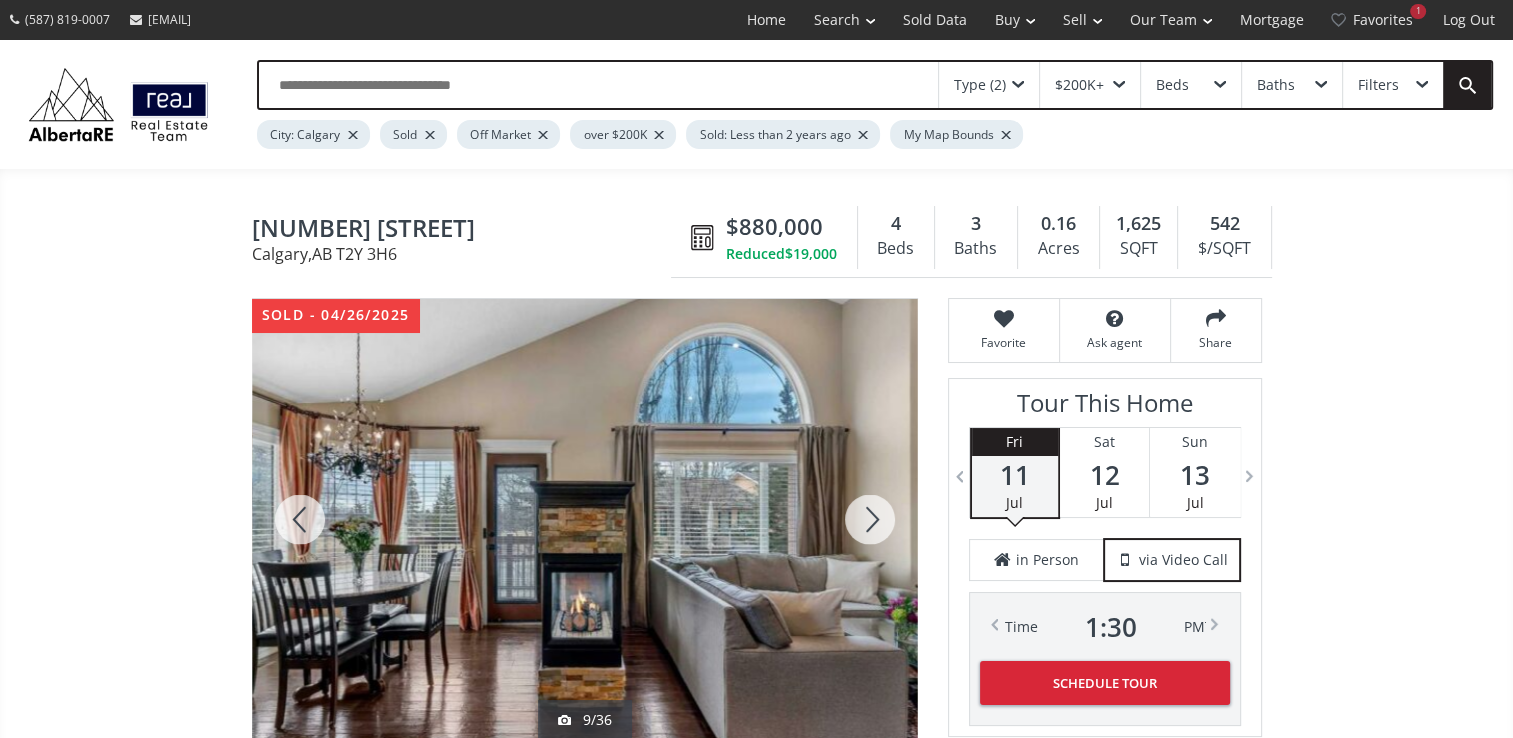 click at bounding box center [300, 519] 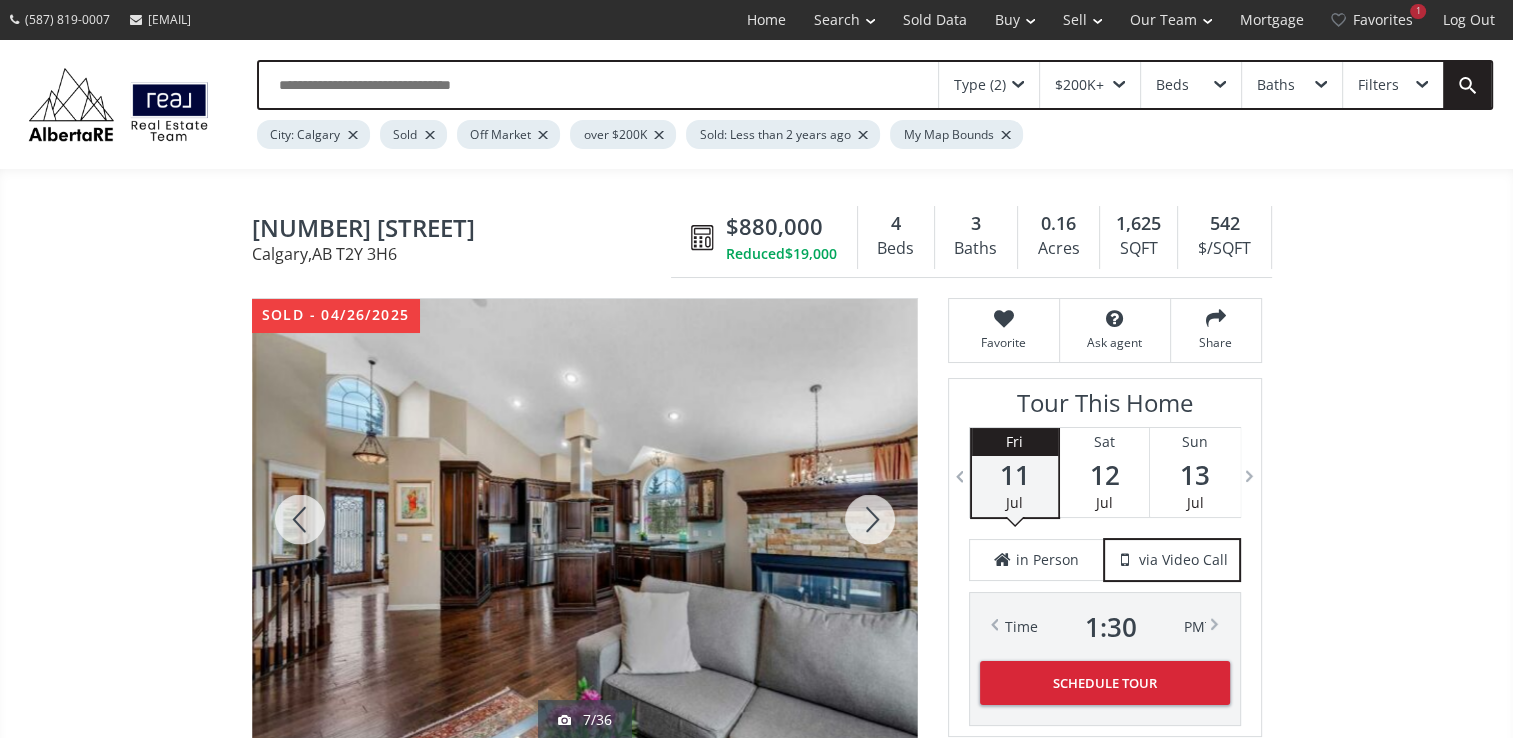 click at bounding box center [300, 519] 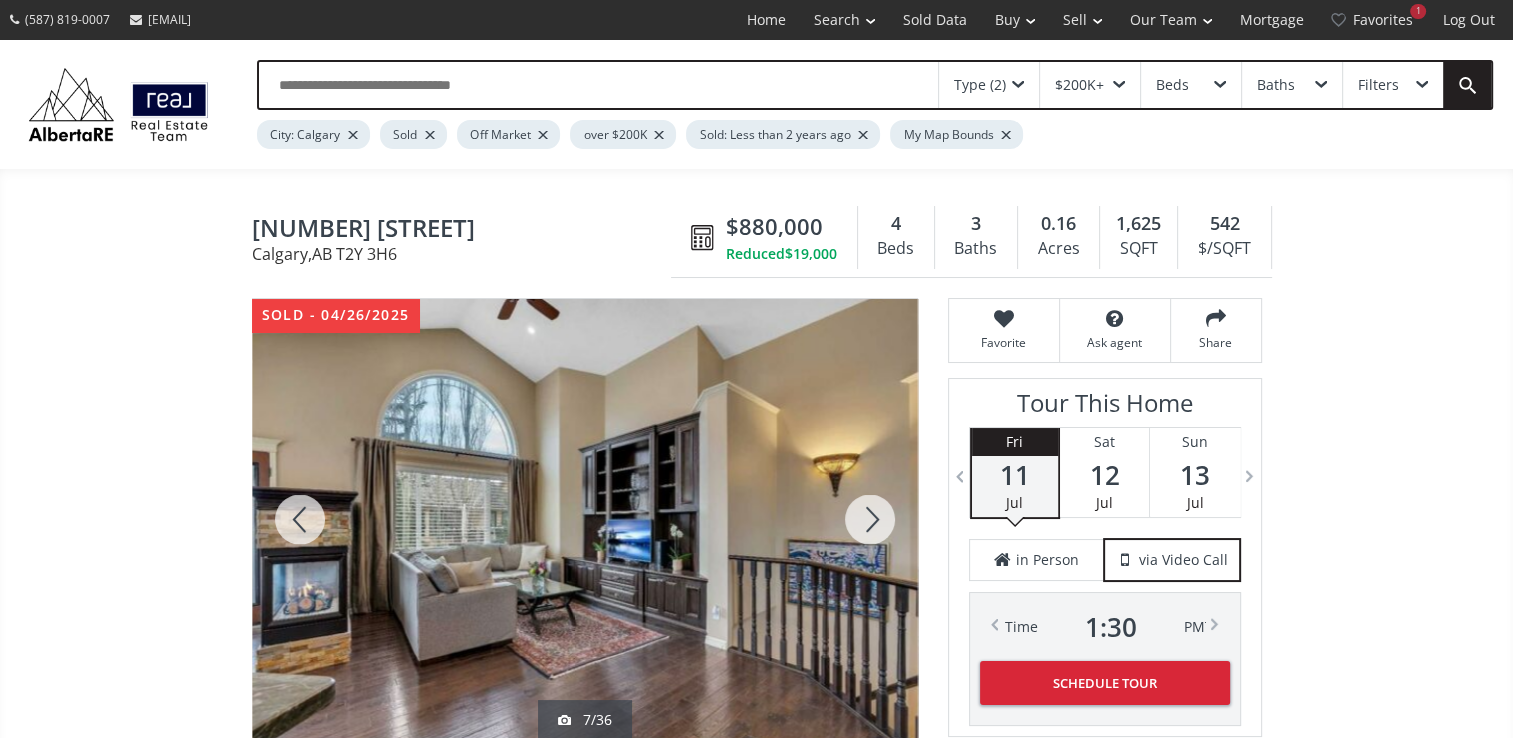 click at bounding box center (300, 519) 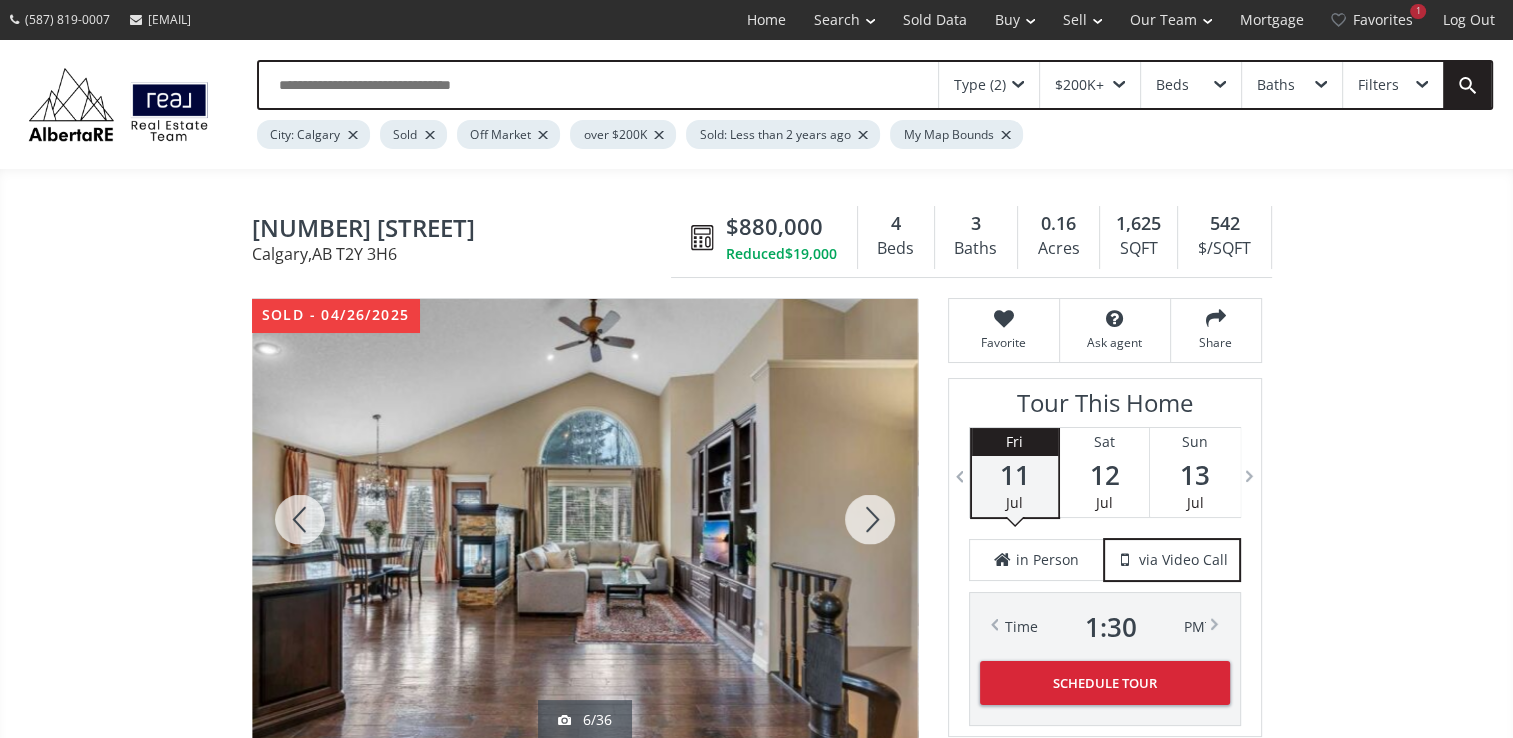 click at bounding box center (300, 519) 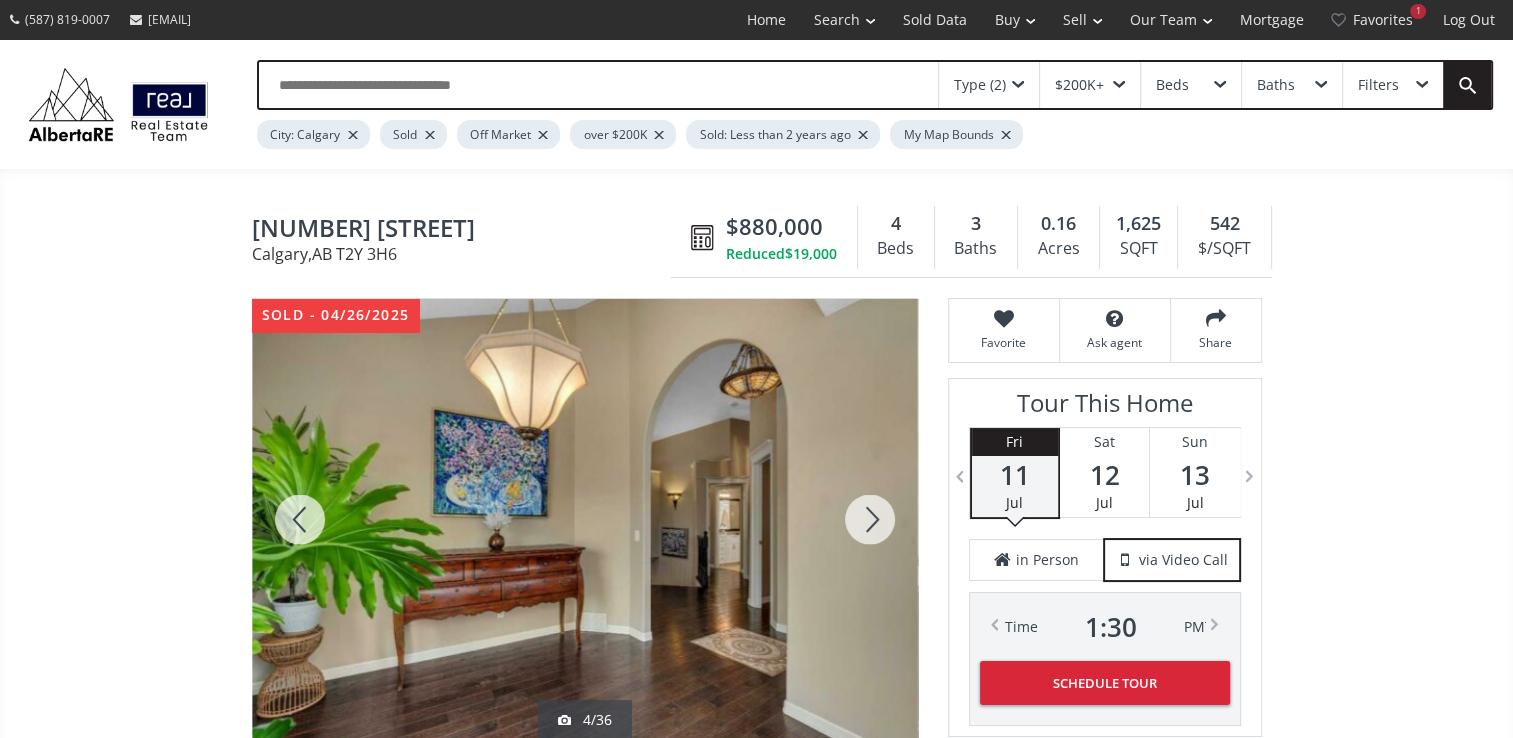 click at bounding box center (300, 519) 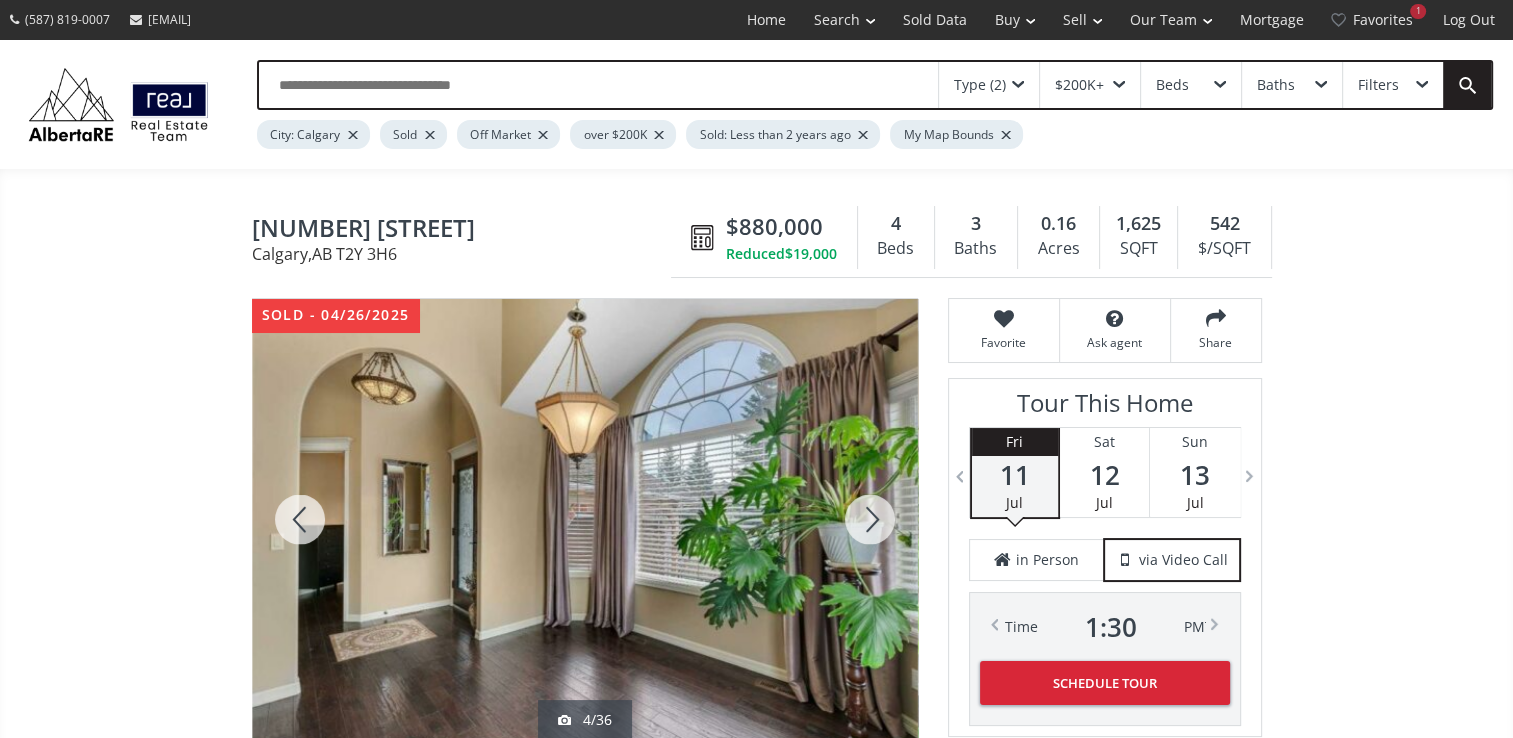 click at bounding box center [300, 519] 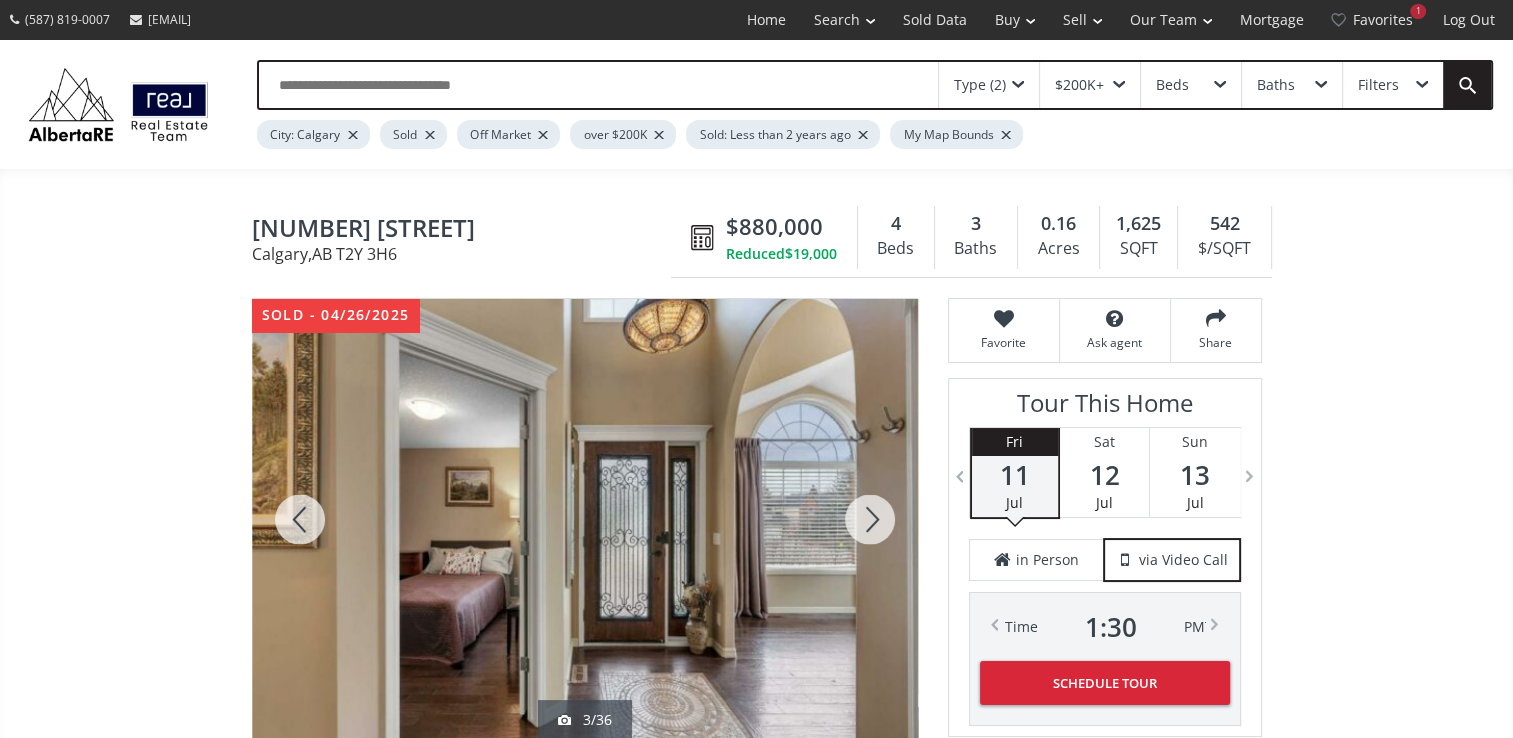 click at bounding box center (300, 519) 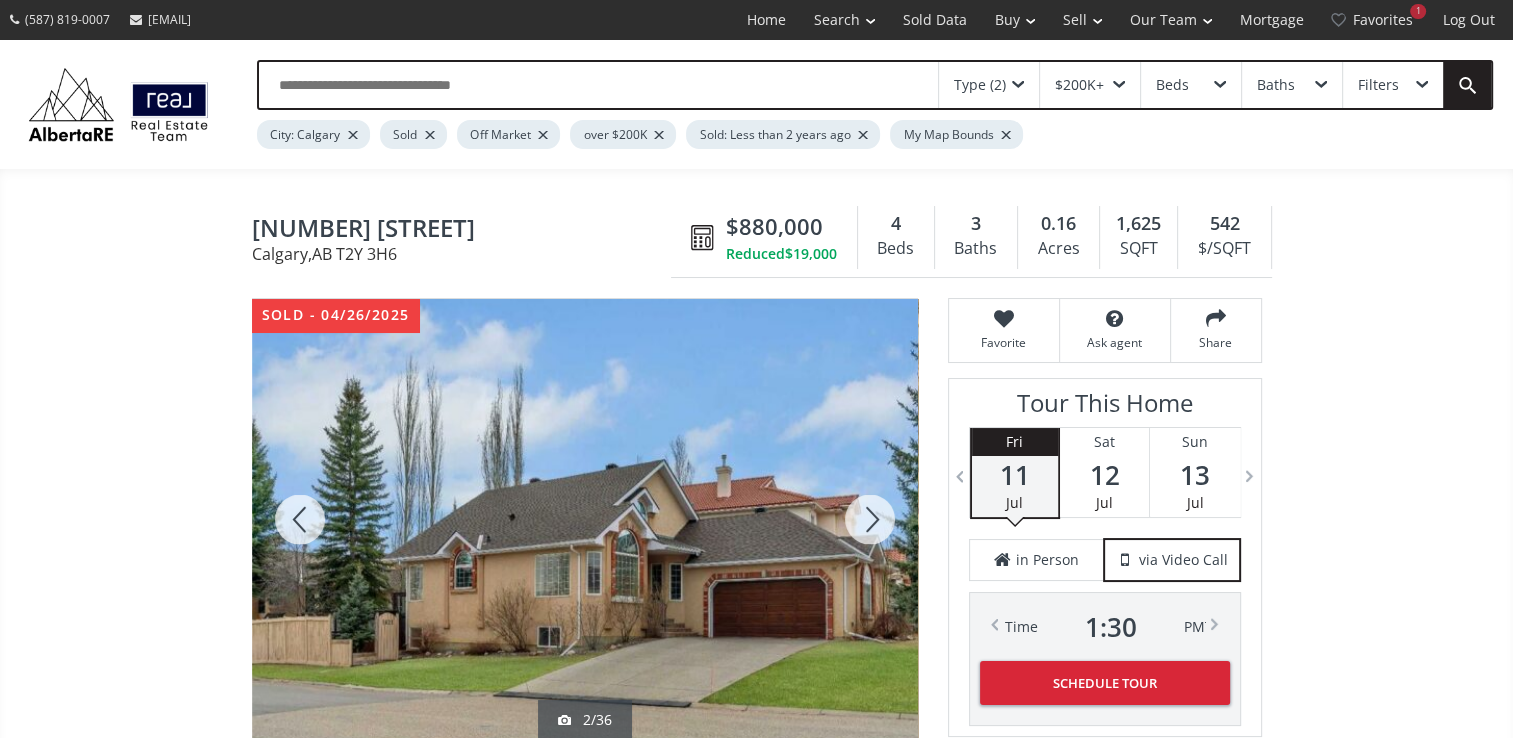 click at bounding box center [300, 519] 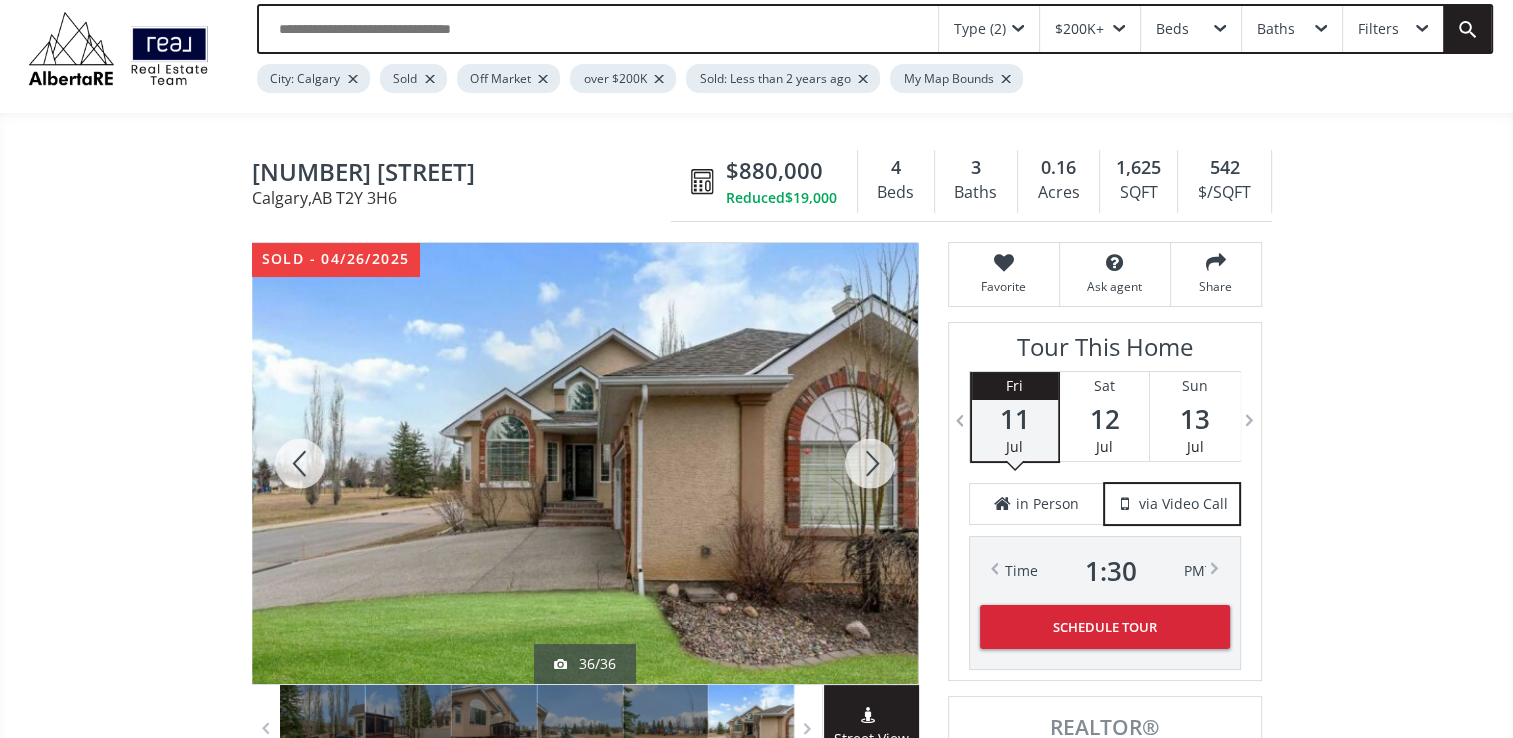 scroll, scrollTop: 100, scrollLeft: 0, axis: vertical 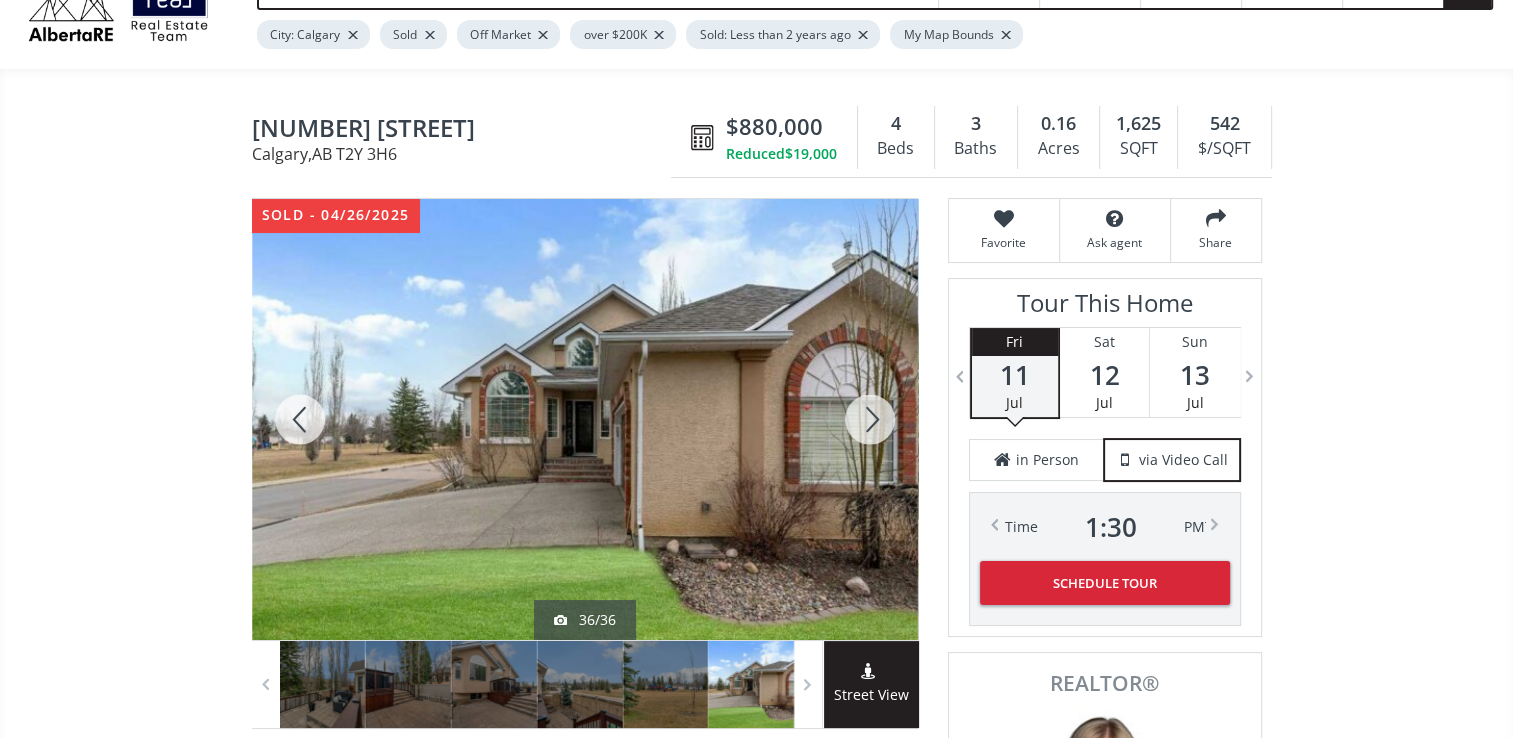 click at bounding box center (585, 419) 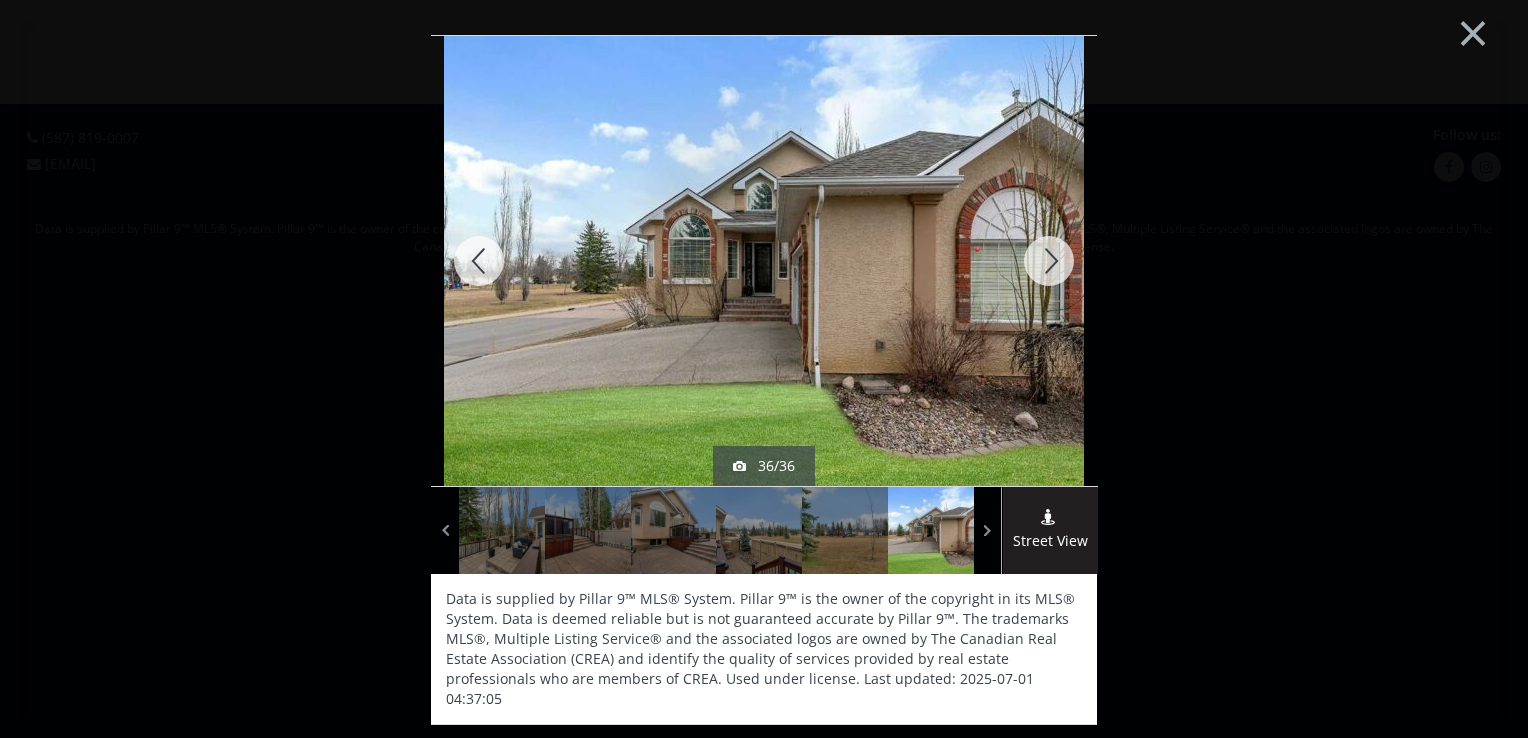 click at bounding box center (1049, 261) 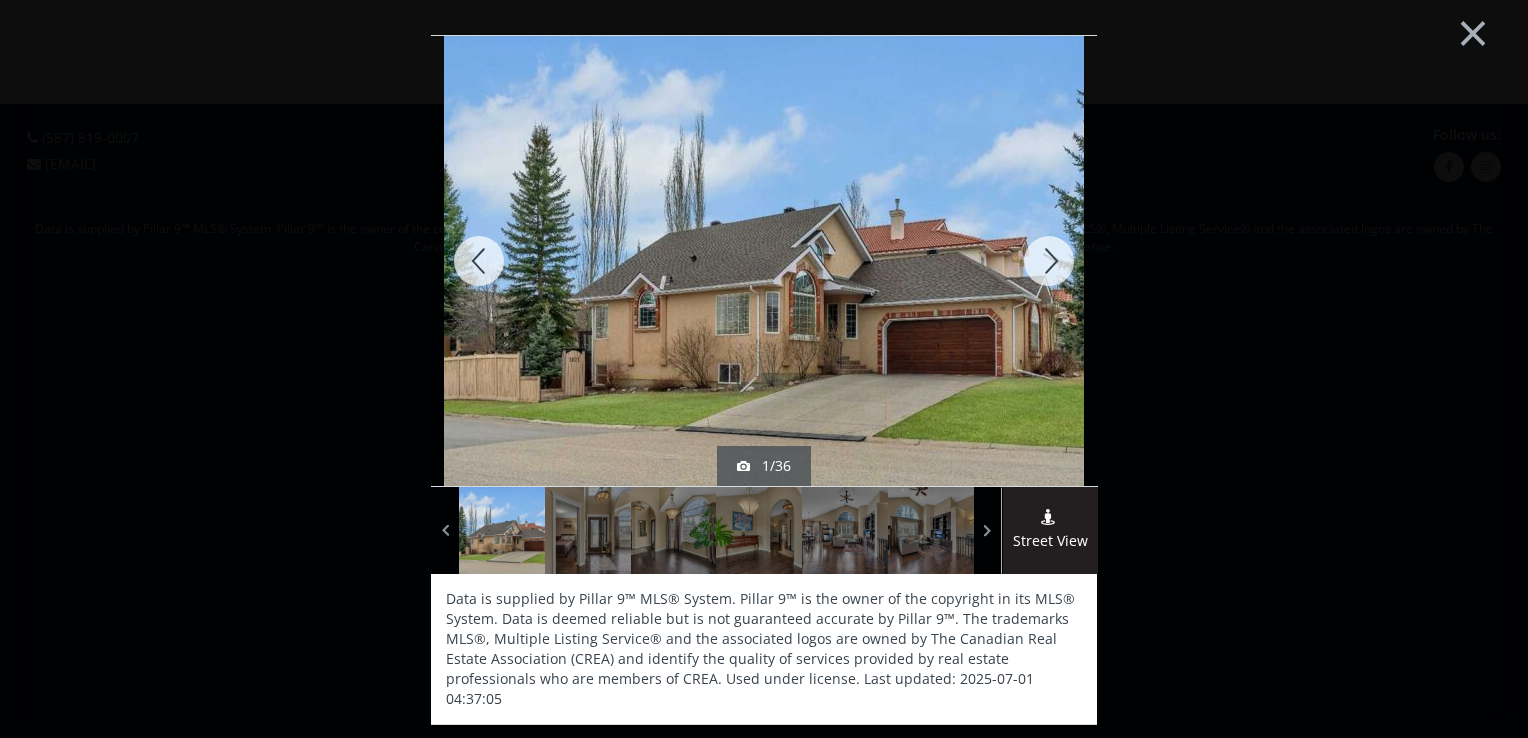 click at bounding box center [1049, 261] 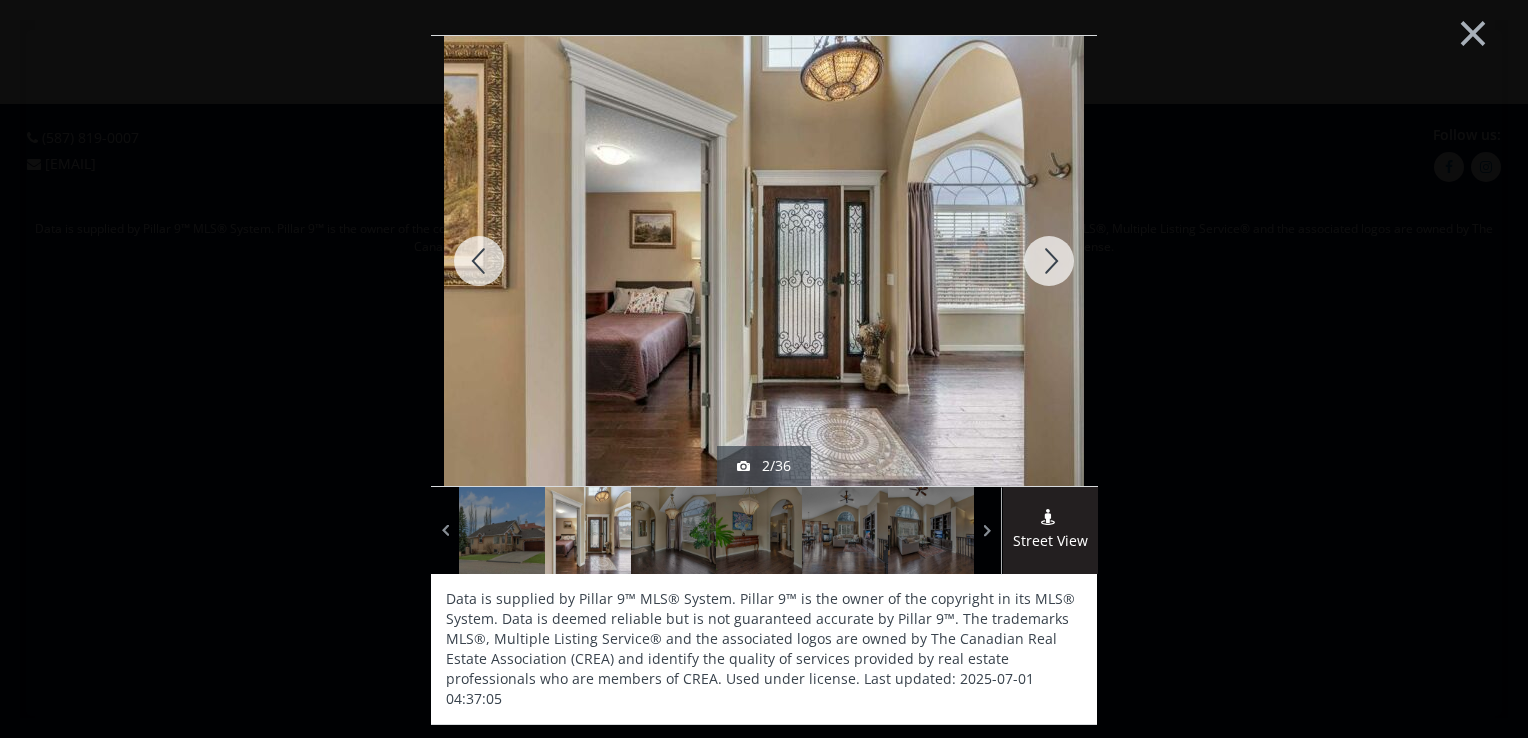 click at bounding box center (1049, 261) 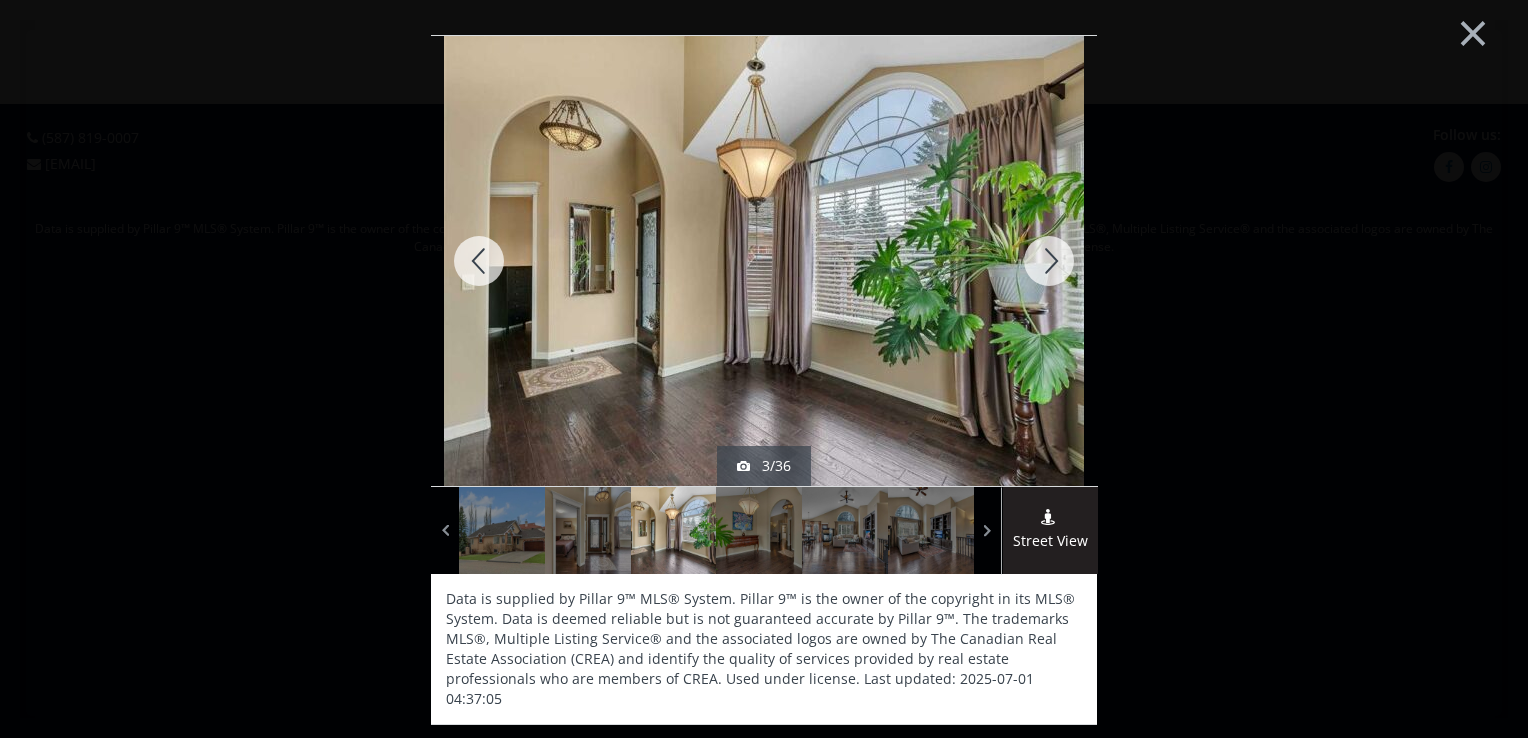 click at bounding box center (479, 261) 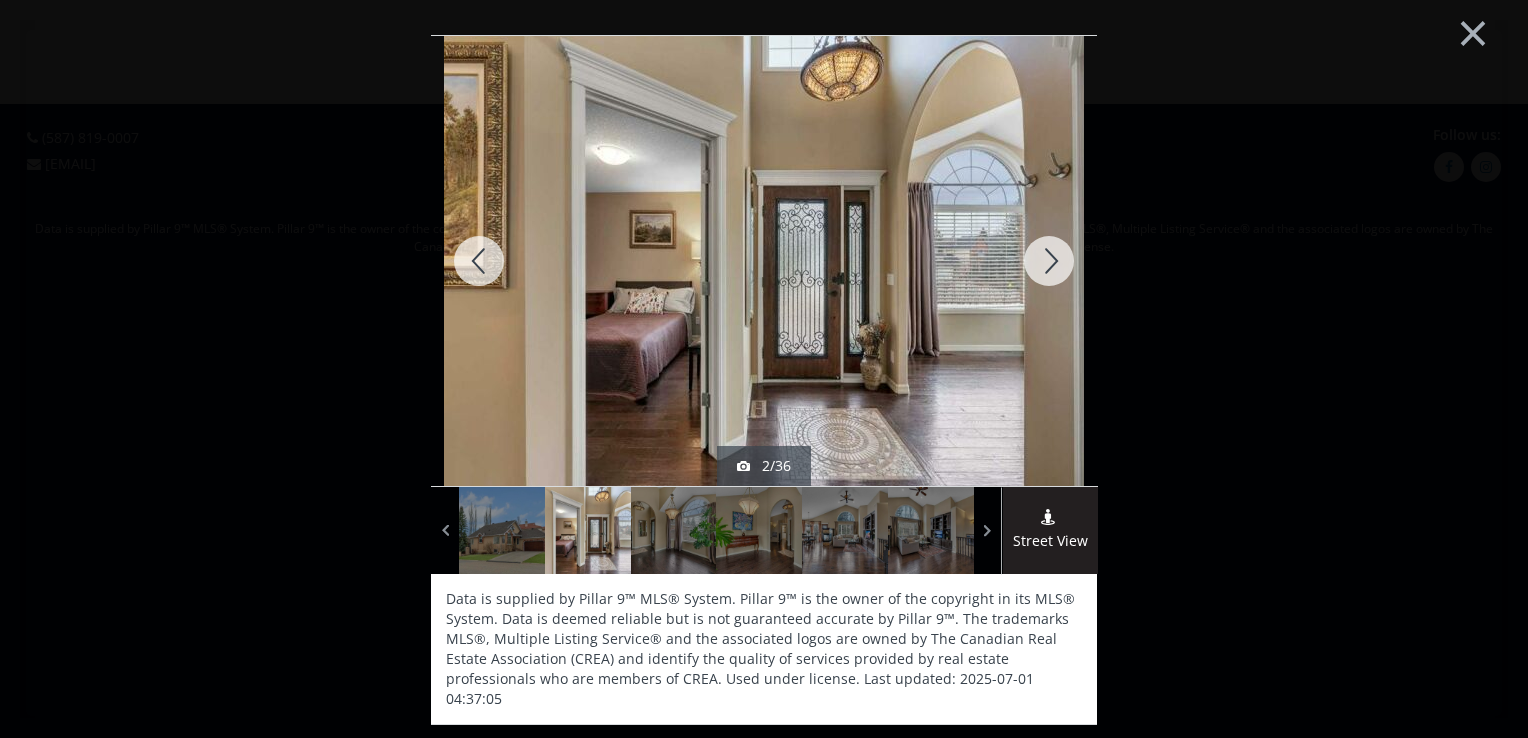 click at bounding box center (1049, 261) 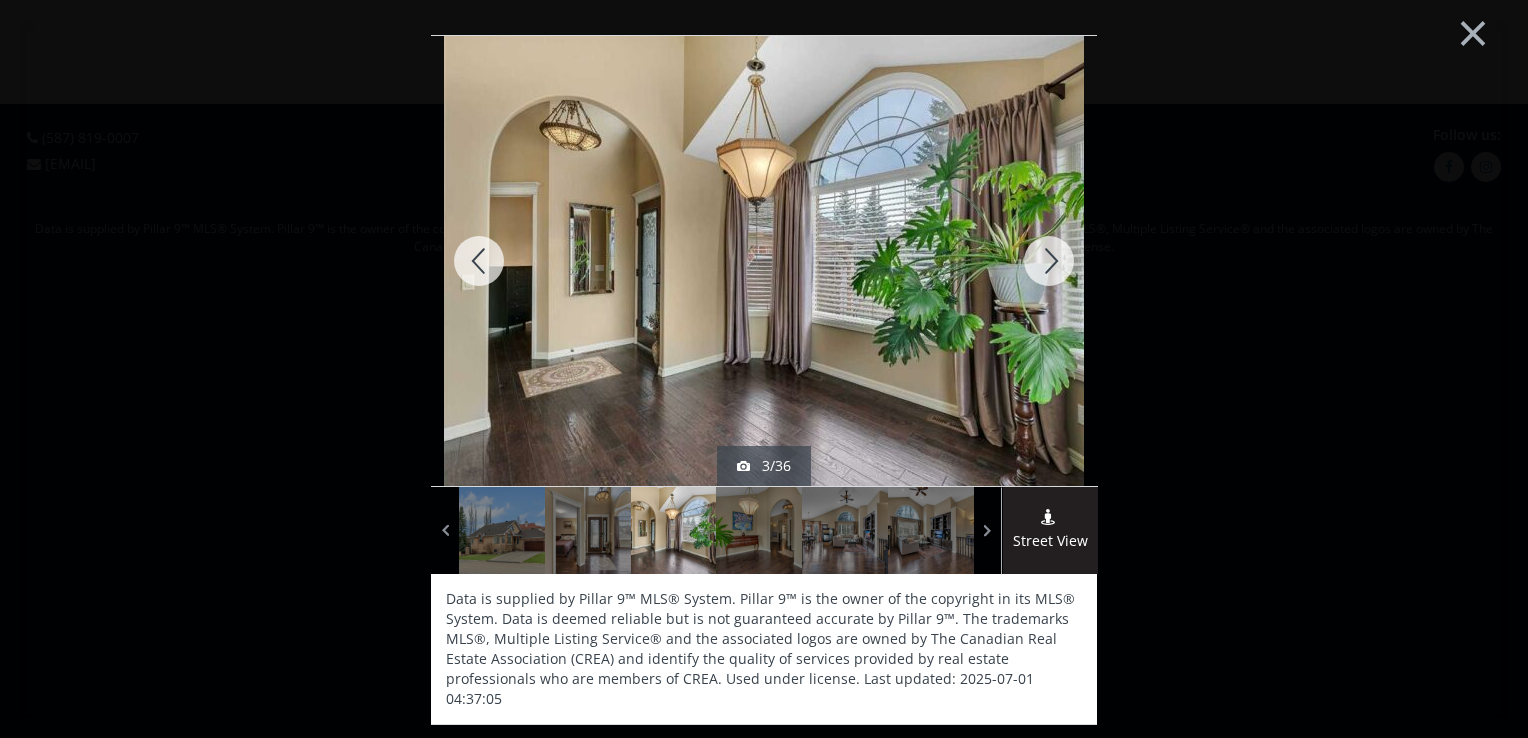 click at bounding box center (1049, 261) 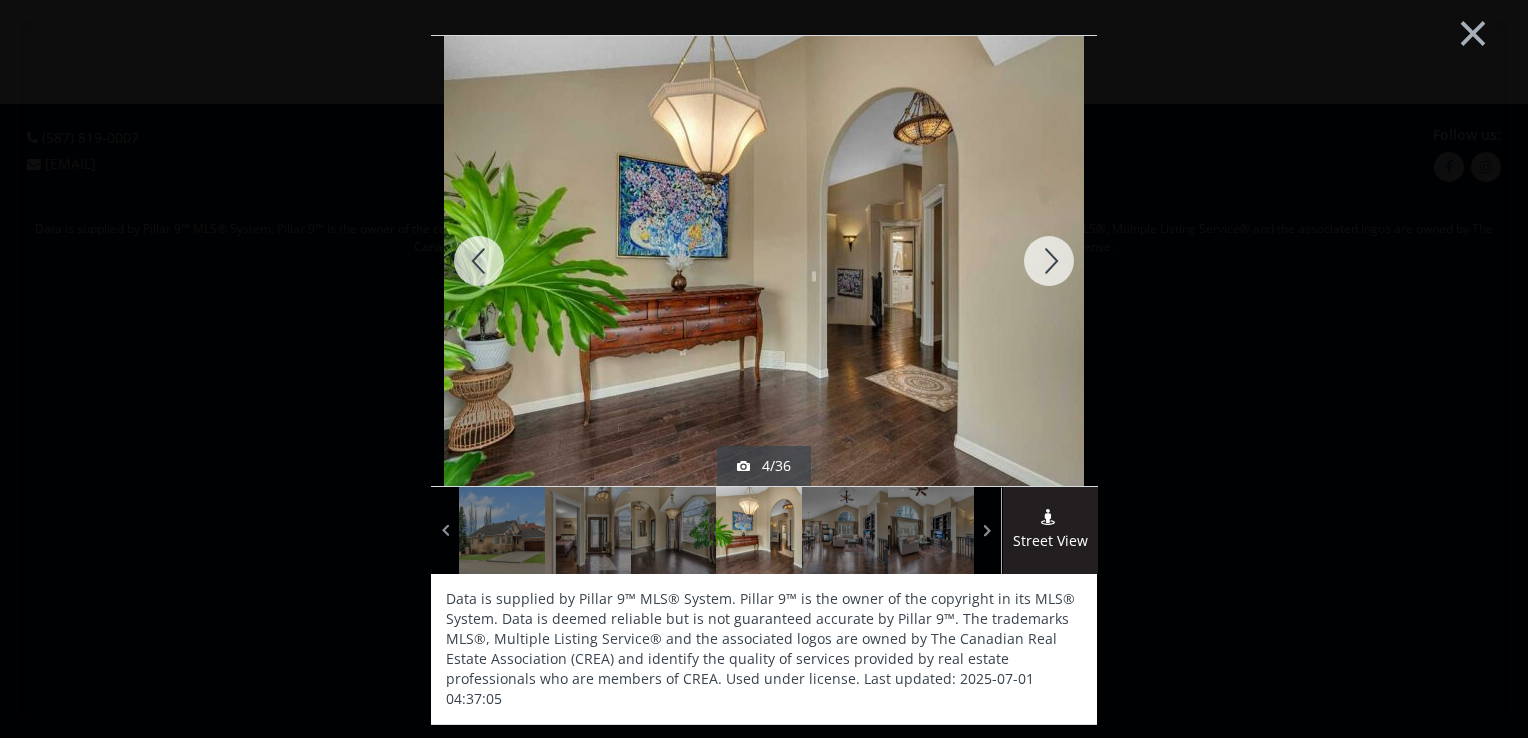 click at bounding box center (1049, 261) 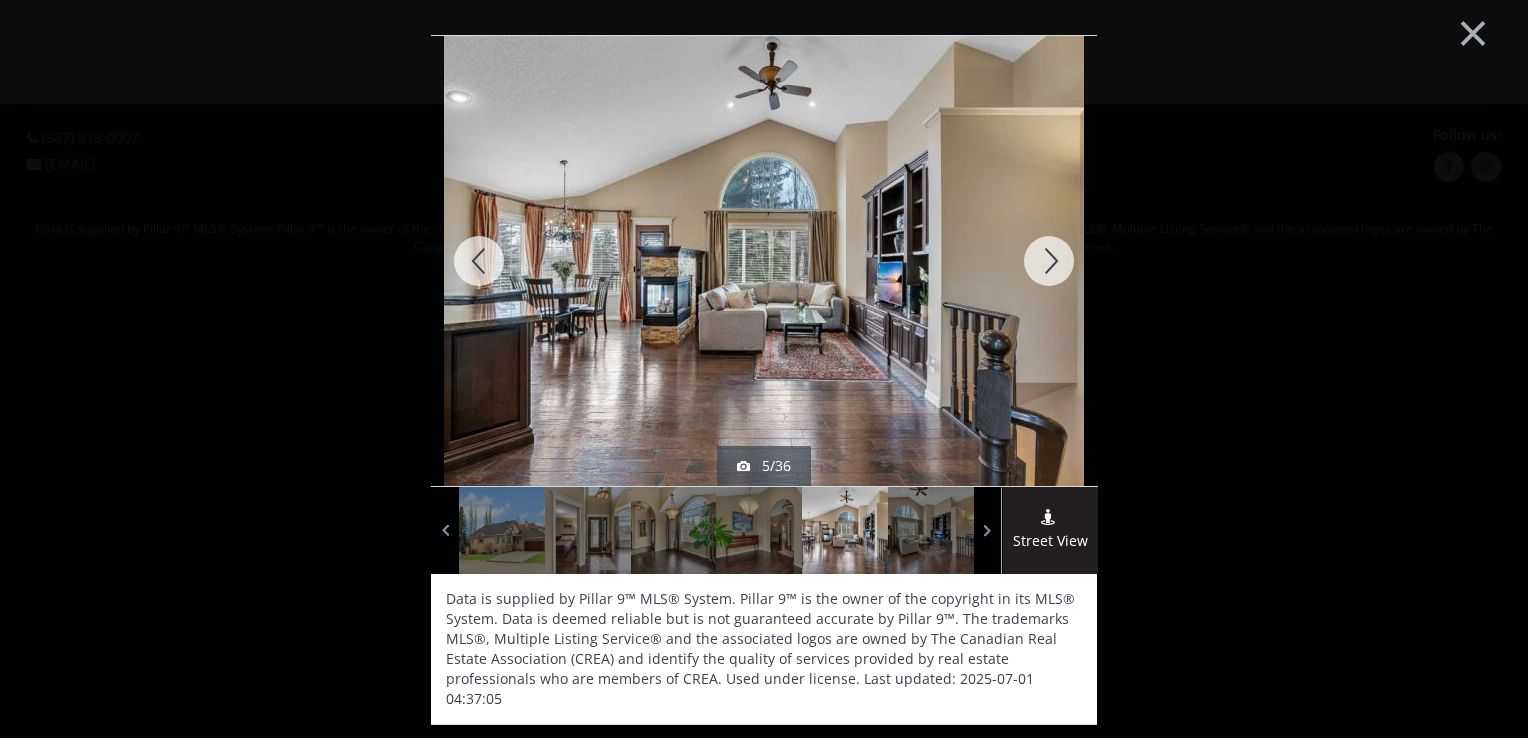 click at bounding box center [1049, 261] 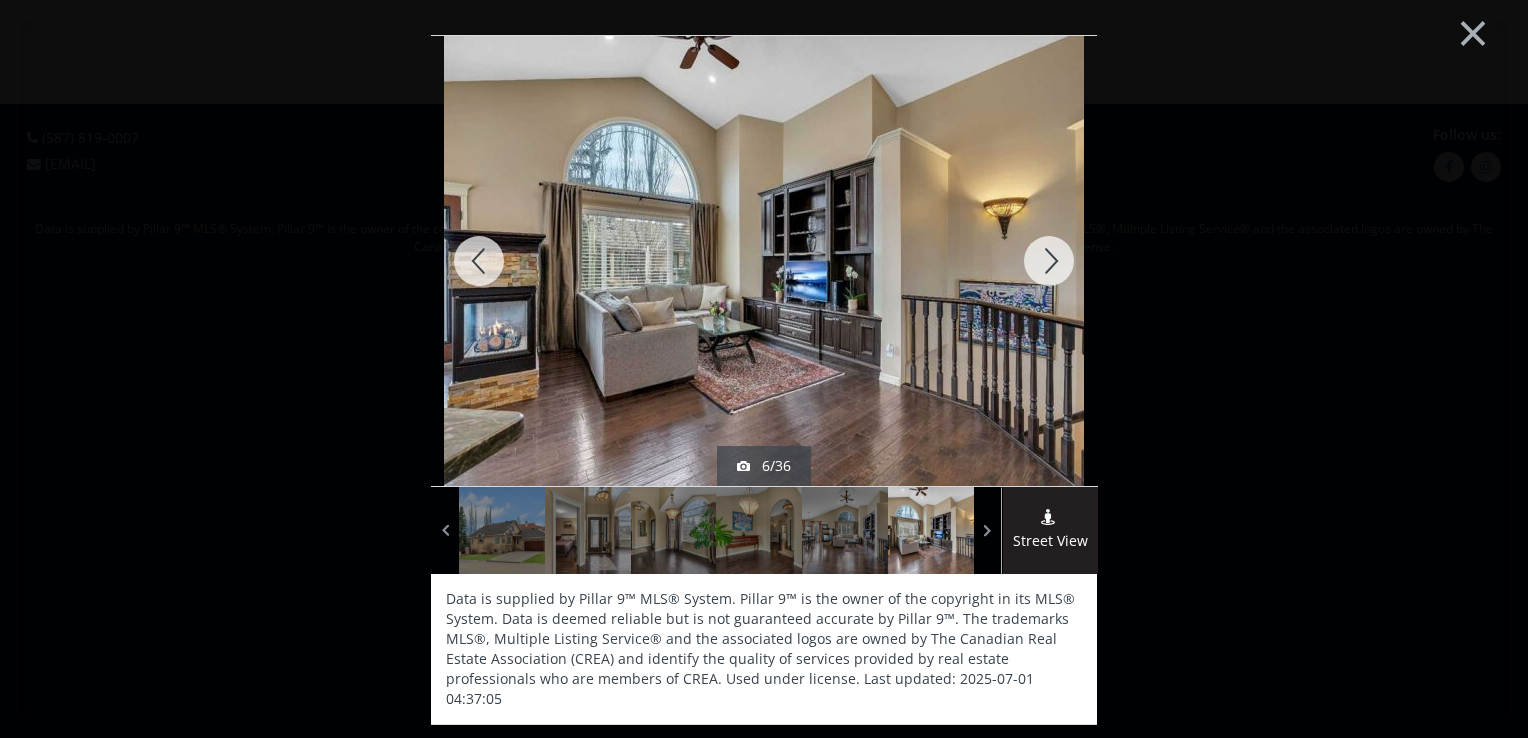 click at bounding box center (1049, 261) 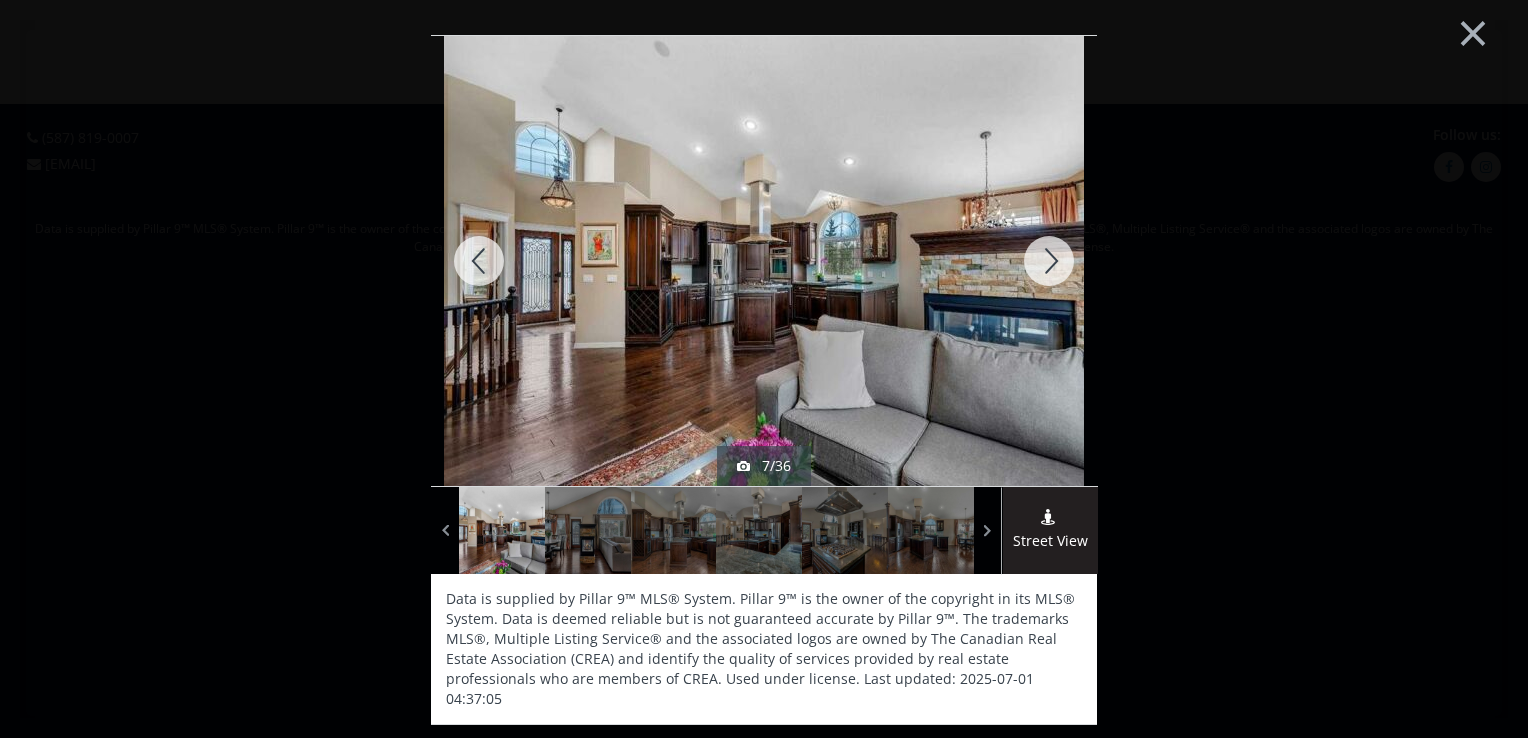 click at bounding box center [1049, 261] 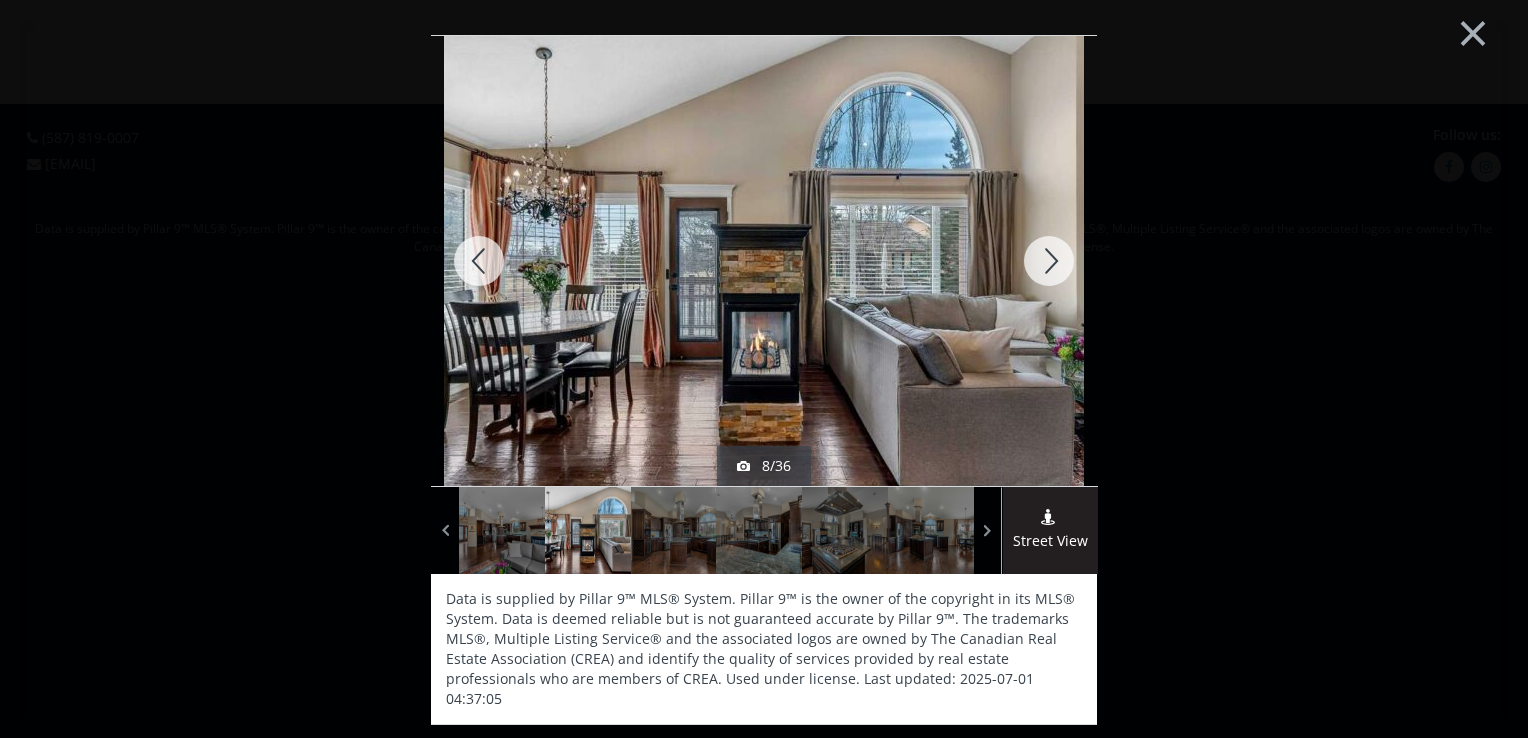 click at bounding box center [1049, 261] 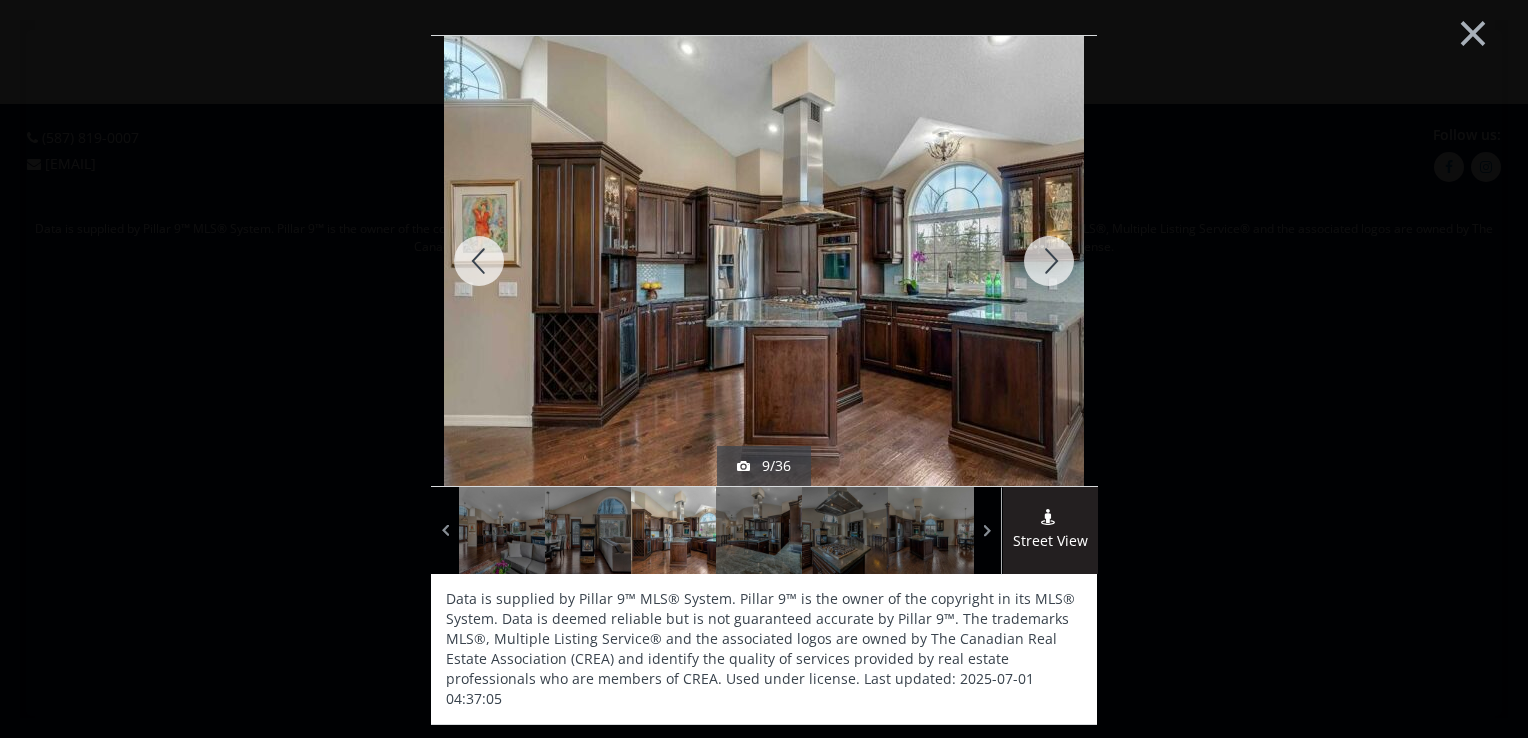 click at bounding box center [1049, 261] 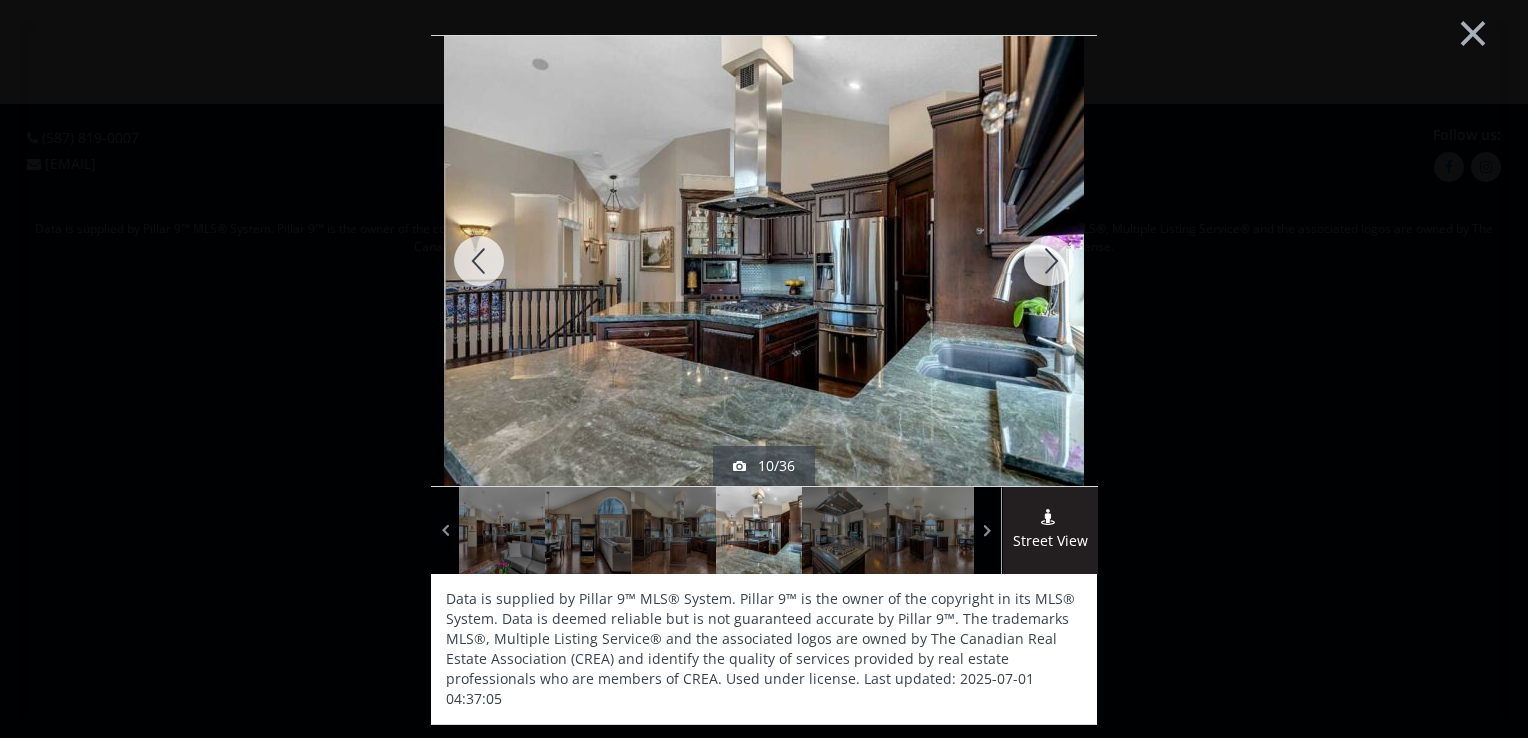 click at bounding box center [1049, 261] 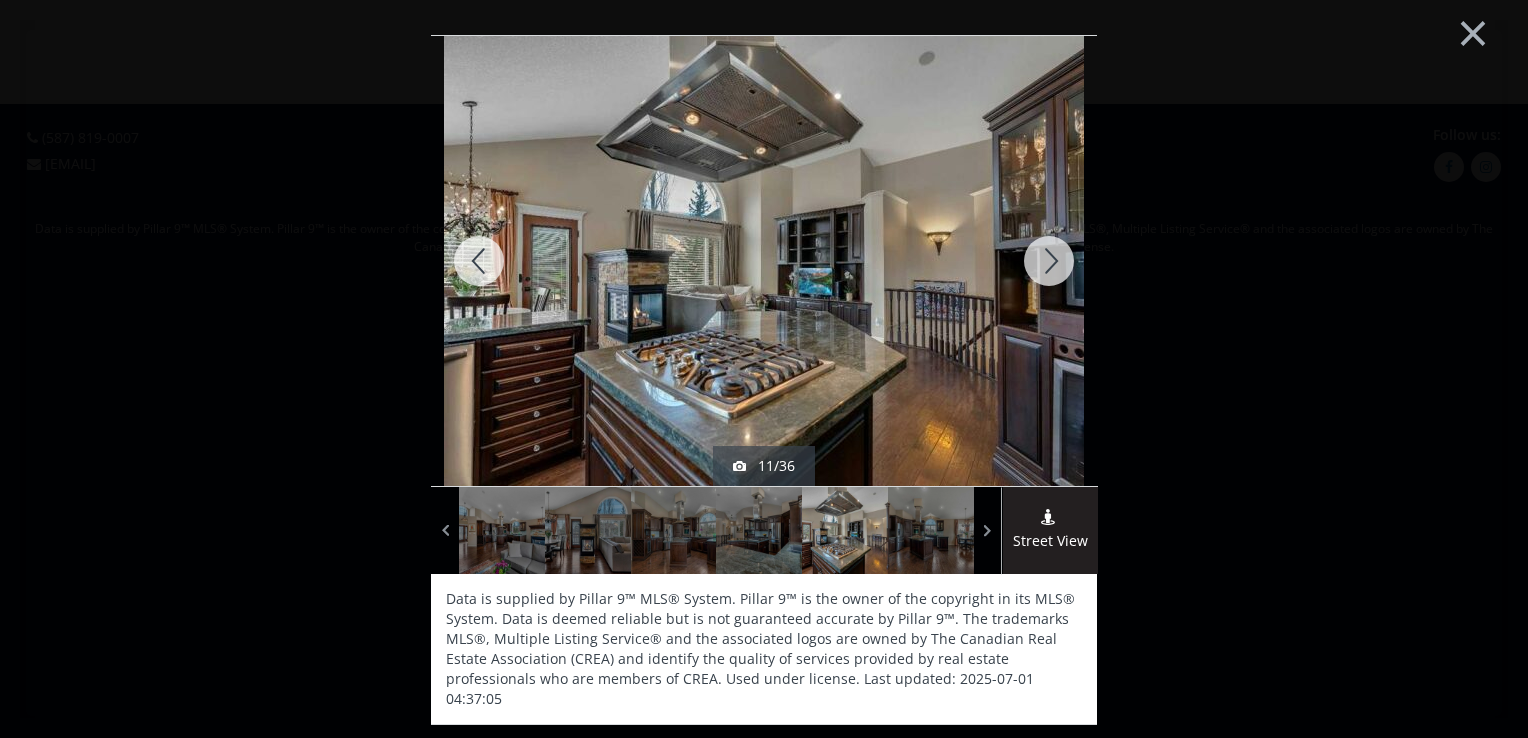 click at bounding box center (1049, 261) 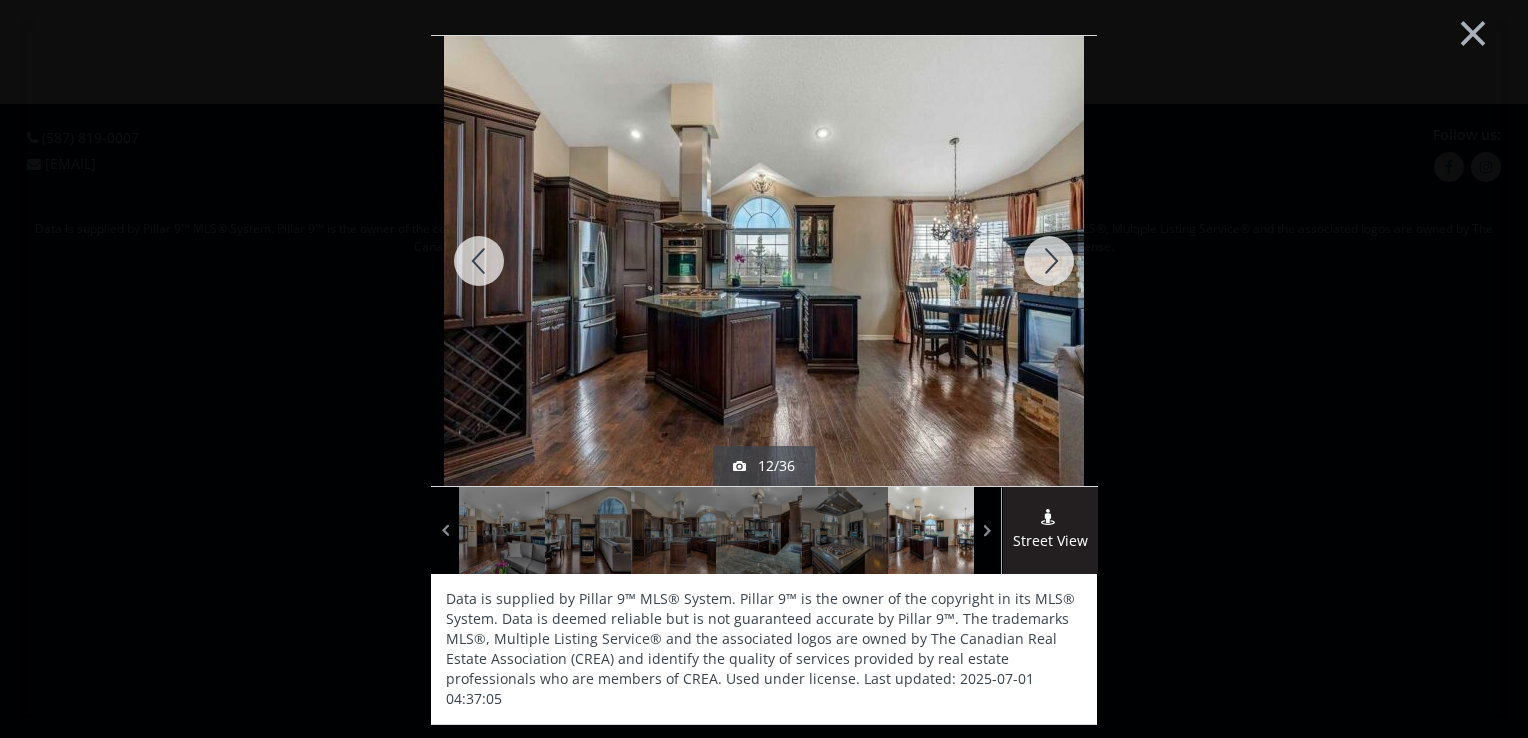 click at bounding box center (1049, 261) 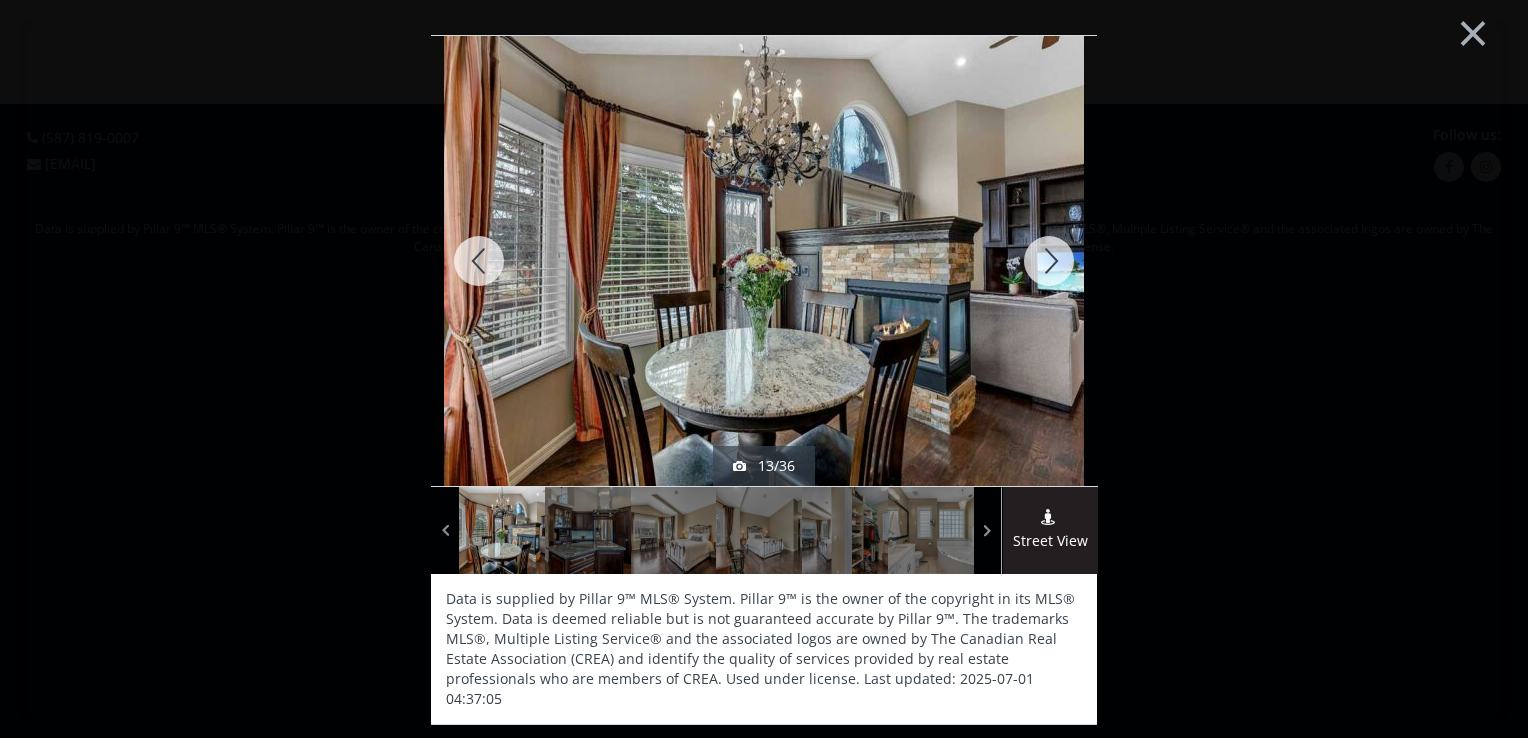 click at bounding box center (1049, 261) 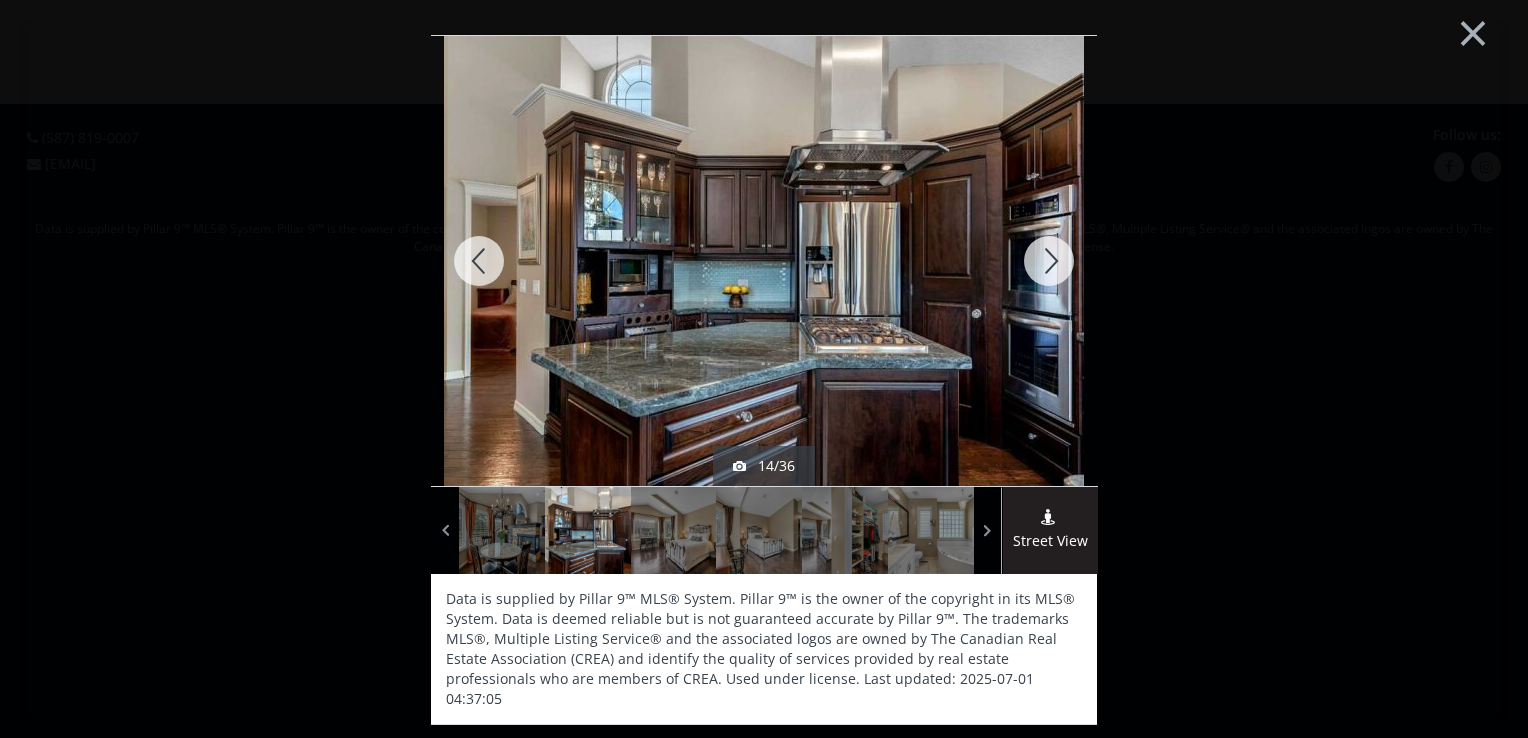 click at bounding box center (1049, 261) 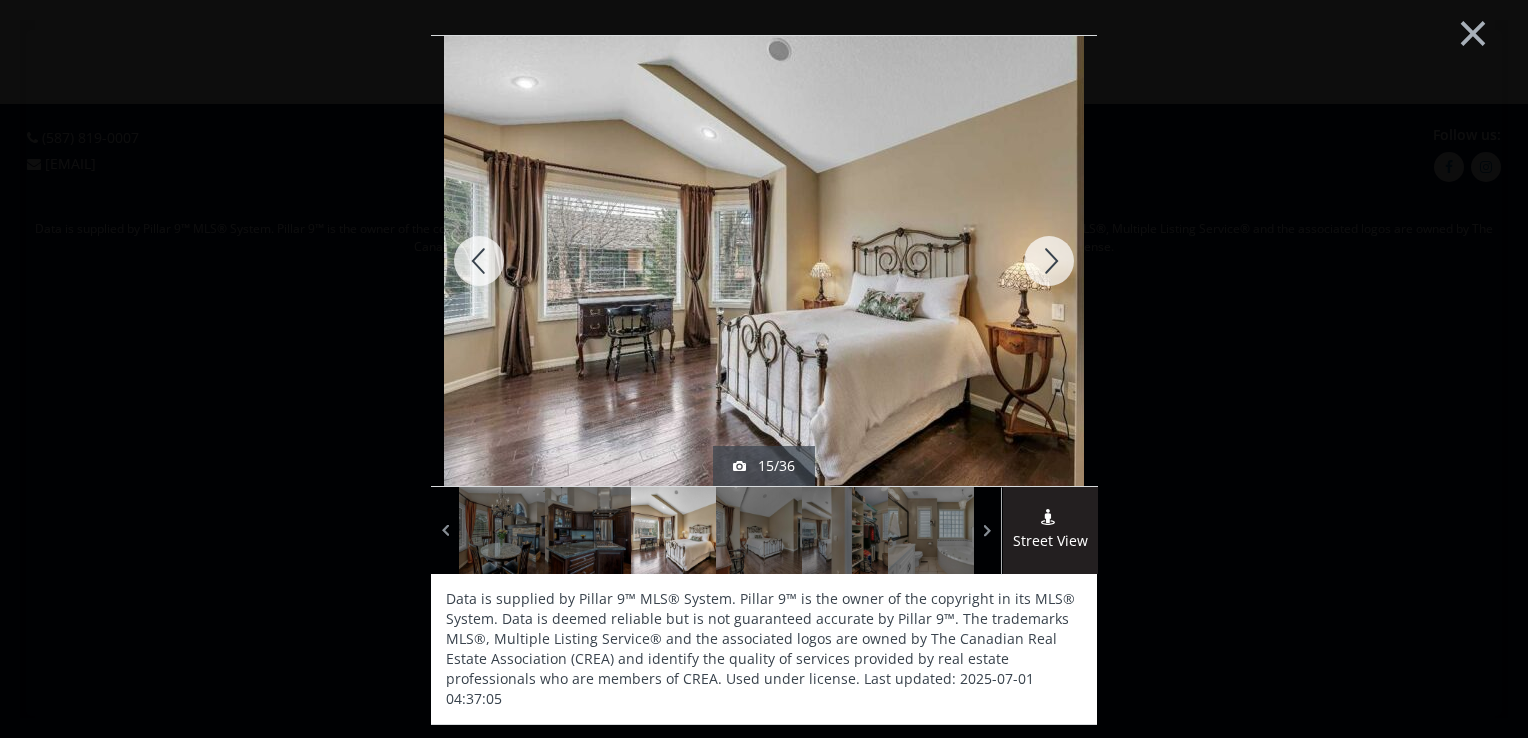 click at bounding box center [1049, 261] 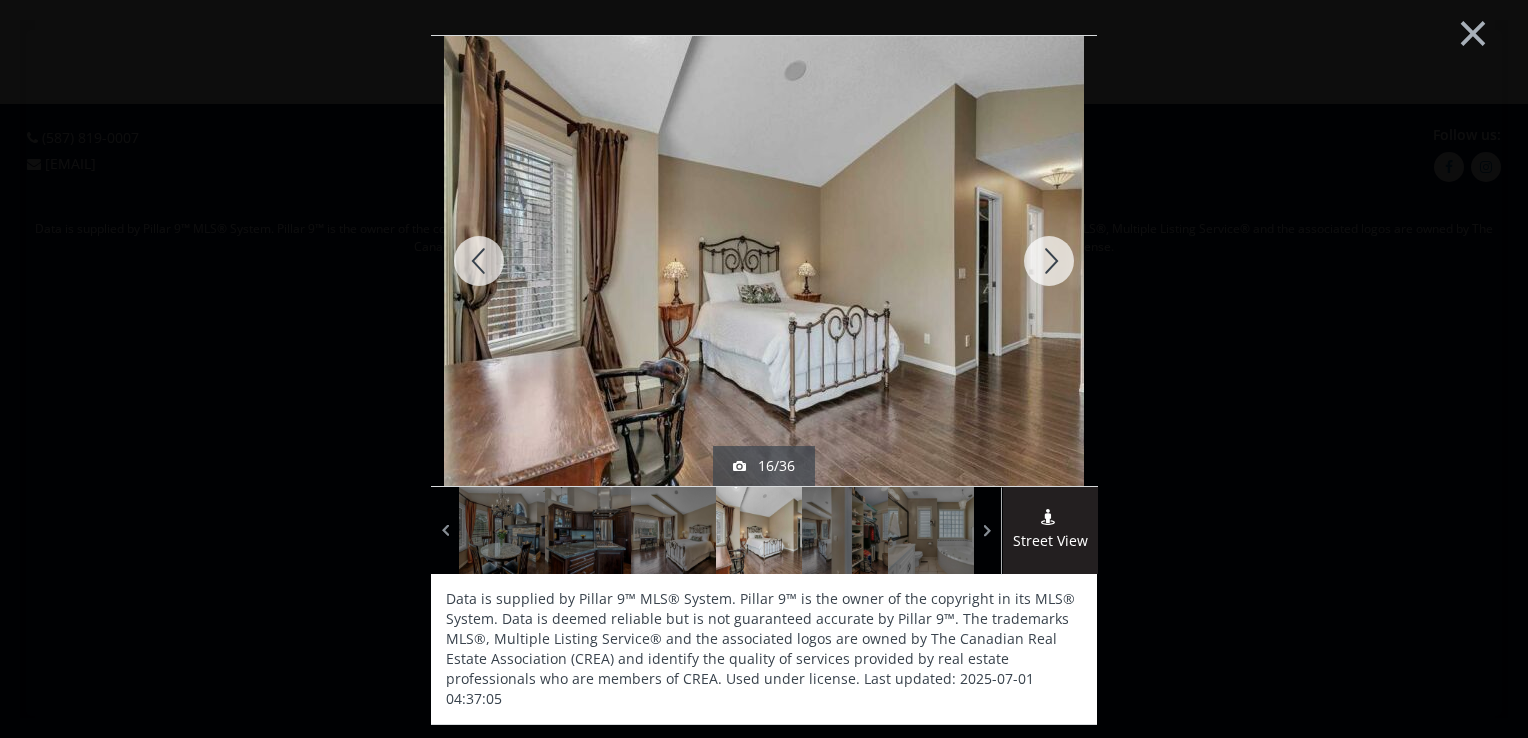 click at bounding box center (1049, 261) 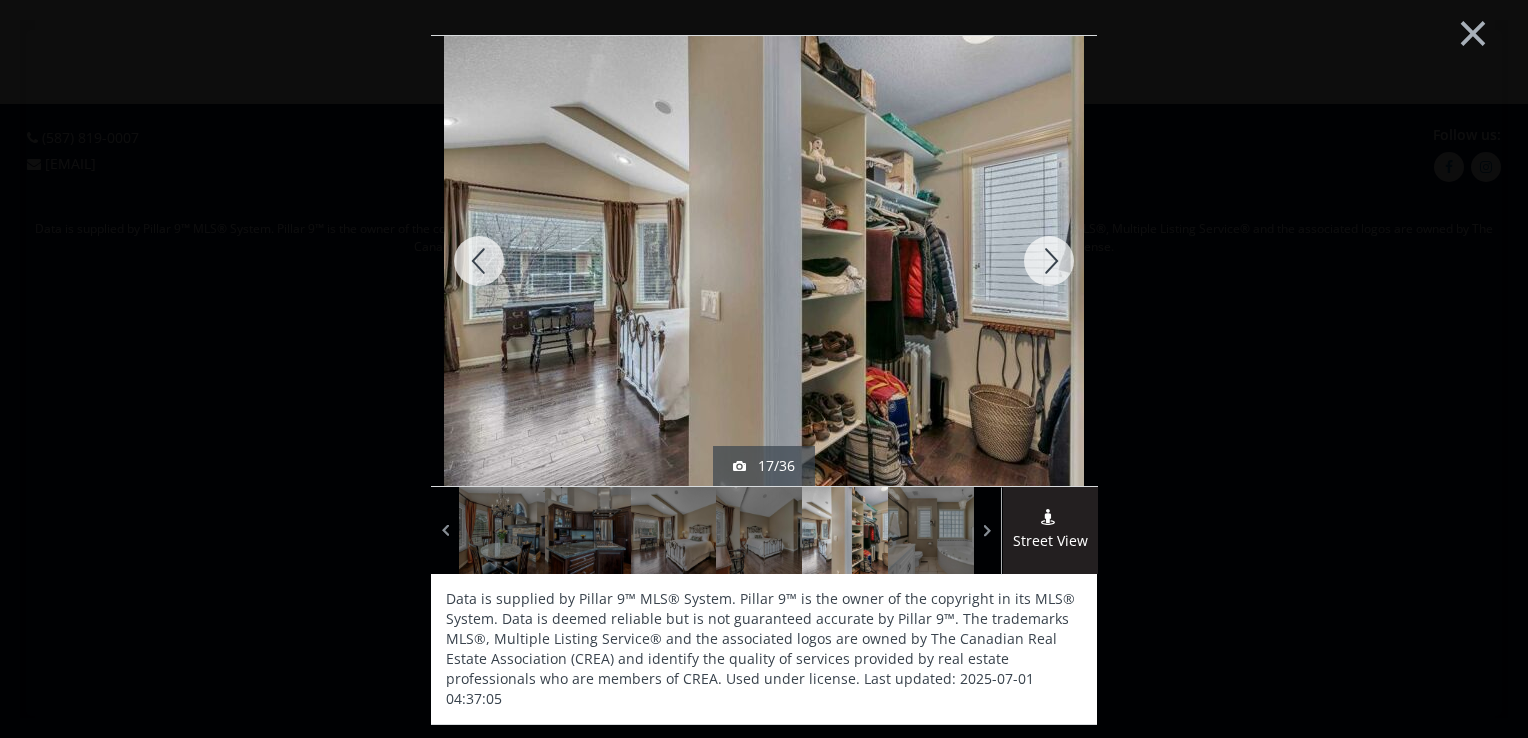 click at bounding box center [1049, 261] 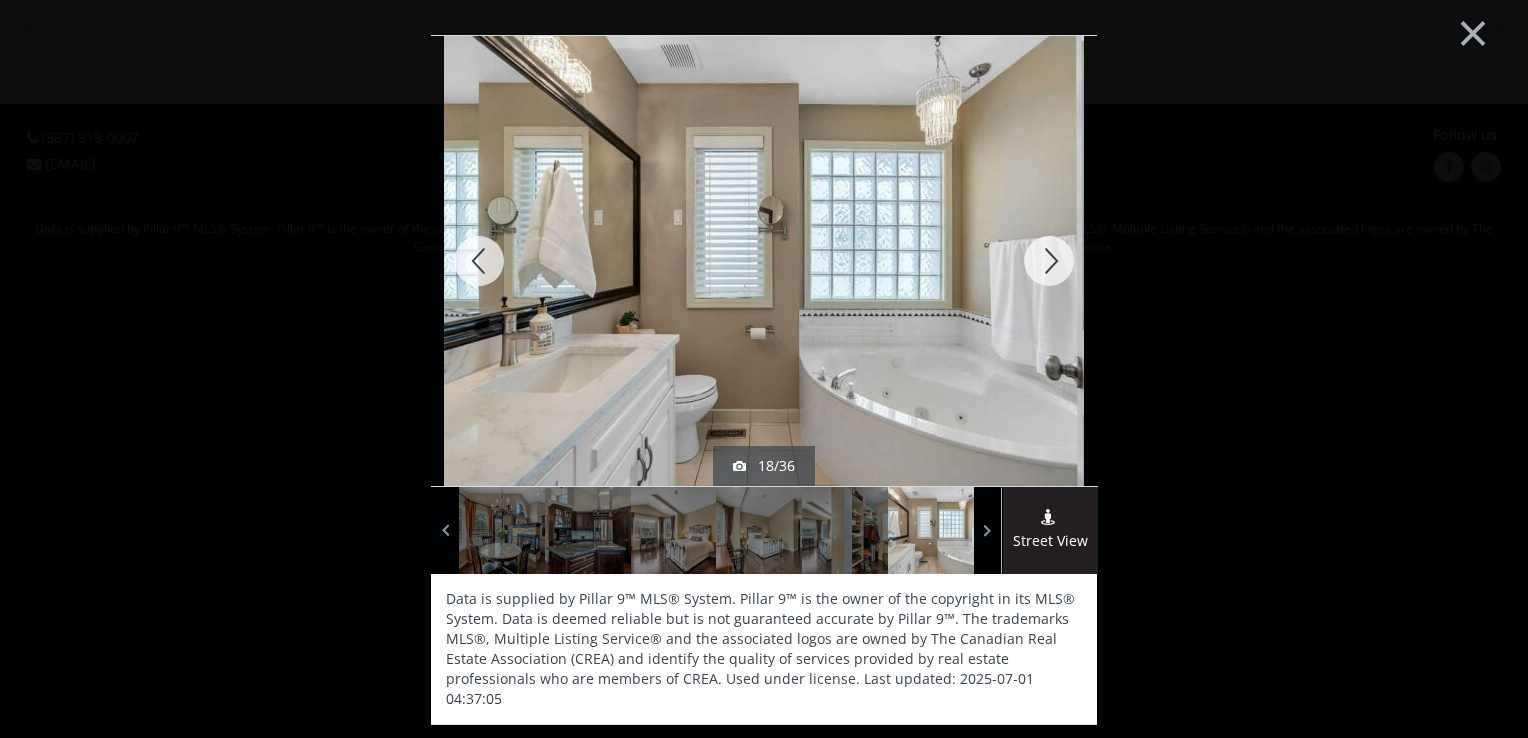click at bounding box center (1049, 261) 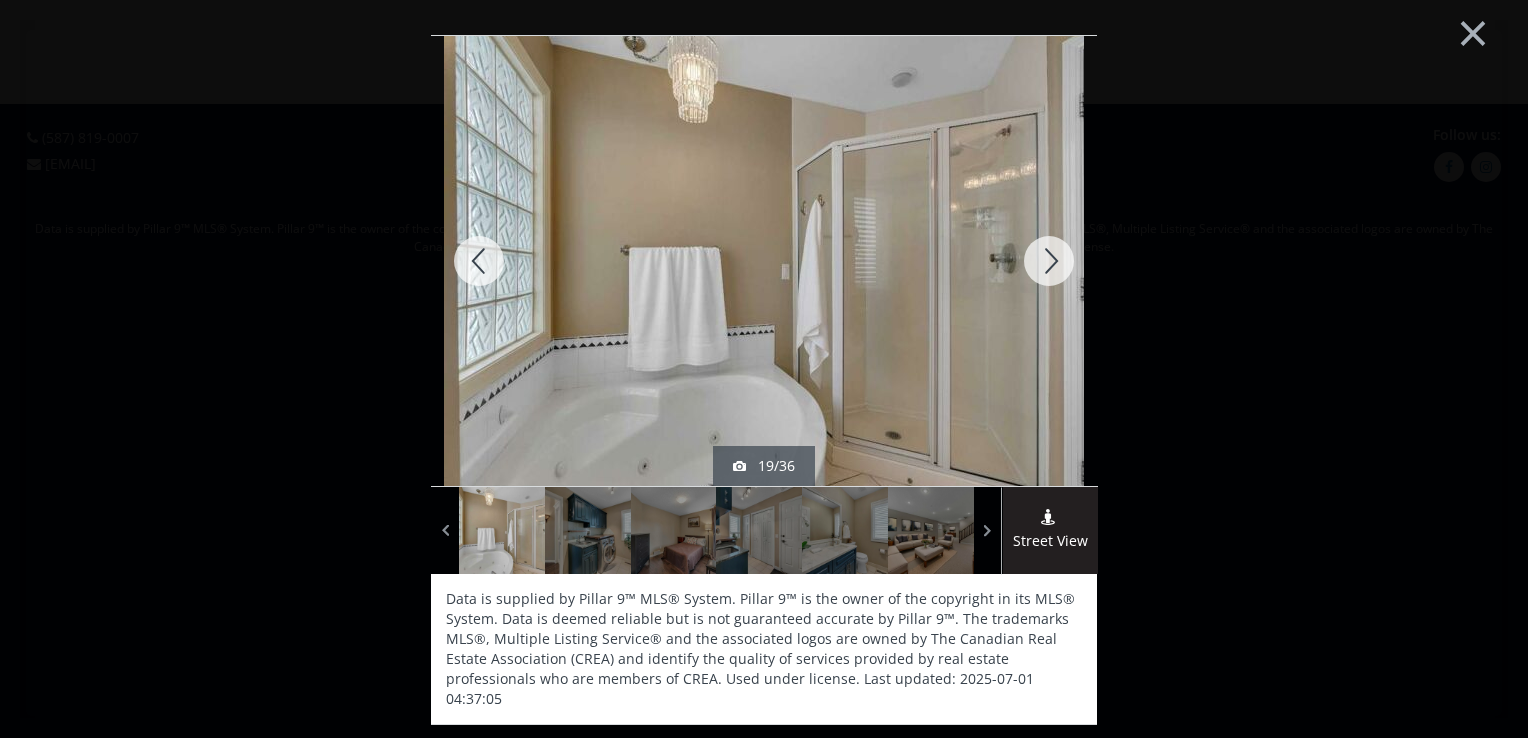 click at bounding box center (1049, 261) 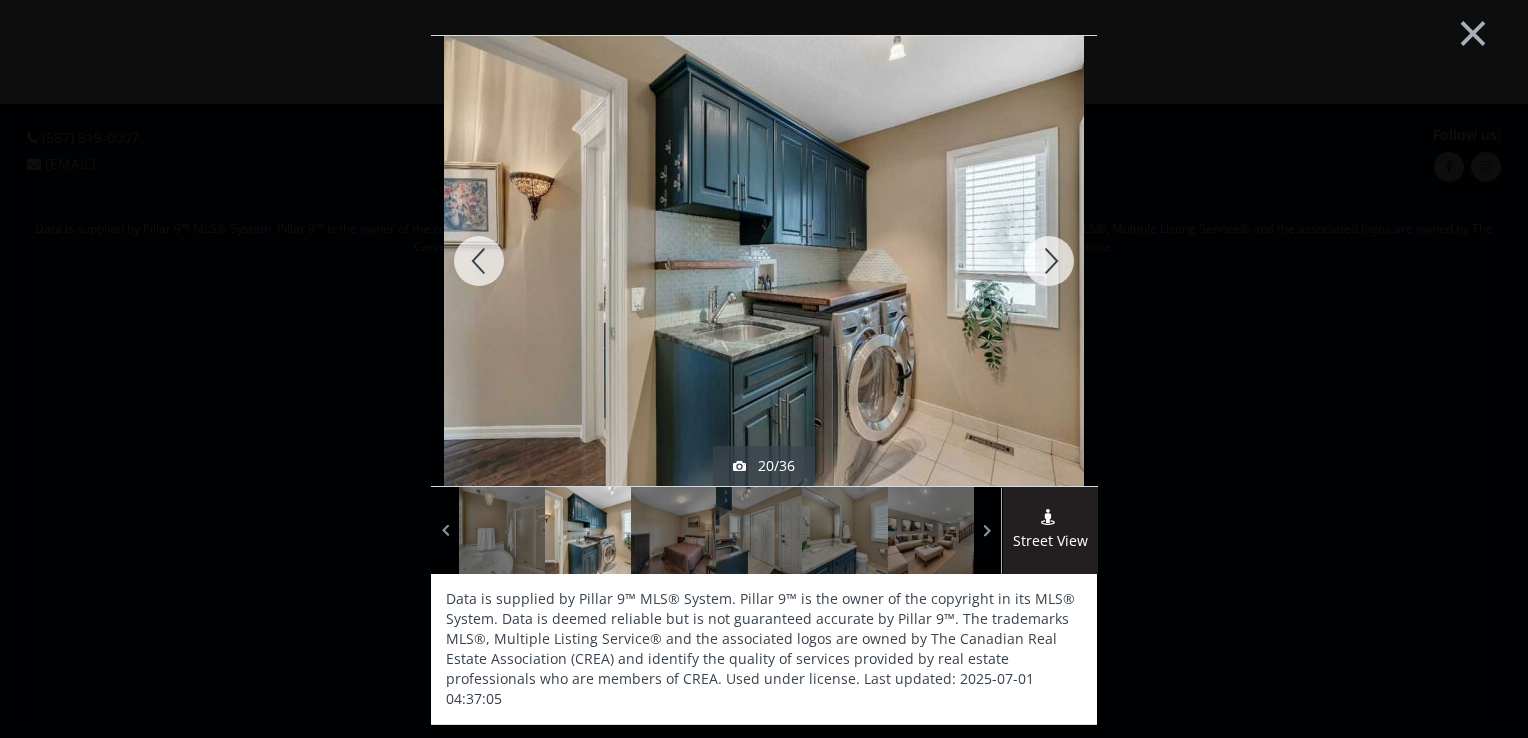 click at bounding box center [1049, 261] 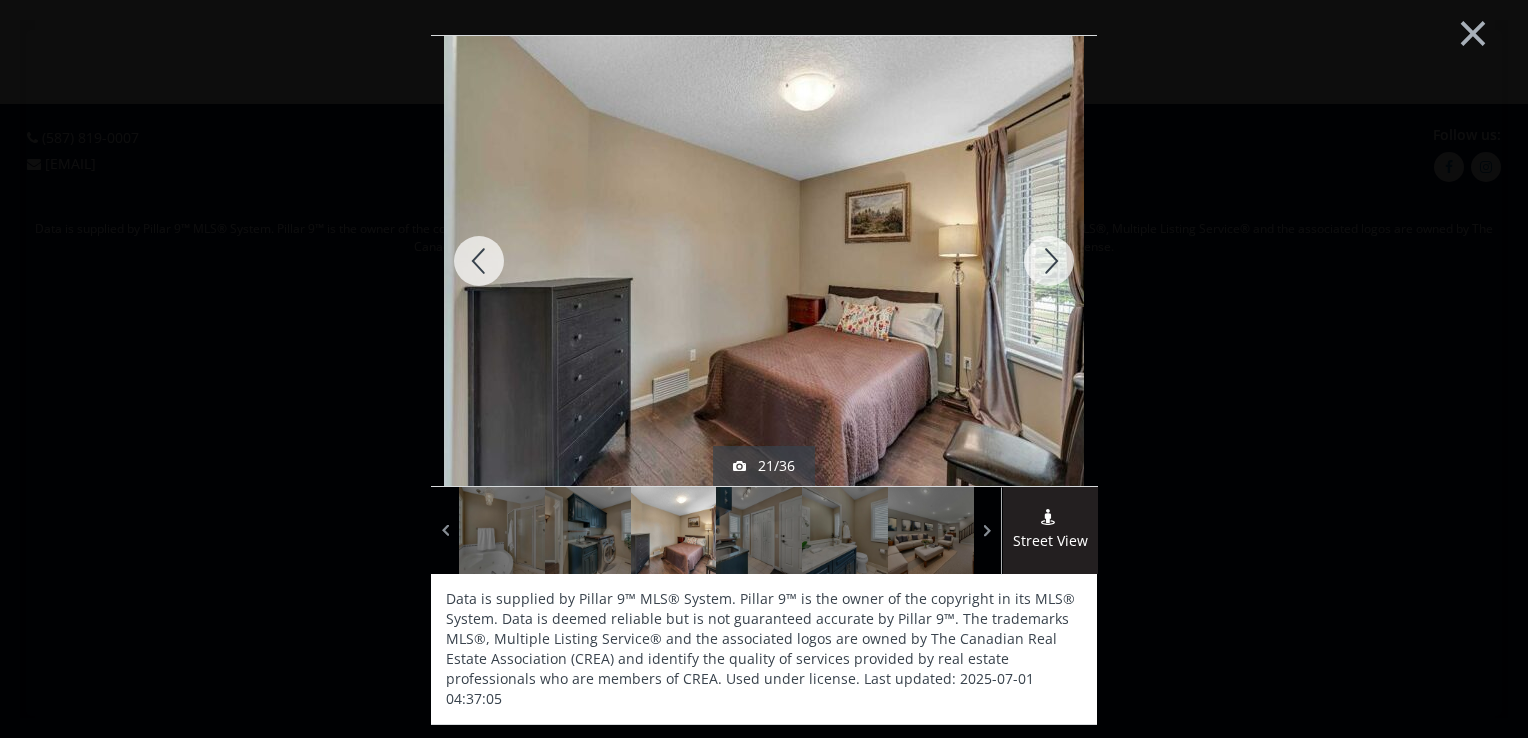 click at bounding box center [1049, 261] 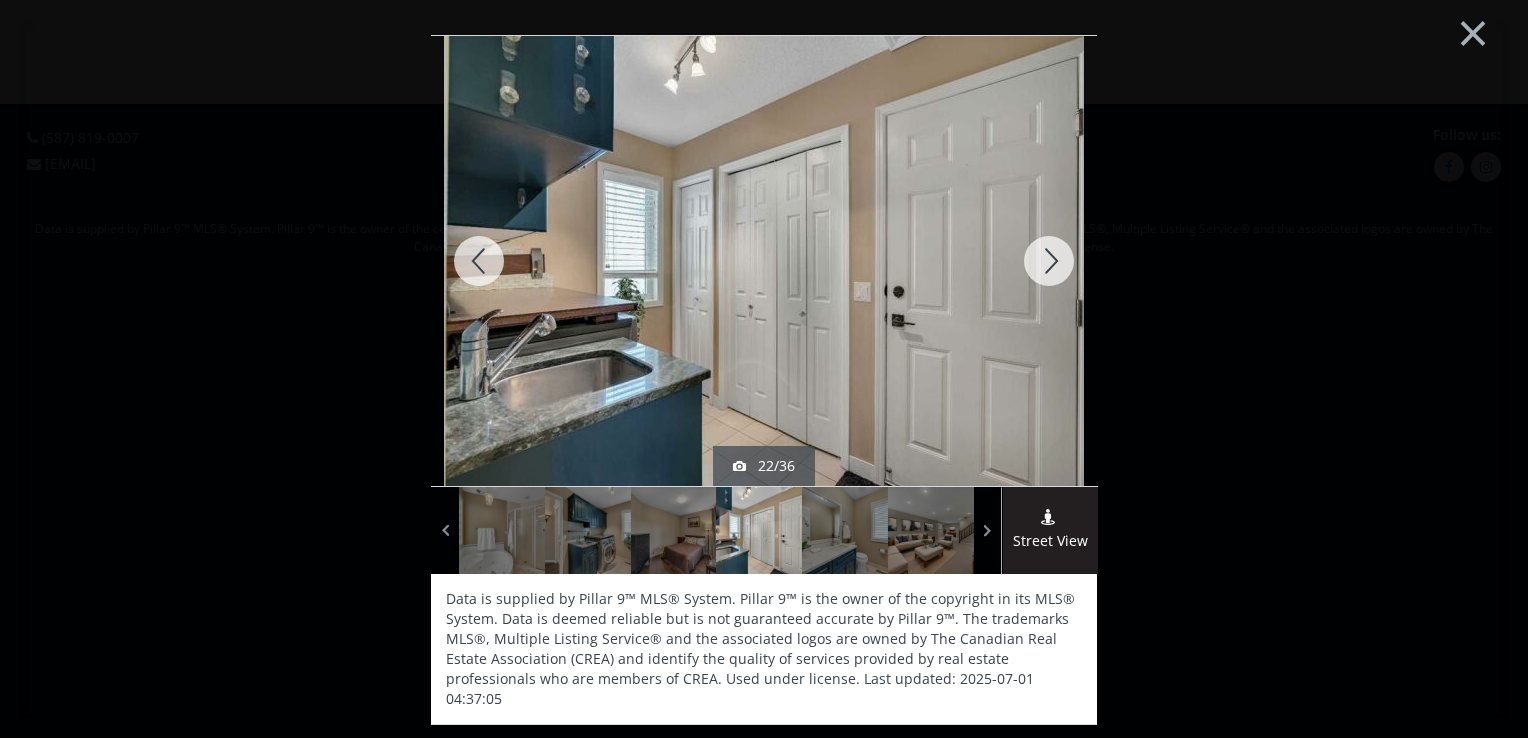 click at bounding box center [1049, 261] 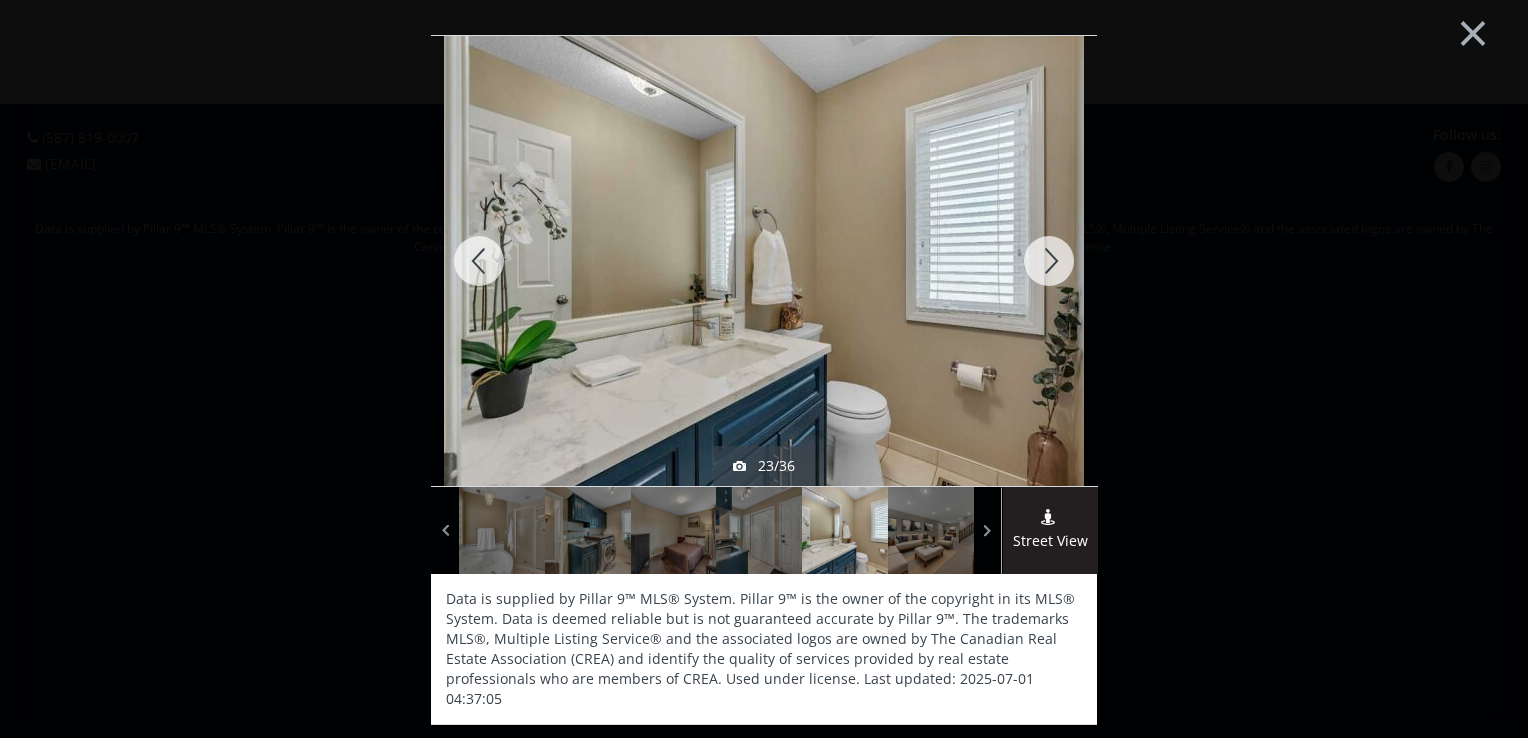 click at bounding box center [1049, 261] 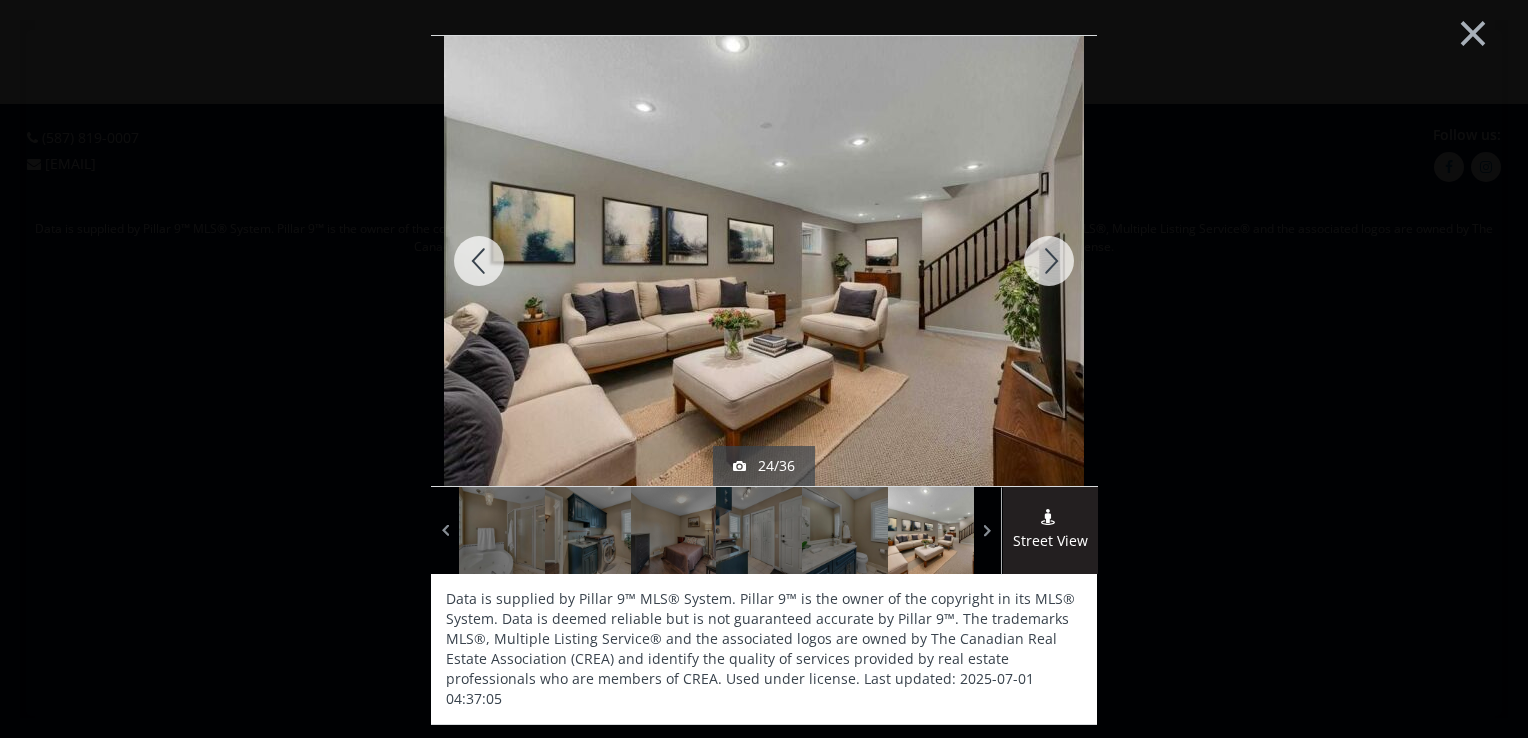 click at bounding box center [1049, 261] 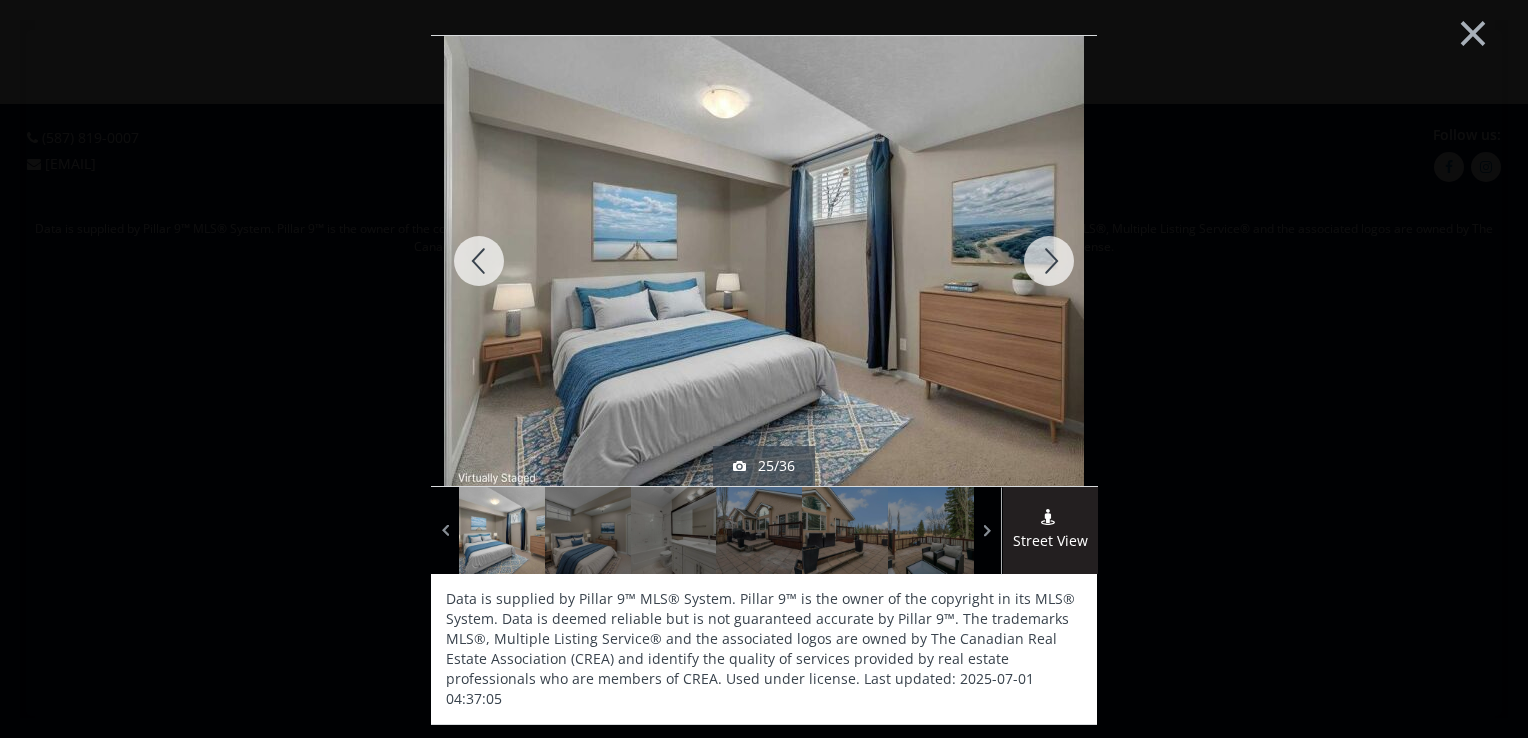 click at bounding box center (1049, 261) 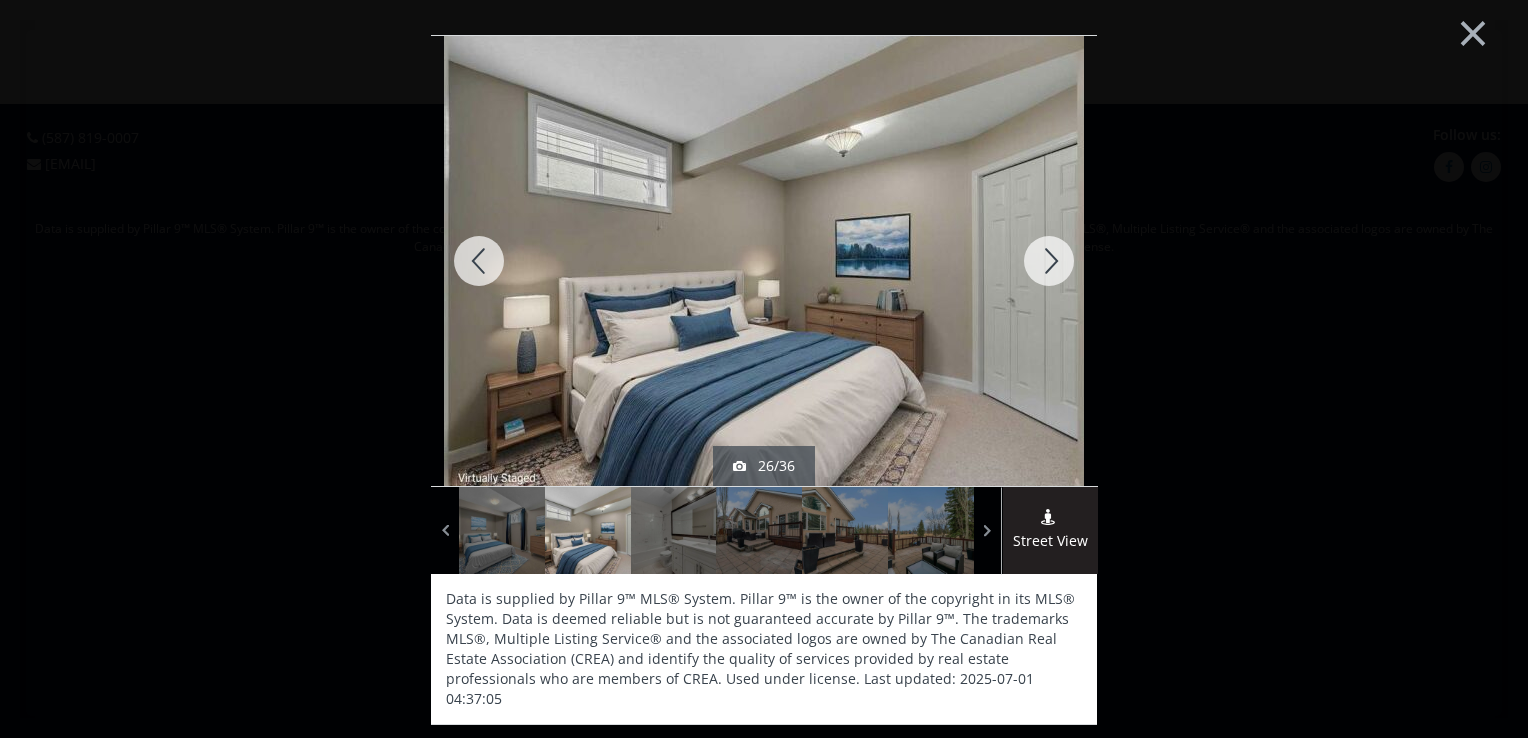 click at bounding box center (1049, 261) 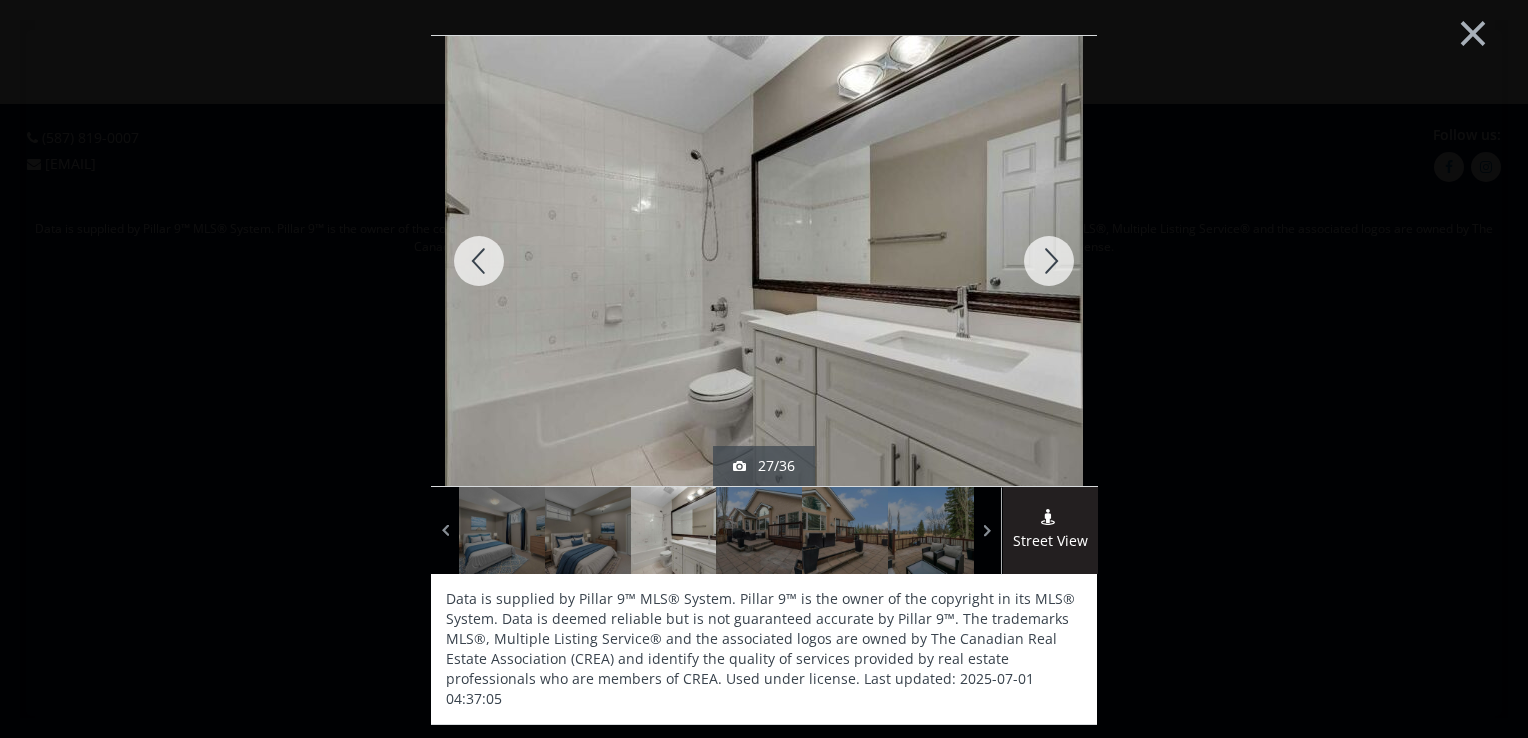 click at bounding box center (1049, 261) 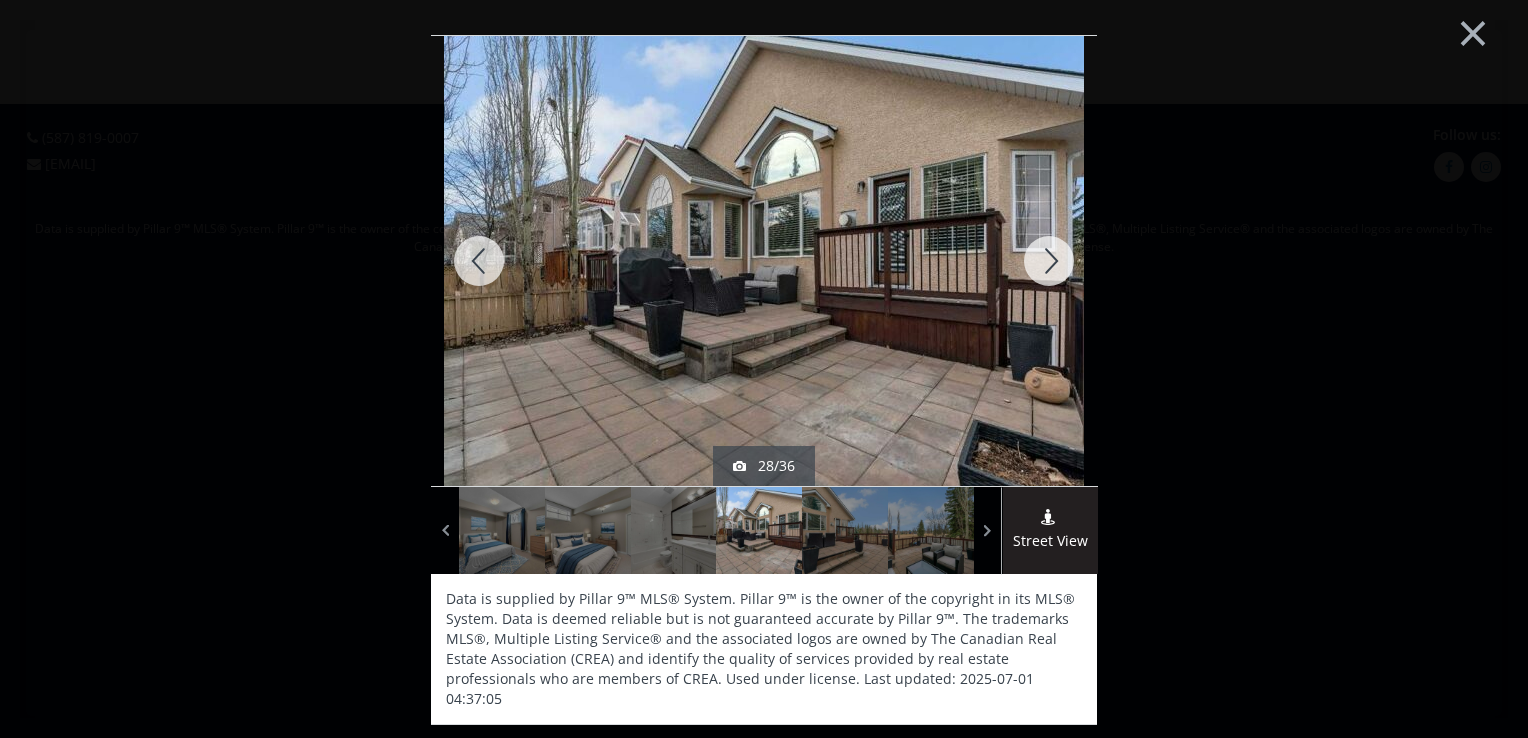 click at bounding box center (1049, 261) 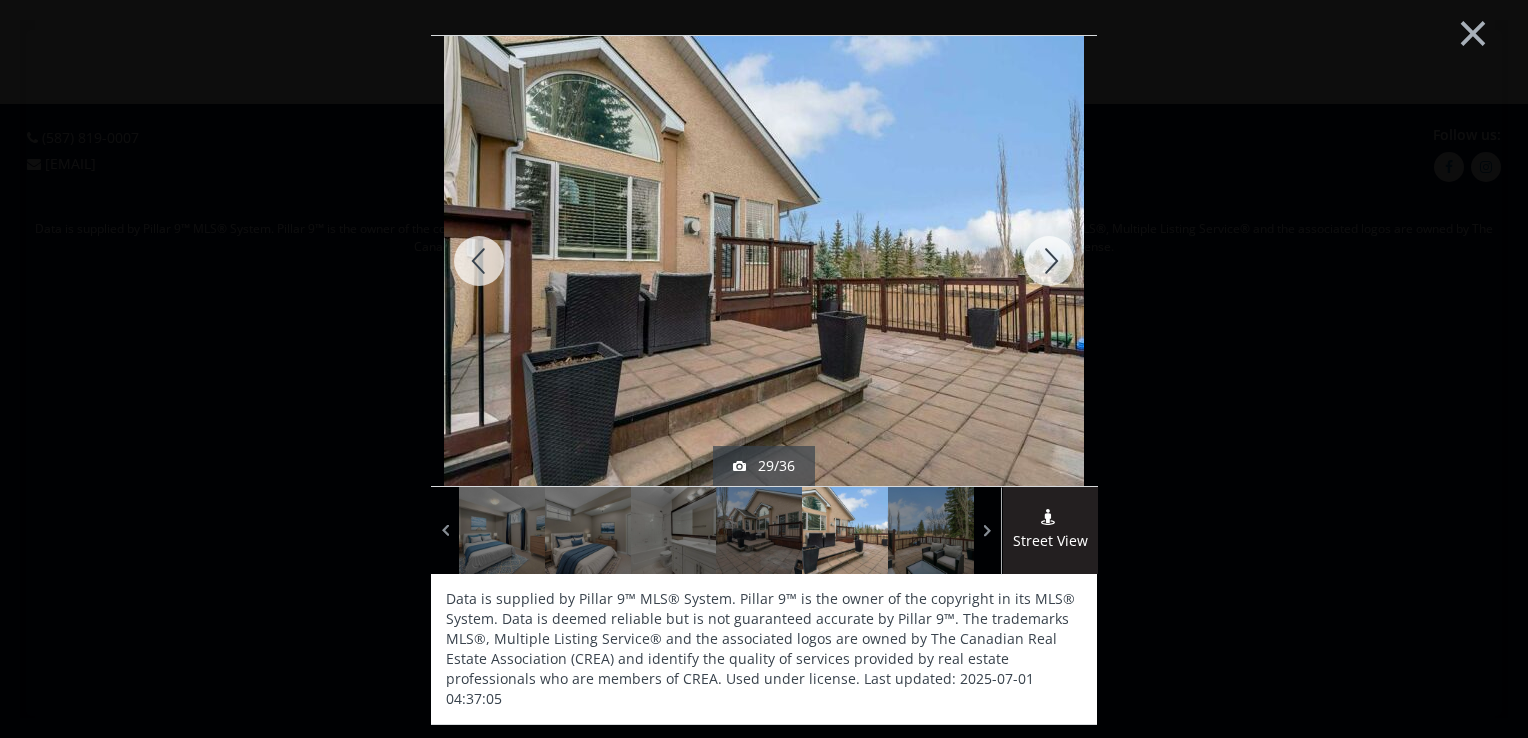 click at bounding box center (1049, 261) 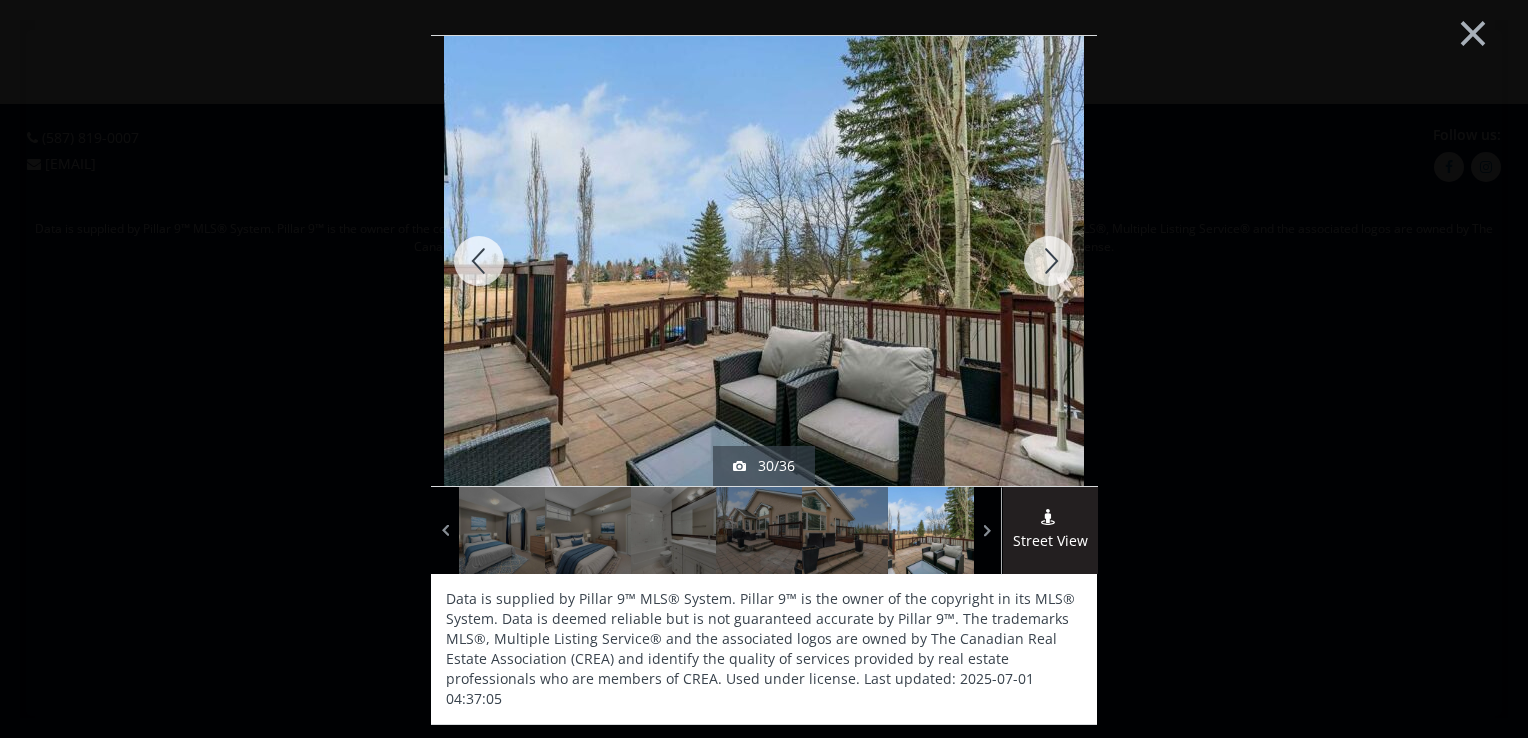 click at bounding box center [1049, 261] 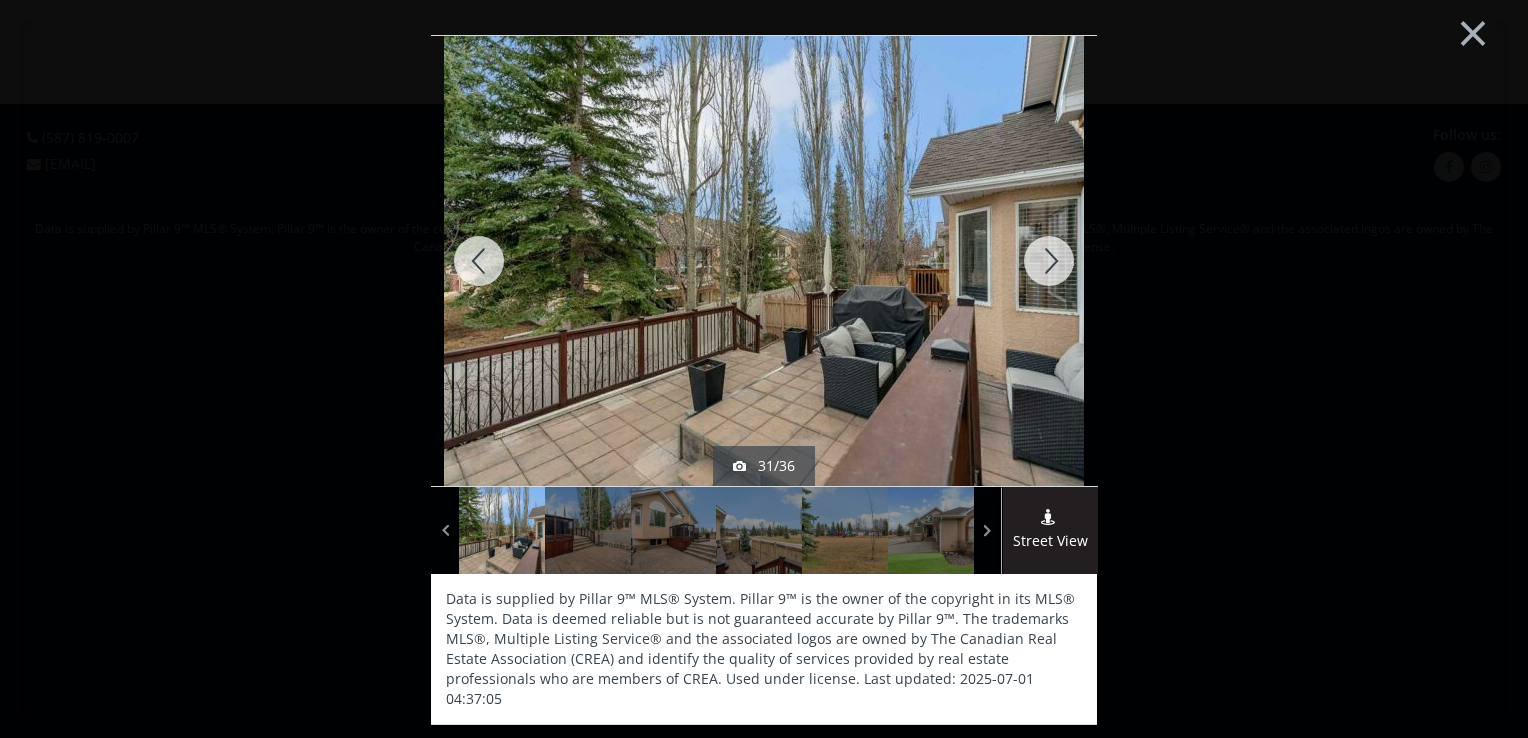 click at bounding box center [1049, 261] 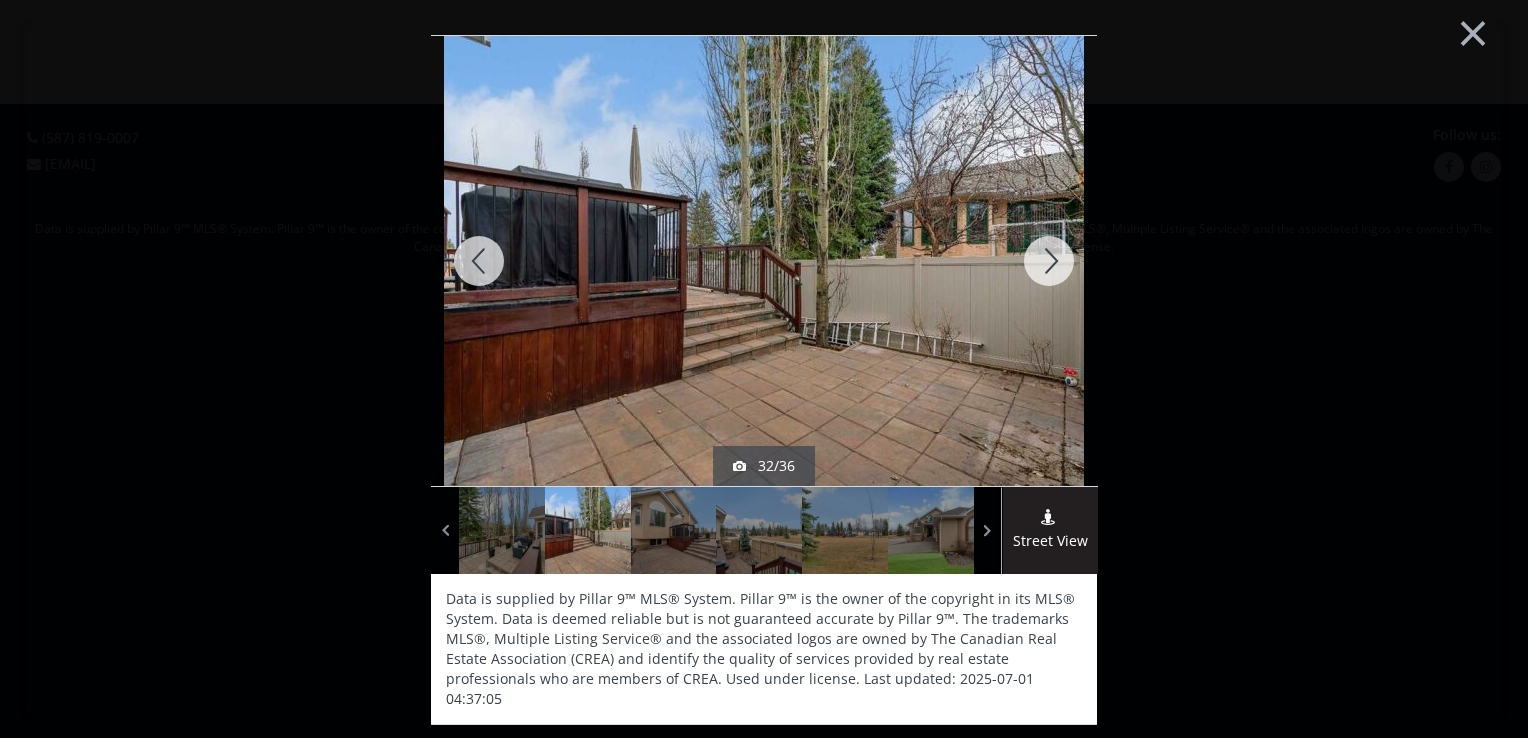 click at bounding box center (1049, 261) 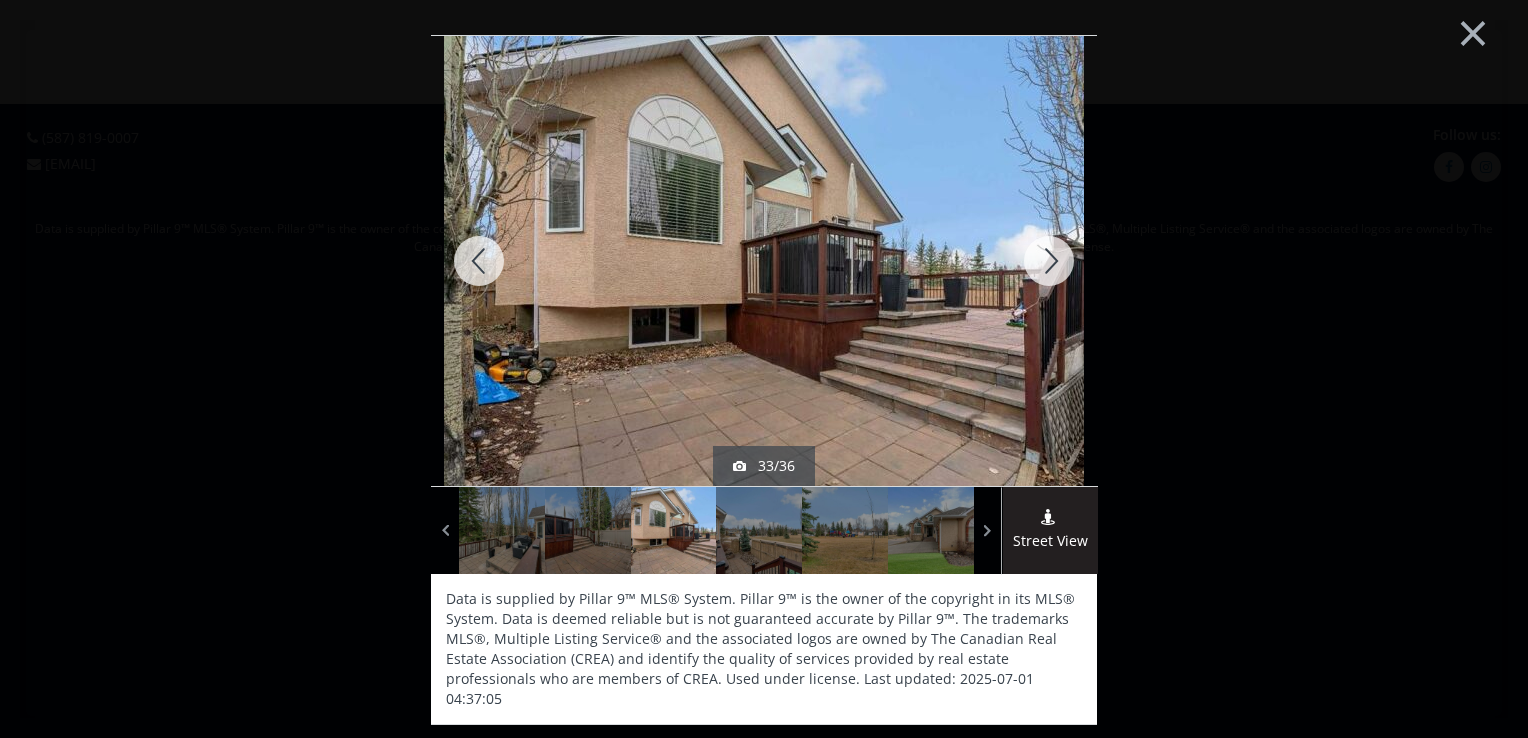 click at bounding box center [1049, 261] 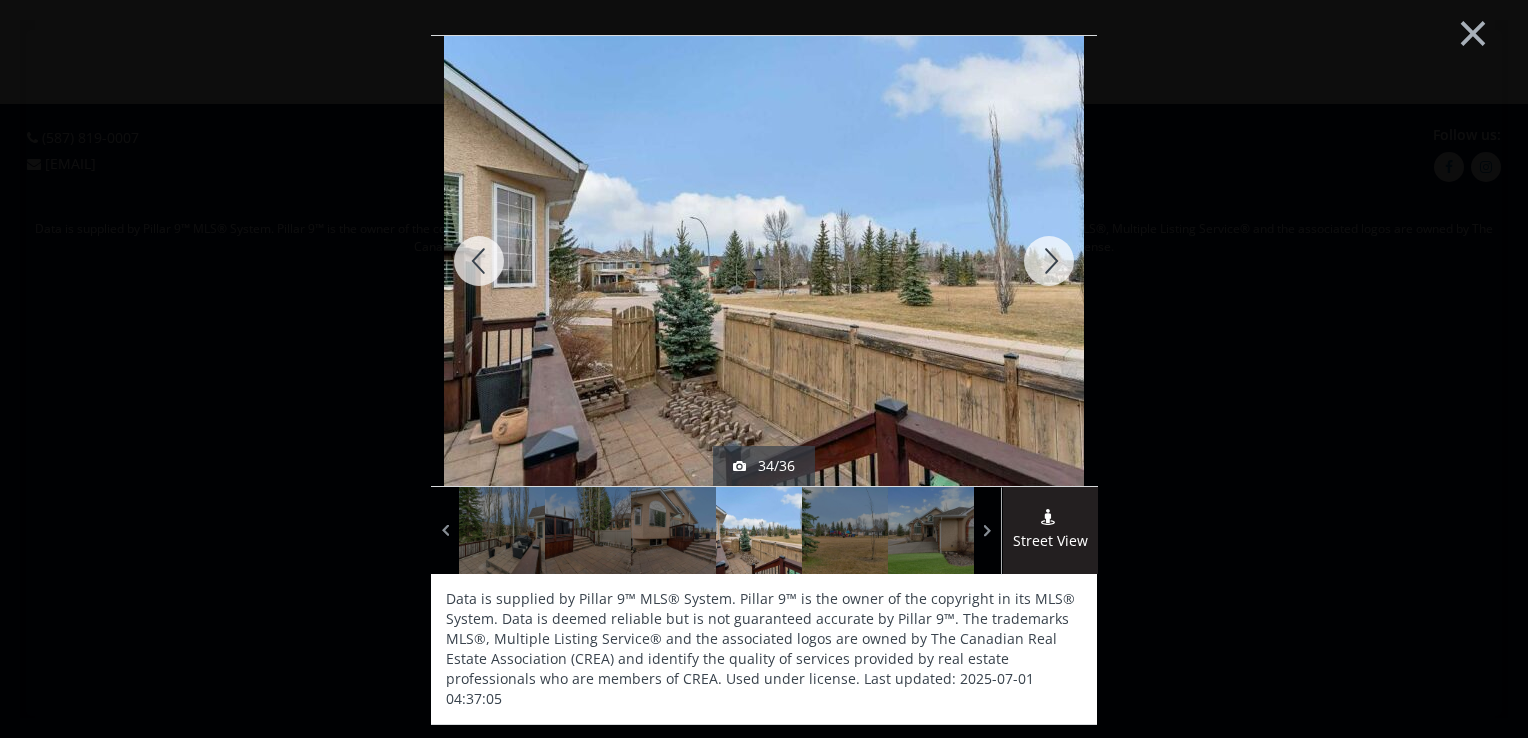 click at bounding box center [1049, 261] 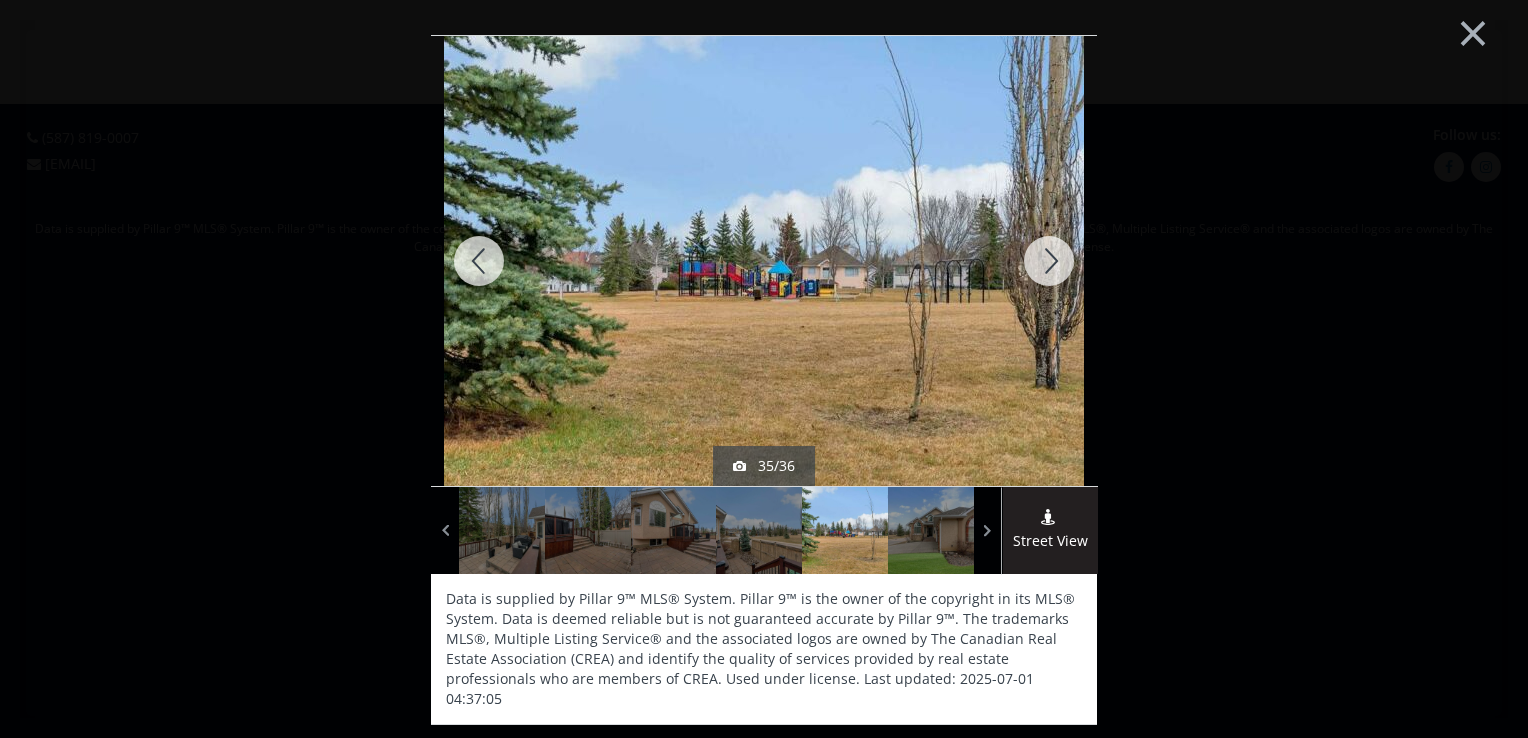 click at bounding box center (1049, 261) 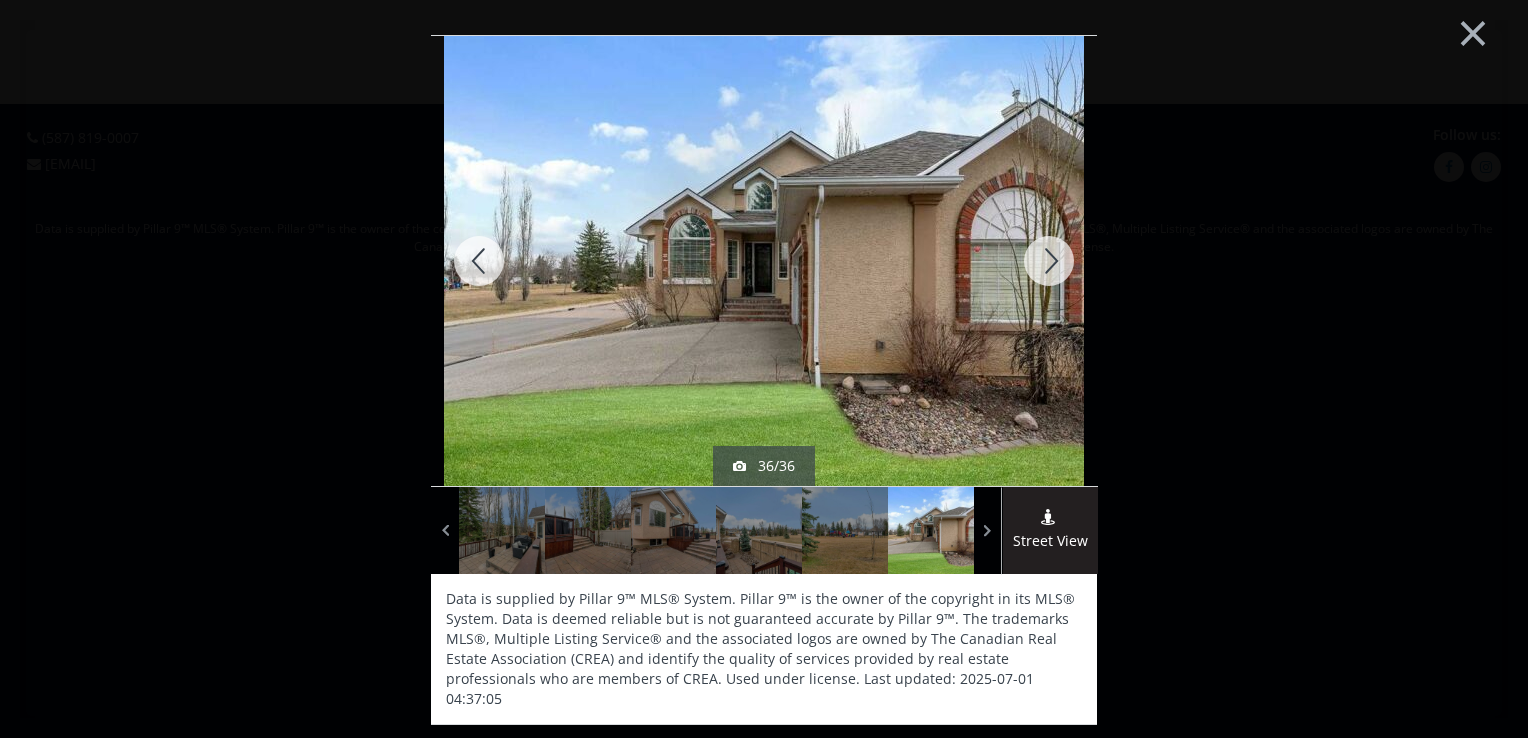 click at bounding box center (1049, 261) 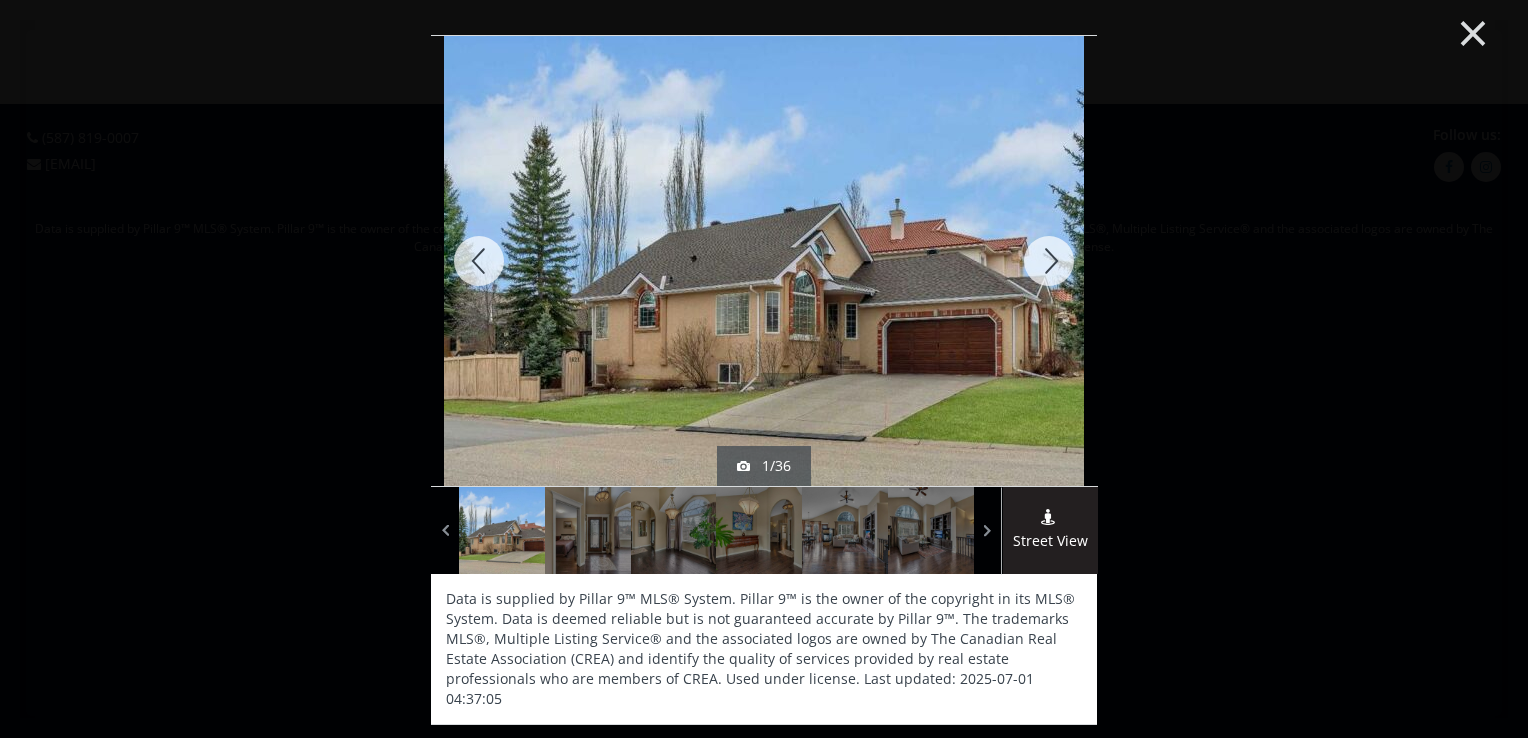 click on "×" at bounding box center [1473, 31] 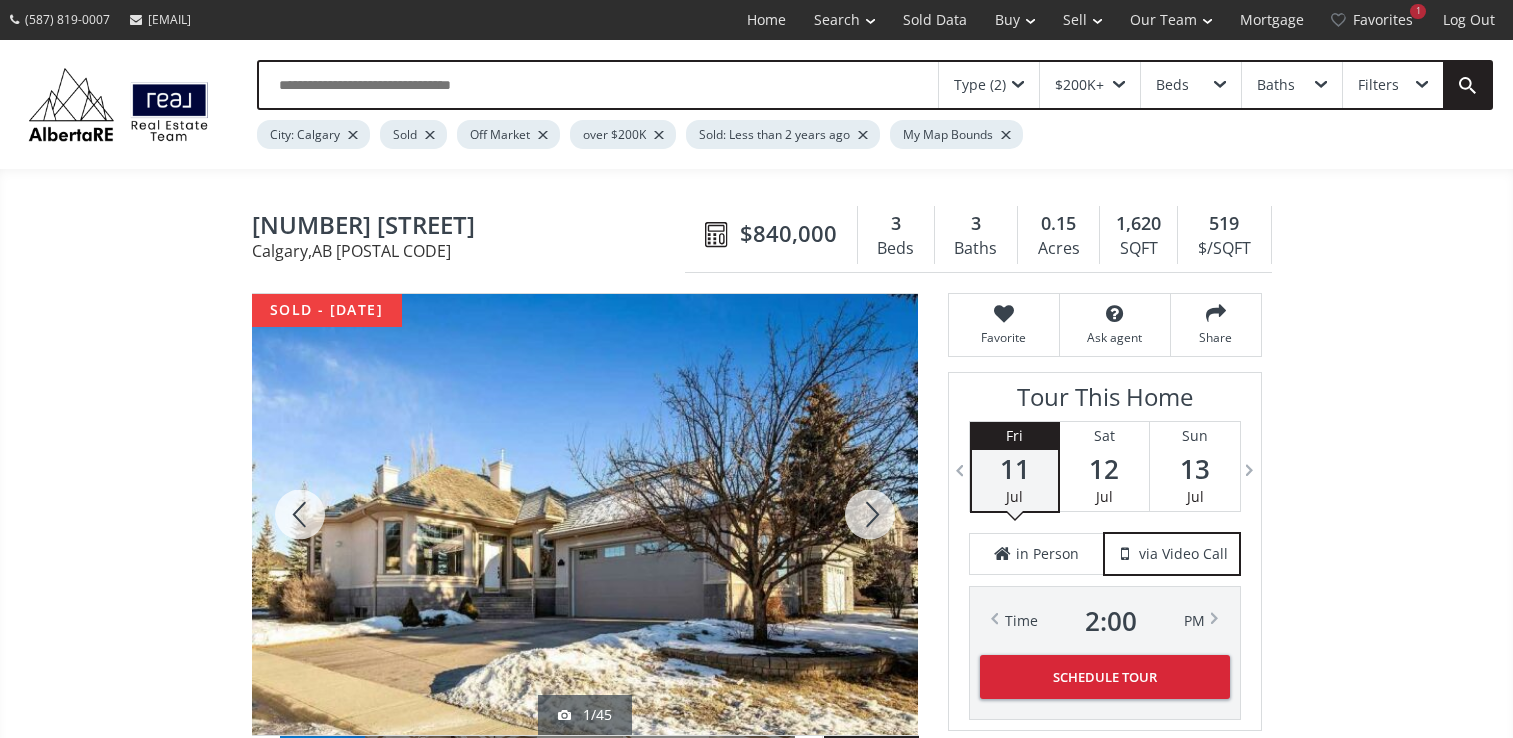 scroll, scrollTop: 0, scrollLeft: 0, axis: both 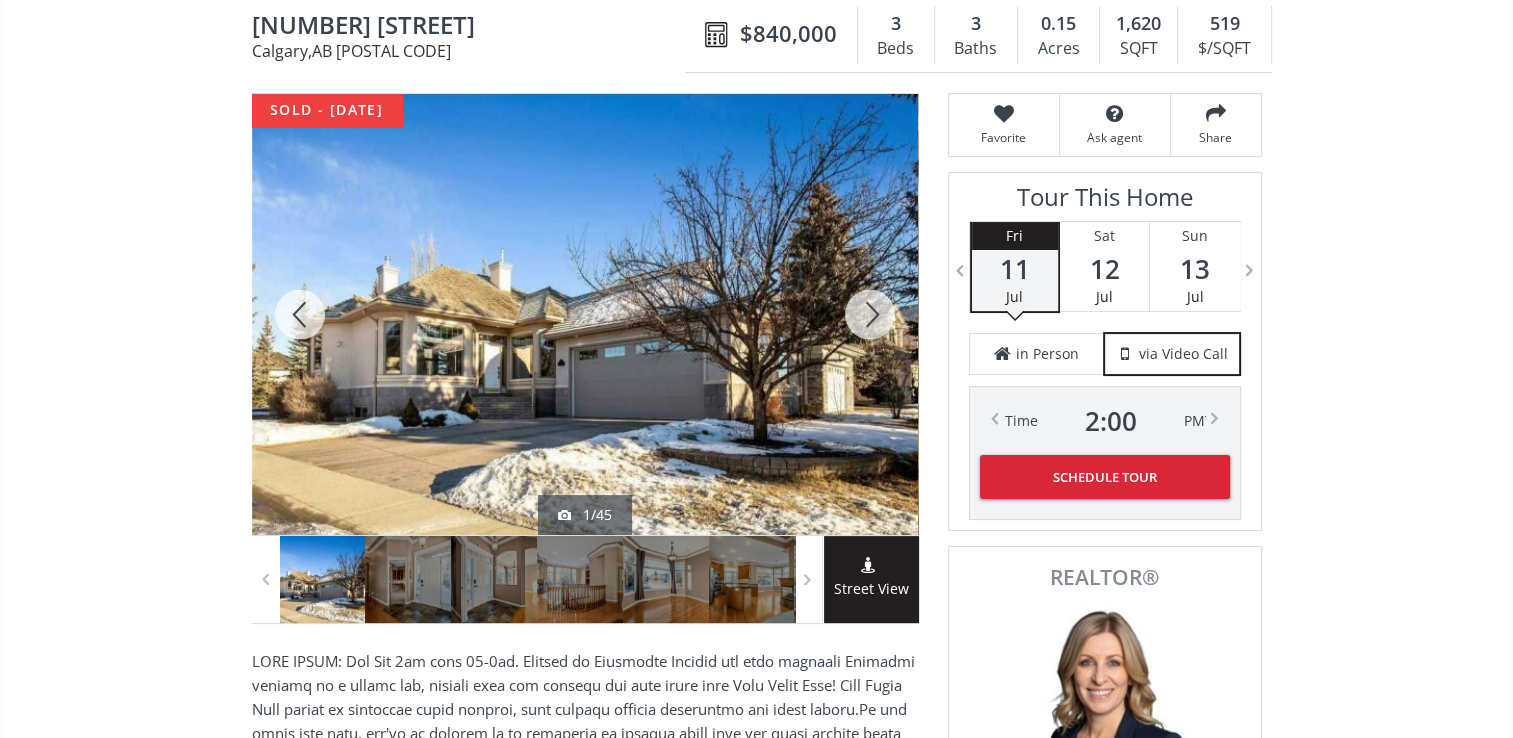 click at bounding box center (585, 314) 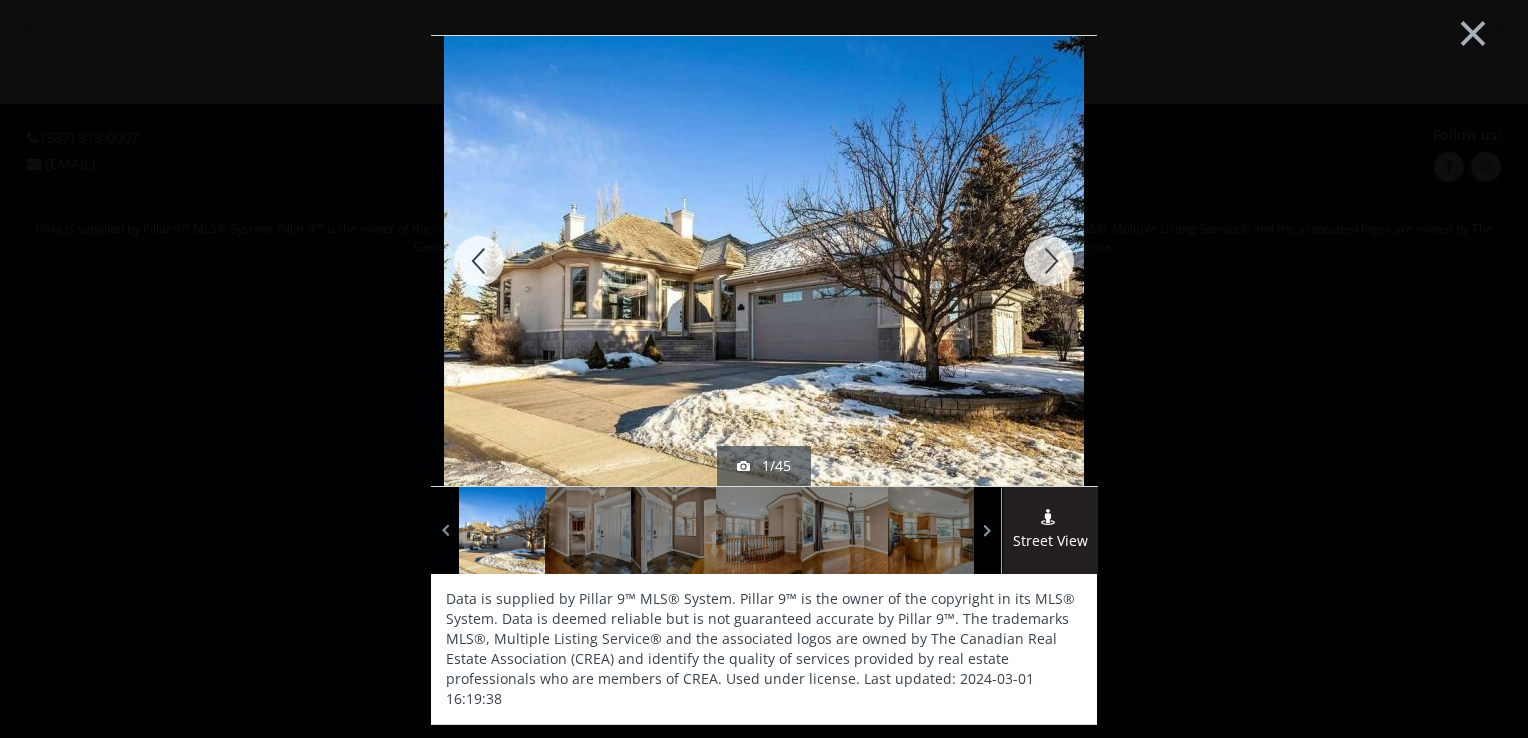 click at bounding box center [1049, 261] 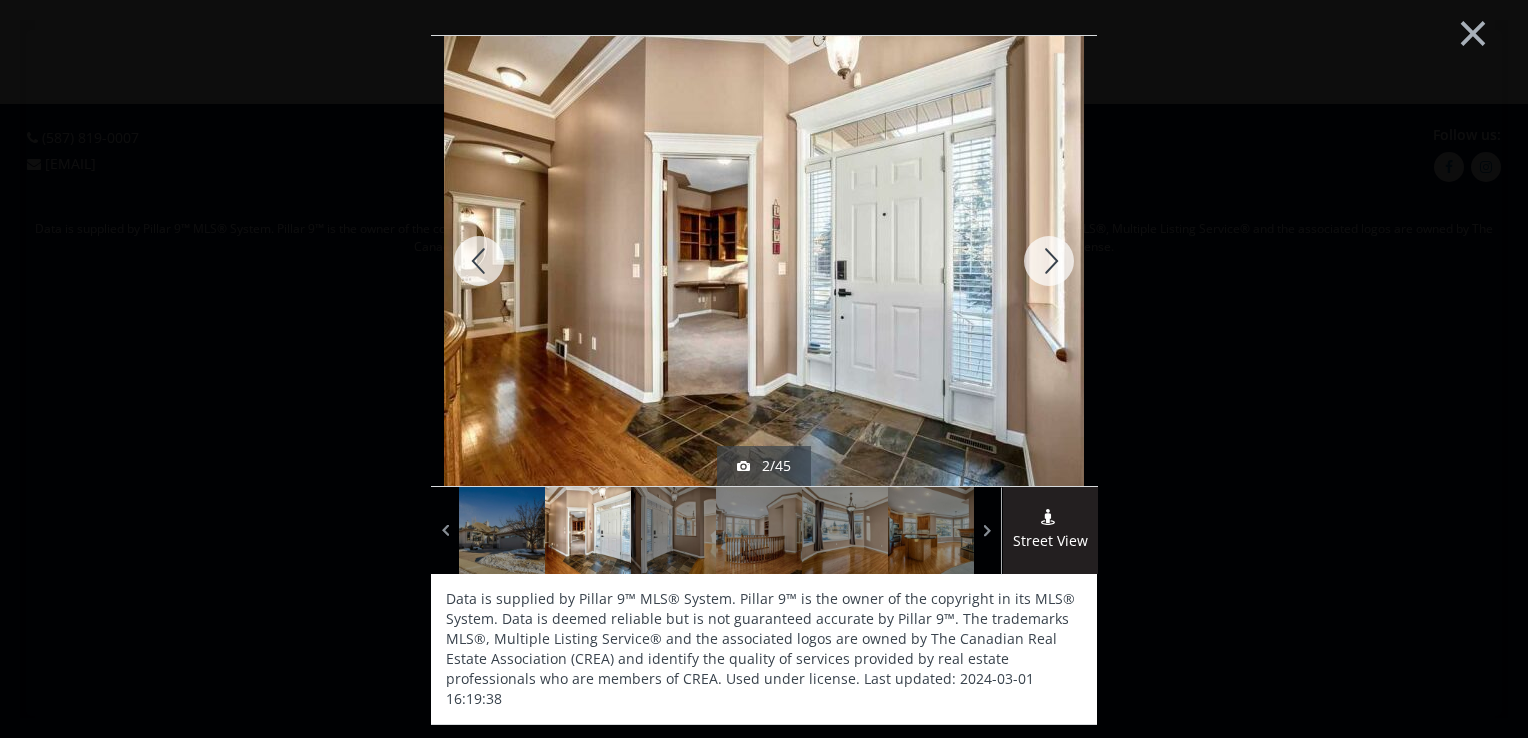 click at bounding box center [1049, 261] 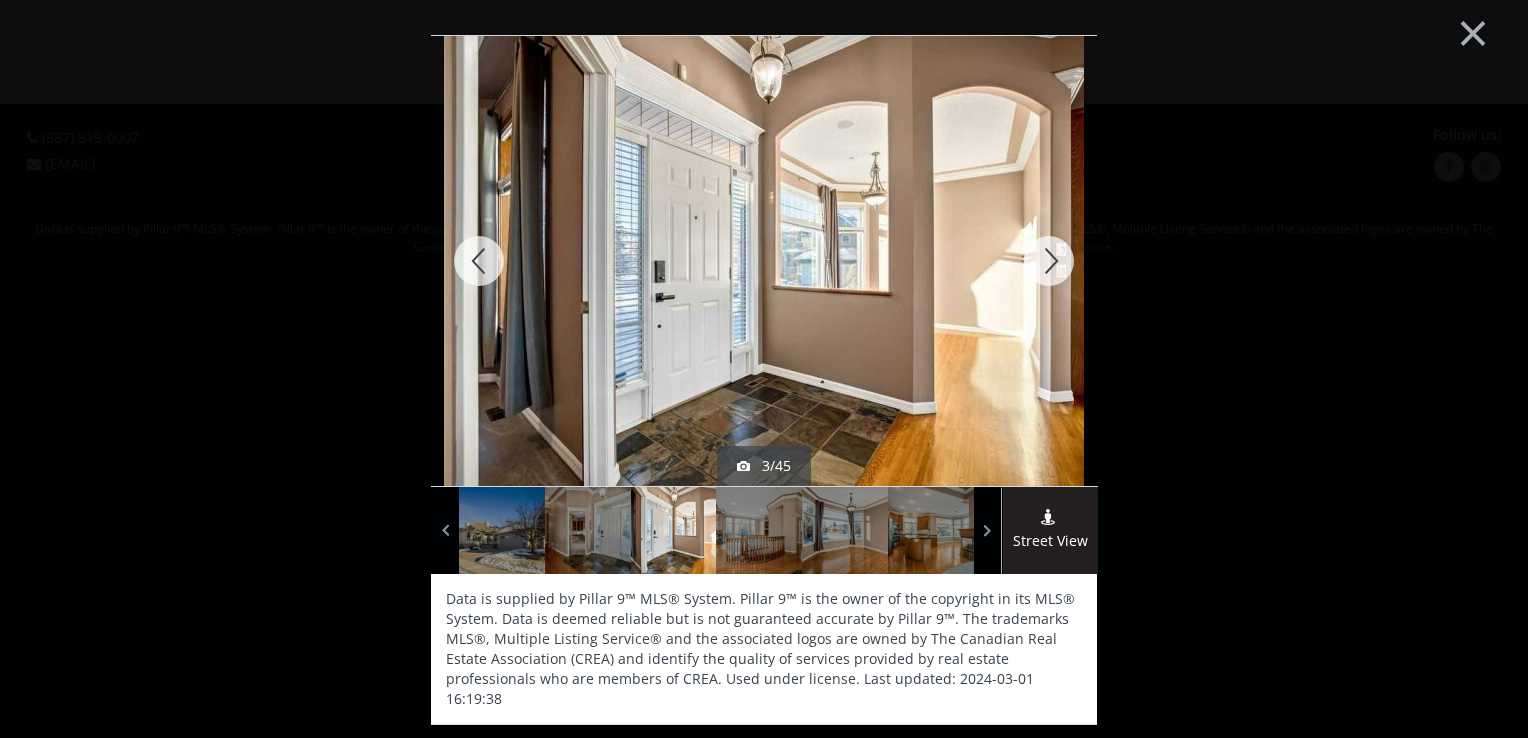 click at bounding box center [1049, 261] 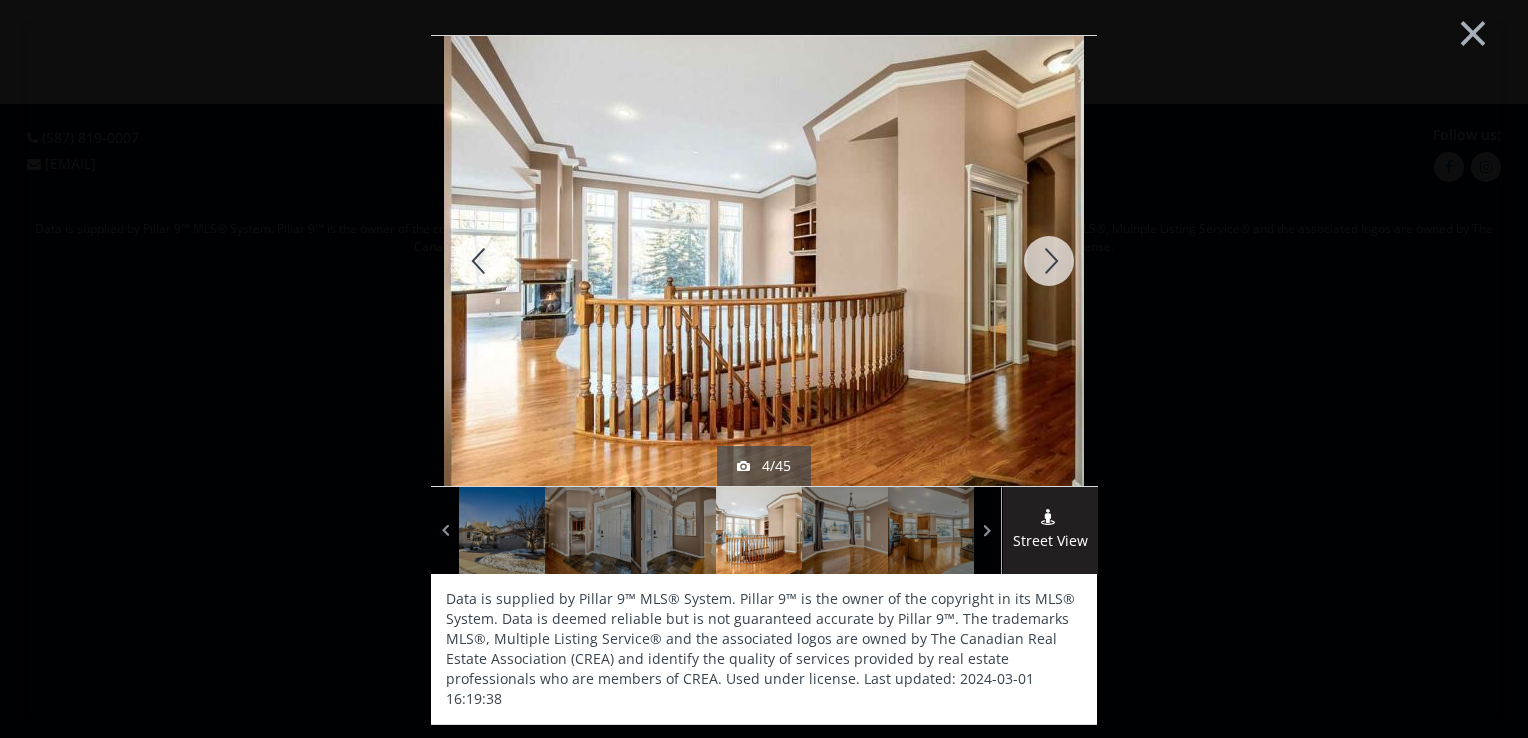 click at bounding box center [1049, 261] 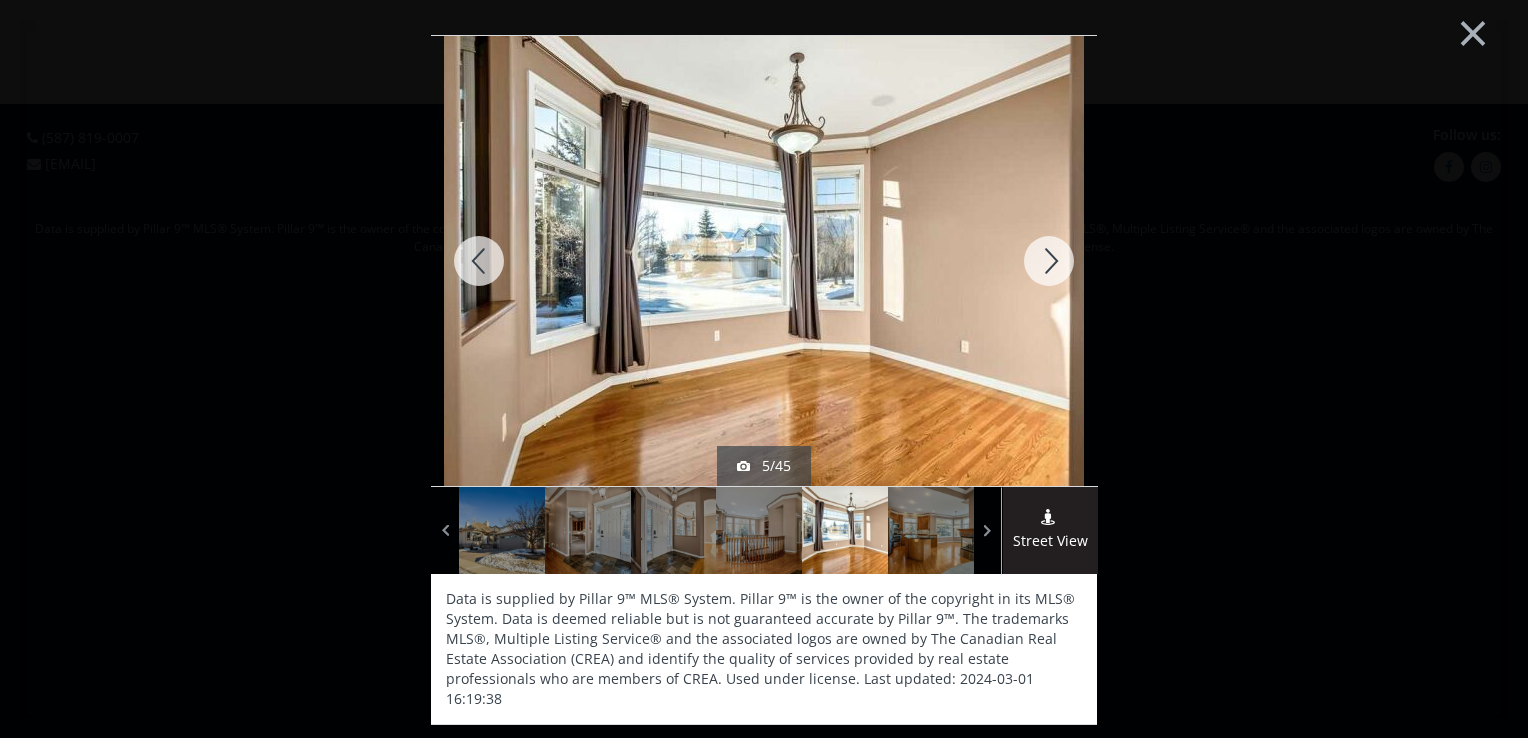 click at bounding box center [1049, 261] 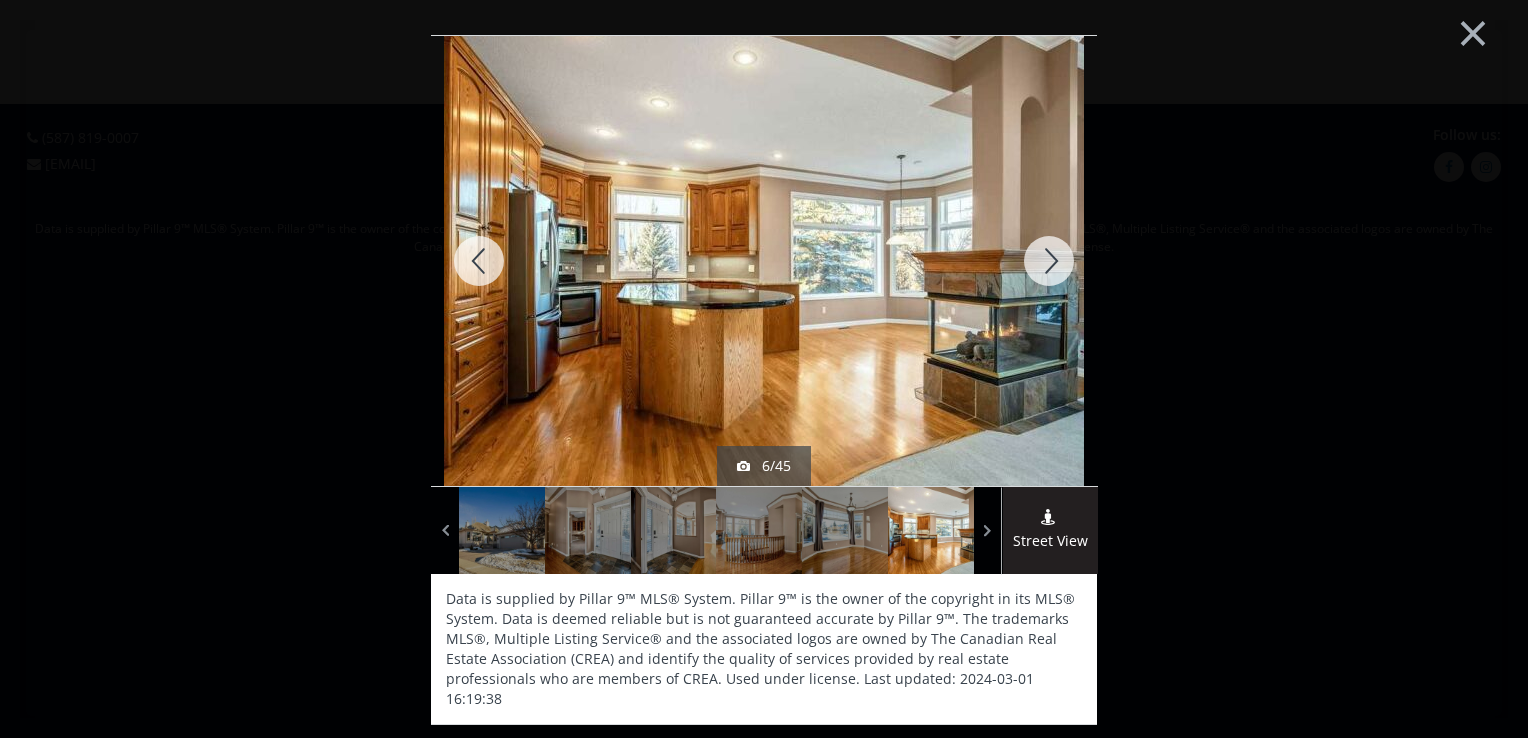 click at bounding box center (1049, 261) 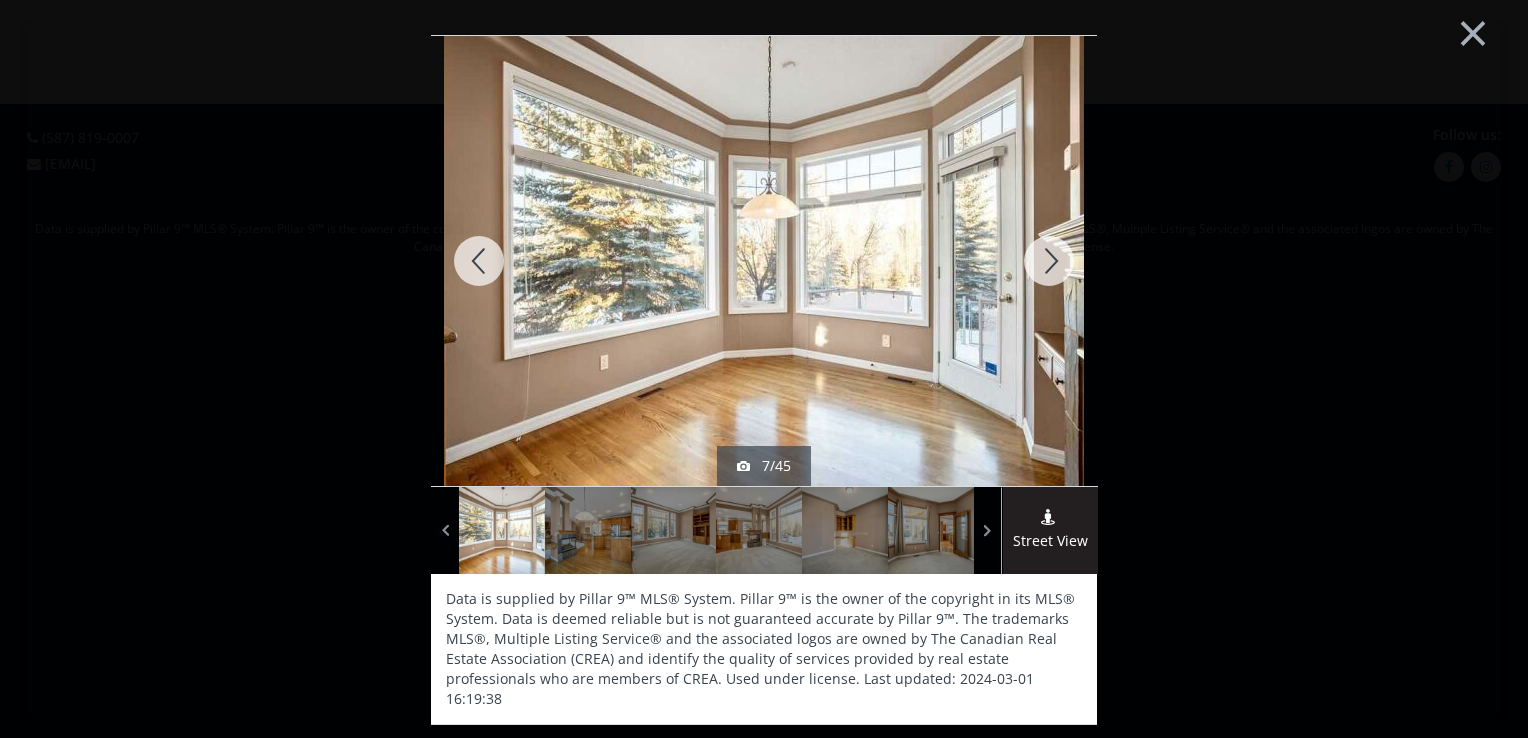 click at bounding box center [1049, 261] 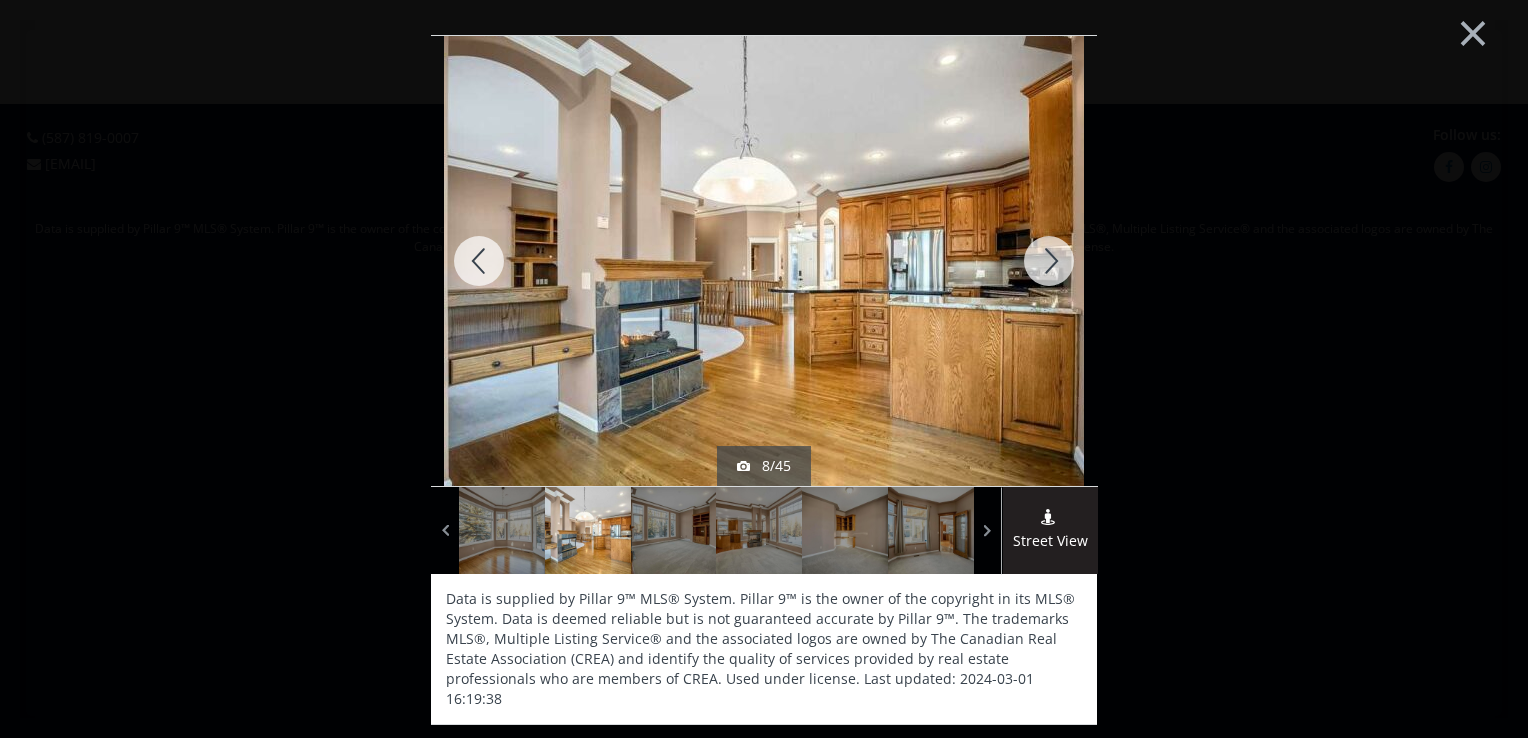 click at bounding box center [1049, 261] 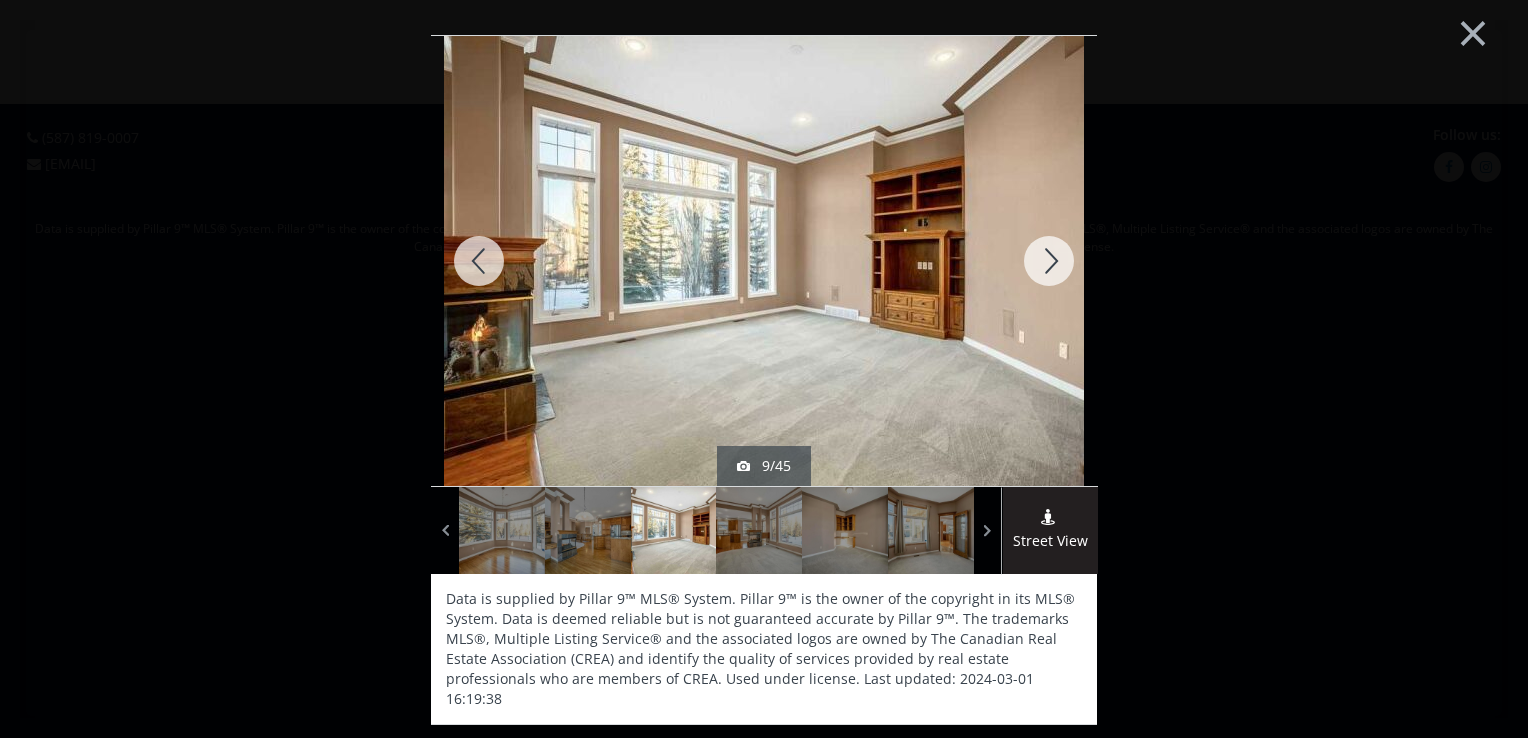 click at bounding box center (1049, 261) 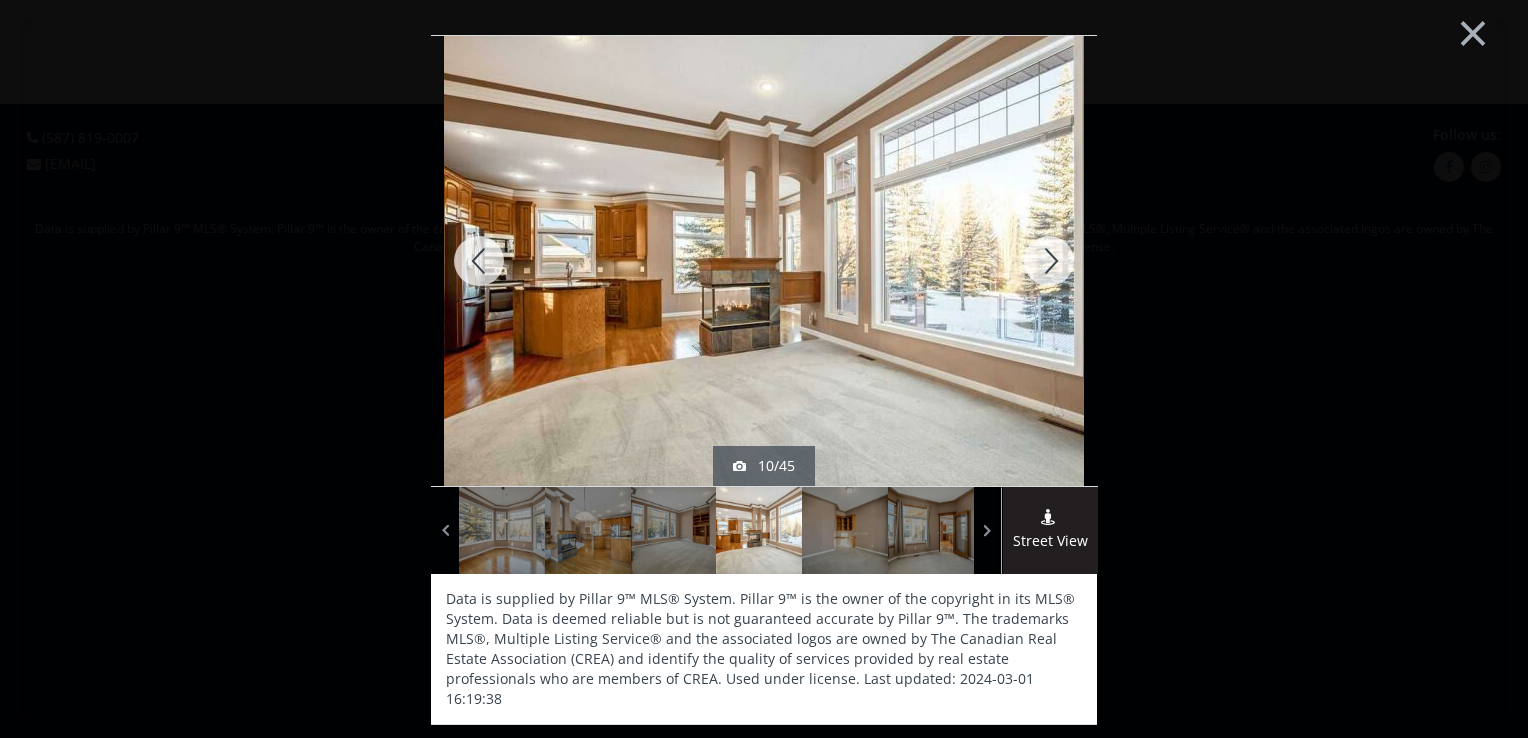 click at bounding box center (1049, 261) 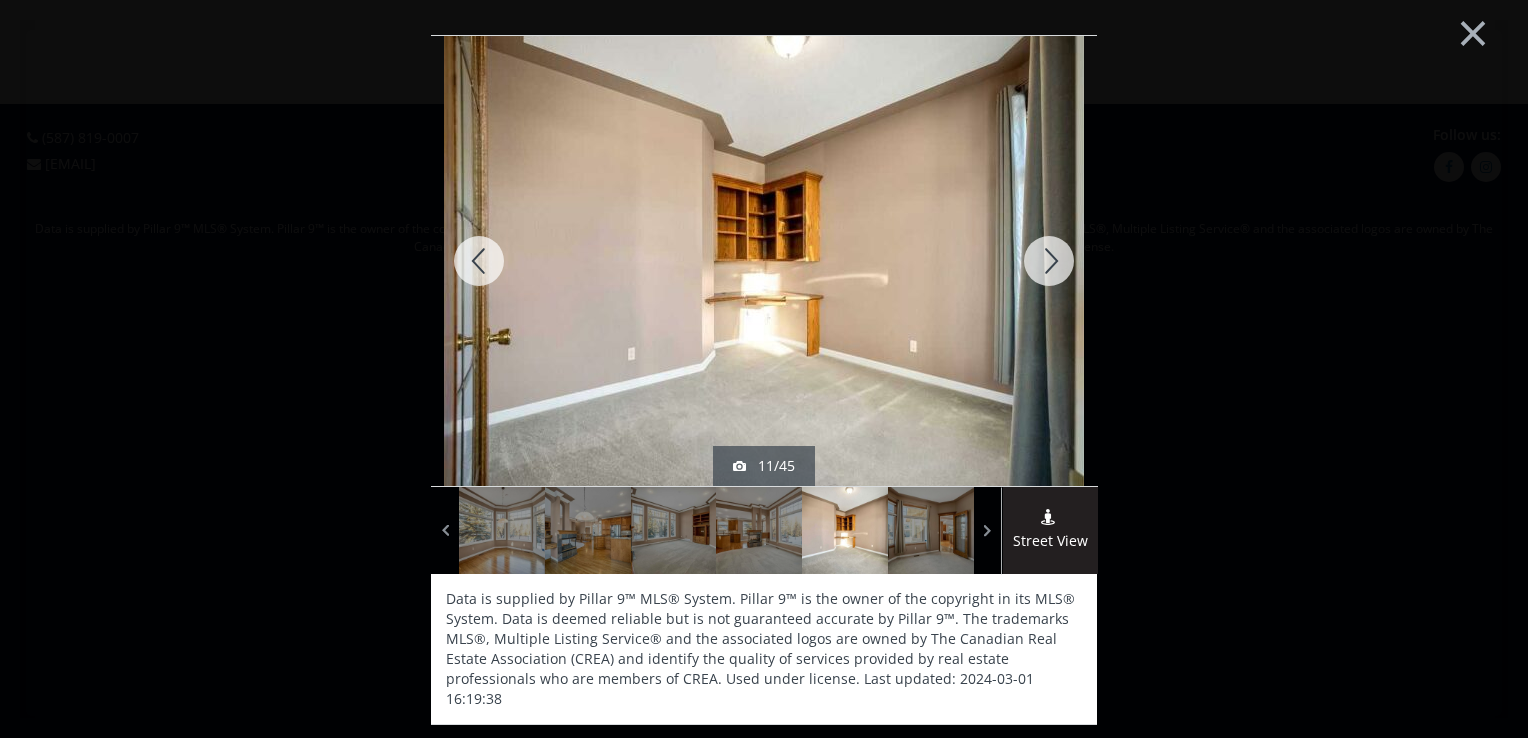 click at bounding box center (1049, 261) 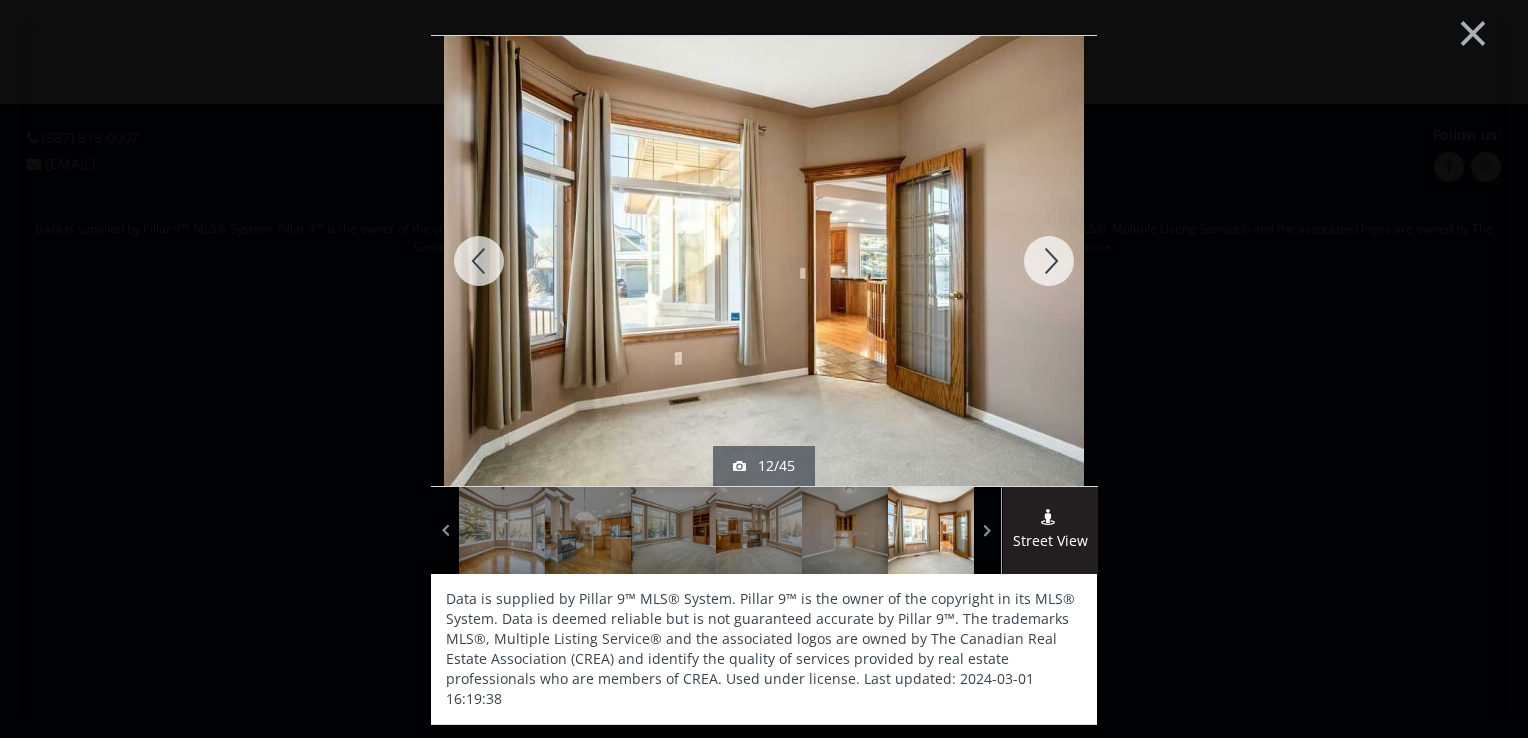 click at bounding box center (1049, 261) 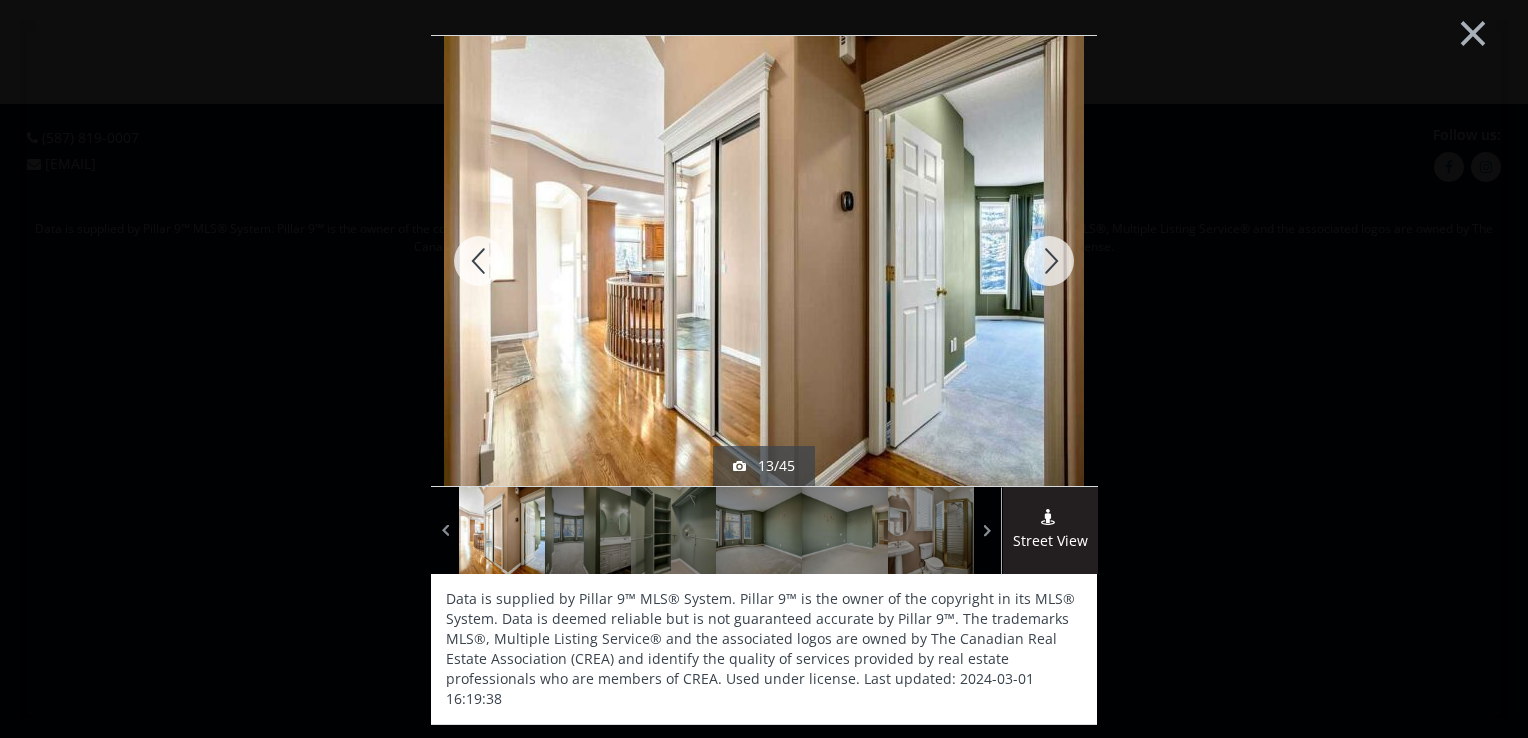 click at bounding box center [1049, 261] 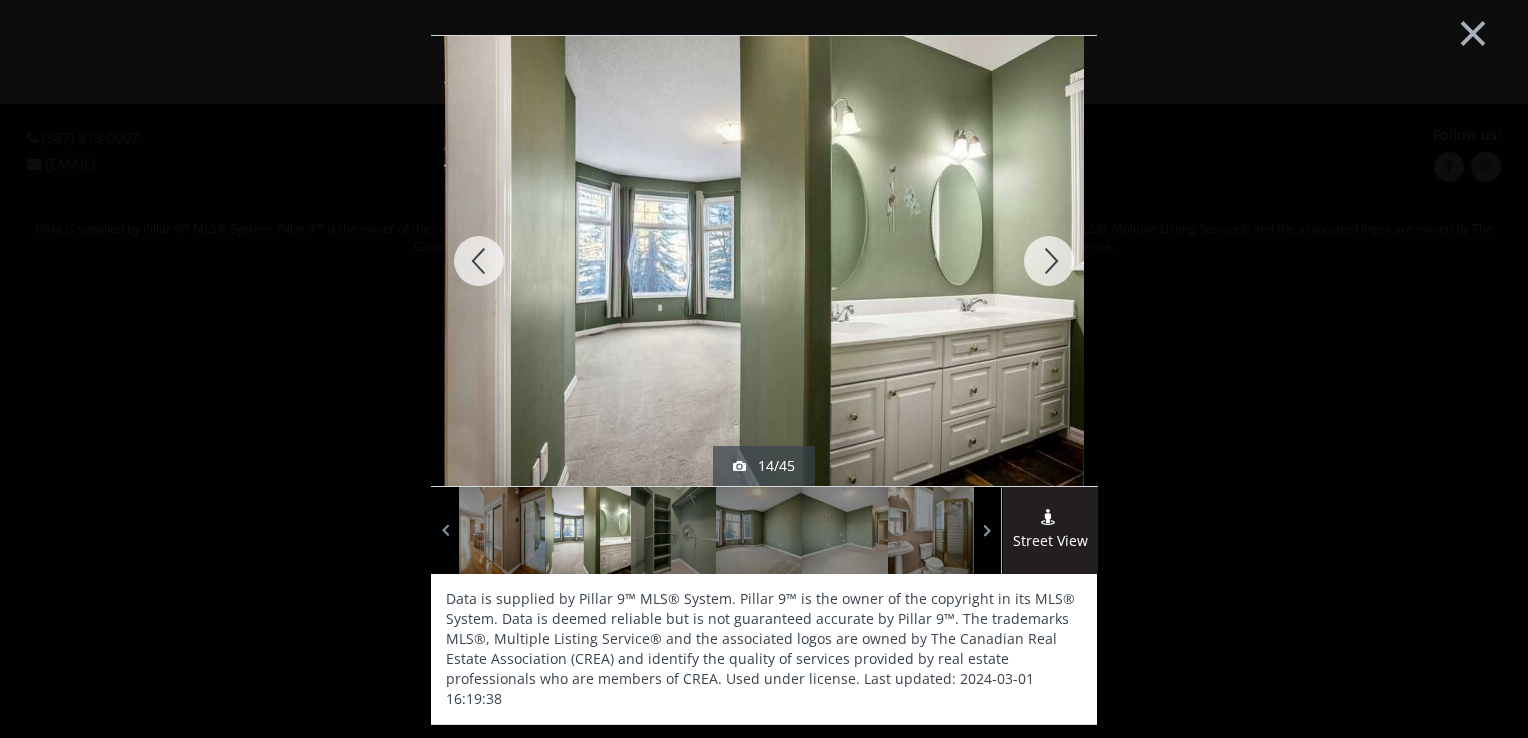 click at bounding box center [1049, 261] 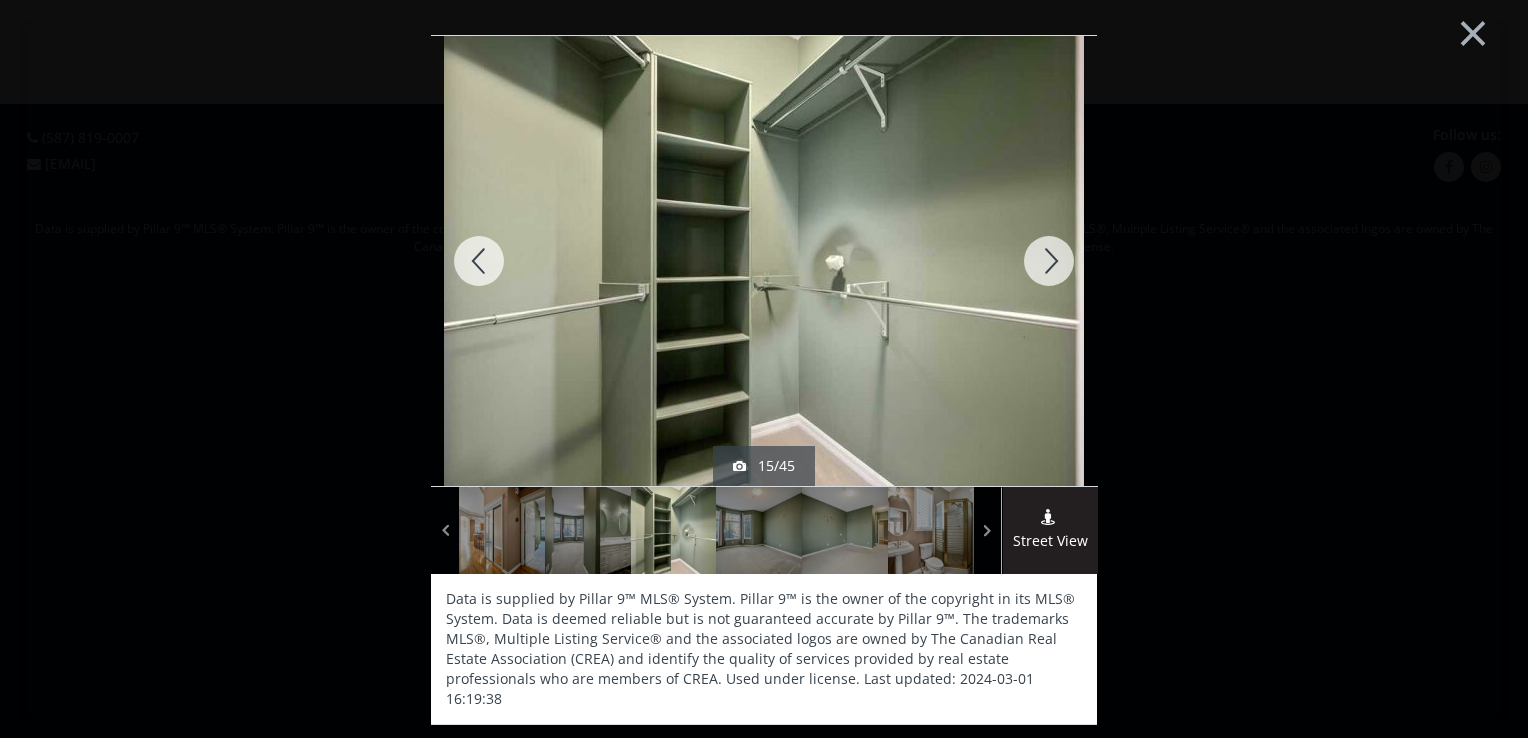 click at bounding box center [1049, 261] 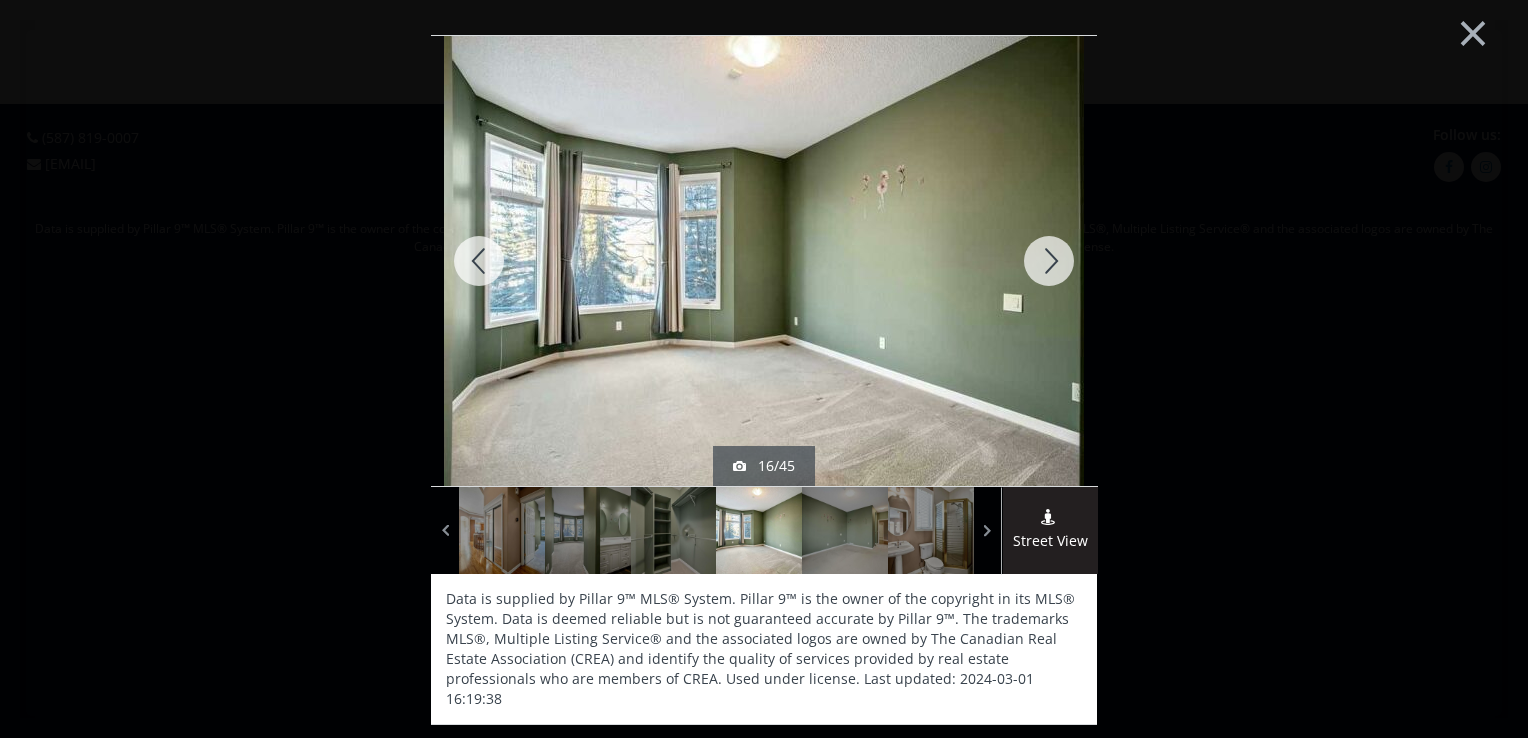 click at bounding box center (1049, 261) 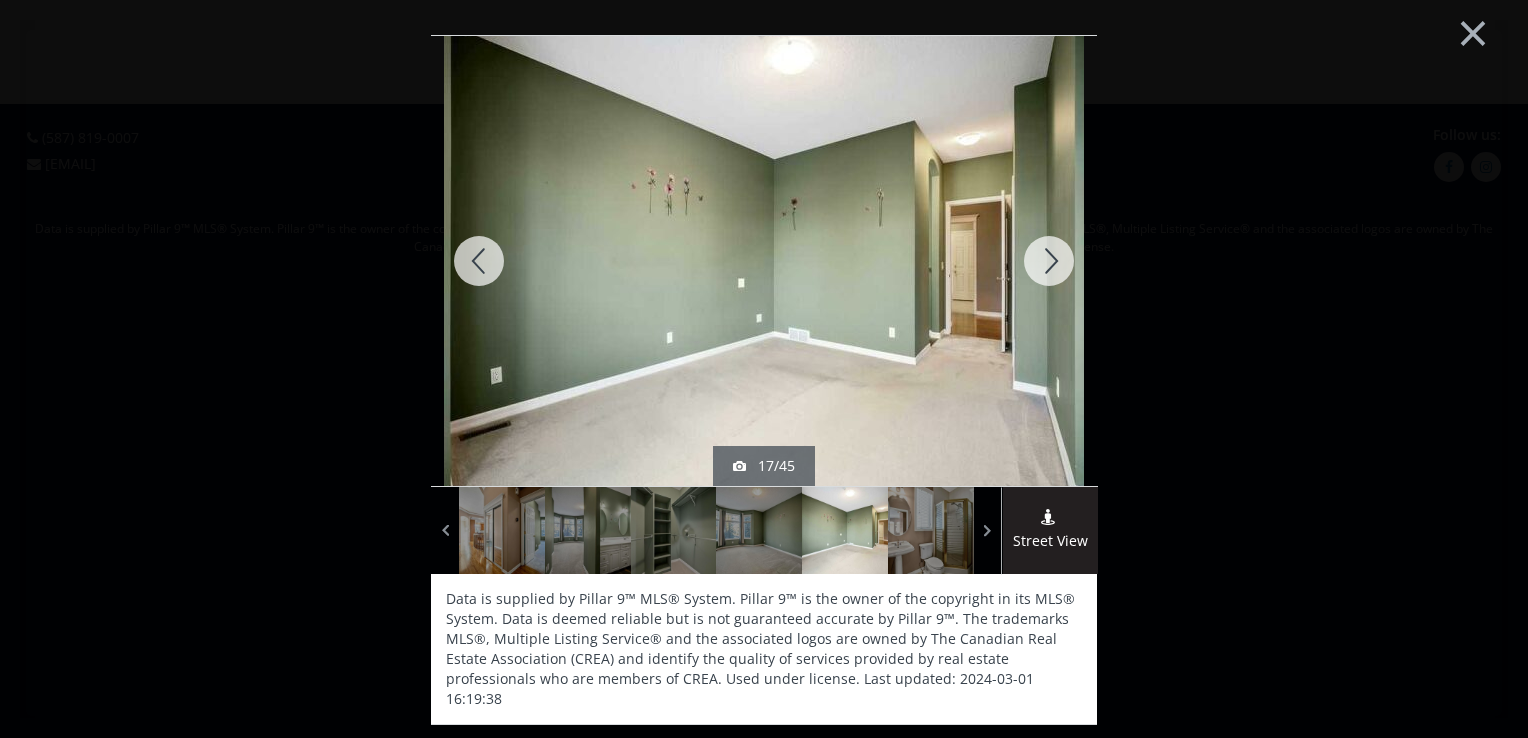 click at bounding box center (1049, 261) 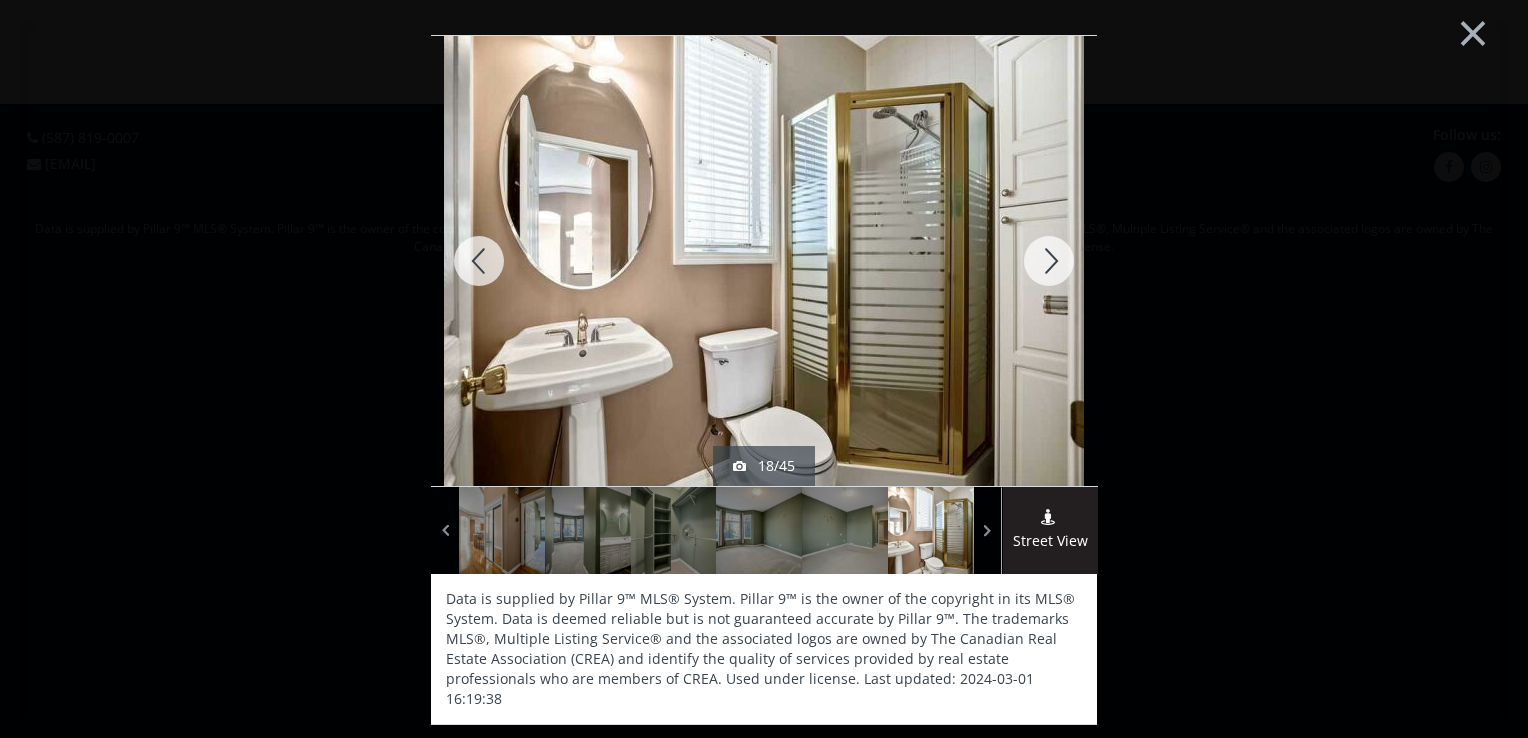click at bounding box center (1049, 261) 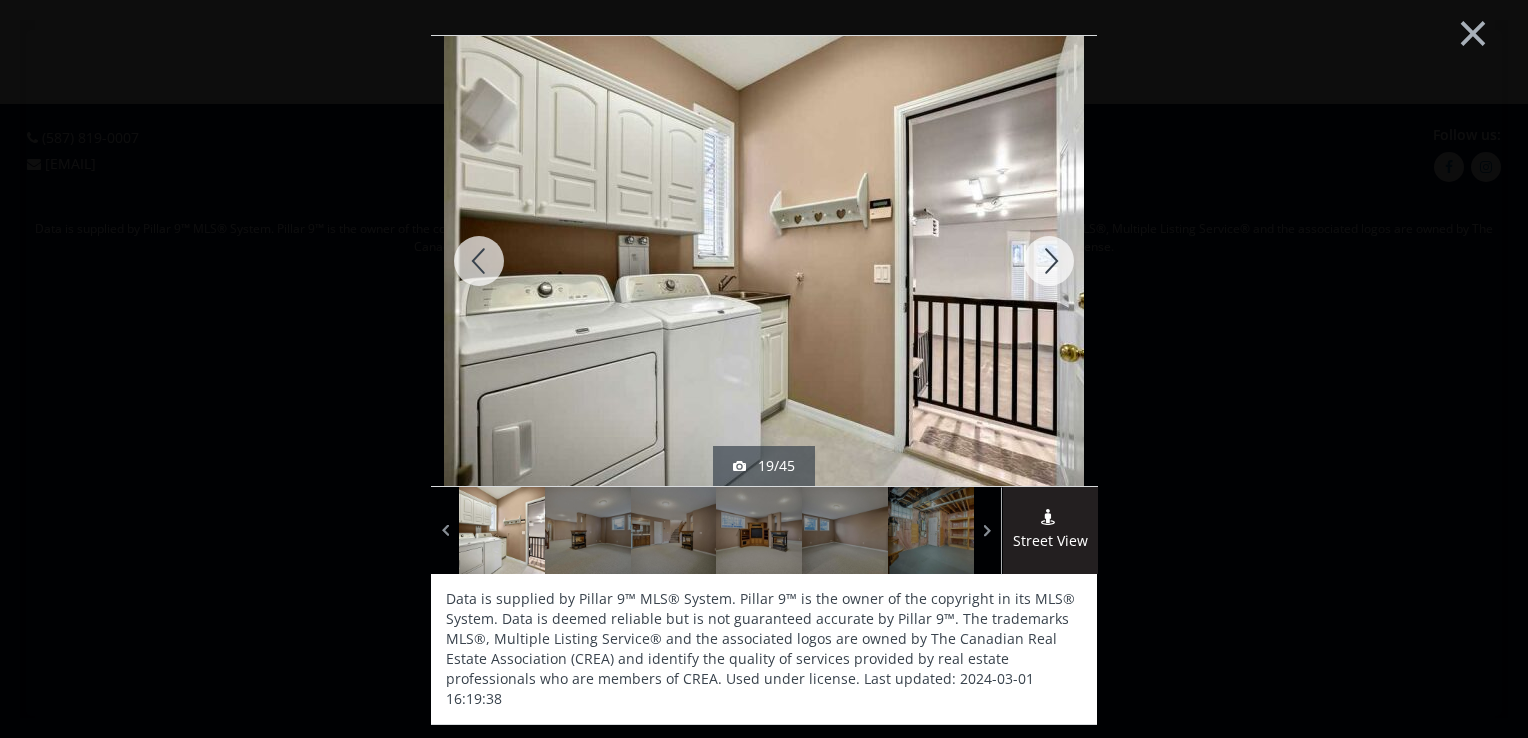 click at bounding box center [1049, 261] 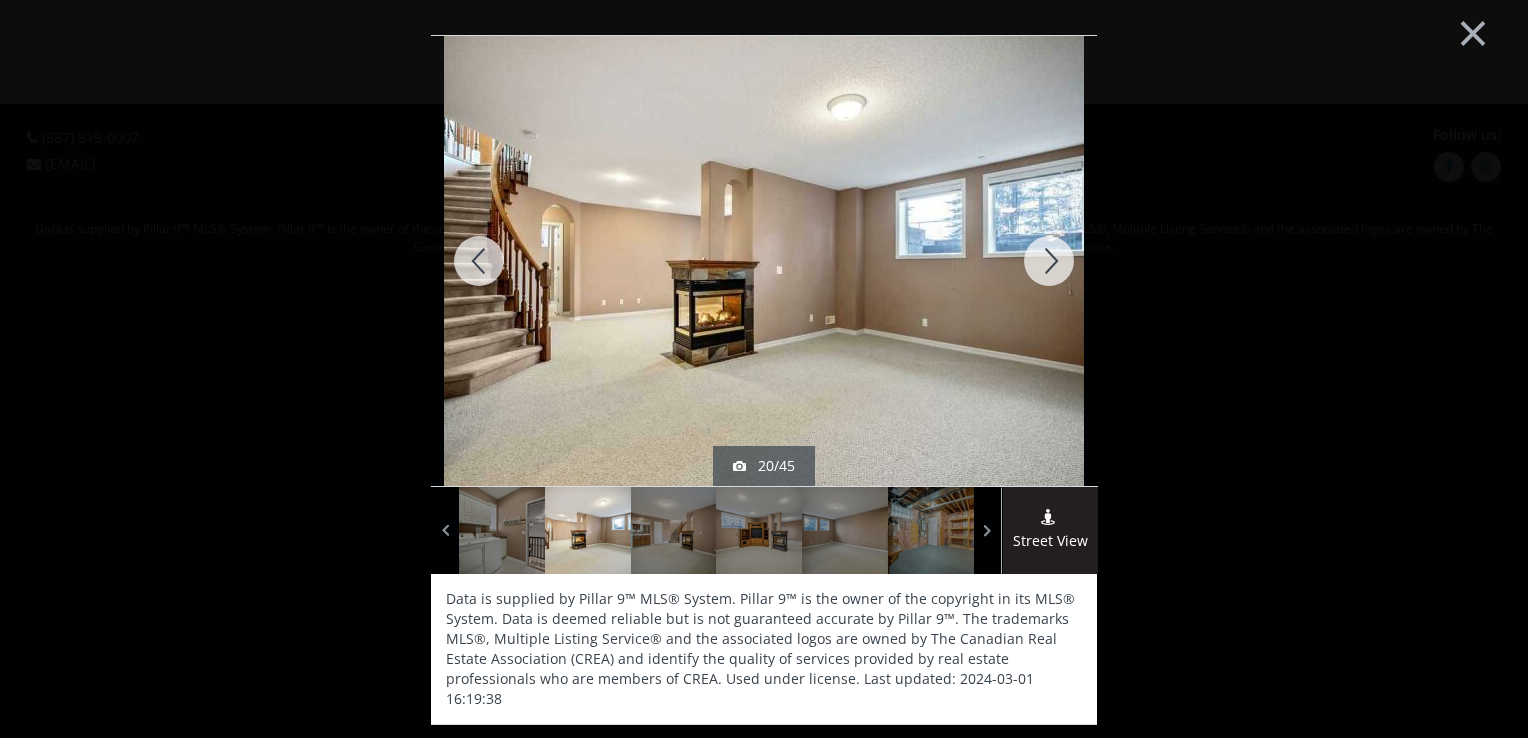 click at bounding box center (1049, 261) 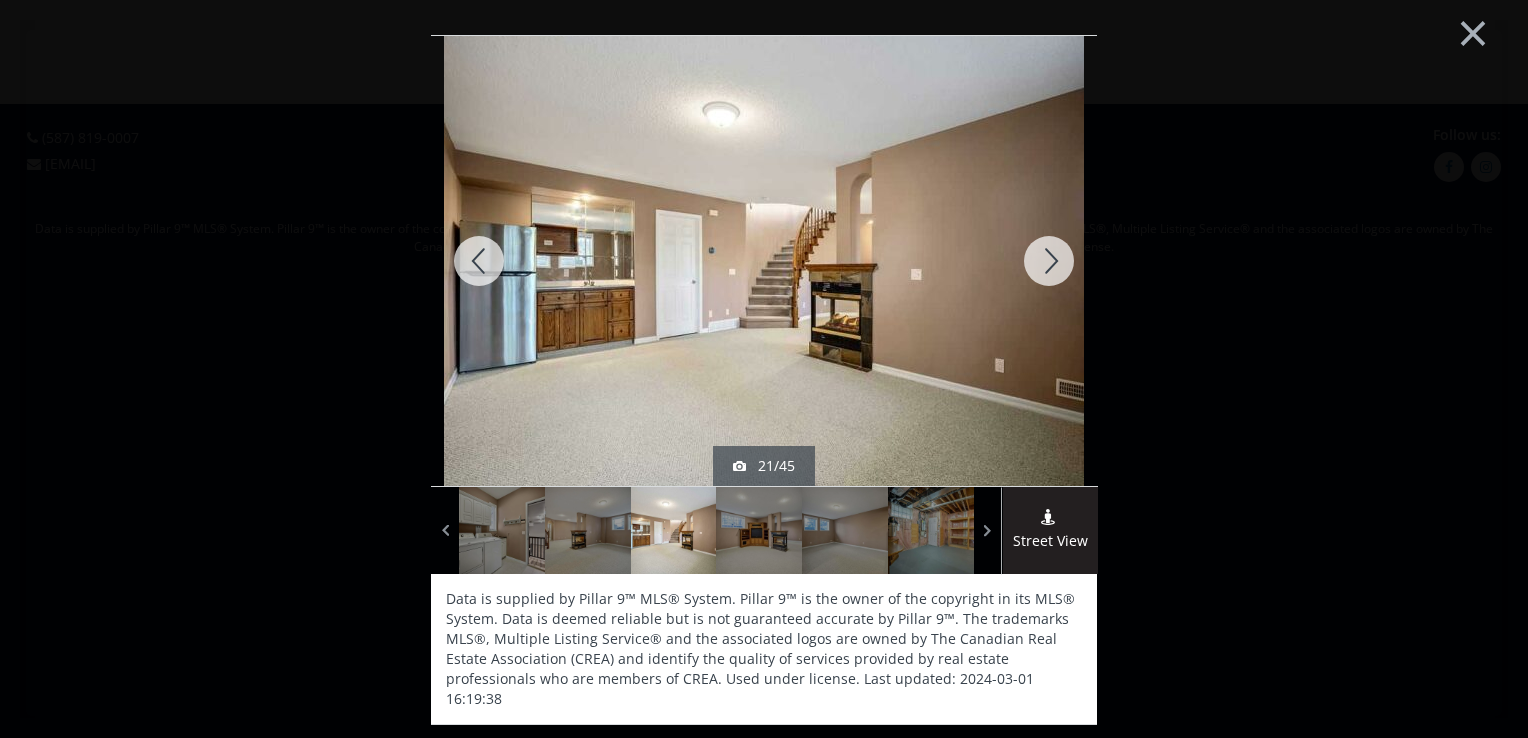 click at bounding box center [1049, 261] 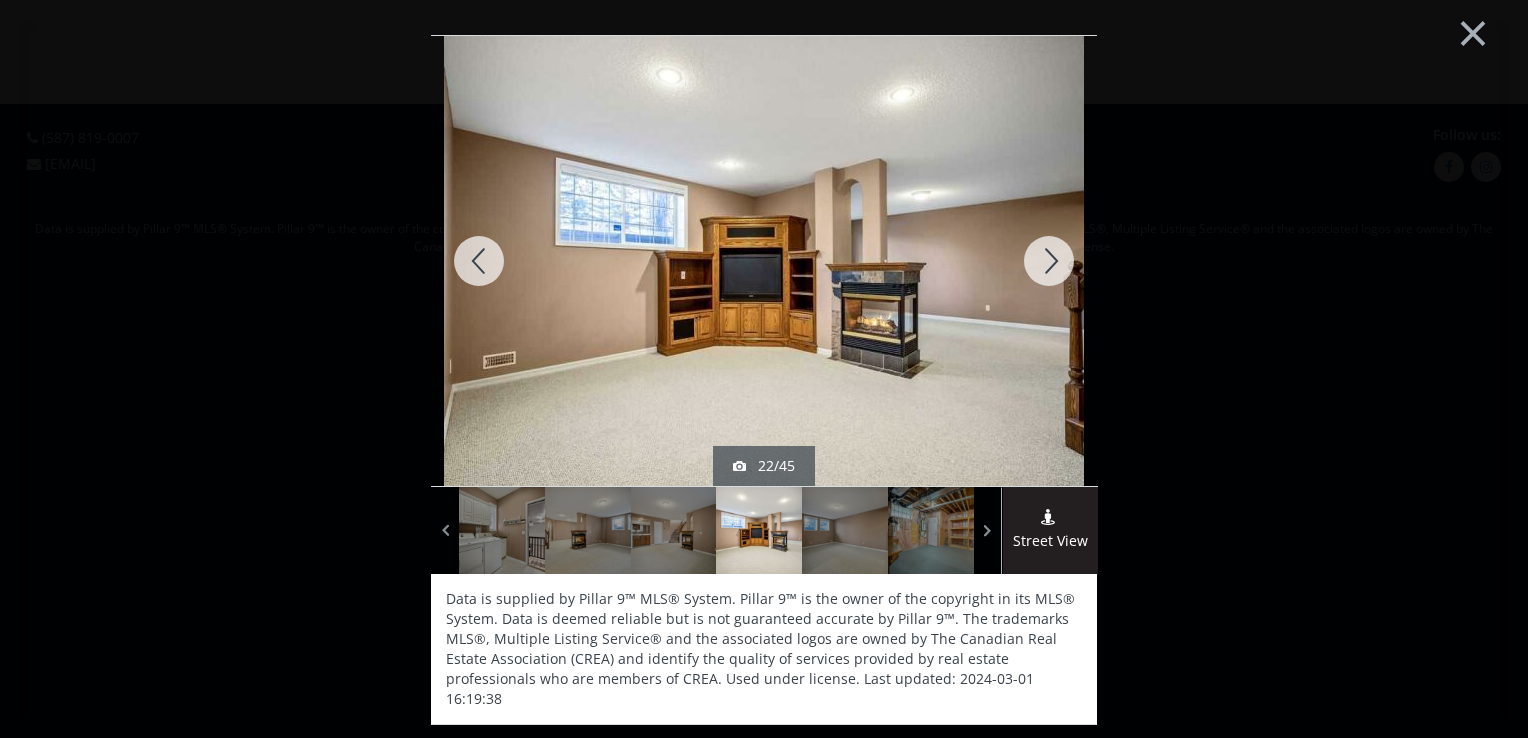 click at bounding box center (1049, 261) 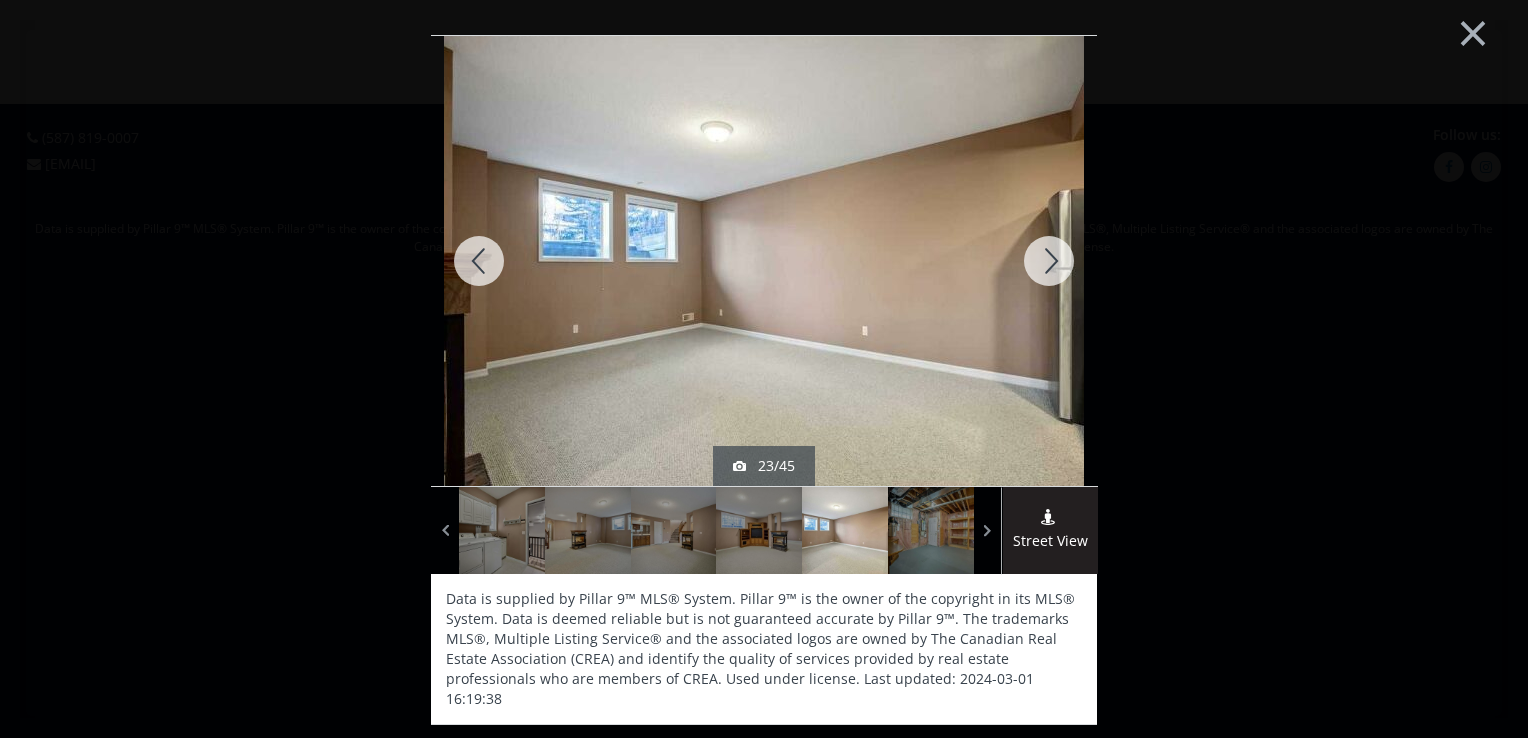 click at bounding box center [1049, 261] 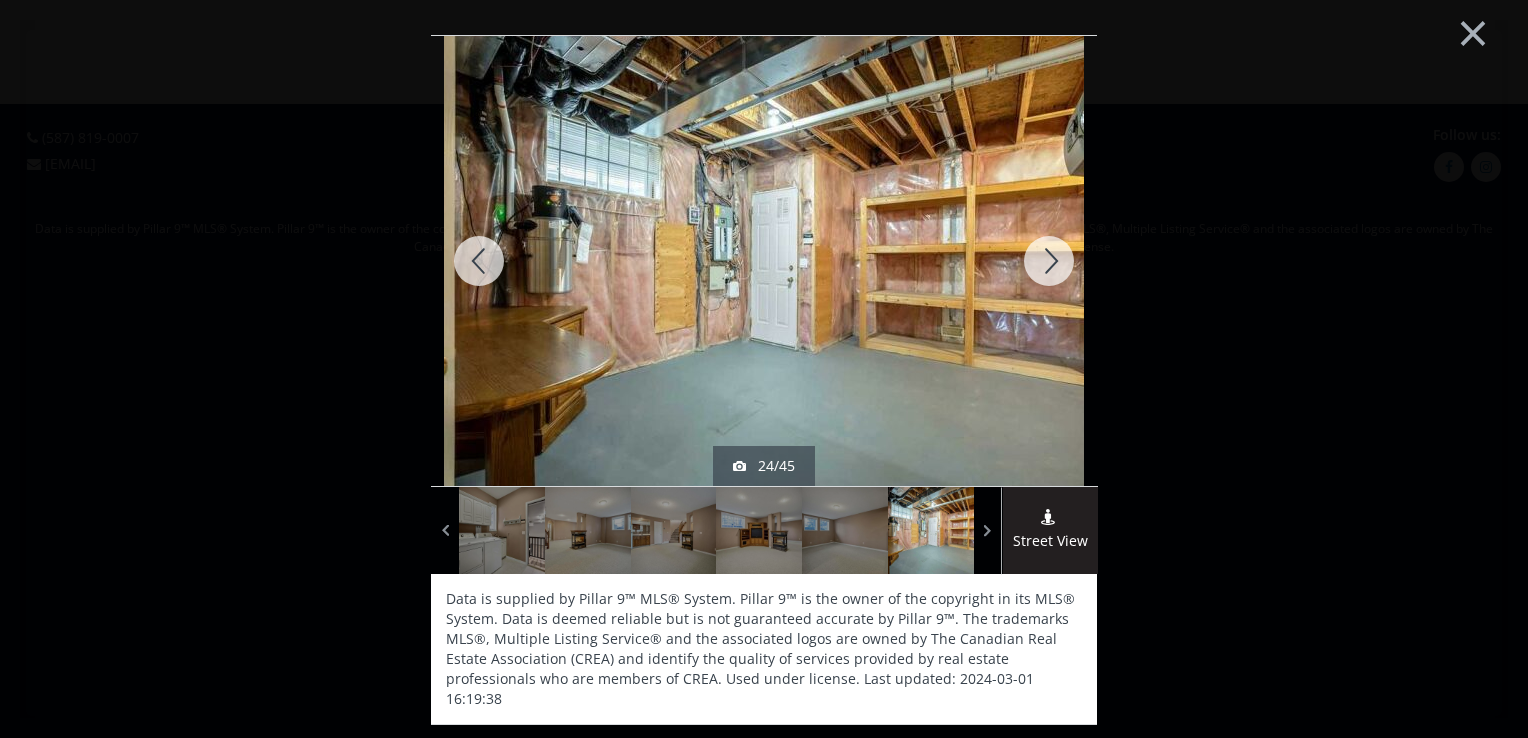 click at bounding box center [1049, 261] 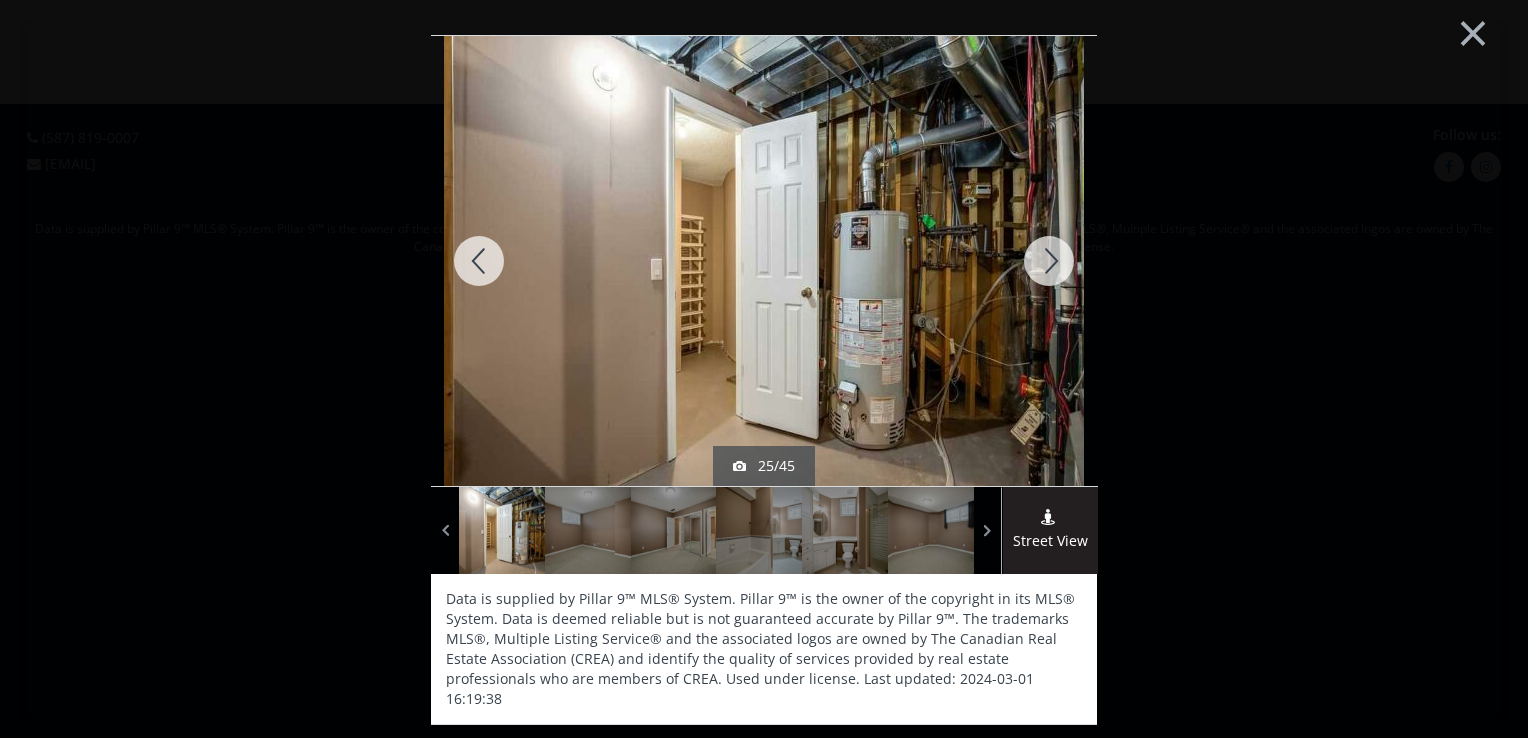 click at bounding box center [1049, 261] 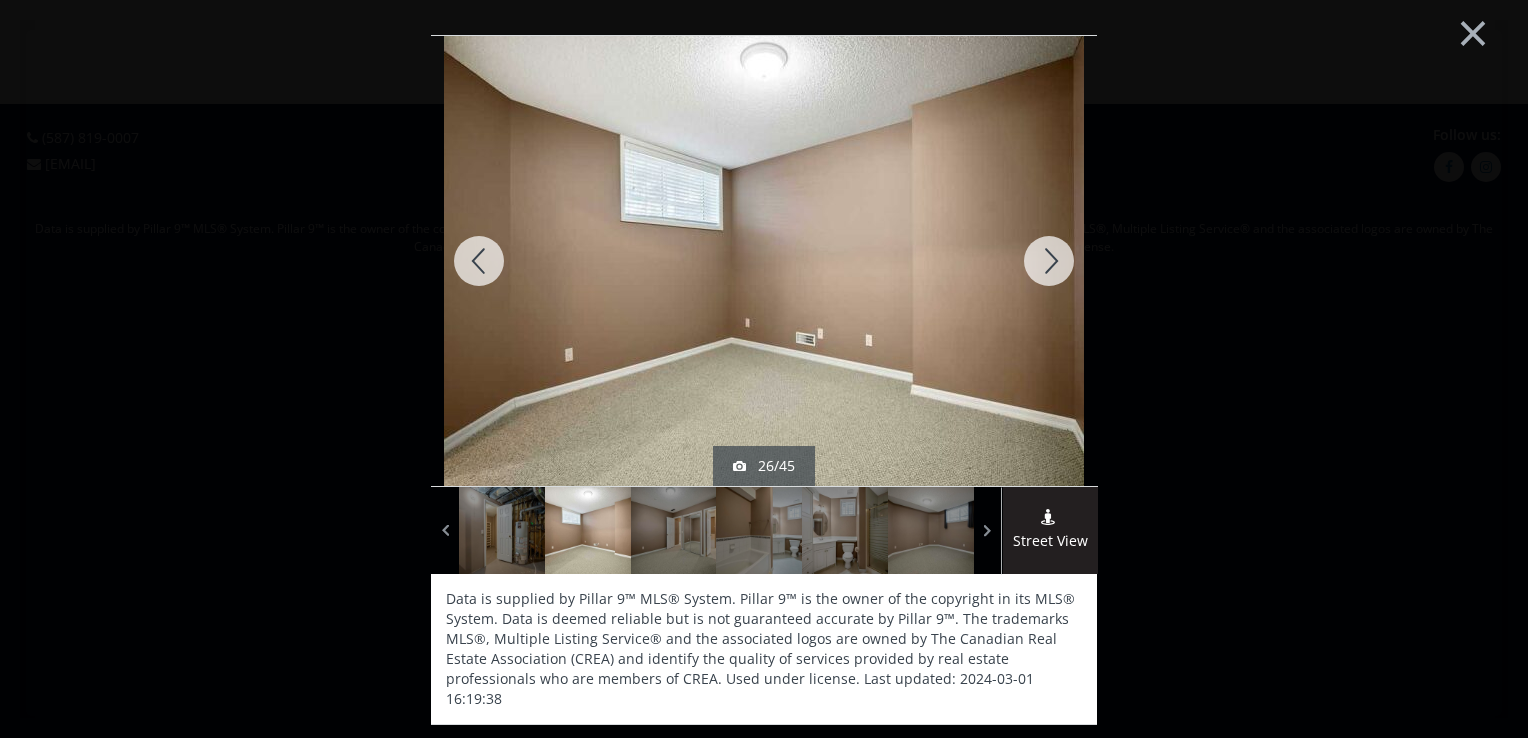 click at bounding box center [1049, 261] 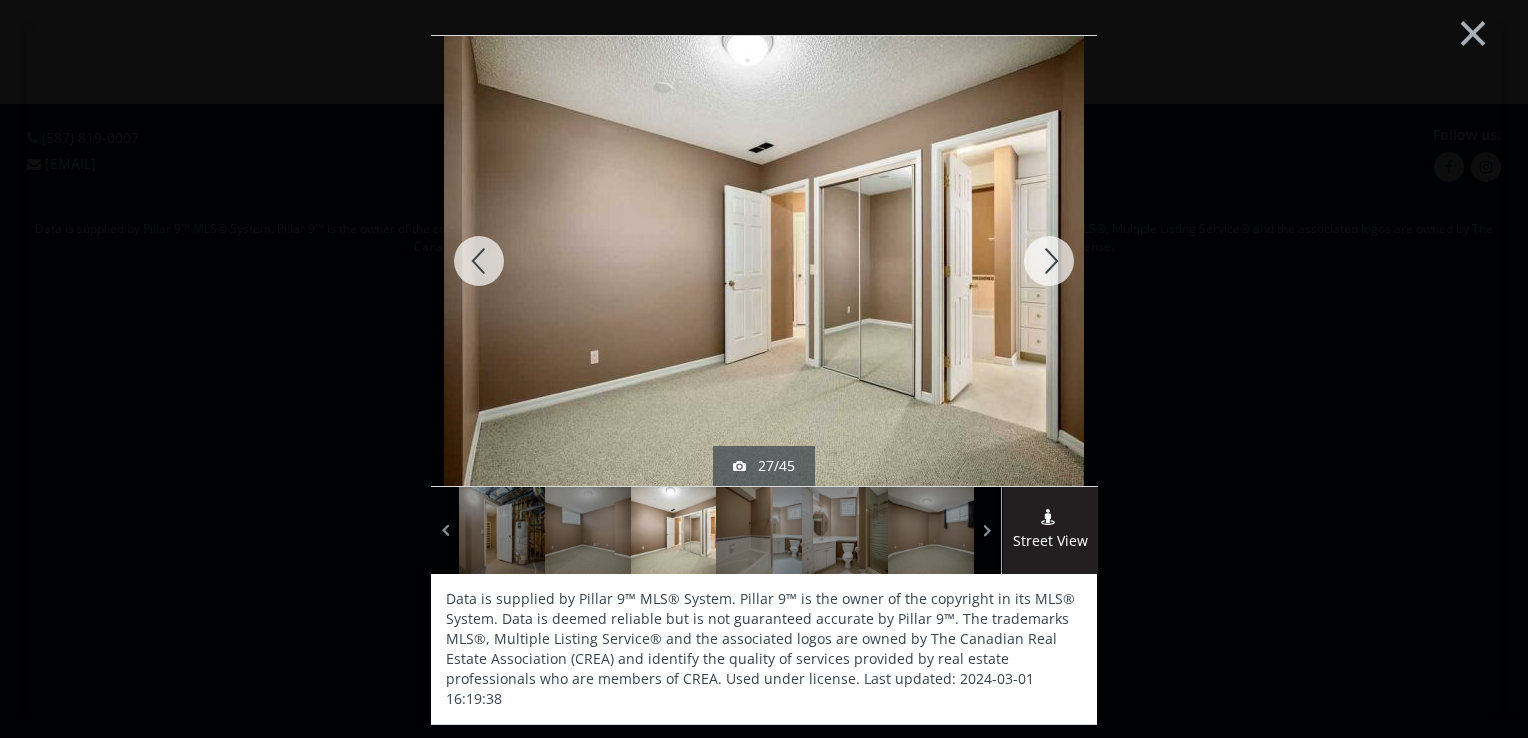 click at bounding box center (1049, 261) 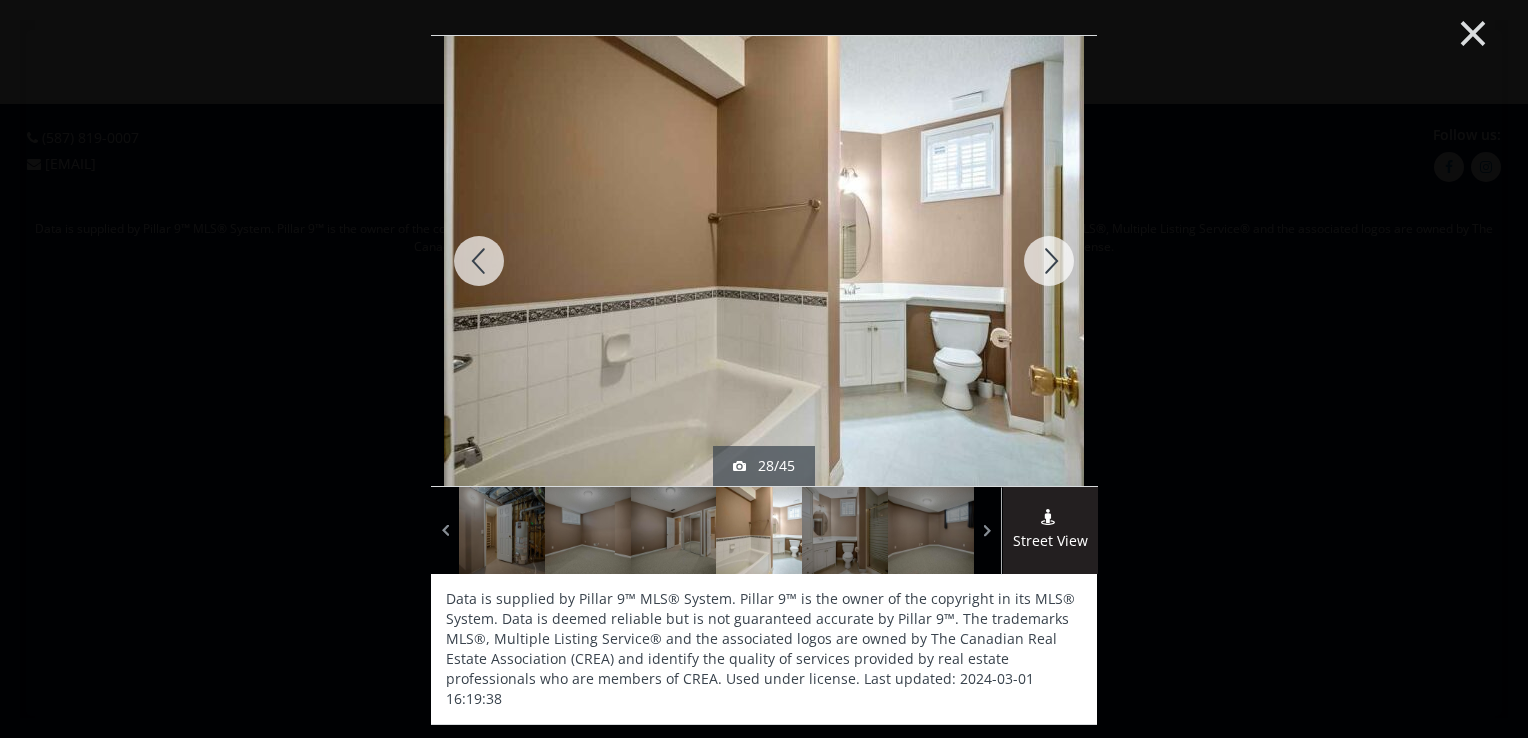 click on "×" at bounding box center [1473, 31] 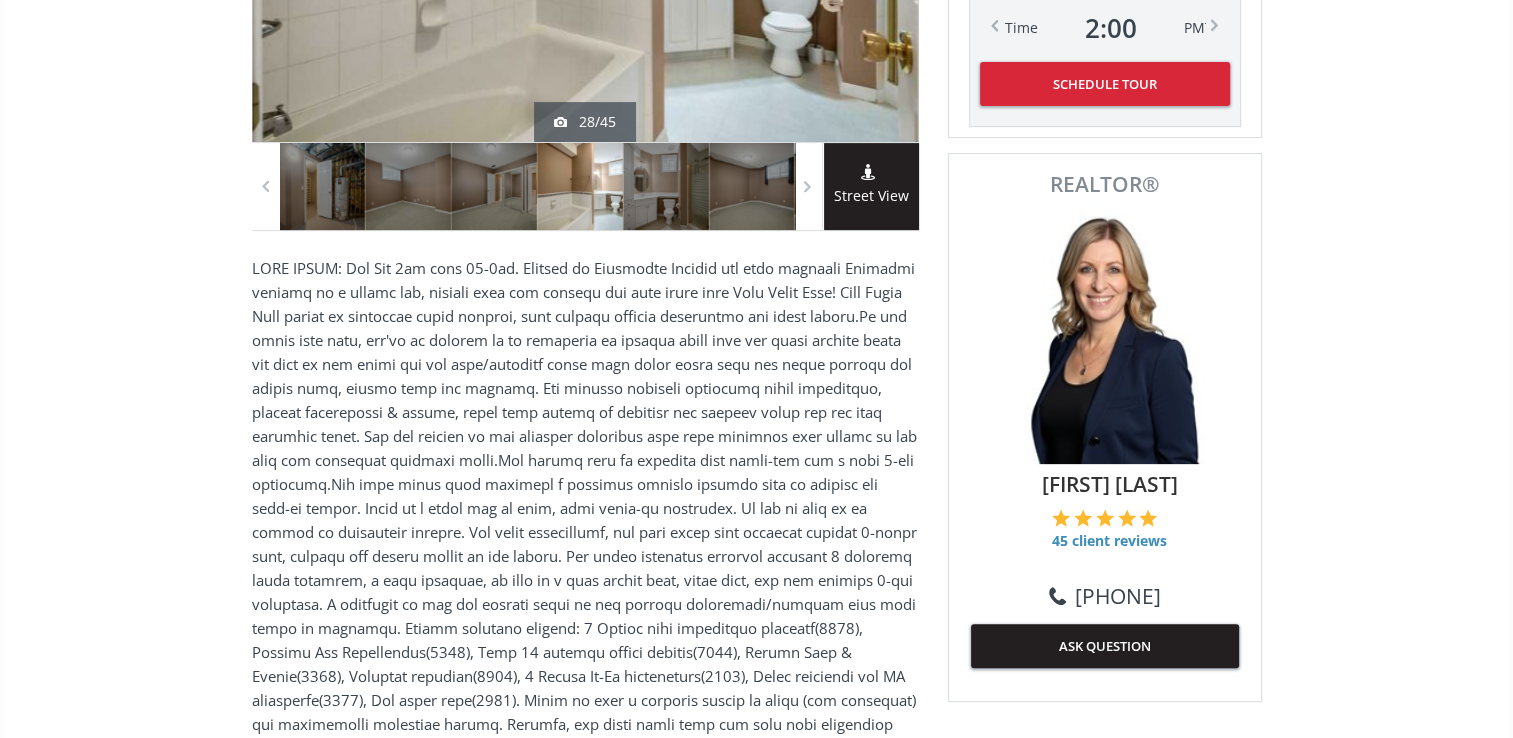 scroll, scrollTop: 600, scrollLeft: 0, axis: vertical 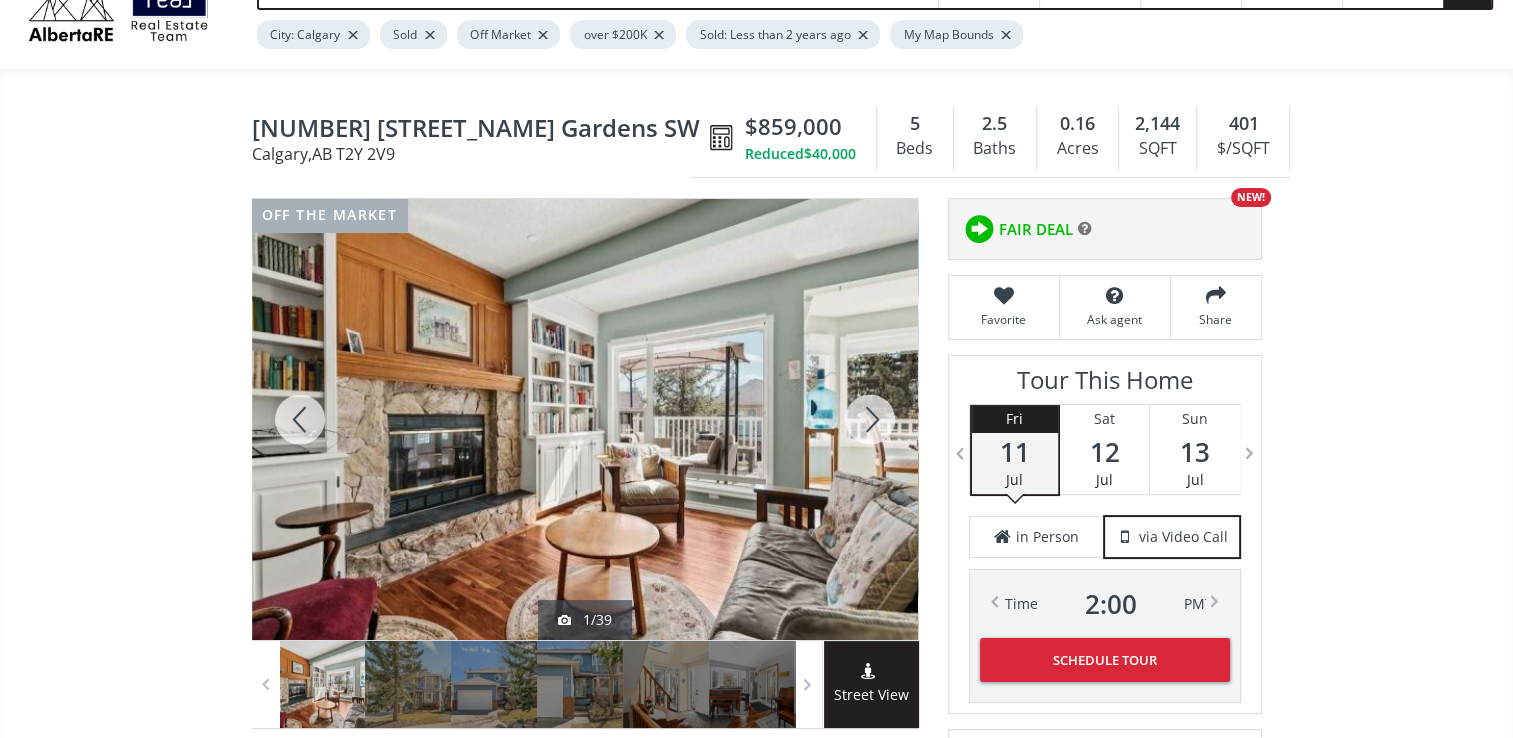 click at bounding box center (870, 419) 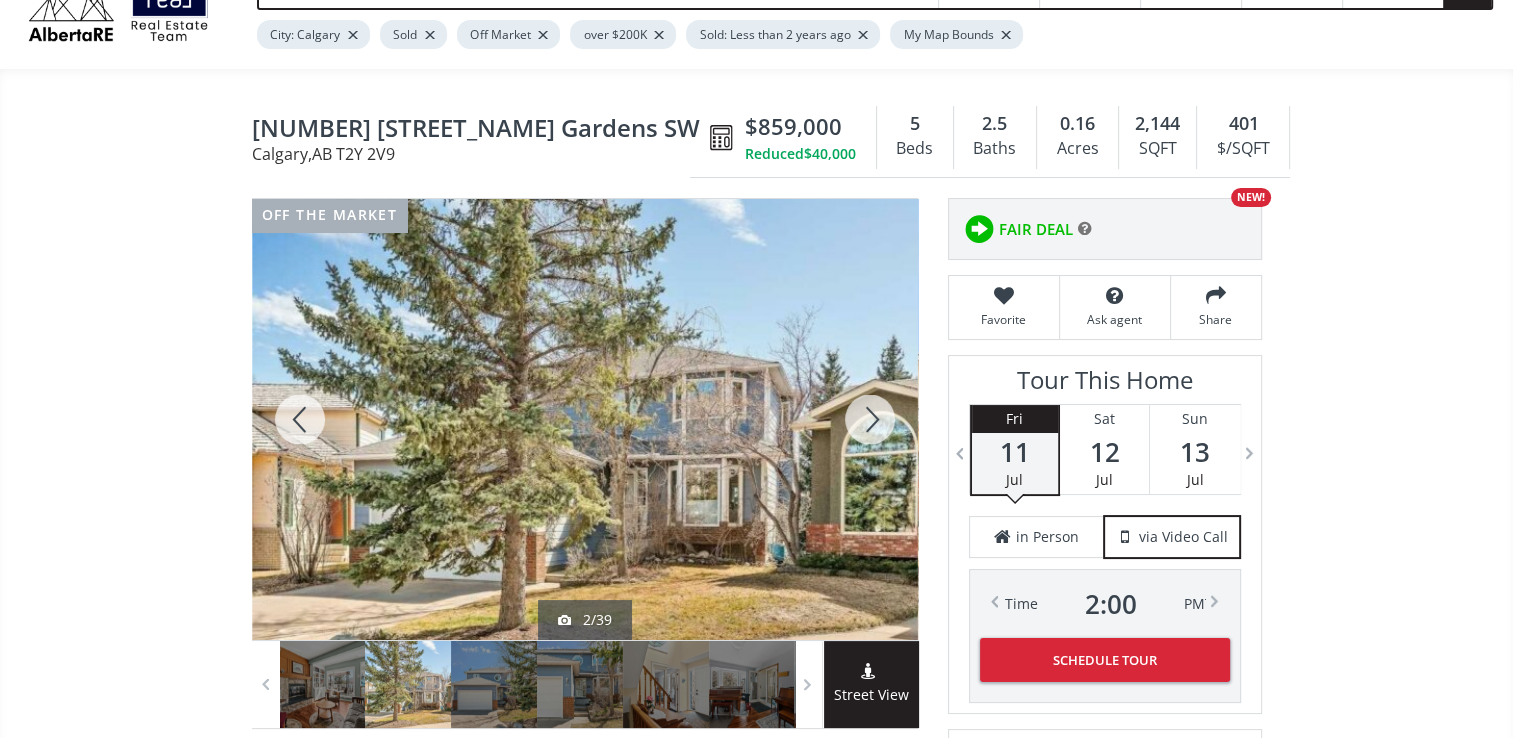 click at bounding box center (870, 419) 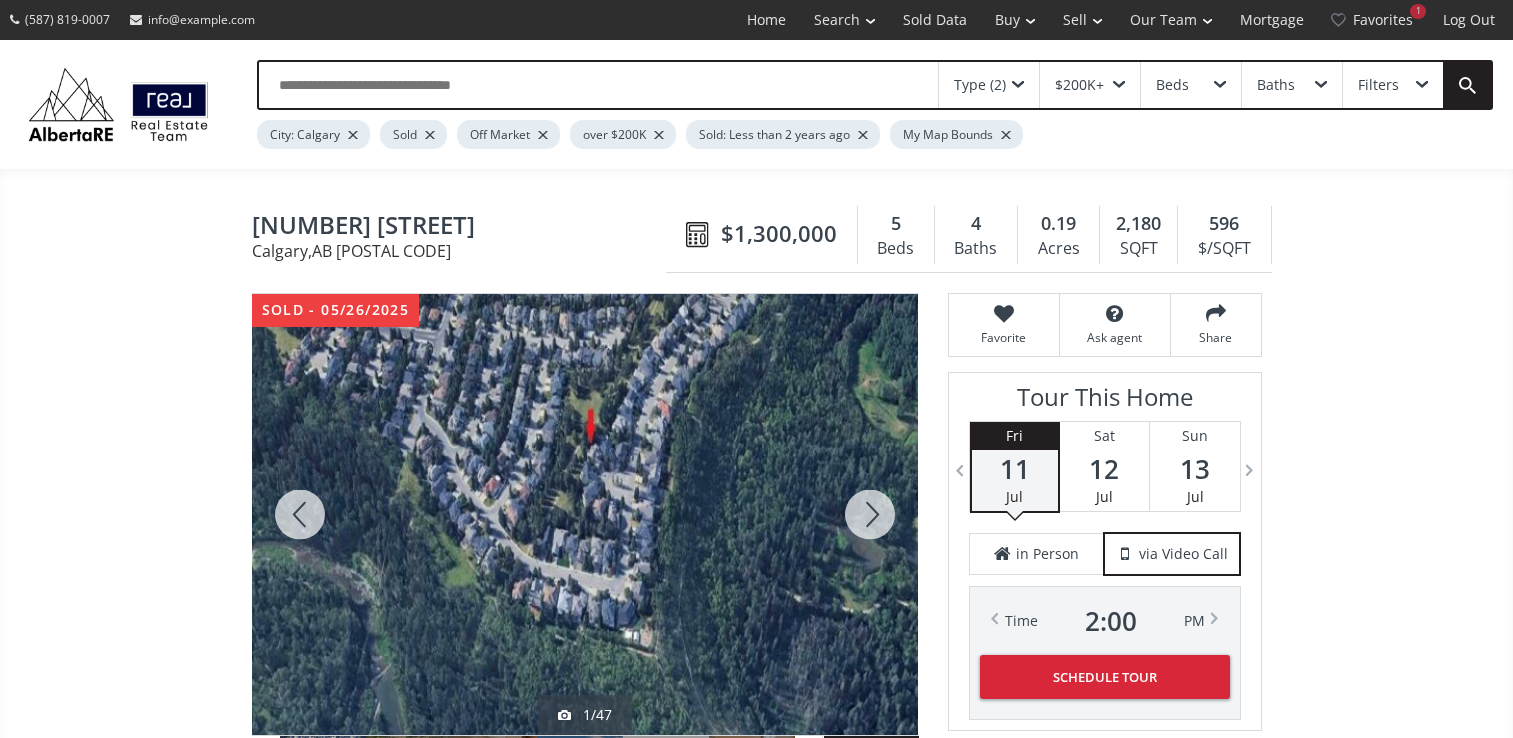 scroll, scrollTop: 0, scrollLeft: 0, axis: both 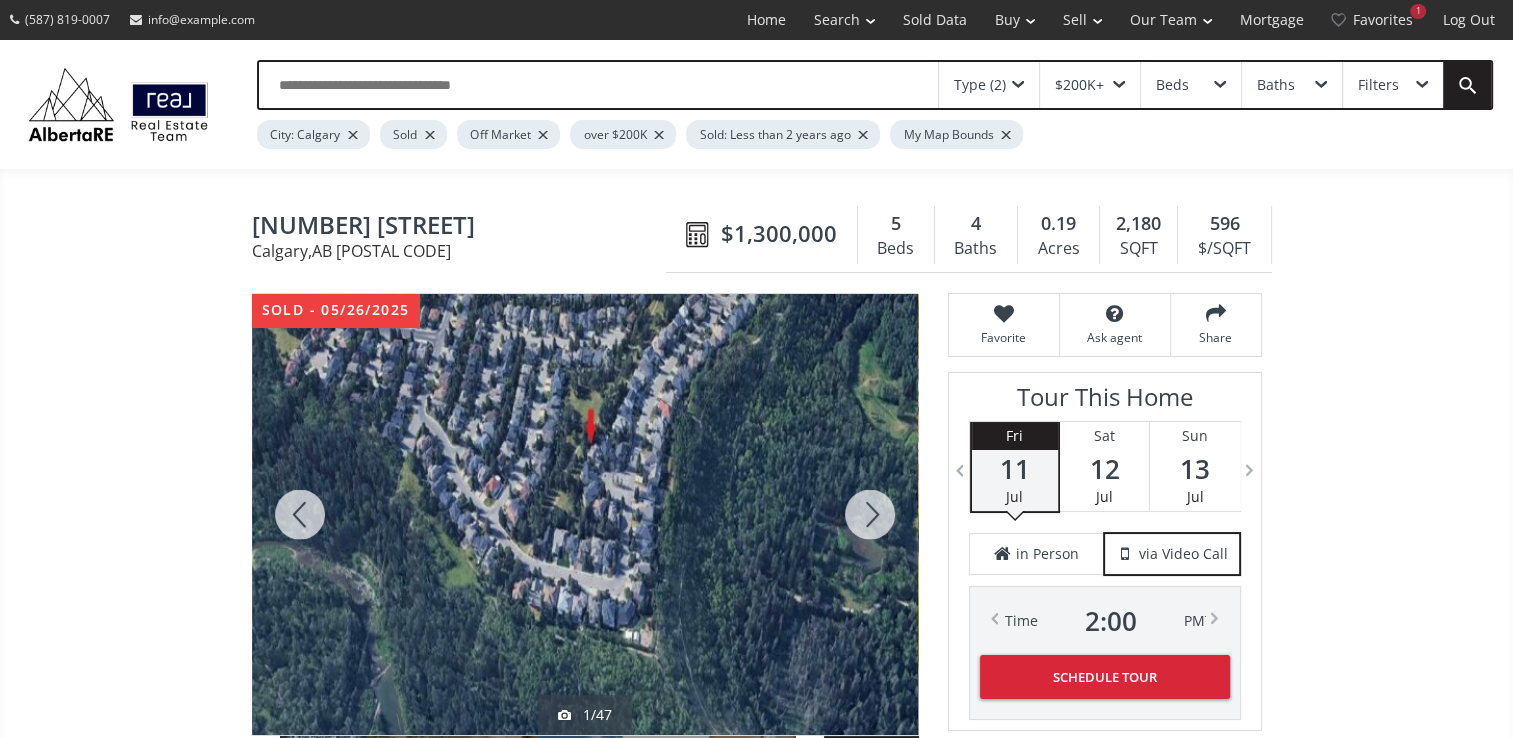 click at bounding box center [870, 514] 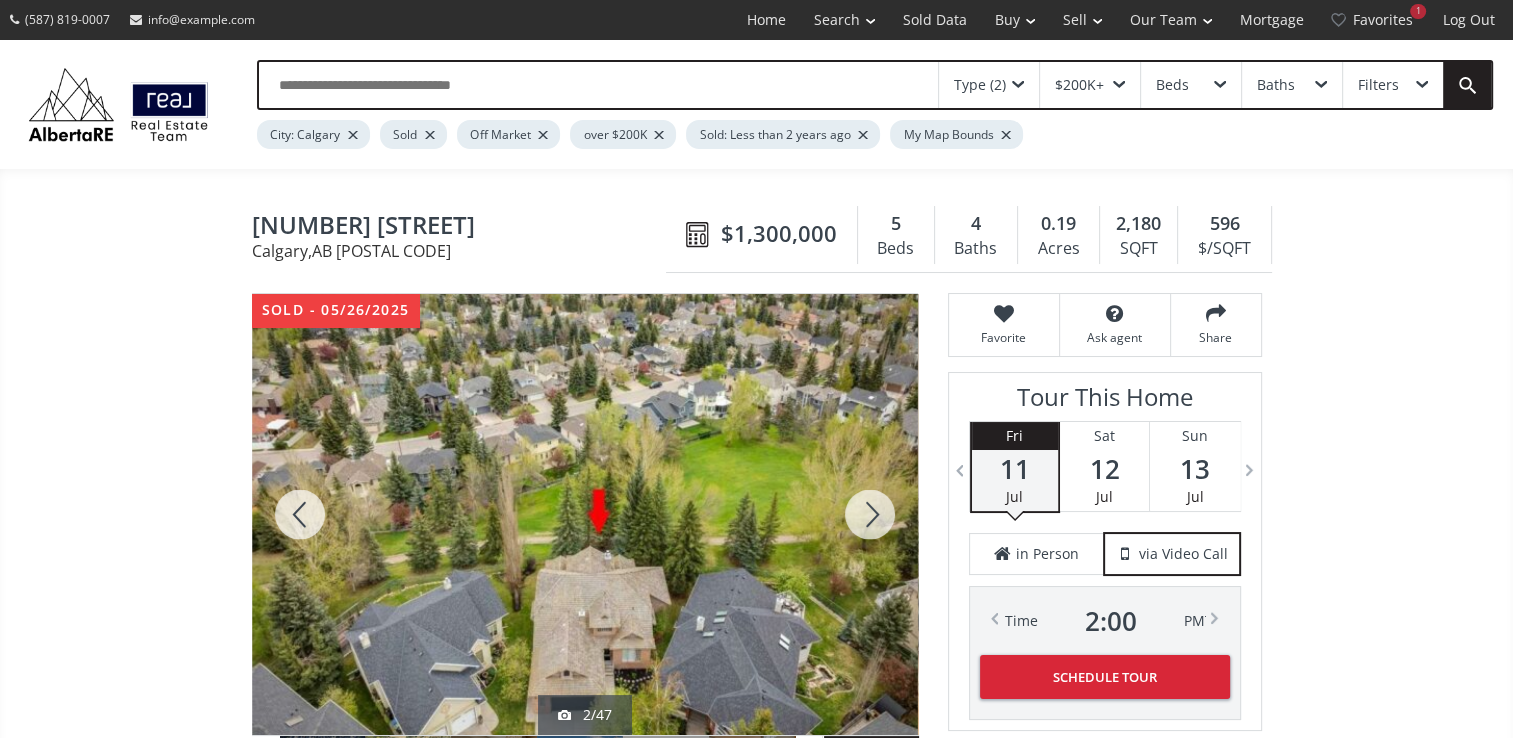 click at bounding box center [870, 514] 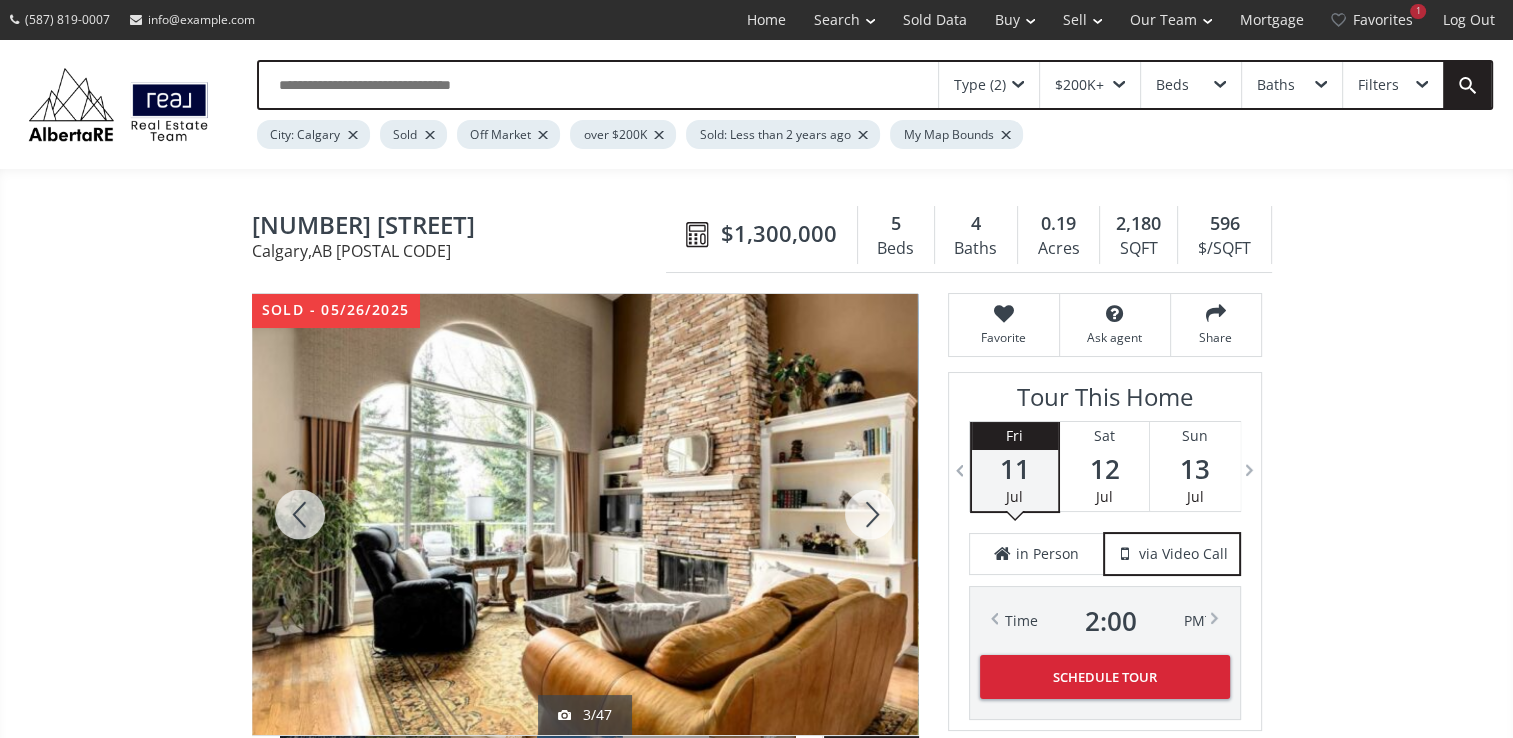 click at bounding box center (870, 514) 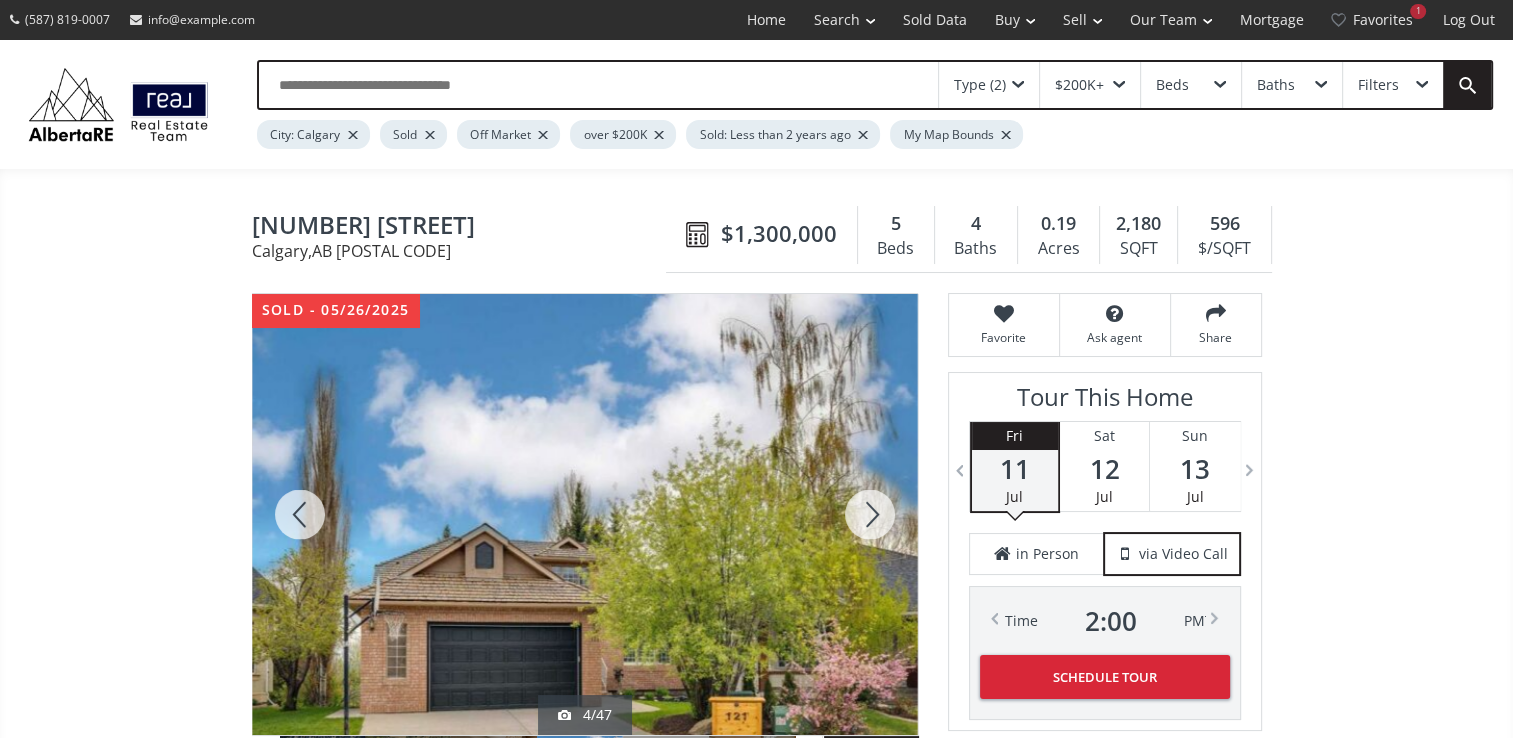 click at bounding box center (870, 514) 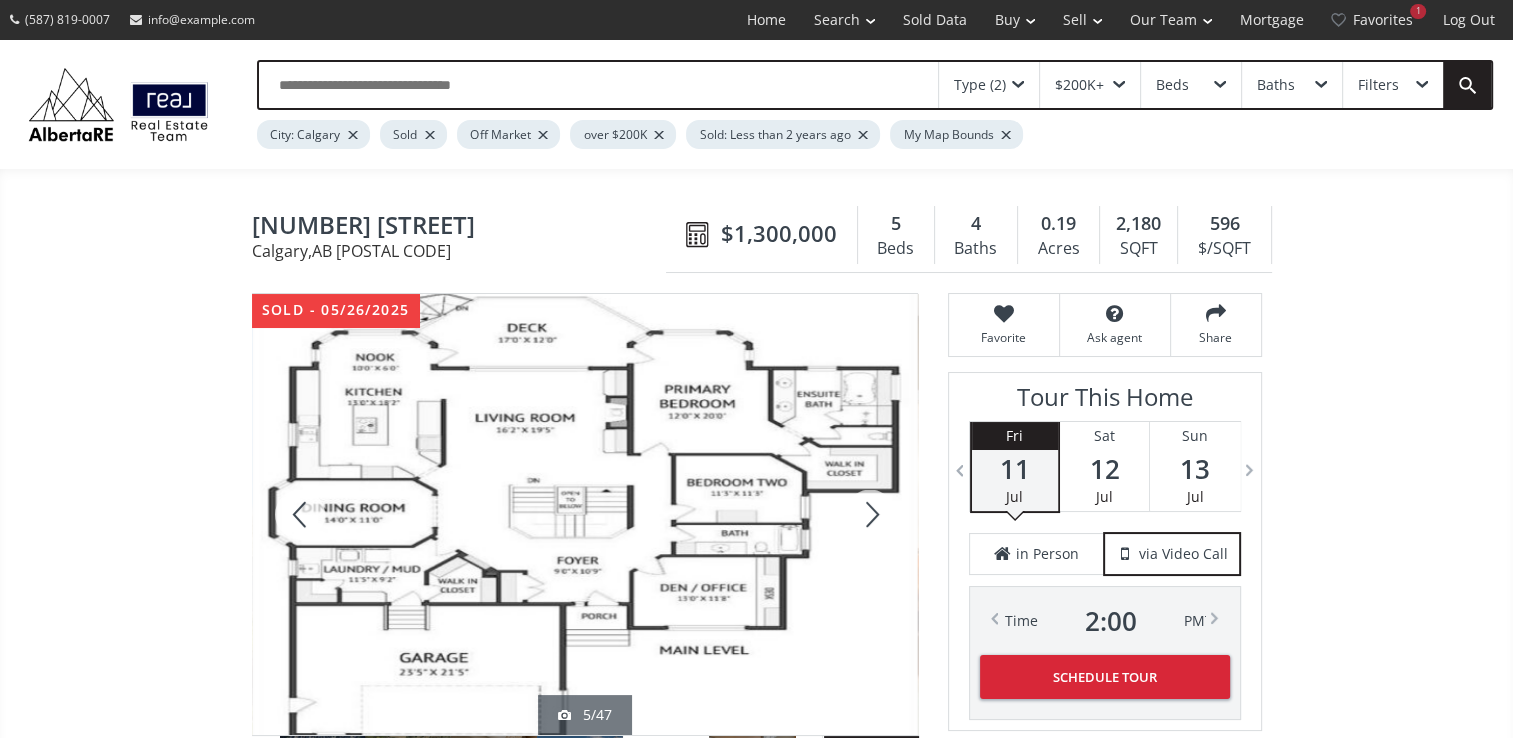 click at bounding box center [870, 514] 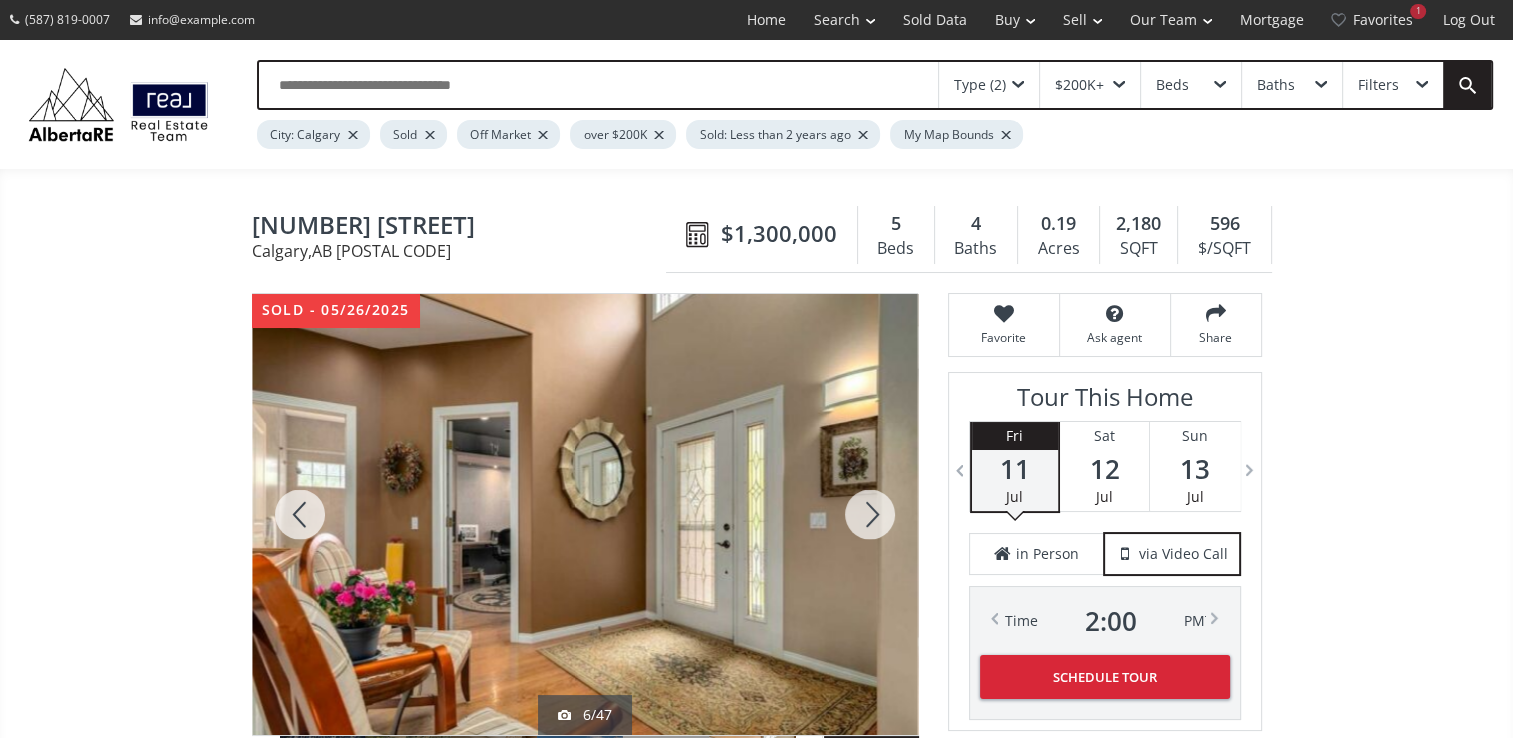 click at bounding box center (870, 514) 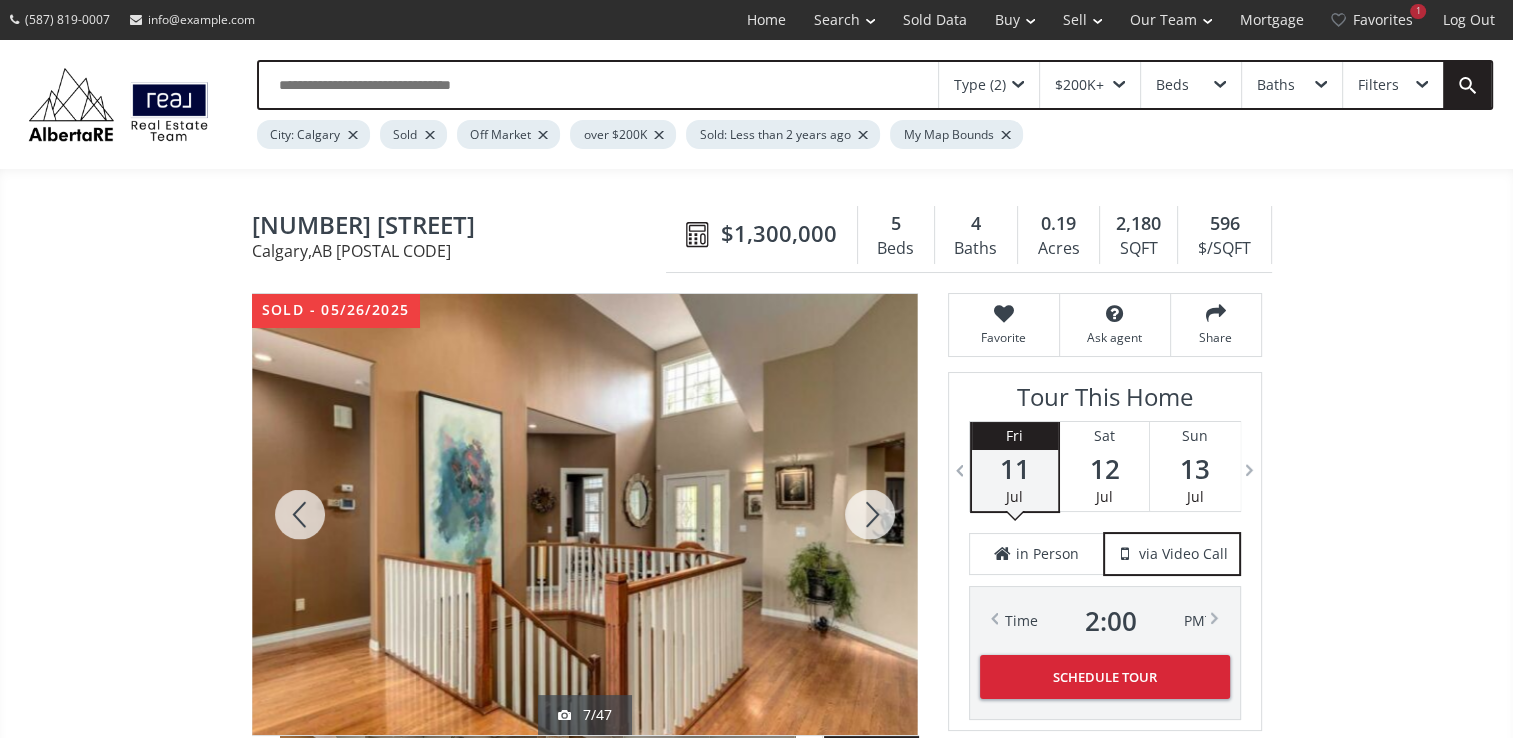 click at bounding box center [870, 514] 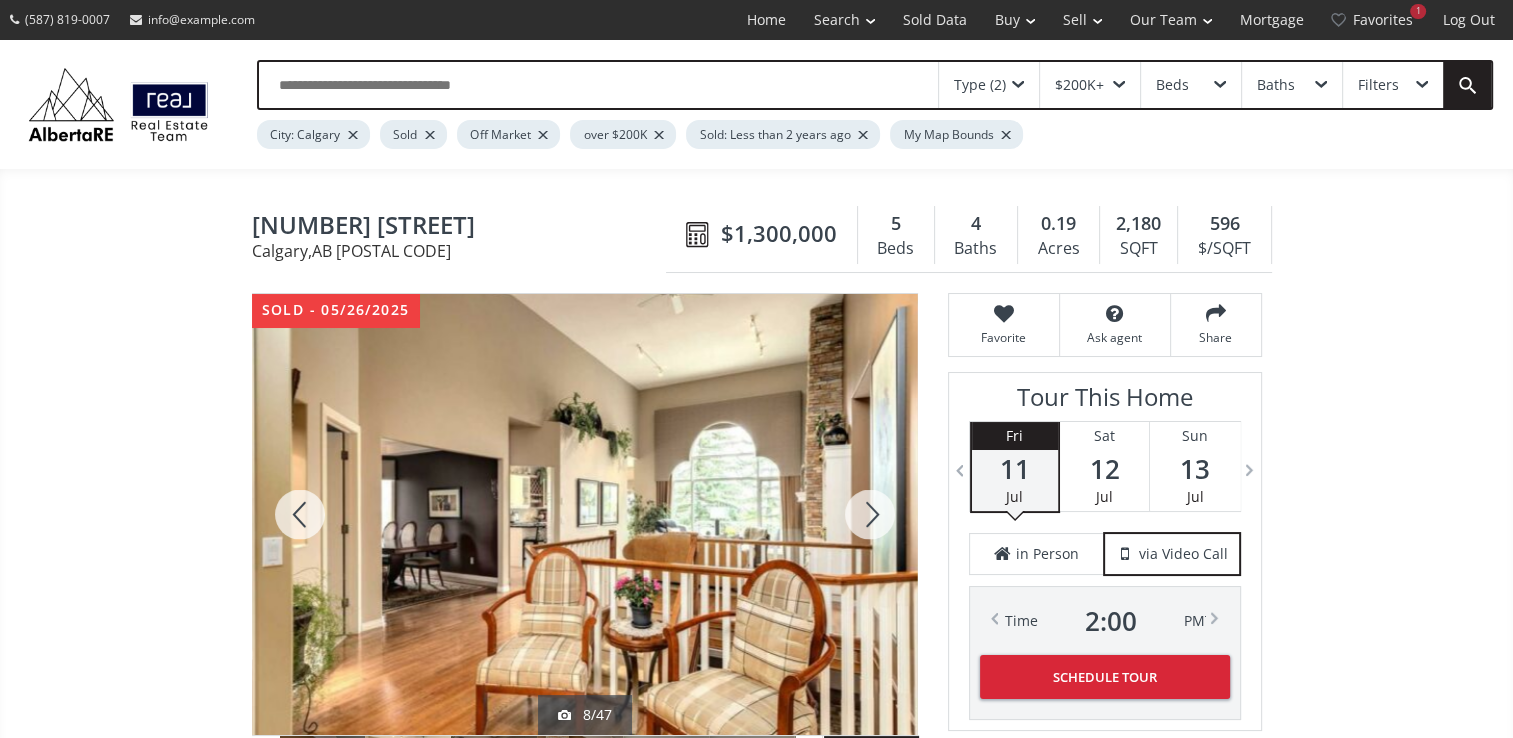 click at bounding box center [870, 514] 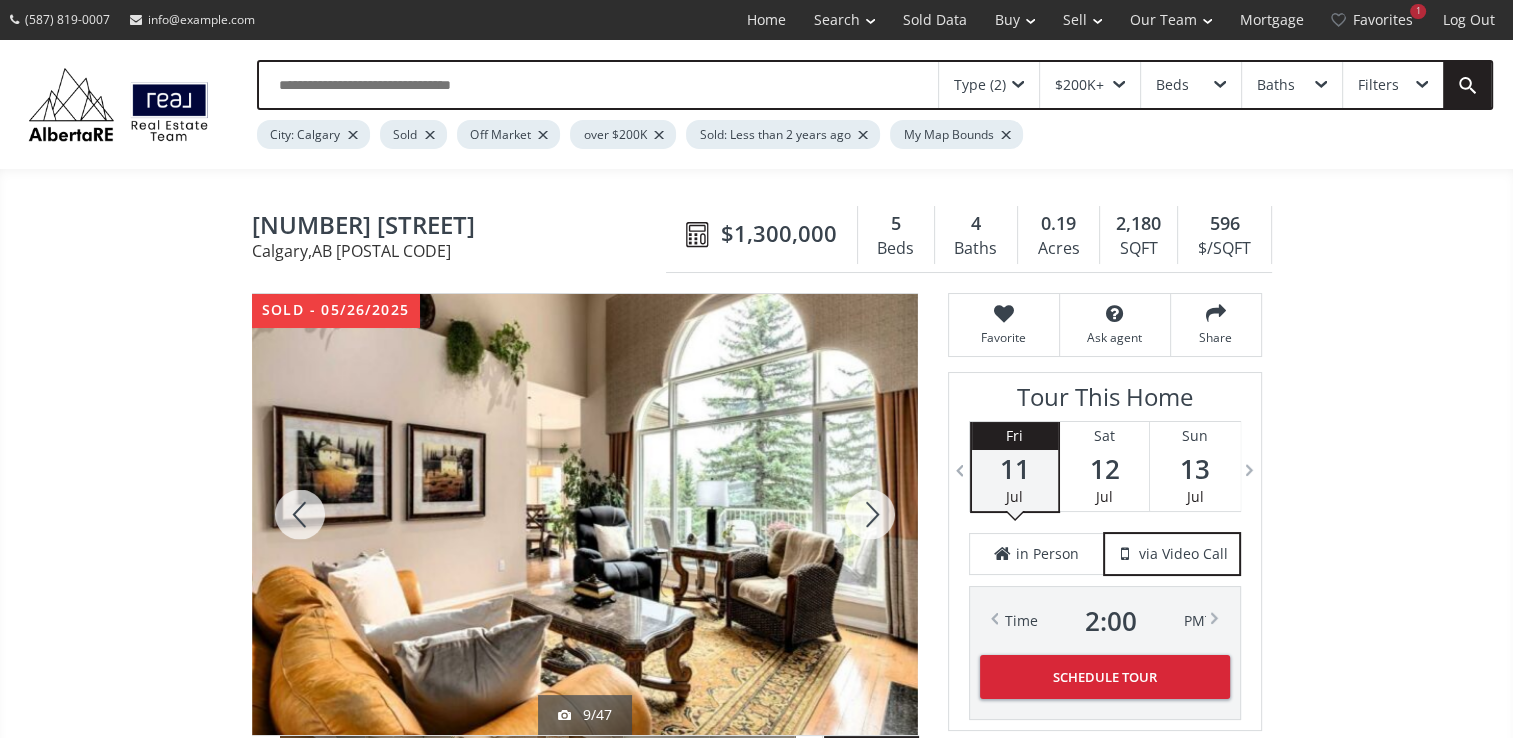 click at bounding box center [870, 514] 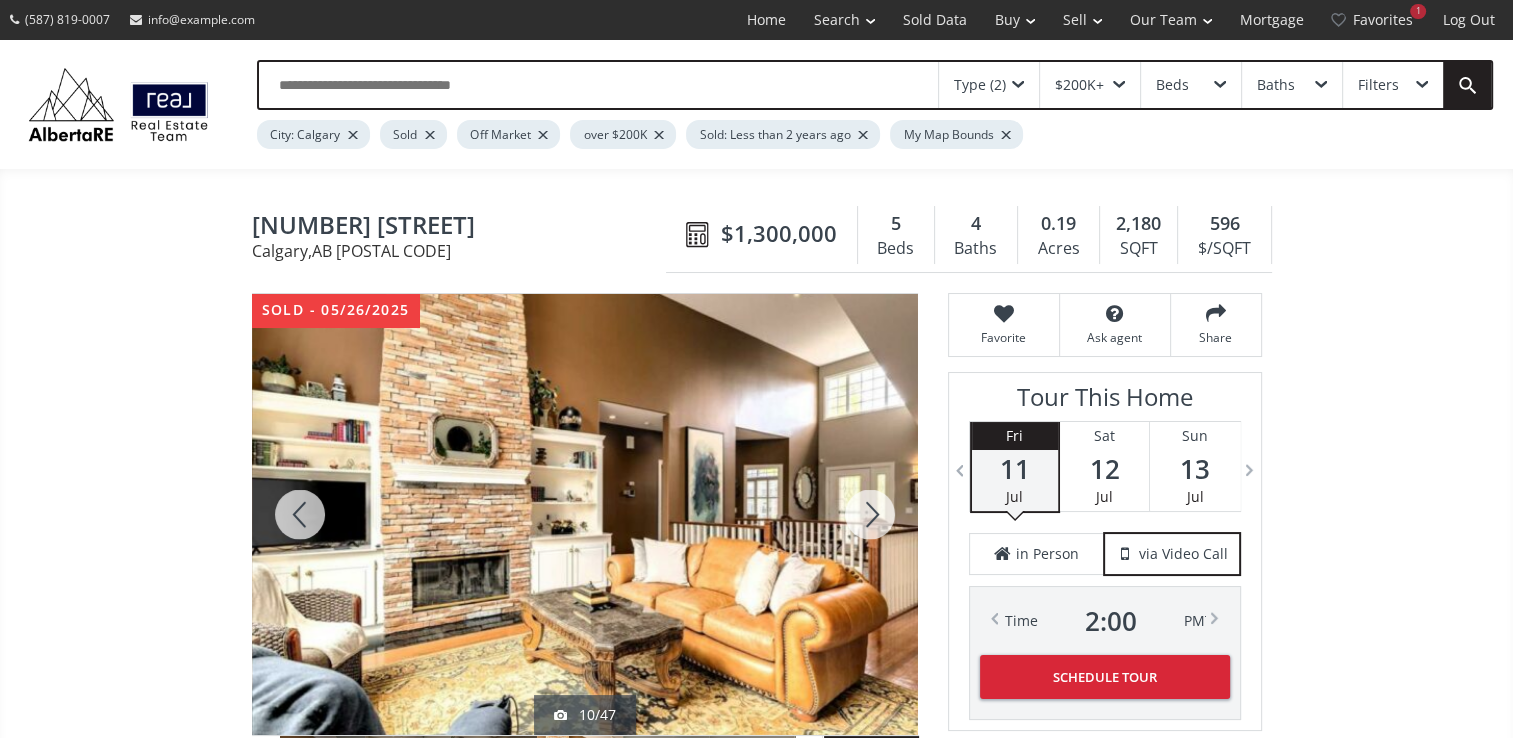 click at bounding box center (870, 514) 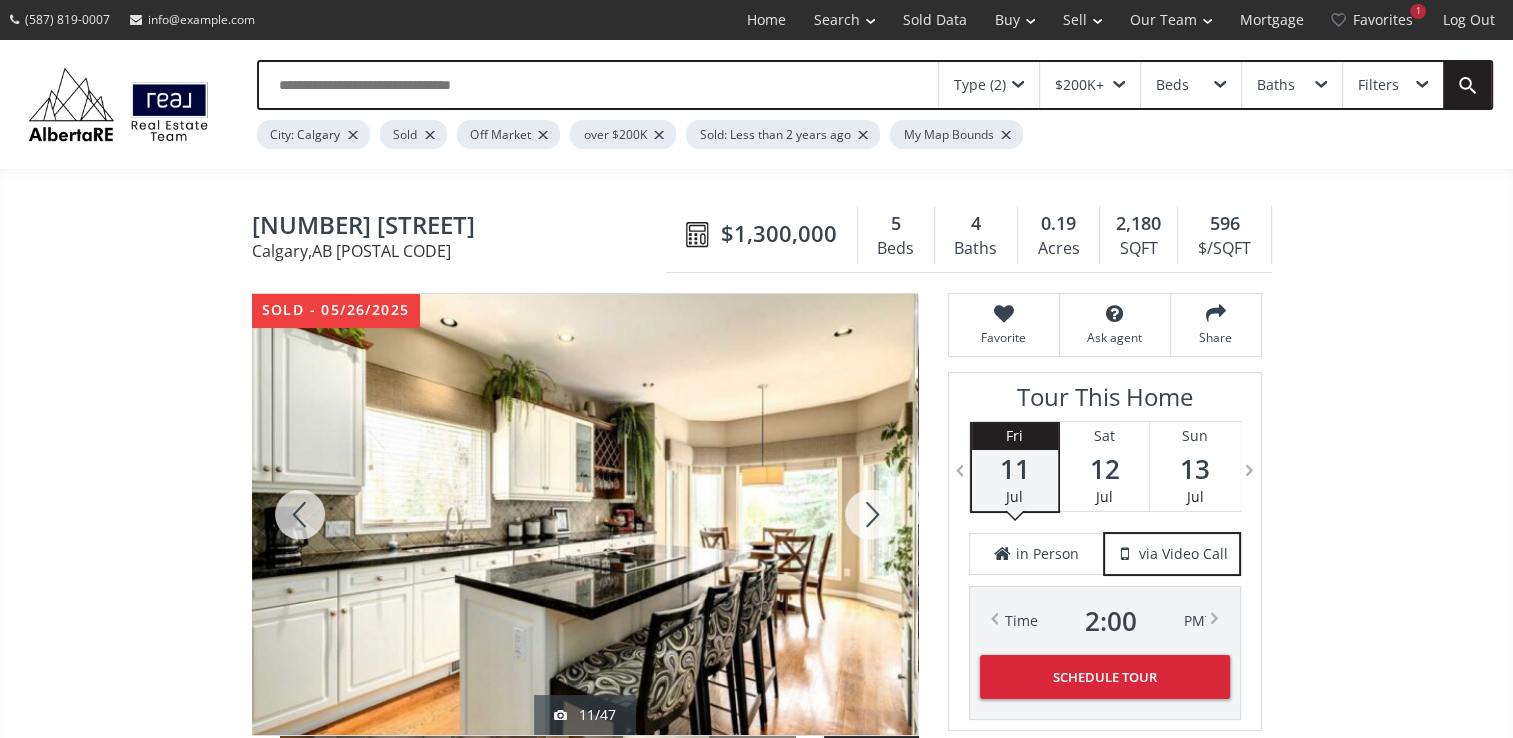 click at bounding box center [870, 514] 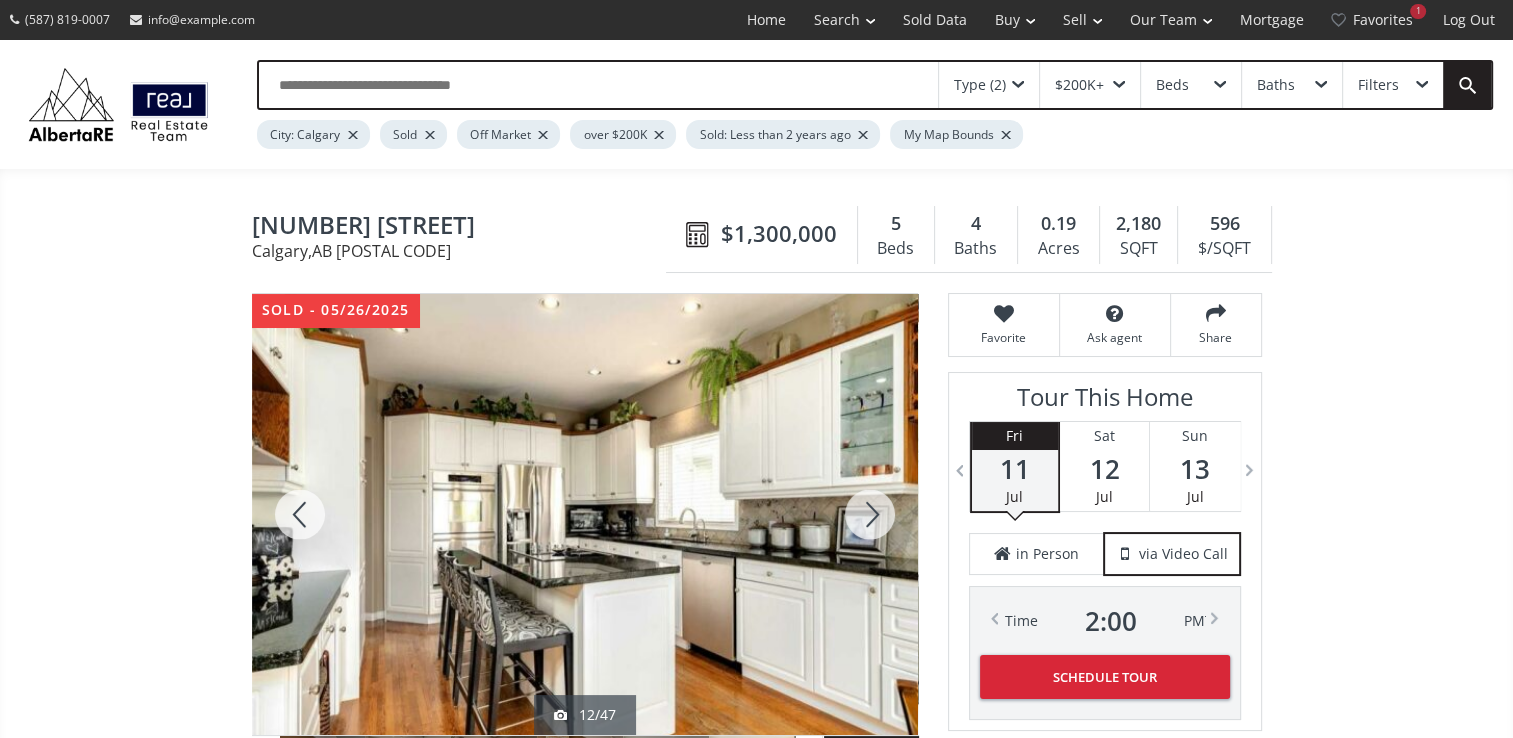 click at bounding box center [870, 514] 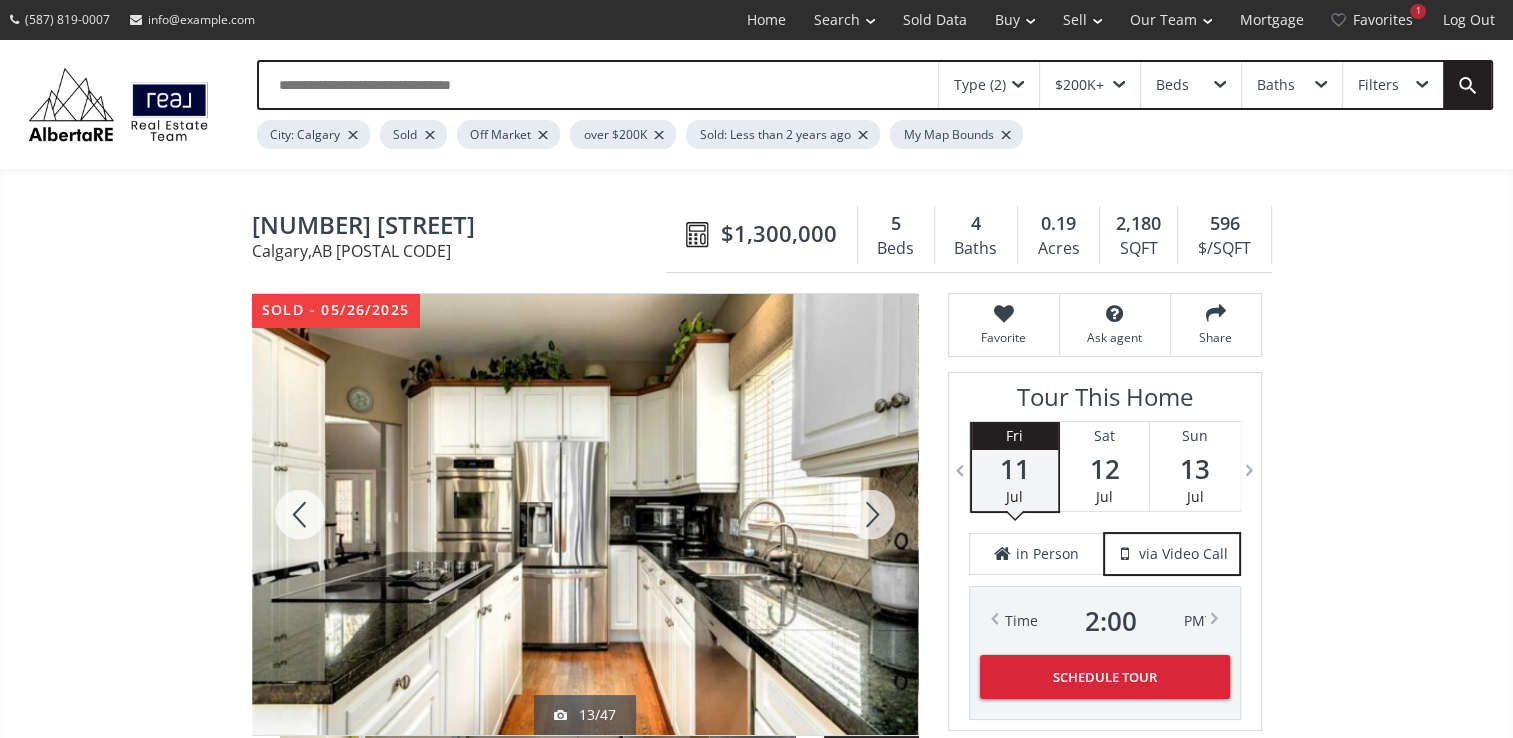 click at bounding box center [870, 514] 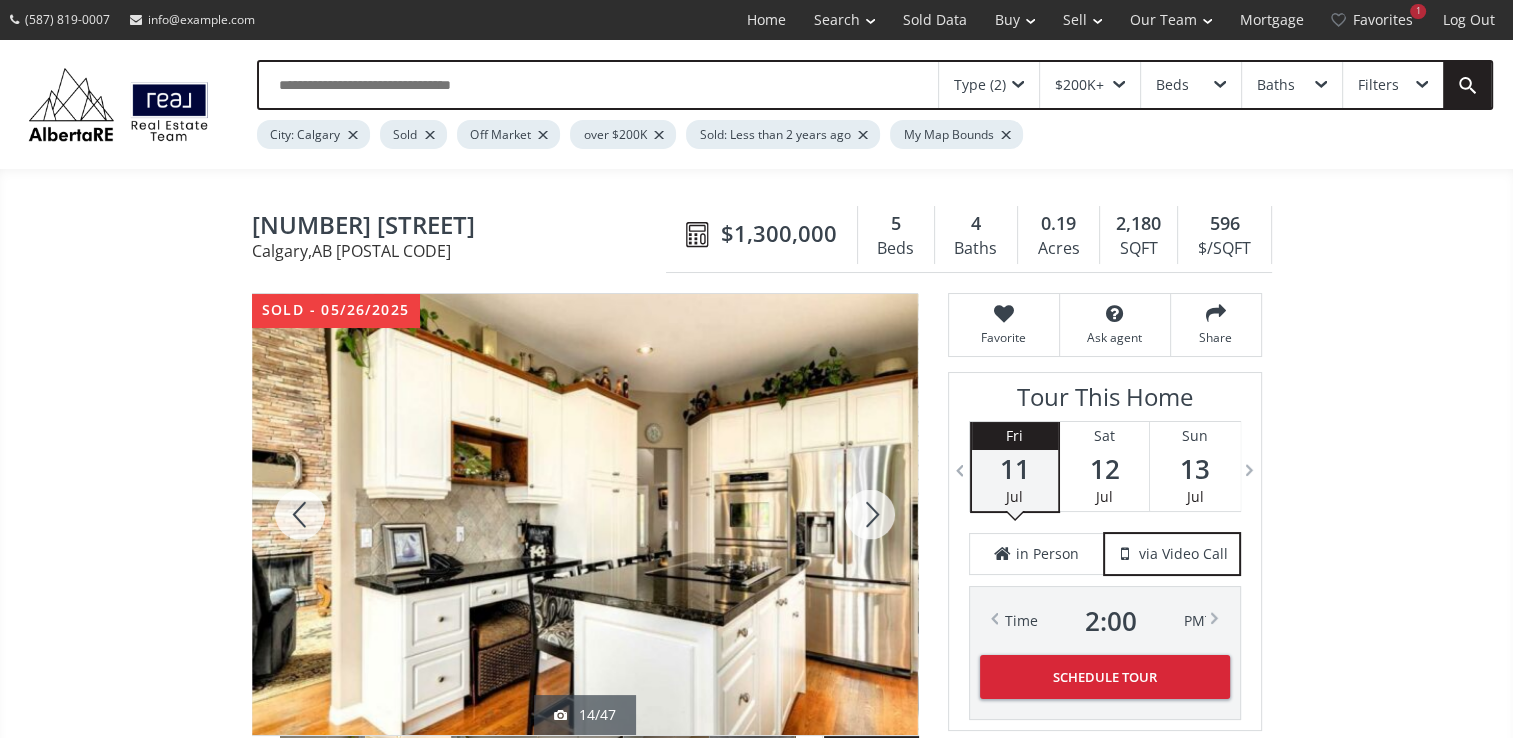 click at bounding box center (870, 514) 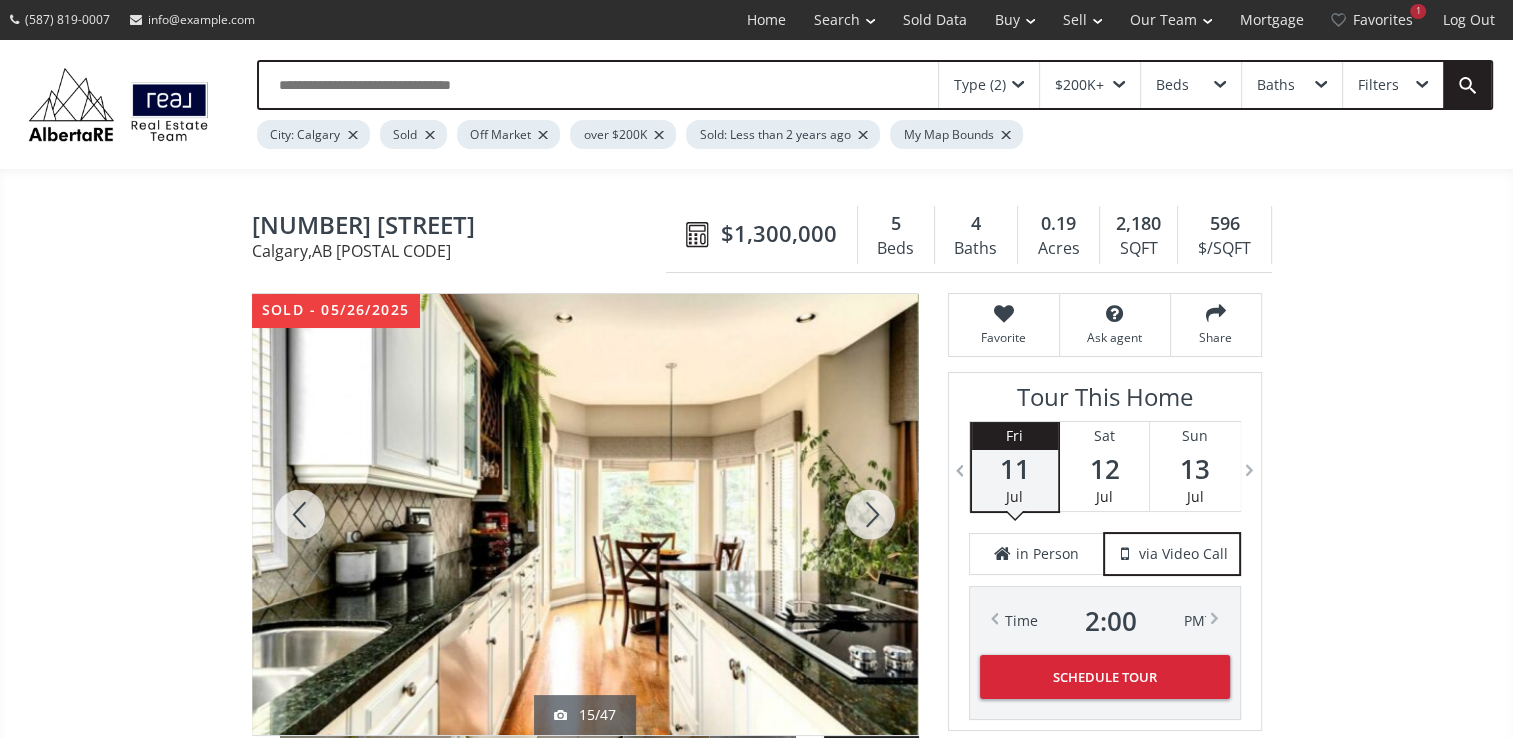 click at bounding box center [870, 514] 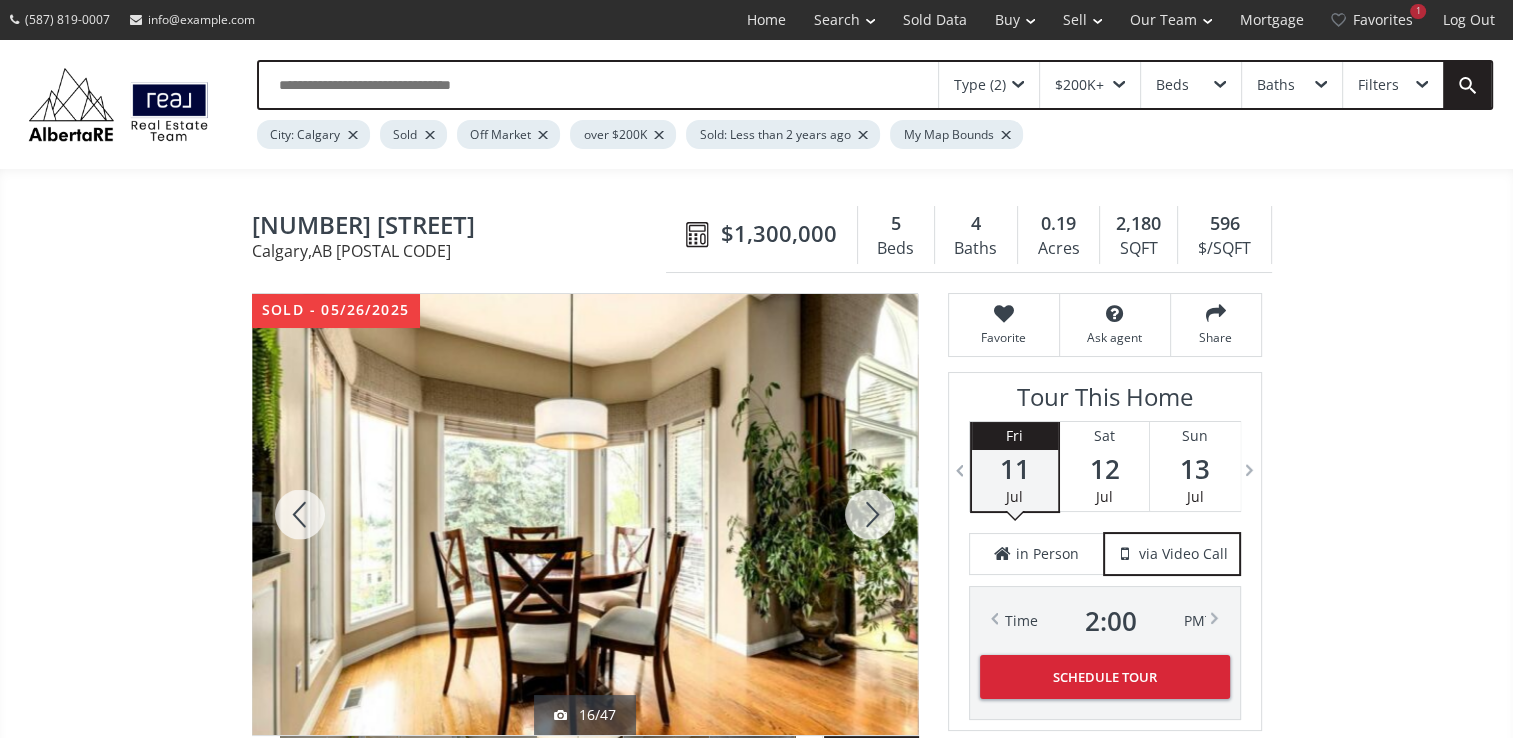 click at bounding box center [870, 514] 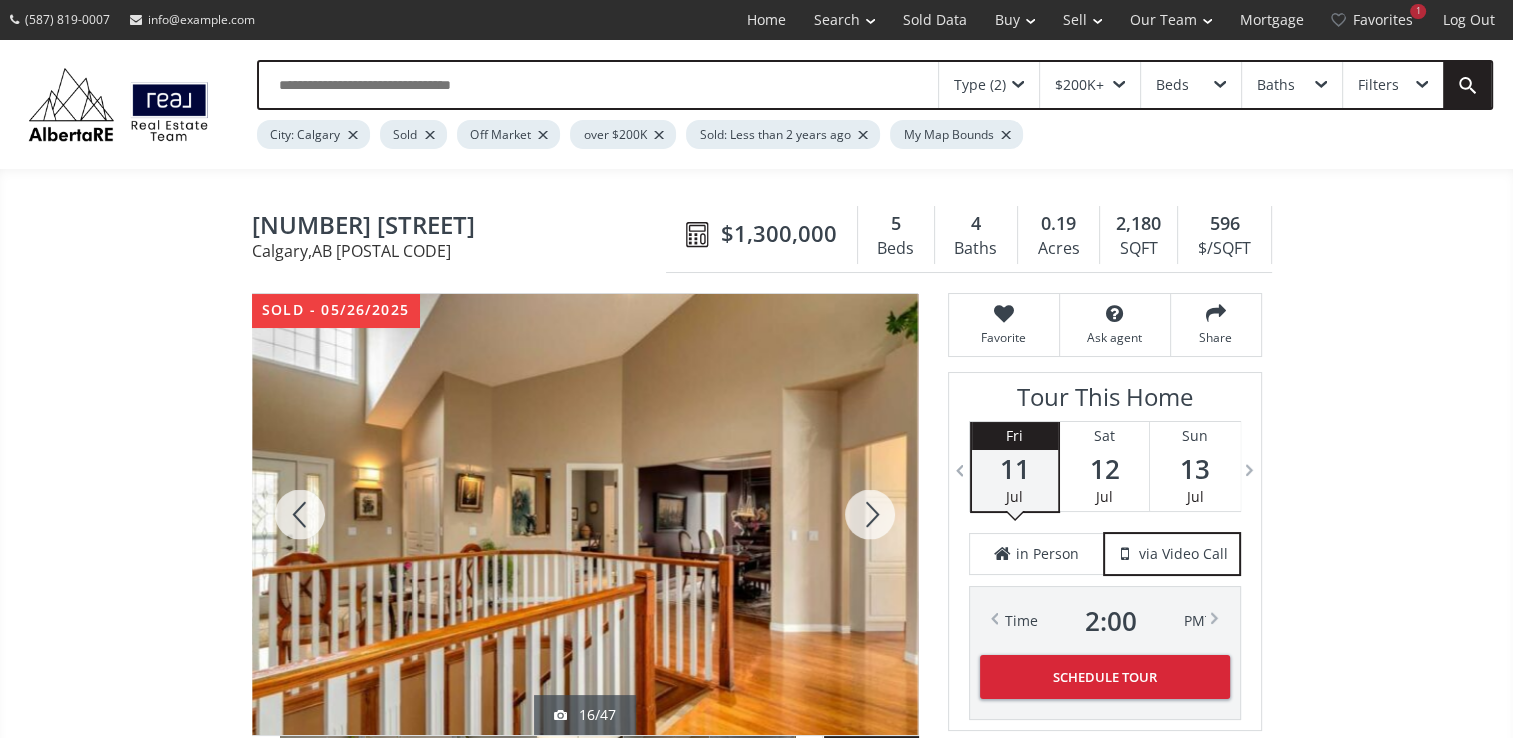 click at bounding box center [870, 514] 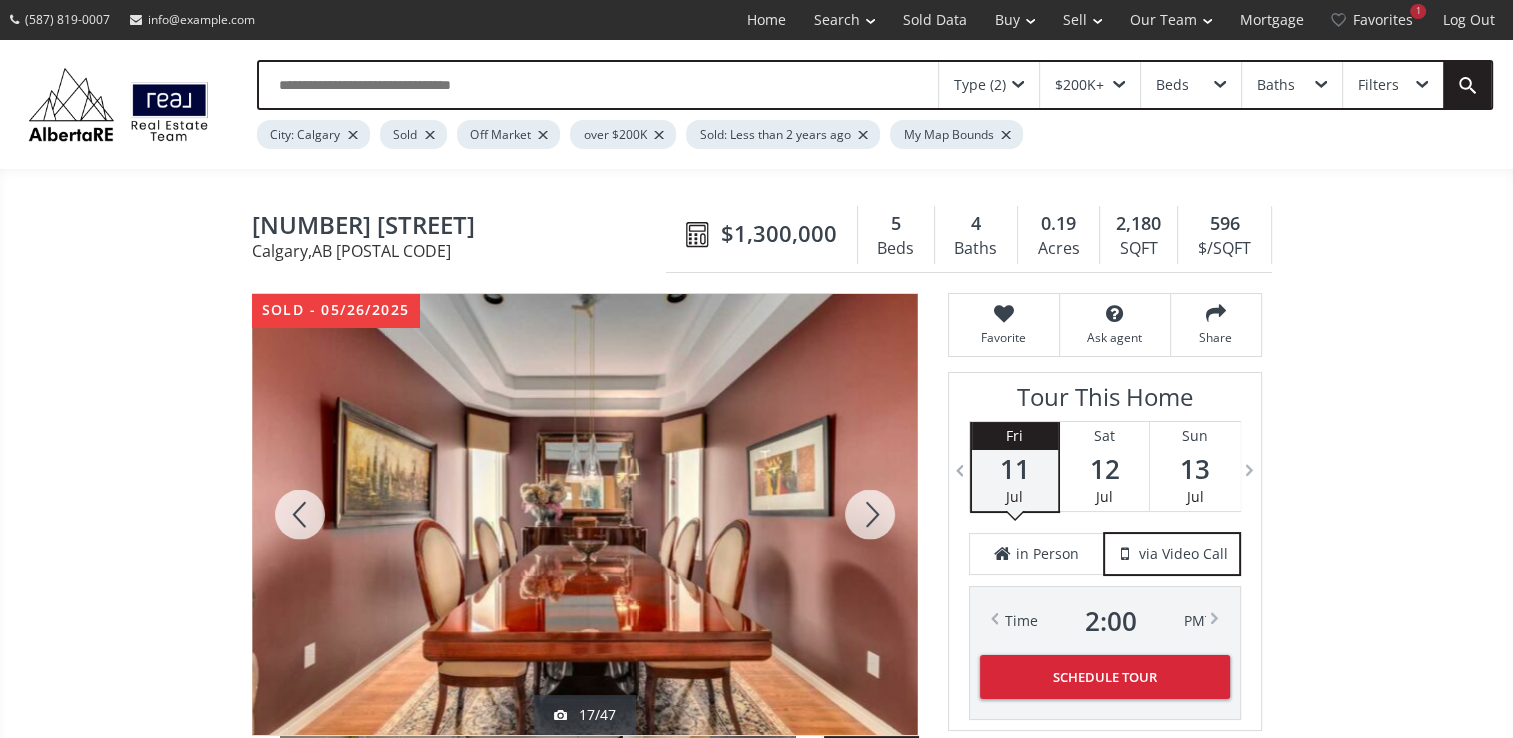 click at bounding box center (870, 514) 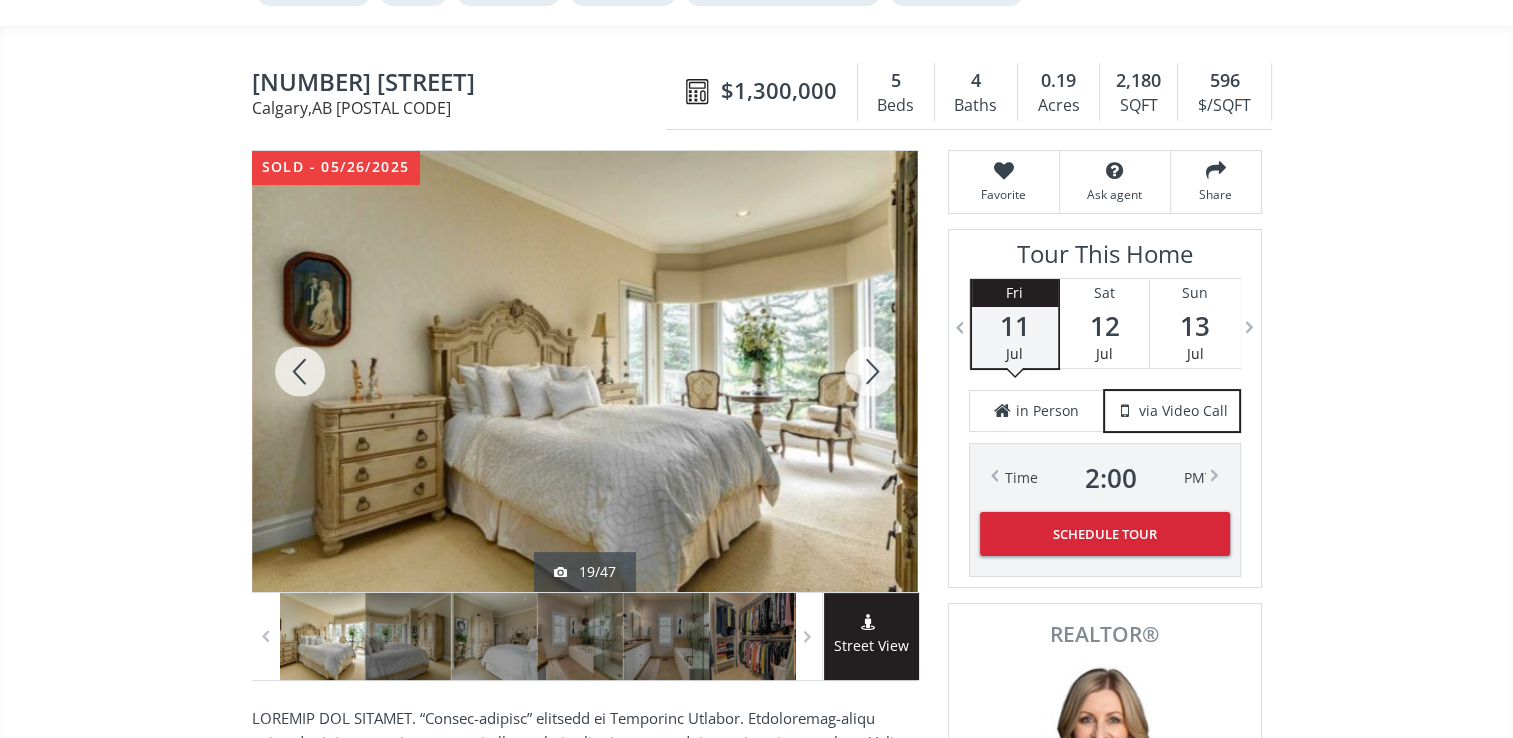 scroll, scrollTop: 100, scrollLeft: 0, axis: vertical 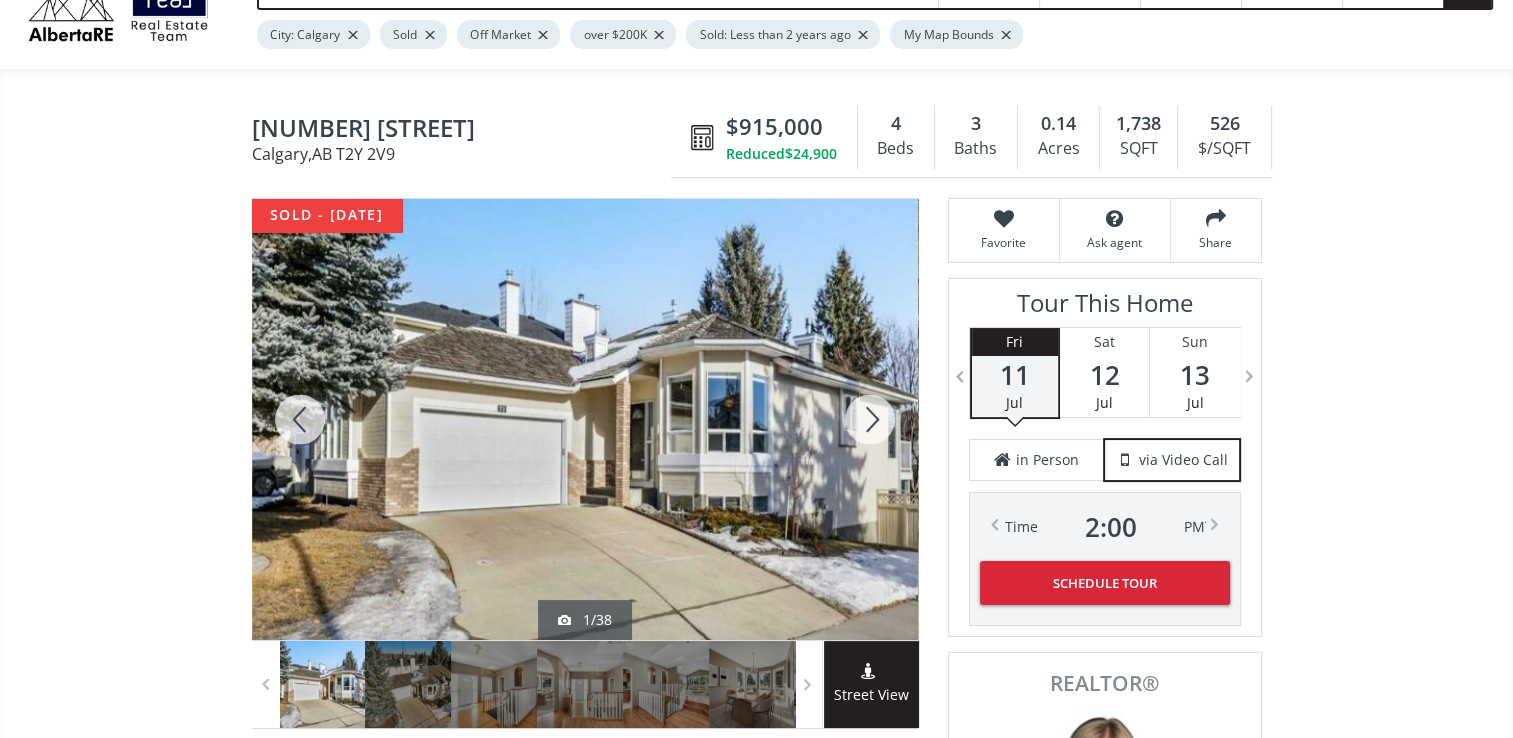 click at bounding box center (870, 419) 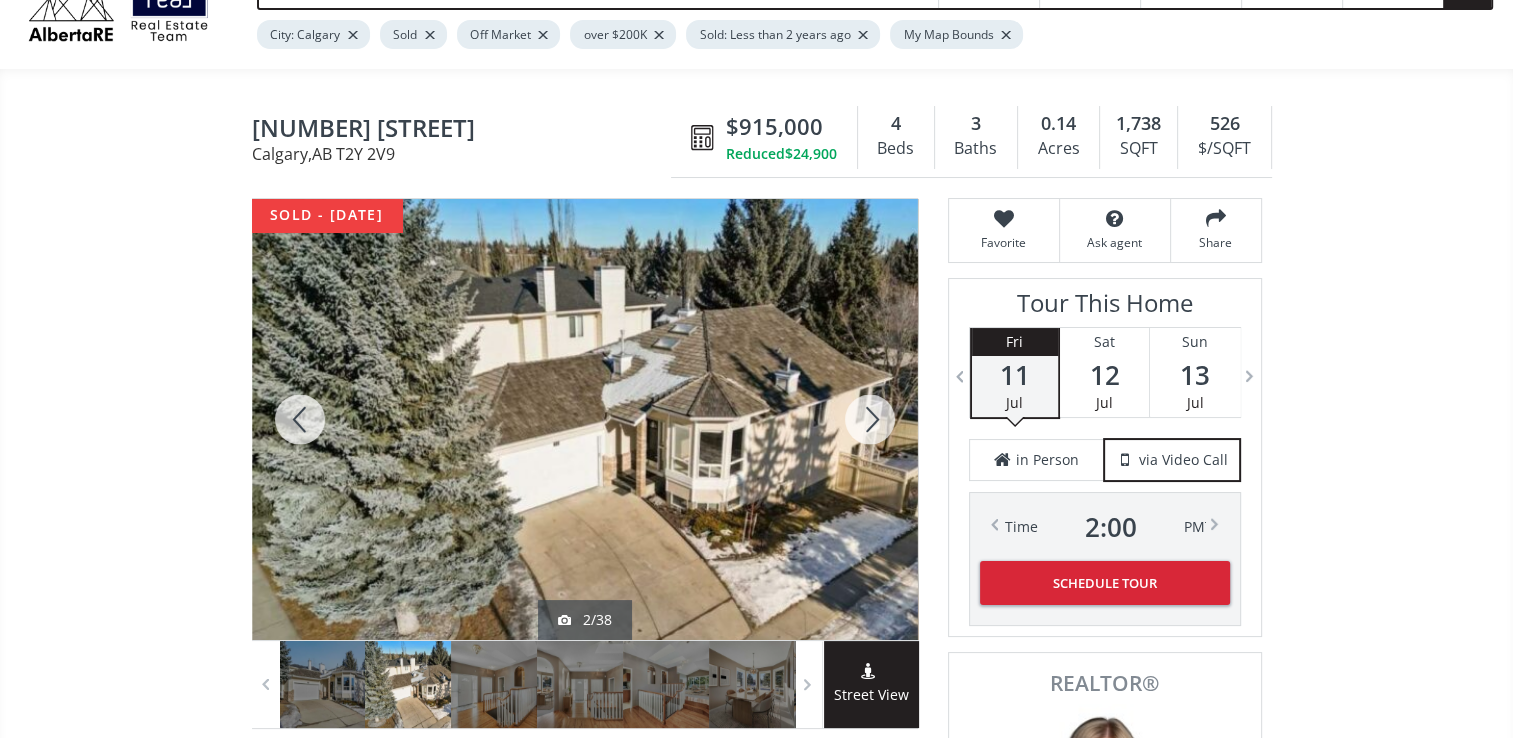 click at bounding box center (870, 419) 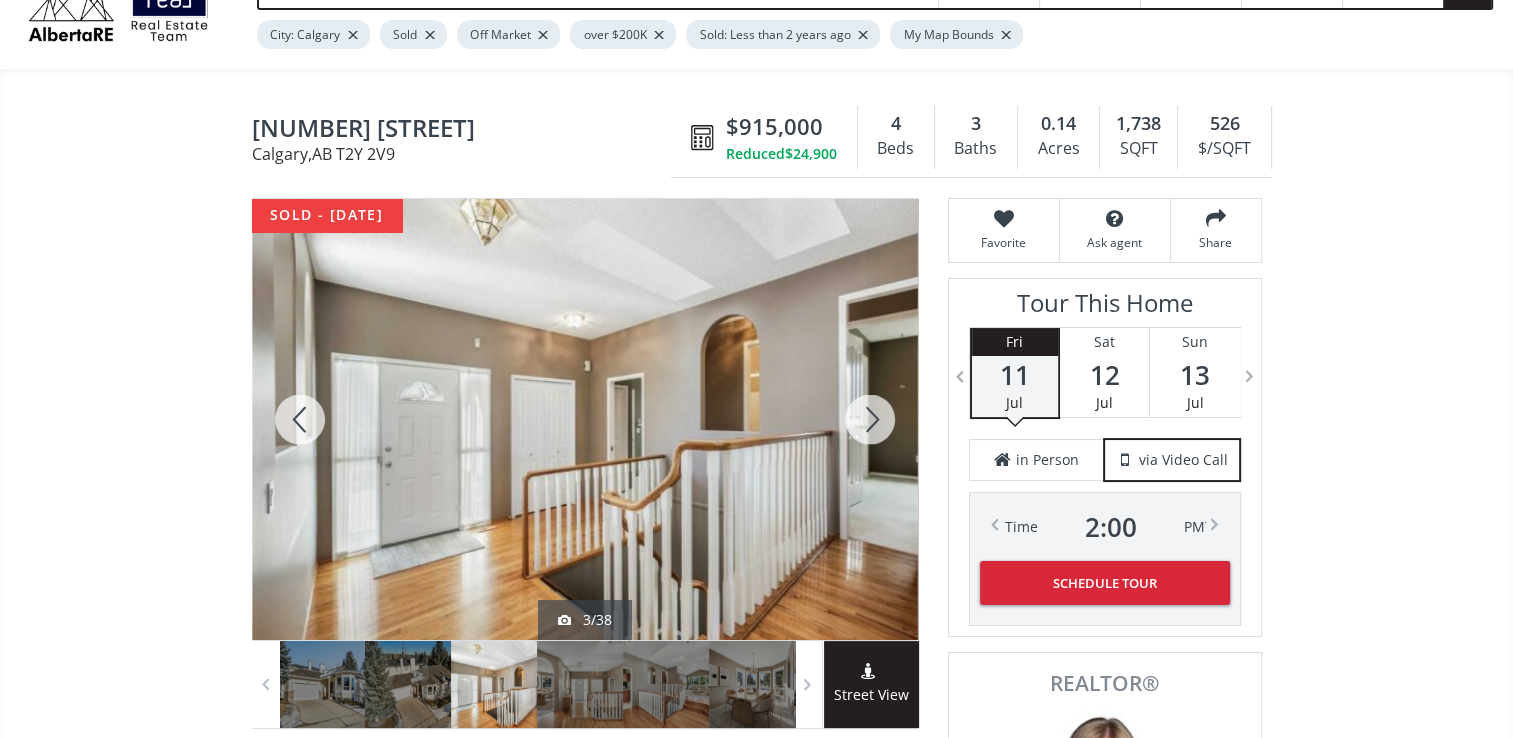 click at bounding box center (870, 419) 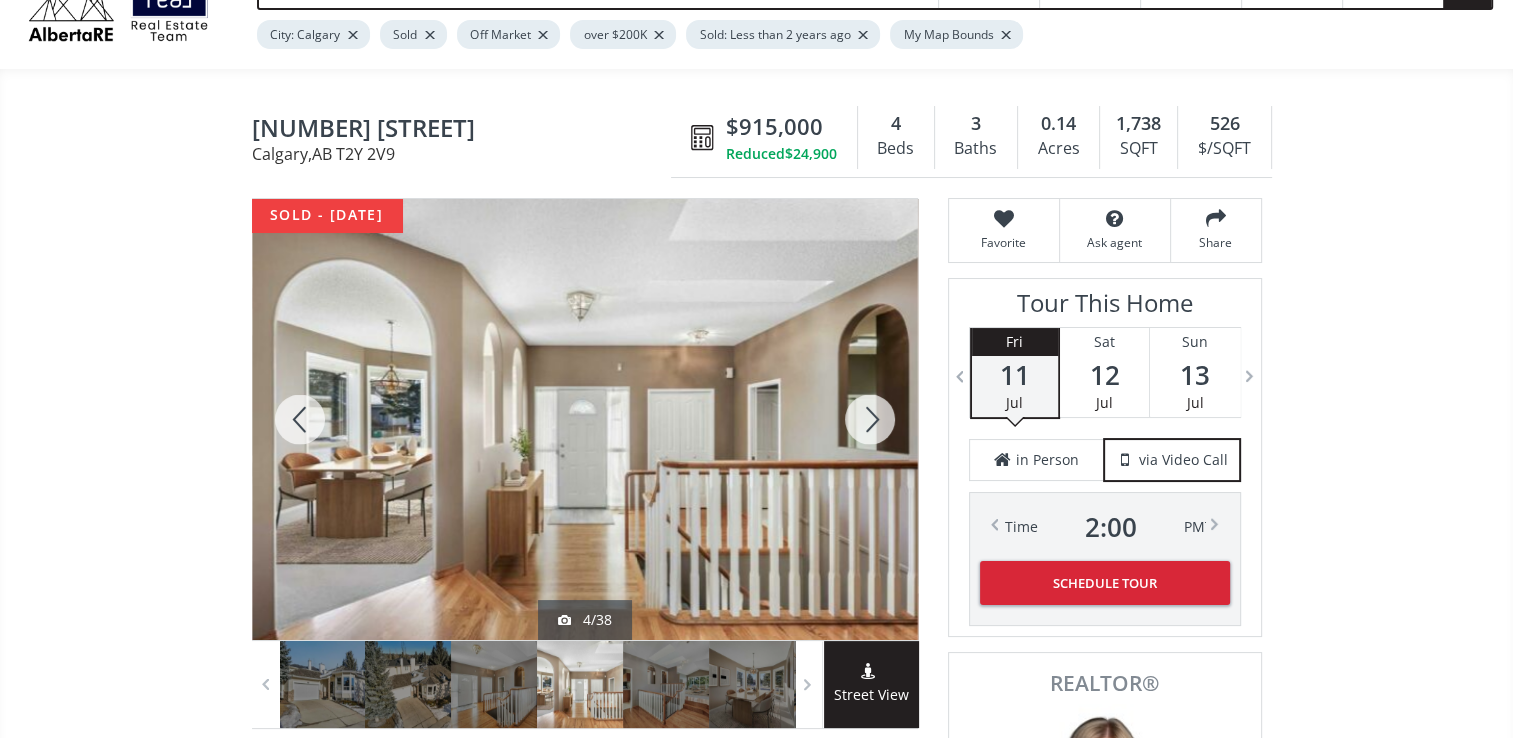 click at bounding box center [870, 419] 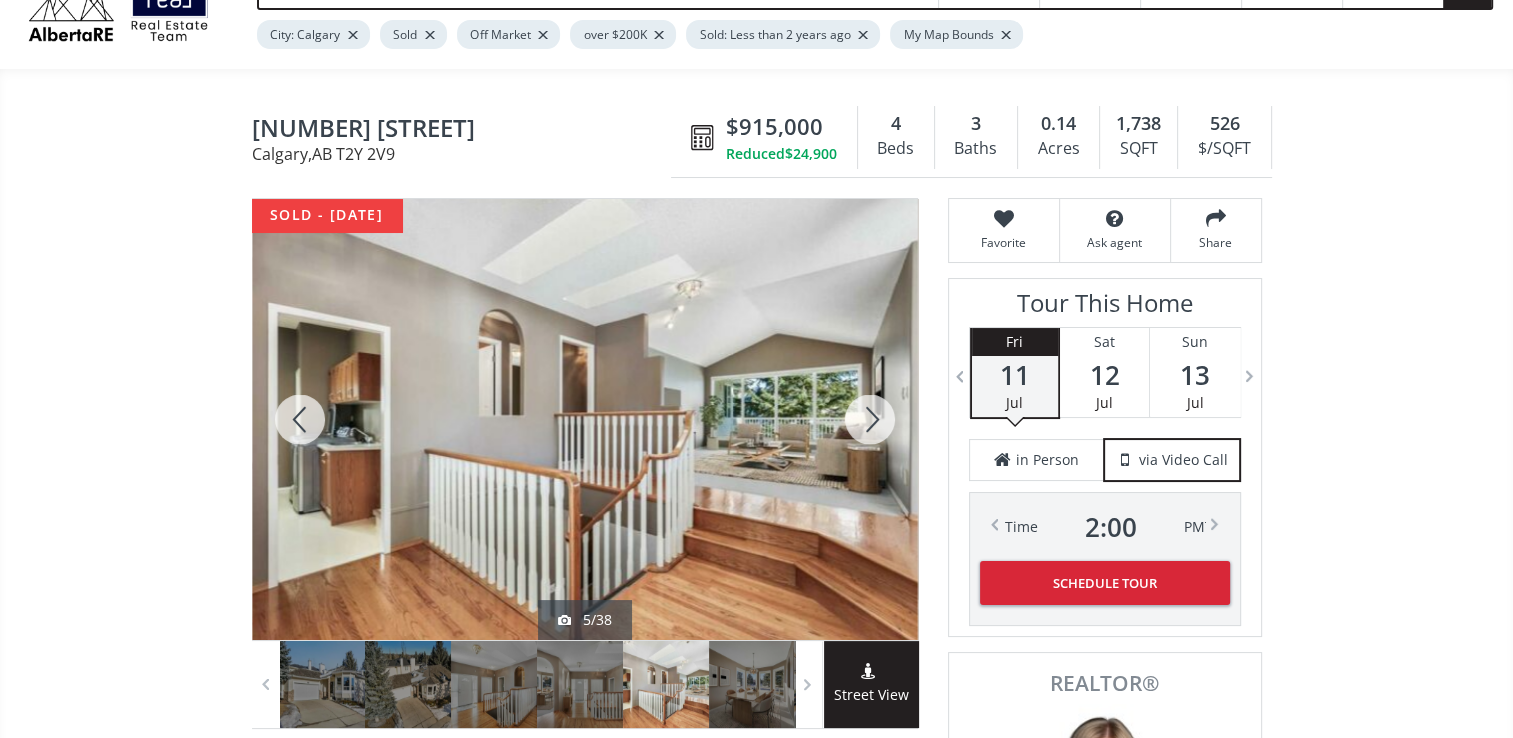 click at bounding box center (870, 419) 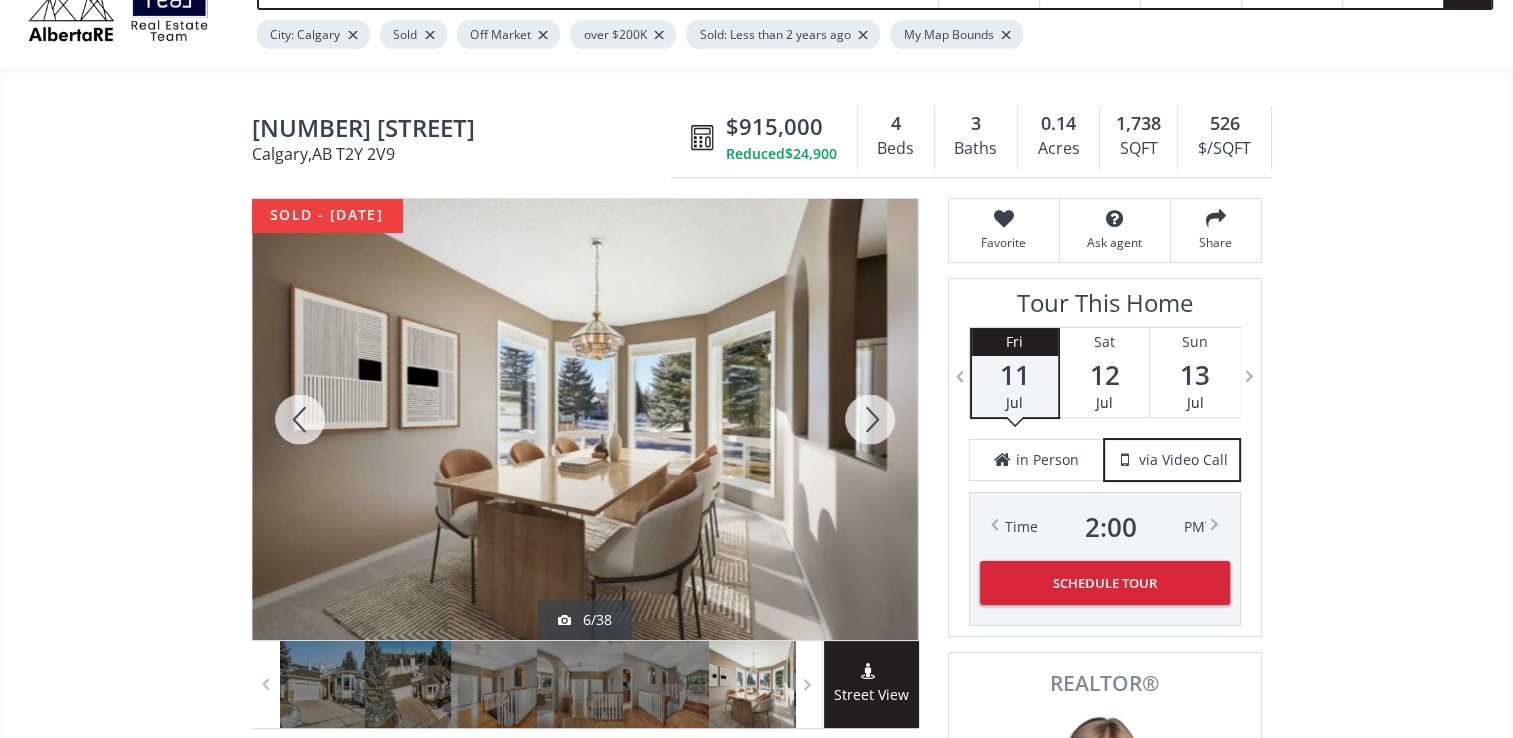 click at bounding box center (870, 419) 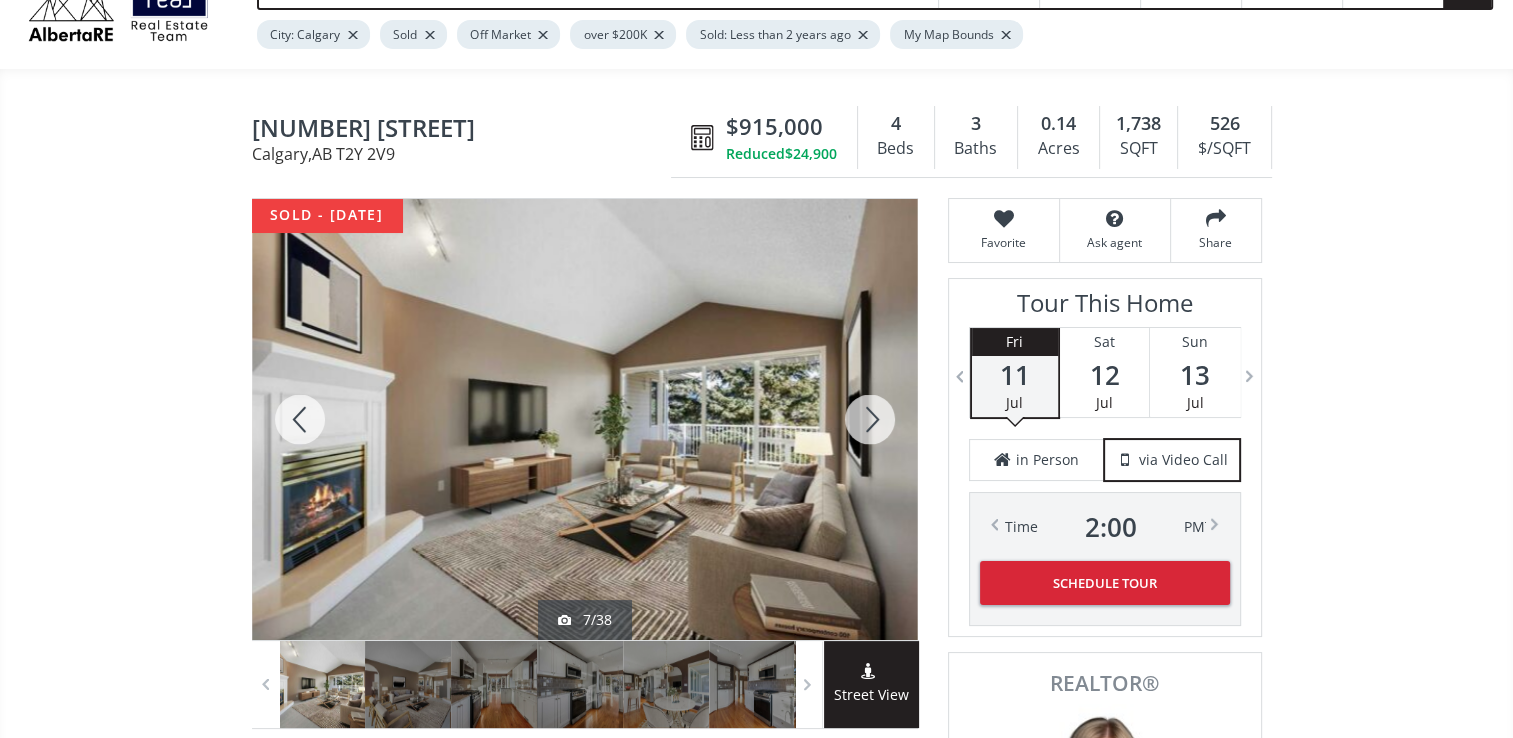 click at bounding box center (870, 419) 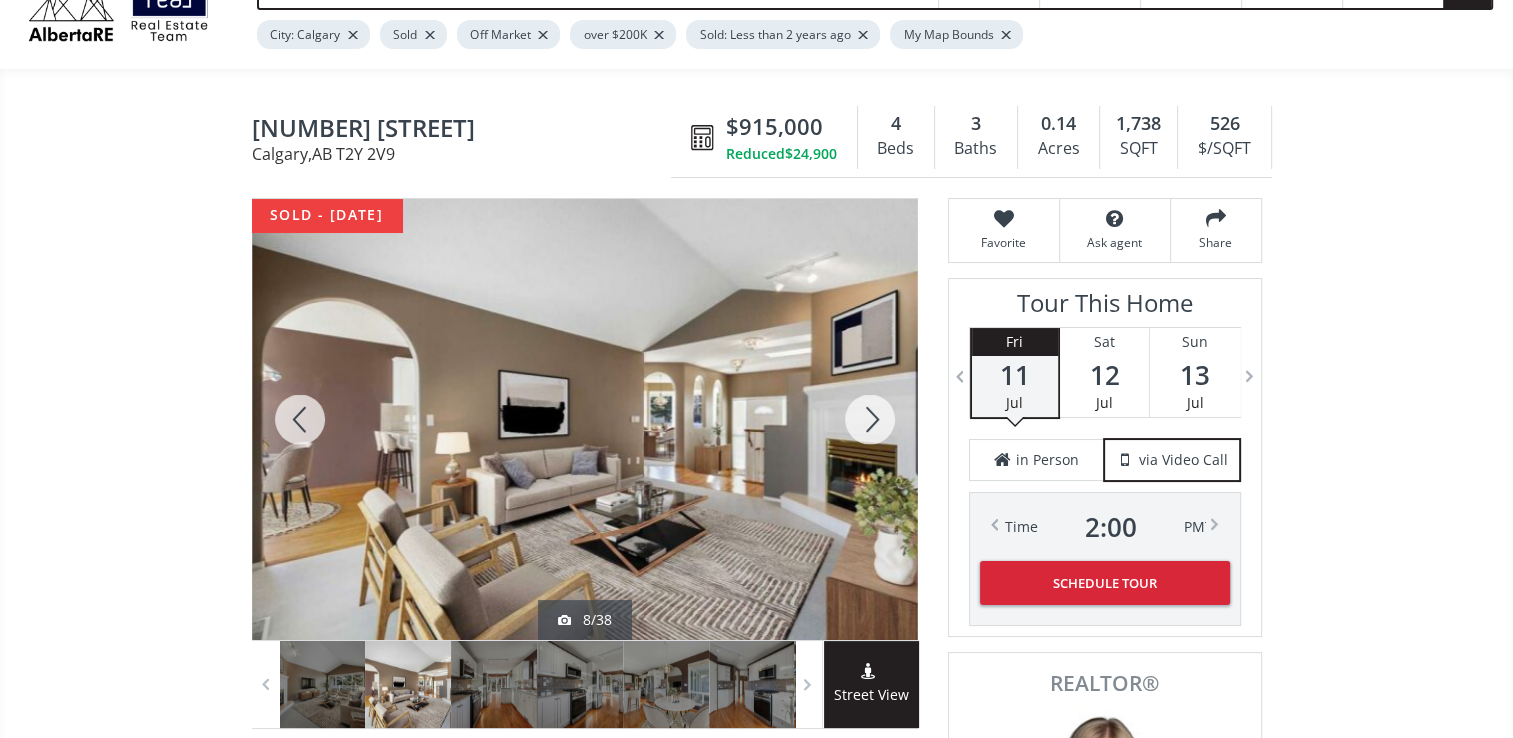 click at bounding box center (870, 419) 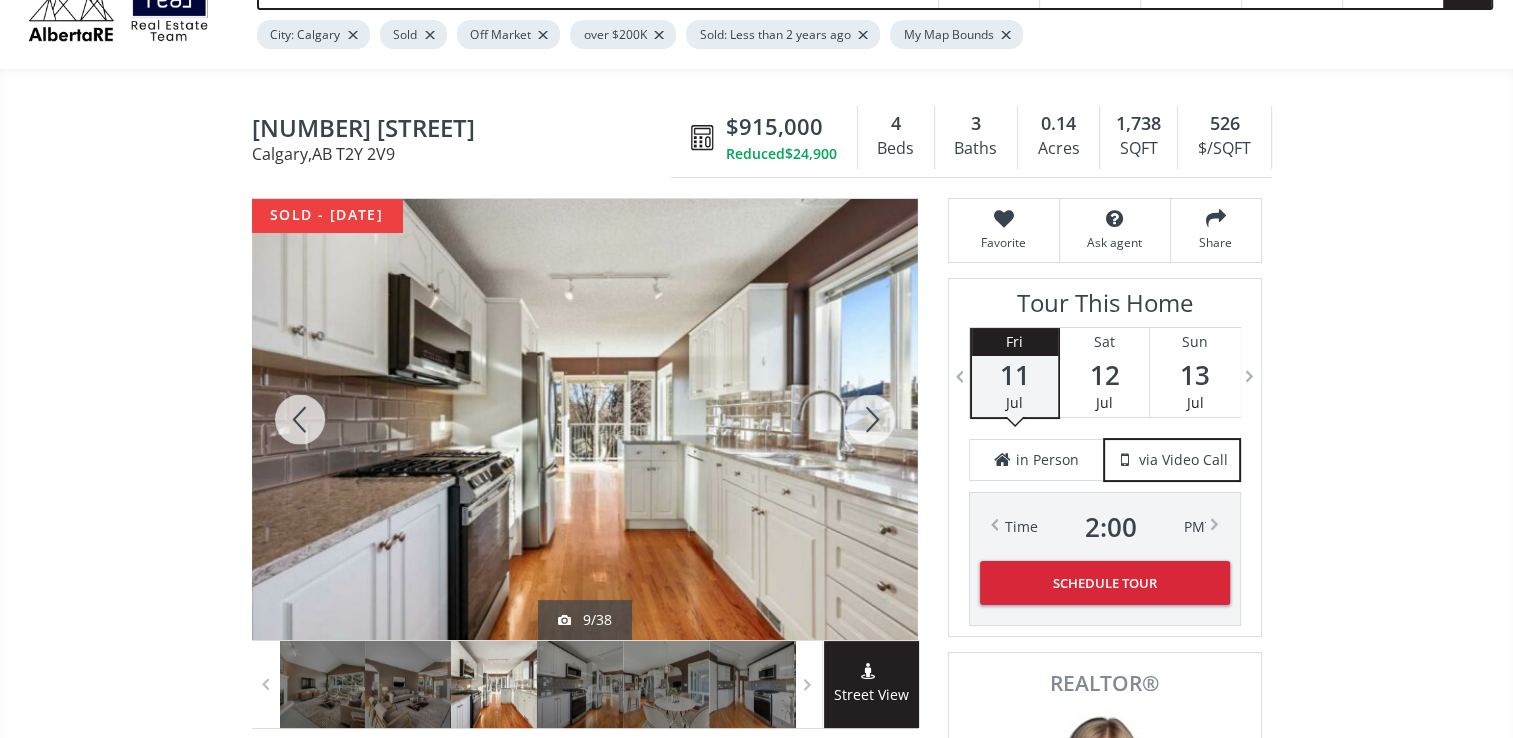 click at bounding box center [870, 419] 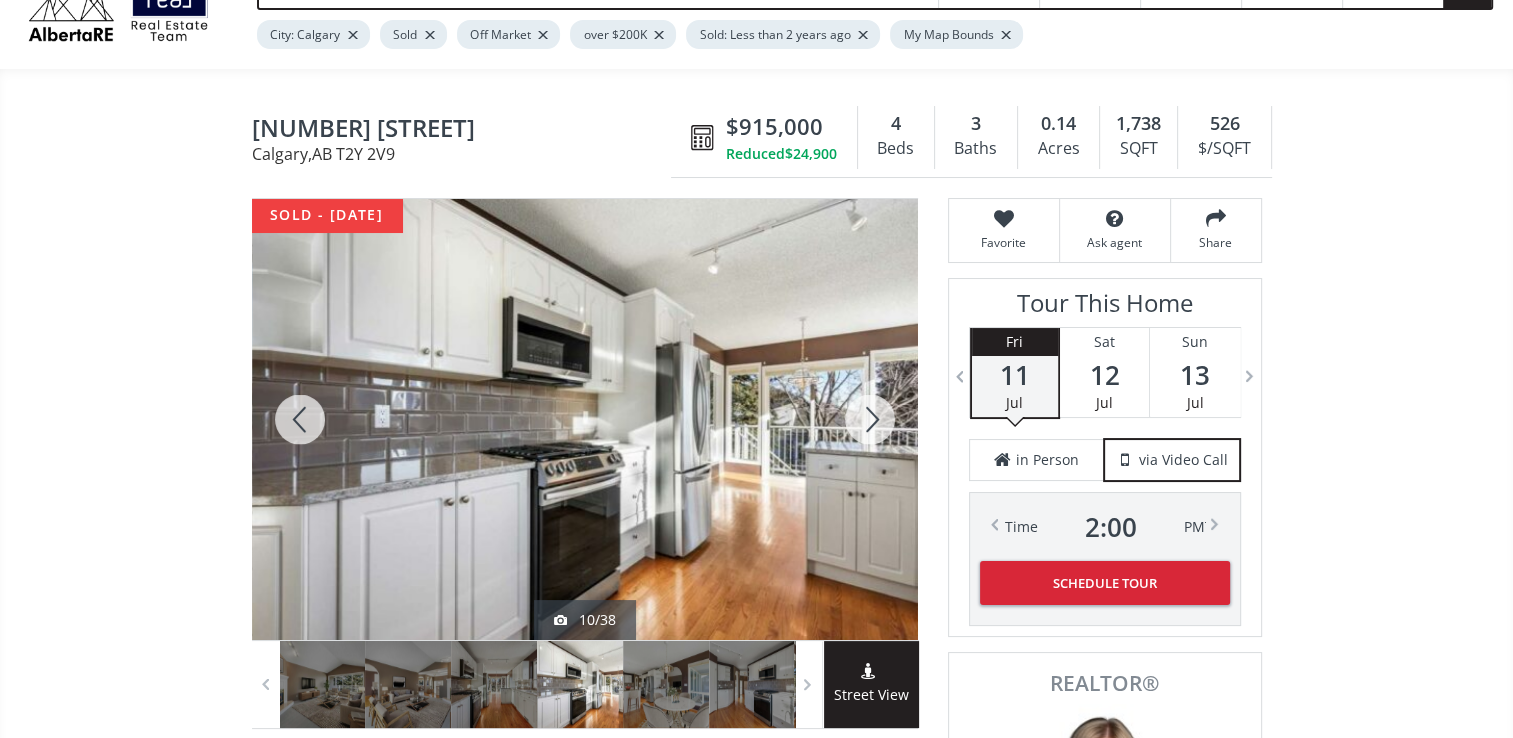 click at bounding box center [870, 419] 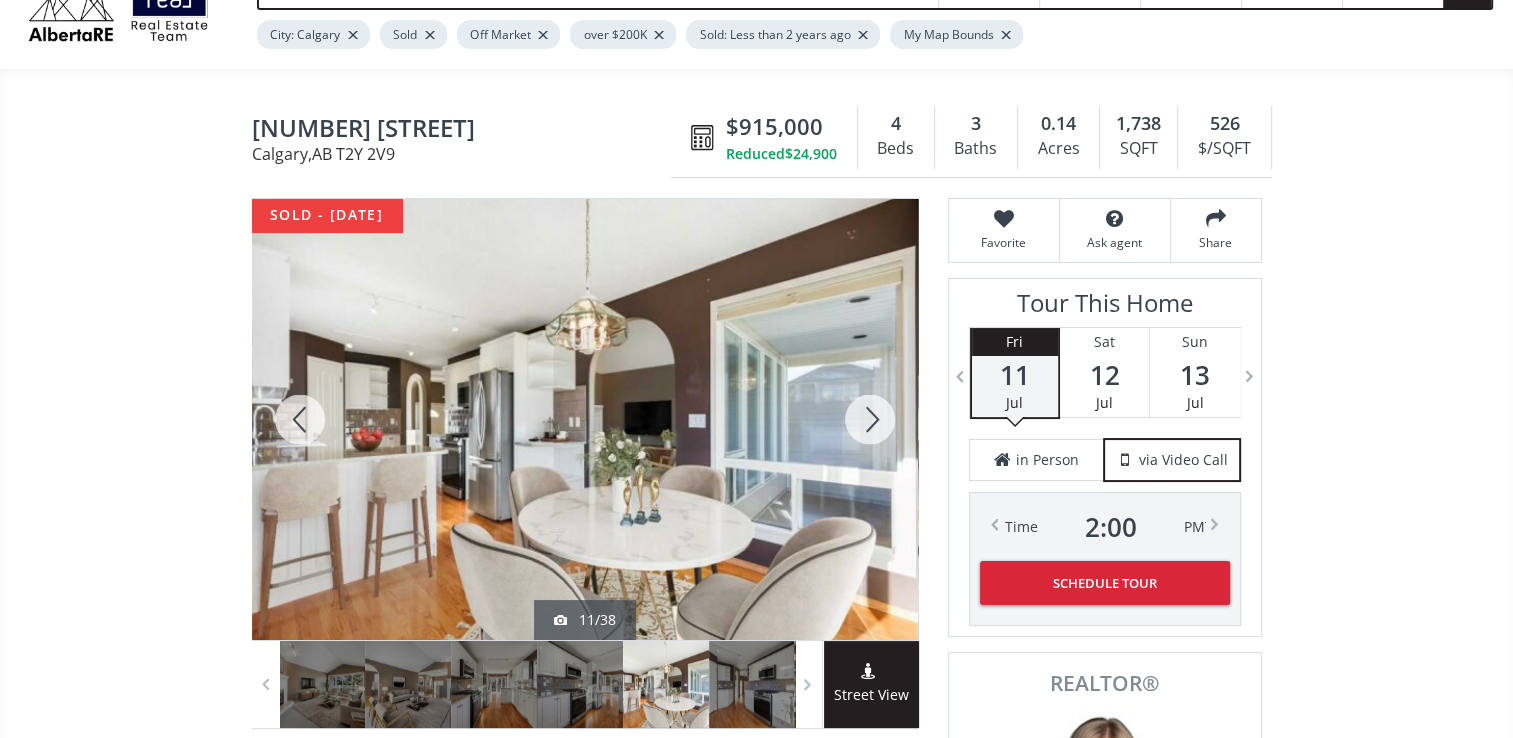 click at bounding box center (870, 419) 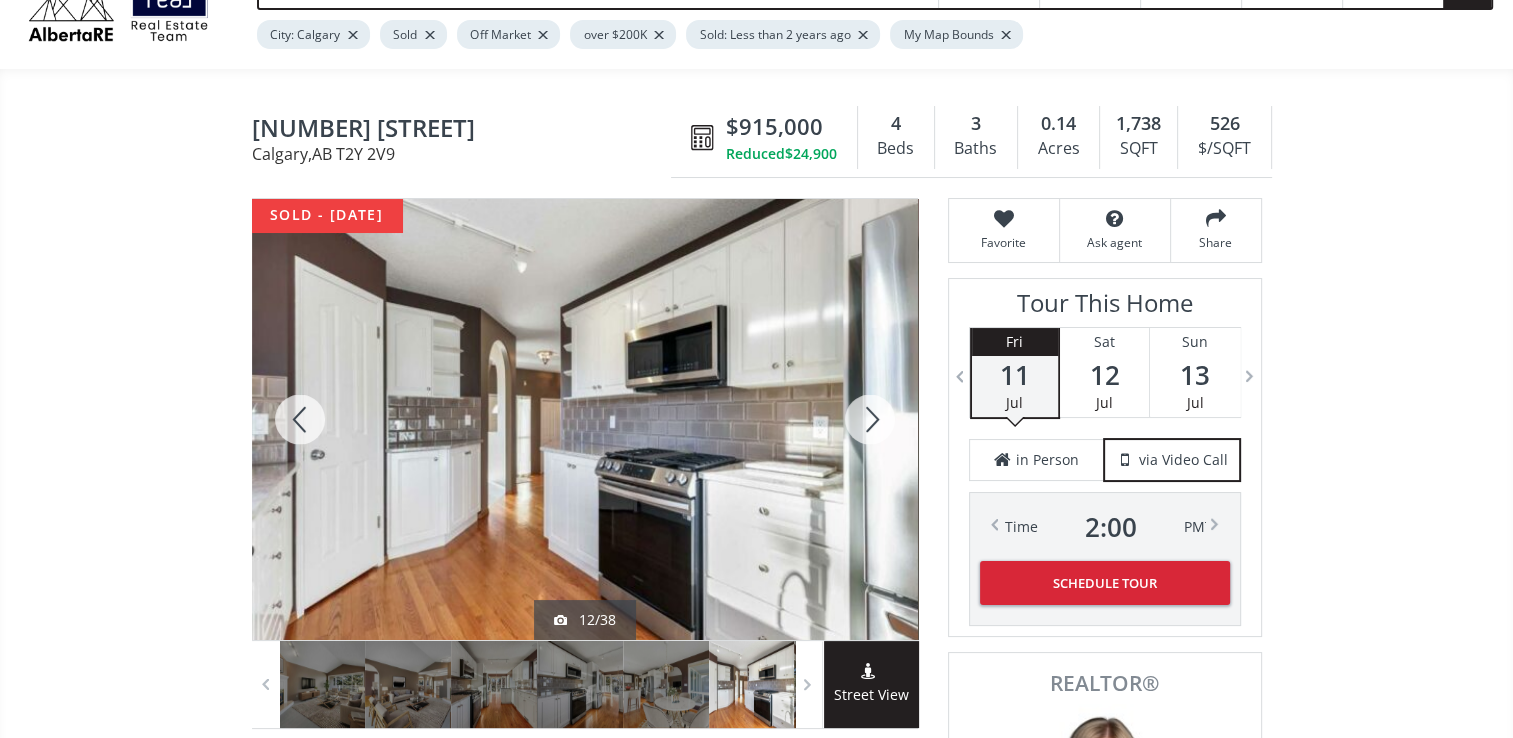click at bounding box center (870, 419) 